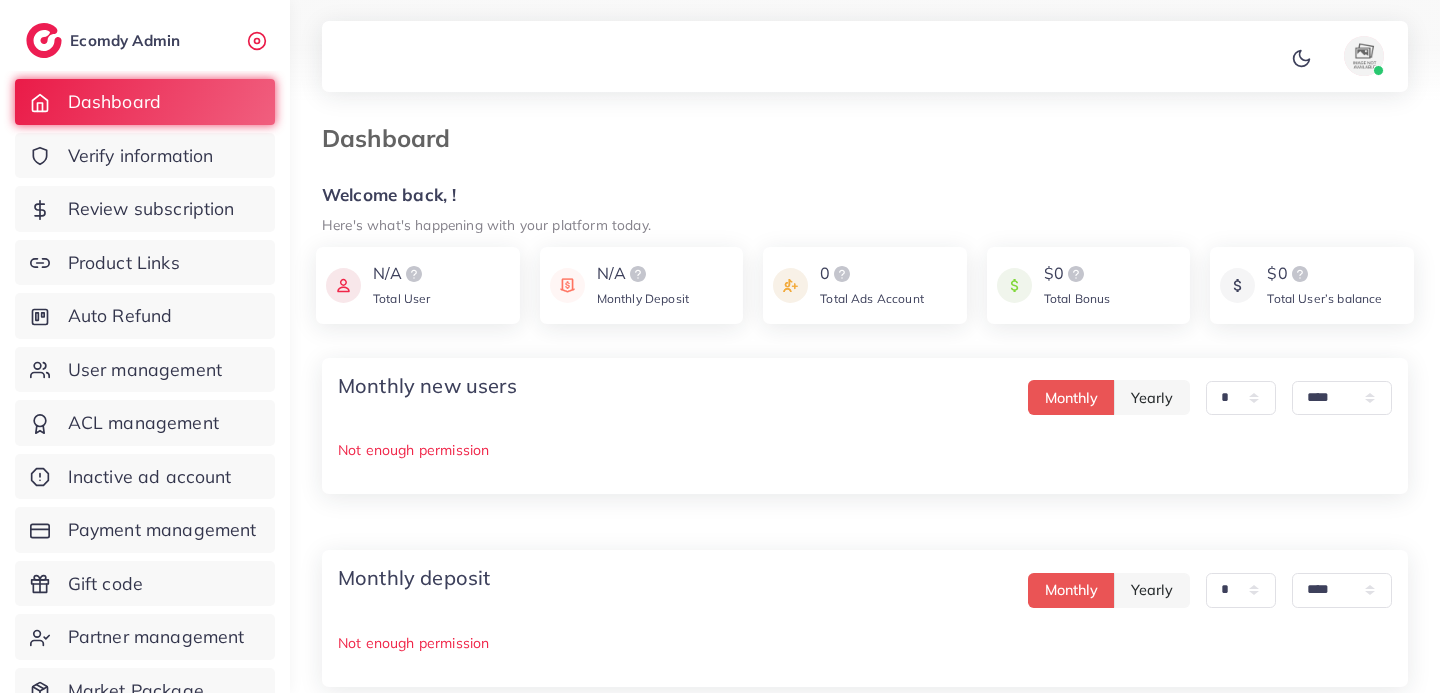 select on "*" 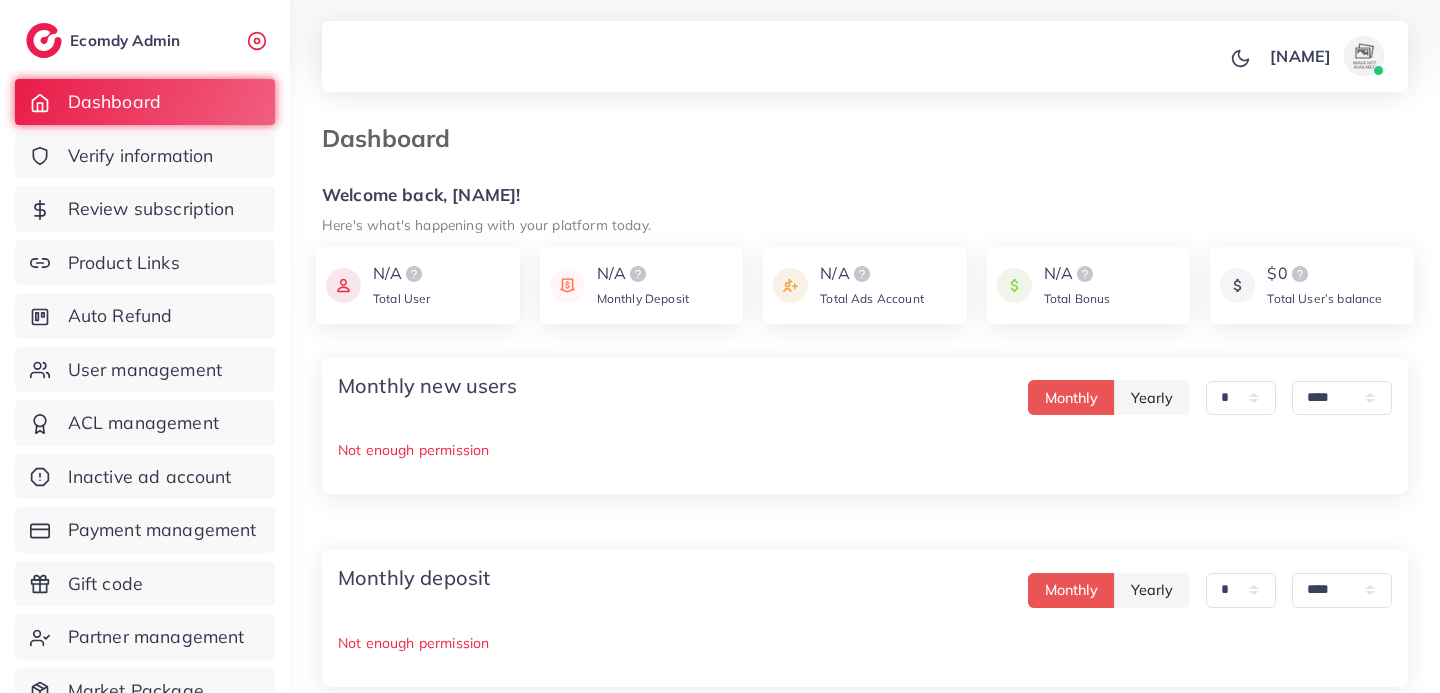 scroll, scrollTop: 0, scrollLeft: 0, axis: both 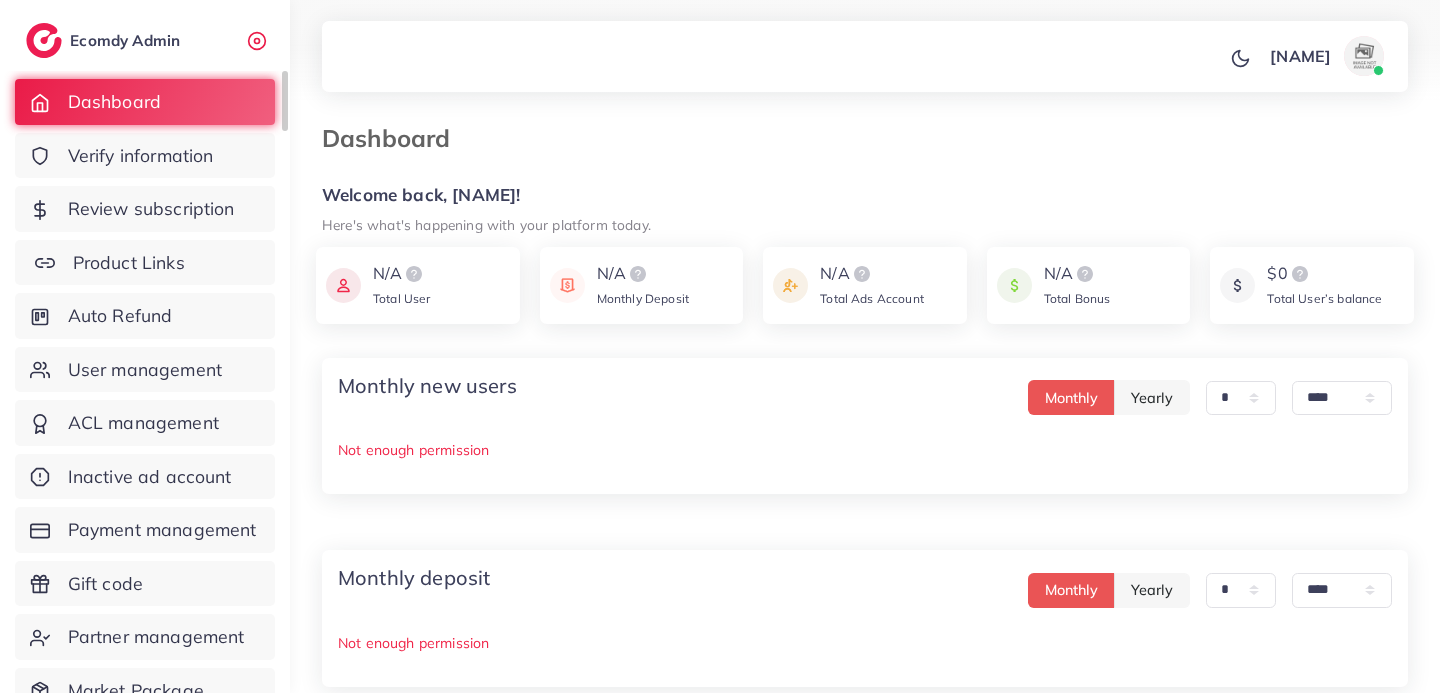 click on "Product Links" at bounding box center [145, 263] 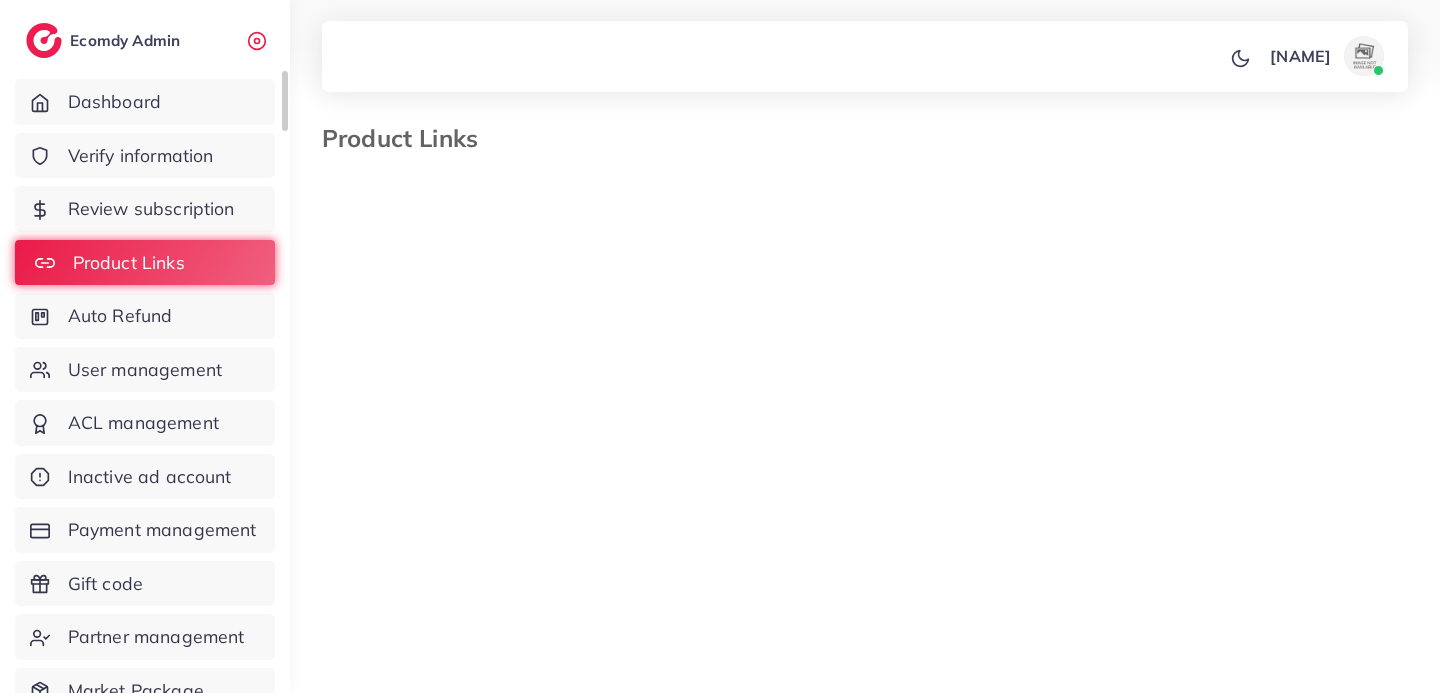 select on "*********" 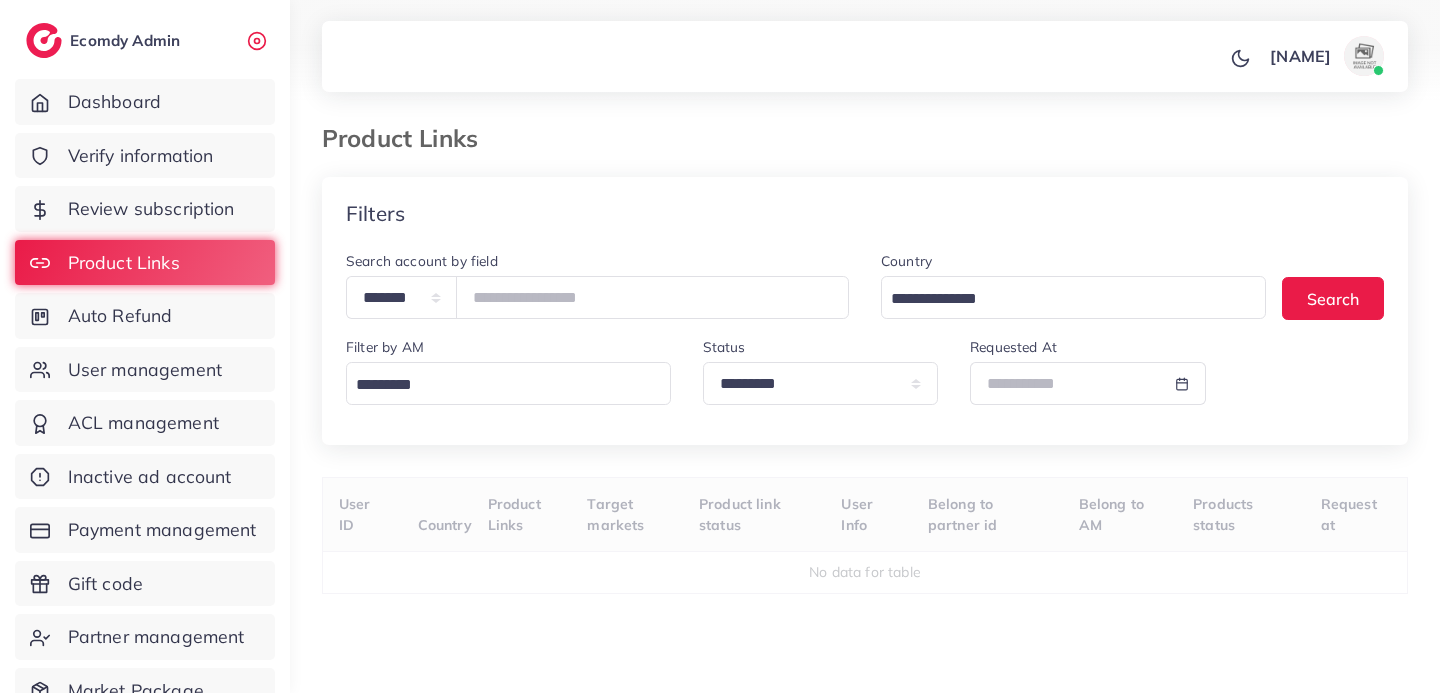 scroll, scrollTop: 182, scrollLeft: 0, axis: vertical 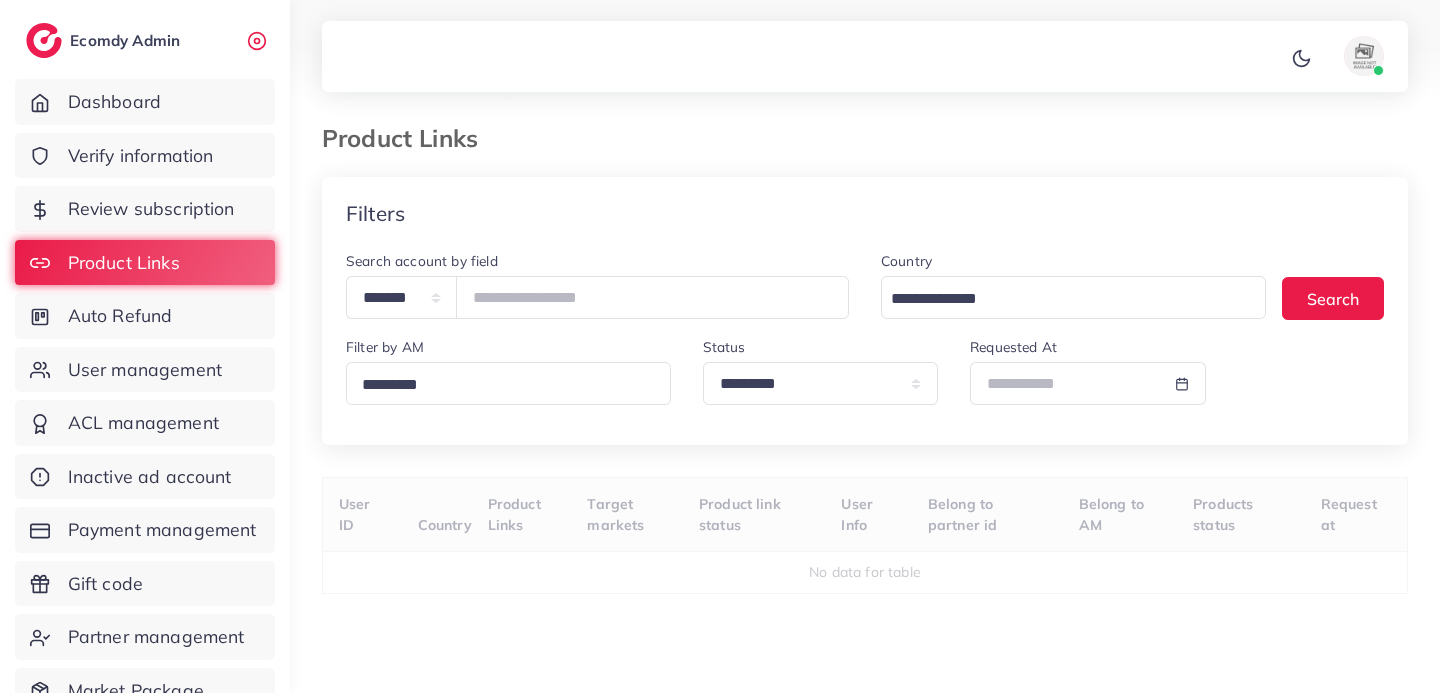 select on "*********" 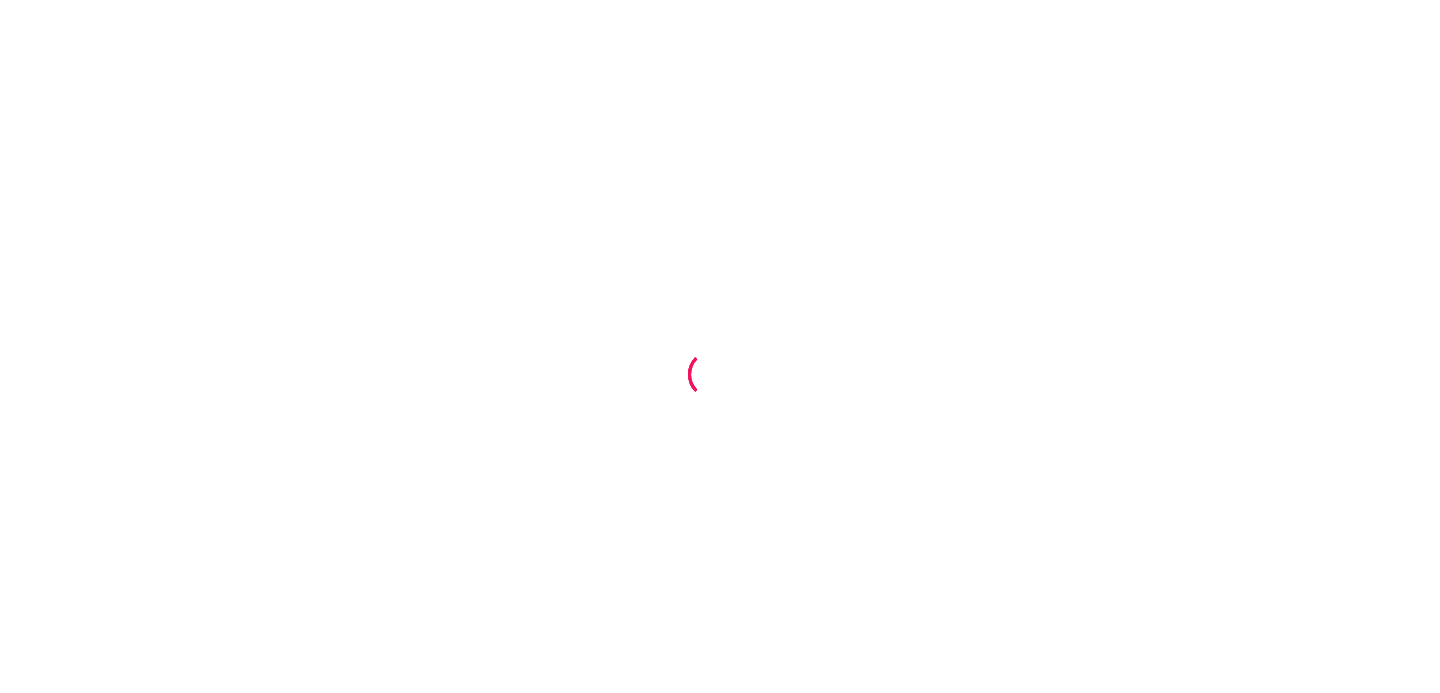 scroll, scrollTop: 0, scrollLeft: 0, axis: both 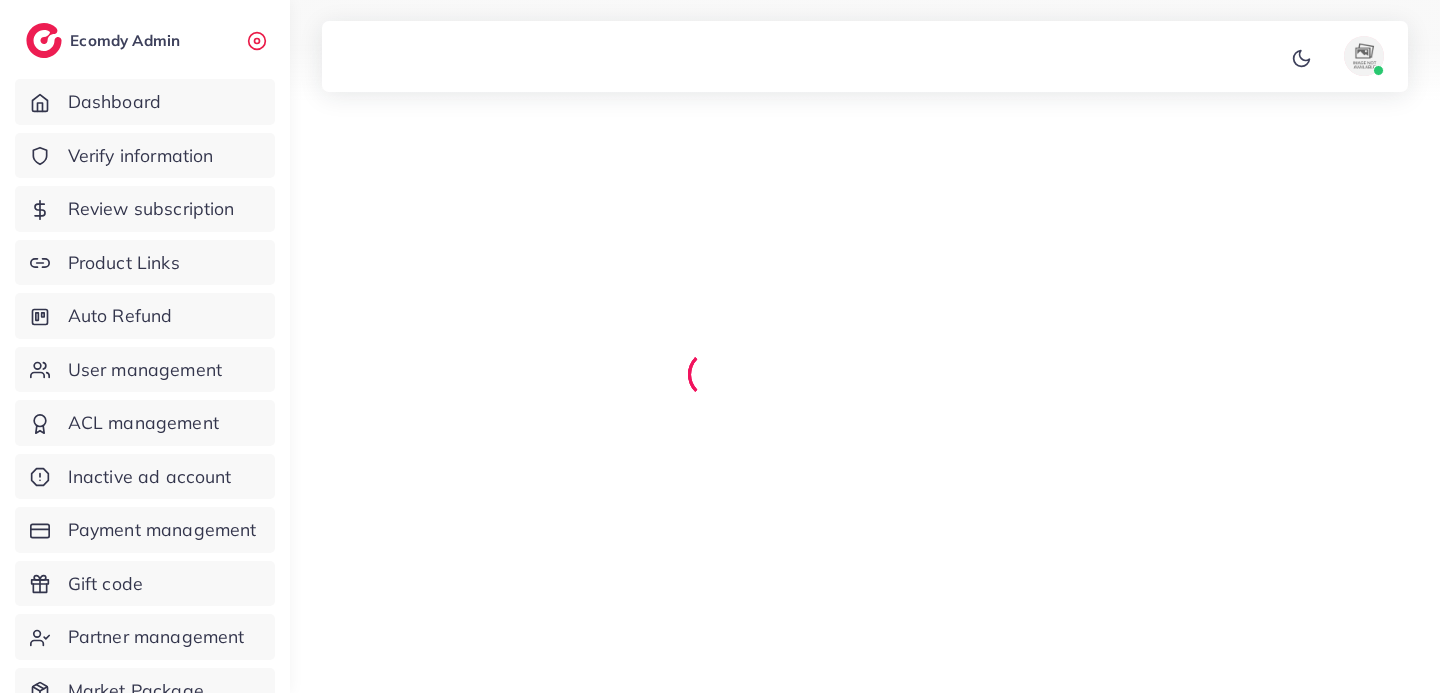 select on "*********" 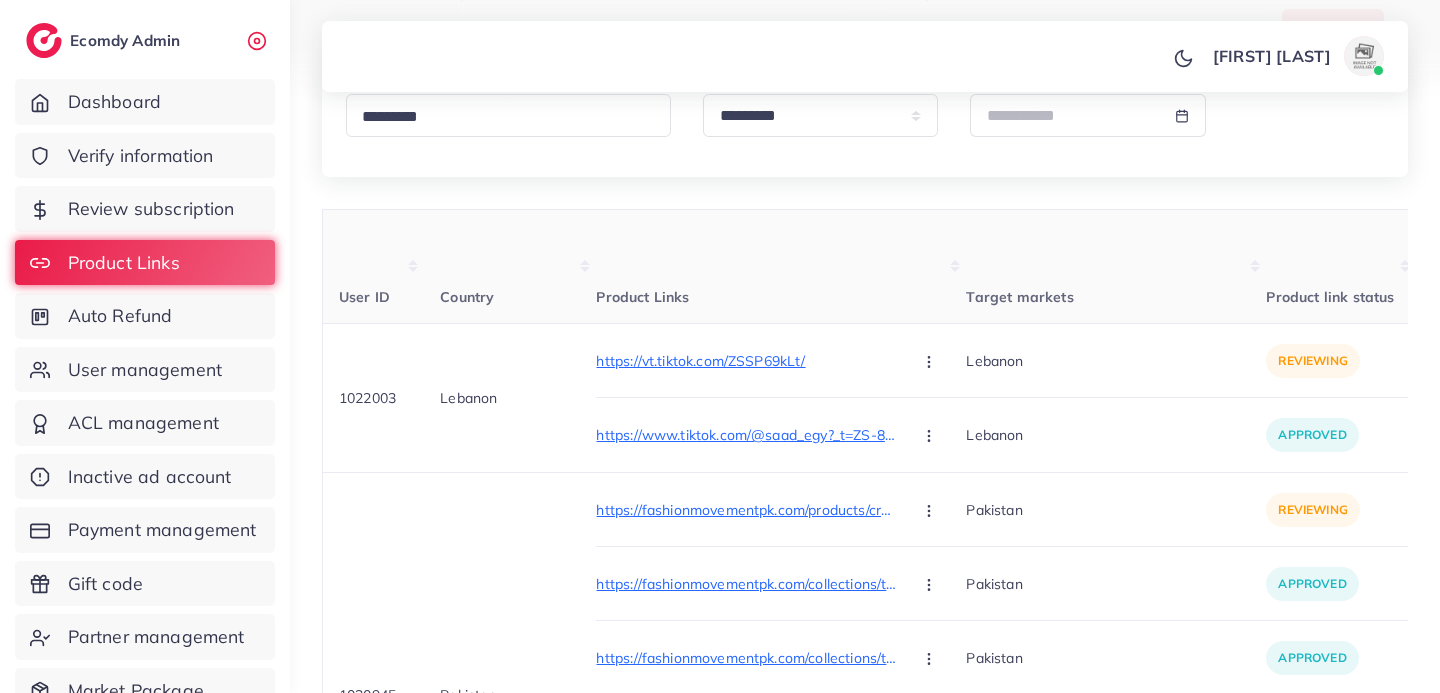 scroll, scrollTop: 270, scrollLeft: 0, axis: vertical 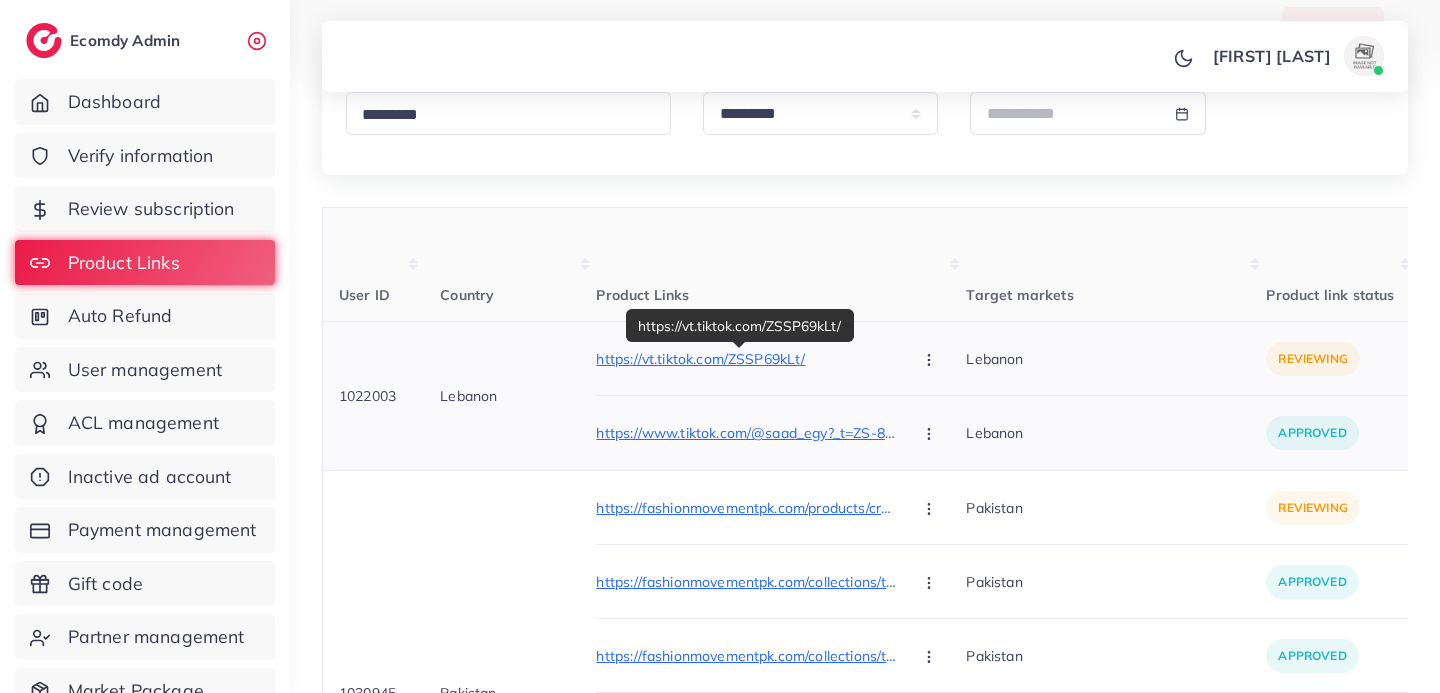 click on "https://vt.tiktok.com/ZSSP69kLt/" at bounding box center [746, 359] 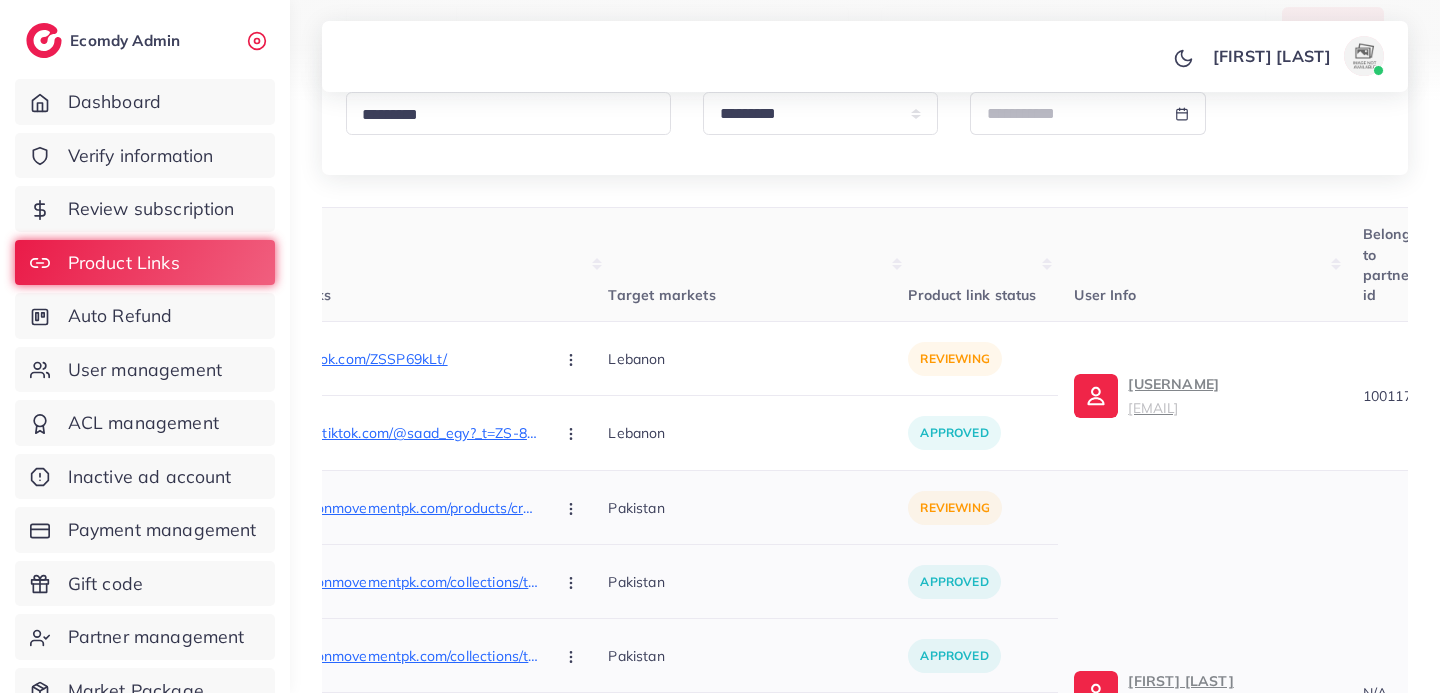 scroll, scrollTop: 0, scrollLeft: 326, axis: horizontal 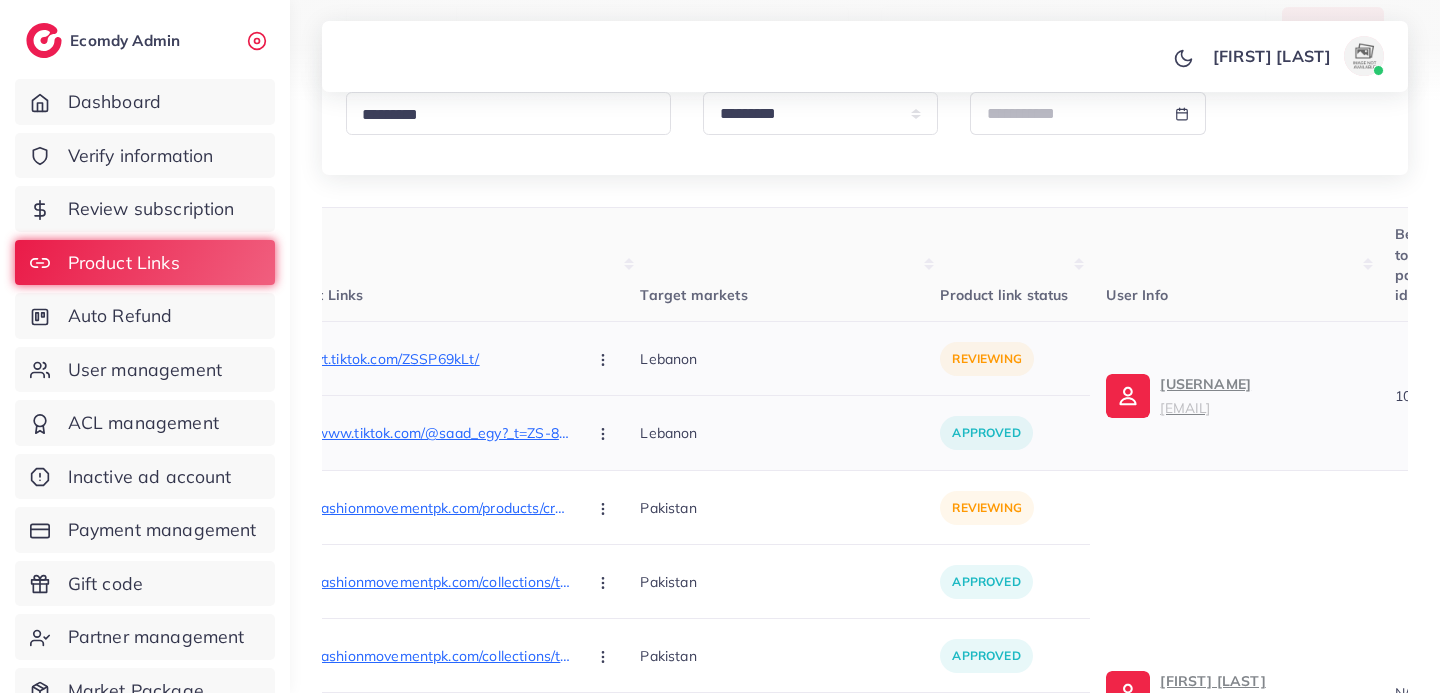 click 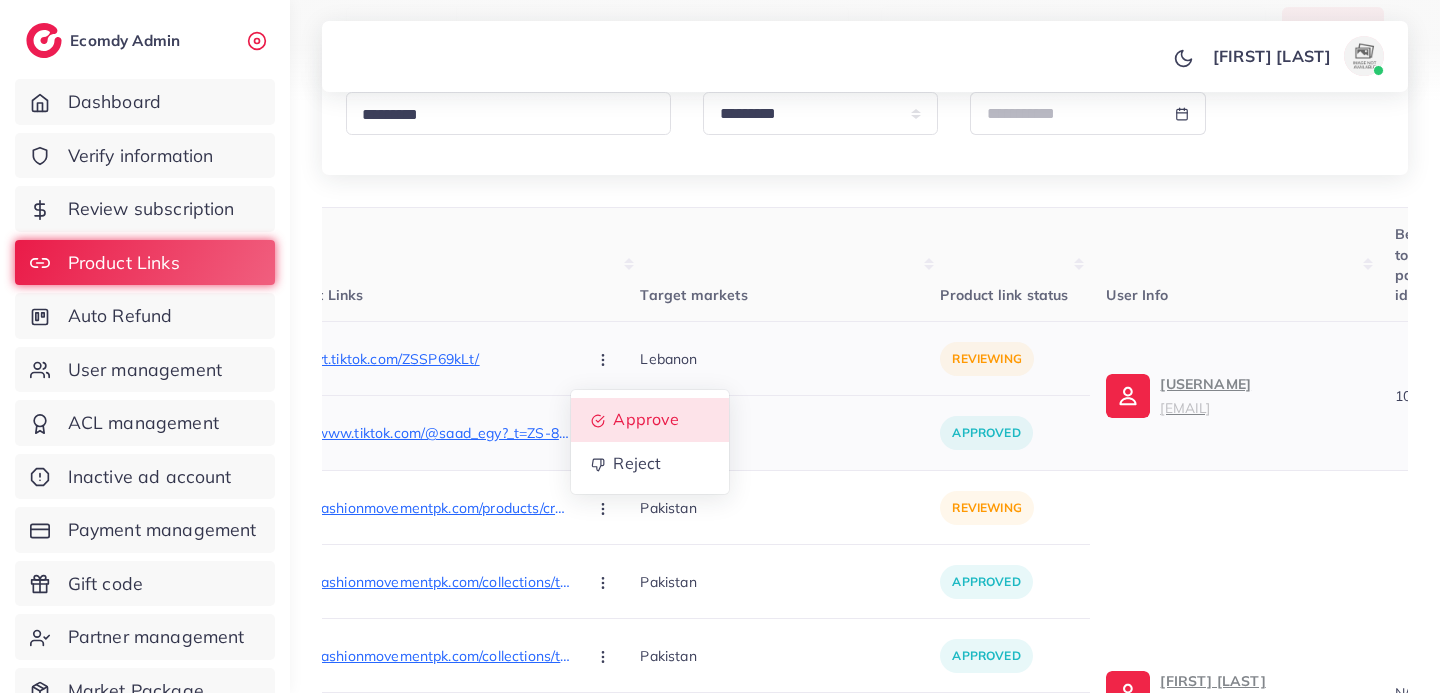 click on "Approve" at bounding box center (647, 420) 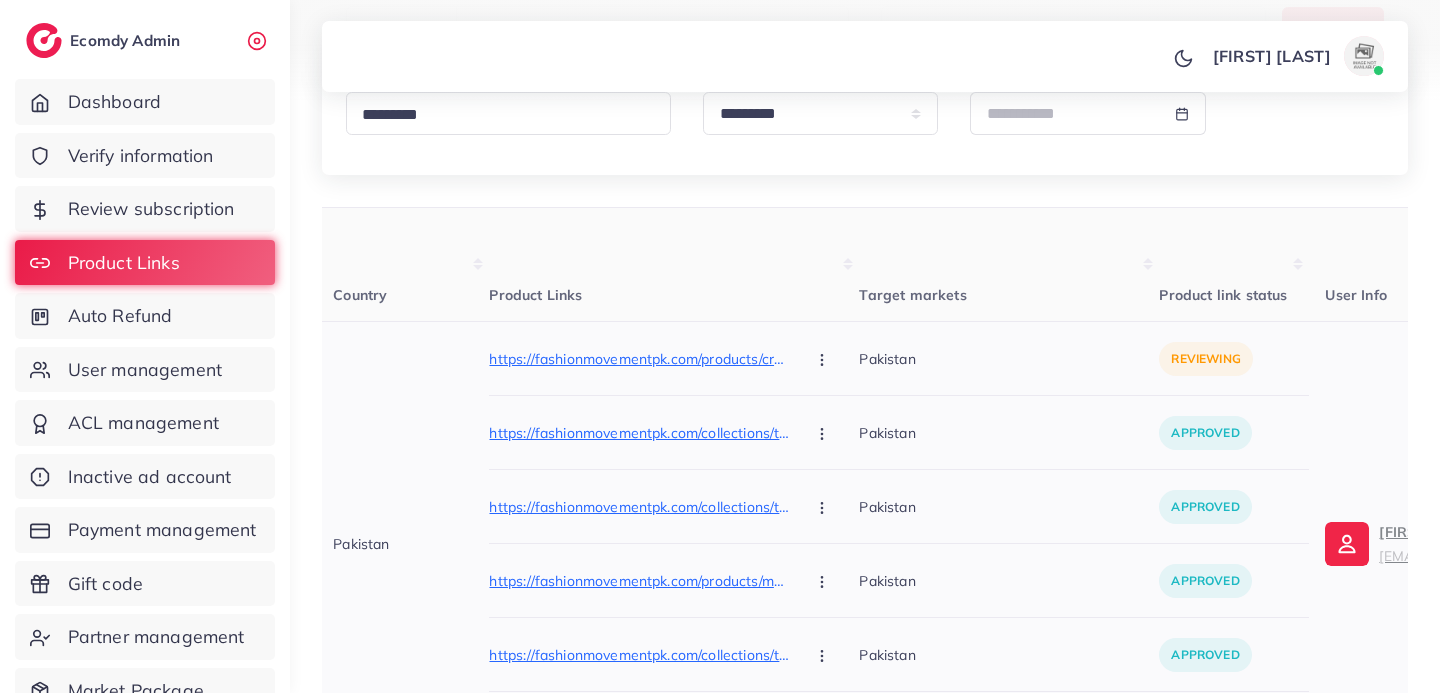 scroll, scrollTop: 0, scrollLeft: 0, axis: both 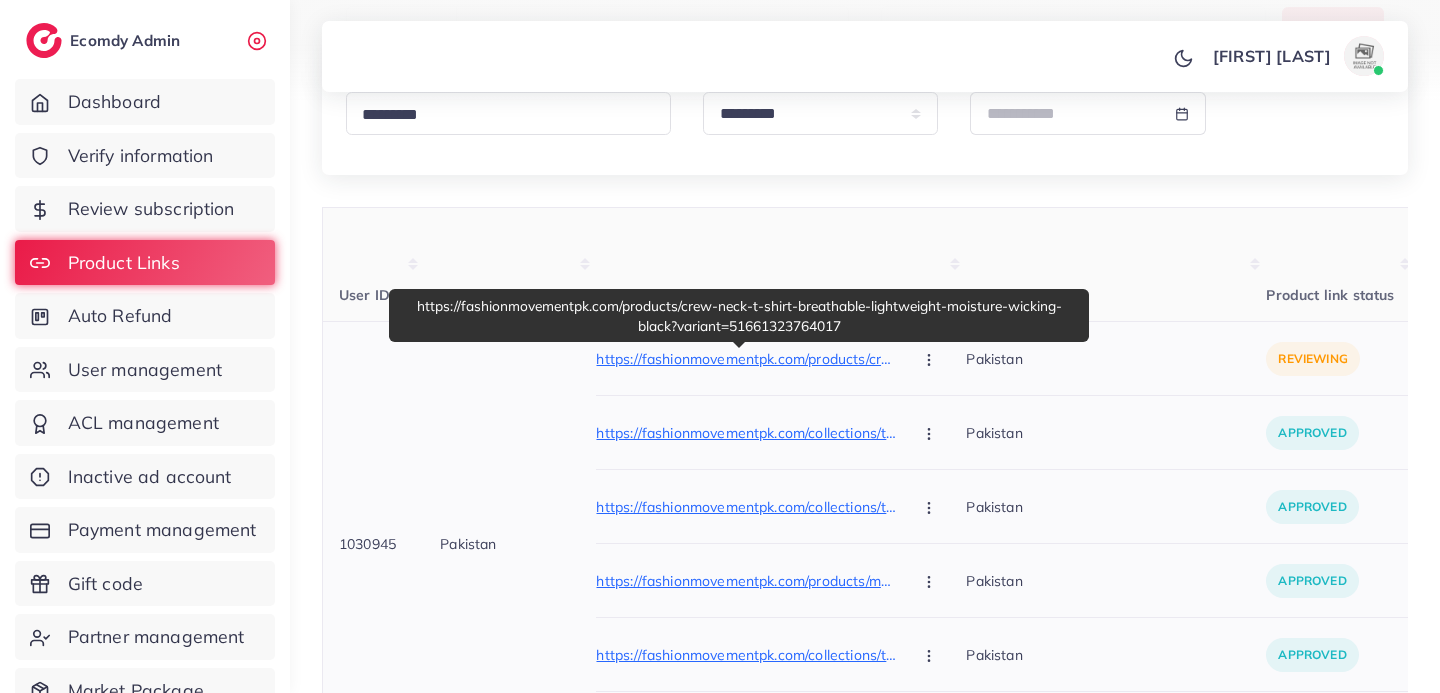 click on "https://fashionmovementpk.com/products/crew-neck-t-shirt-breathable-lightweight-moisture-wicking-black?variant=51661323764017" at bounding box center [746, 359] 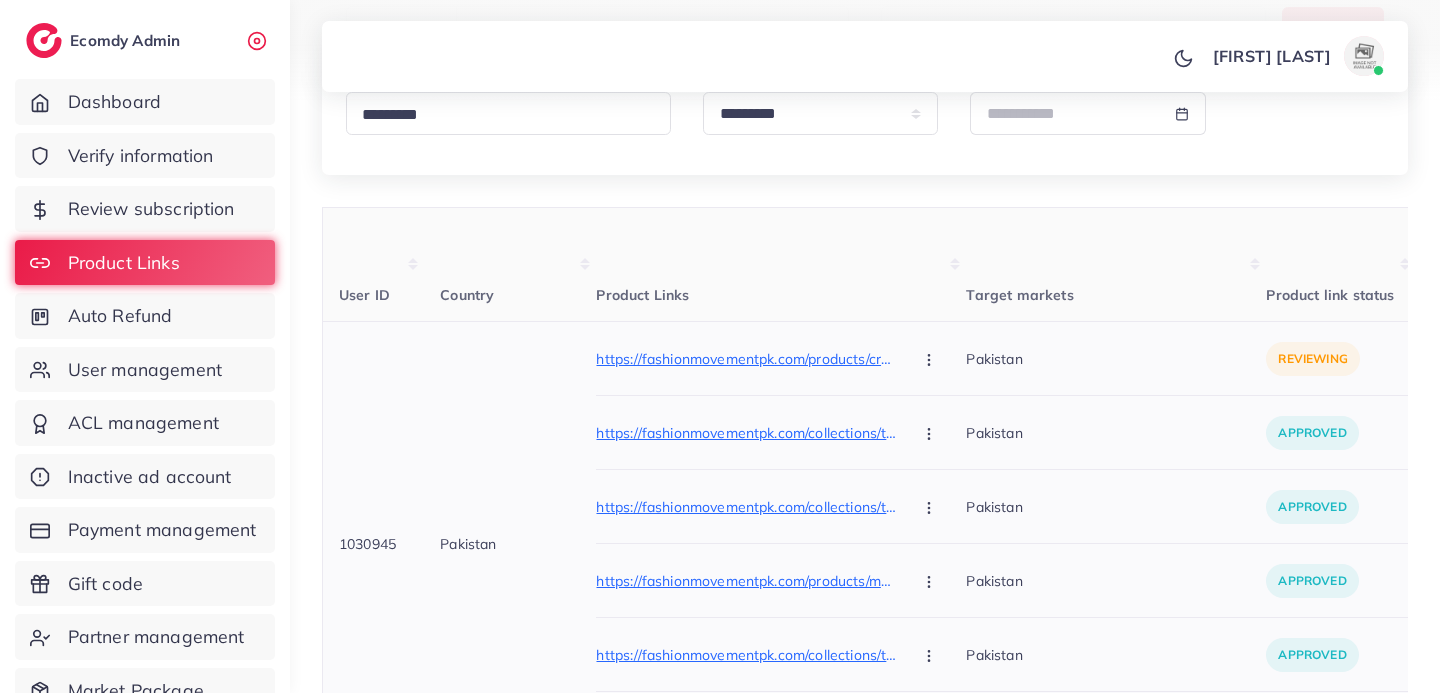 click 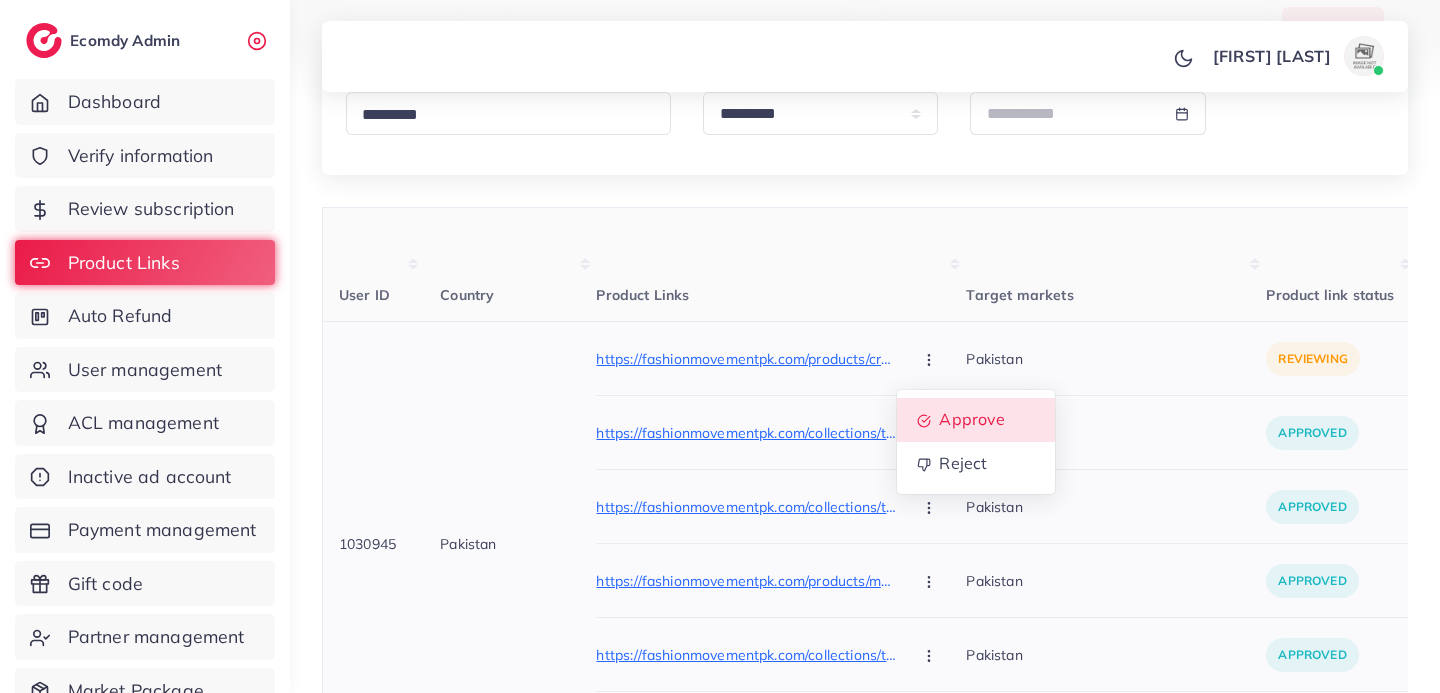 click on "Approve" at bounding box center (973, 420) 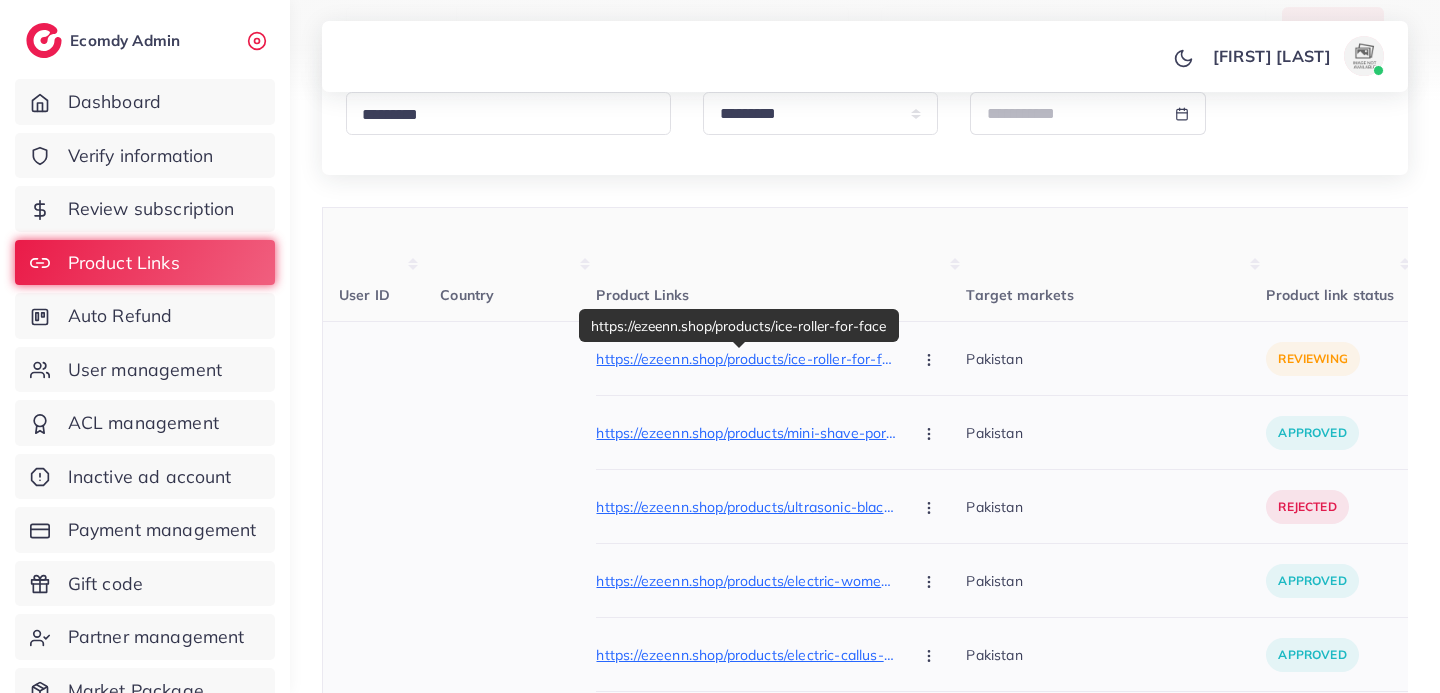 click on "https://ezeenn.shop/products/ice-roller-for-face" at bounding box center [746, 359] 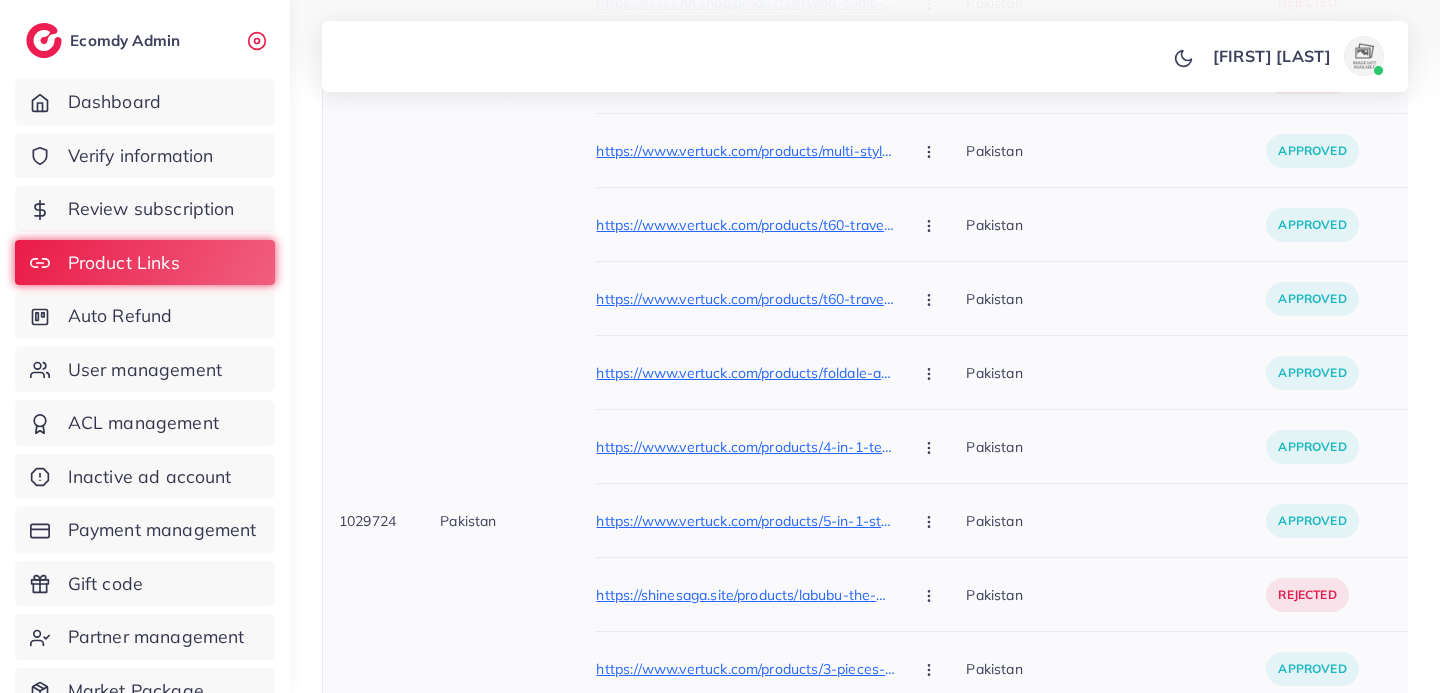 scroll, scrollTop: 997, scrollLeft: 0, axis: vertical 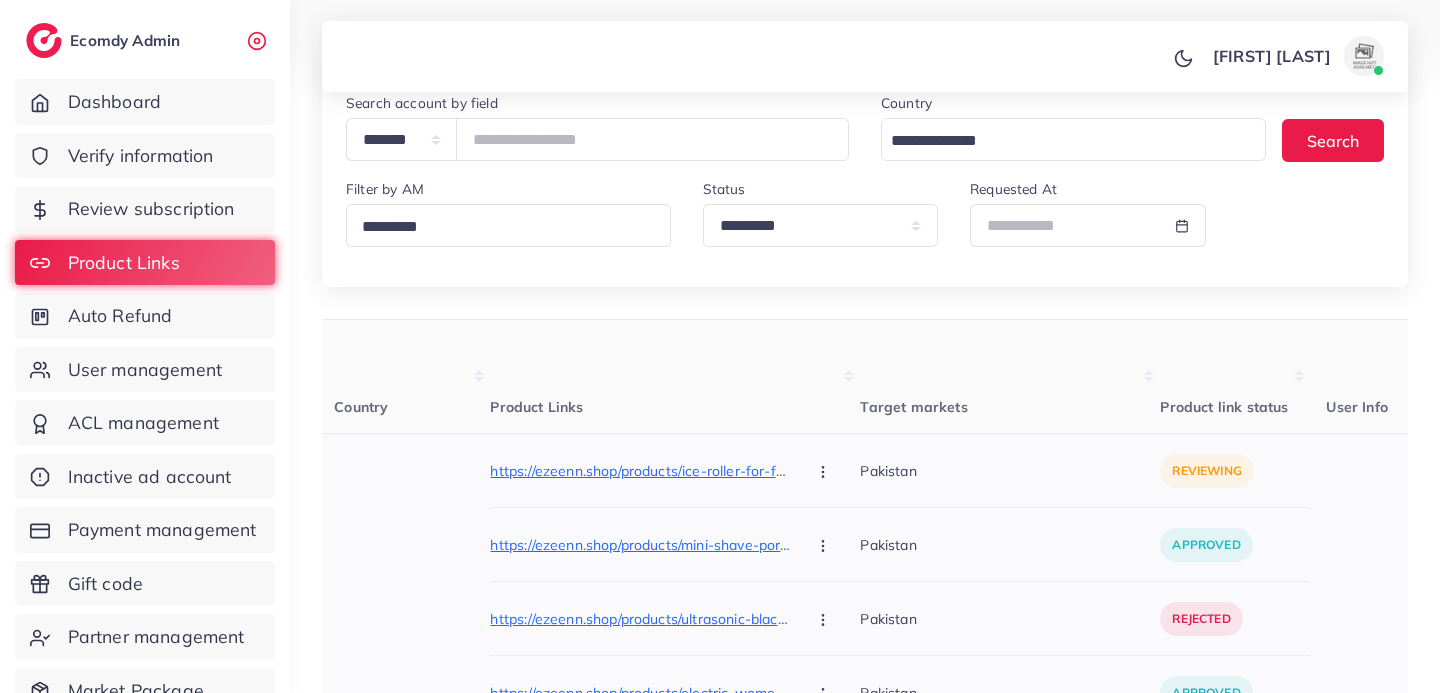 click 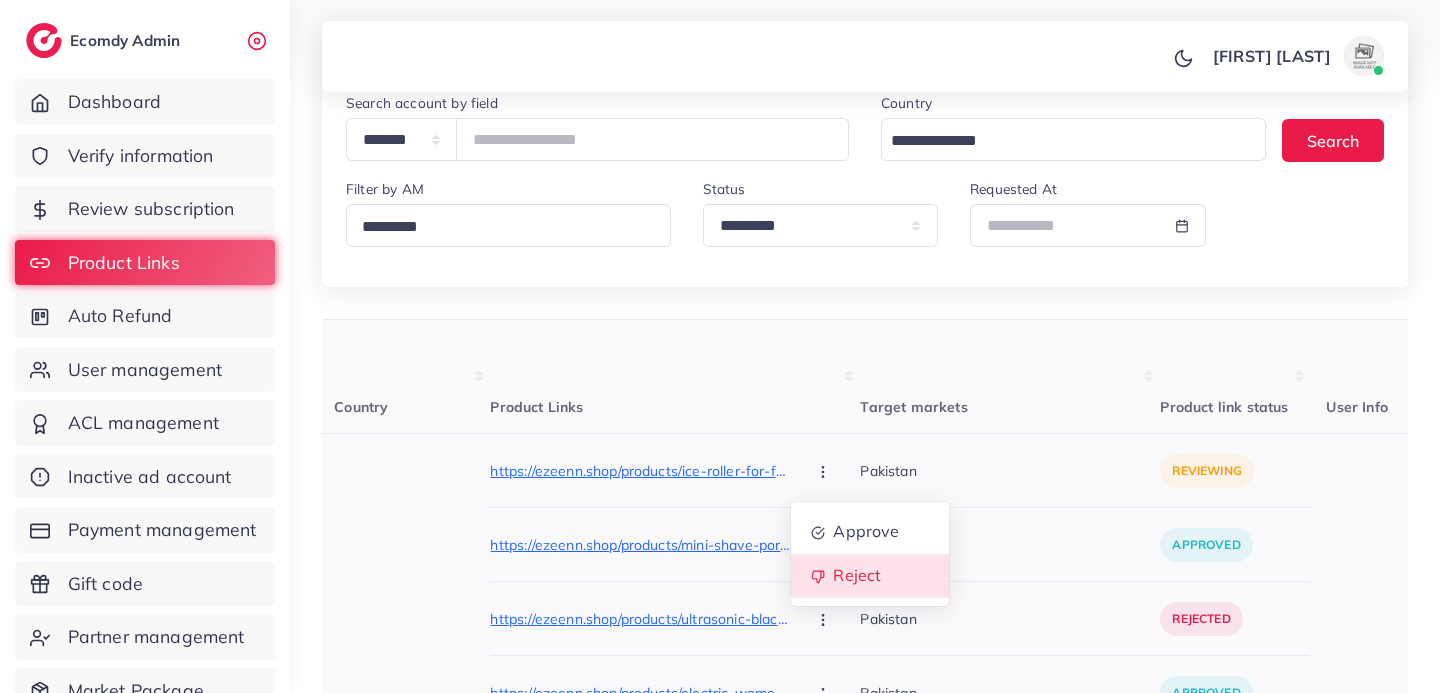 click on "Reject" at bounding box center [858, 576] 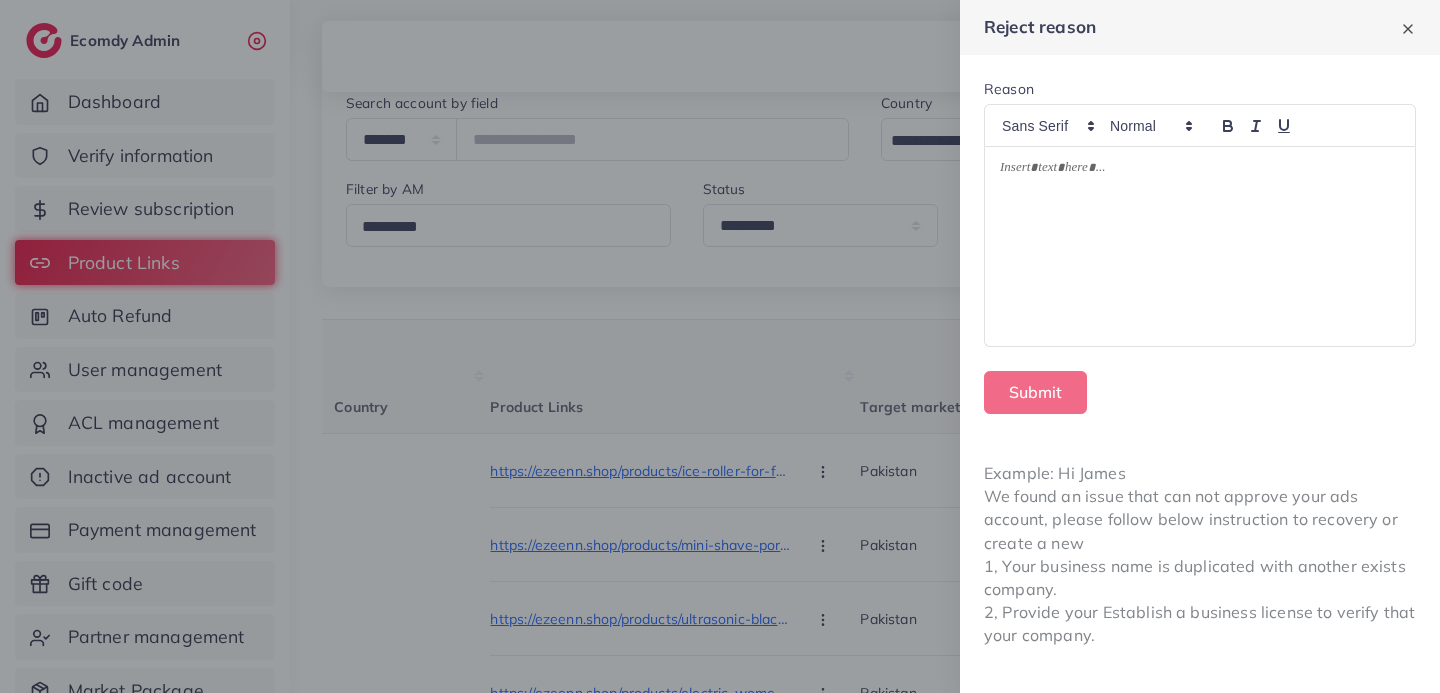 click at bounding box center [1200, 171] 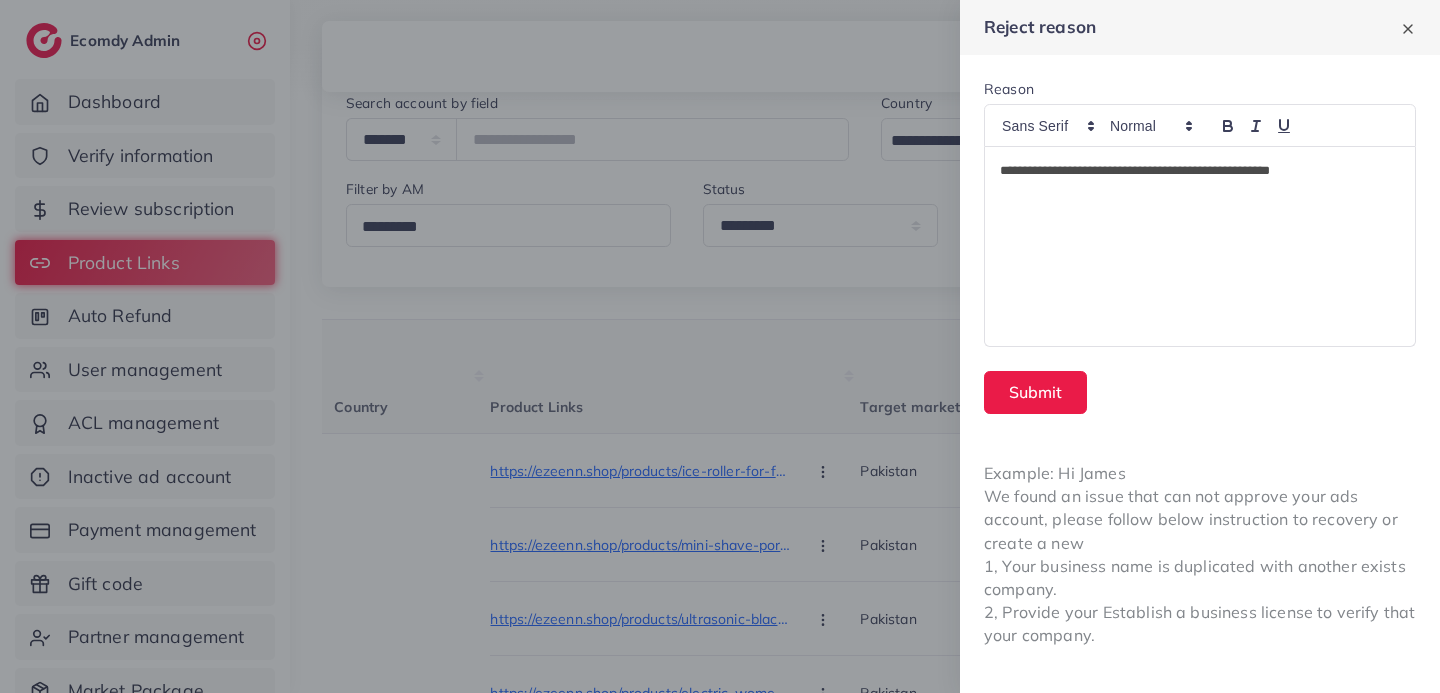 click 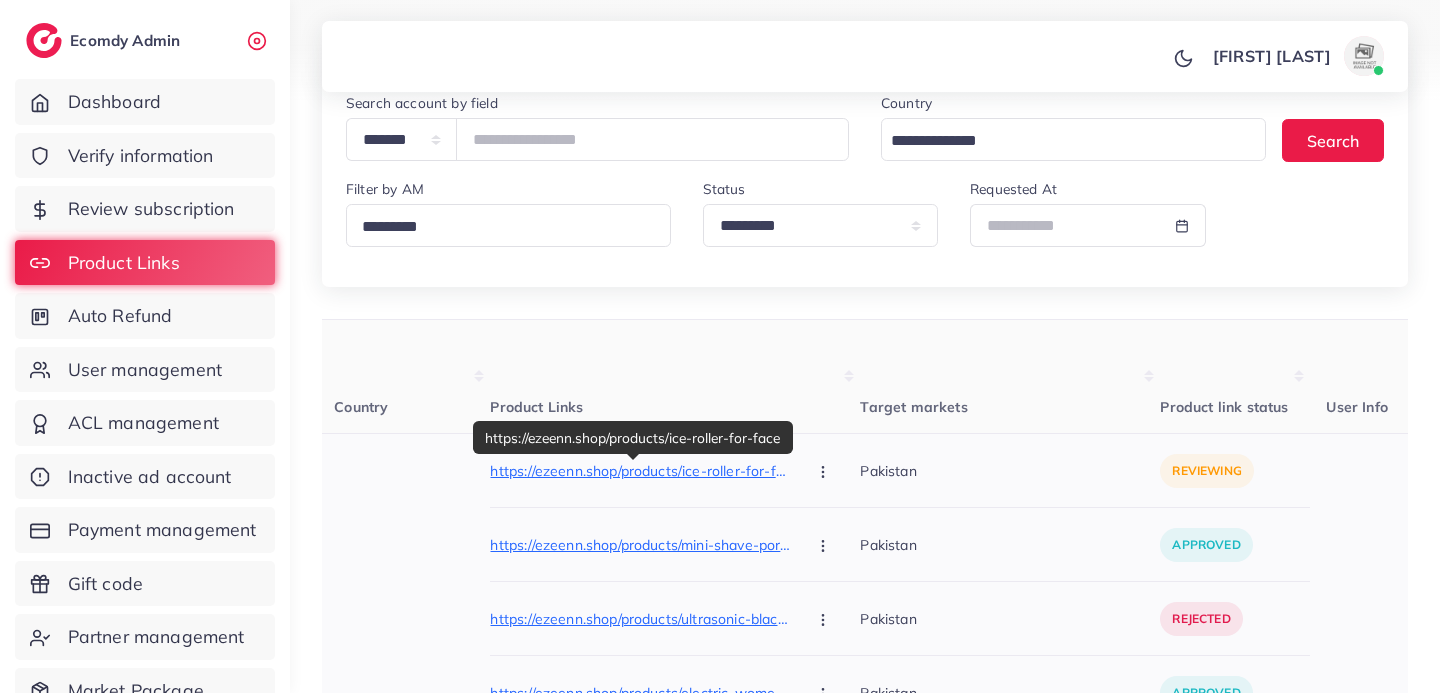 click on "https://ezeenn.shop/products/ice-roller-for-face" at bounding box center (640, 471) 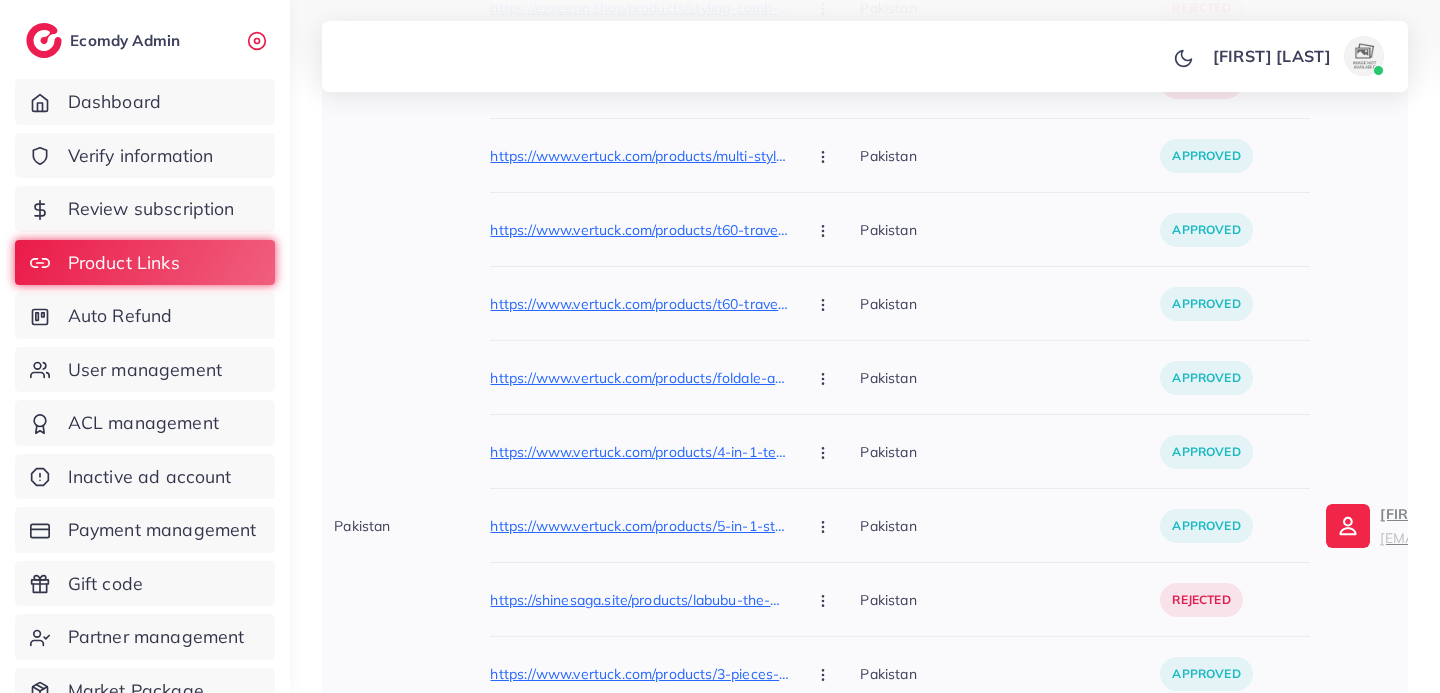 scroll, scrollTop: 999, scrollLeft: 0, axis: vertical 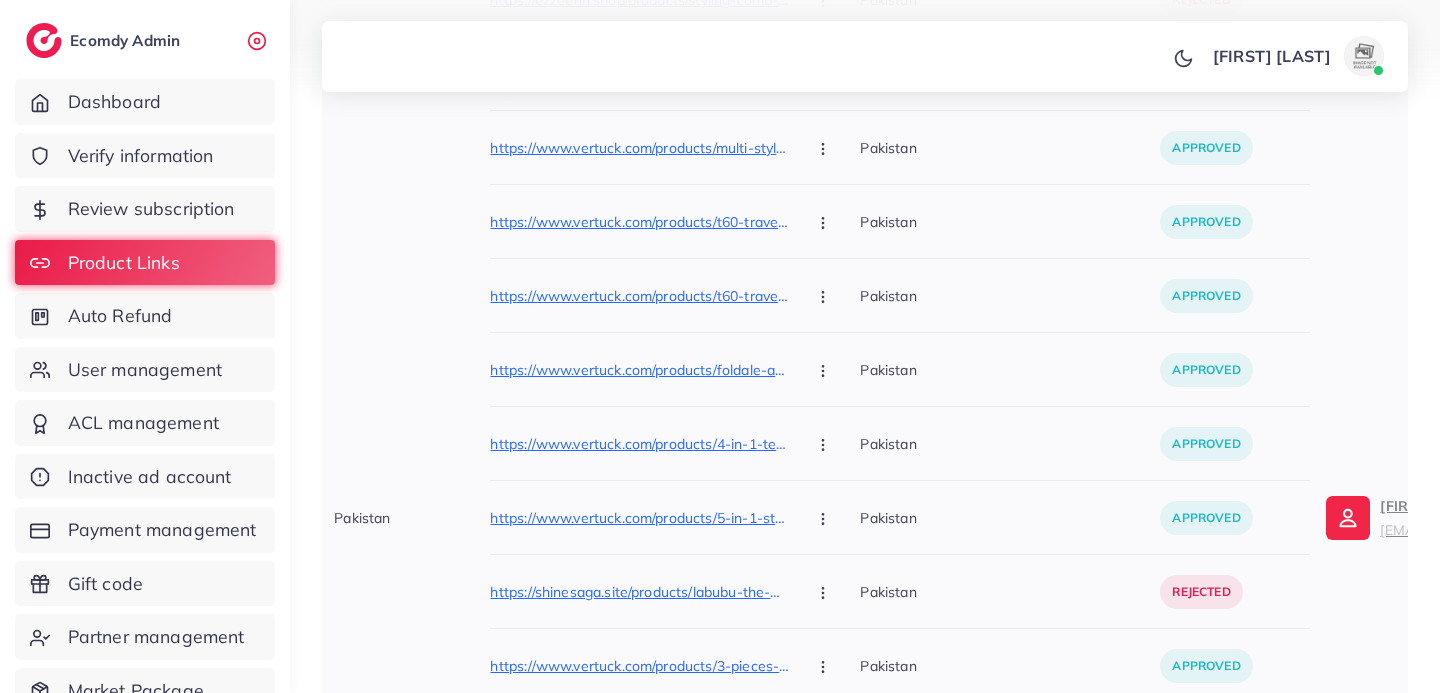 click at bounding box center (1348, 518) 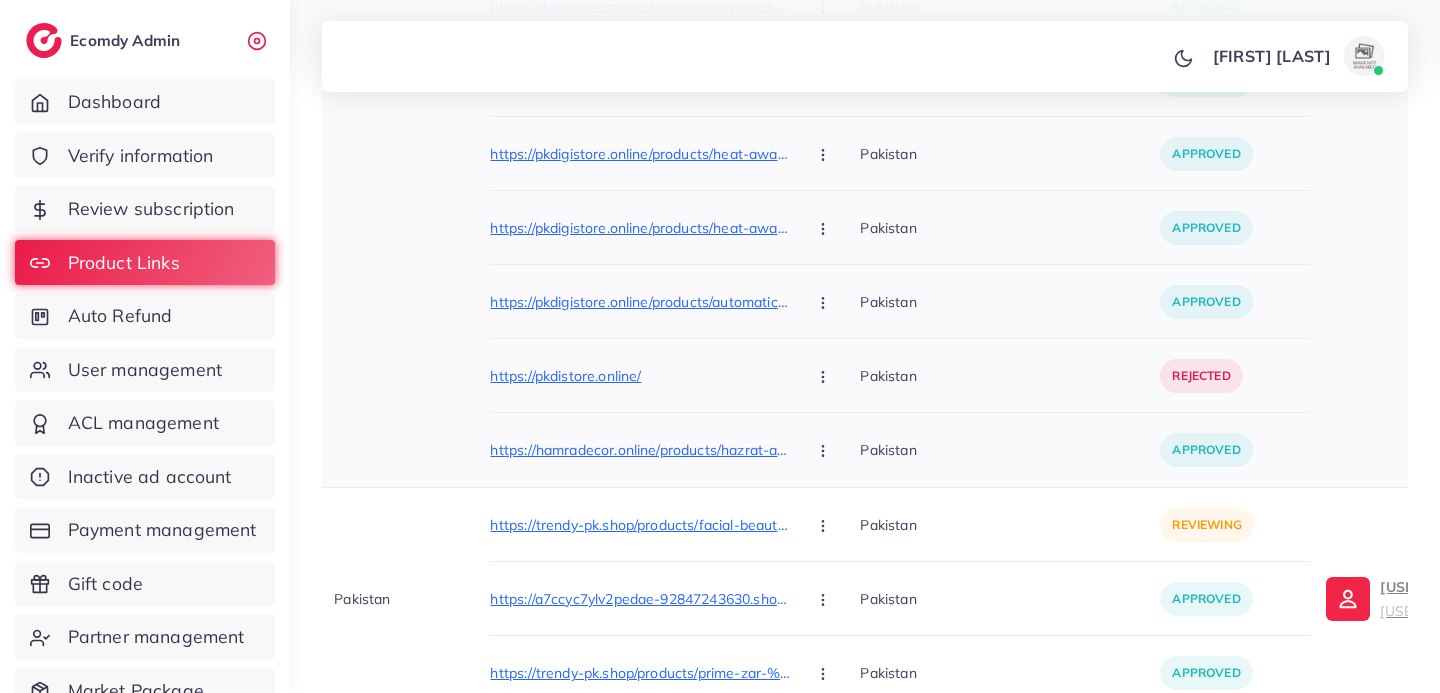 scroll, scrollTop: 1968, scrollLeft: 0, axis: vertical 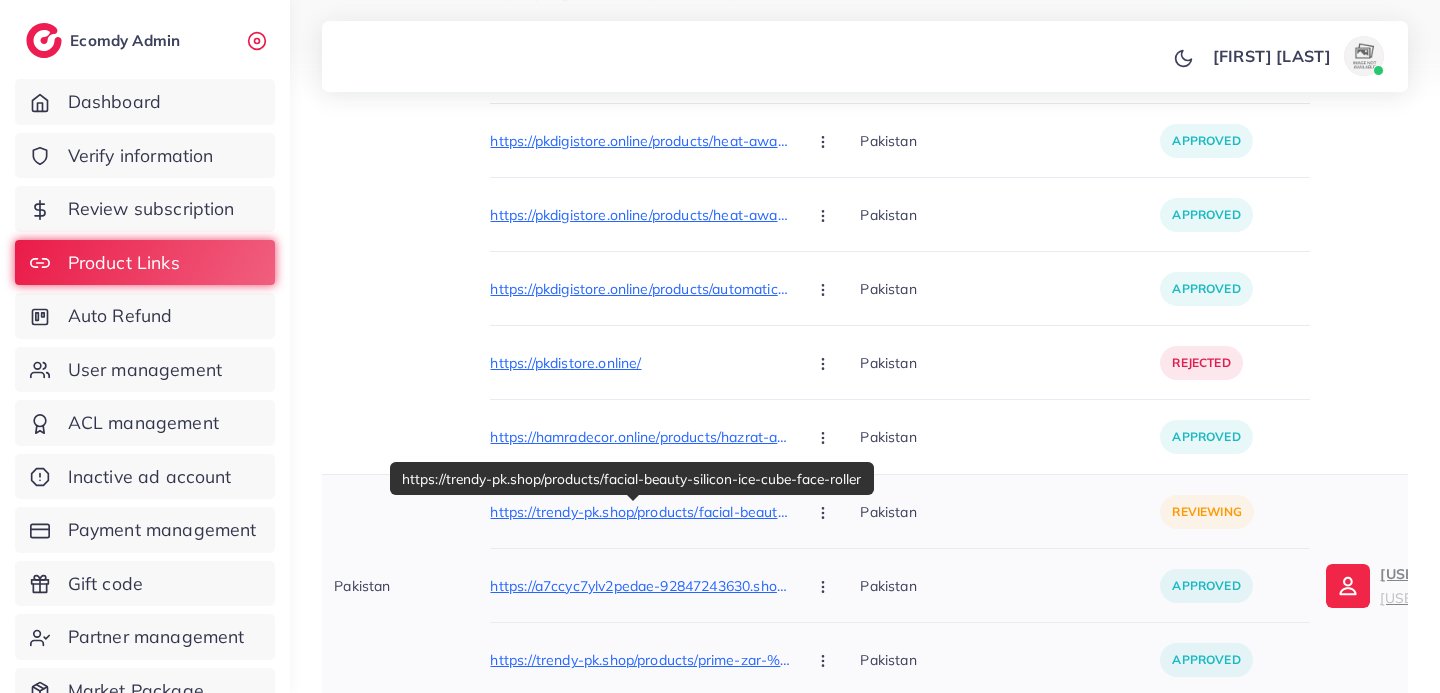 click on "https://trendy-pk.shop/products/facial-beauty-silicon-ice-cube-face-roller" at bounding box center (640, 512) 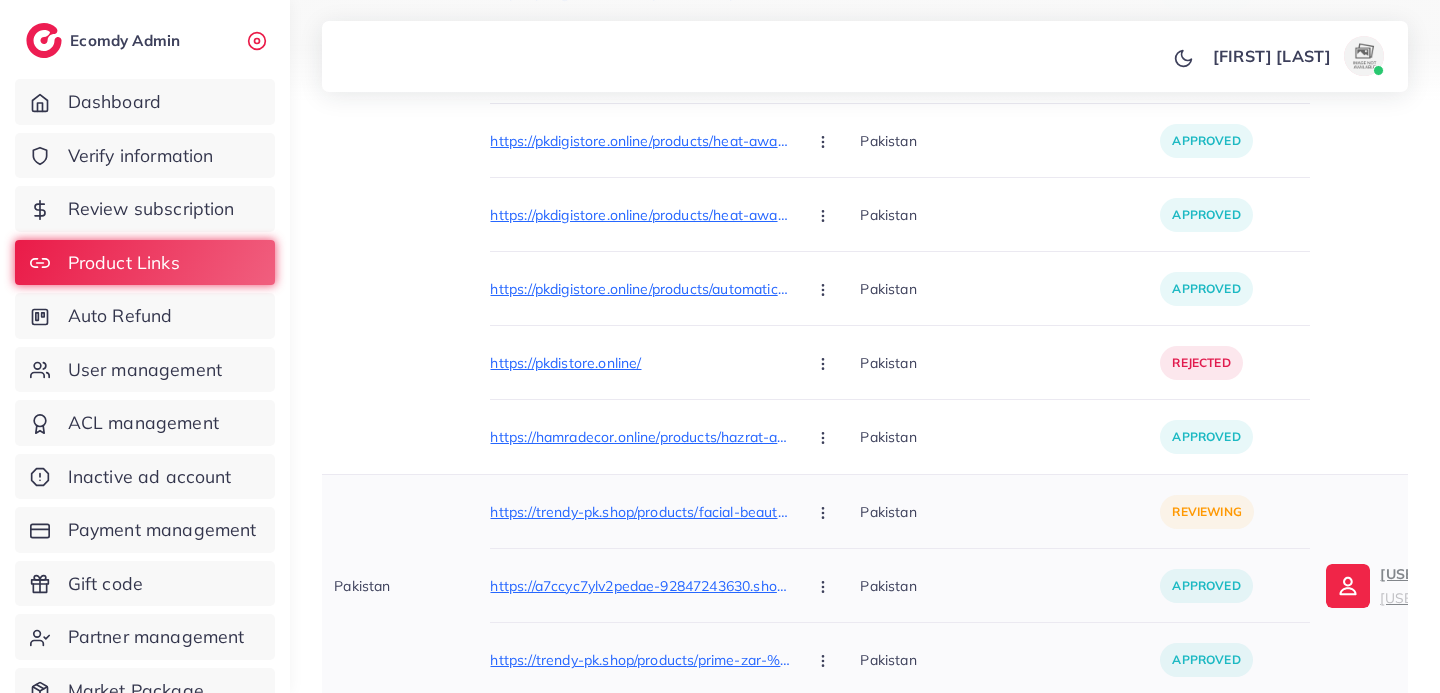 click at bounding box center [825, 511] 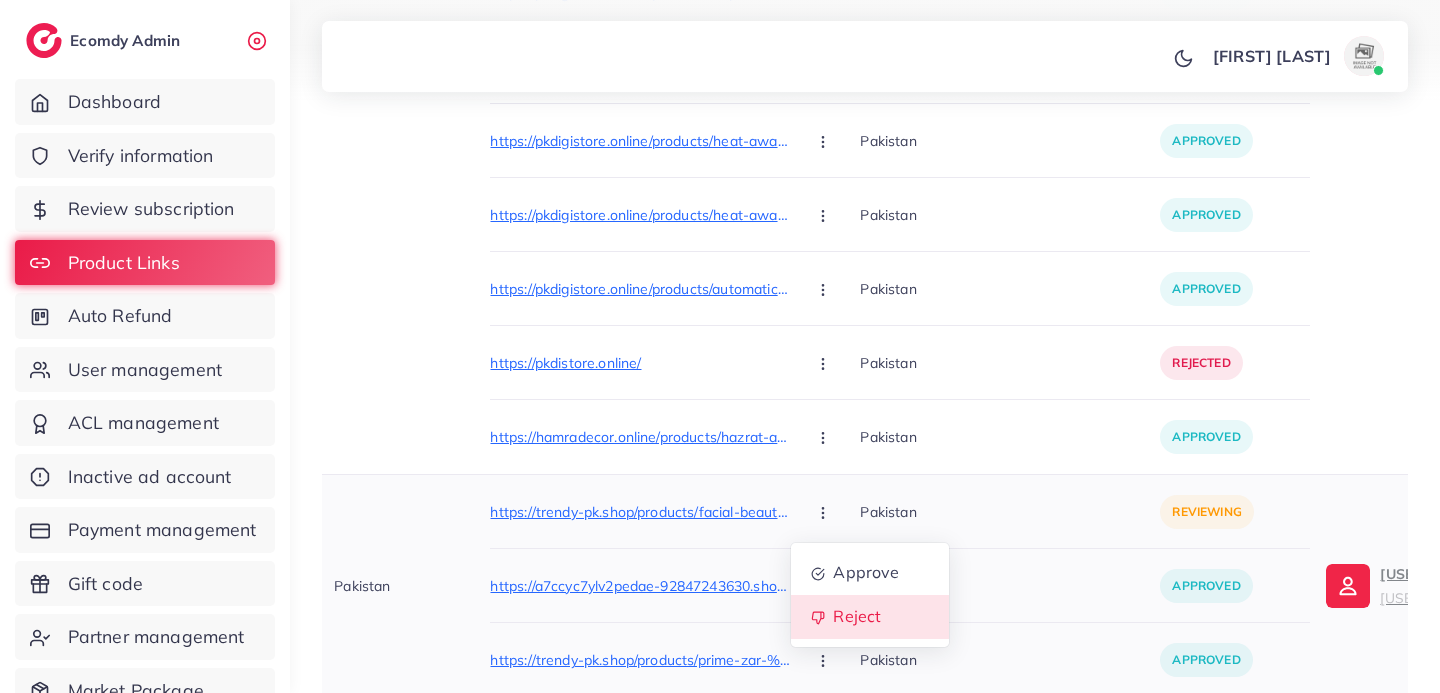 click on "Reject" at bounding box center [858, 617] 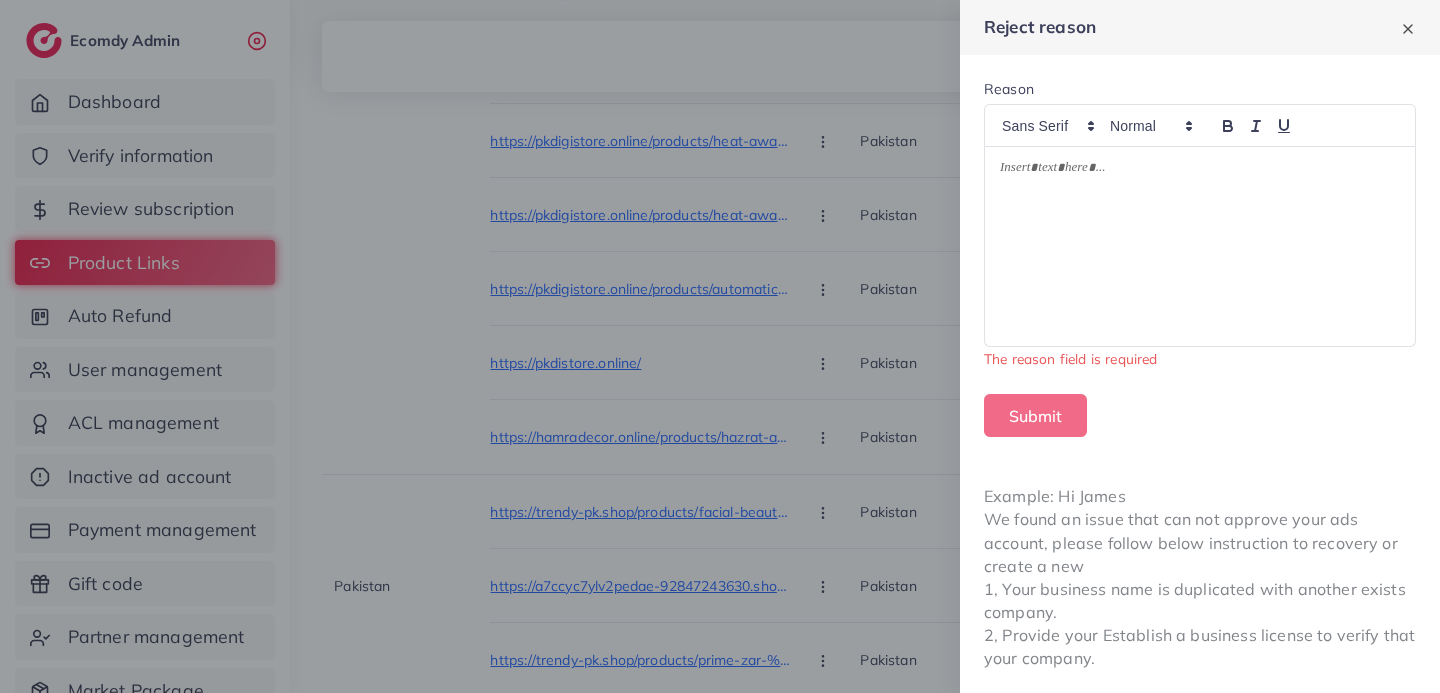 click at bounding box center [1200, 171] 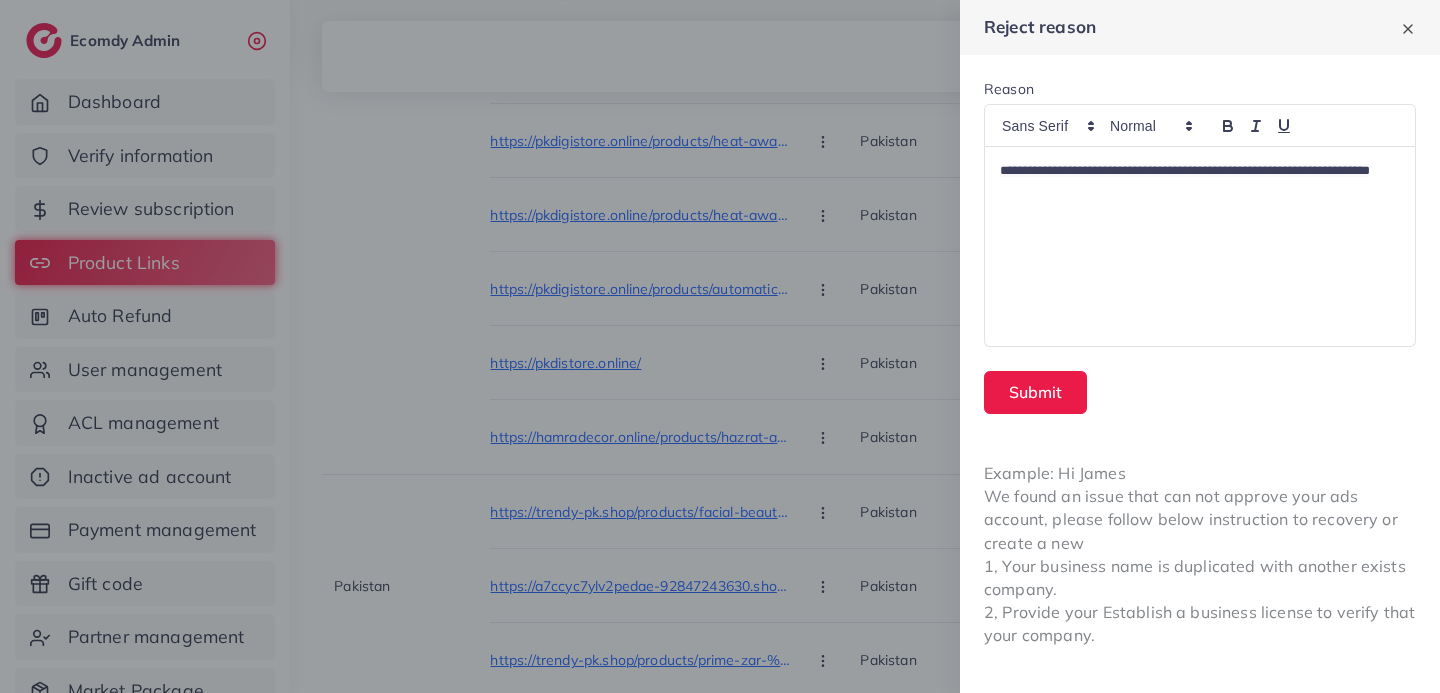 scroll, scrollTop: 0, scrollLeft: 0, axis: both 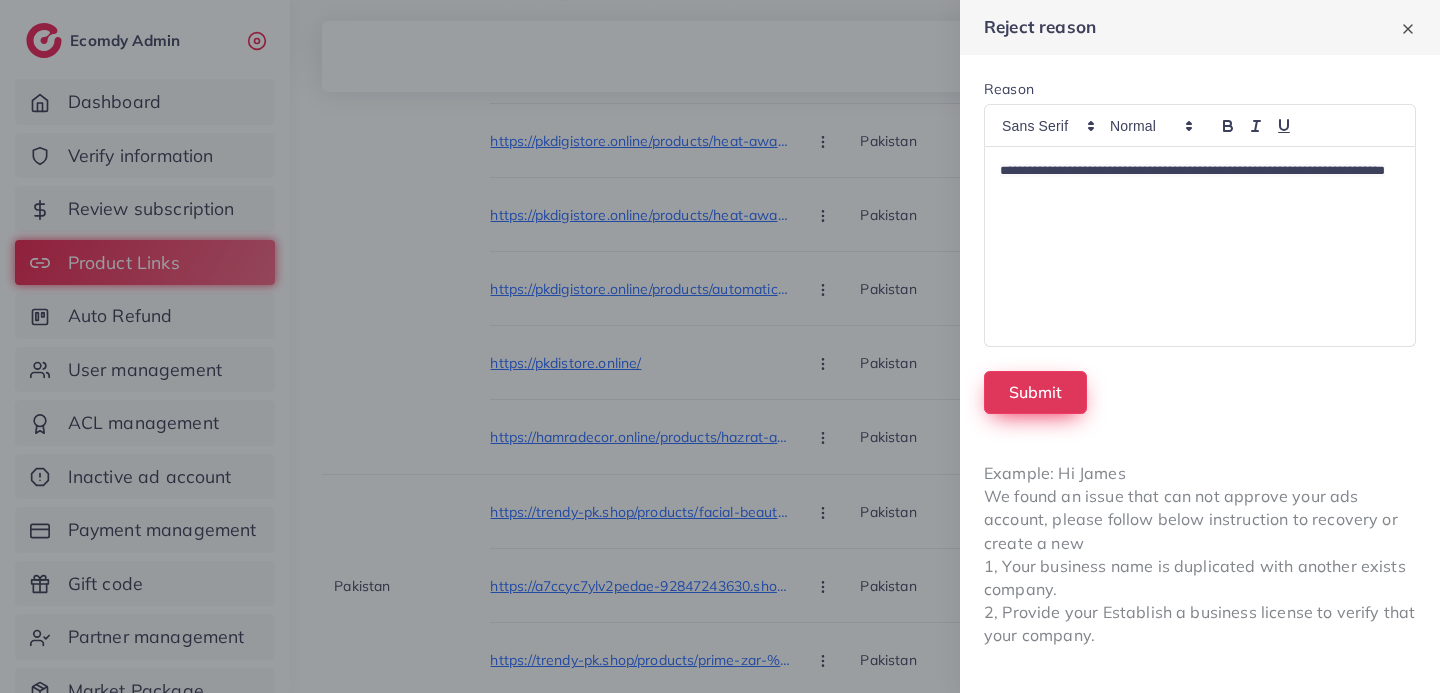 click on "Submit" at bounding box center (1035, 392) 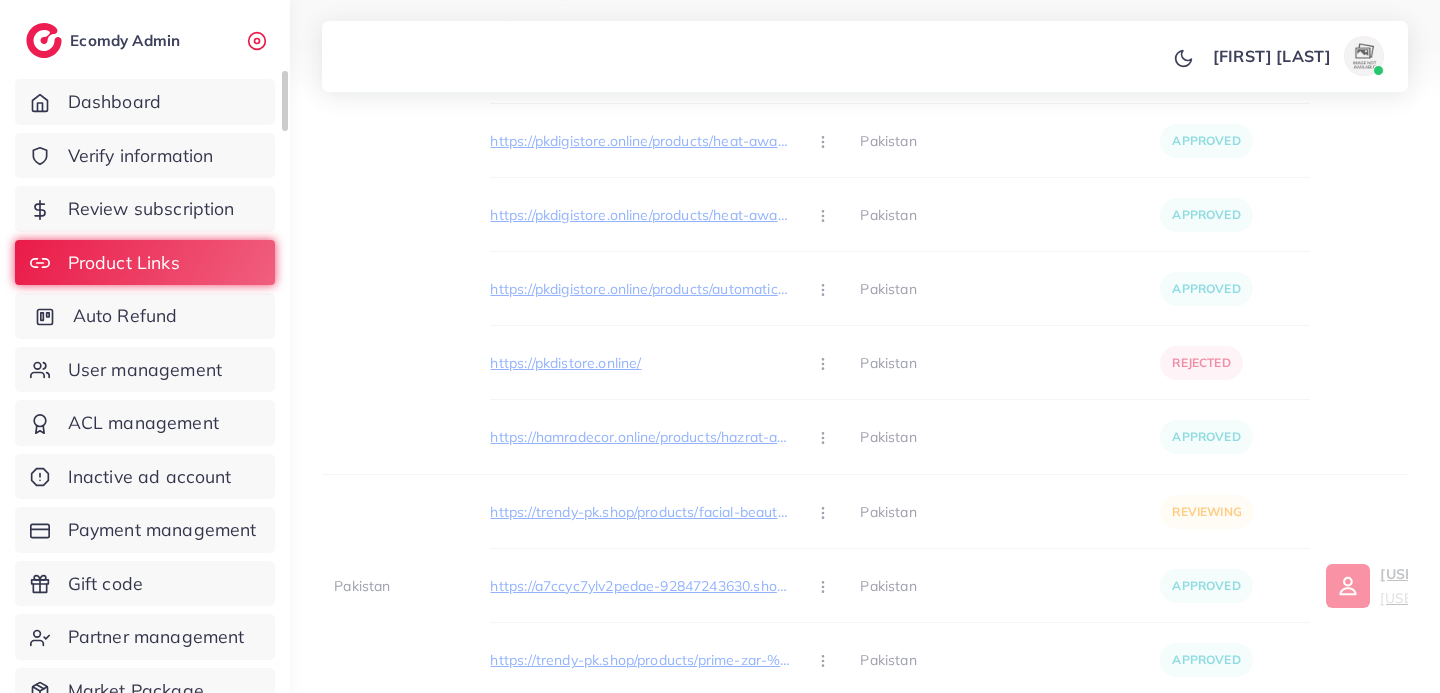 click on "Auto Refund" at bounding box center [125, 316] 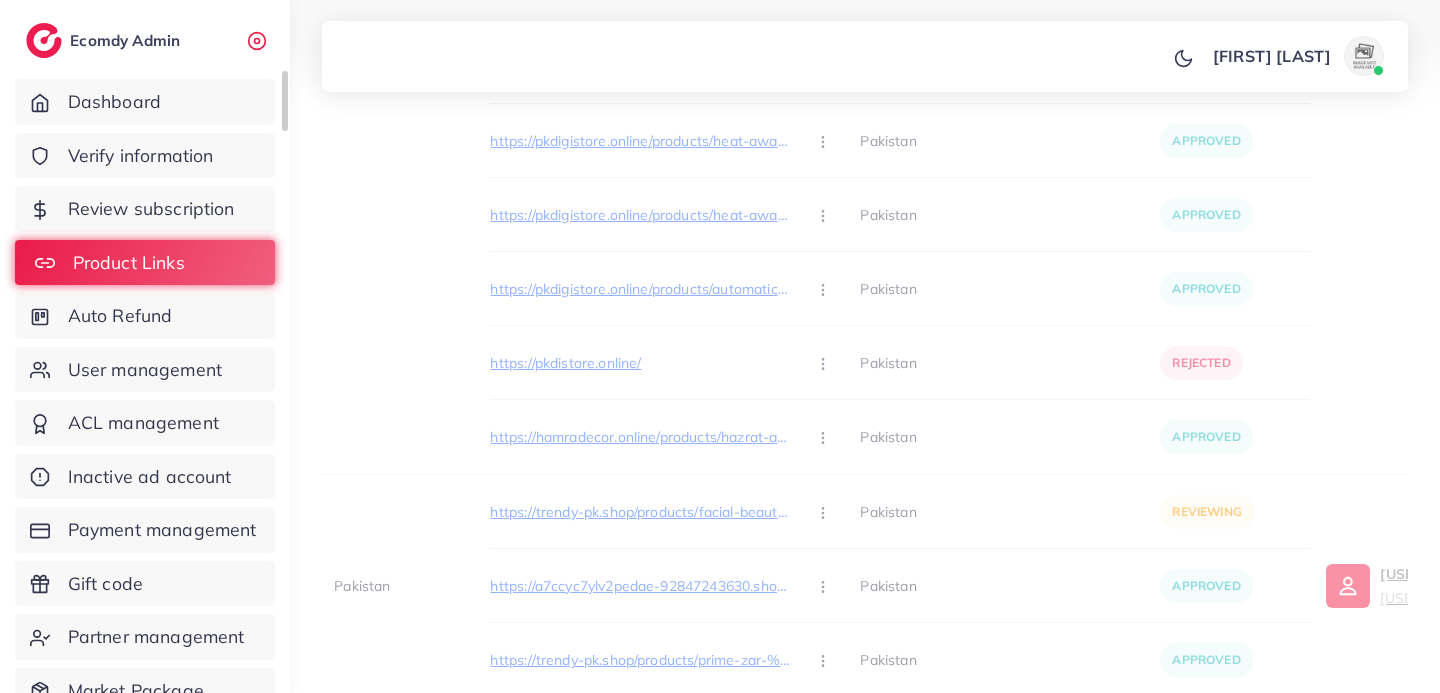 scroll, scrollTop: 0, scrollLeft: 0, axis: both 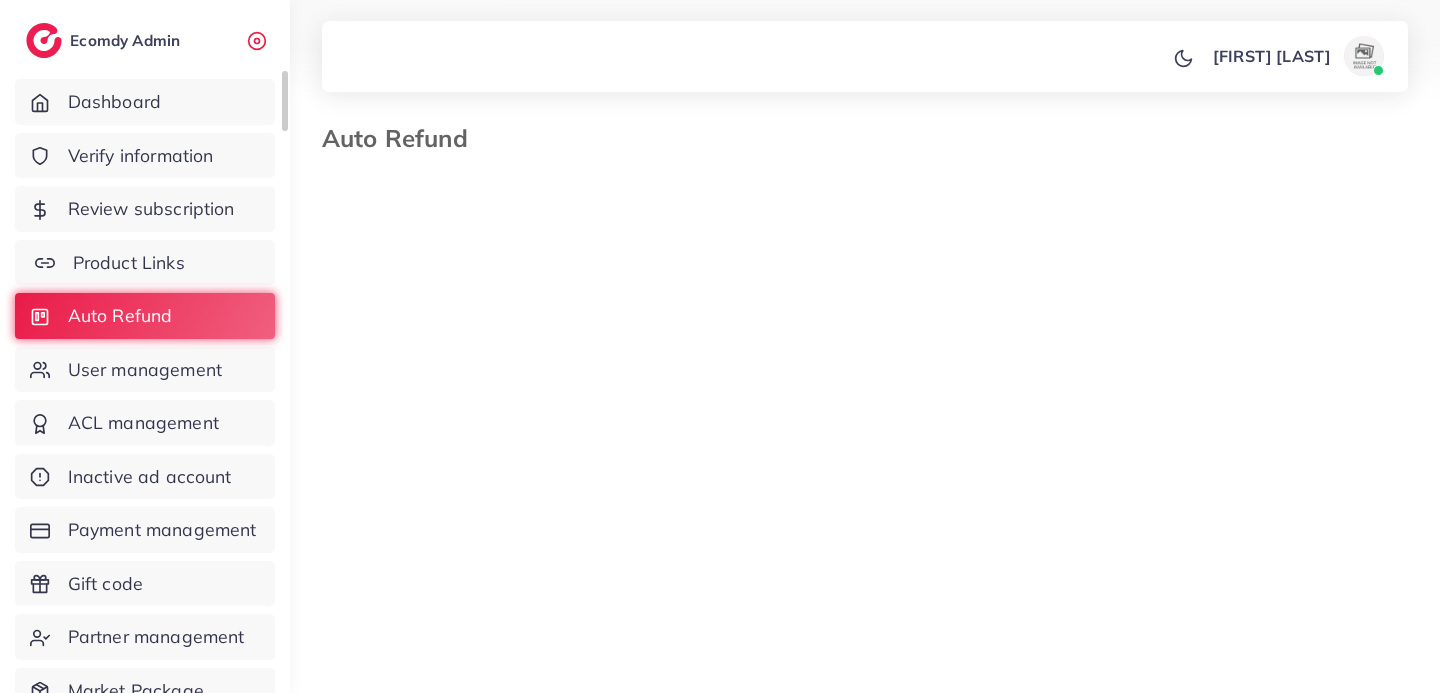 click on "Product Links" at bounding box center [129, 263] 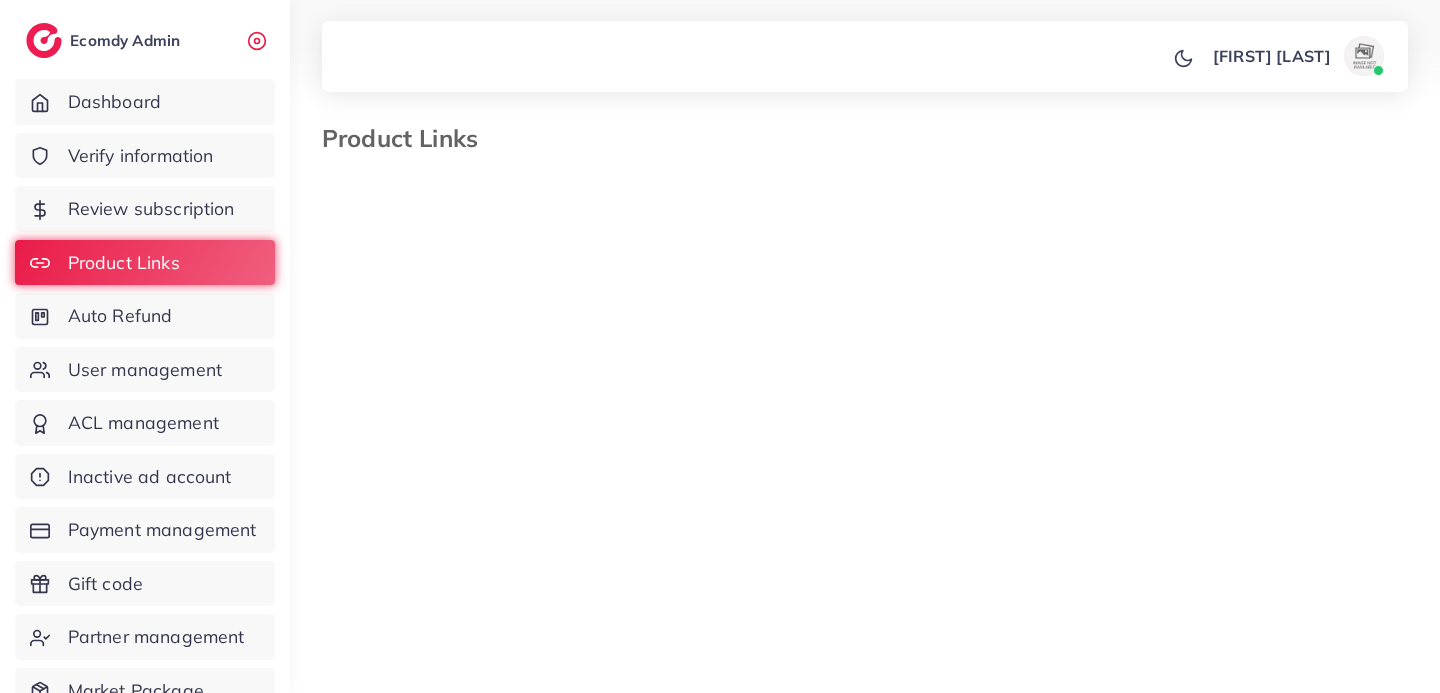 select on "*********" 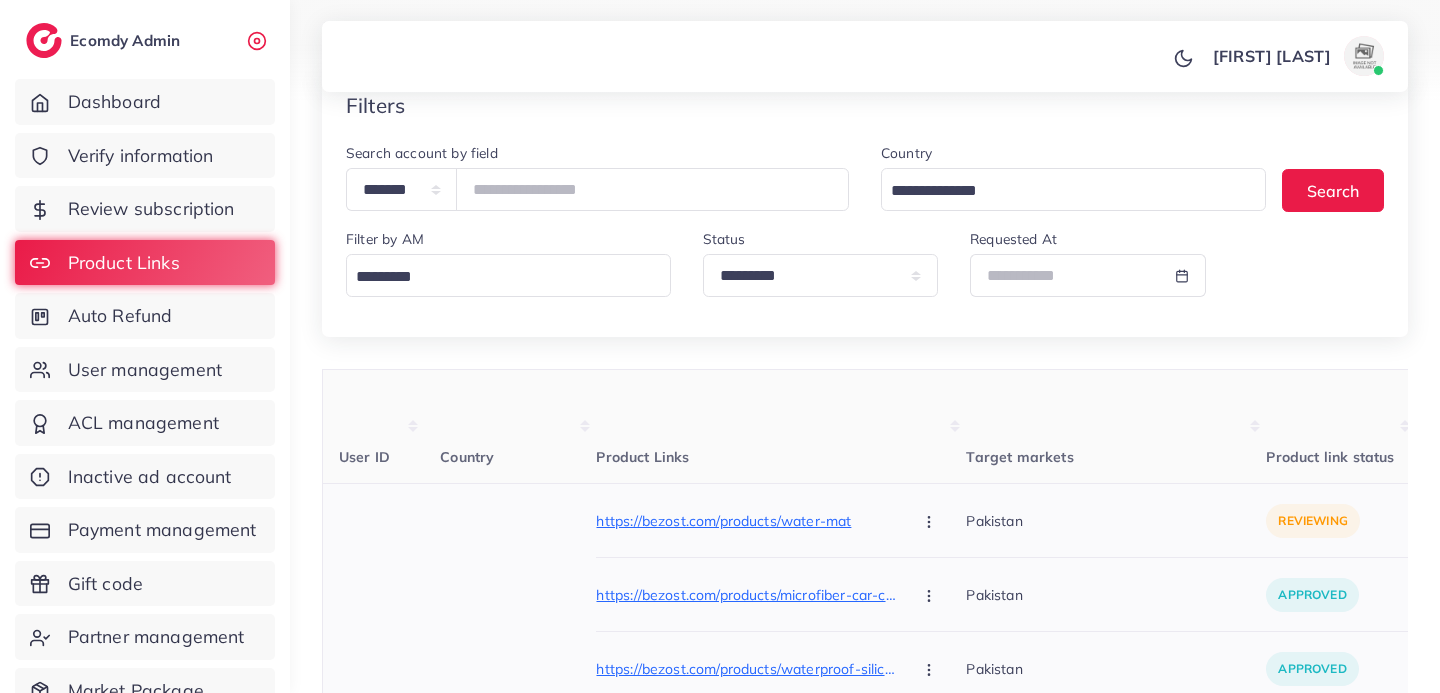scroll, scrollTop: 133, scrollLeft: 0, axis: vertical 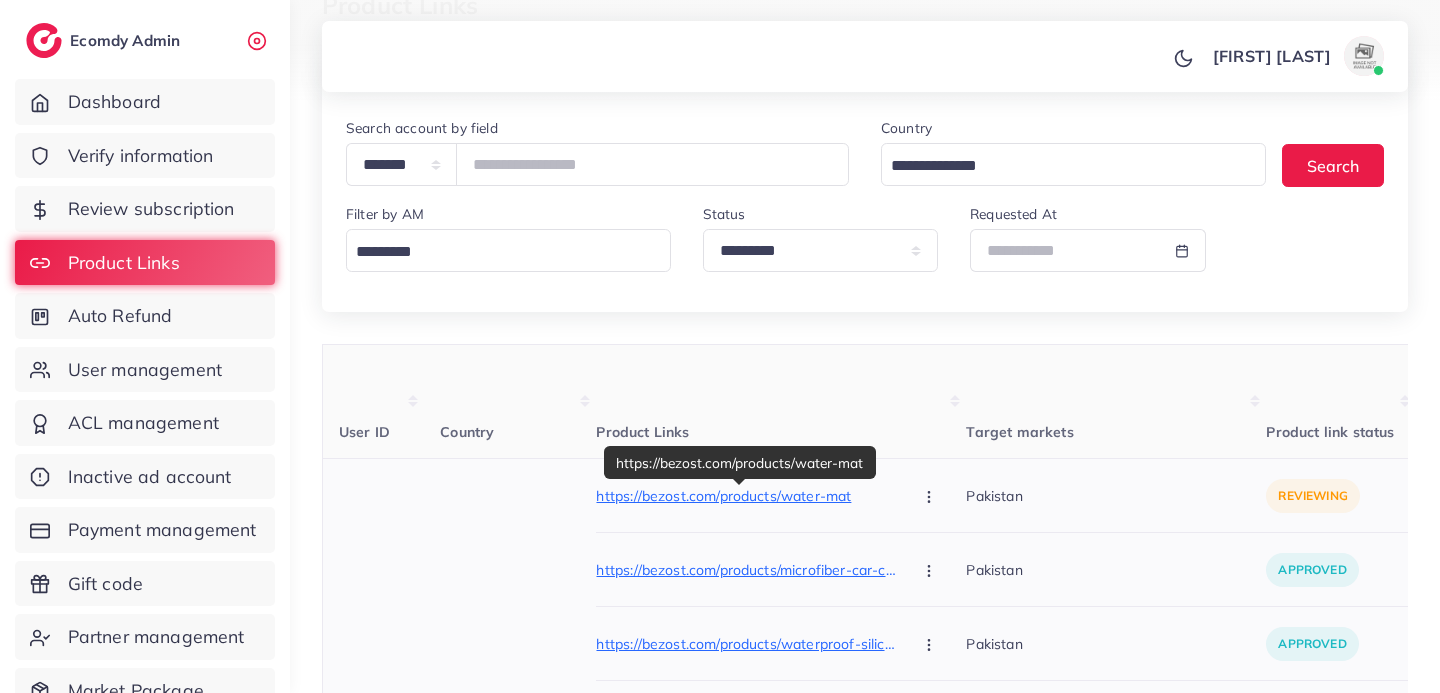 click on "https://bezost.com/products/water-mat" at bounding box center [746, 496] 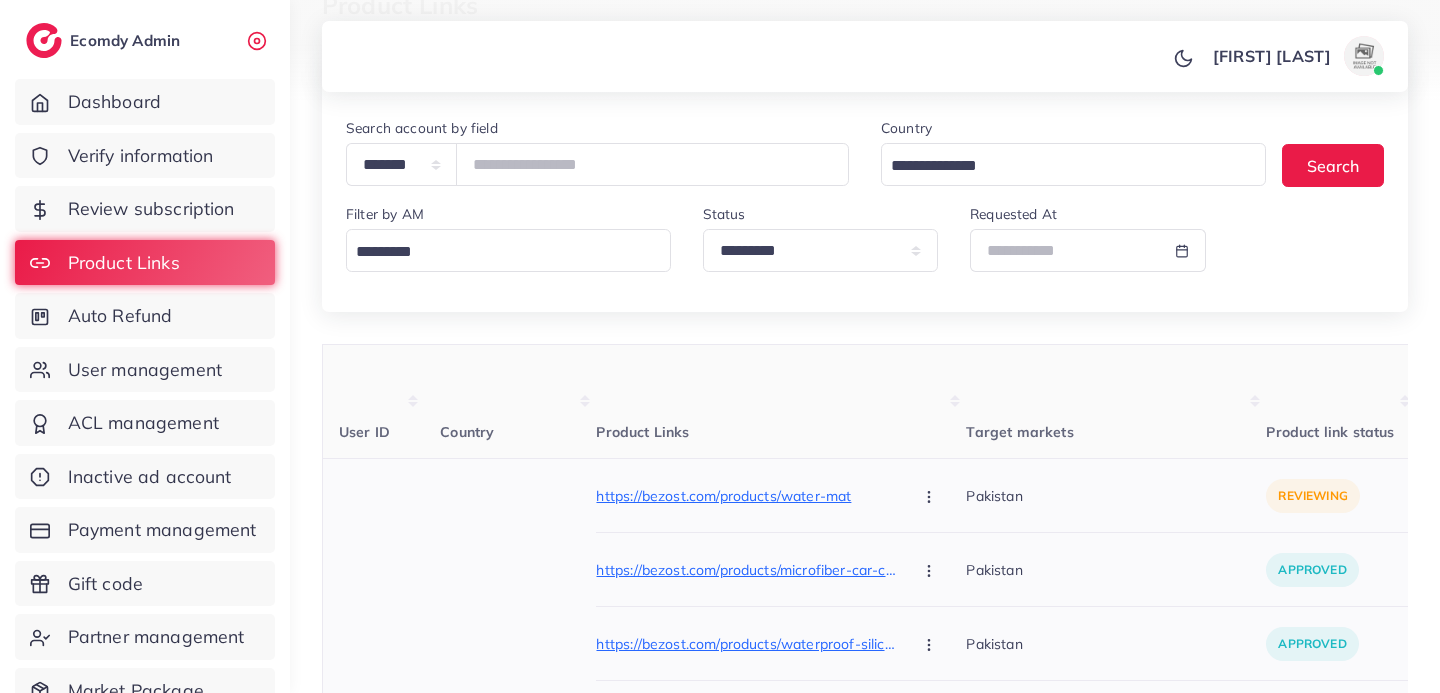 click 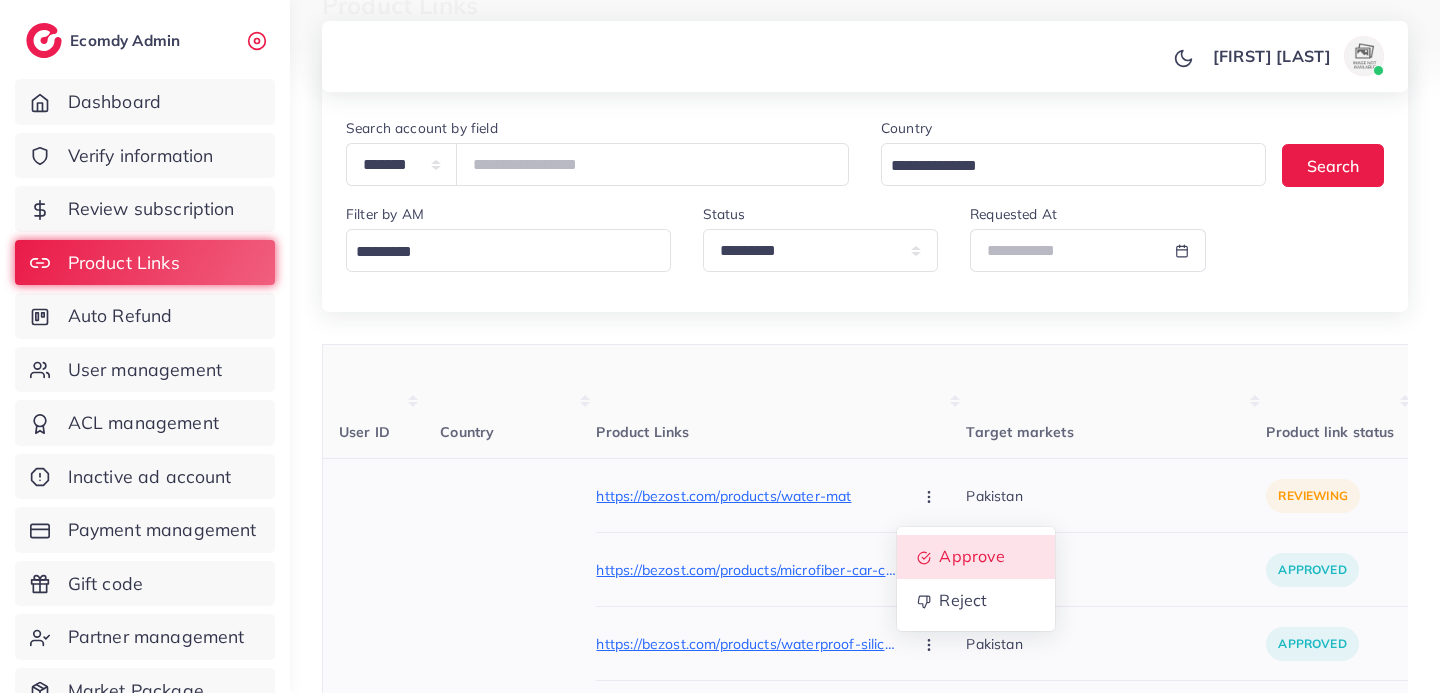 click on "Approve" at bounding box center (973, 557) 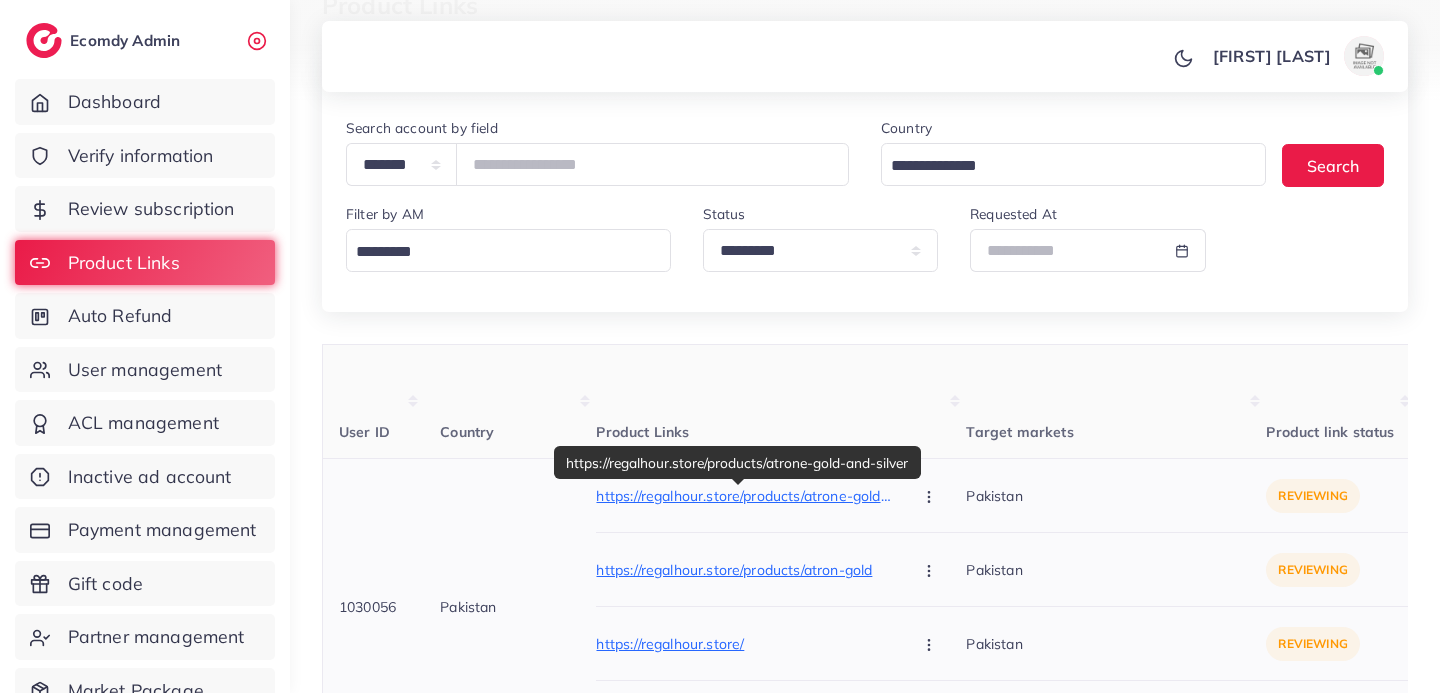 click on "https://regalhour.store/products/atrone-gold-and-silver" at bounding box center [746, 496] 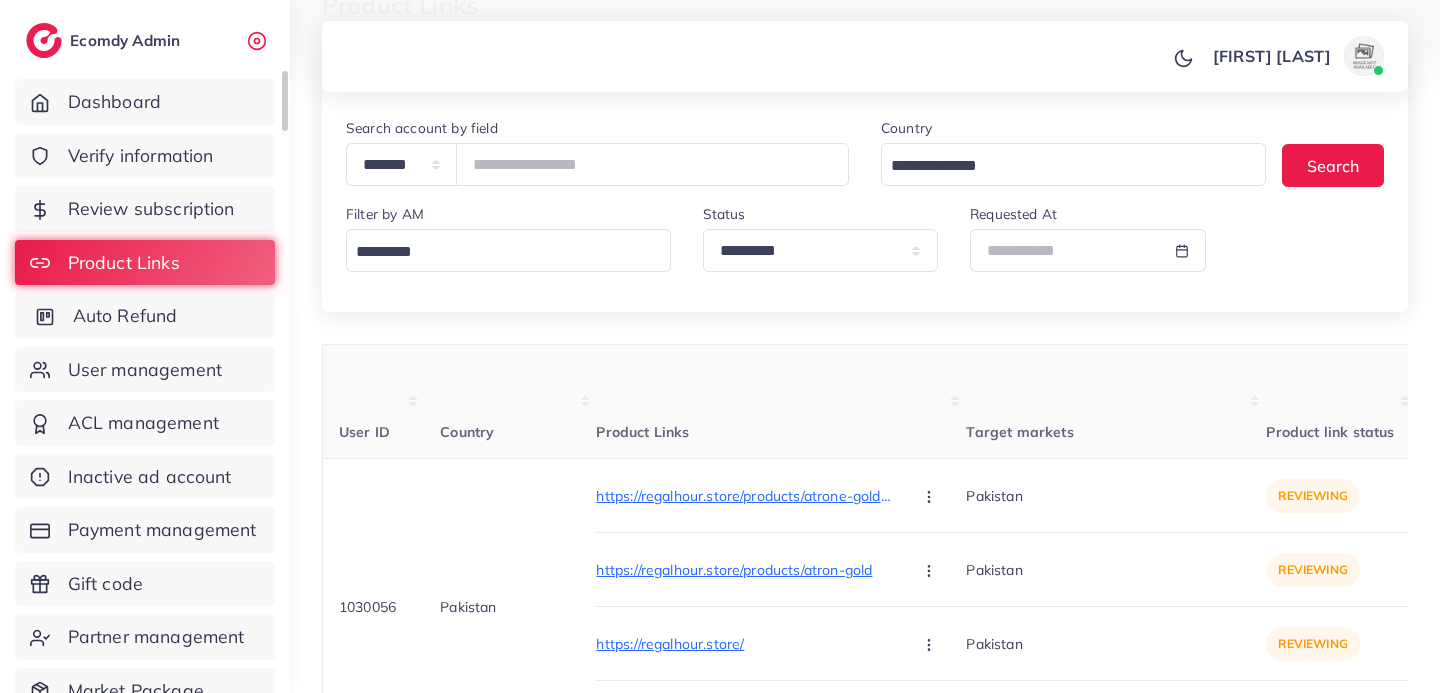 click on "Auto Refund" at bounding box center (145, 316) 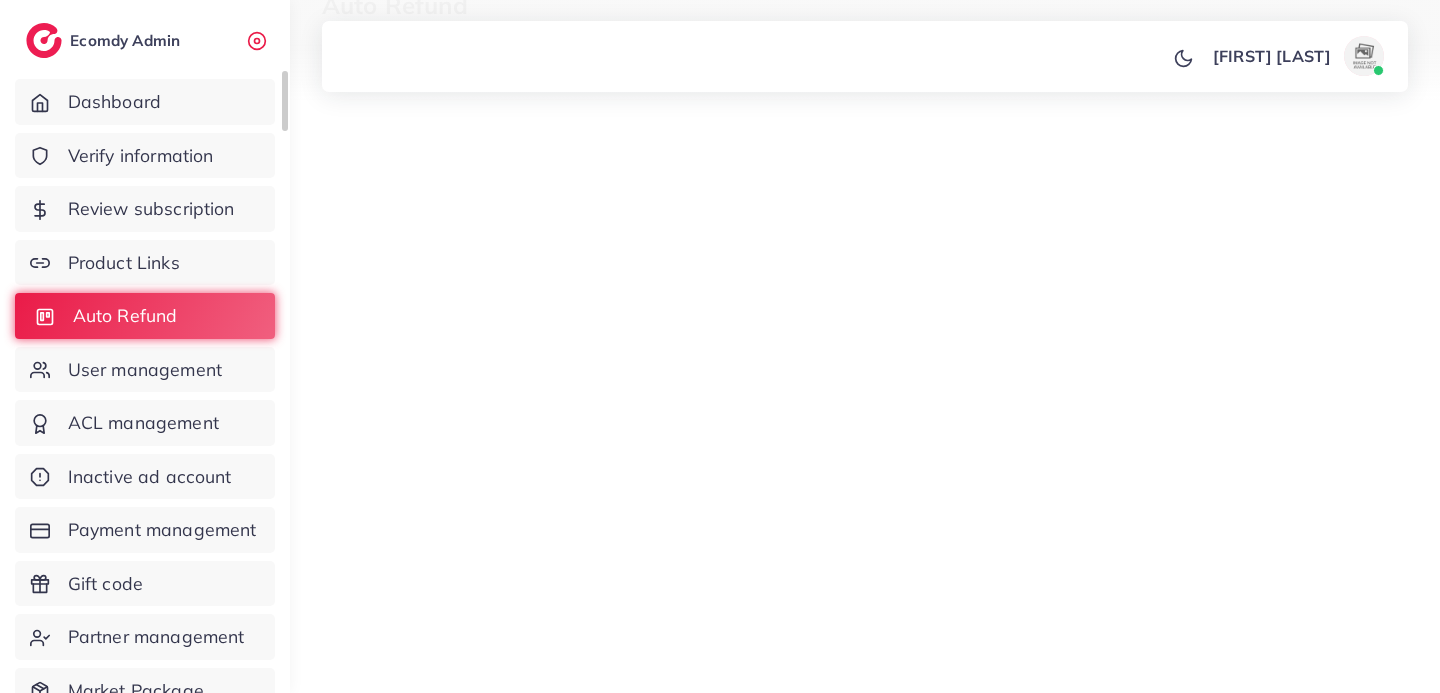 scroll, scrollTop: 0, scrollLeft: 0, axis: both 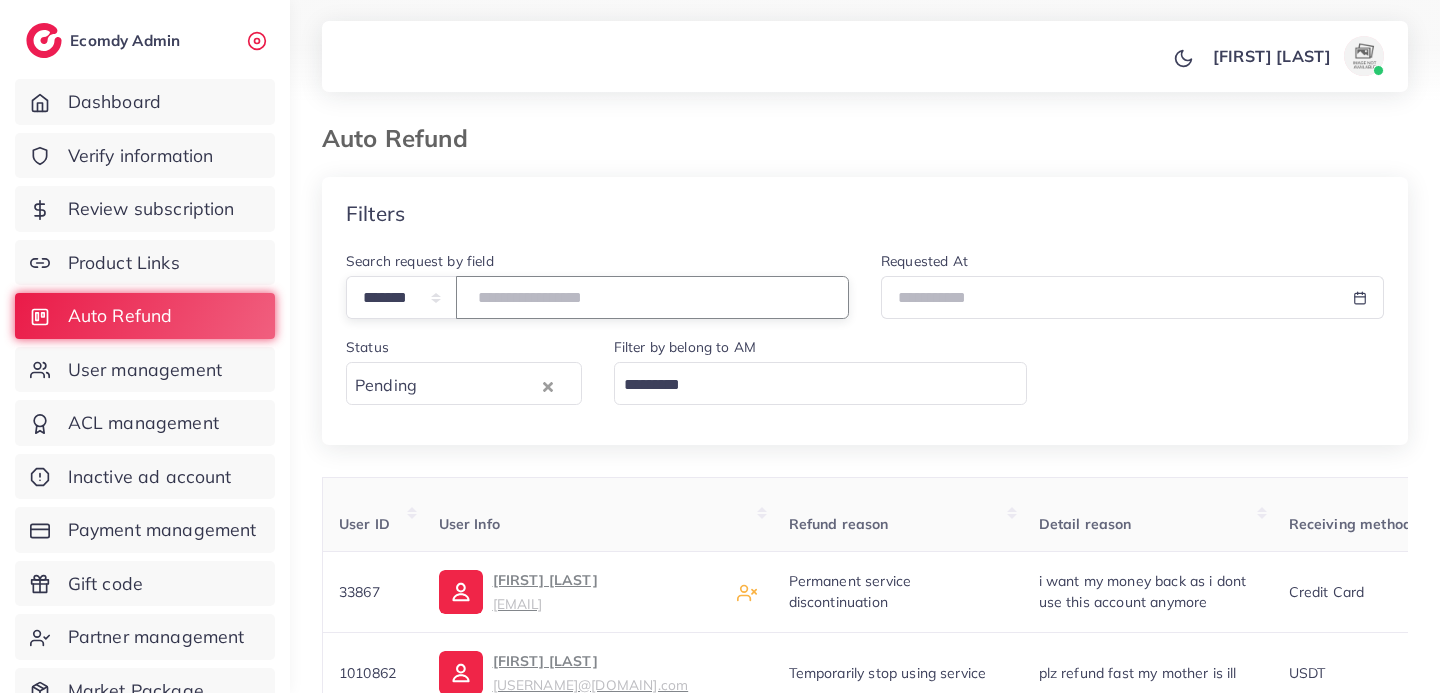 click at bounding box center [652, 297] 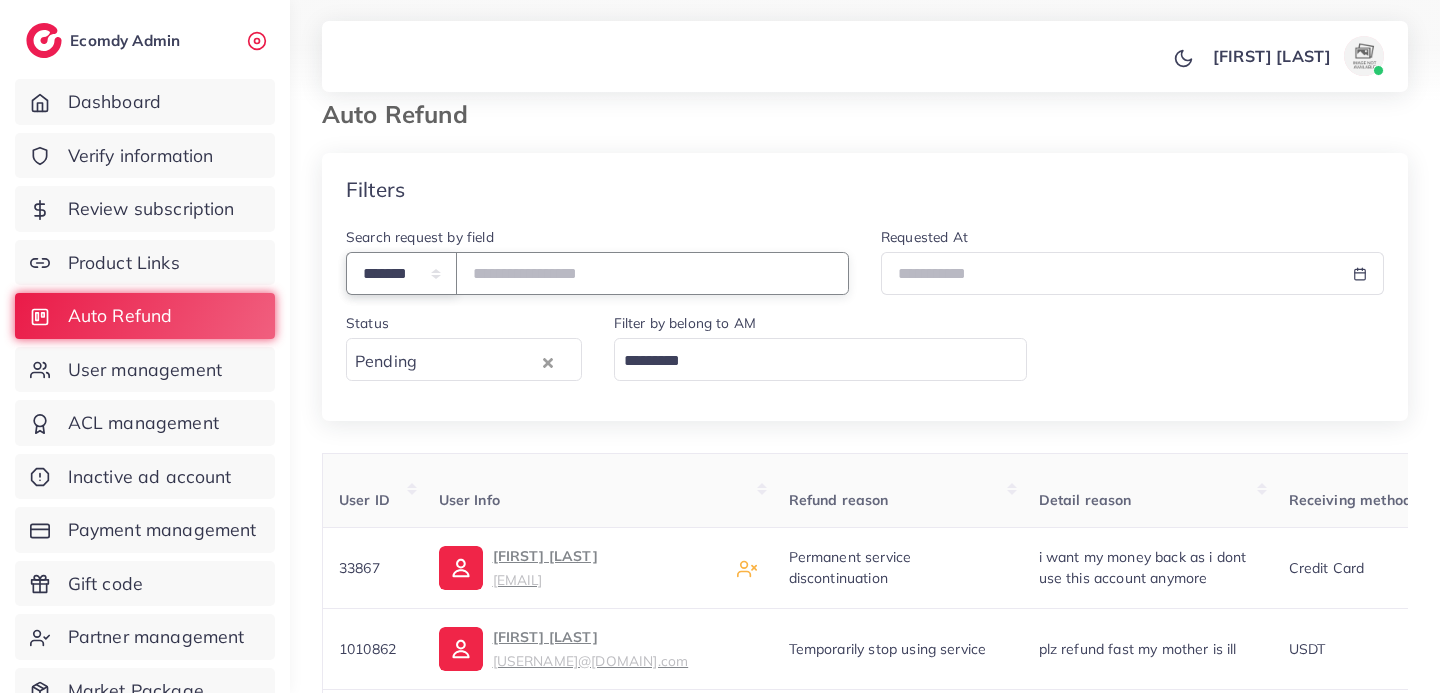 click on "**********" at bounding box center [401, 273] 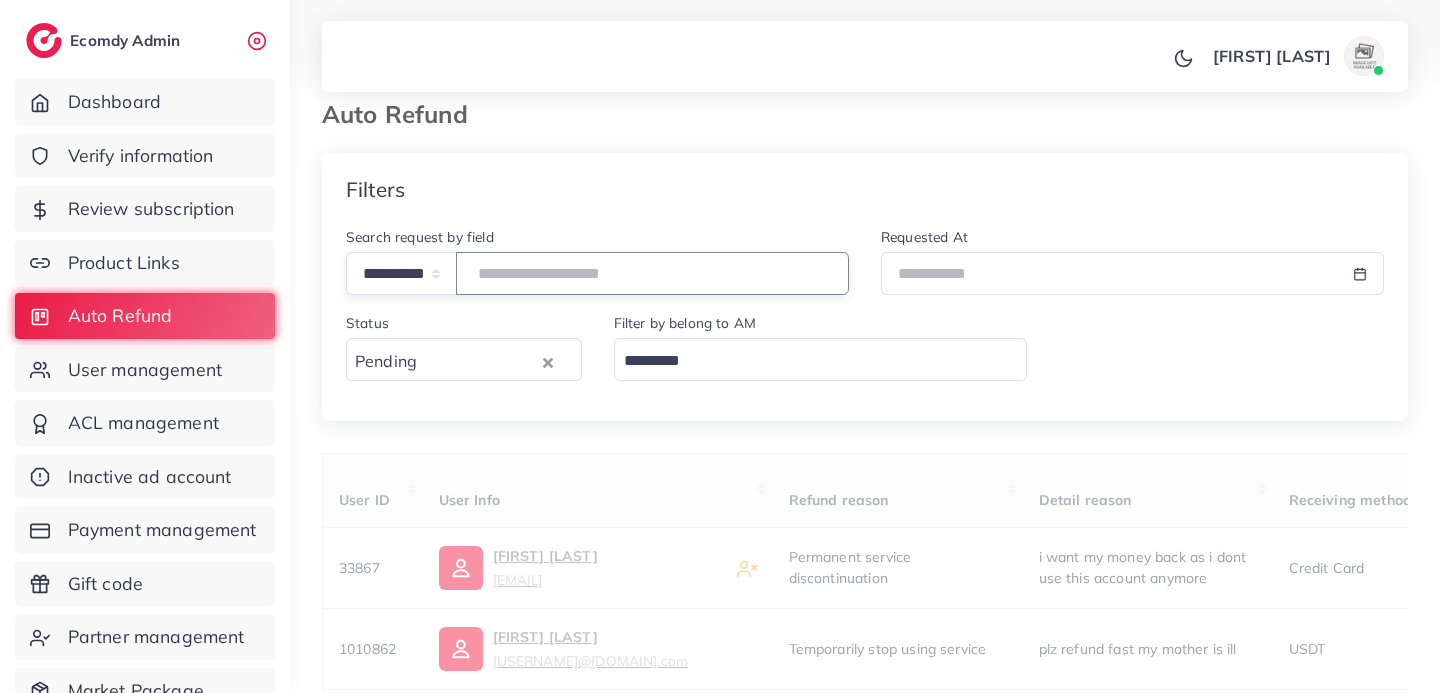 click at bounding box center [652, 273] 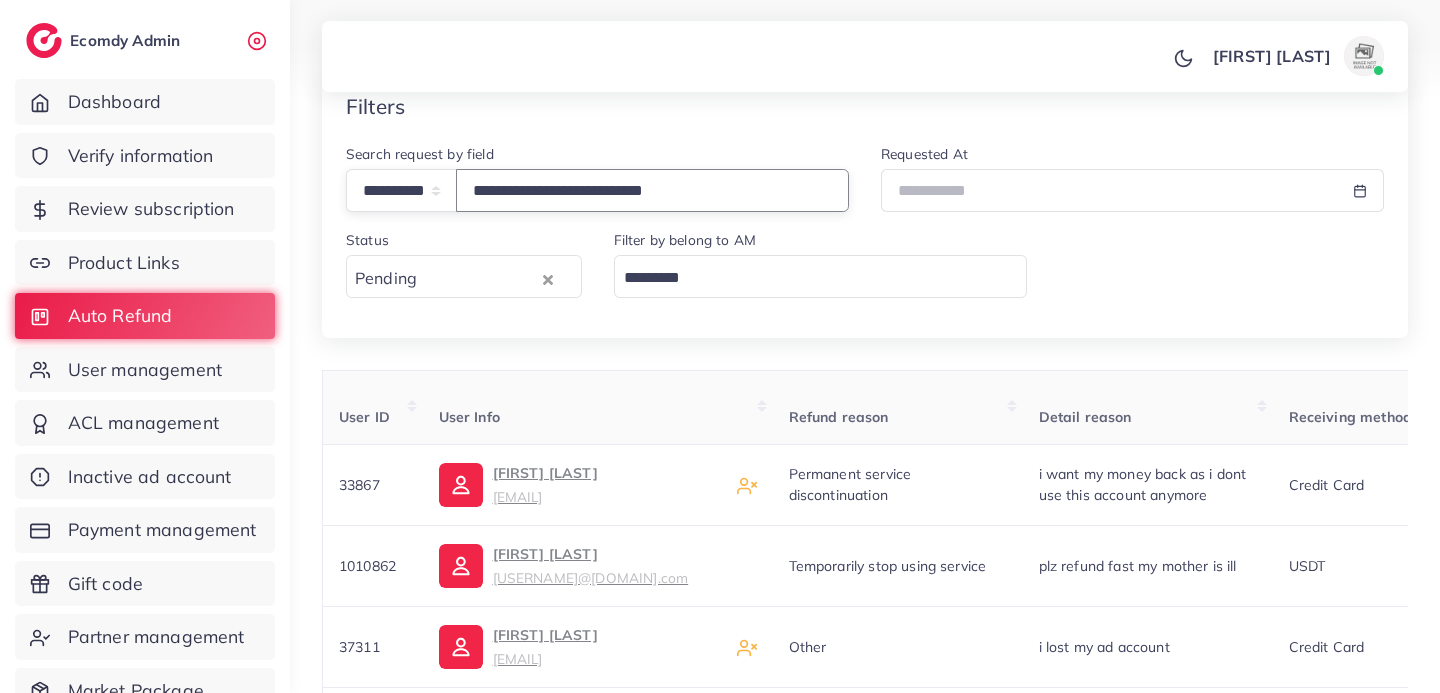 scroll, scrollTop: 108, scrollLeft: 0, axis: vertical 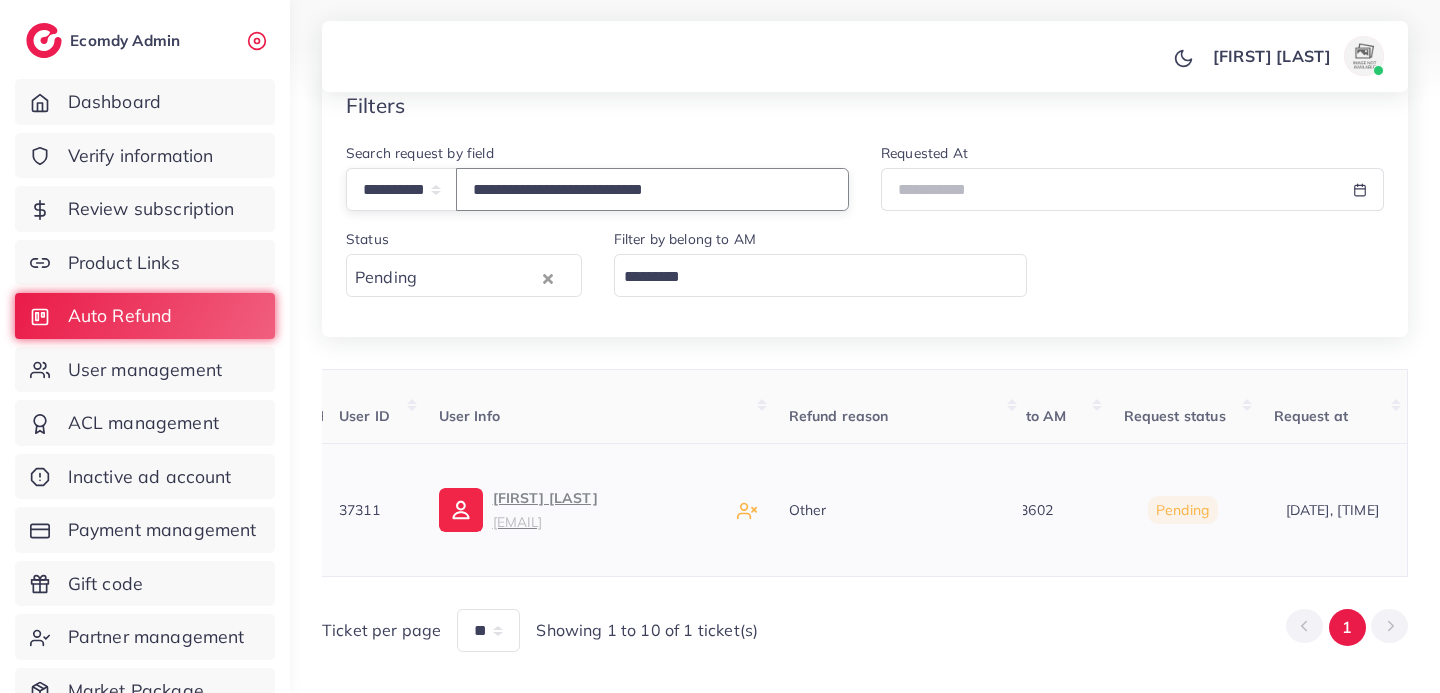 type on "**********" 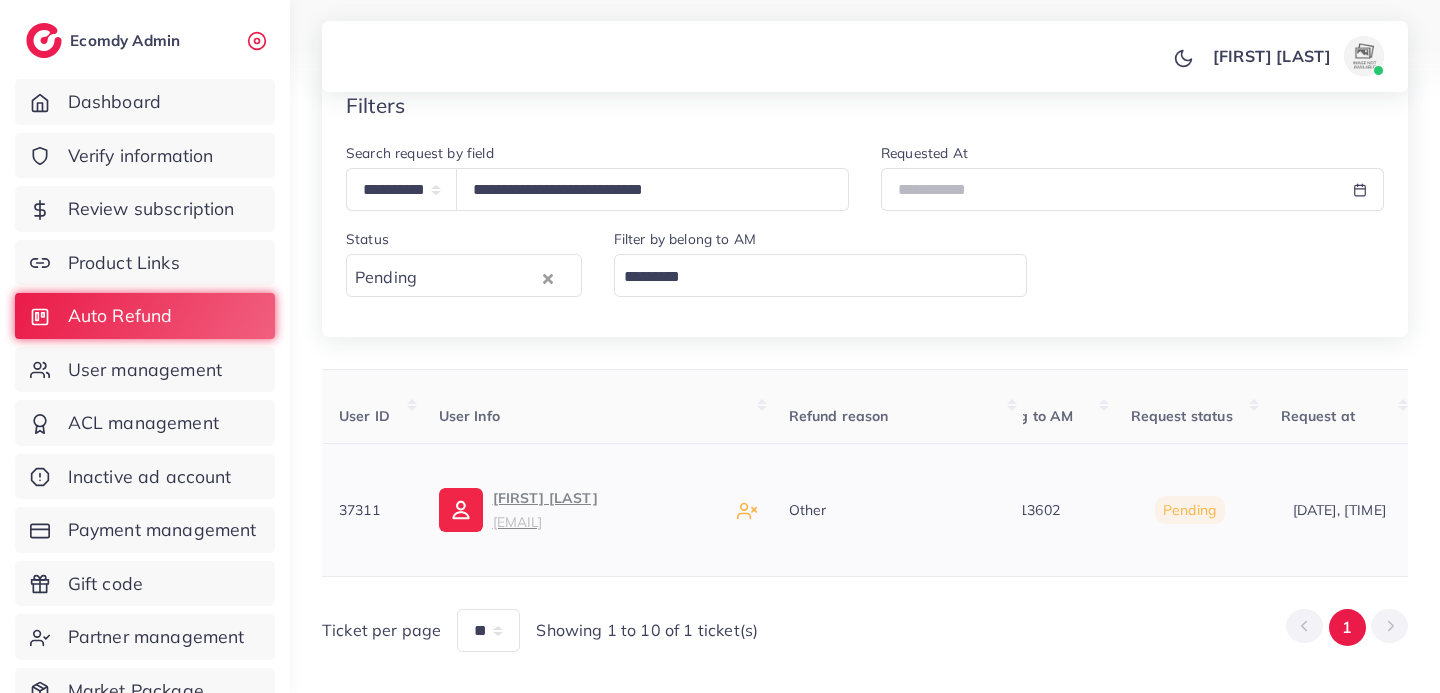 scroll, scrollTop: 0, scrollLeft: 1159, axis: horizontal 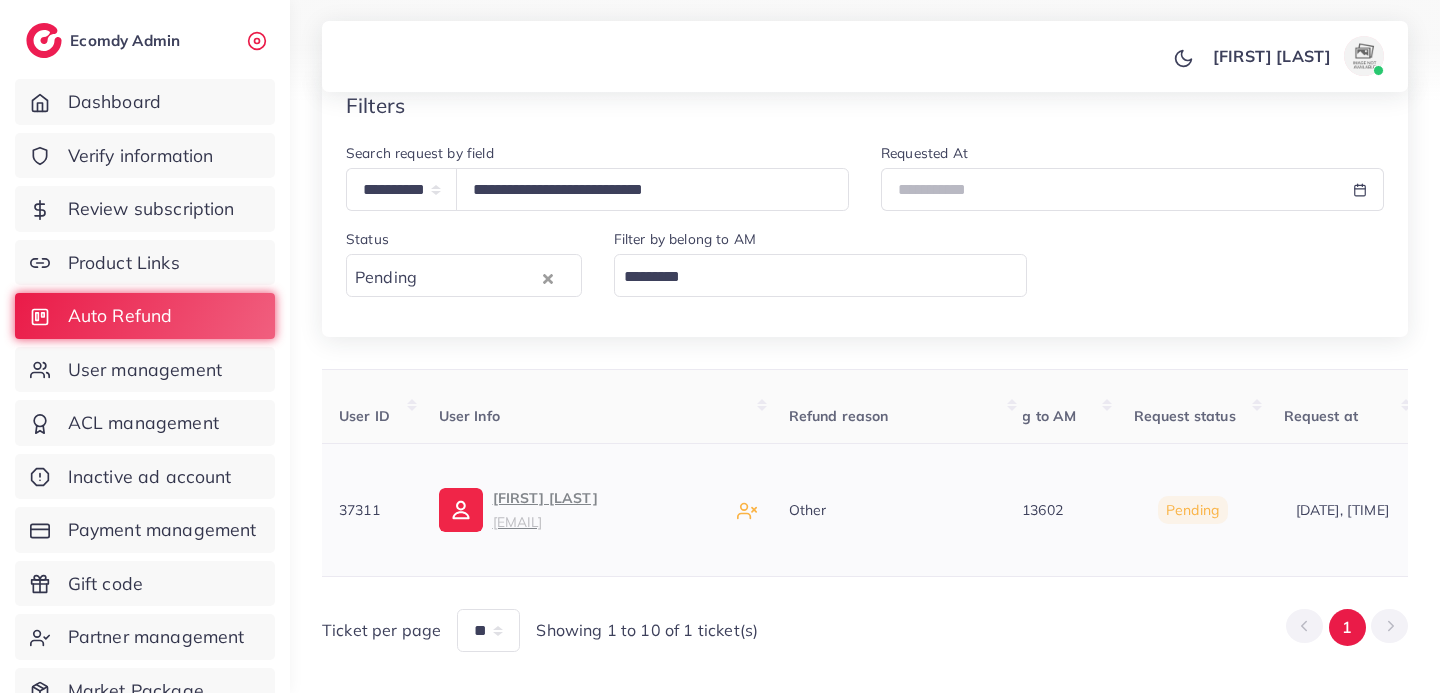 drag, startPoint x: 384, startPoint y: 514, endPoint x: 331, endPoint y: 515, distance: 53.009434 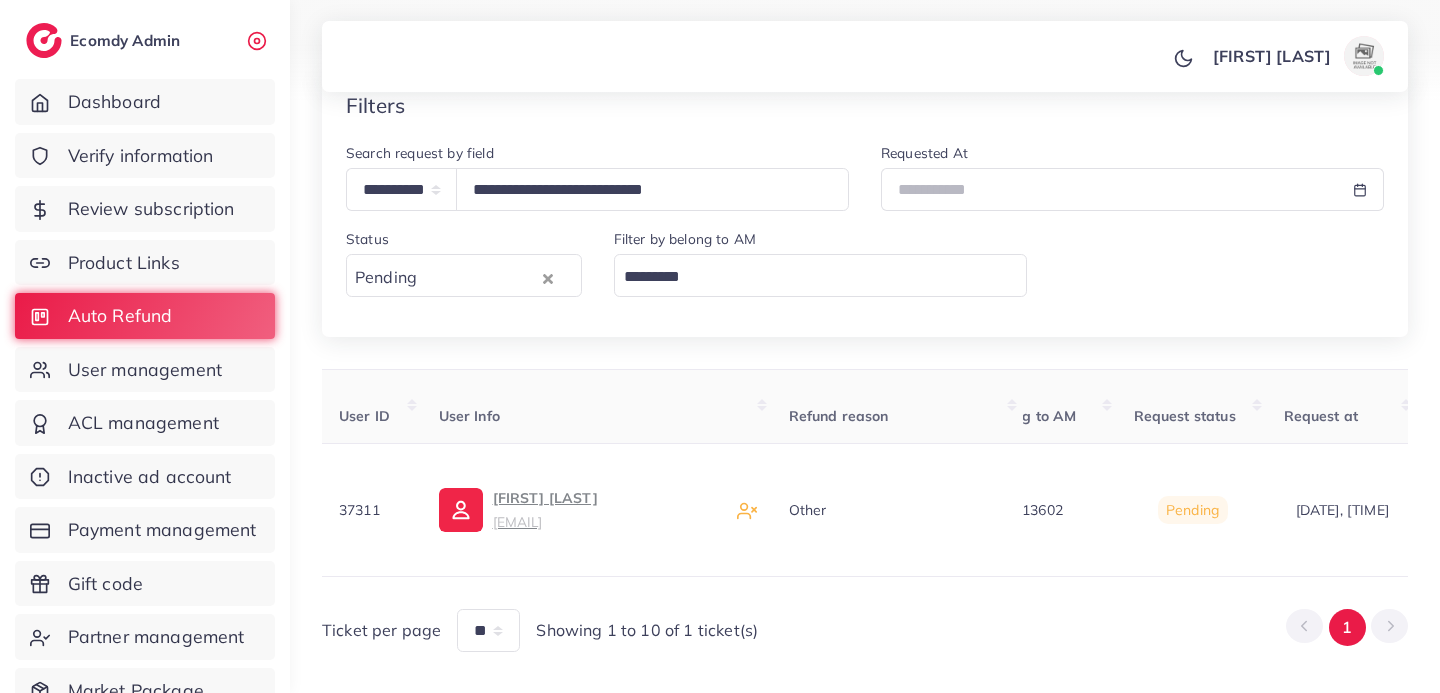 copy on "37311" 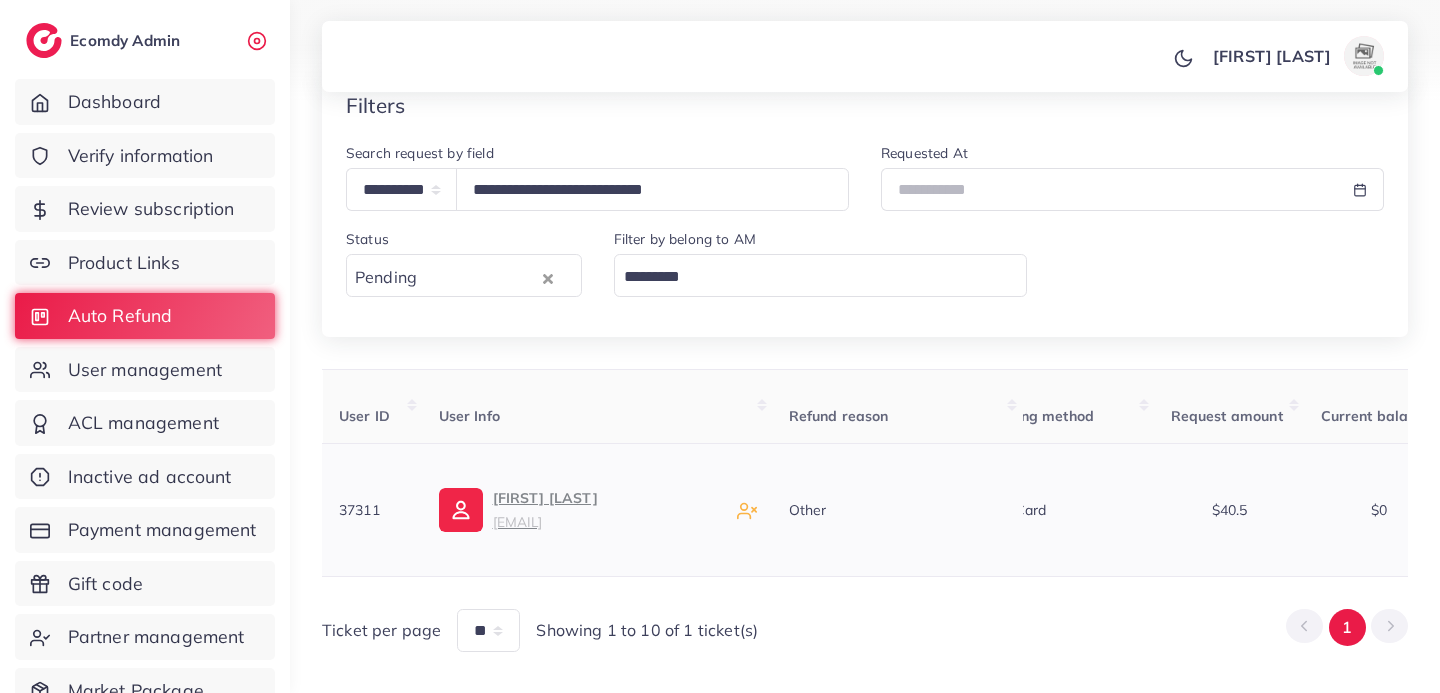 scroll, scrollTop: 0, scrollLeft: 311, axis: horizontal 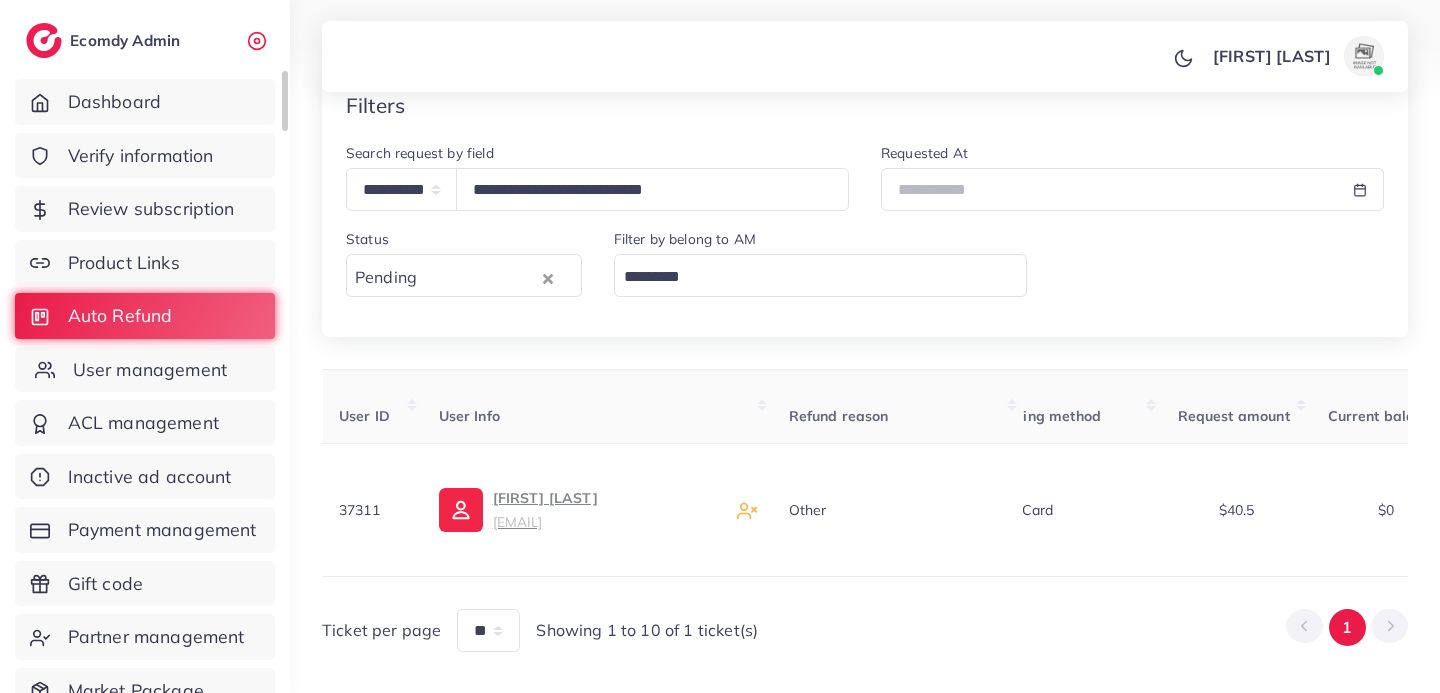 click on "User management" at bounding box center (150, 370) 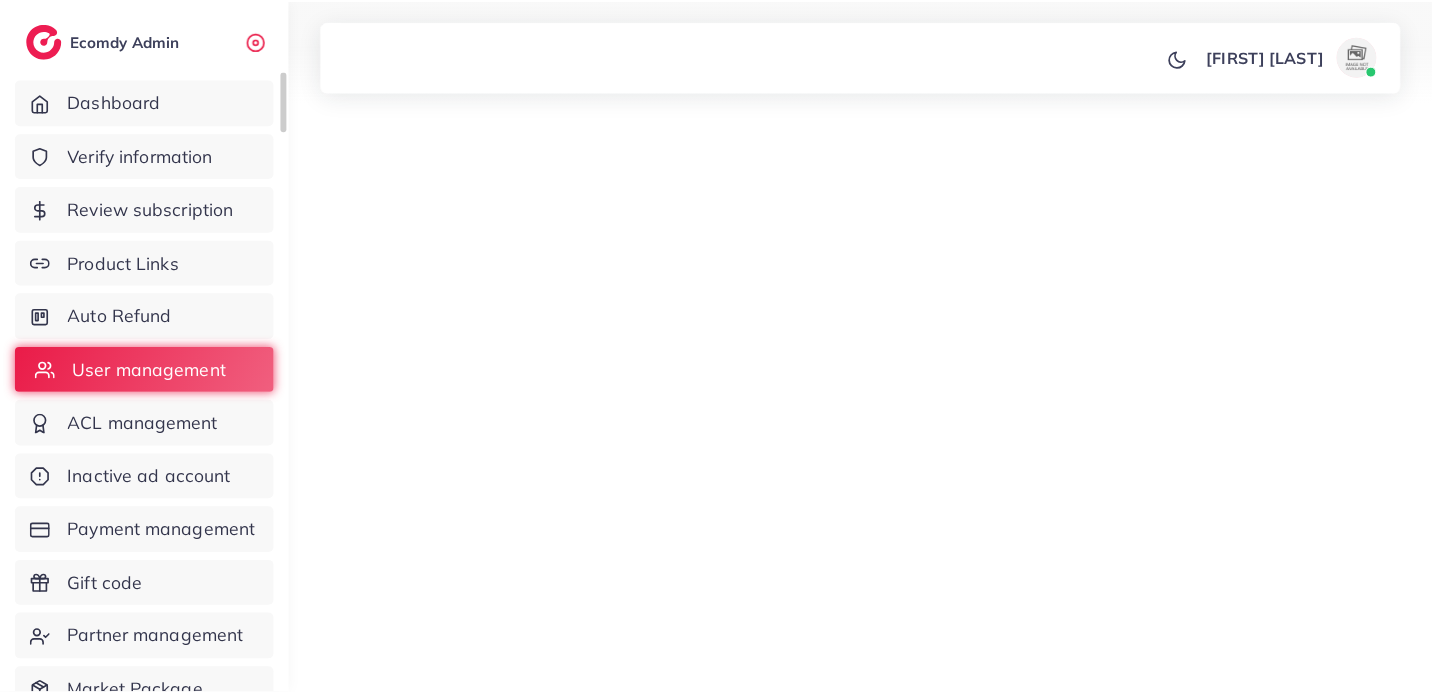scroll, scrollTop: 0, scrollLeft: 0, axis: both 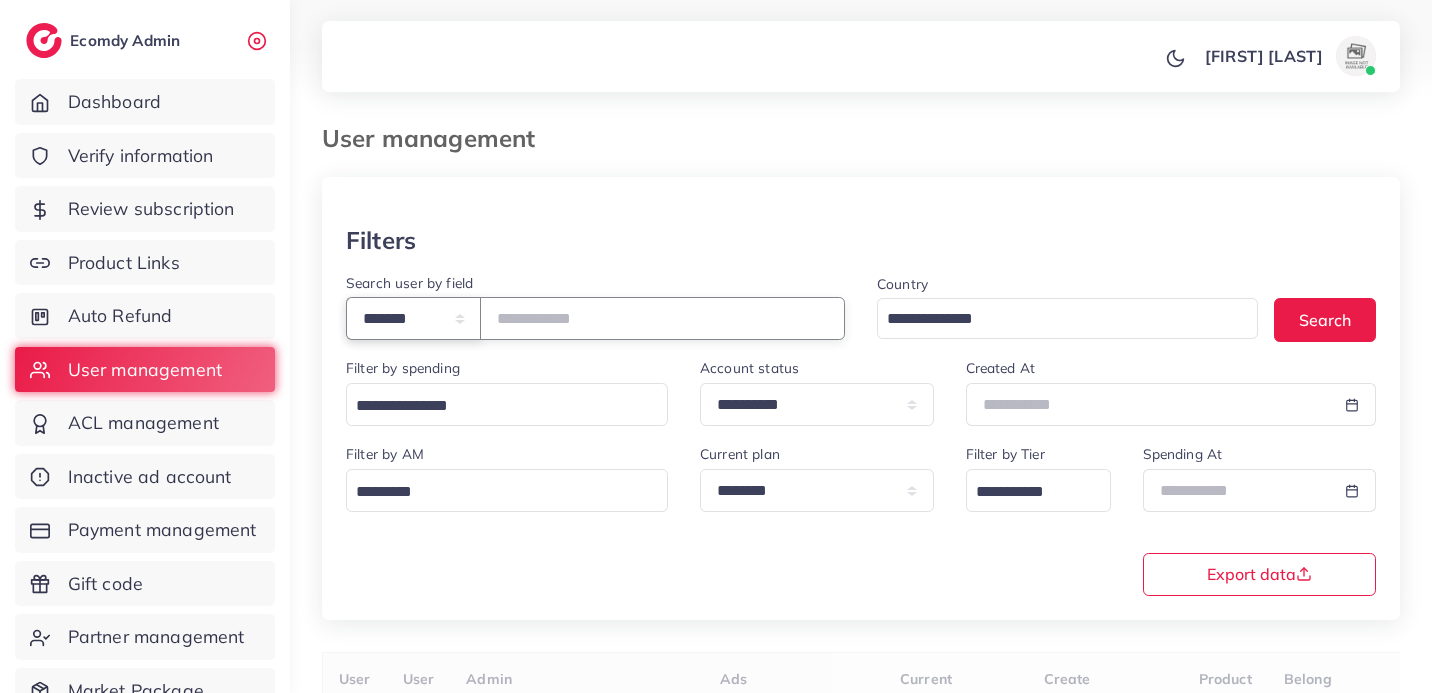 click on "**********" at bounding box center (413, 318) 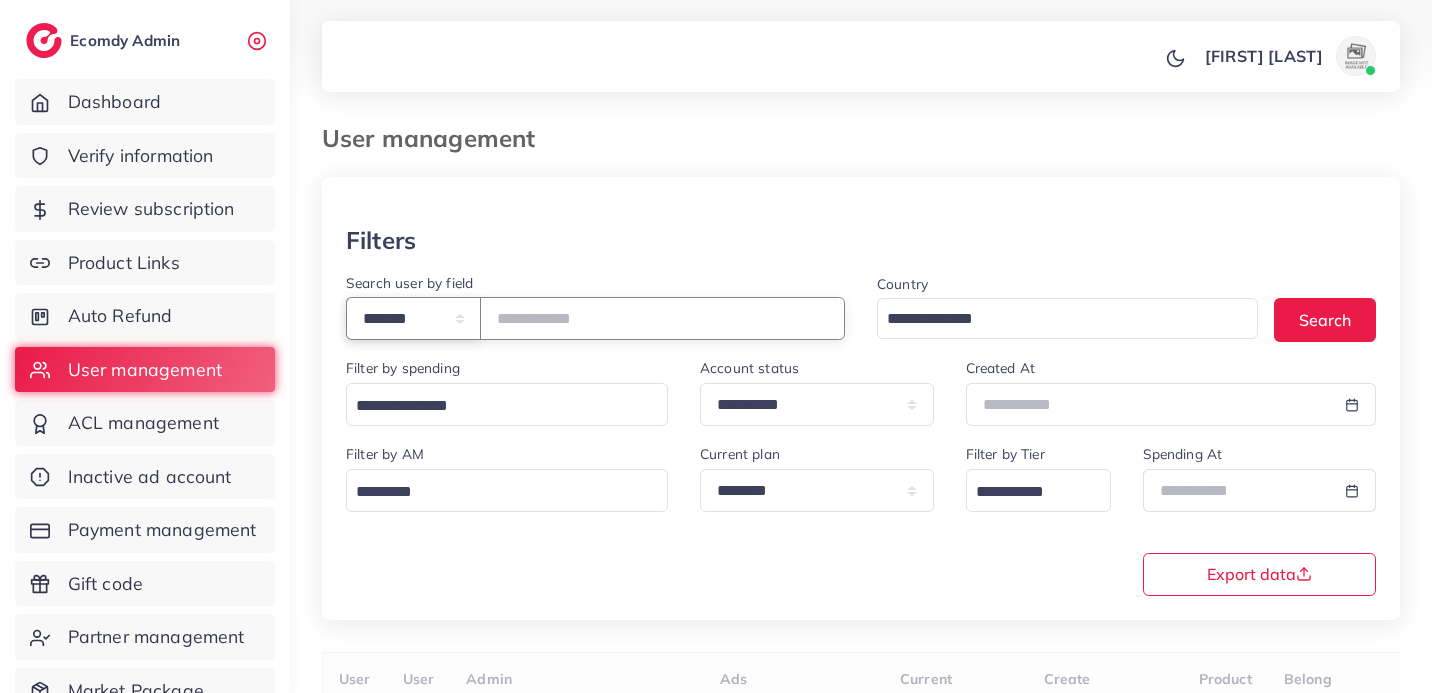 select on "*****" 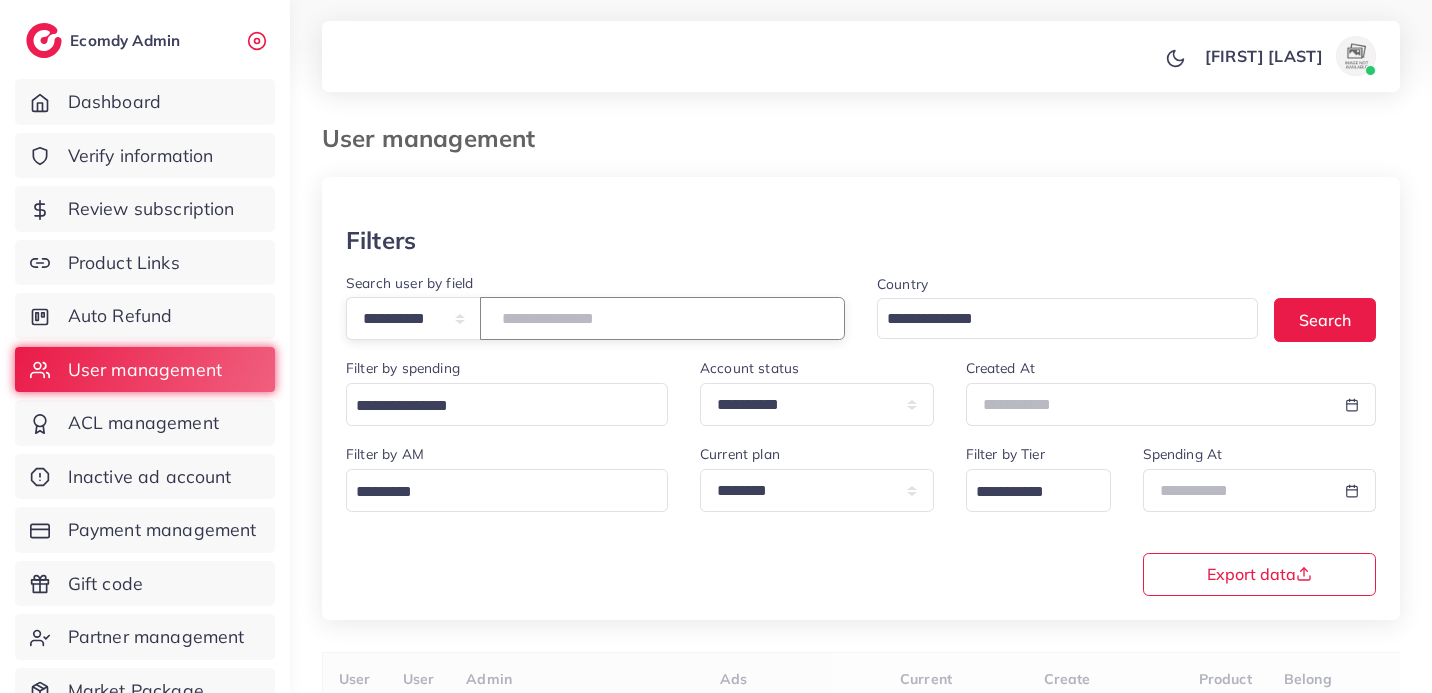 click at bounding box center [662, 318] 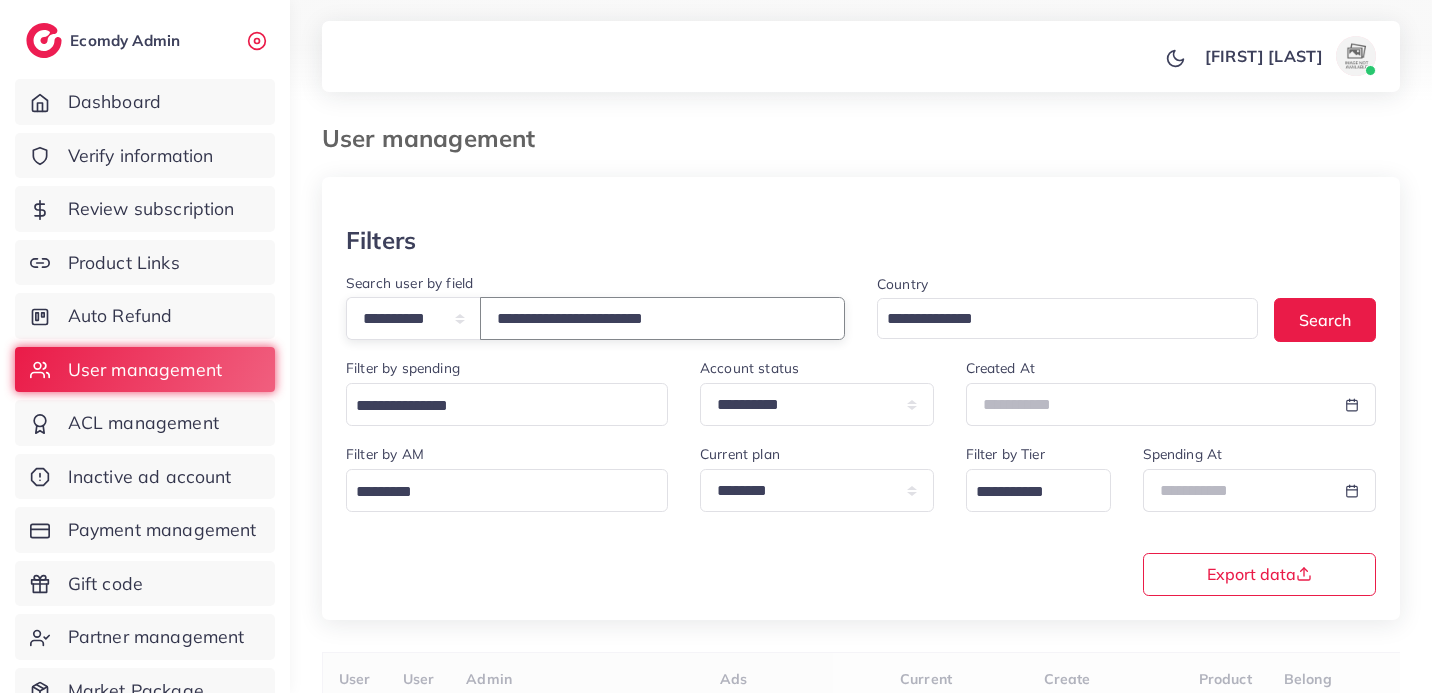 type on "**********" 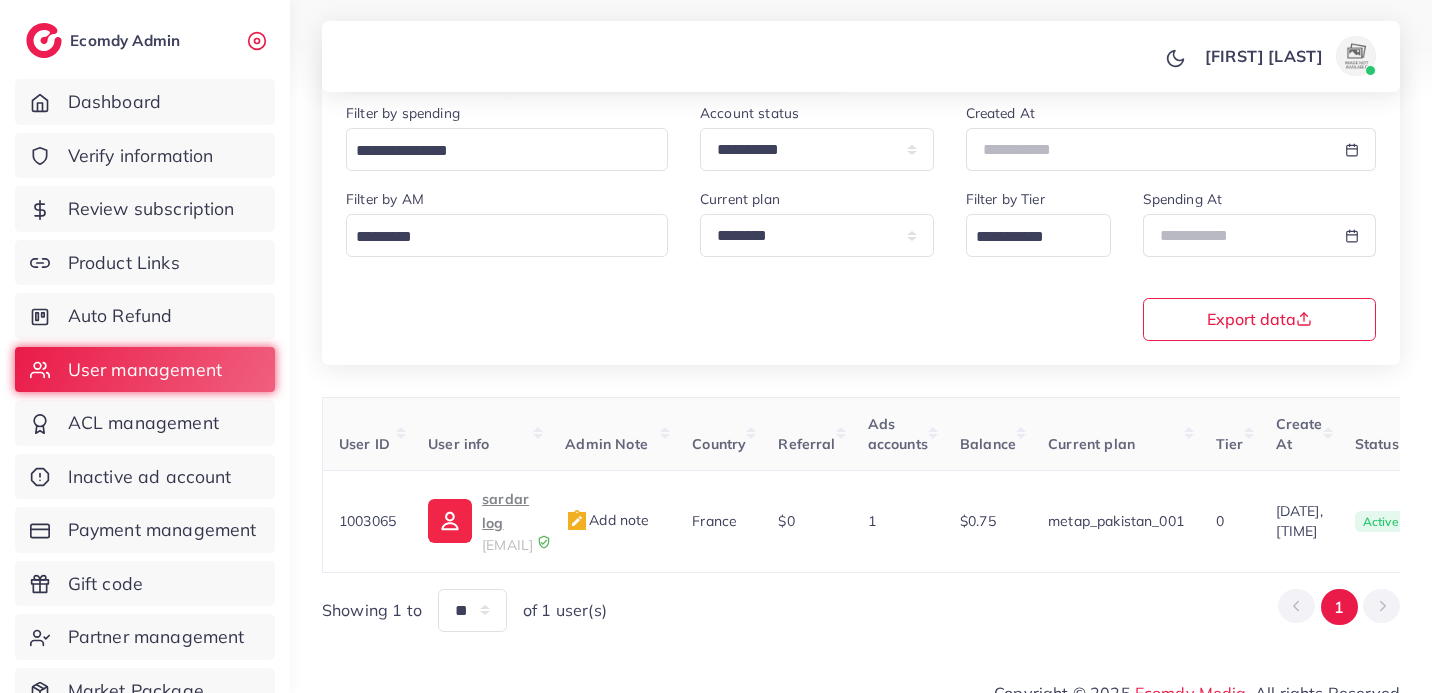 scroll, scrollTop: 263, scrollLeft: 0, axis: vertical 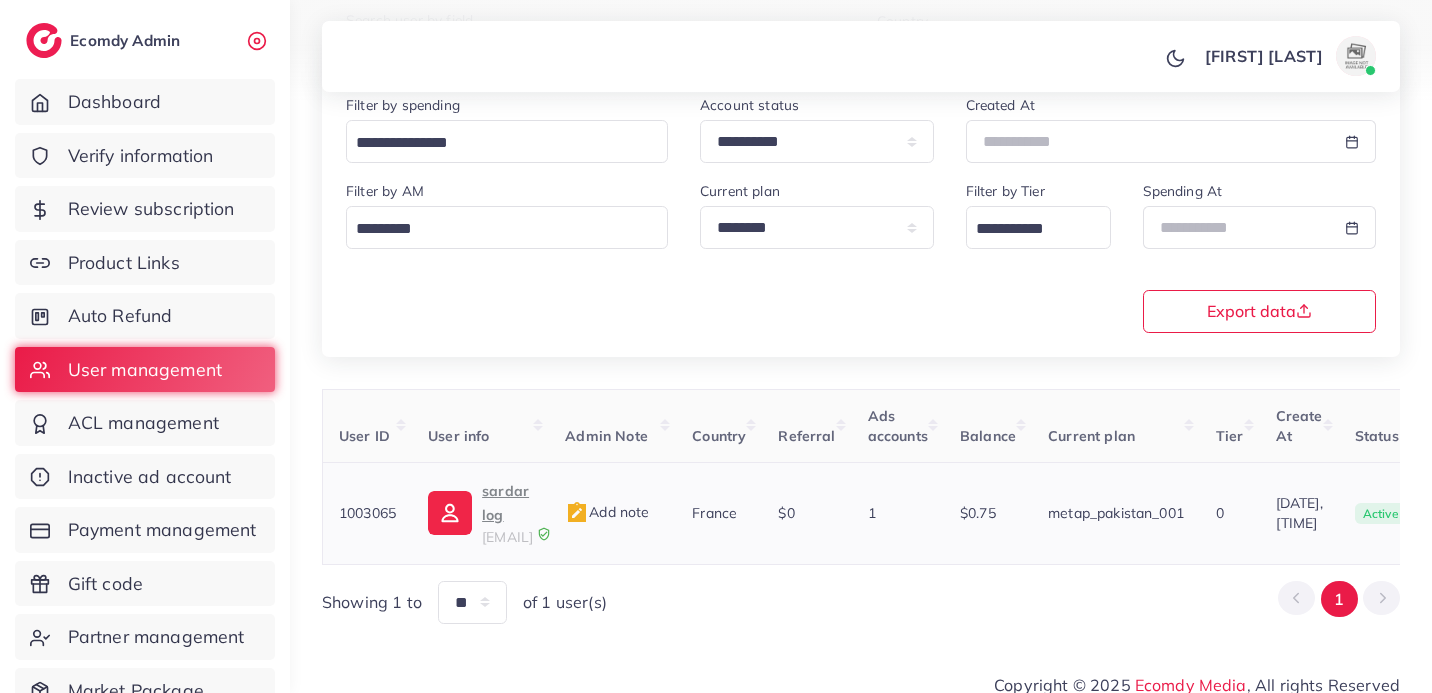 click on "sastabazzar890@gmail.com" at bounding box center [507, 537] 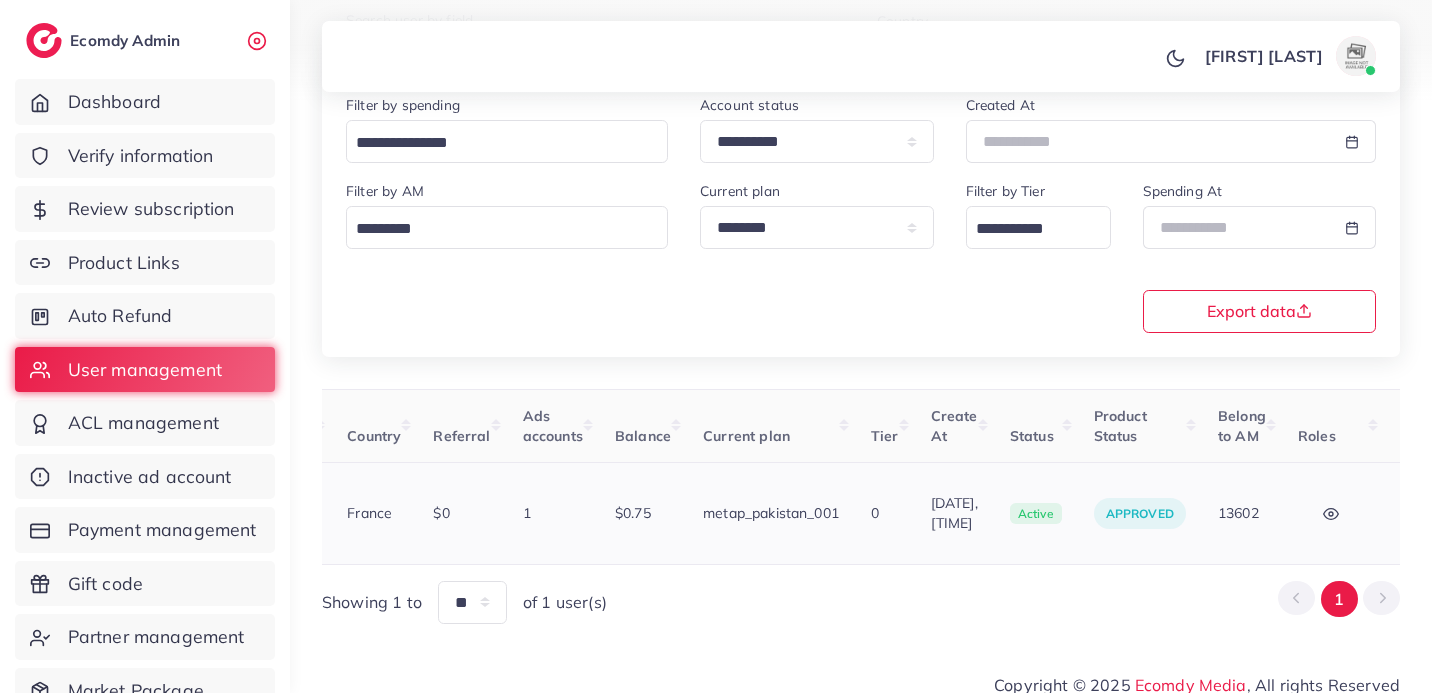scroll, scrollTop: 0, scrollLeft: 0, axis: both 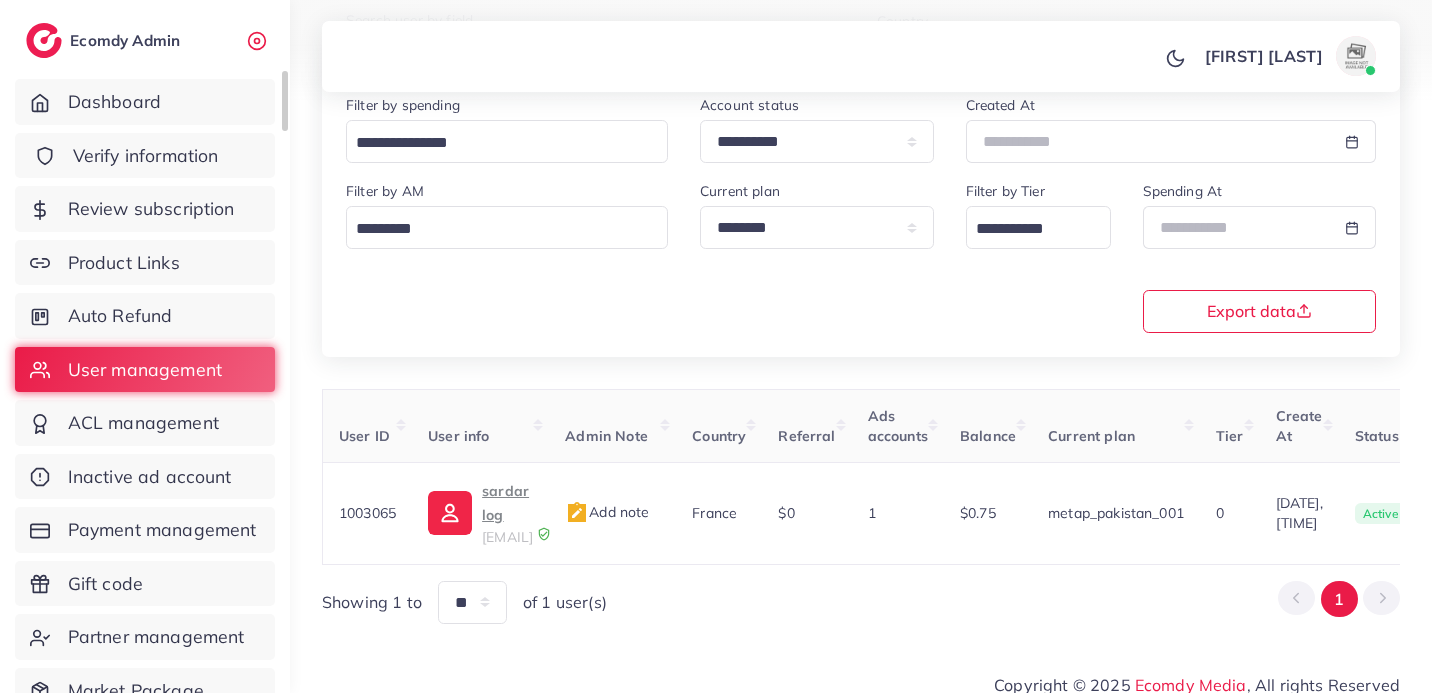 click on "Verify information" at bounding box center (146, 156) 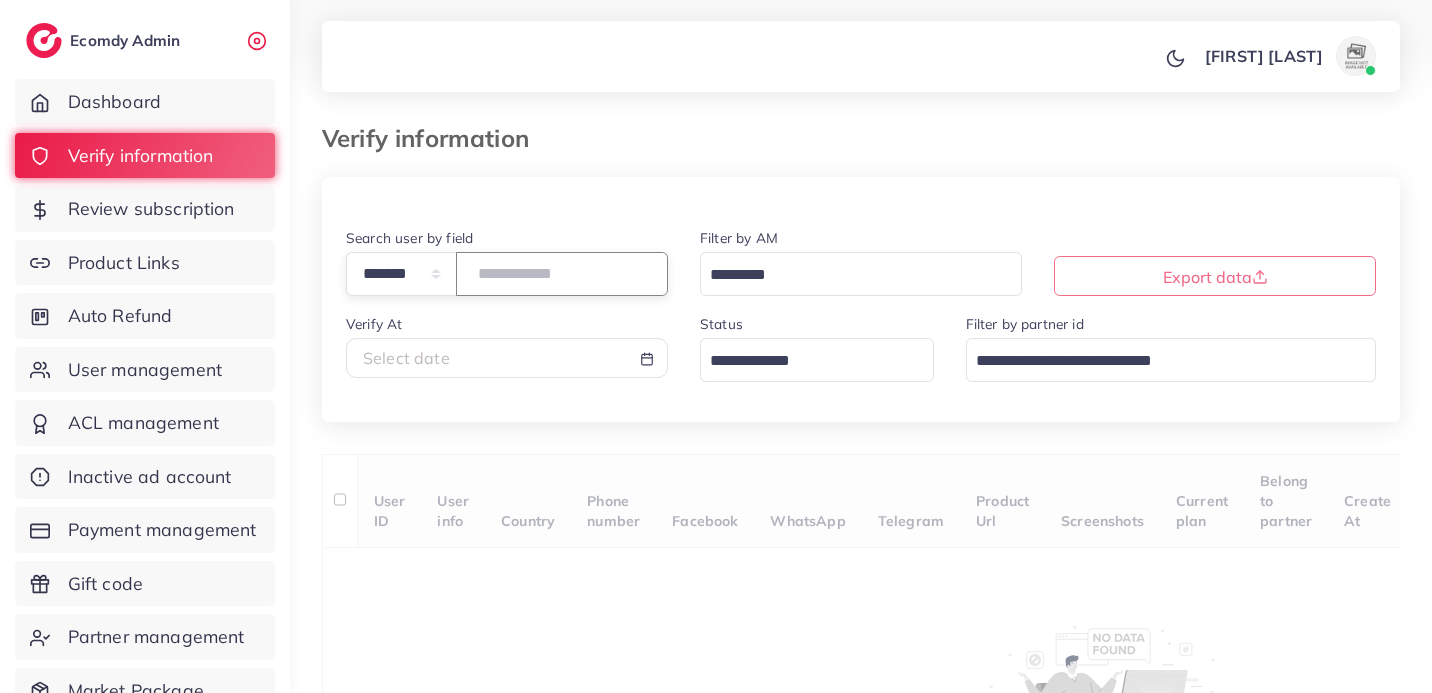click at bounding box center (562, 273) 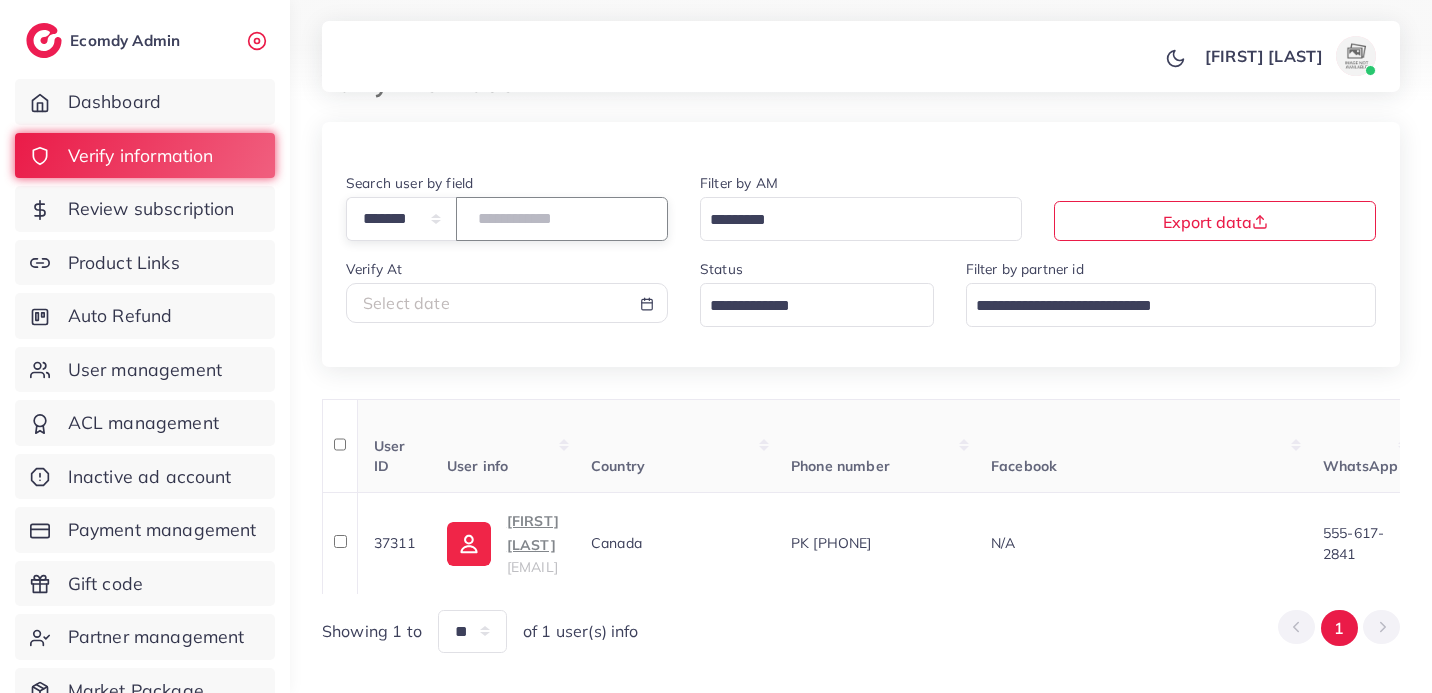 scroll, scrollTop: 101, scrollLeft: 0, axis: vertical 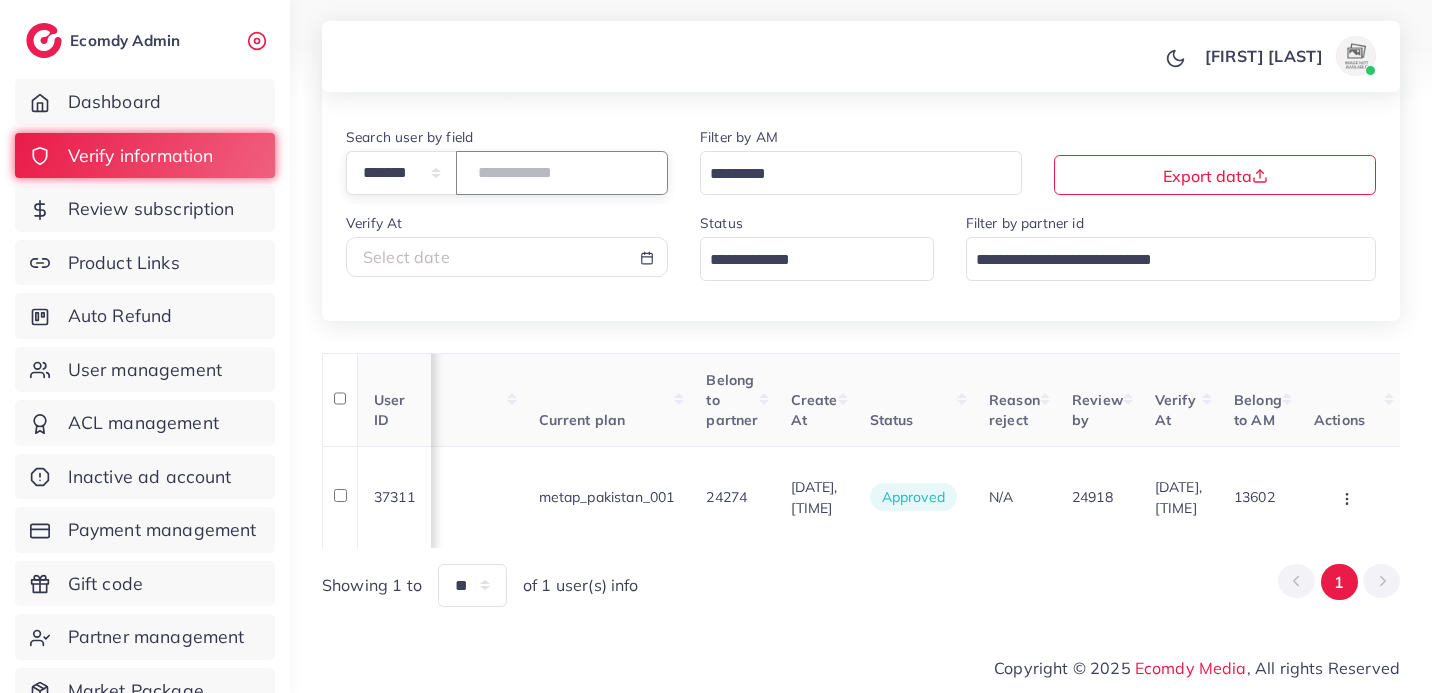 drag, startPoint x: 551, startPoint y: 172, endPoint x: 375, endPoint y: 170, distance: 176.01137 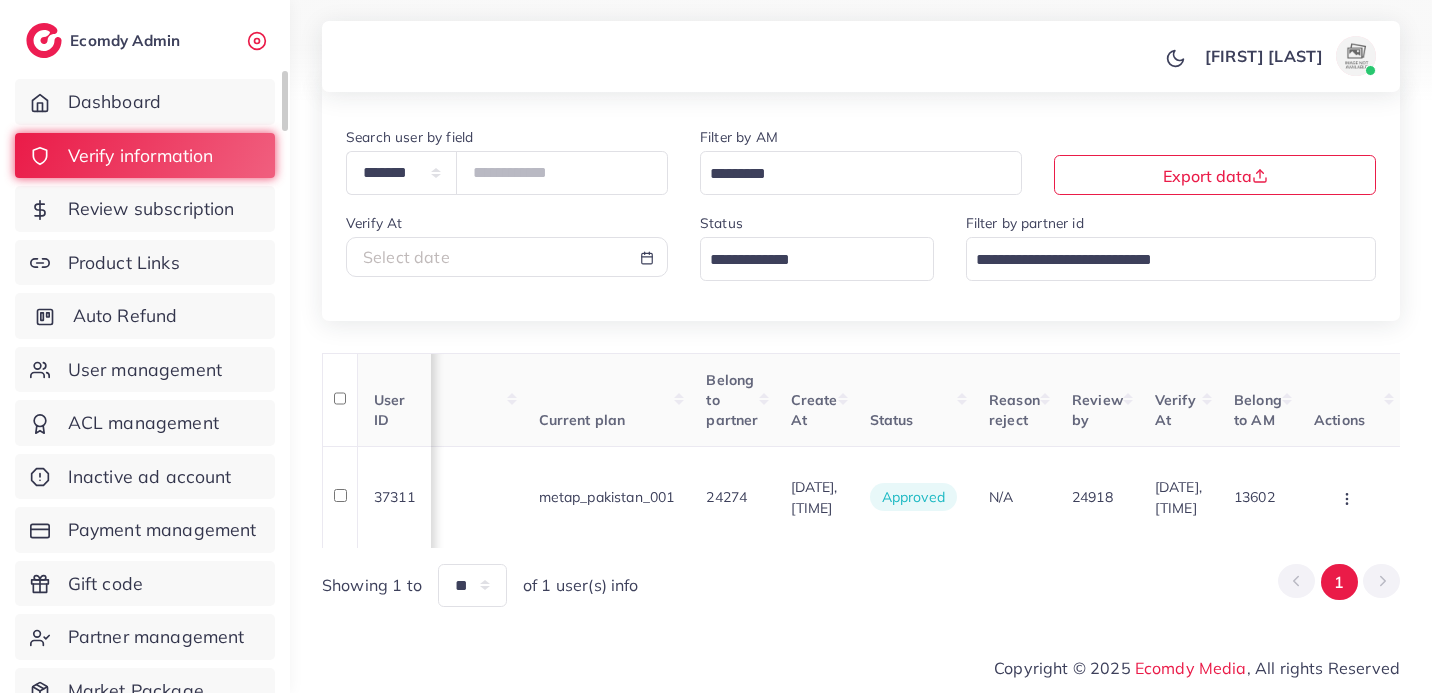 click on "Auto Refund" at bounding box center (145, 316) 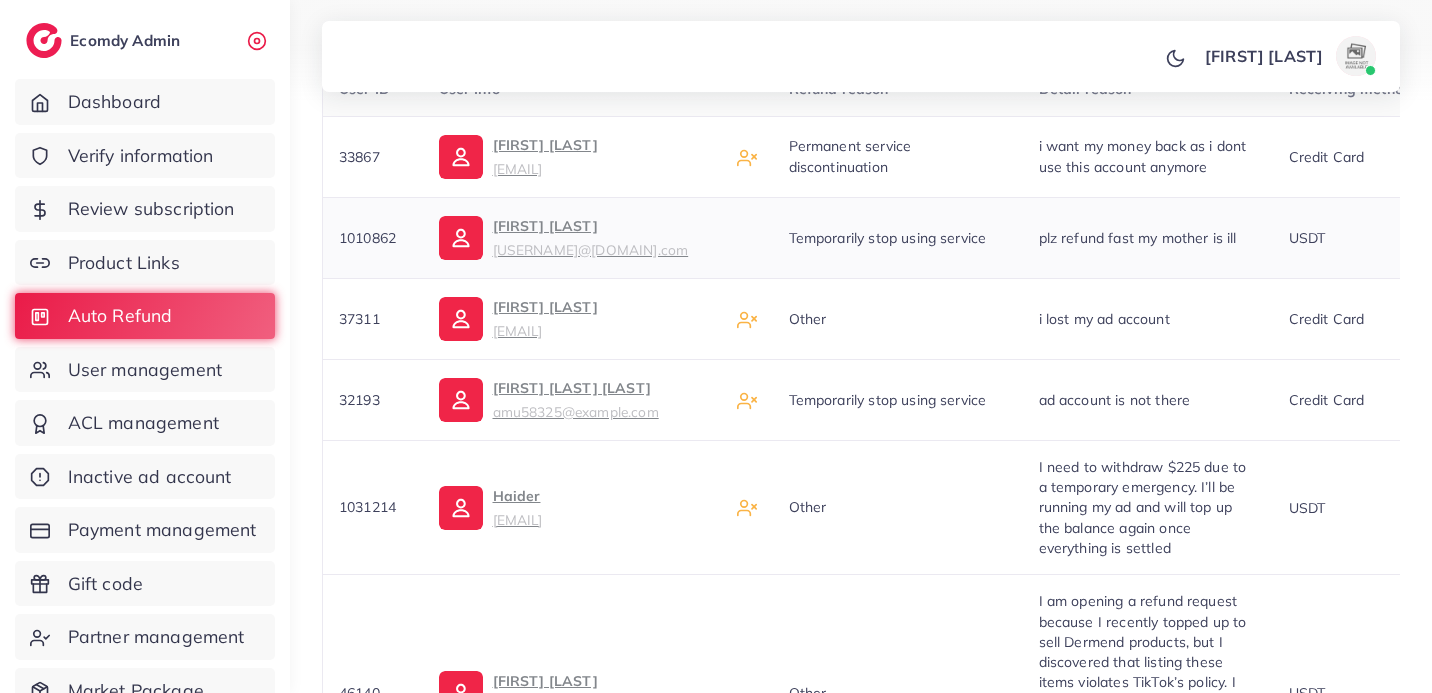scroll, scrollTop: 446, scrollLeft: 0, axis: vertical 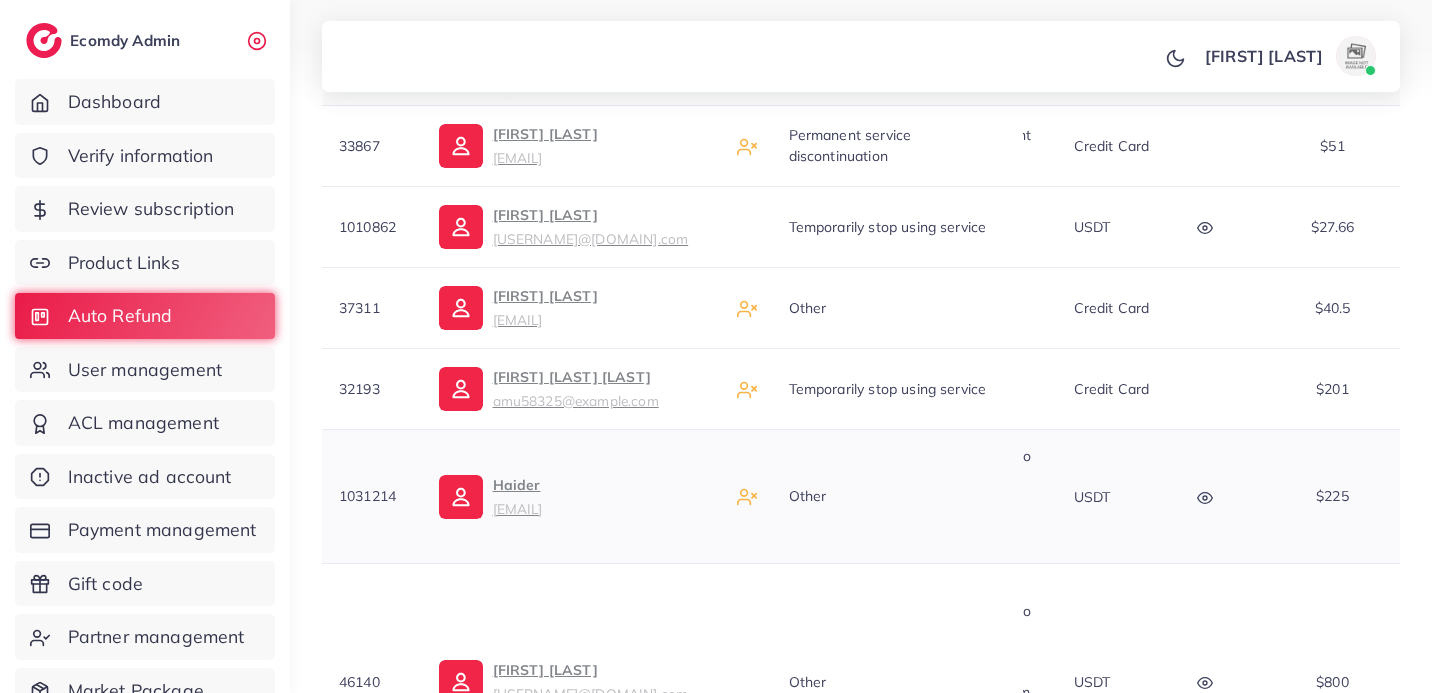 click 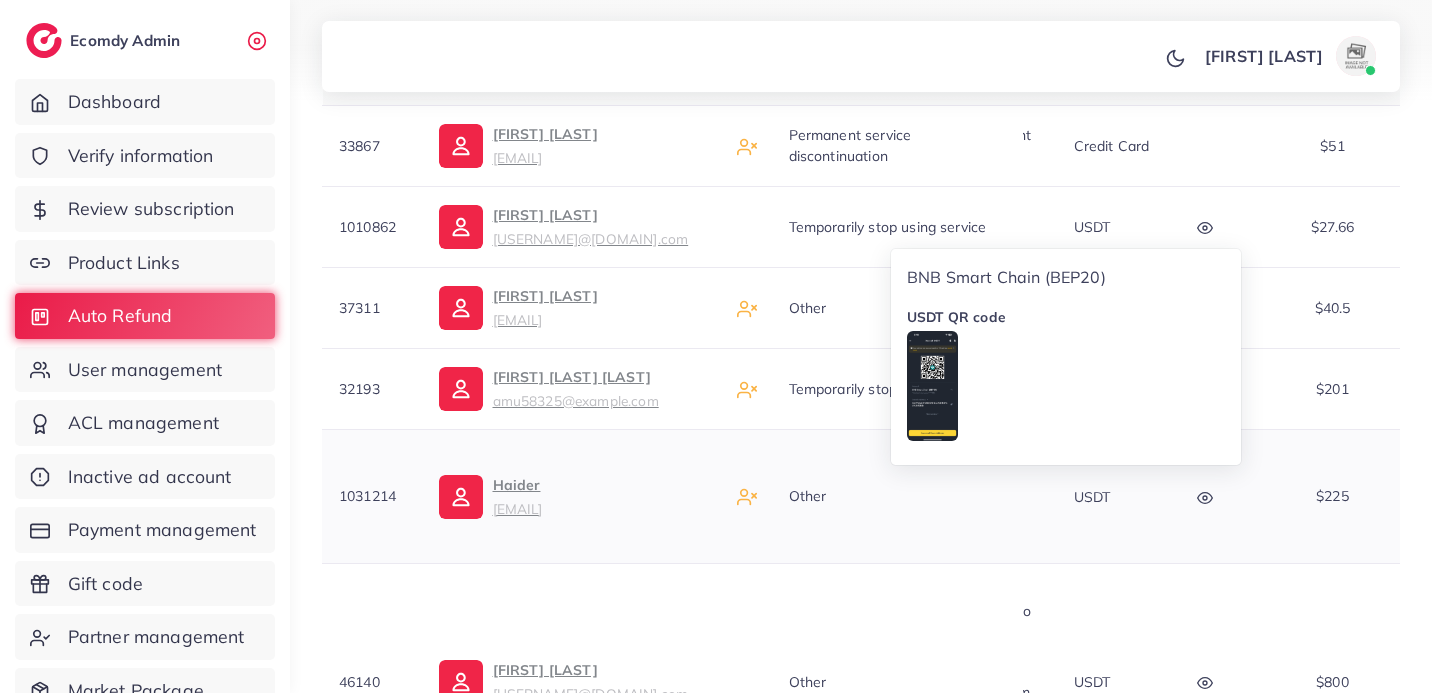 scroll, scrollTop: 95, scrollLeft: 0, axis: vertical 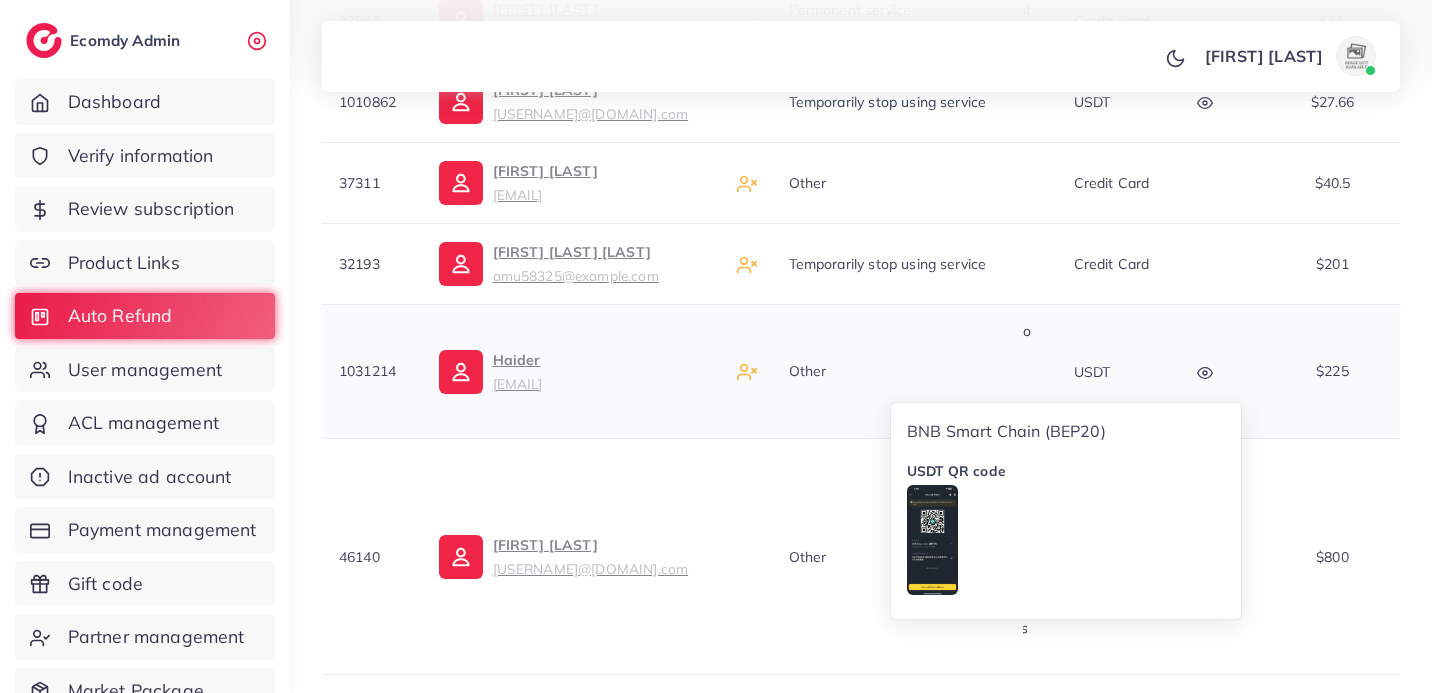 click on "$225" at bounding box center [1333, 371] 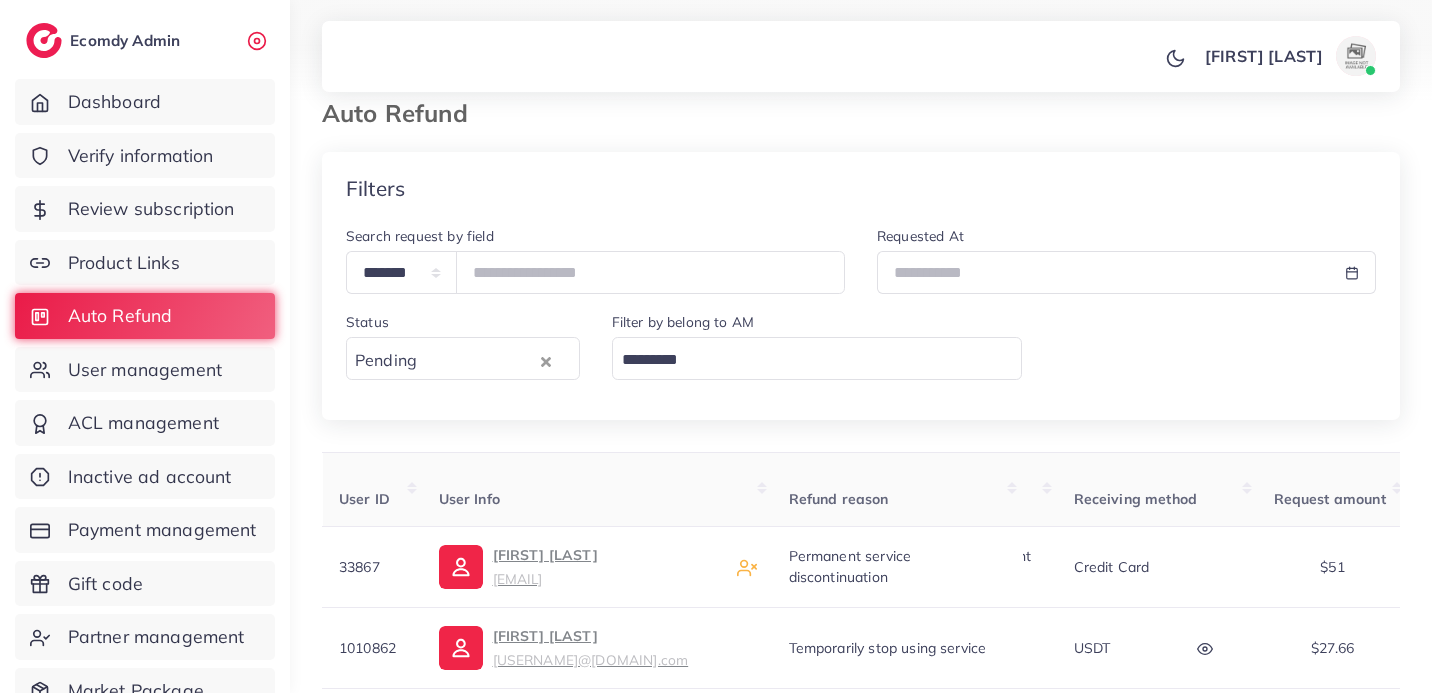 scroll, scrollTop: 0, scrollLeft: 0, axis: both 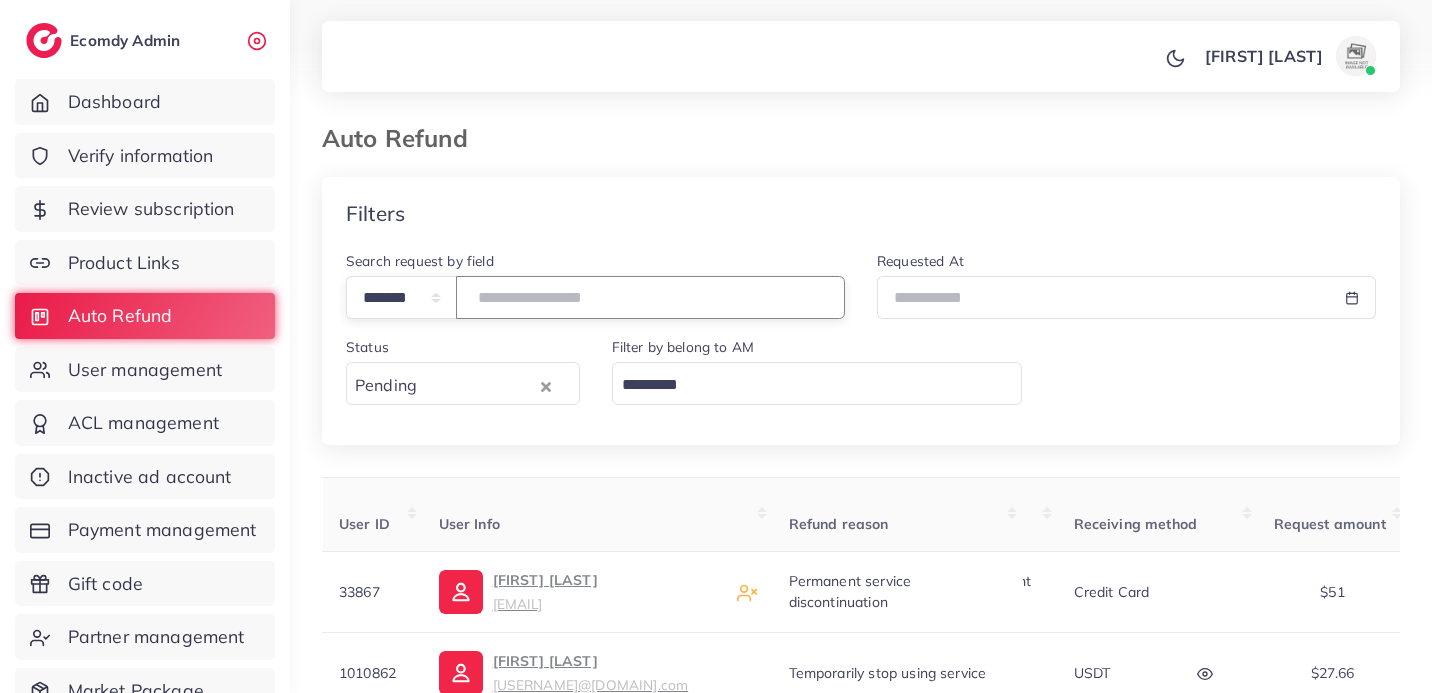 click at bounding box center [650, 297] 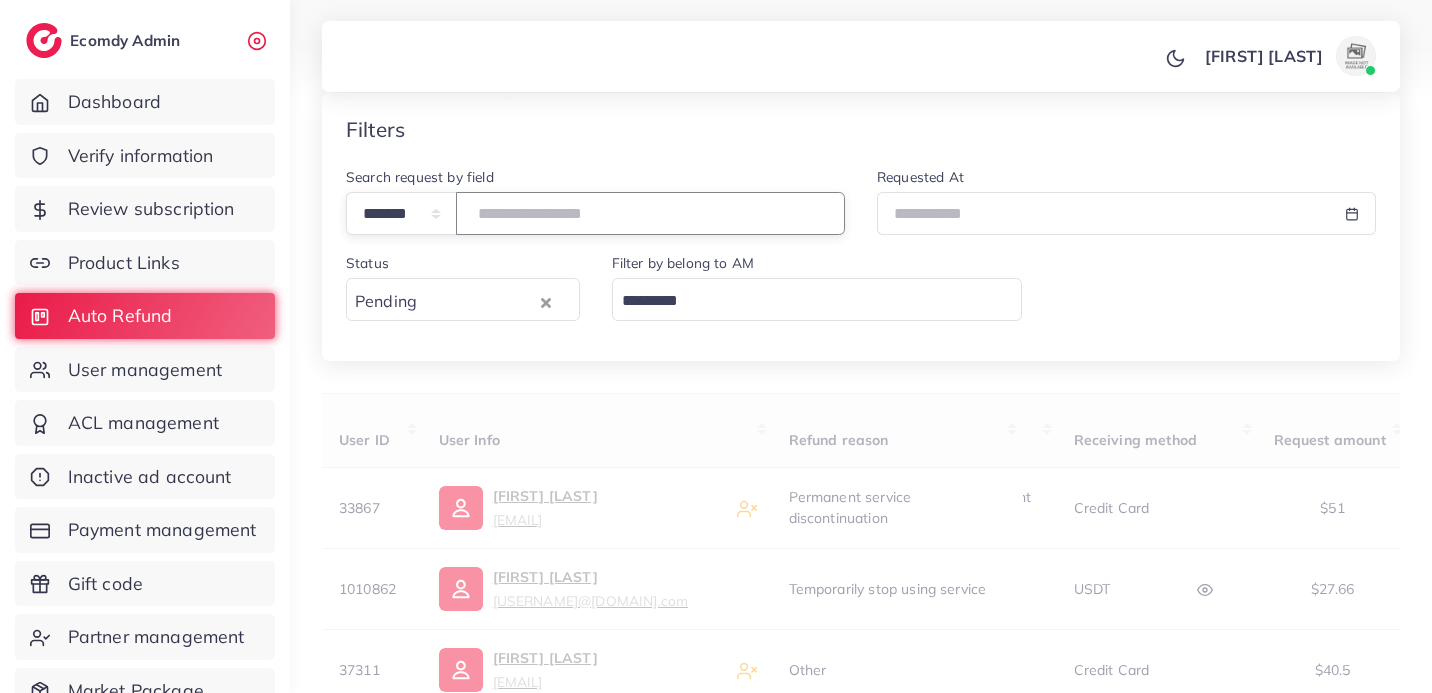 scroll, scrollTop: 162, scrollLeft: 0, axis: vertical 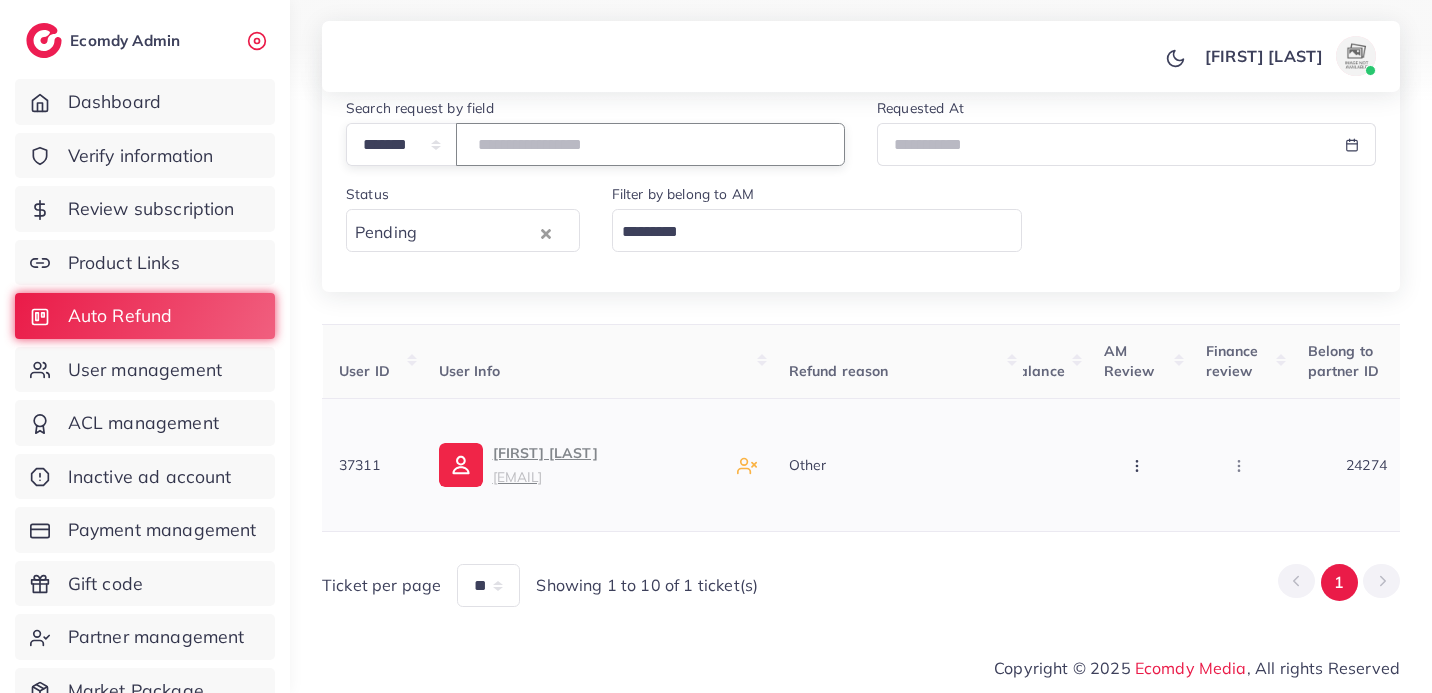 click 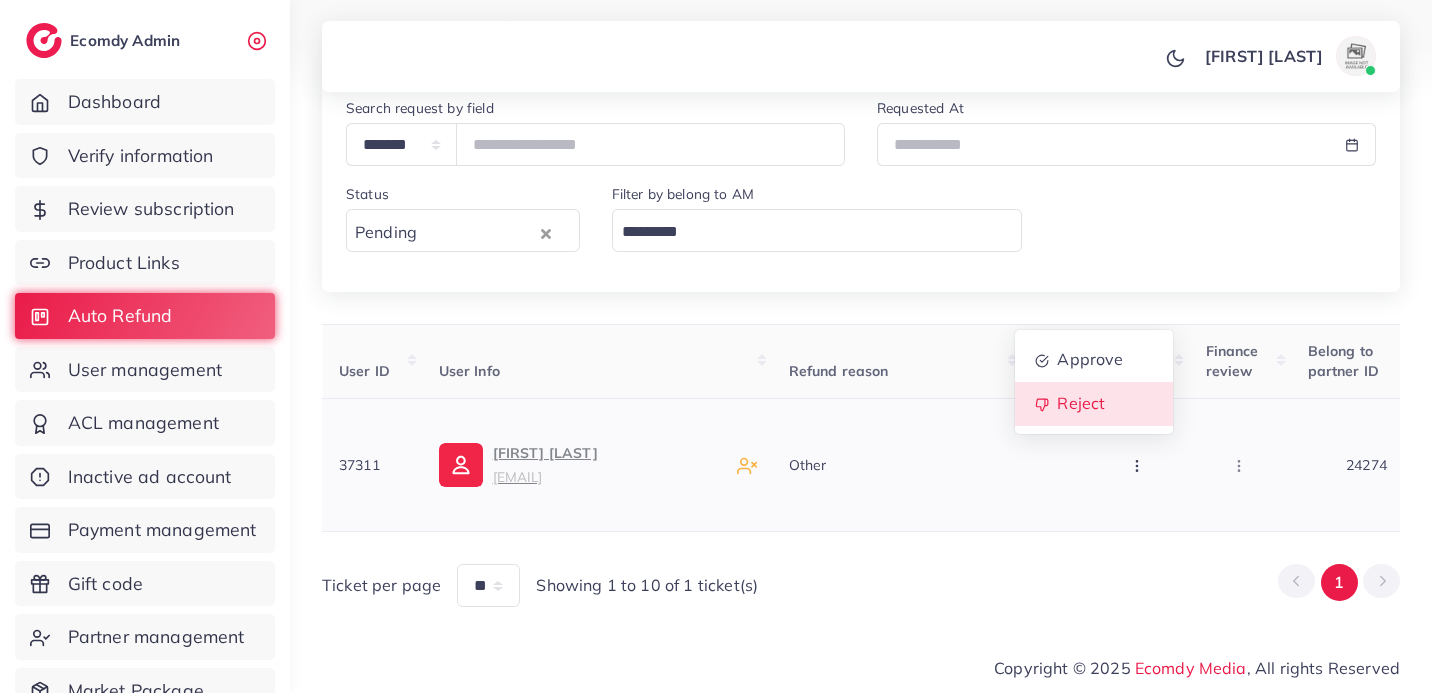click on "Reject" at bounding box center [1094, 404] 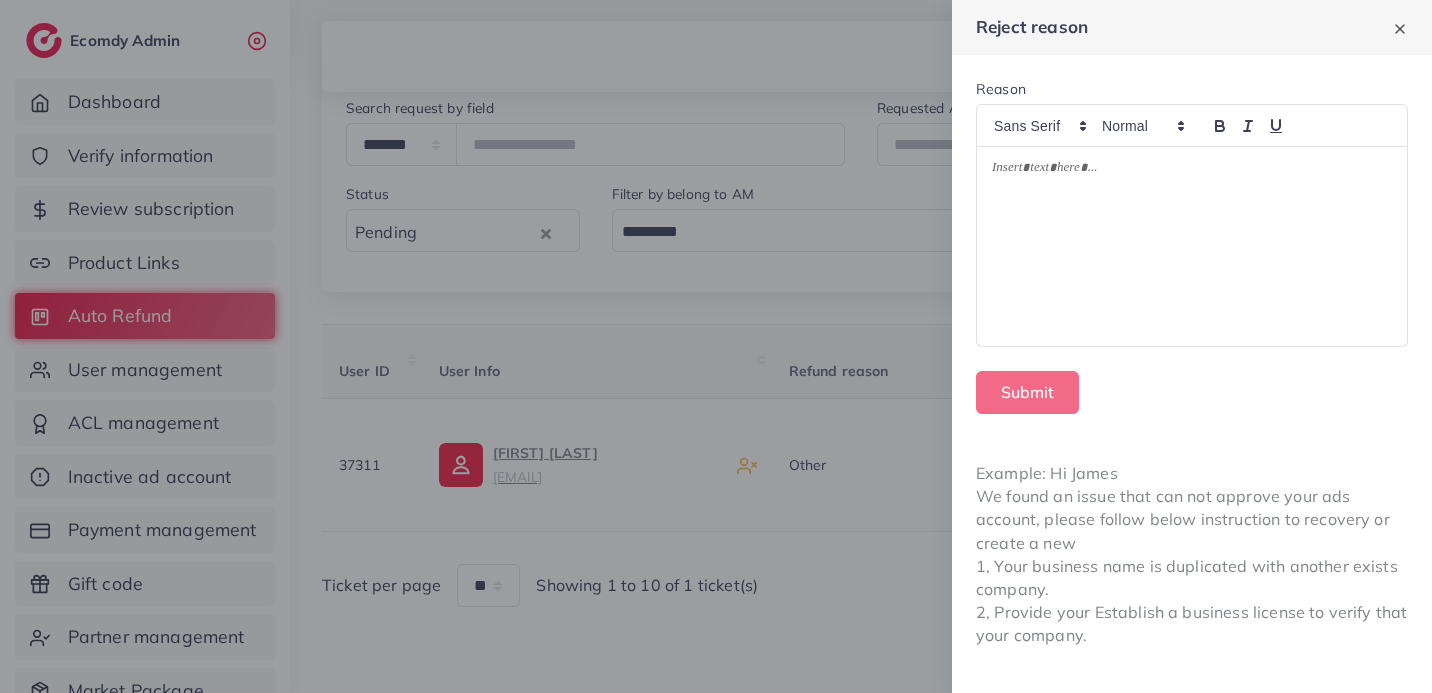 click at bounding box center (1192, 171) 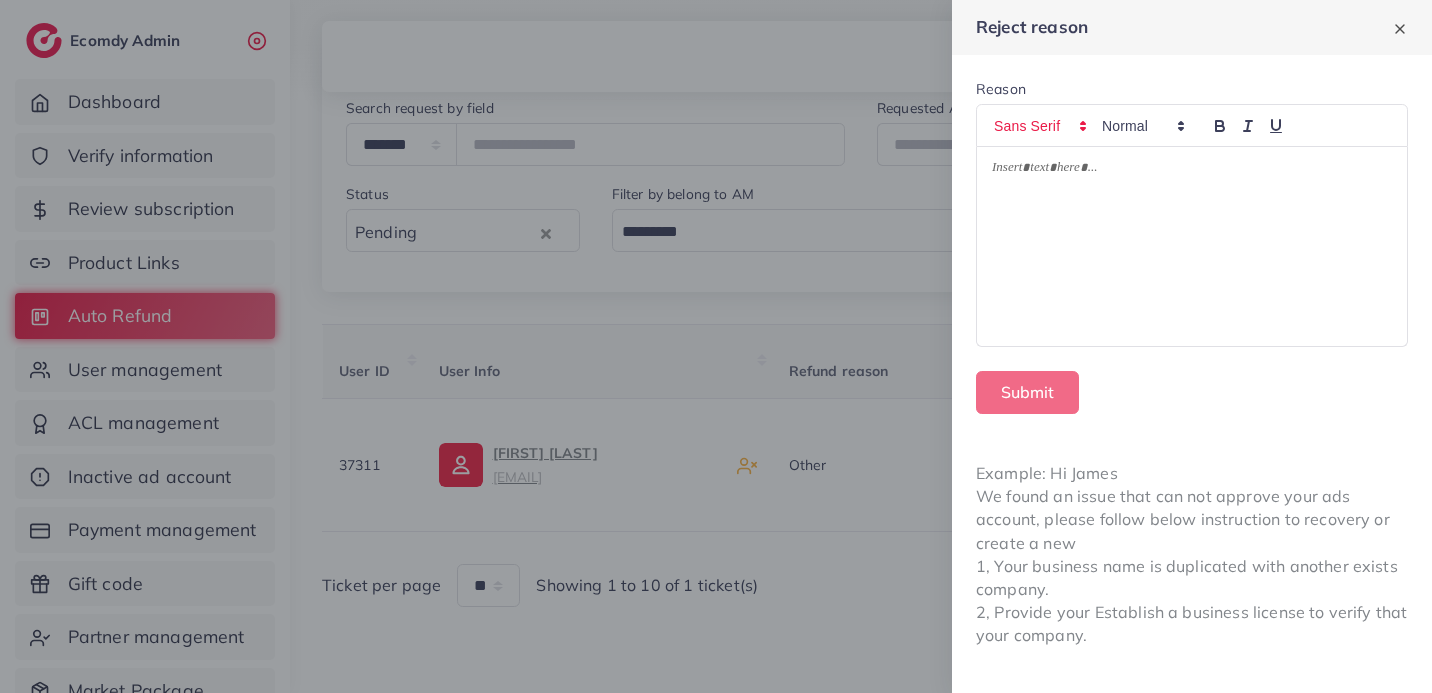 type 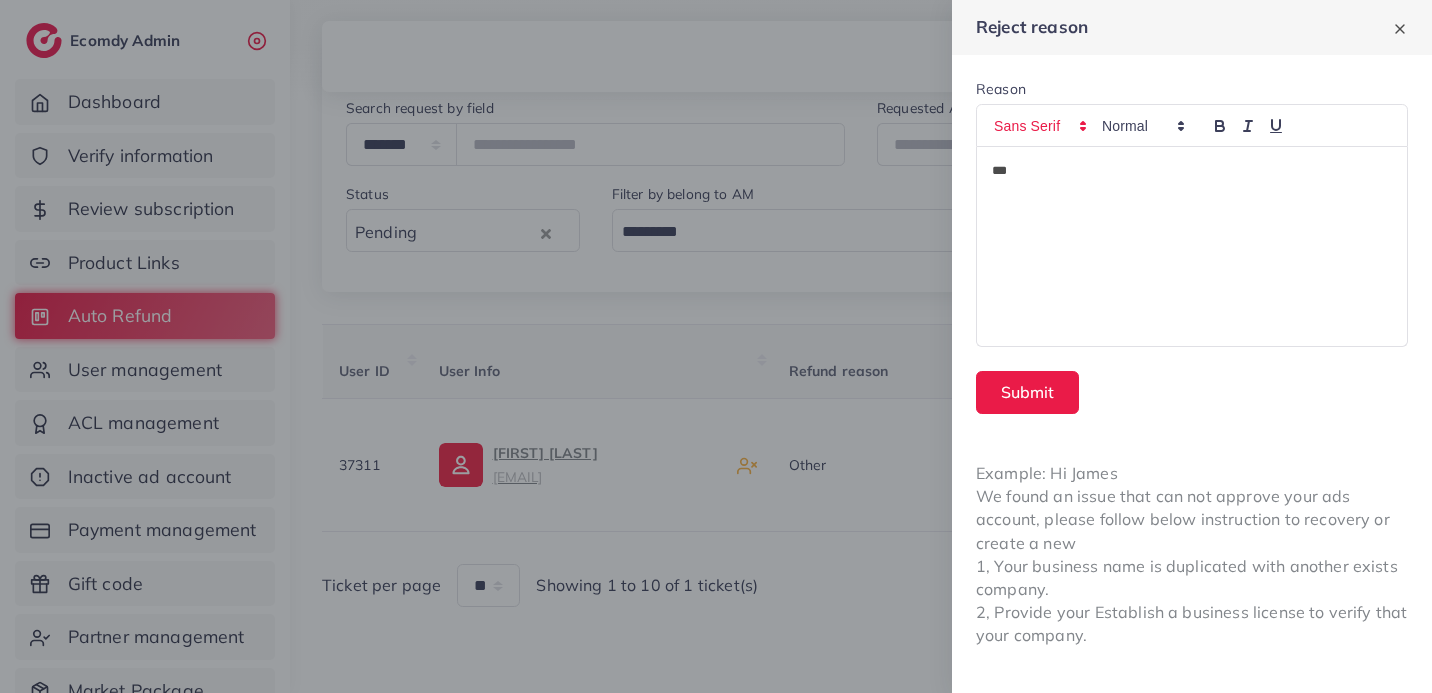 scroll, scrollTop: 0, scrollLeft: 0, axis: both 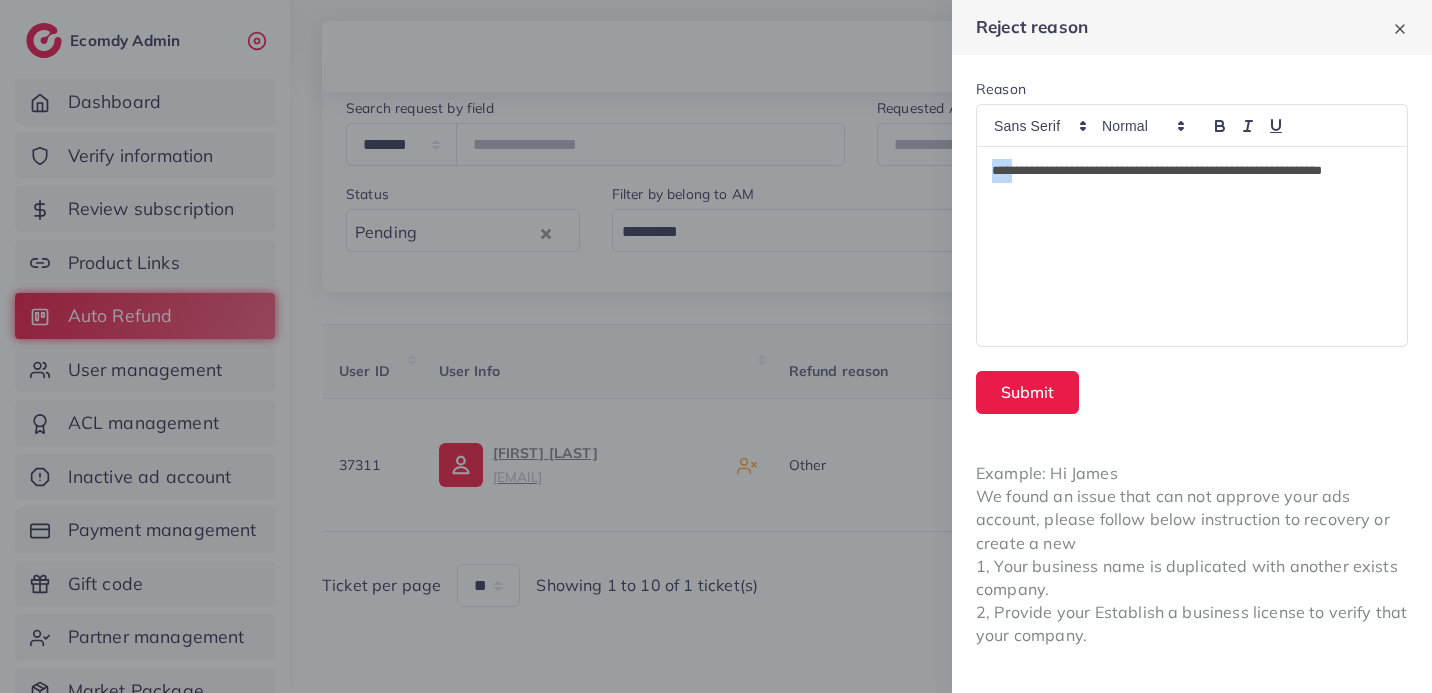 drag, startPoint x: 1026, startPoint y: 165, endPoint x: 893, endPoint y: 152, distance: 133.63383 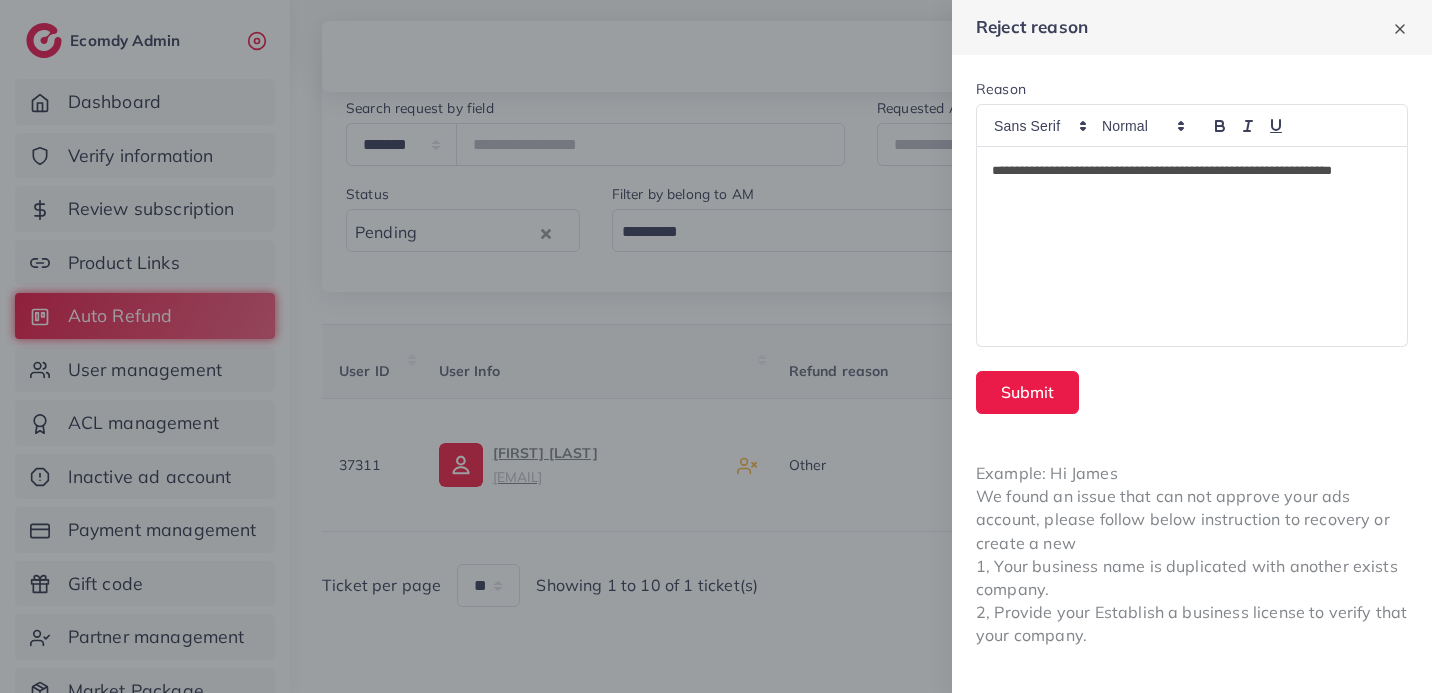 click on "**********" at bounding box center (1192, 183) 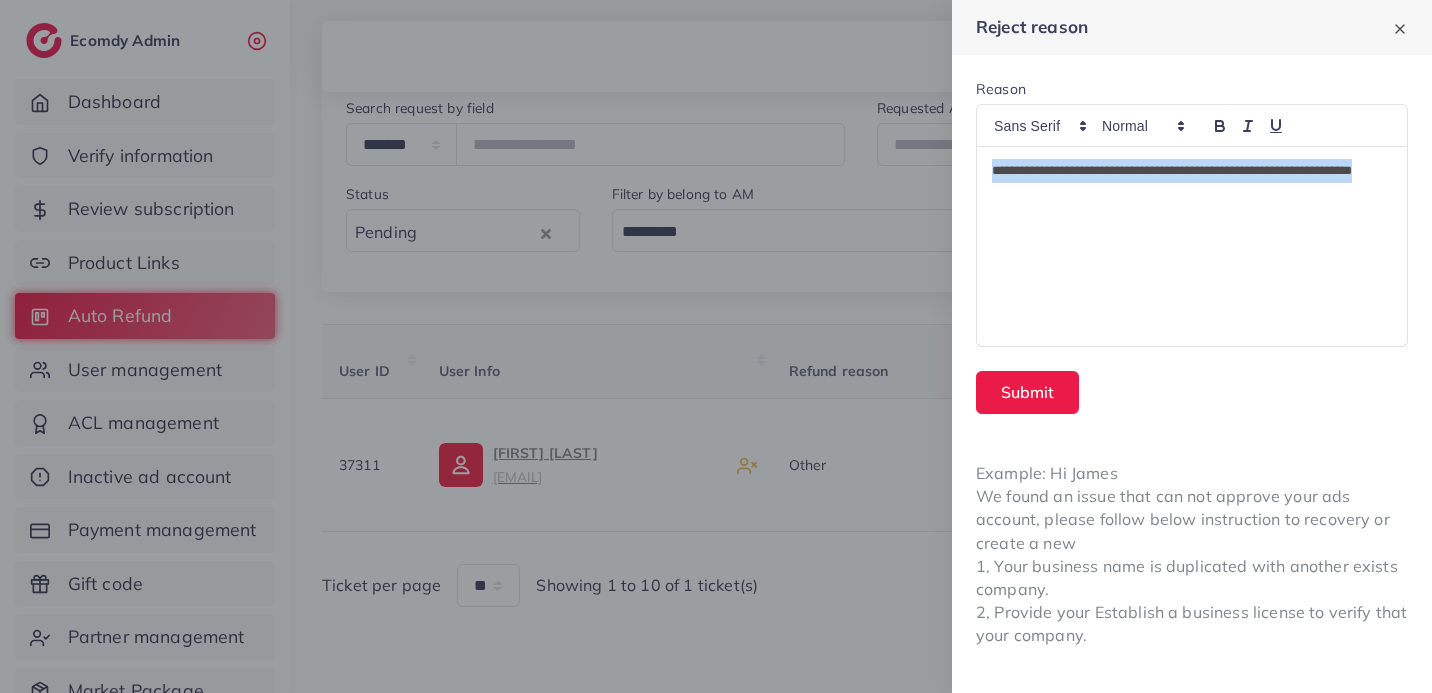 drag, startPoint x: 1083, startPoint y: 197, endPoint x: 991, endPoint y: 156, distance: 100.72239 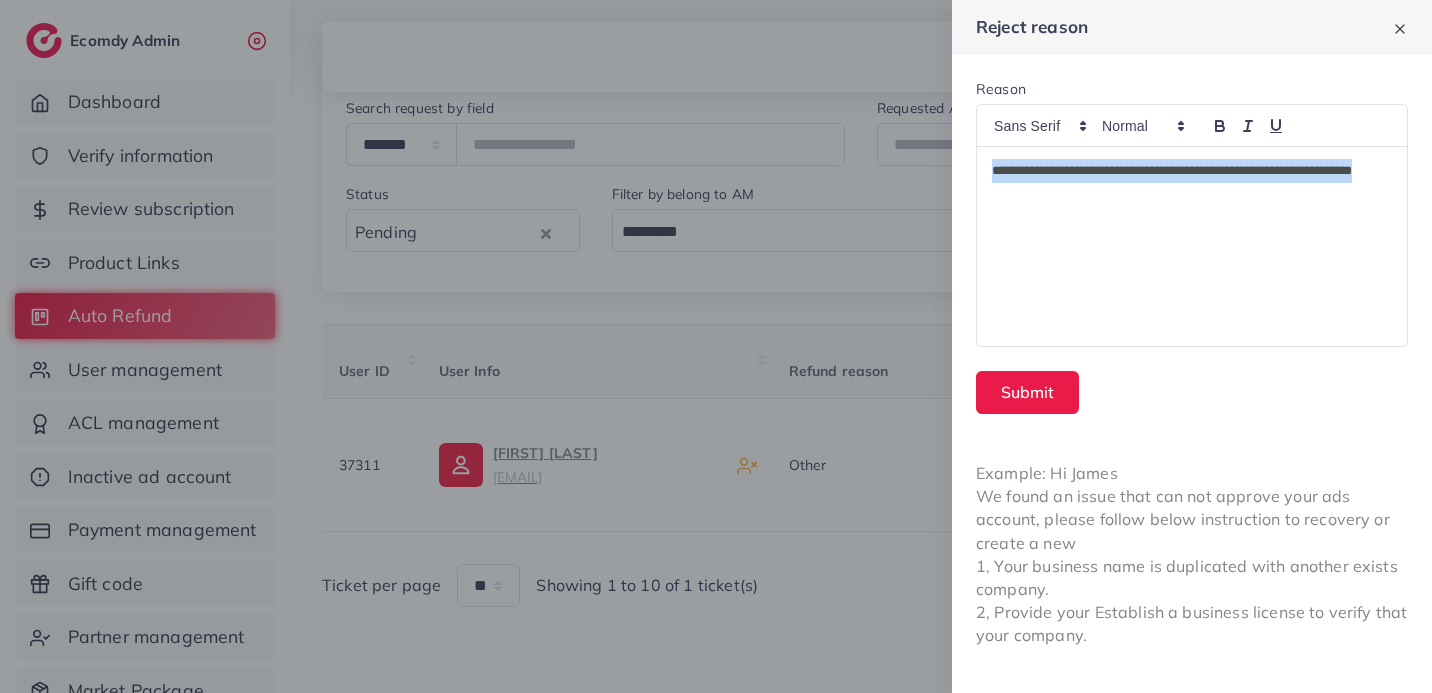 click on "**********" at bounding box center (1192, 183) 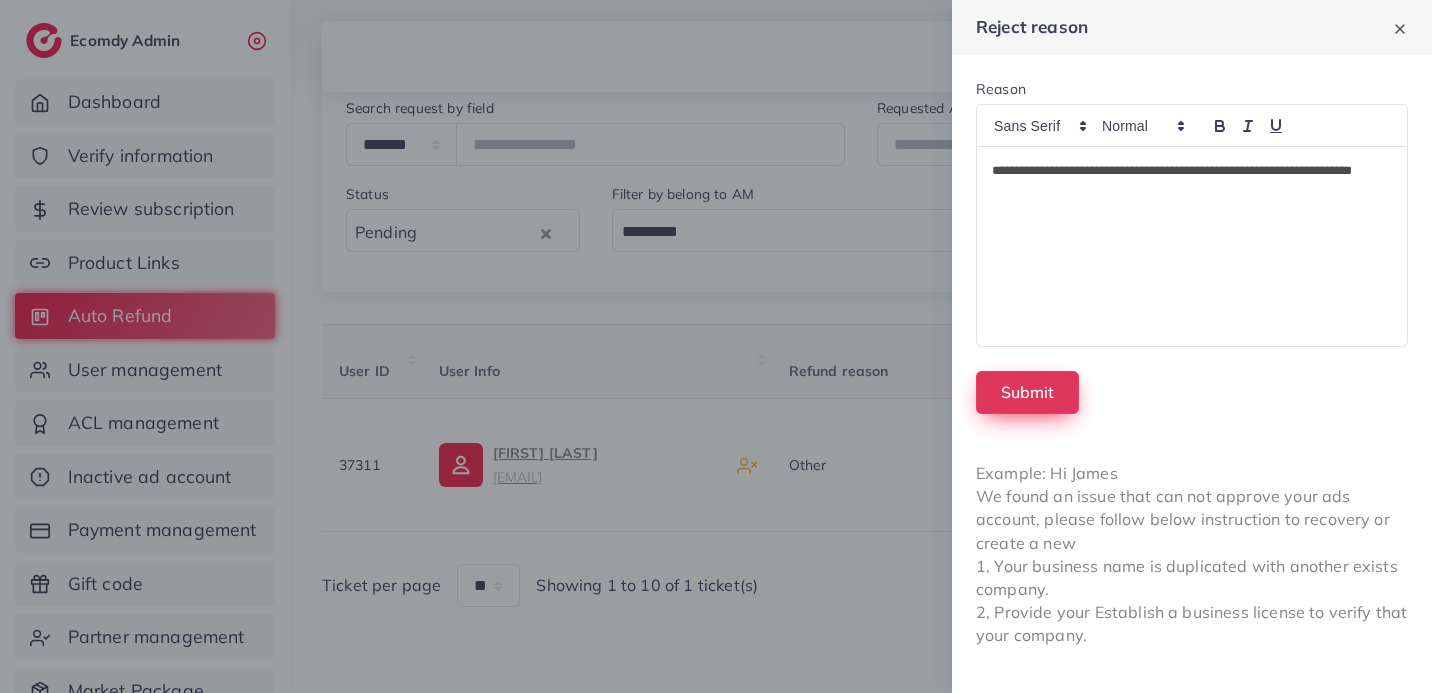 click on "Submit" at bounding box center (1027, 392) 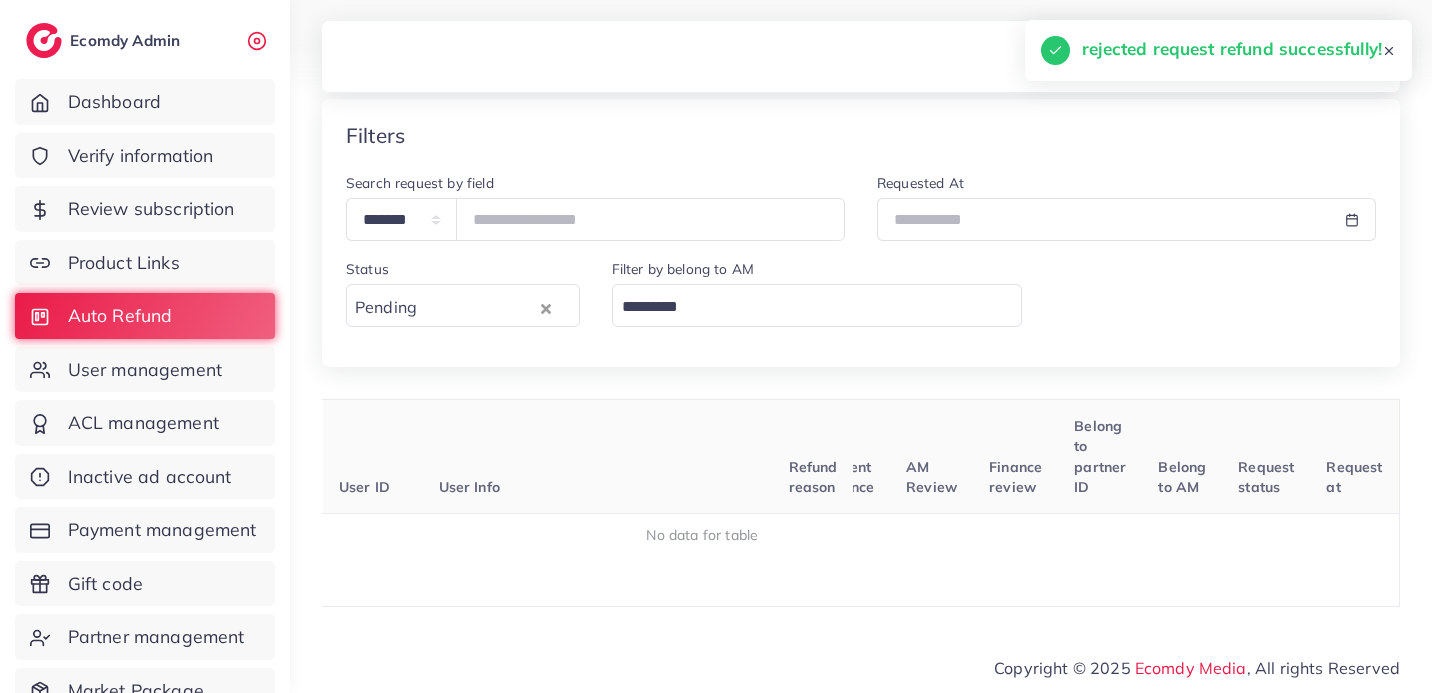 scroll, scrollTop: 86, scrollLeft: 0, axis: vertical 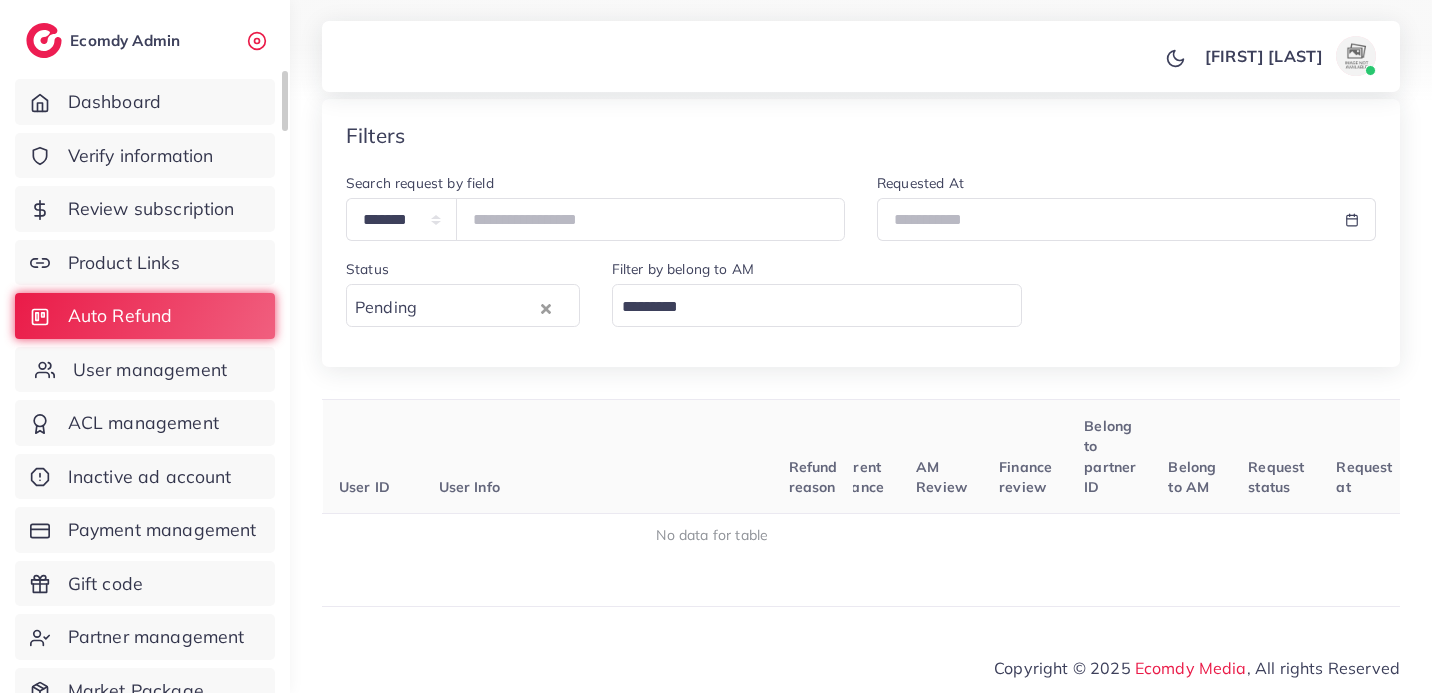 click on "User management" at bounding box center (150, 370) 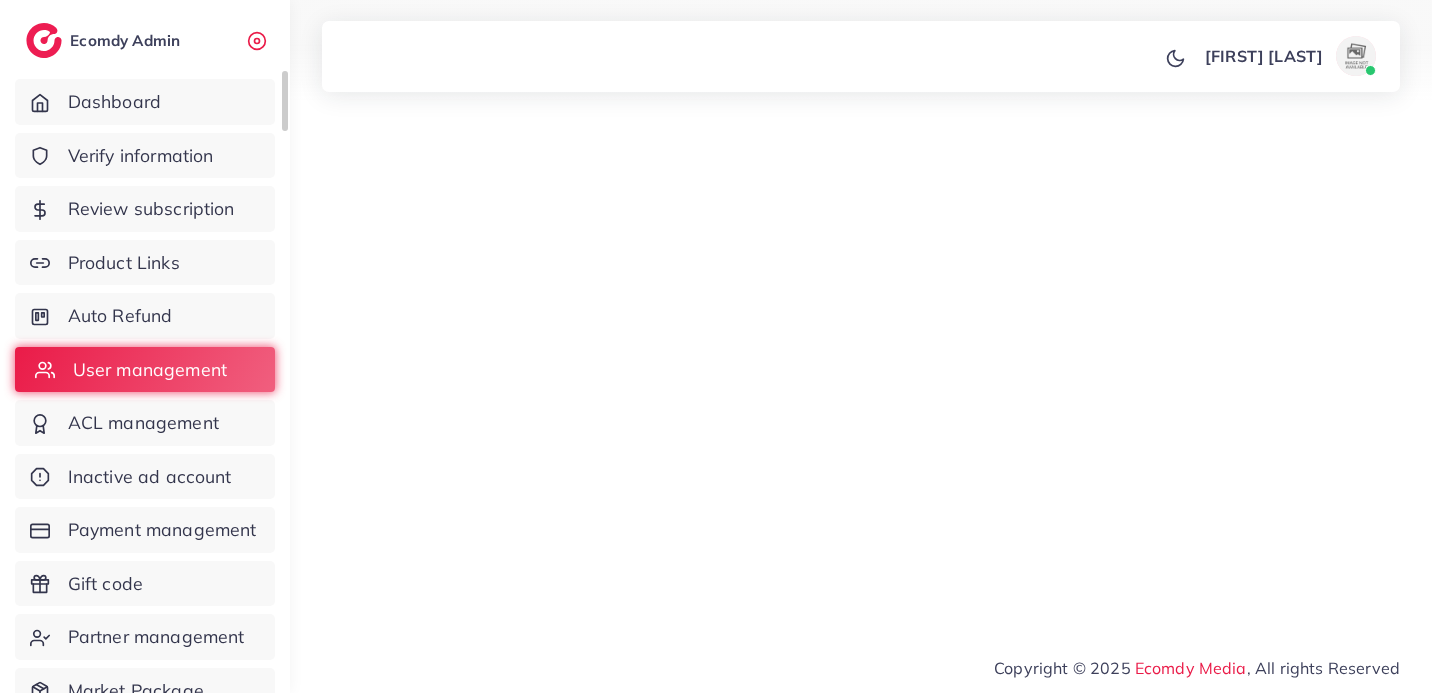 scroll, scrollTop: 0, scrollLeft: 0, axis: both 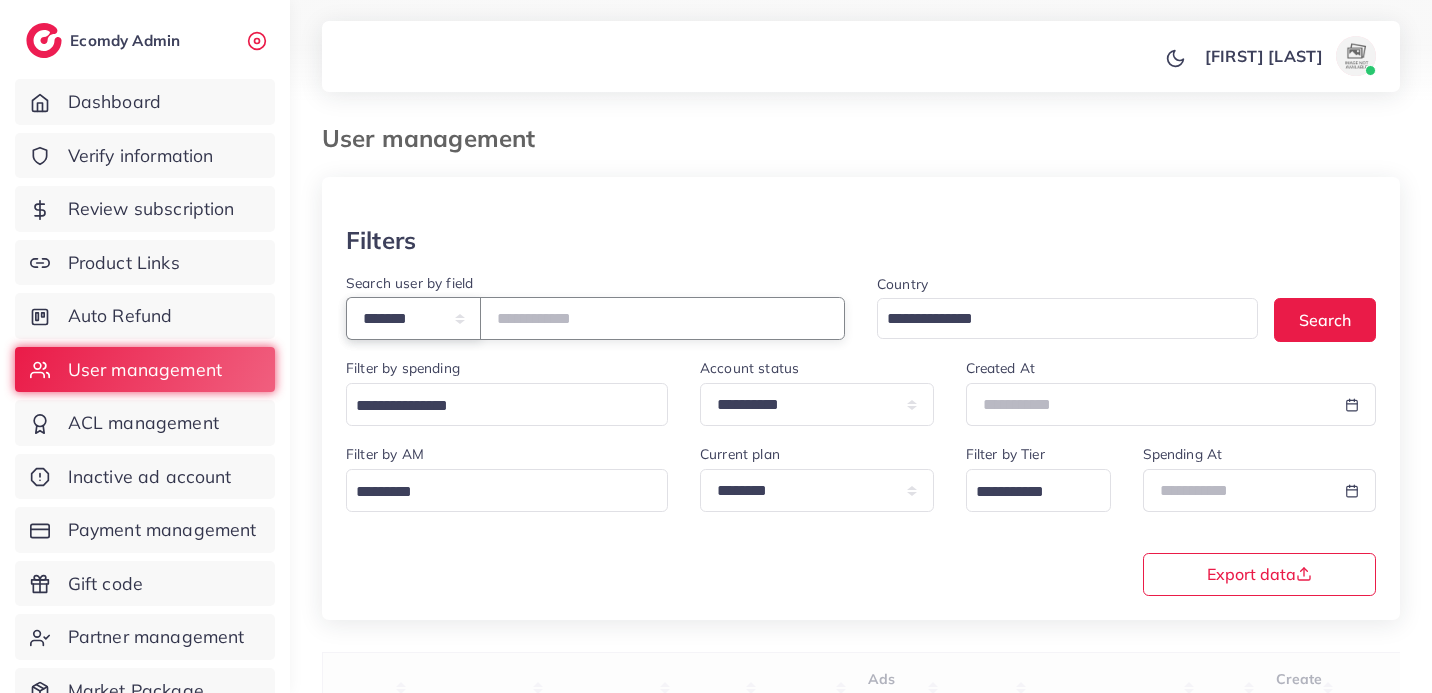 click on "**********" at bounding box center [413, 318] 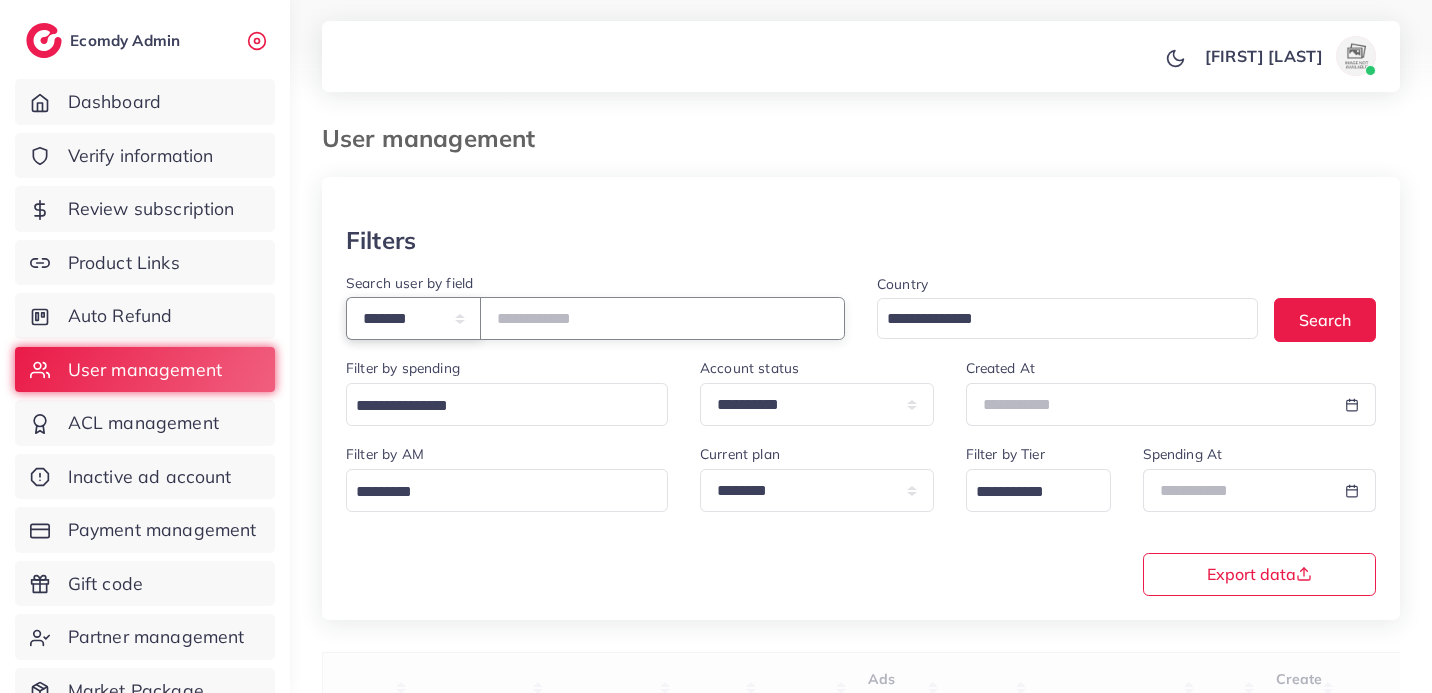 select on "*****" 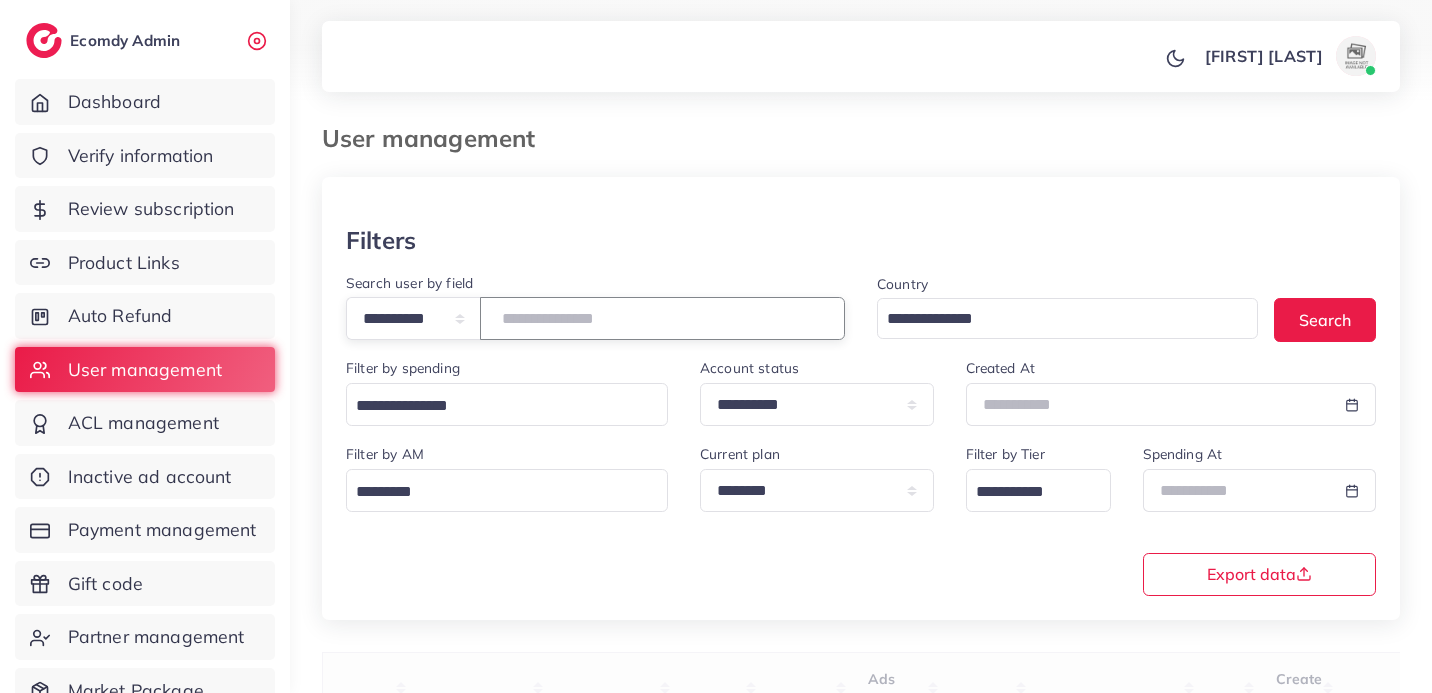 click at bounding box center (662, 318) 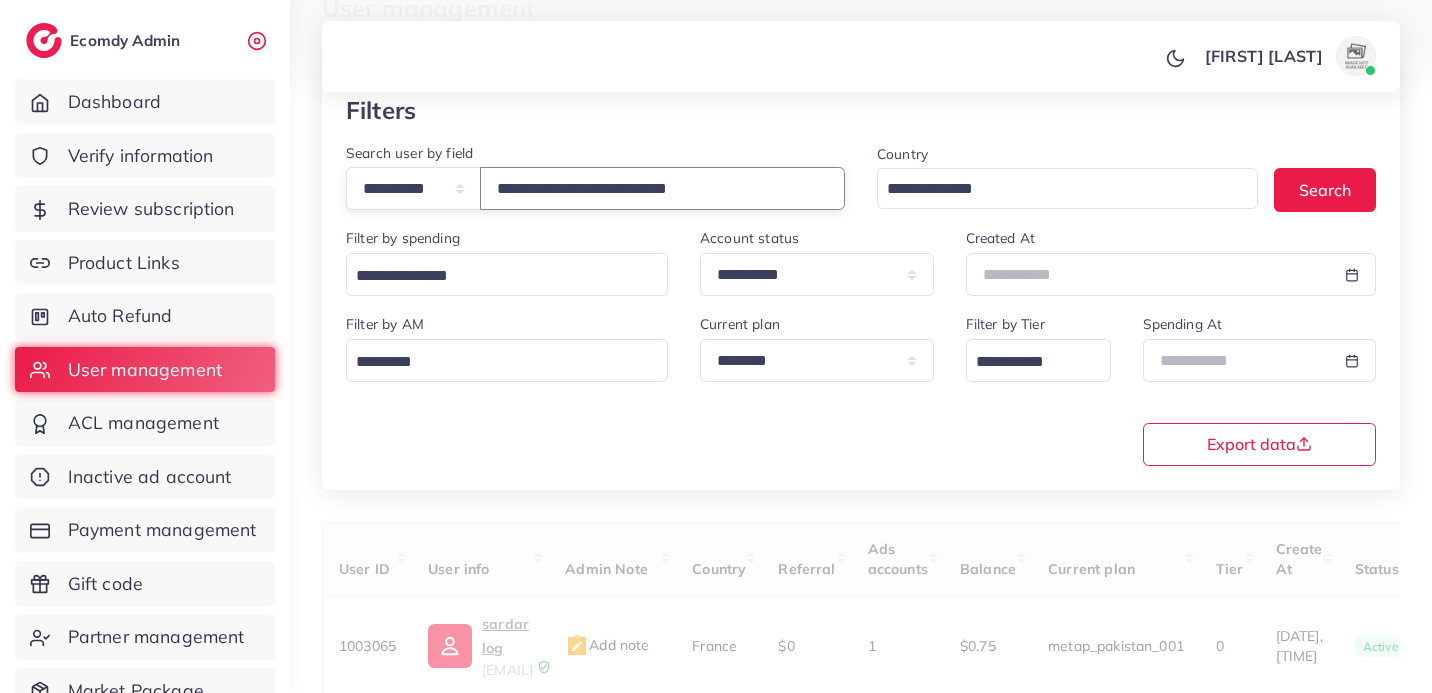 scroll, scrollTop: 153, scrollLeft: 0, axis: vertical 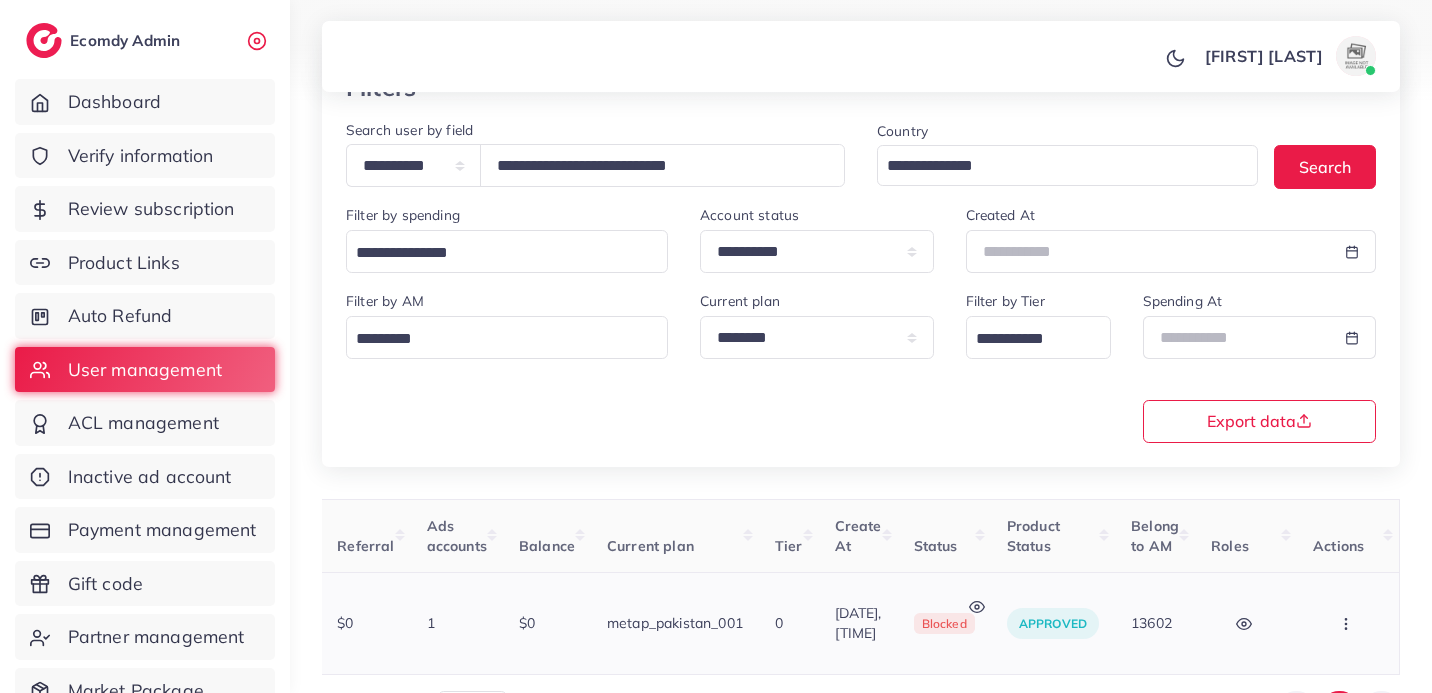 click 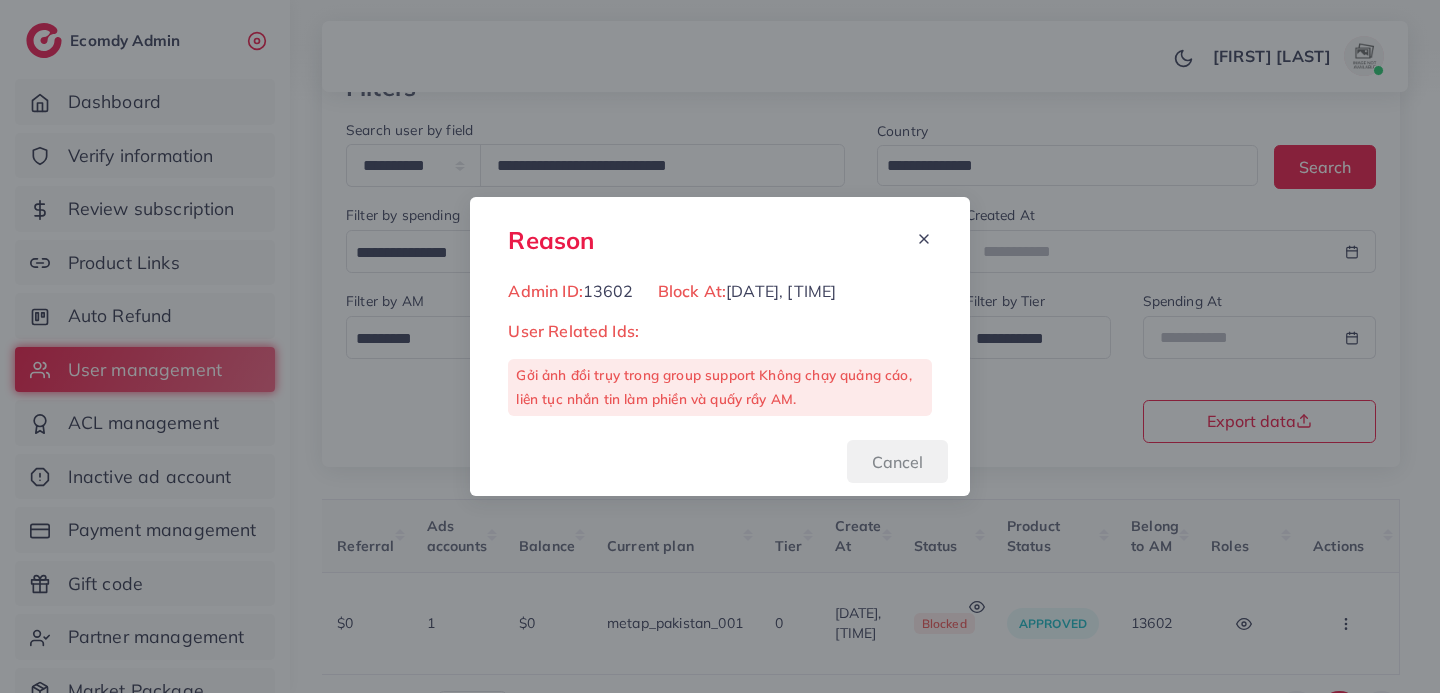 click on "Cancel" at bounding box center [897, 461] 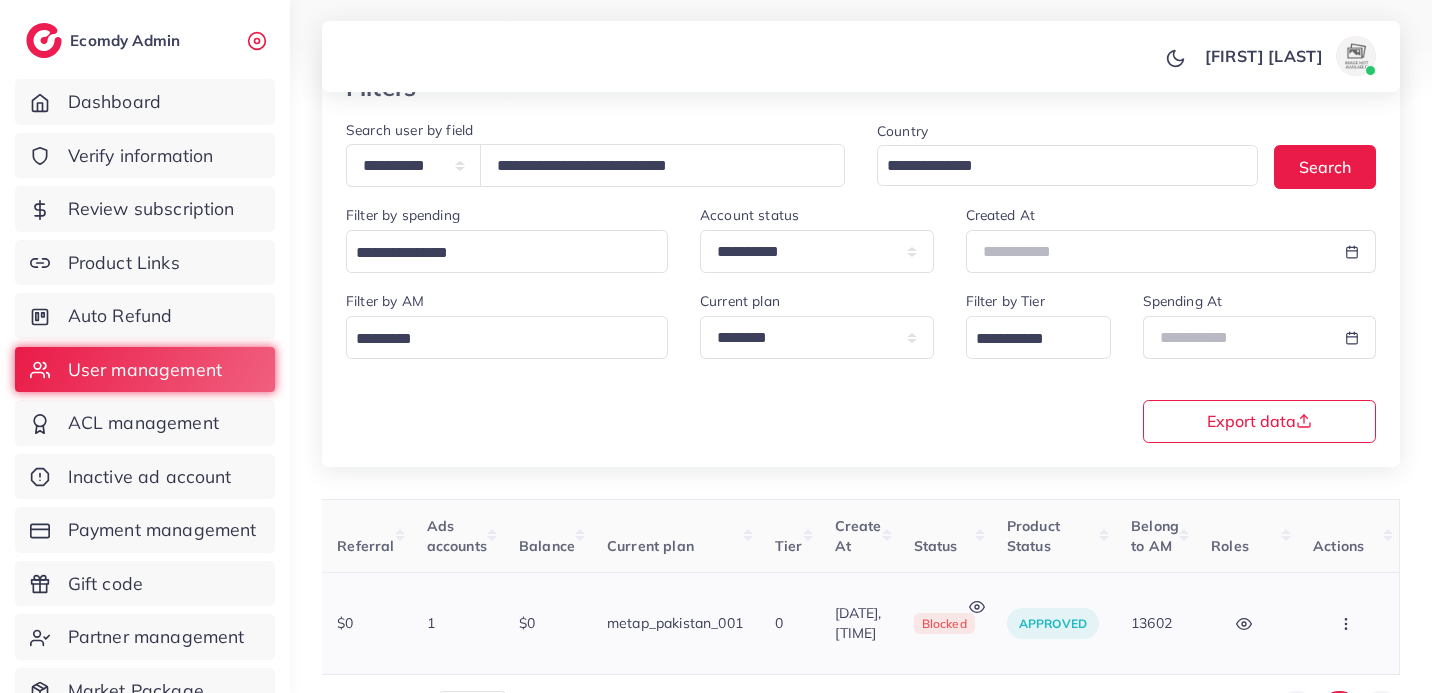 scroll, scrollTop: 0, scrollLeft: 0, axis: both 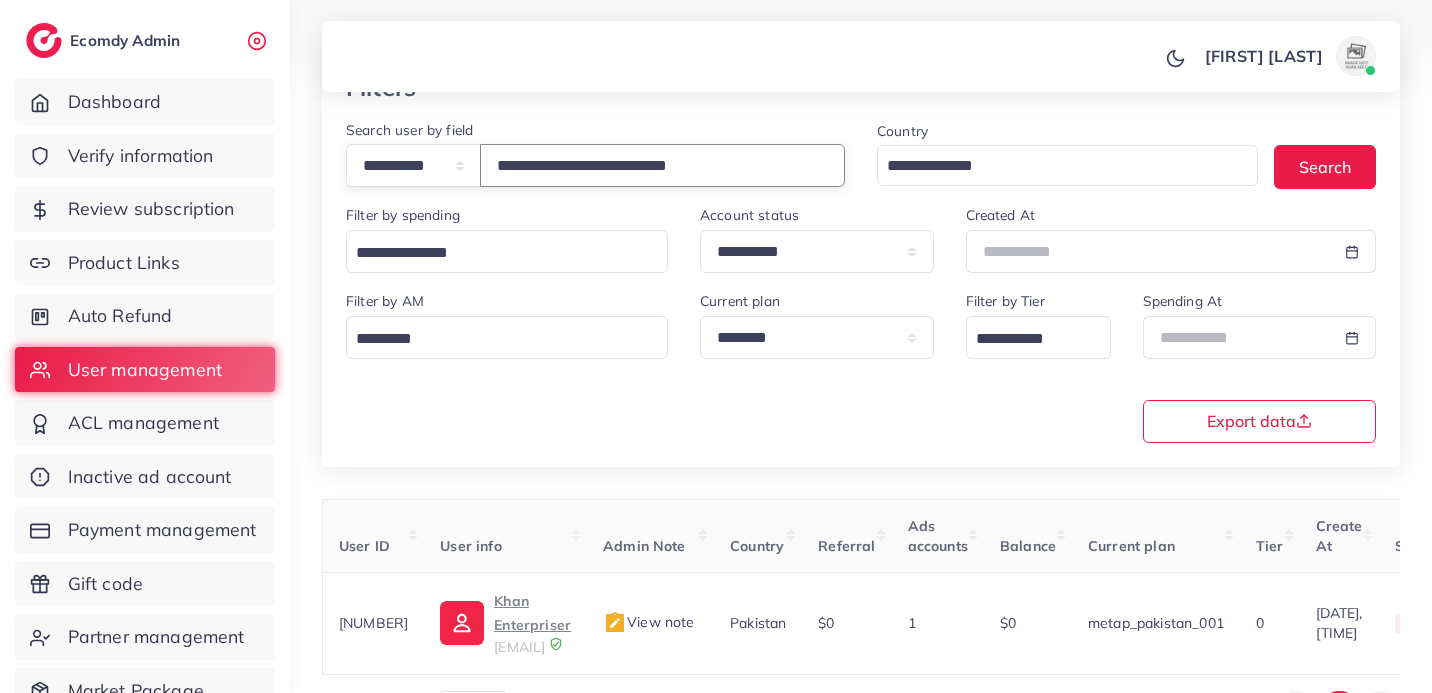 click on "**********" at bounding box center [662, 165] 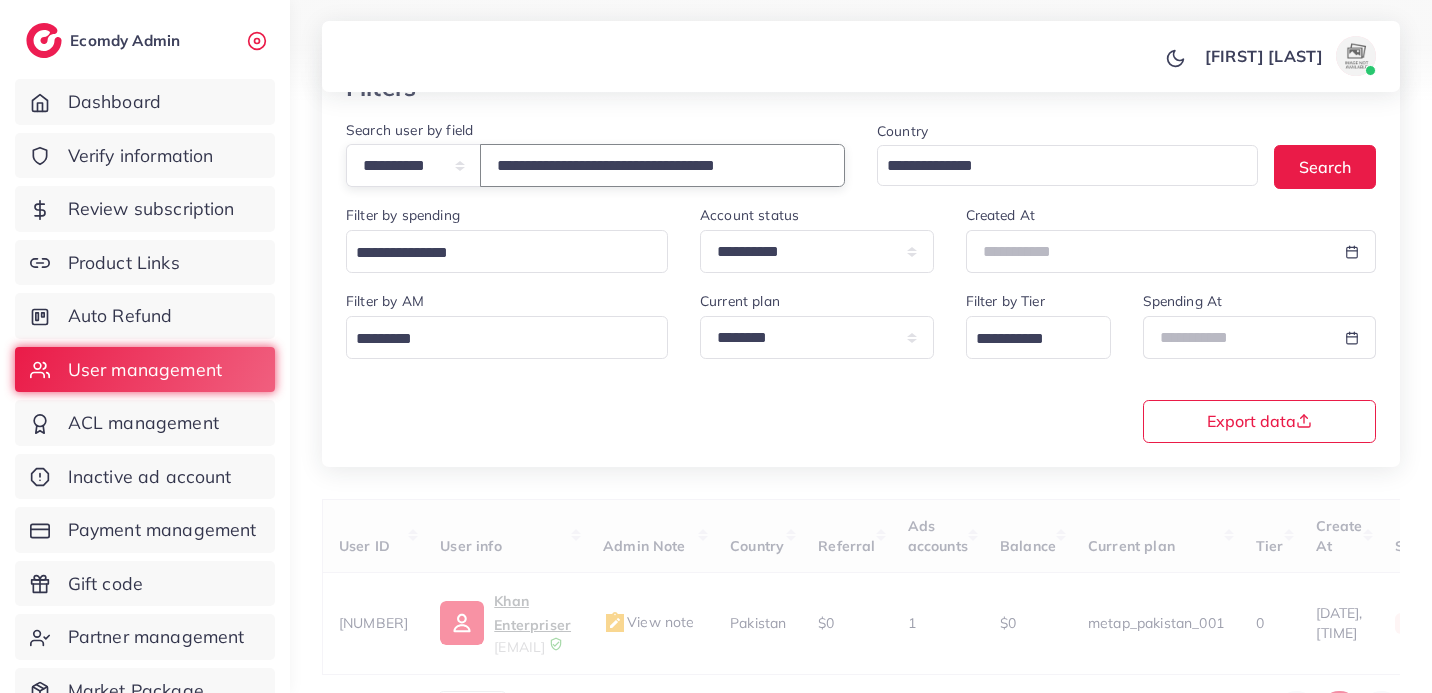scroll, scrollTop: 266, scrollLeft: 0, axis: vertical 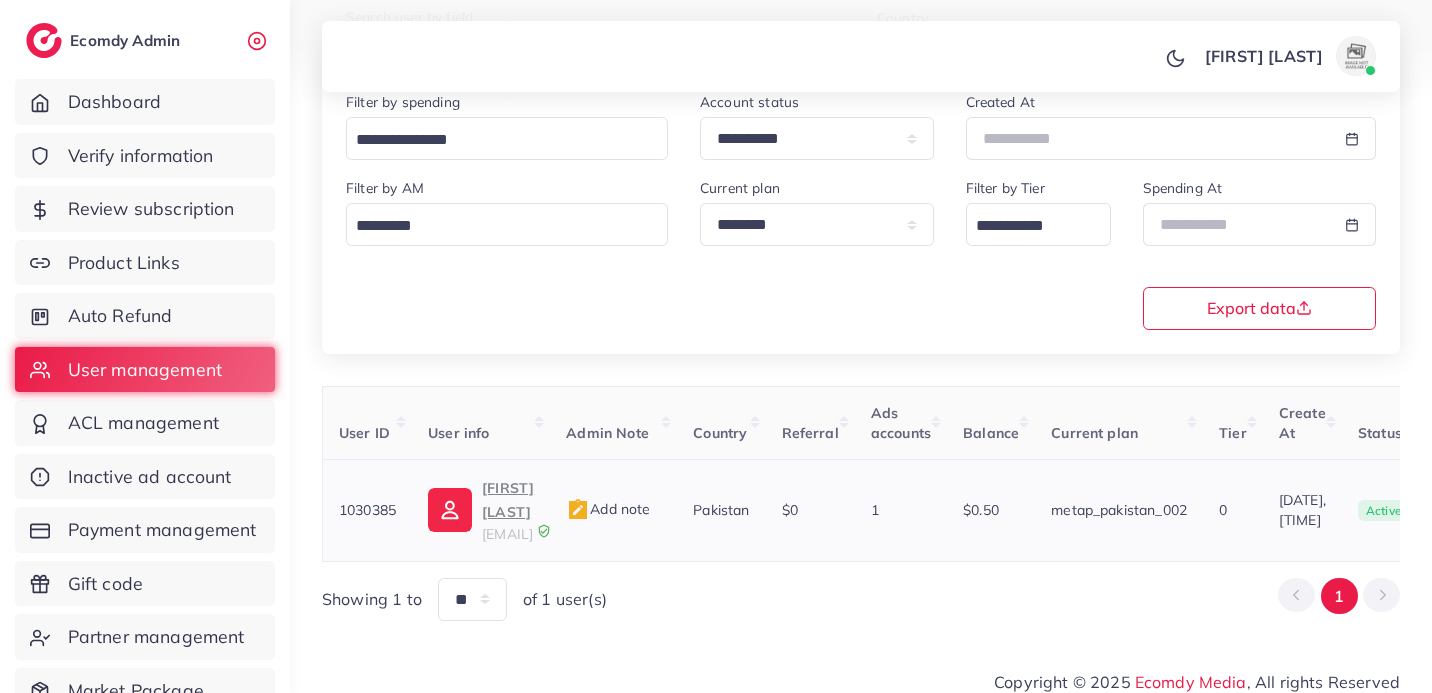 click on "Hamad Baig" at bounding box center [508, 500] 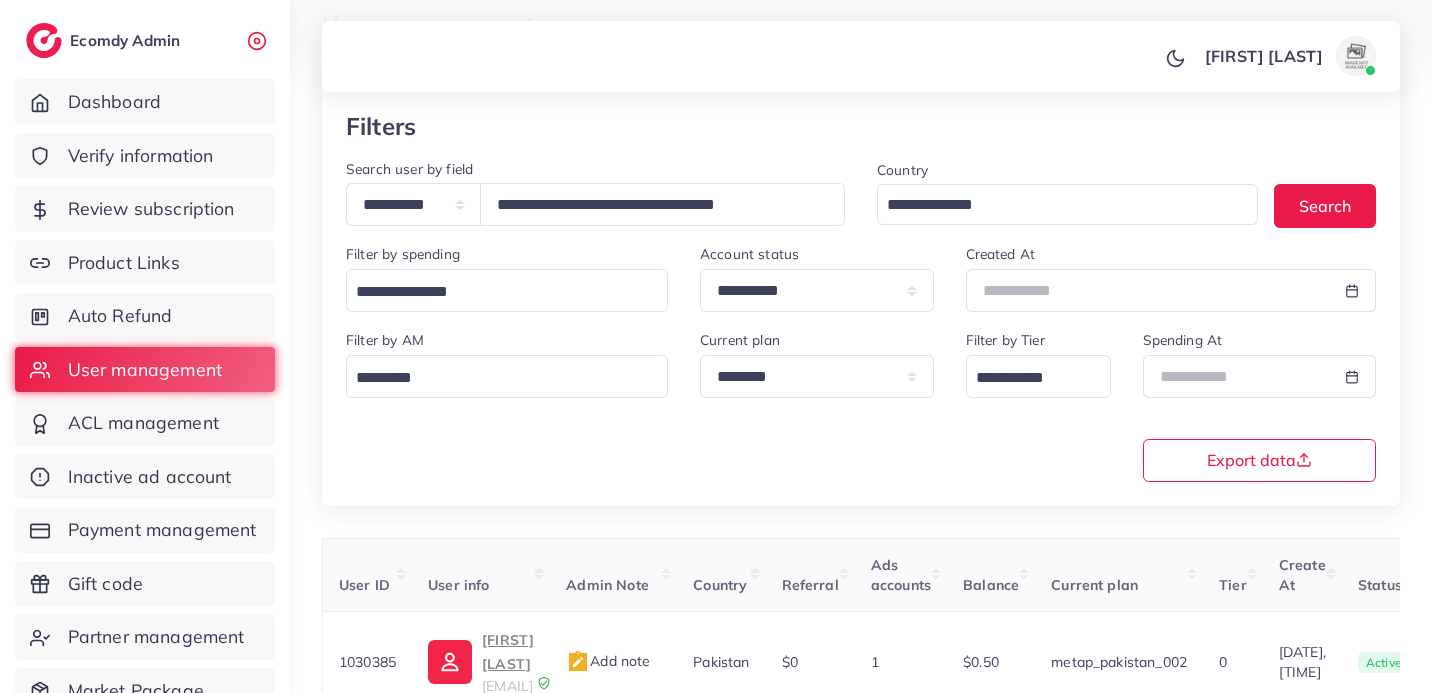 scroll, scrollTop: 80, scrollLeft: 0, axis: vertical 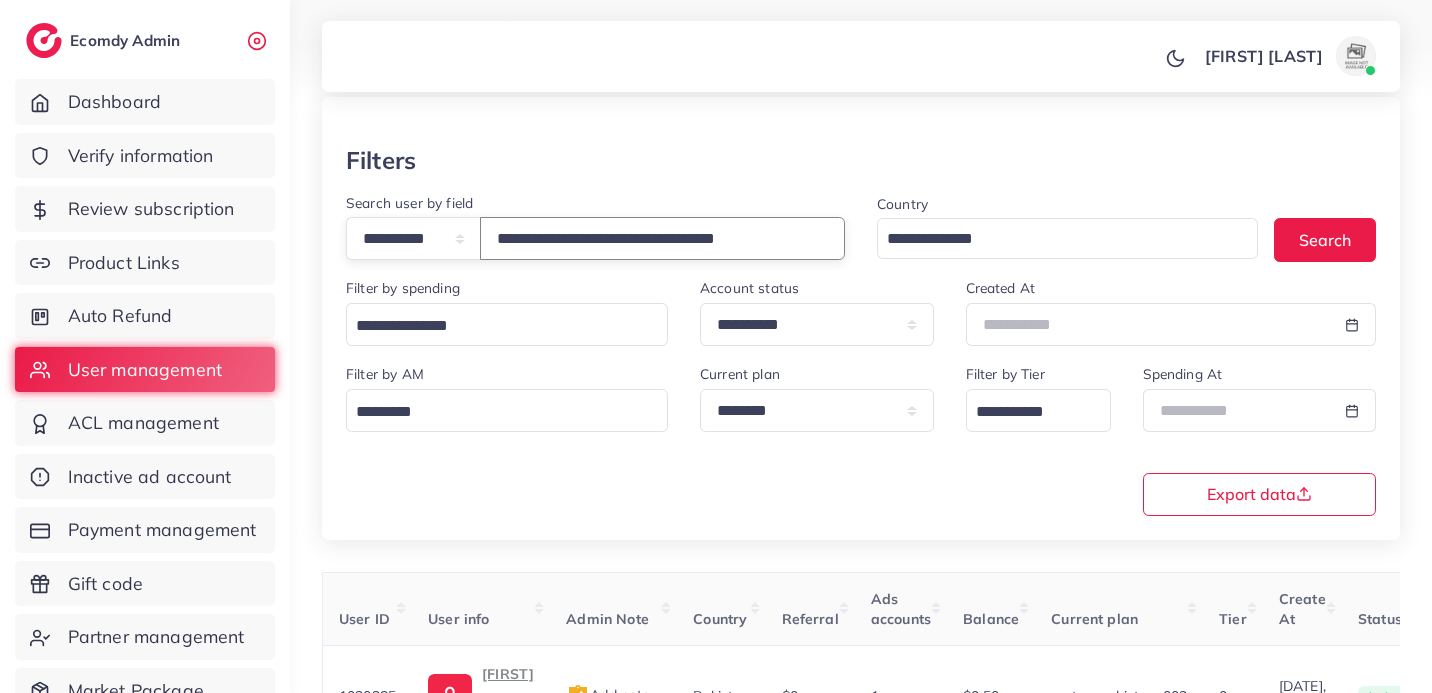 click on "**********" at bounding box center [662, 238] 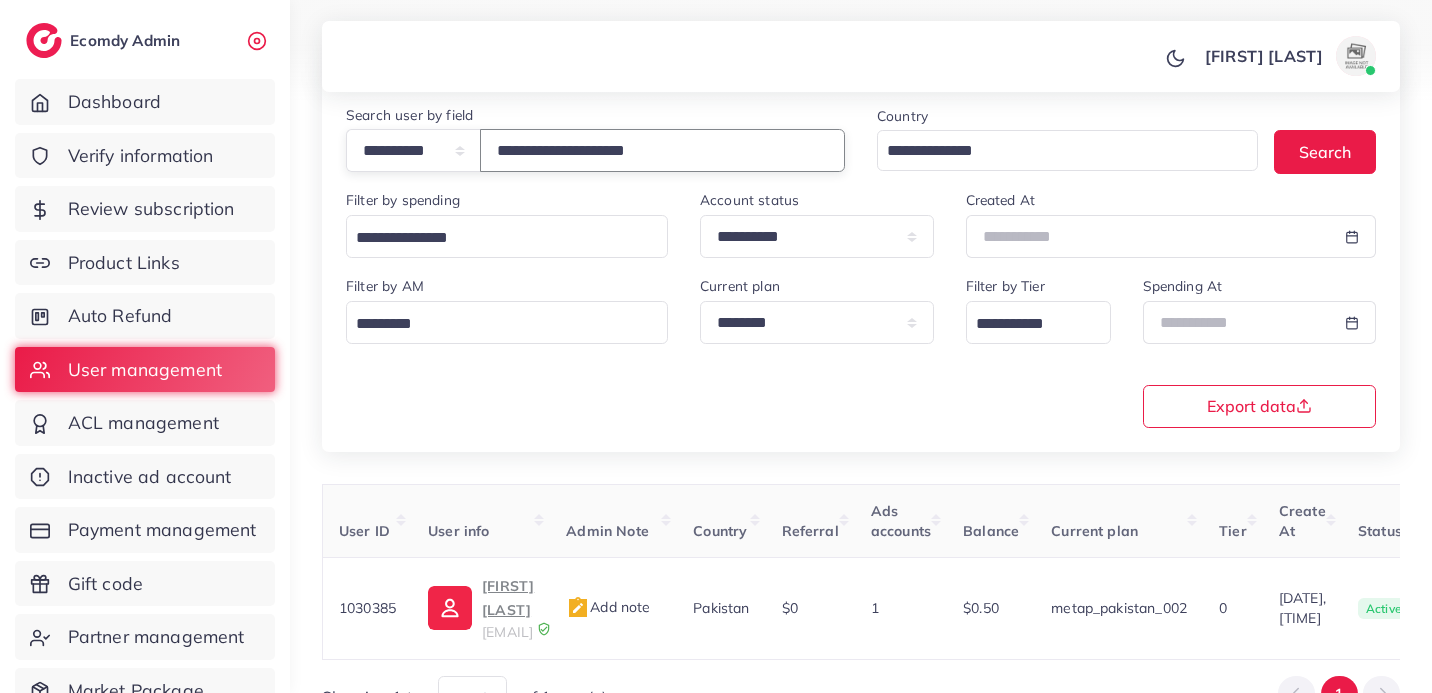 scroll, scrollTop: 266, scrollLeft: 0, axis: vertical 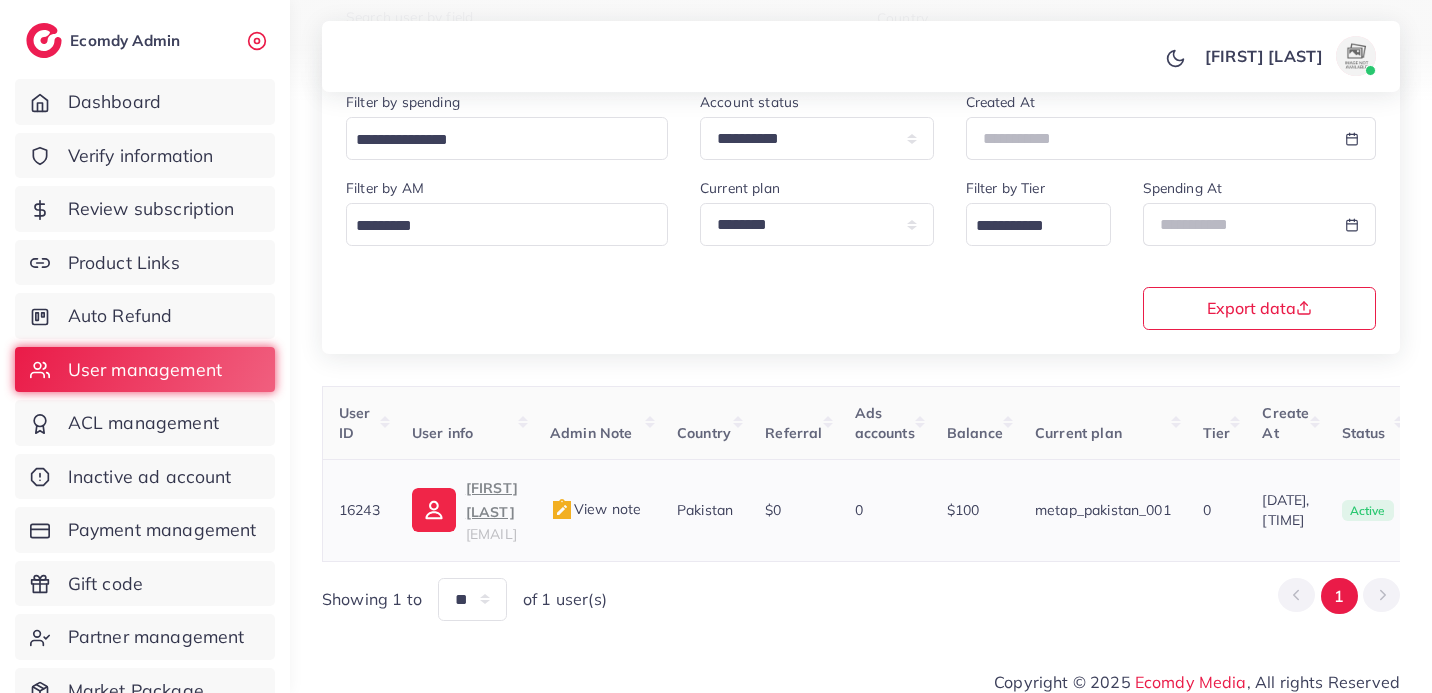 click on "trendsnowpk@gmail.com" at bounding box center [491, 534] 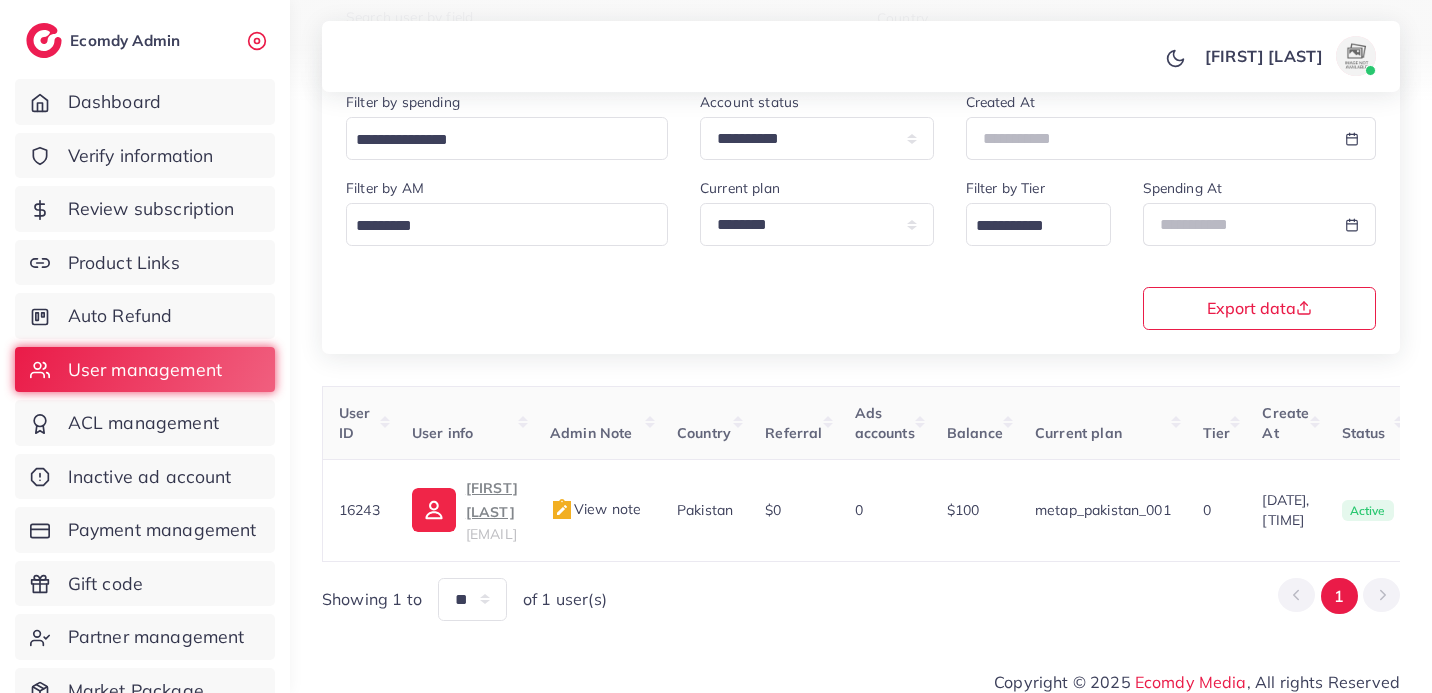 click on "**********" at bounding box center (861, 252) 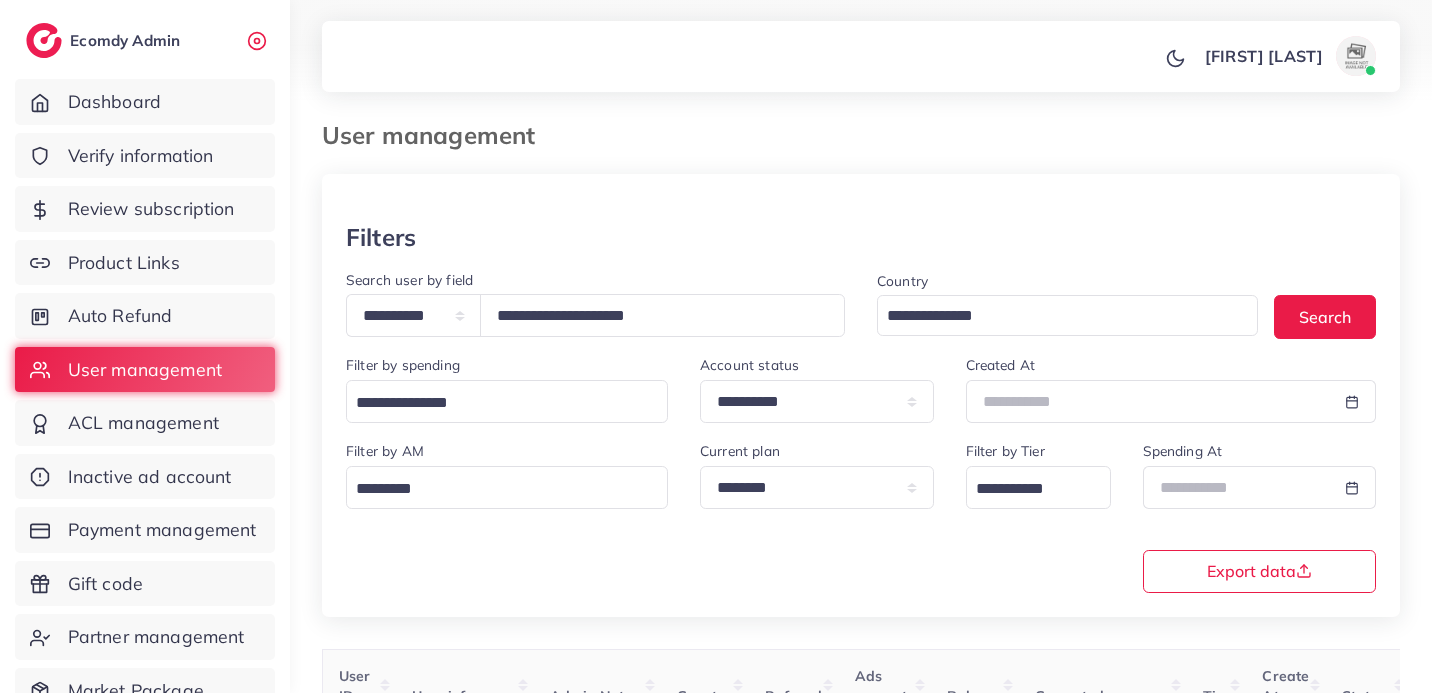 scroll, scrollTop: 0, scrollLeft: 0, axis: both 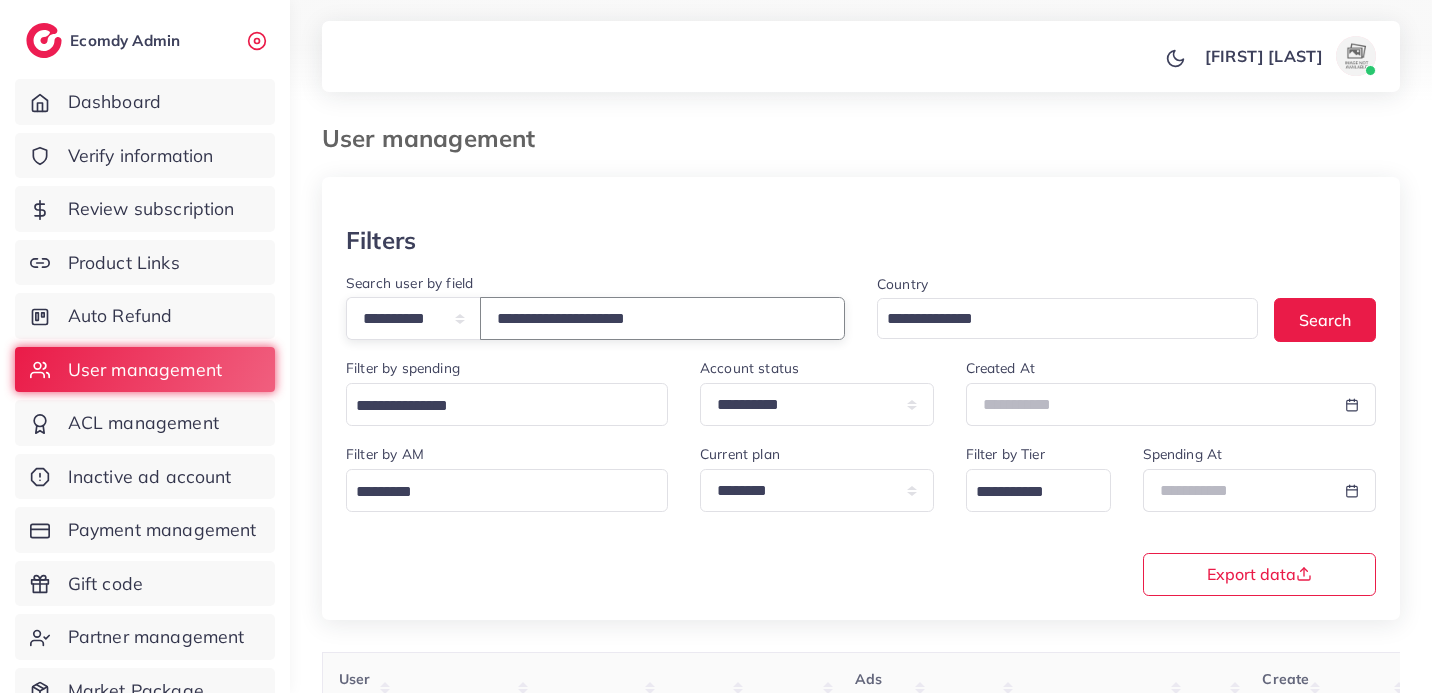 click on "**********" at bounding box center (662, 318) 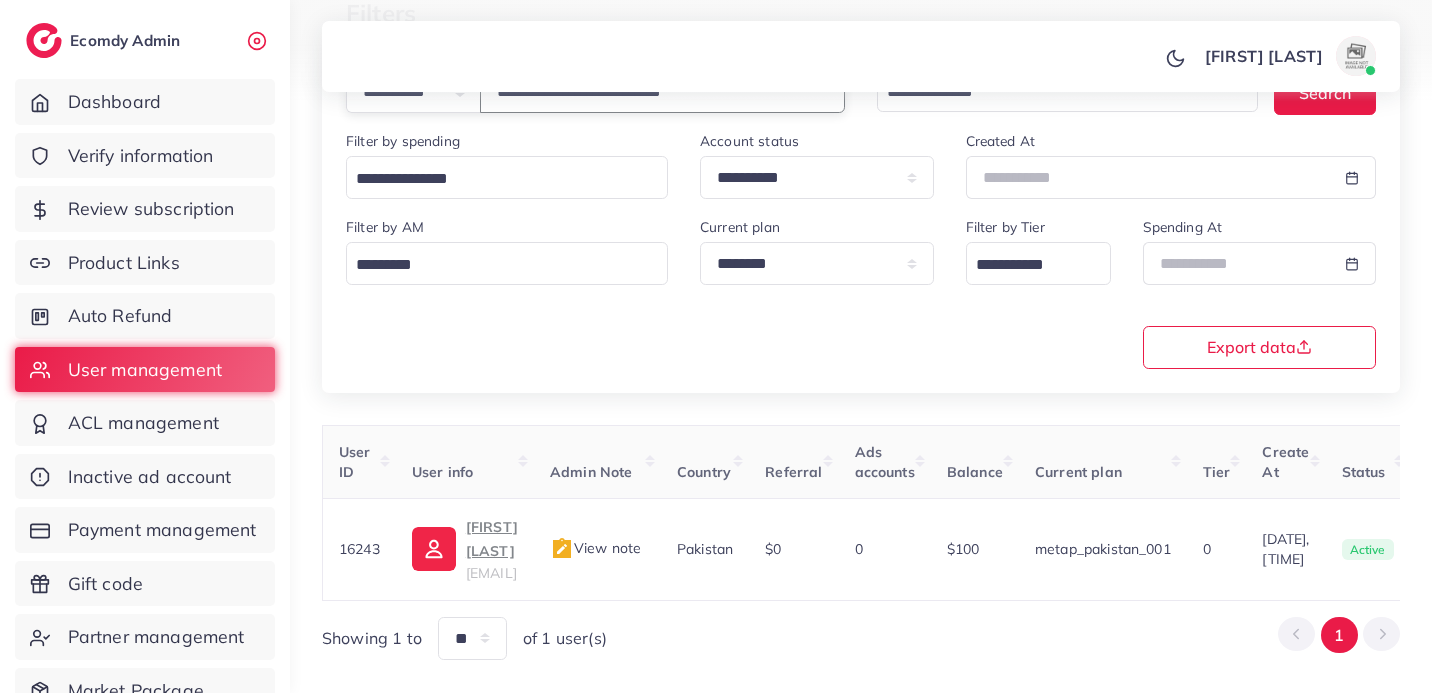 scroll, scrollTop: 266, scrollLeft: 0, axis: vertical 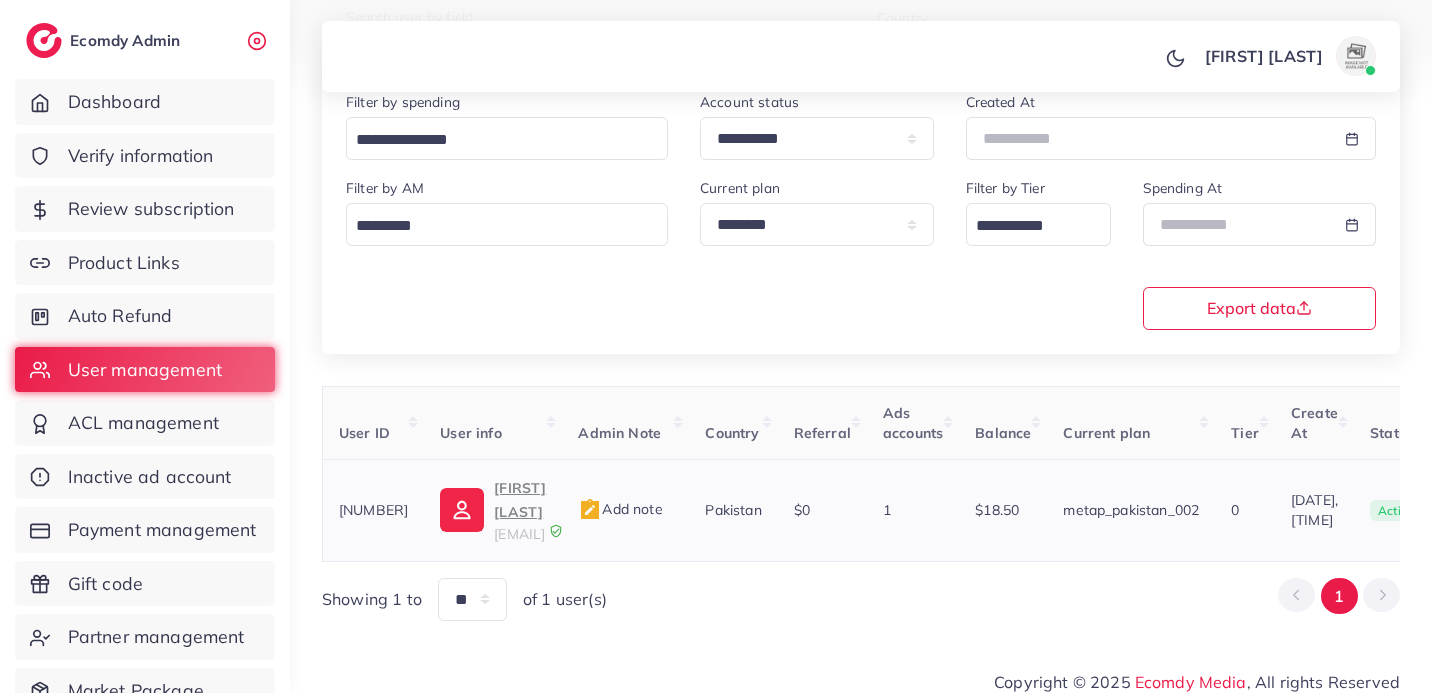 click on "Nabia Safdar" at bounding box center (520, 500) 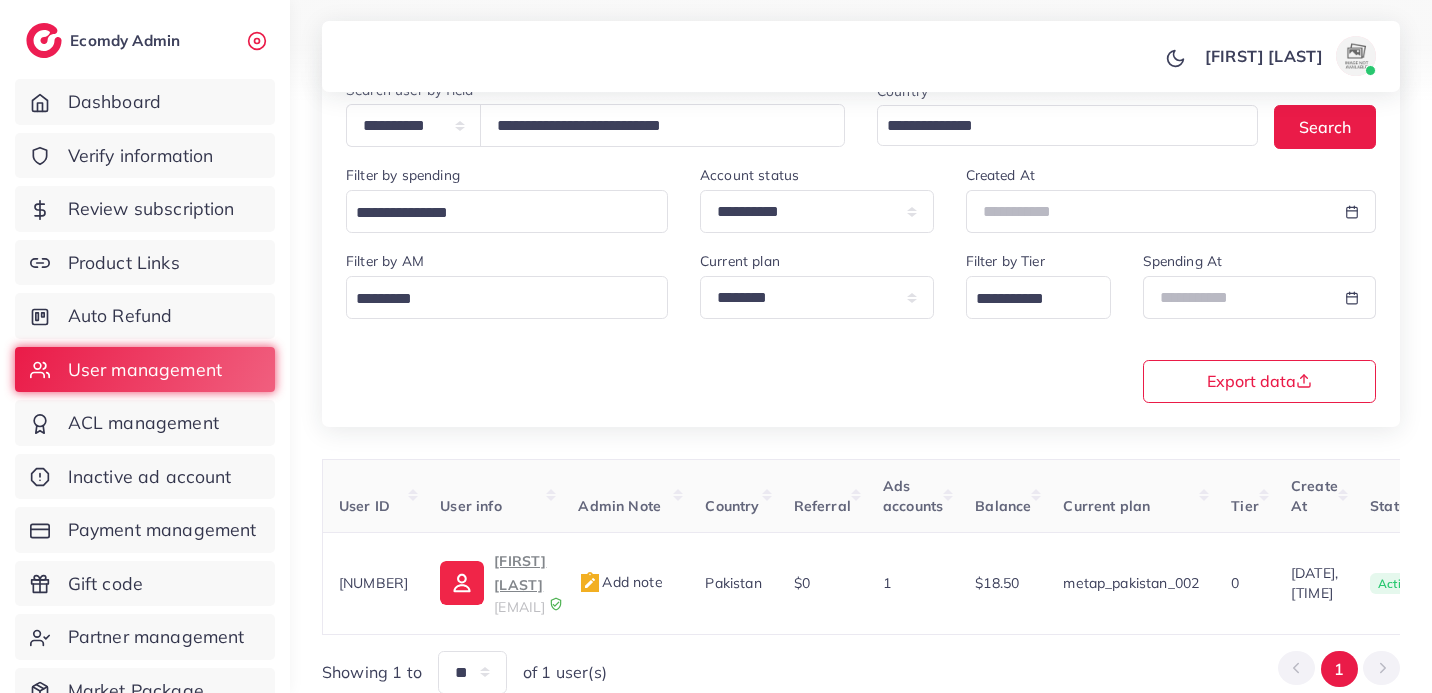 scroll, scrollTop: 90, scrollLeft: 0, axis: vertical 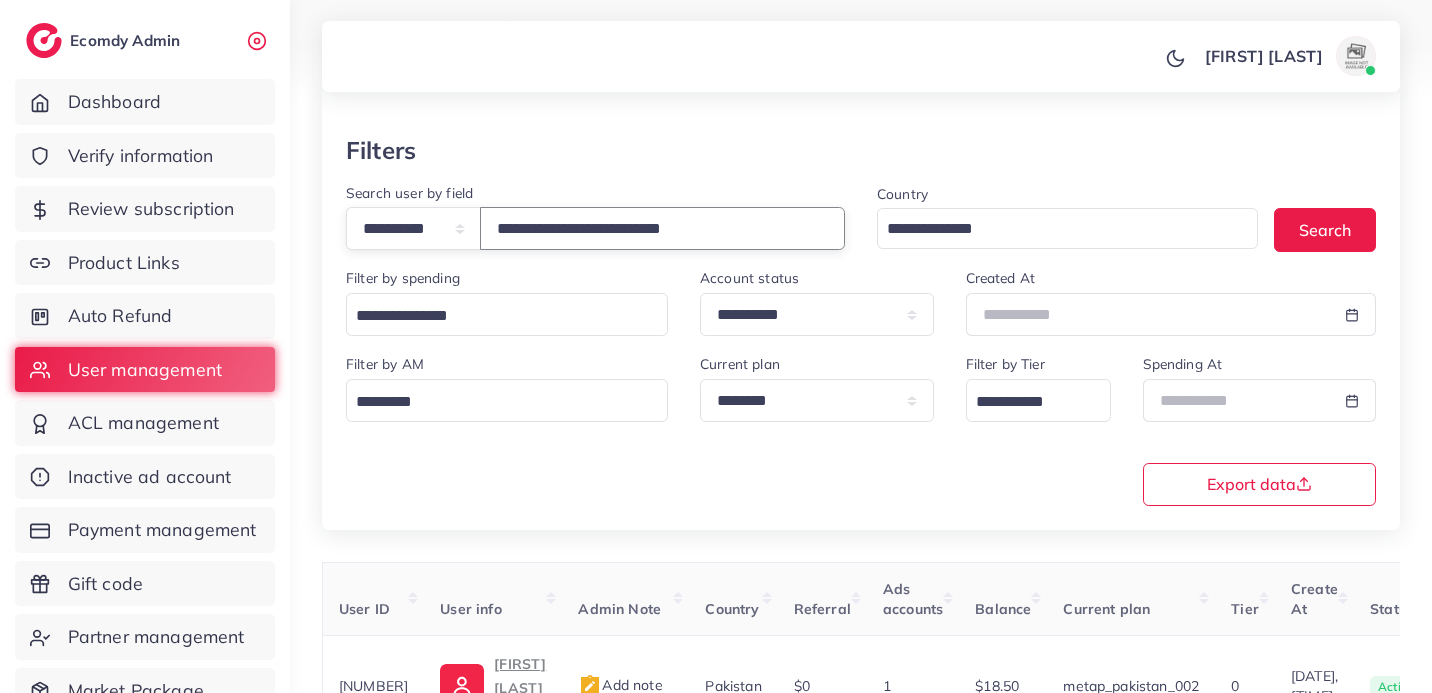 click on "**********" at bounding box center (662, 228) 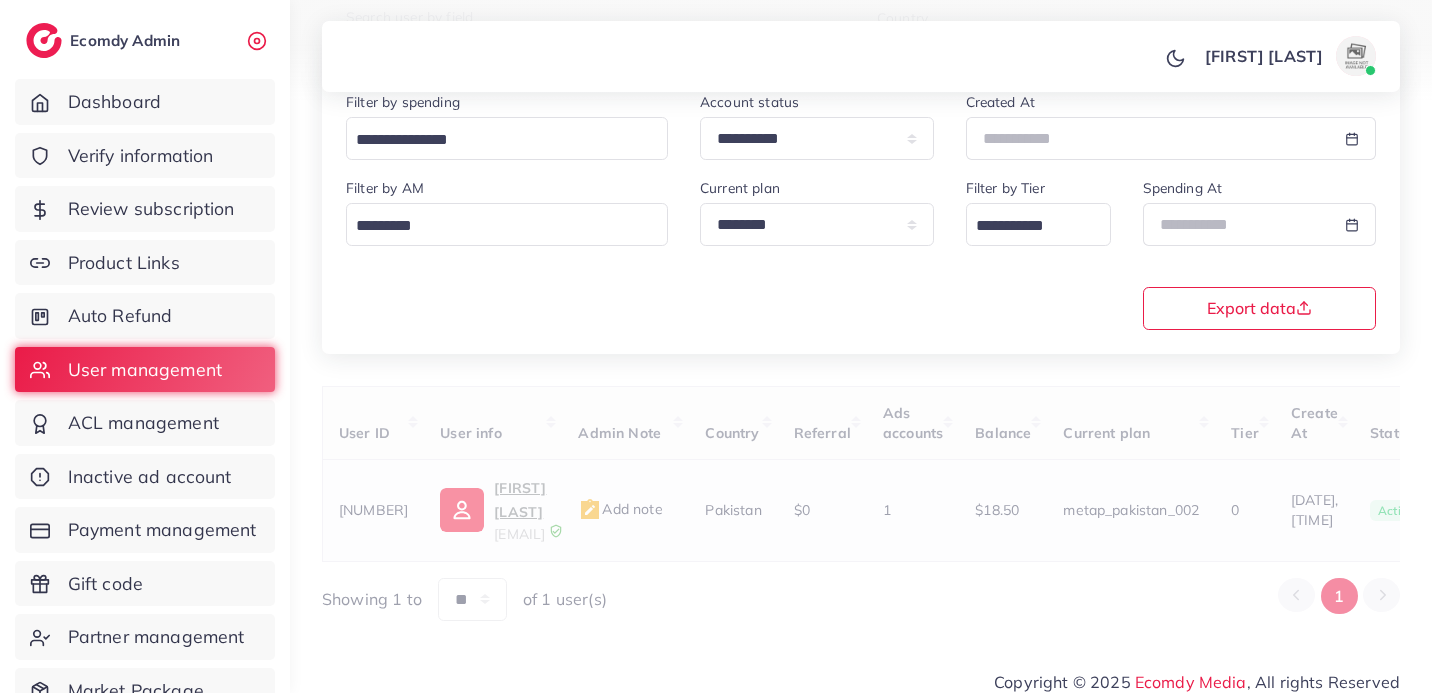scroll, scrollTop: 170, scrollLeft: 0, axis: vertical 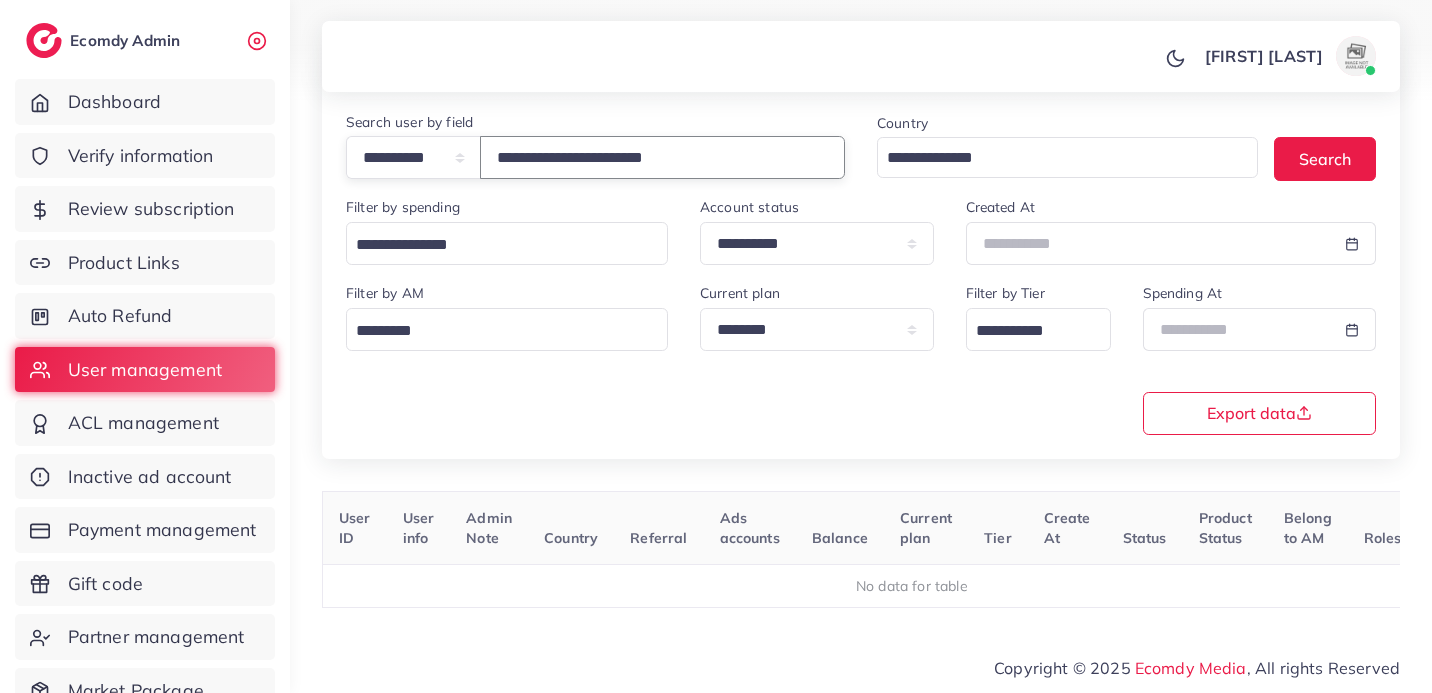 click on "**********" at bounding box center (662, 157) 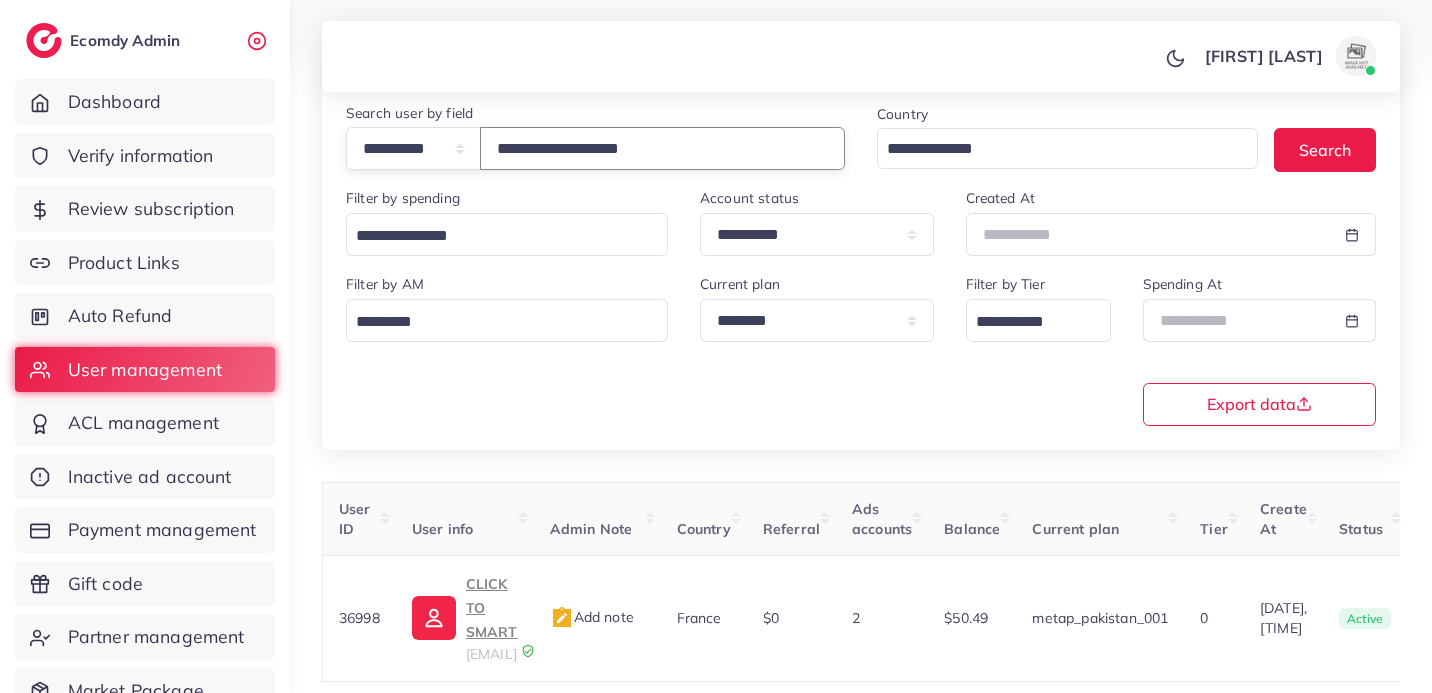 scroll, scrollTop: 266, scrollLeft: 0, axis: vertical 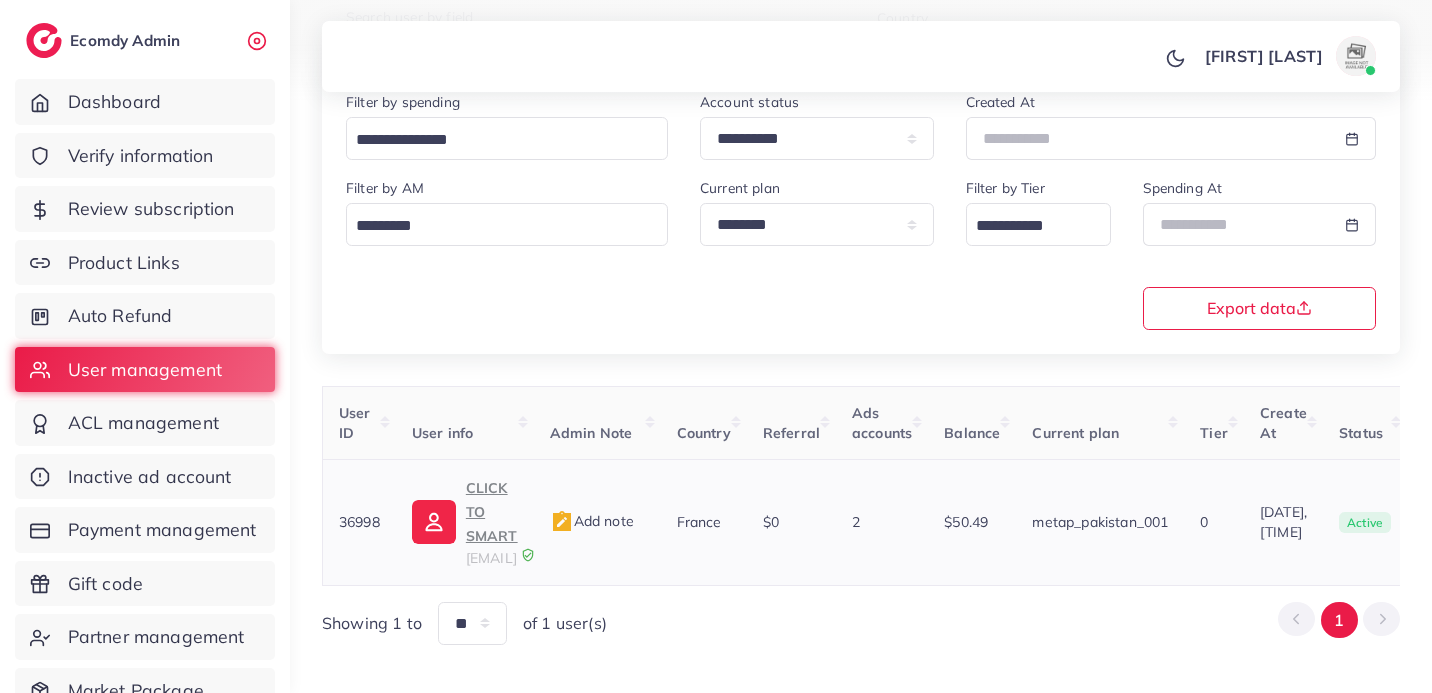 type on "**********" 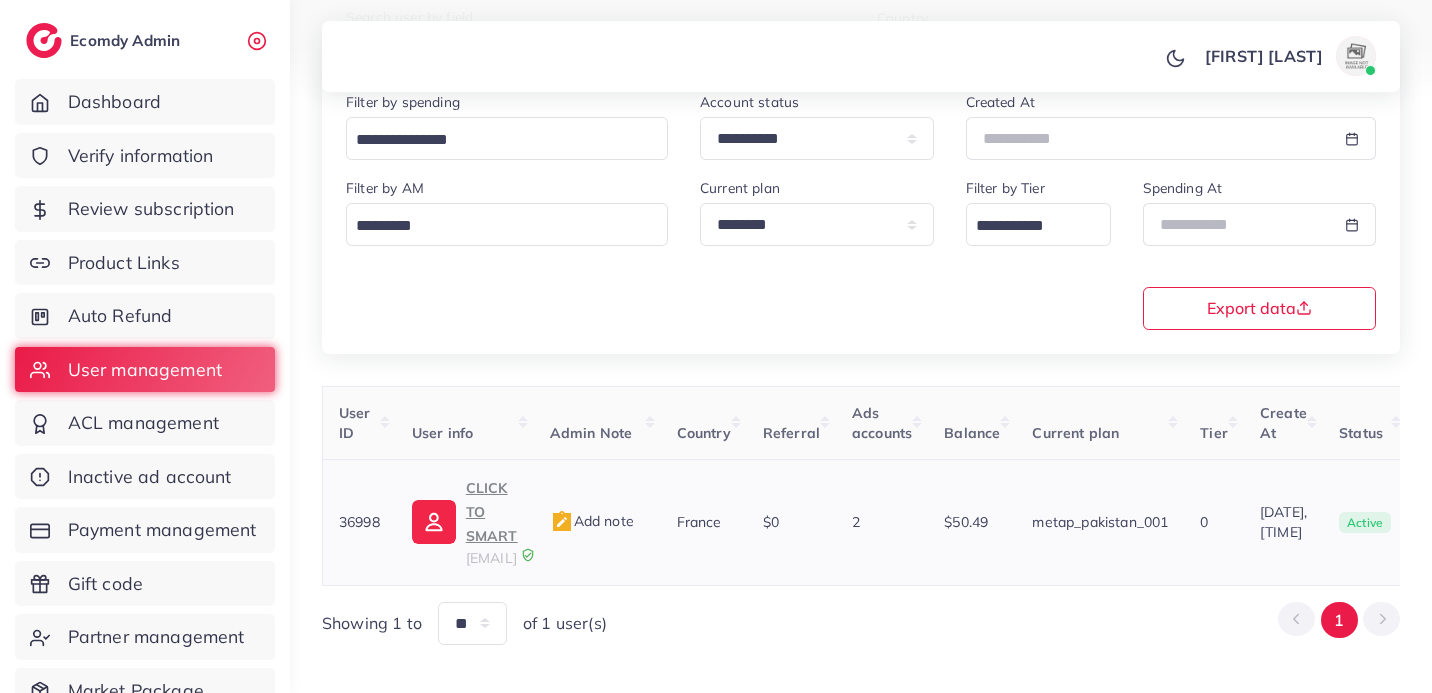 click on "CLICK TO SMART  douhbthb14@gmail.com" at bounding box center (465, 522) 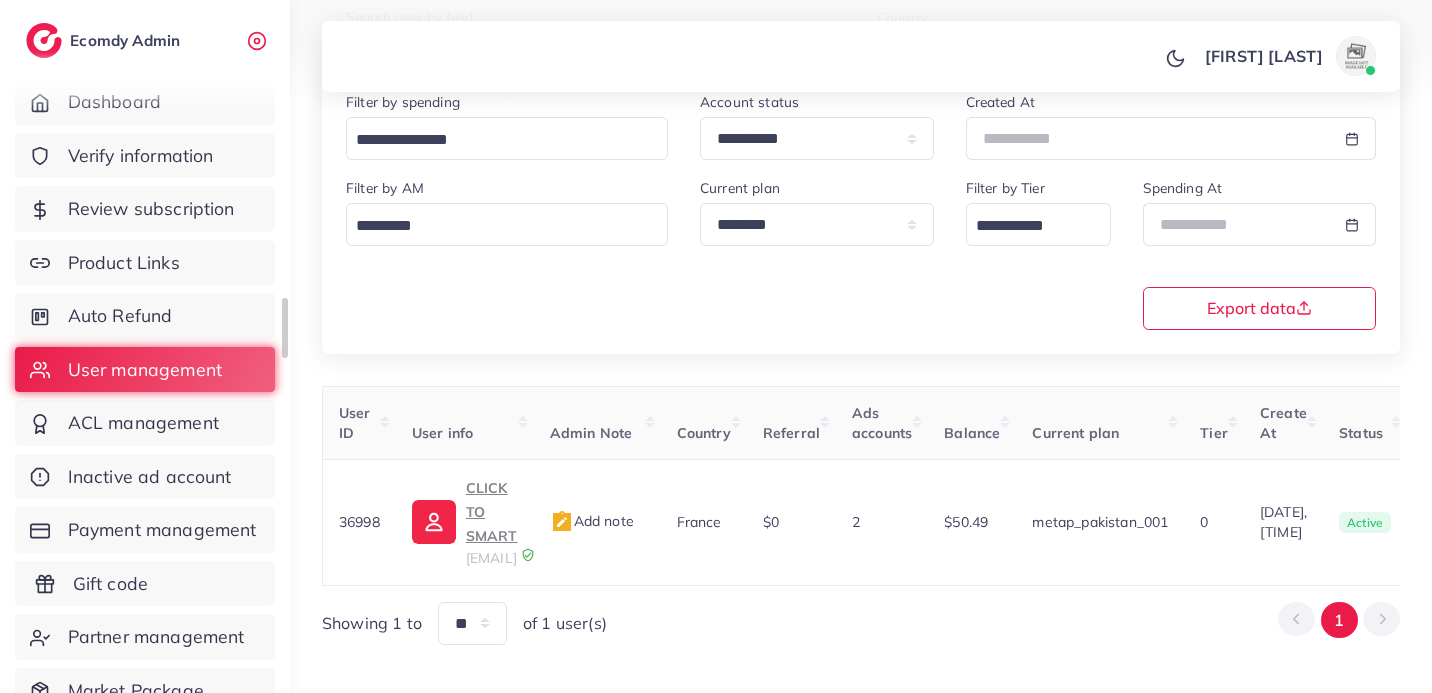 scroll, scrollTop: 200, scrollLeft: 0, axis: vertical 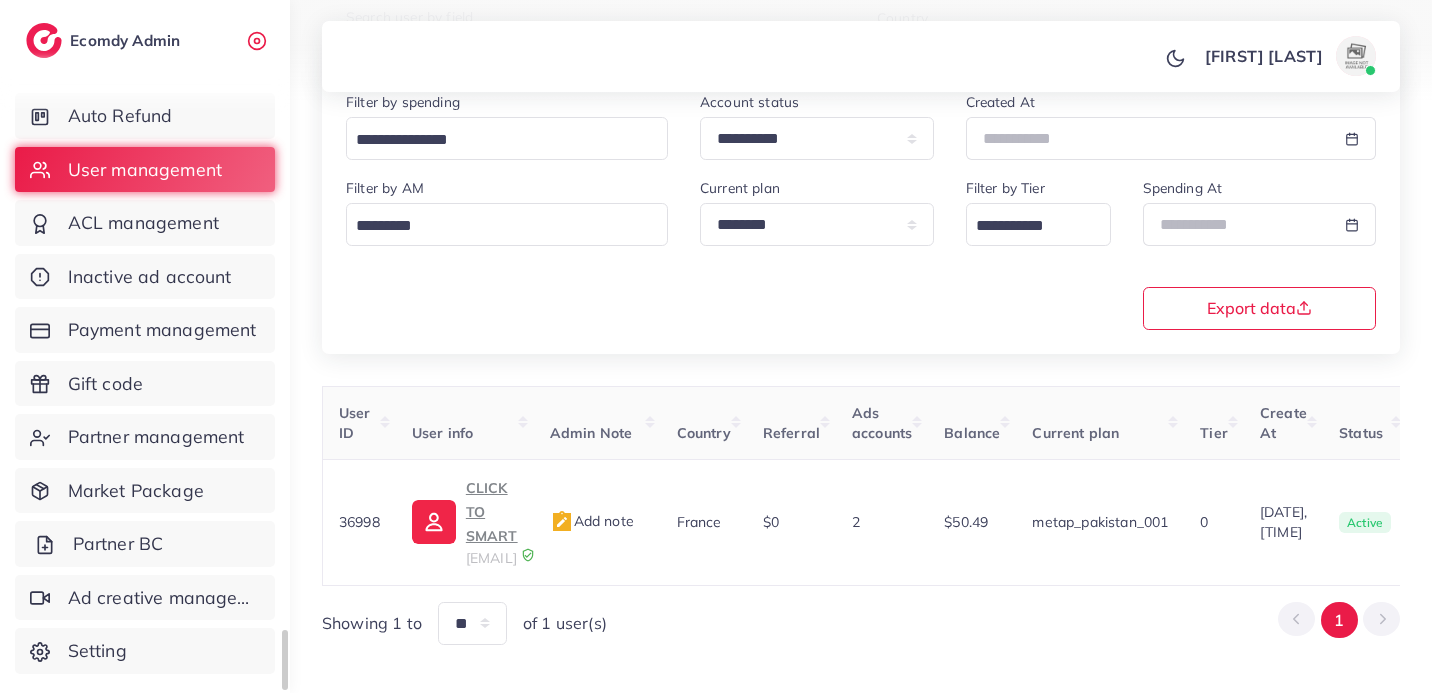 click on "Partner BC" at bounding box center (145, 544) 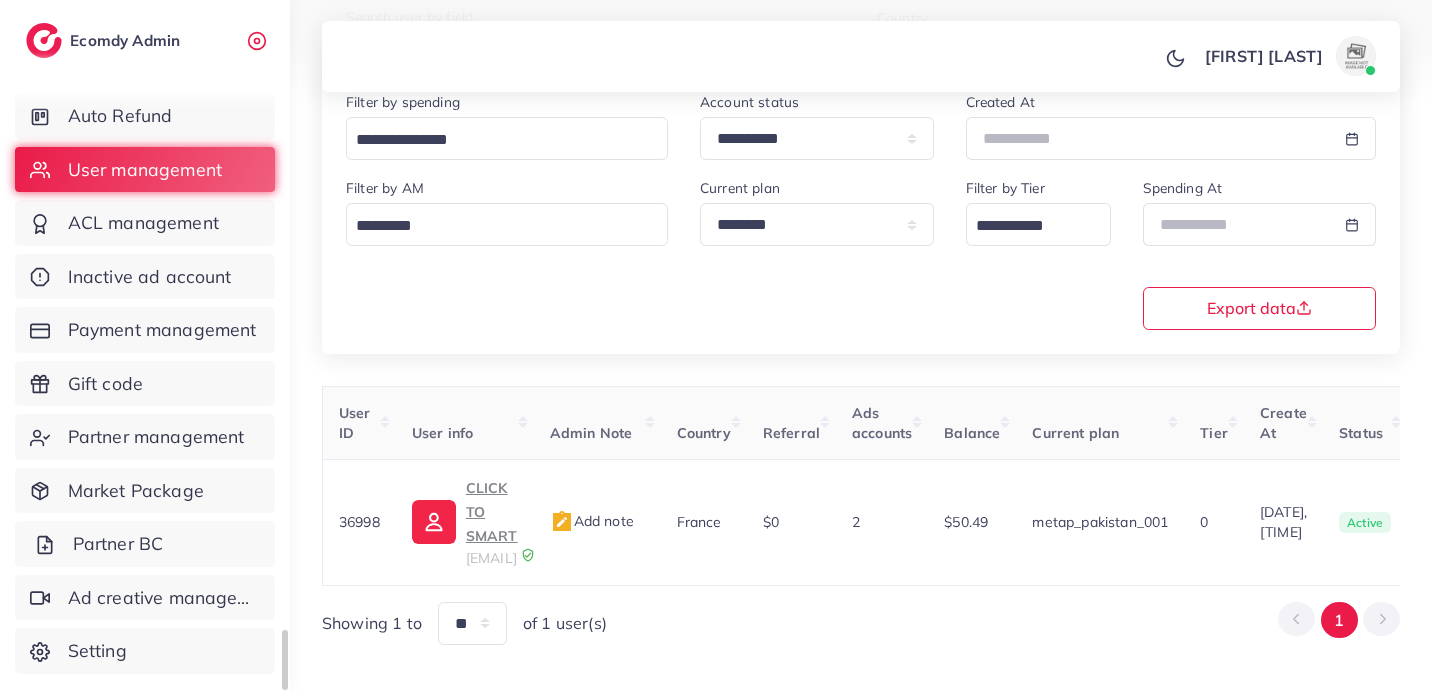 scroll, scrollTop: 0, scrollLeft: 0, axis: both 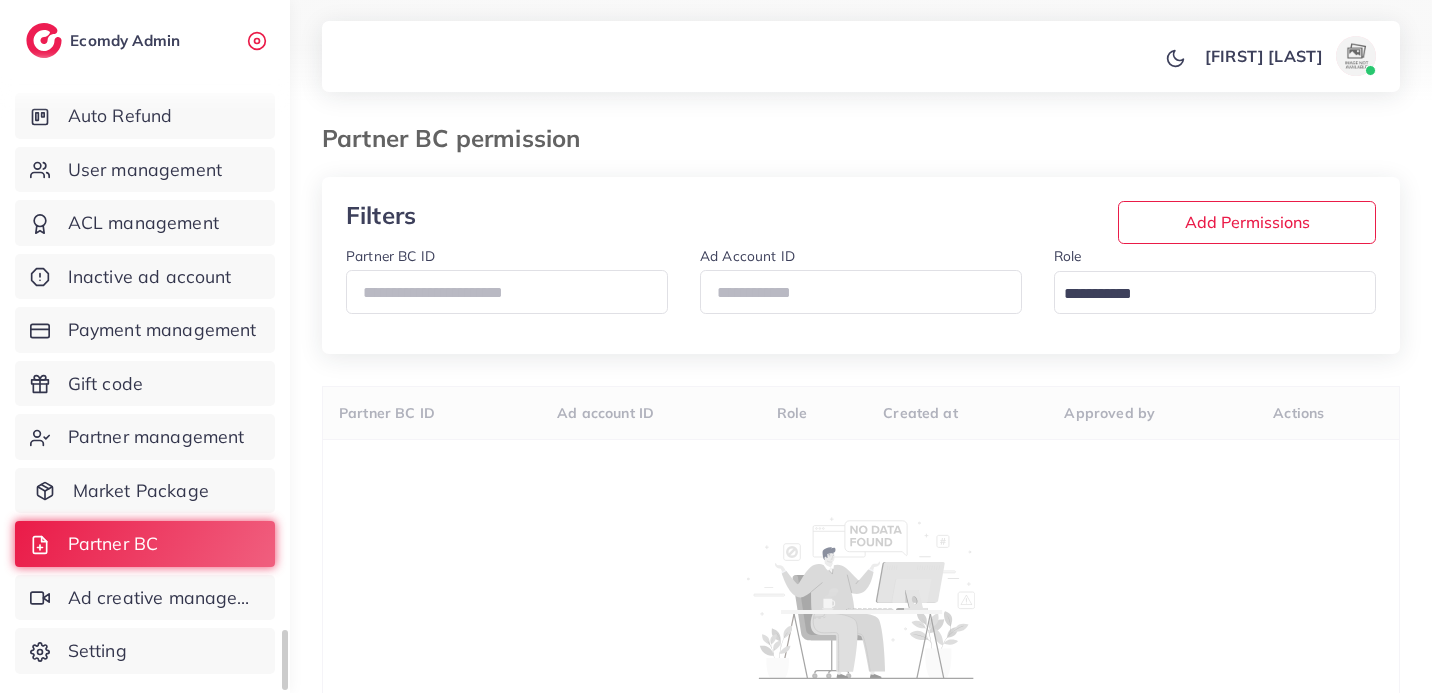 click on "Market Package" at bounding box center [141, 491] 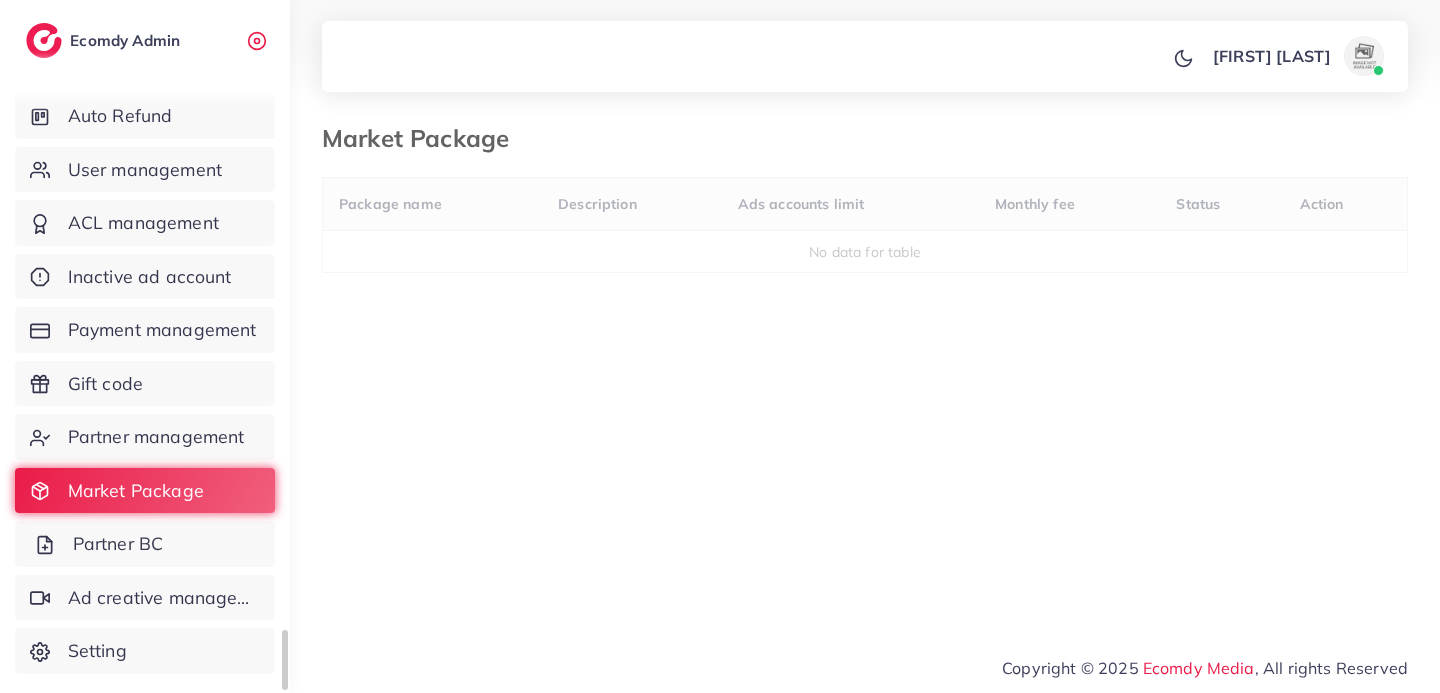 click on "Partner BC" at bounding box center [145, 544] 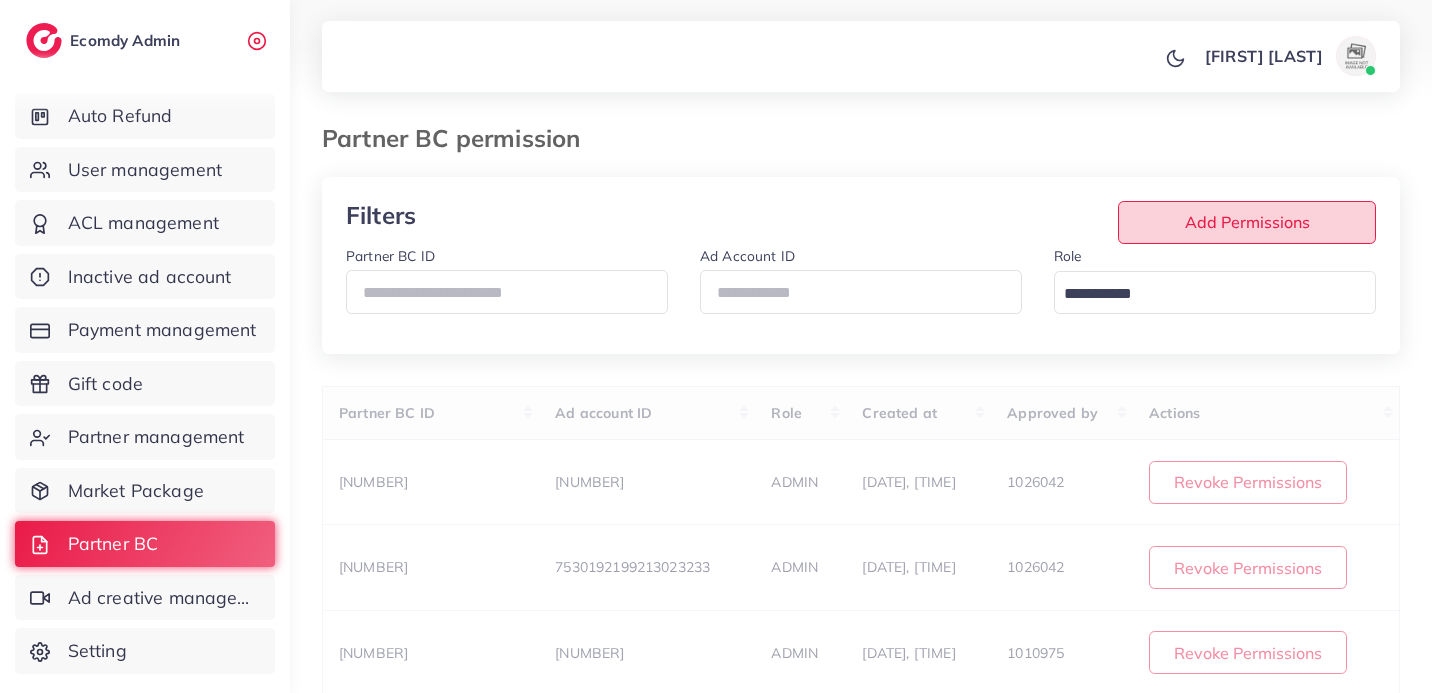 click on "Add Permissions" at bounding box center [1247, 222] 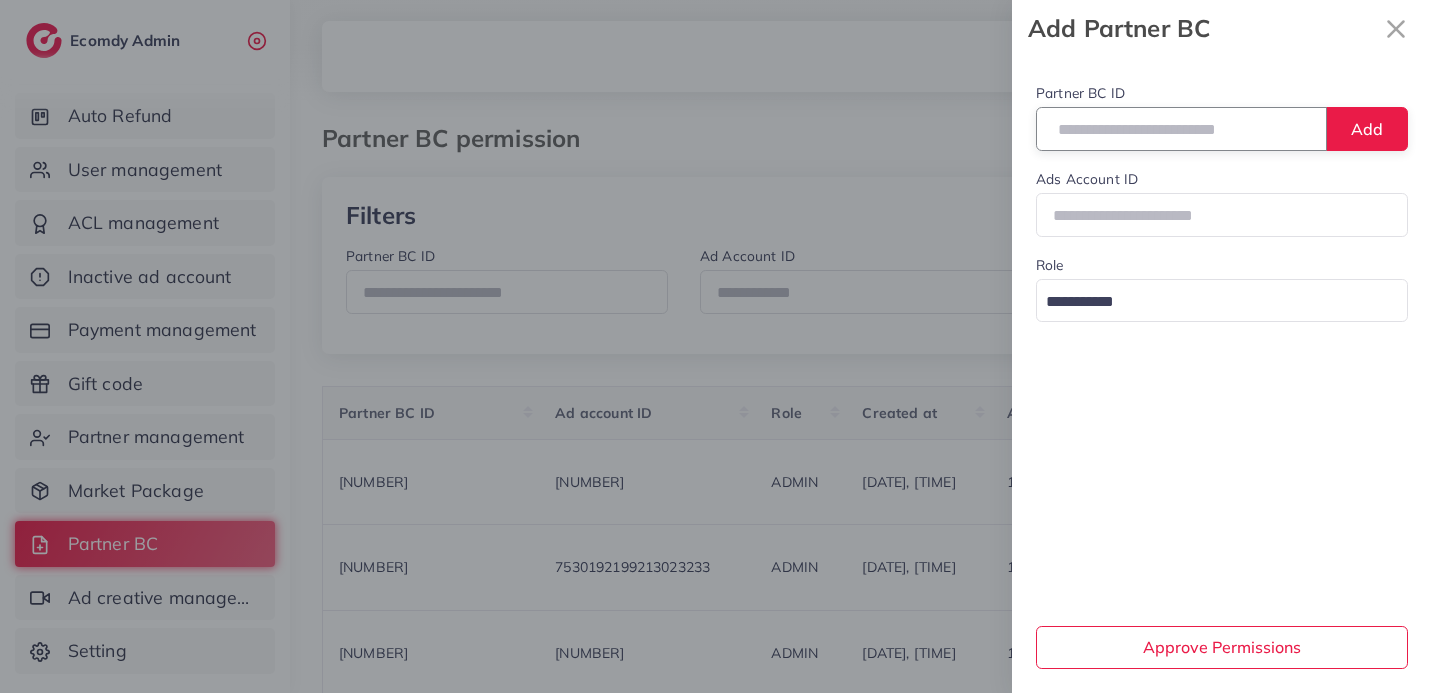 click at bounding box center (1181, 128) 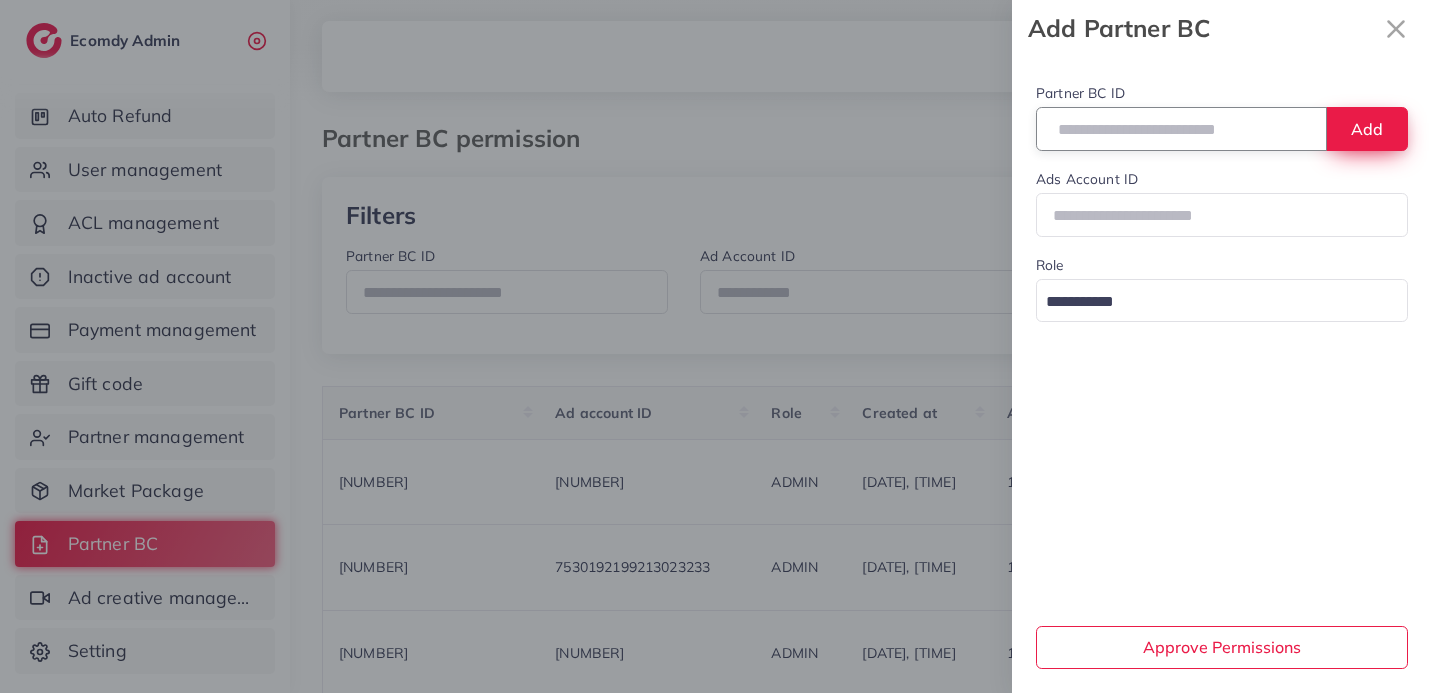 type on "**********" 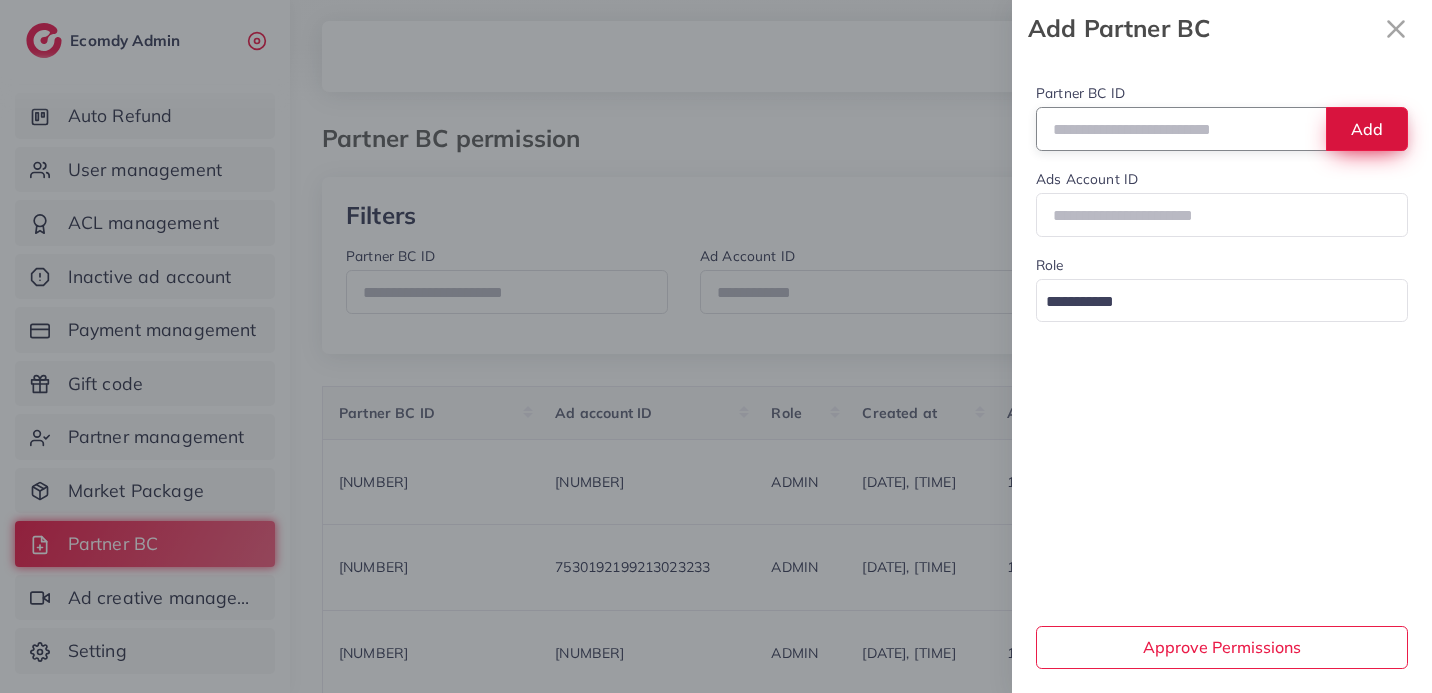 click on "Add" at bounding box center [1367, 128] 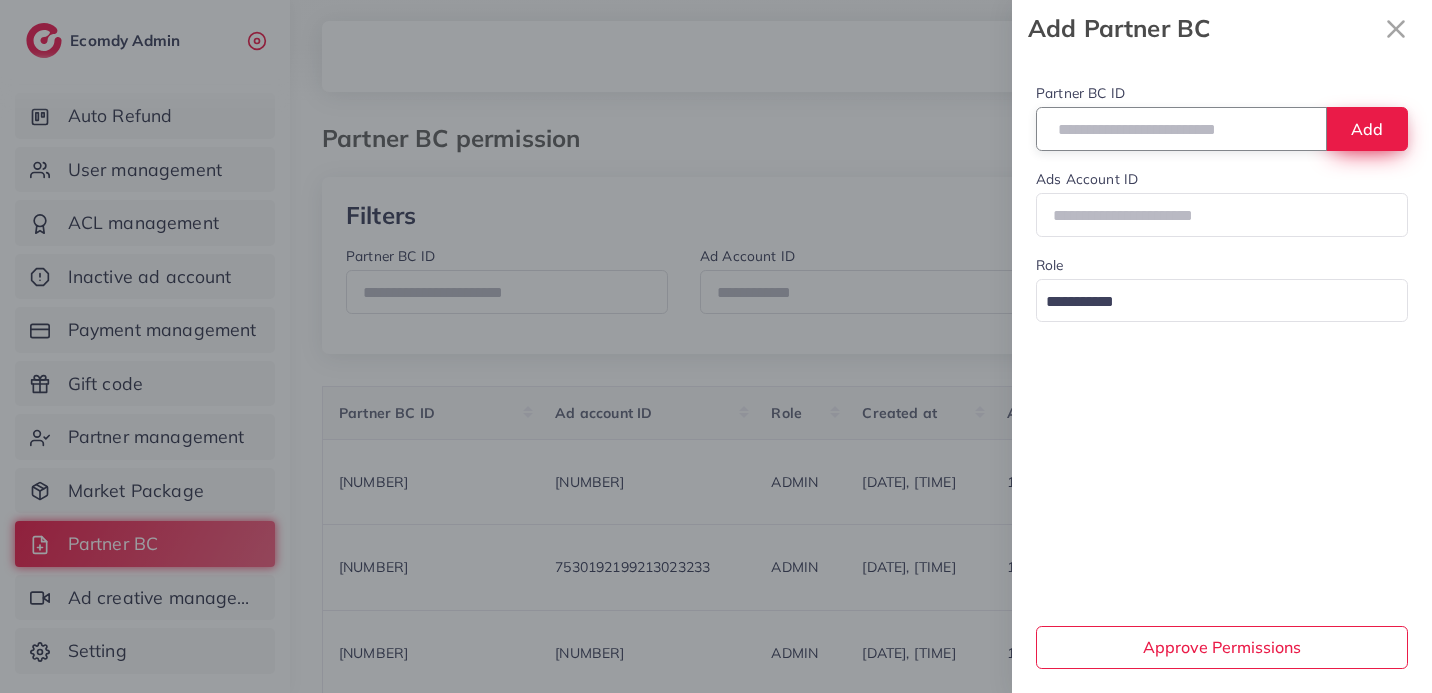 type 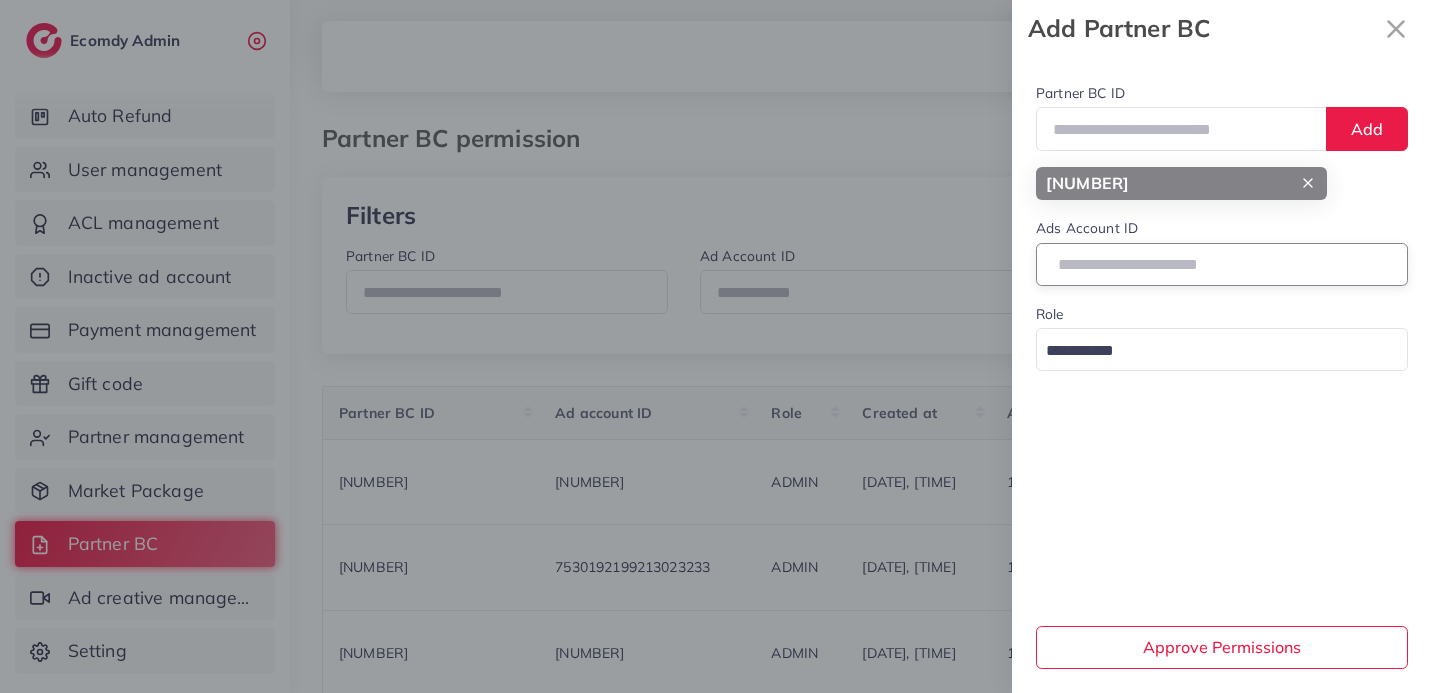 click at bounding box center [1222, 264] 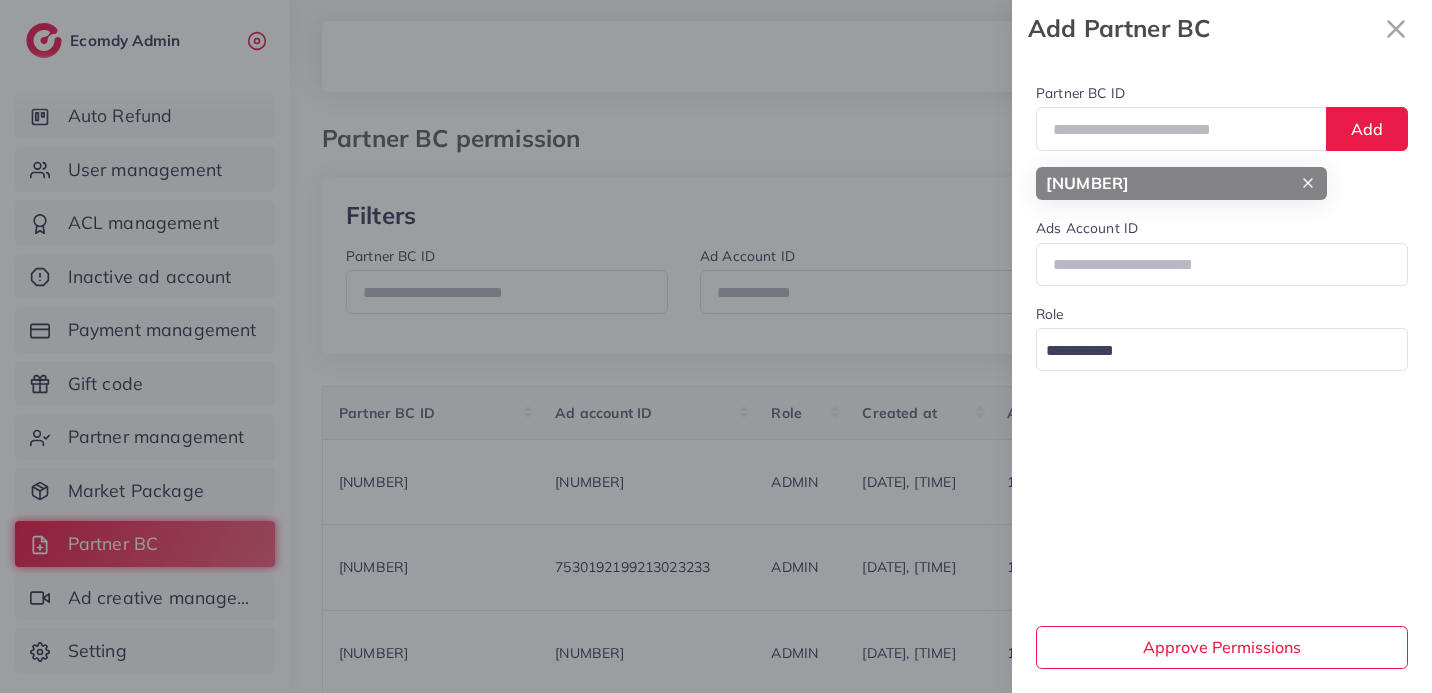 click at bounding box center (1210, 351) 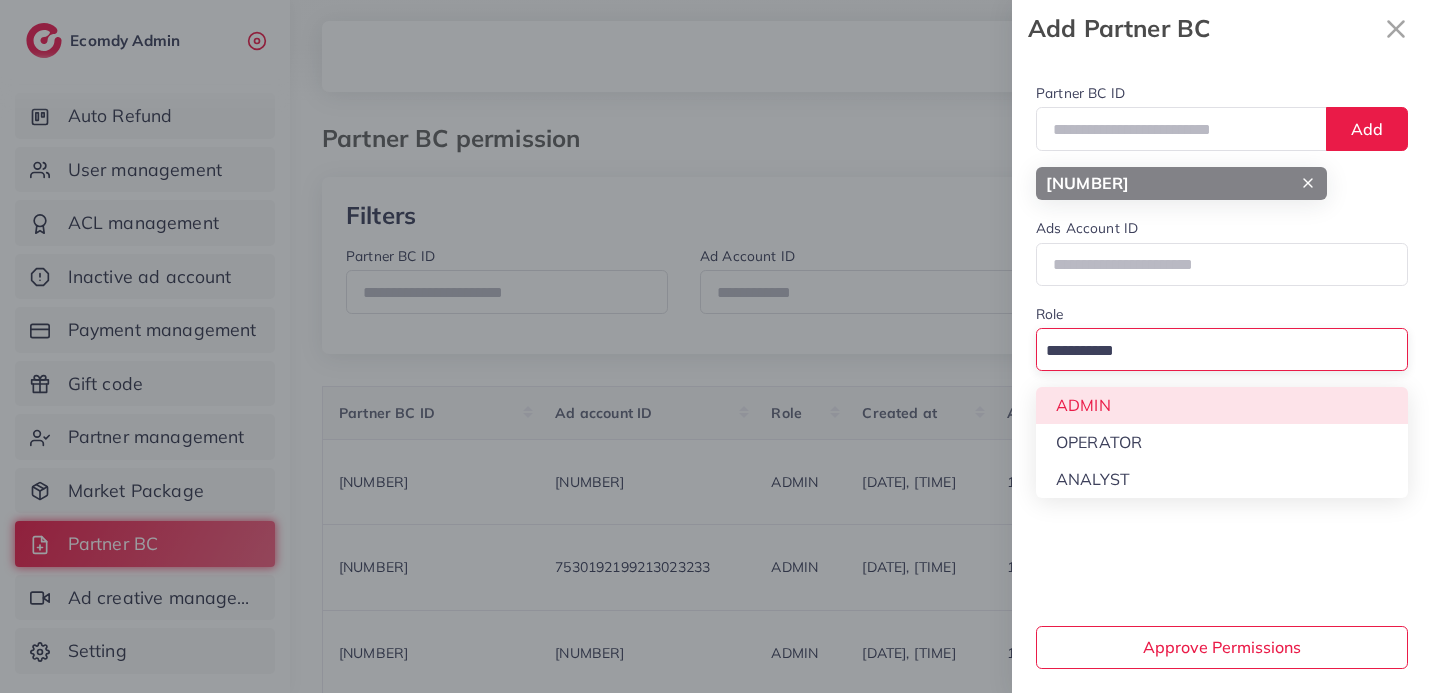click on "**********" at bounding box center (1222, 375) 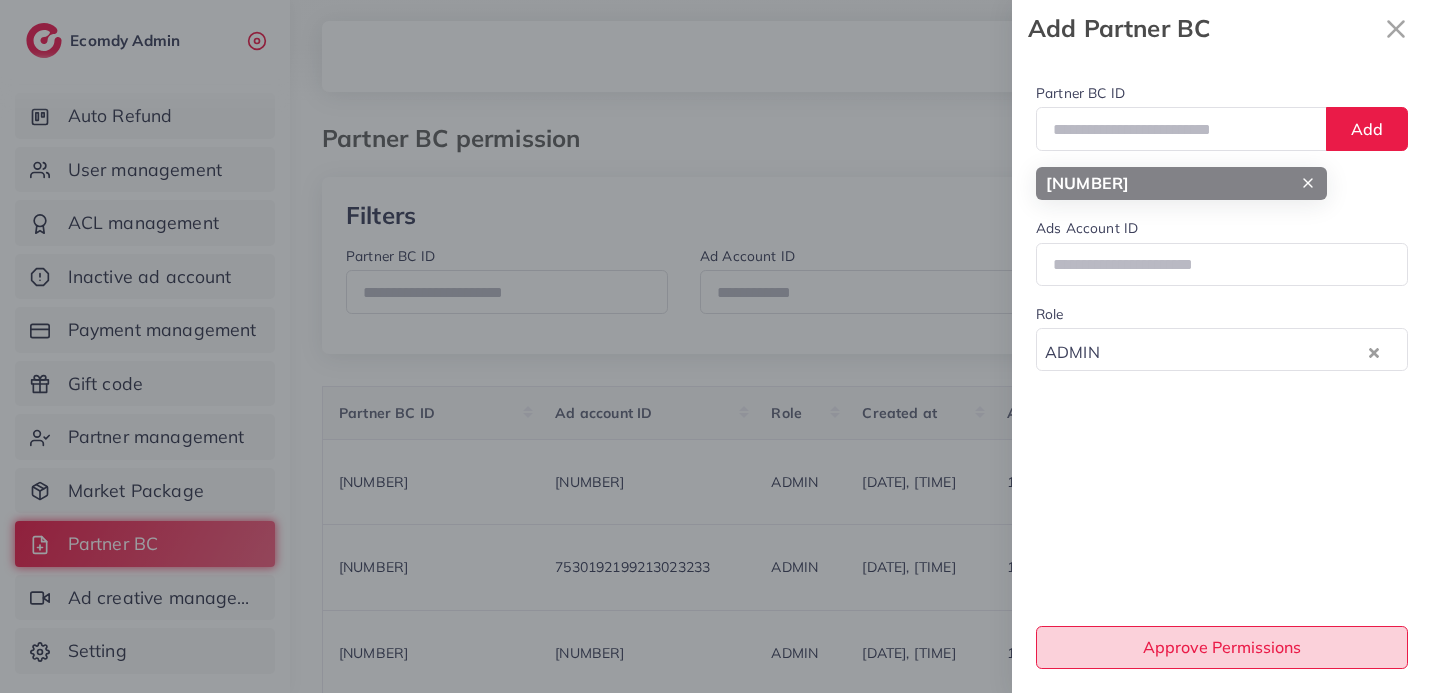 click on "Approve Permissions" at bounding box center [1222, 647] 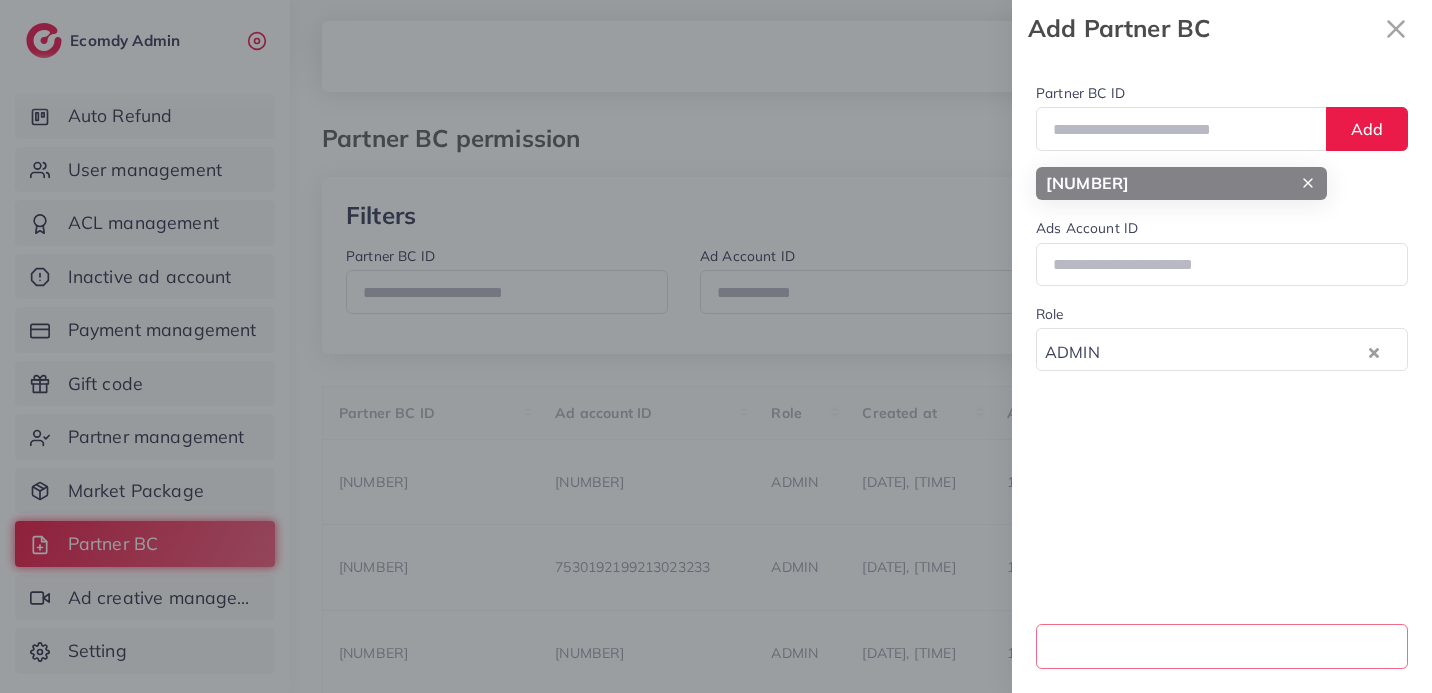 type 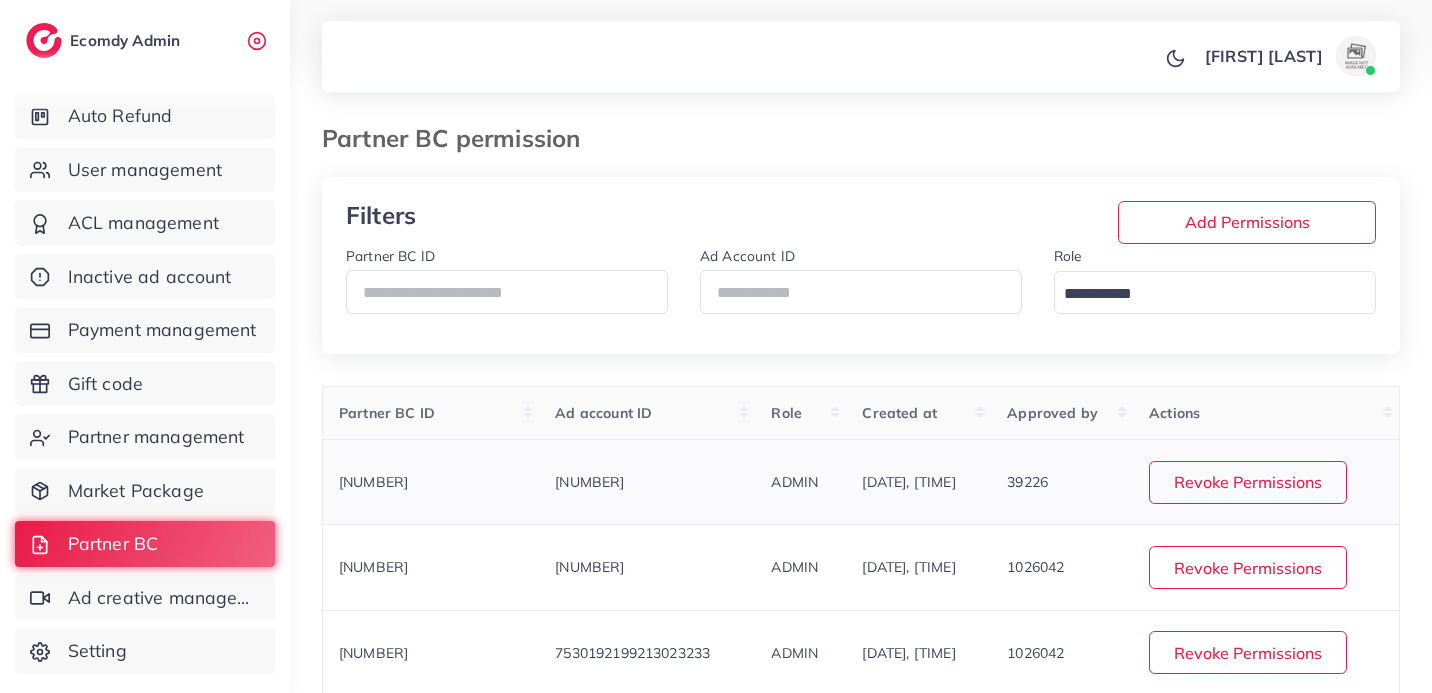 drag, startPoint x: 547, startPoint y: 485, endPoint x: 711, endPoint y: 492, distance: 164.14932 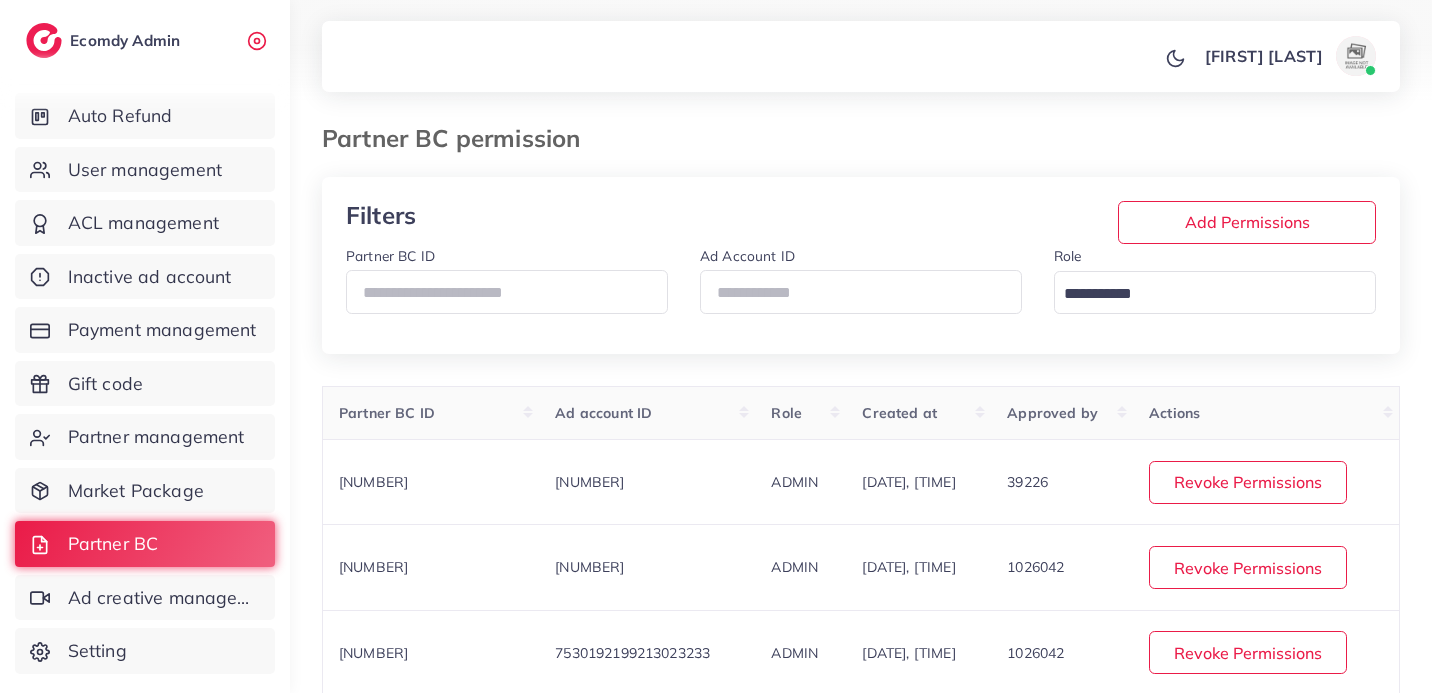 copy on "7283939516858171393" 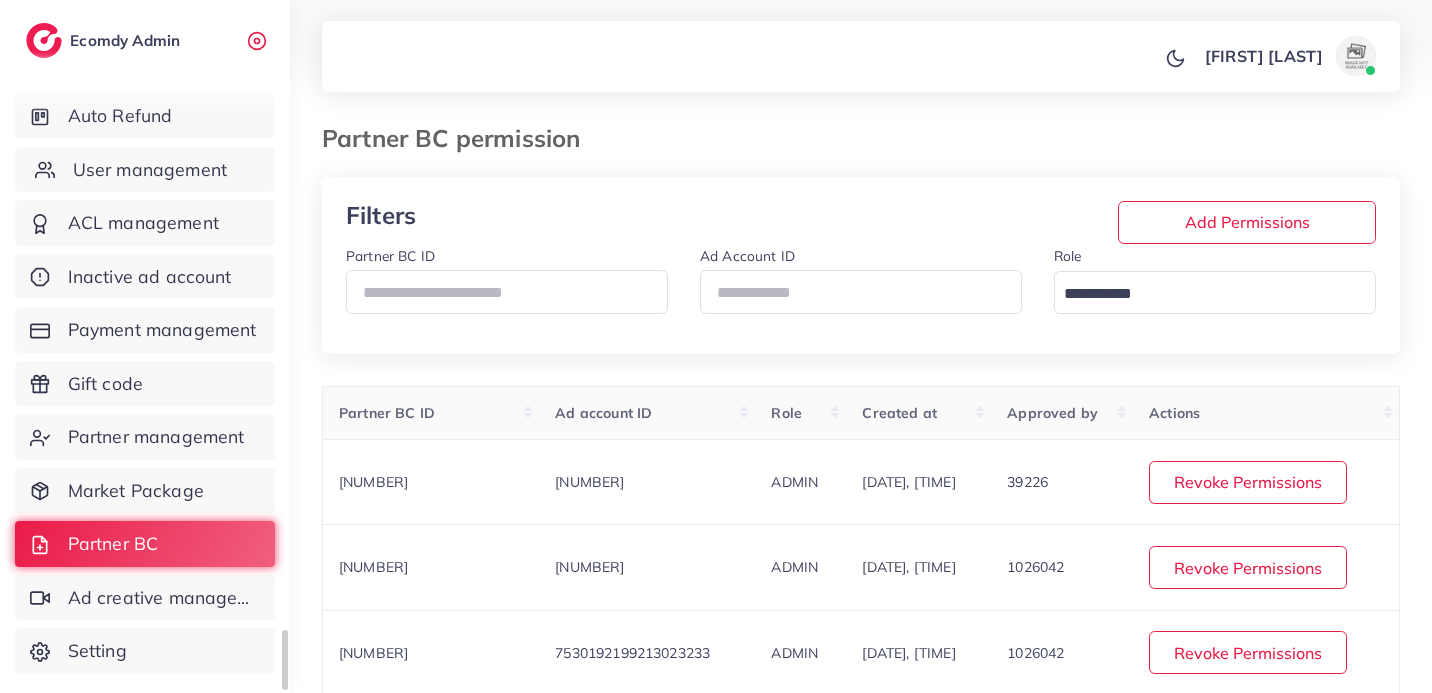 click on "User management" at bounding box center (150, 170) 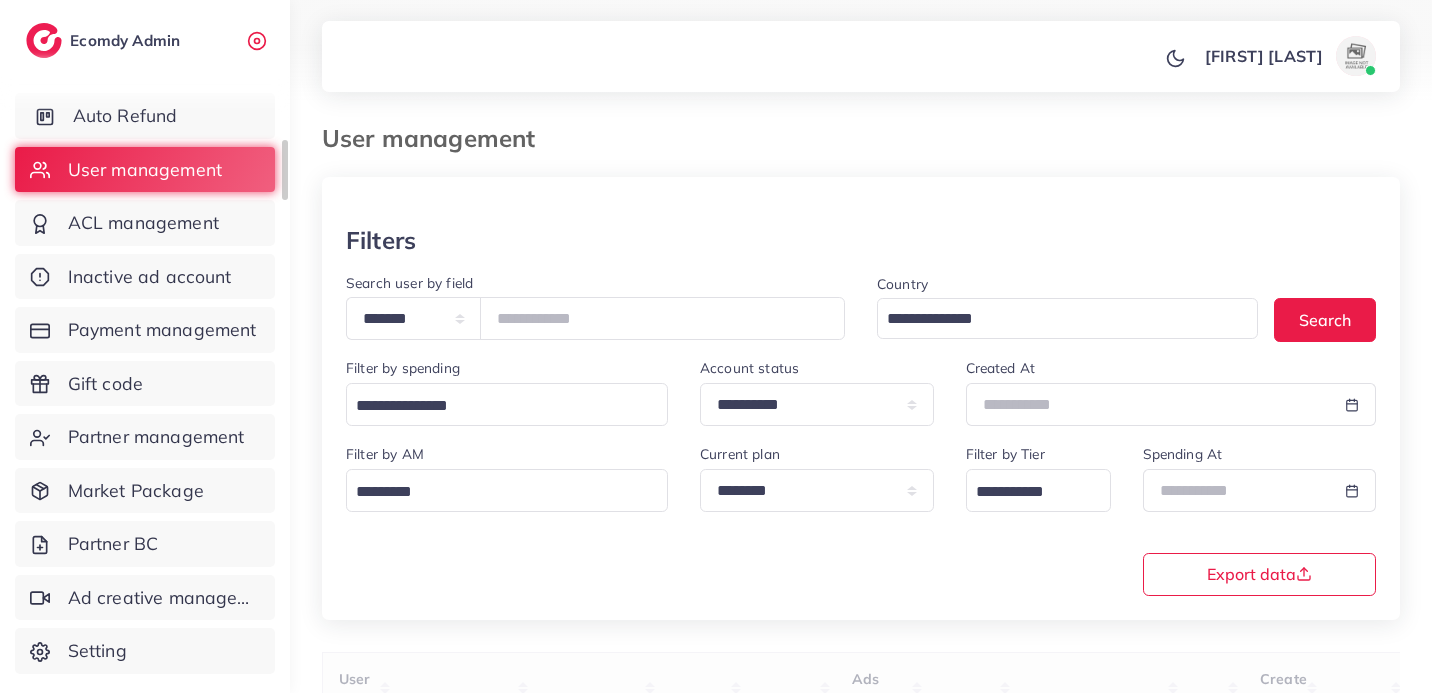 scroll, scrollTop: 0, scrollLeft: 0, axis: both 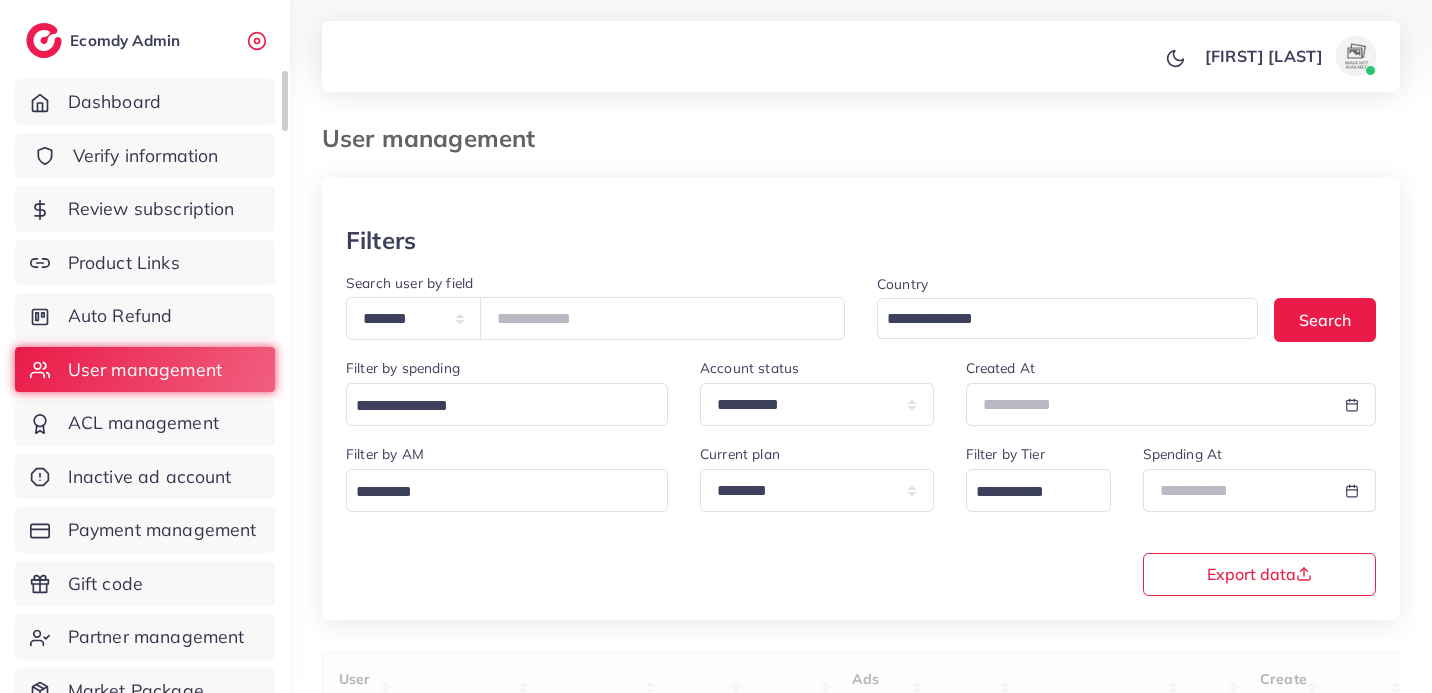 click on "Verify information" at bounding box center [146, 156] 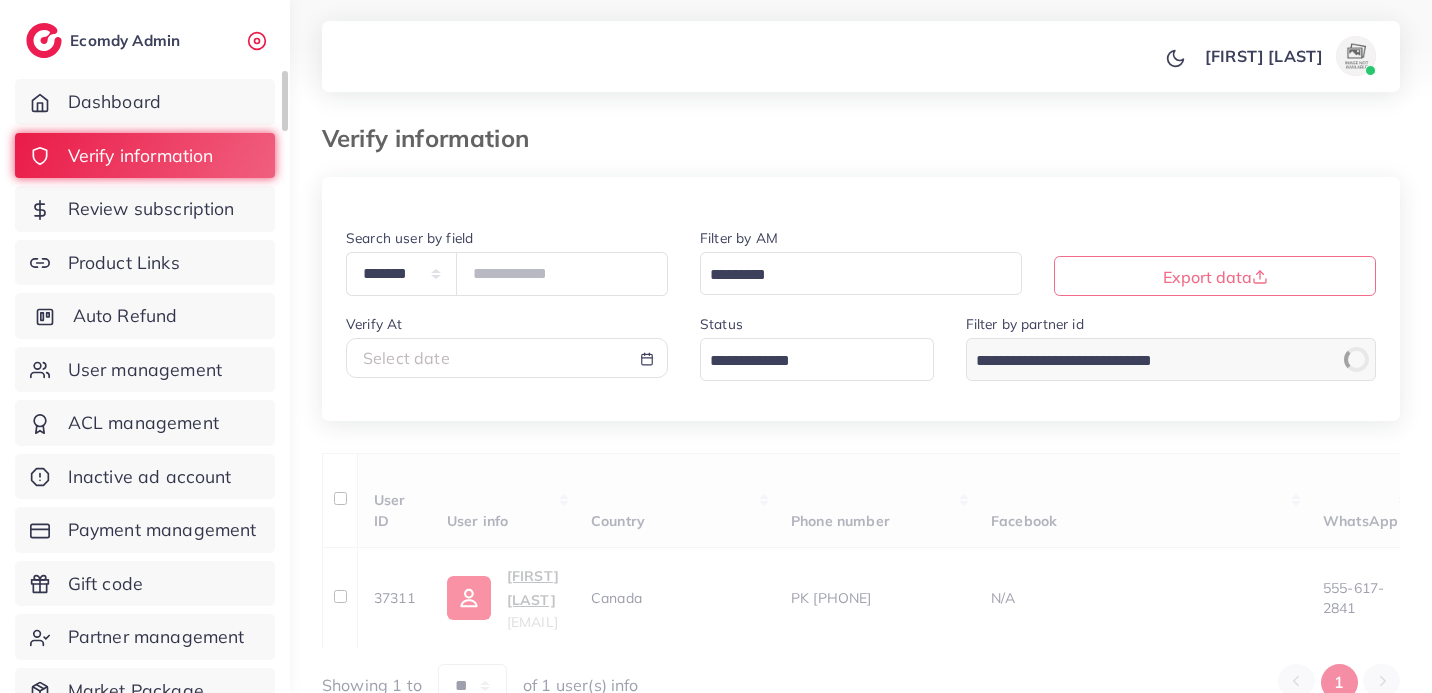 click on "Auto Refund" at bounding box center [145, 316] 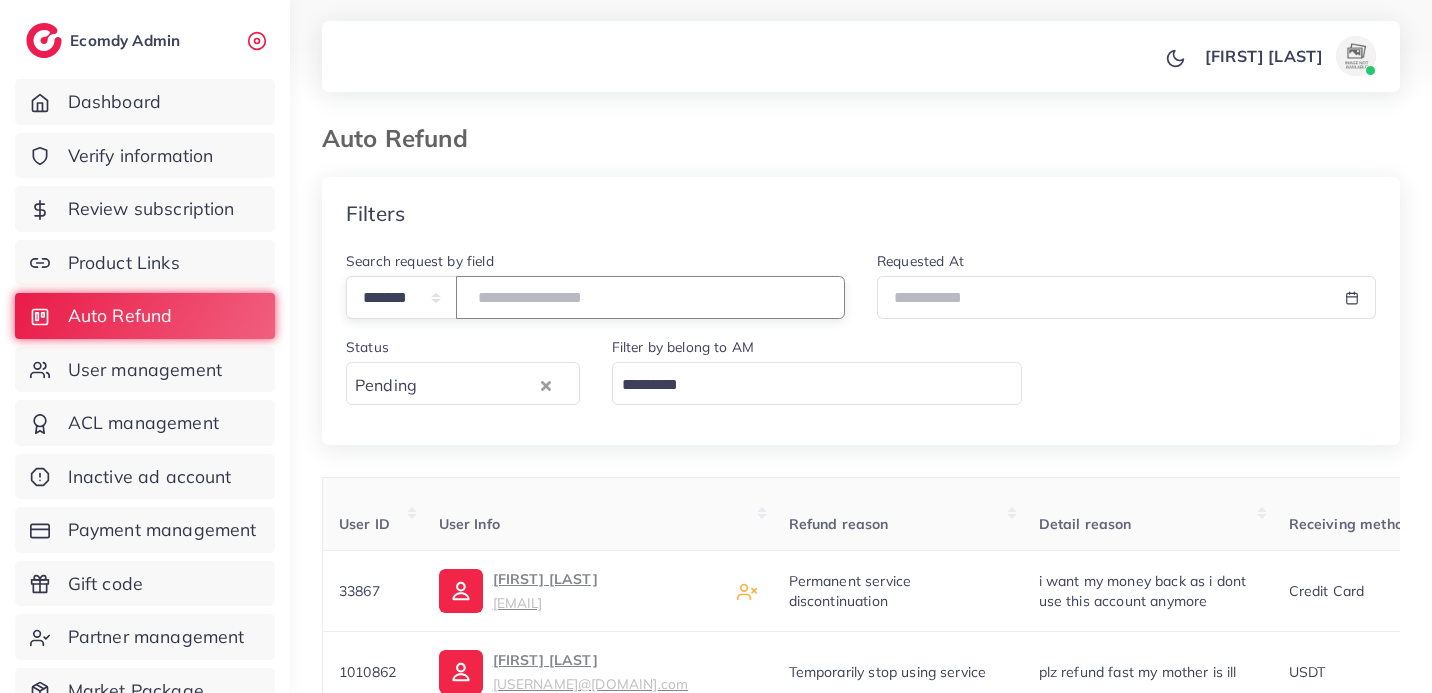 click at bounding box center (650, 297) 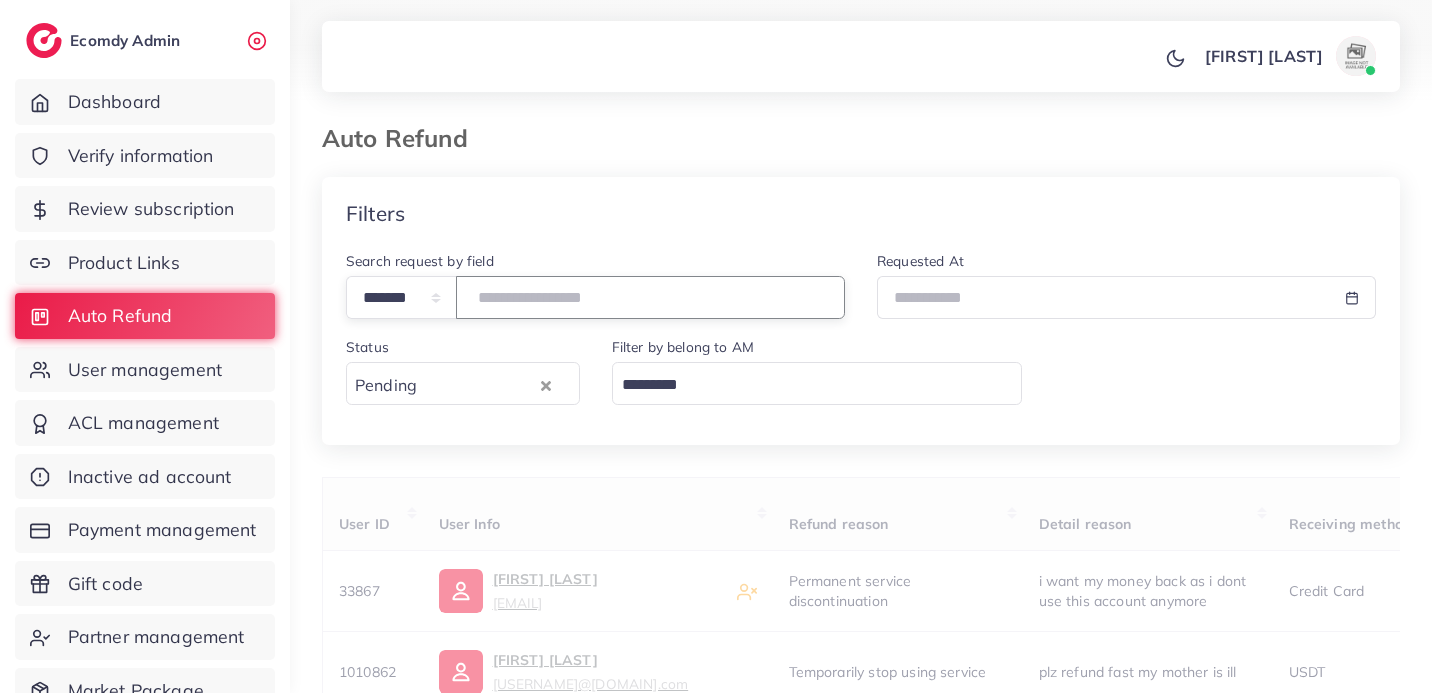 click 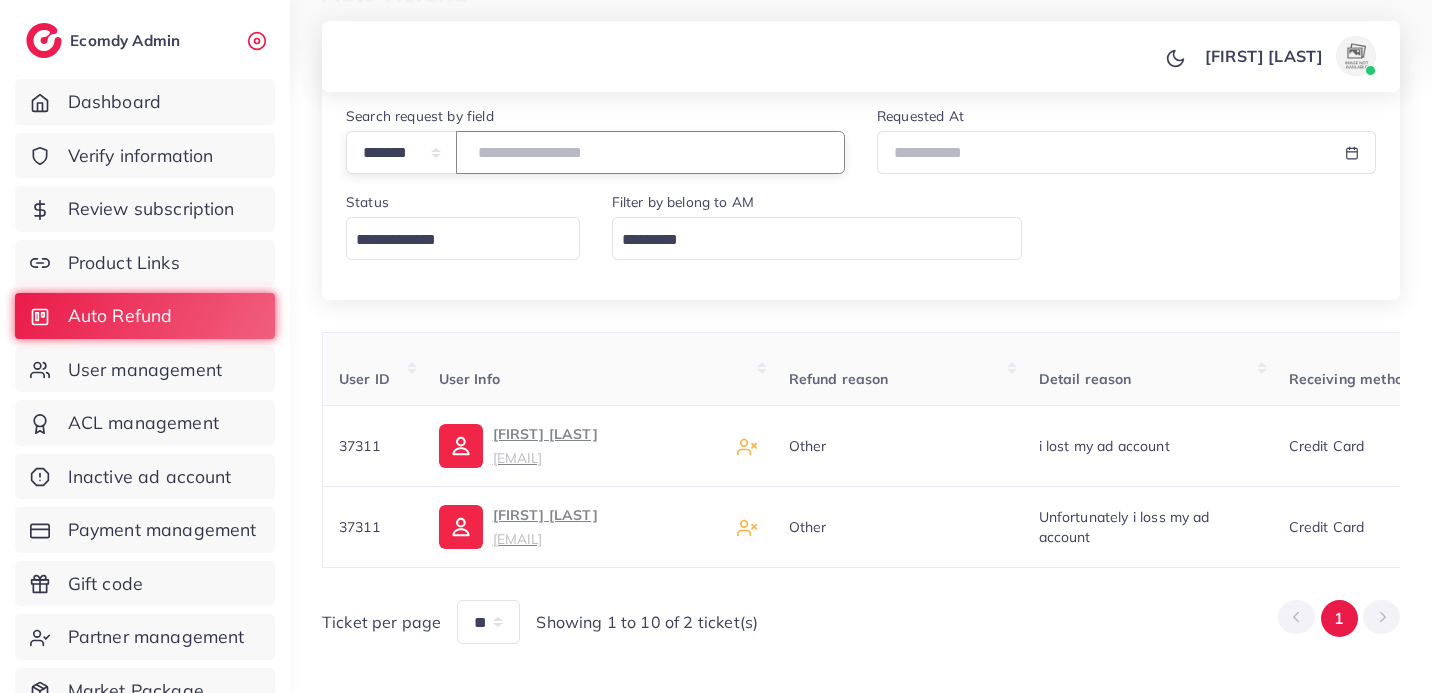 scroll, scrollTop: 150, scrollLeft: 0, axis: vertical 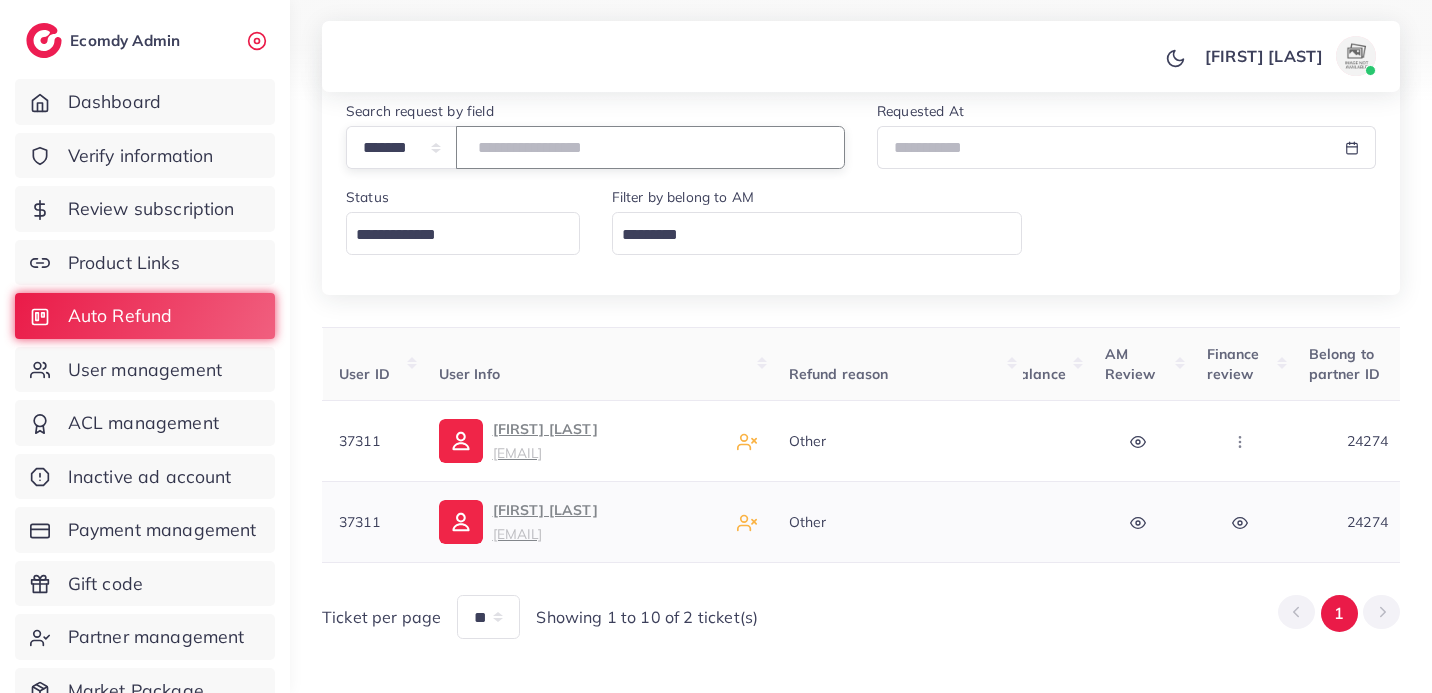 click 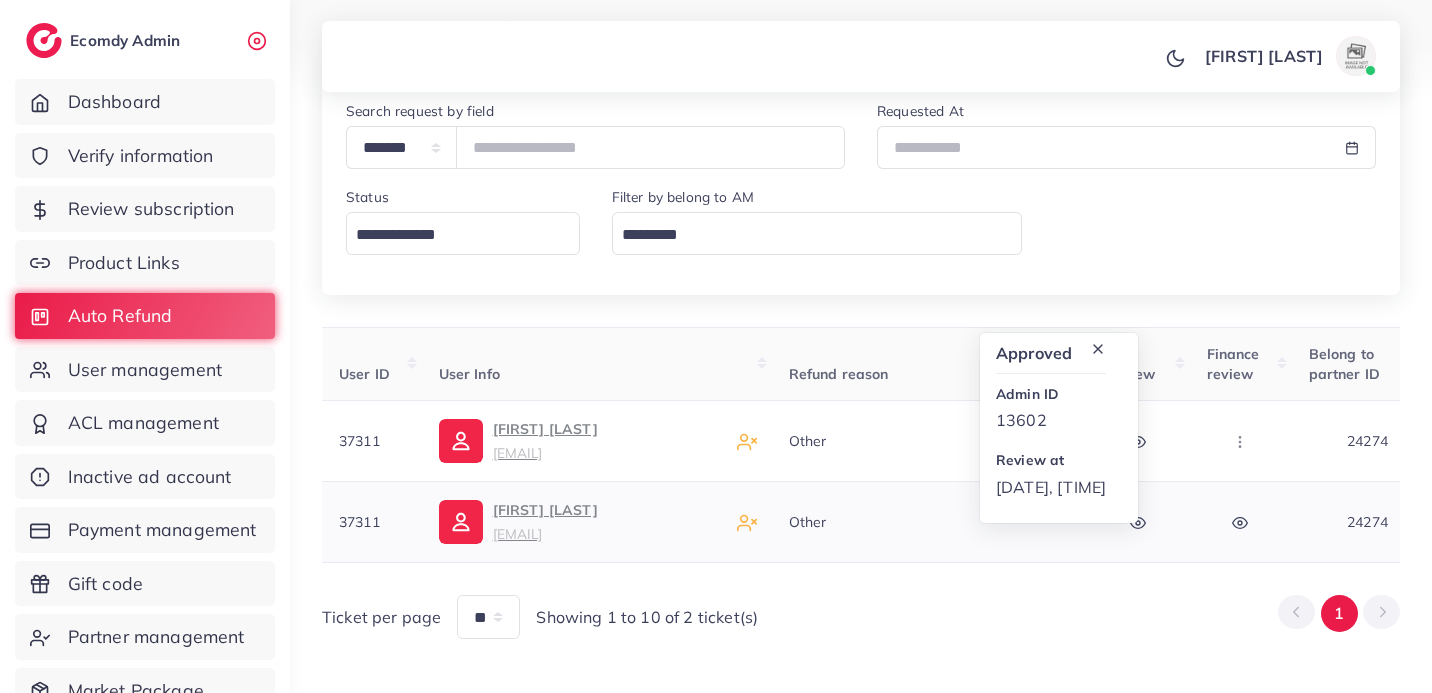 click 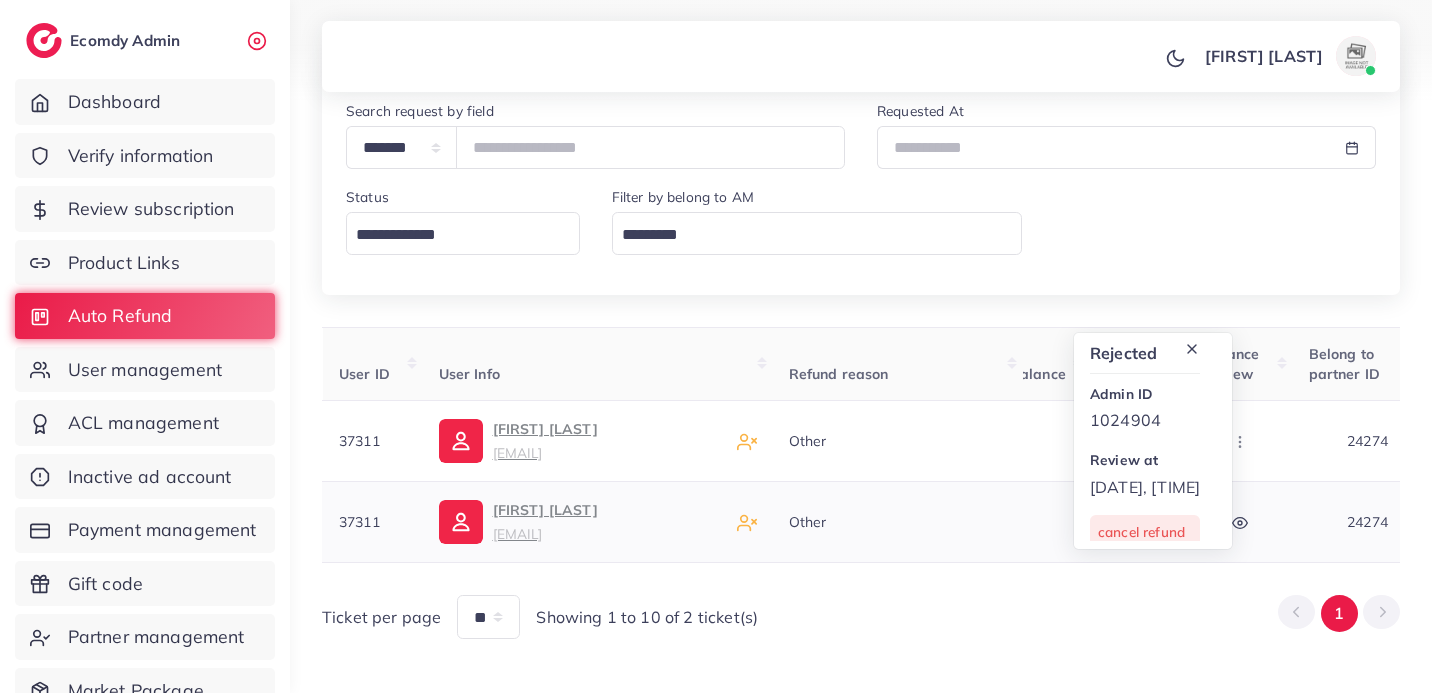 scroll, scrollTop: 8, scrollLeft: 0, axis: vertical 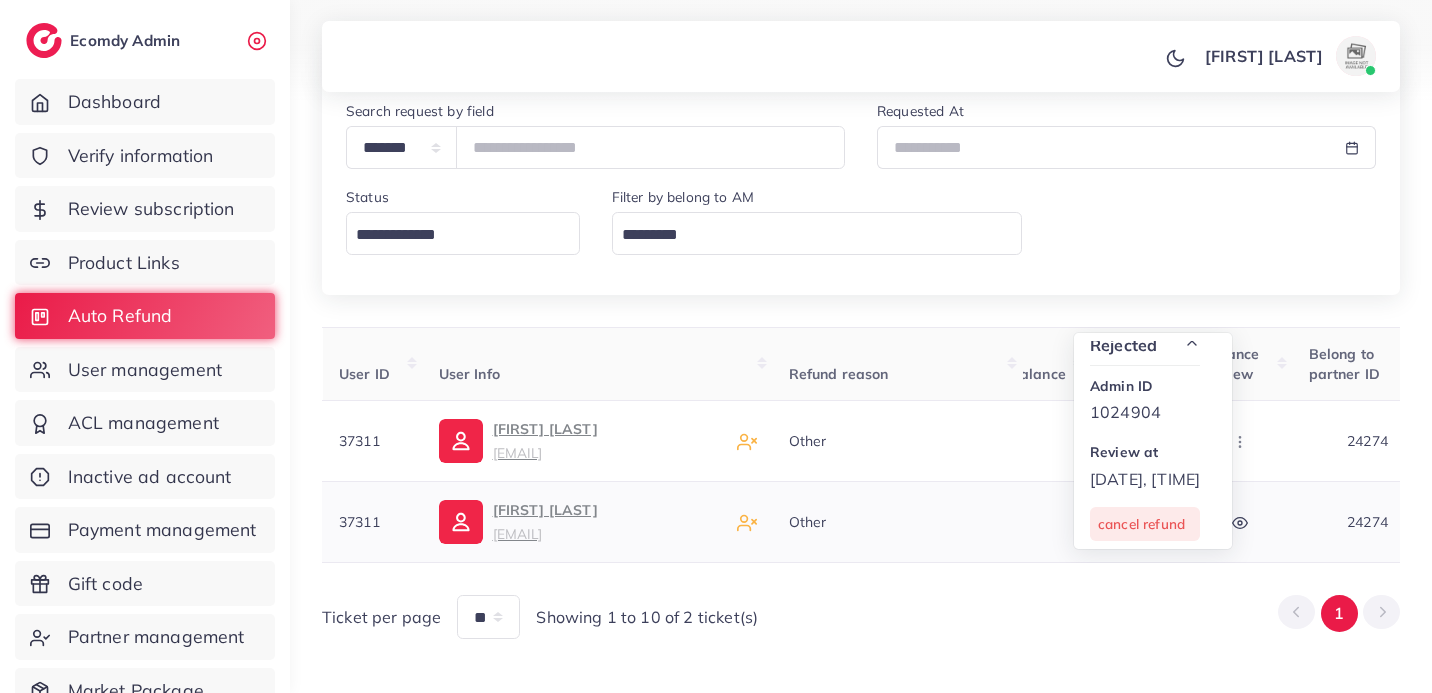 click on "24274" at bounding box center (1368, 522) 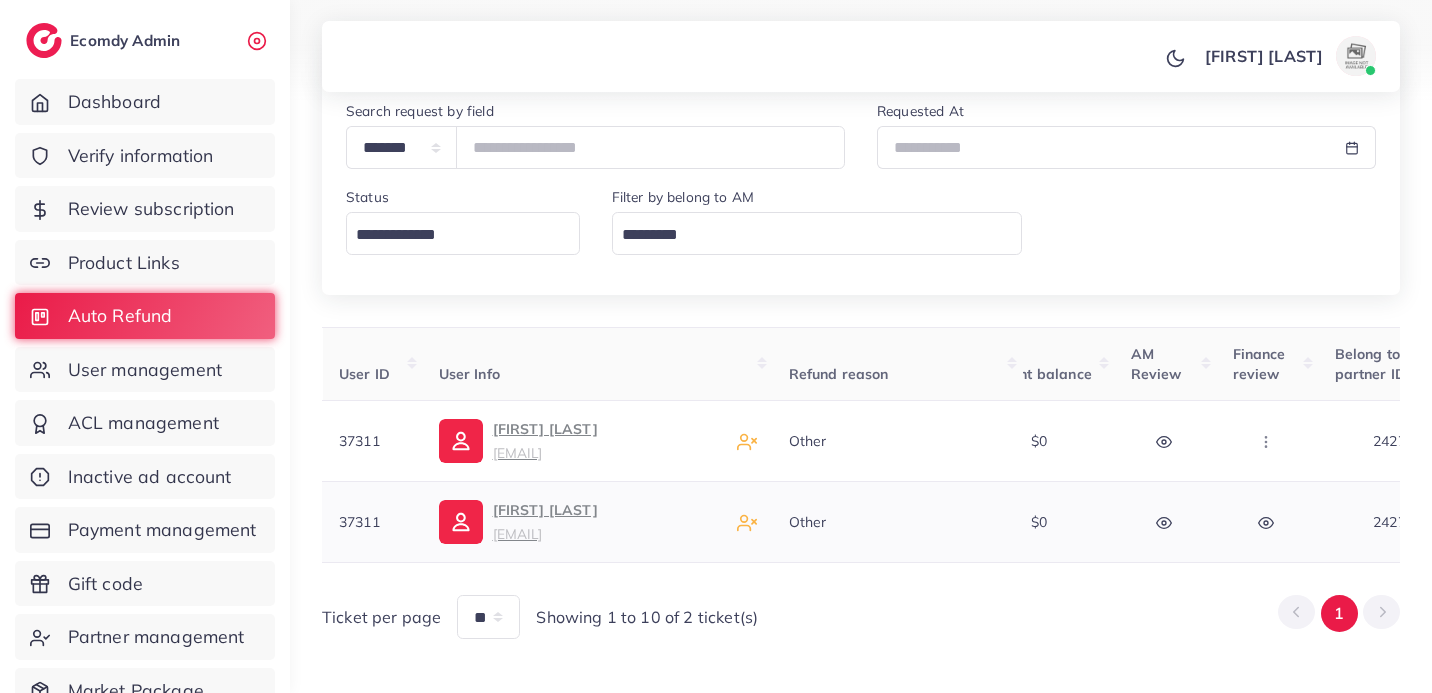 scroll, scrollTop: 0, scrollLeft: 660, axis: horizontal 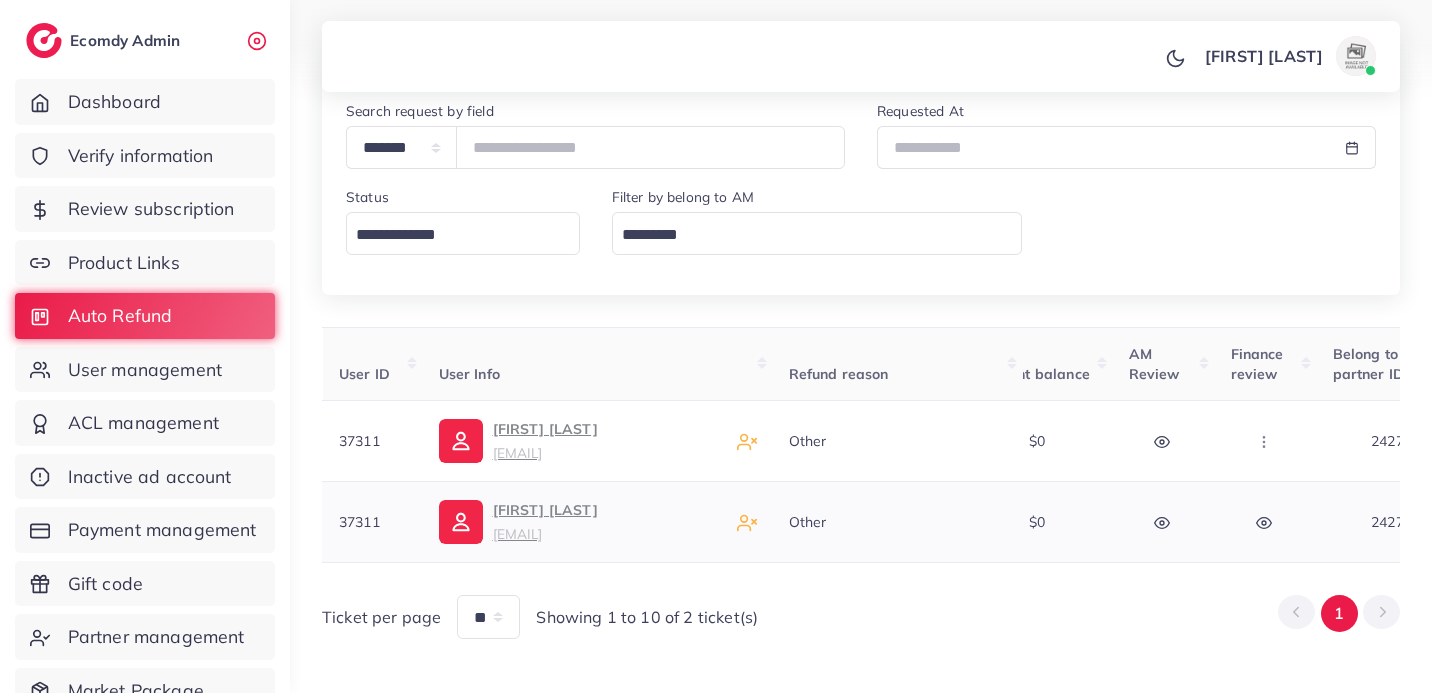 click 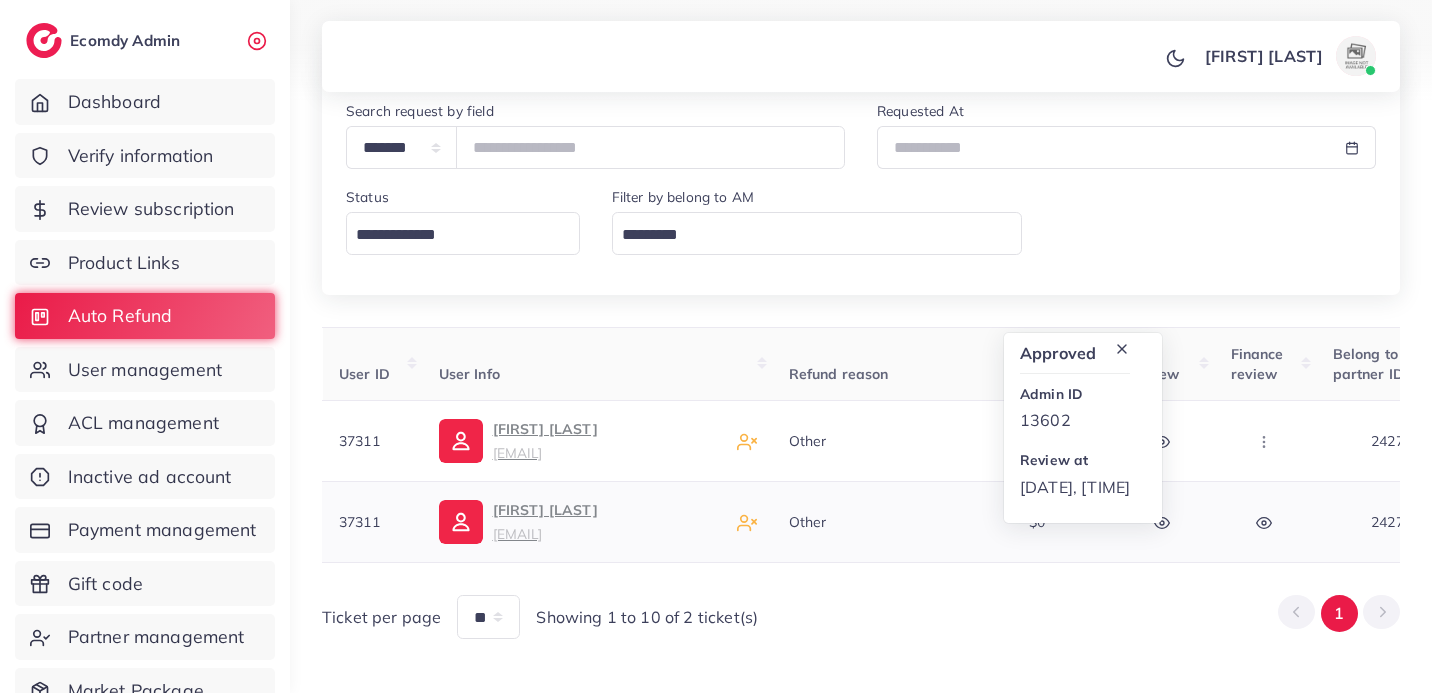 scroll, scrollTop: 190, scrollLeft: 0, axis: vertical 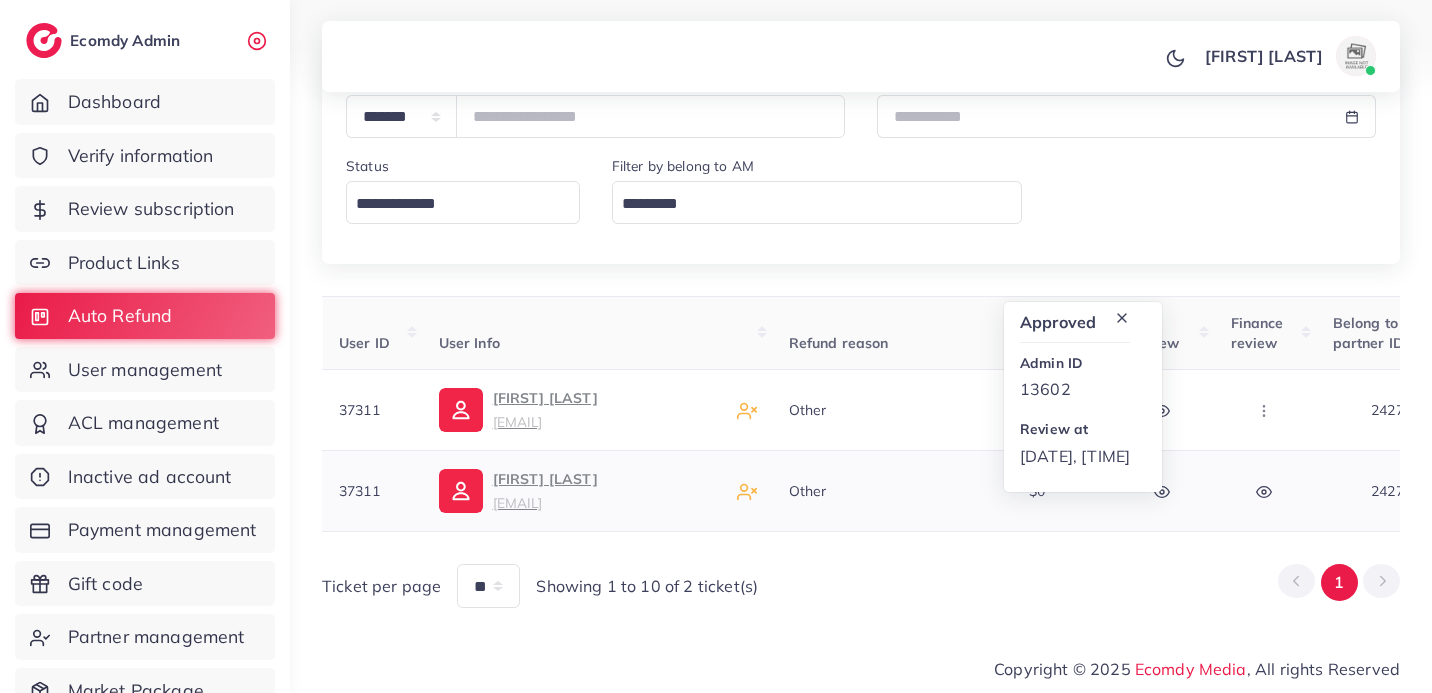 click 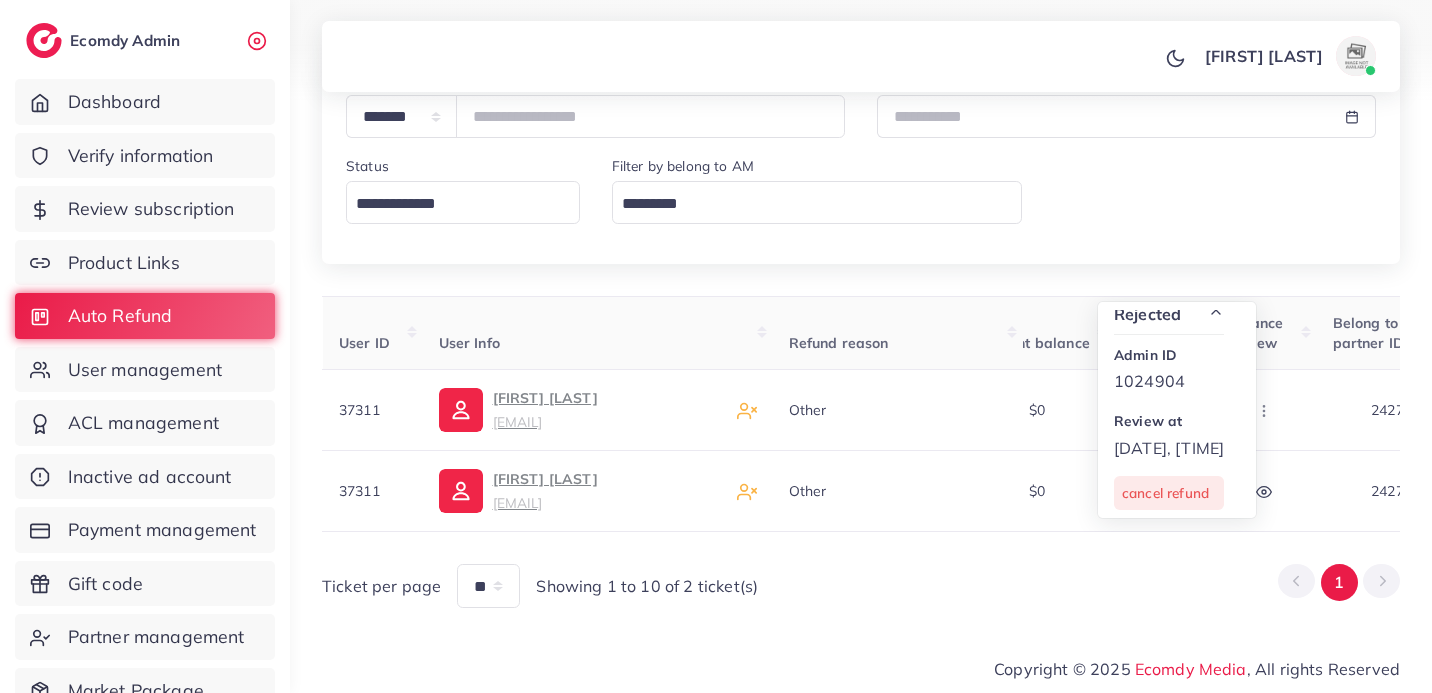 click on "Ticket per page  ** ** **  Showing 1 to 10 of 2 ticket(s)  1" at bounding box center [861, 577] 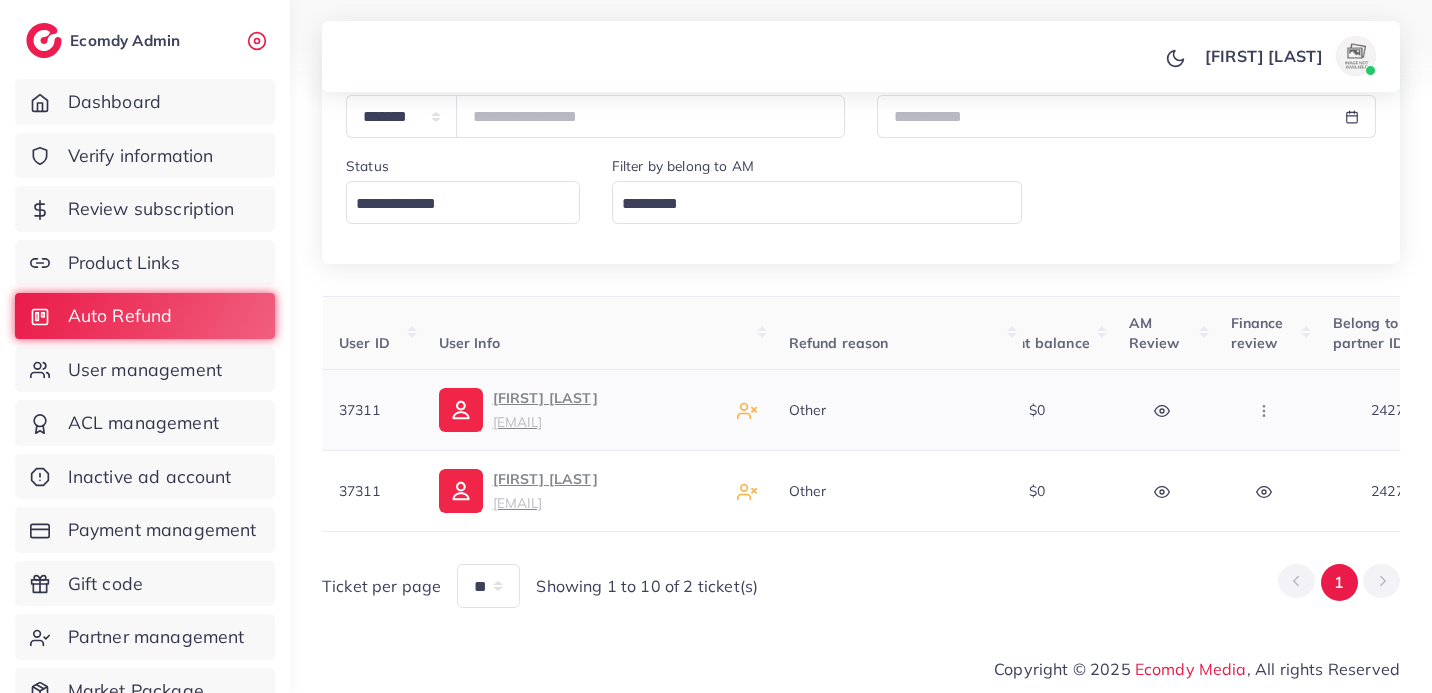 click 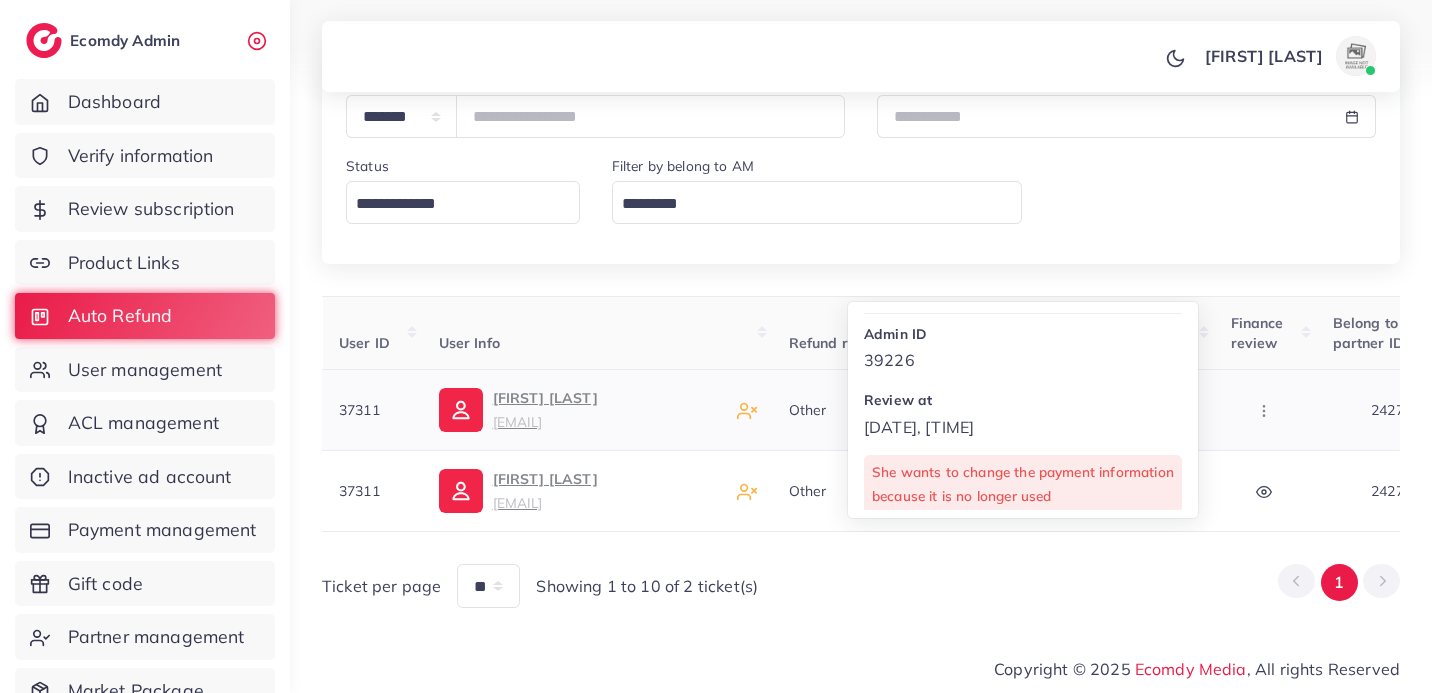 scroll, scrollTop: 32, scrollLeft: 0, axis: vertical 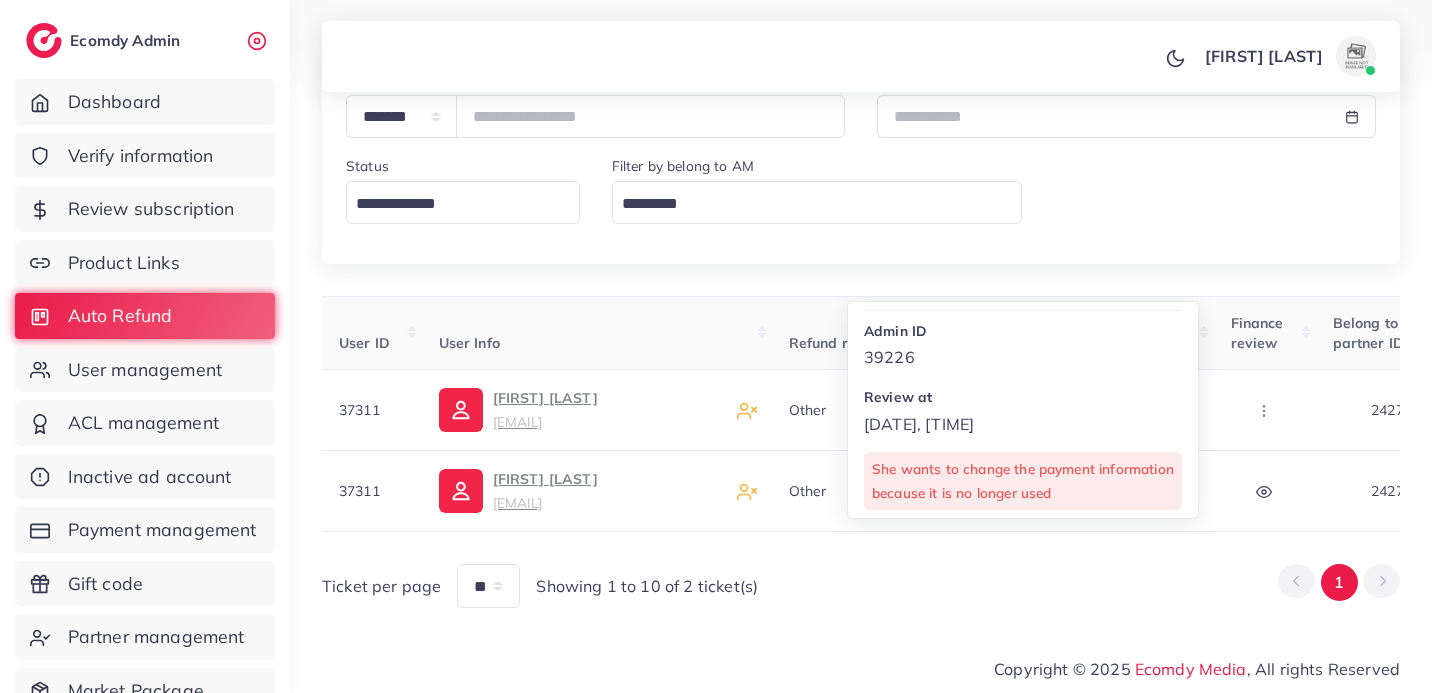 click on "Ticket per page  ** ** **  Showing 1 to 10 of 2 ticket(s)  1" at bounding box center [861, 577] 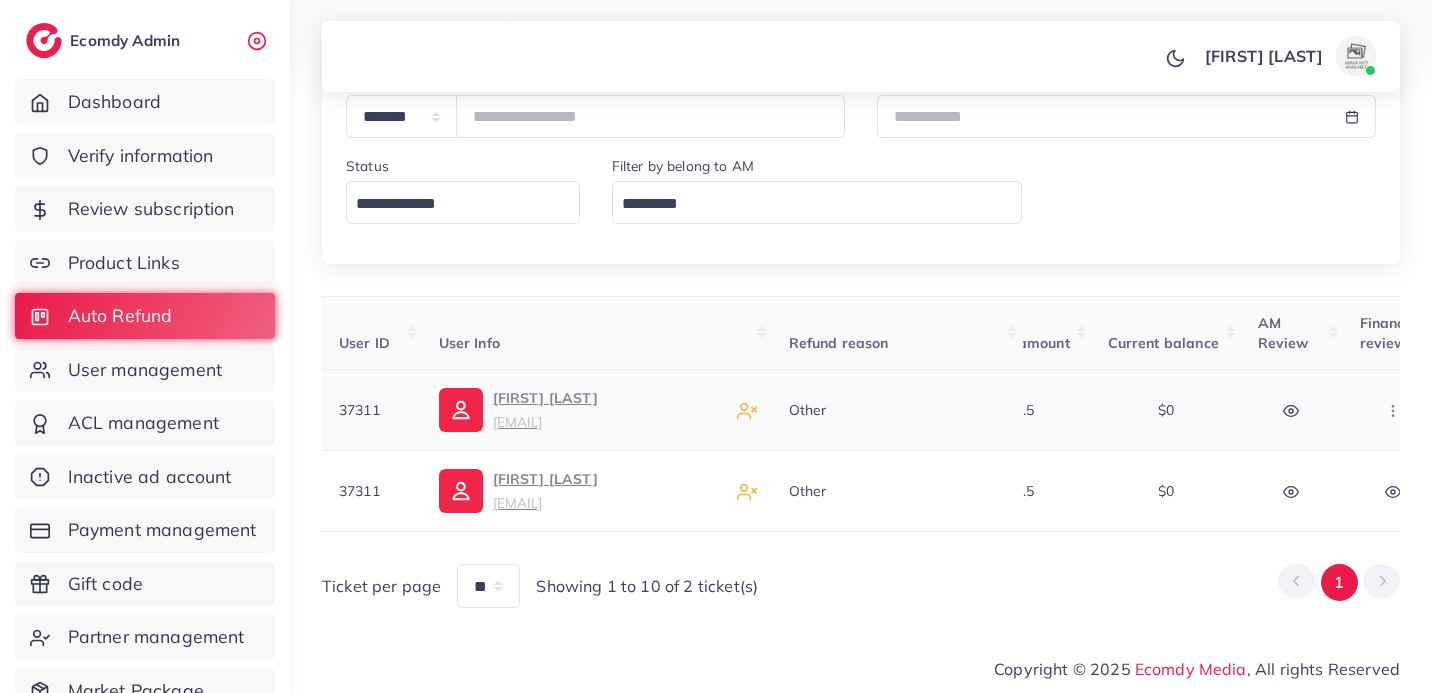scroll, scrollTop: 0, scrollLeft: 552, axis: horizontal 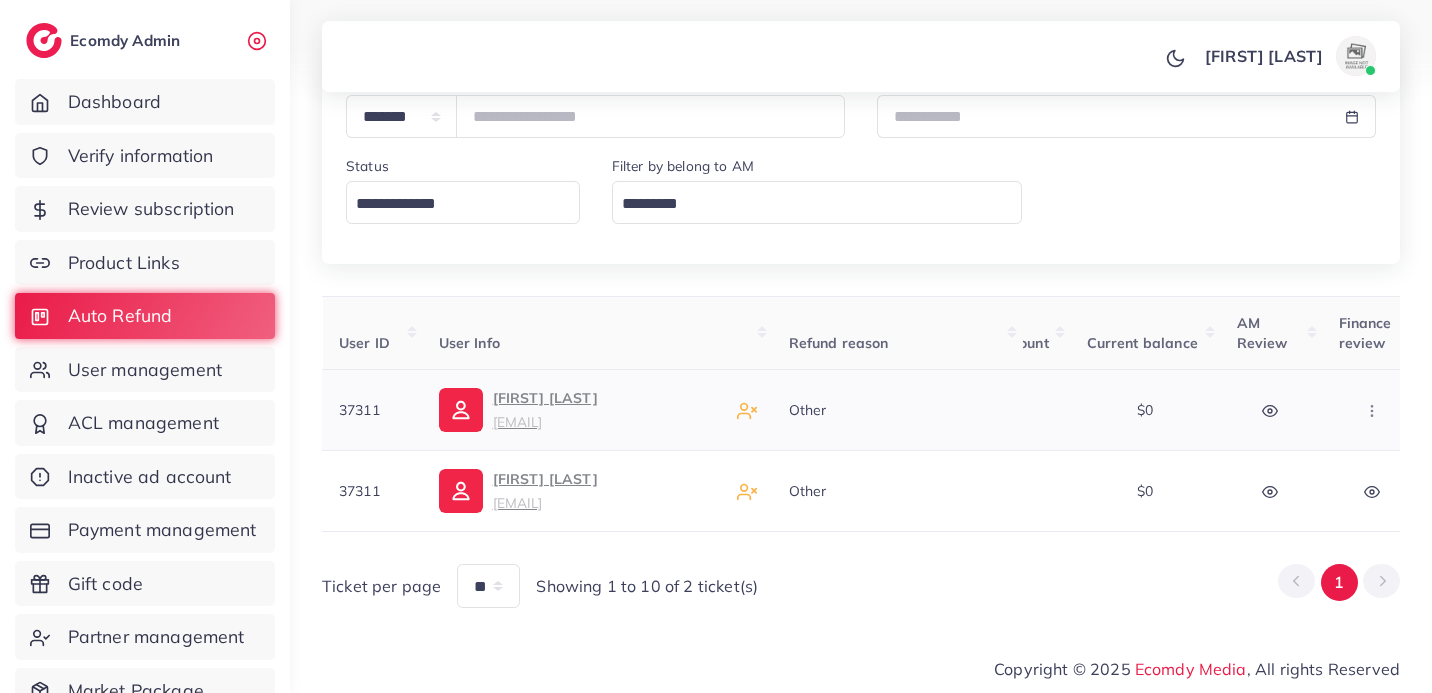 click 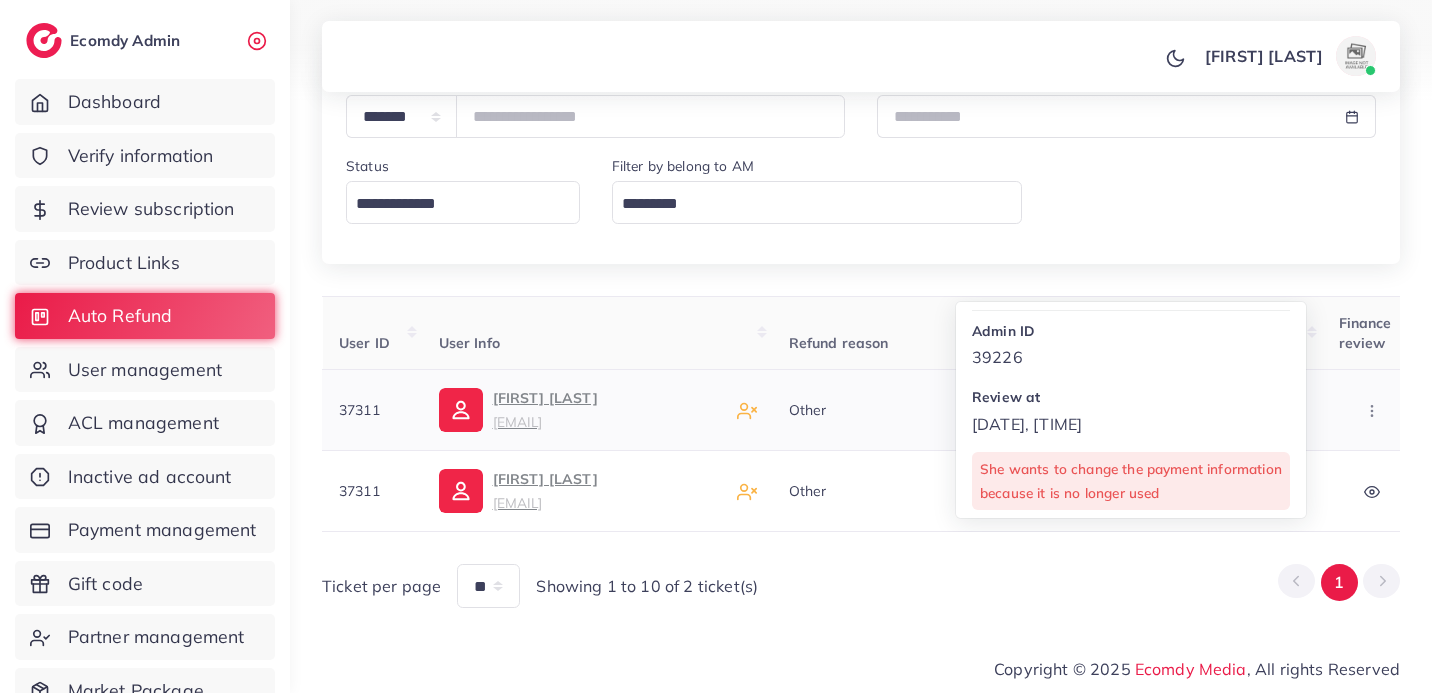 scroll, scrollTop: 0, scrollLeft: 0, axis: both 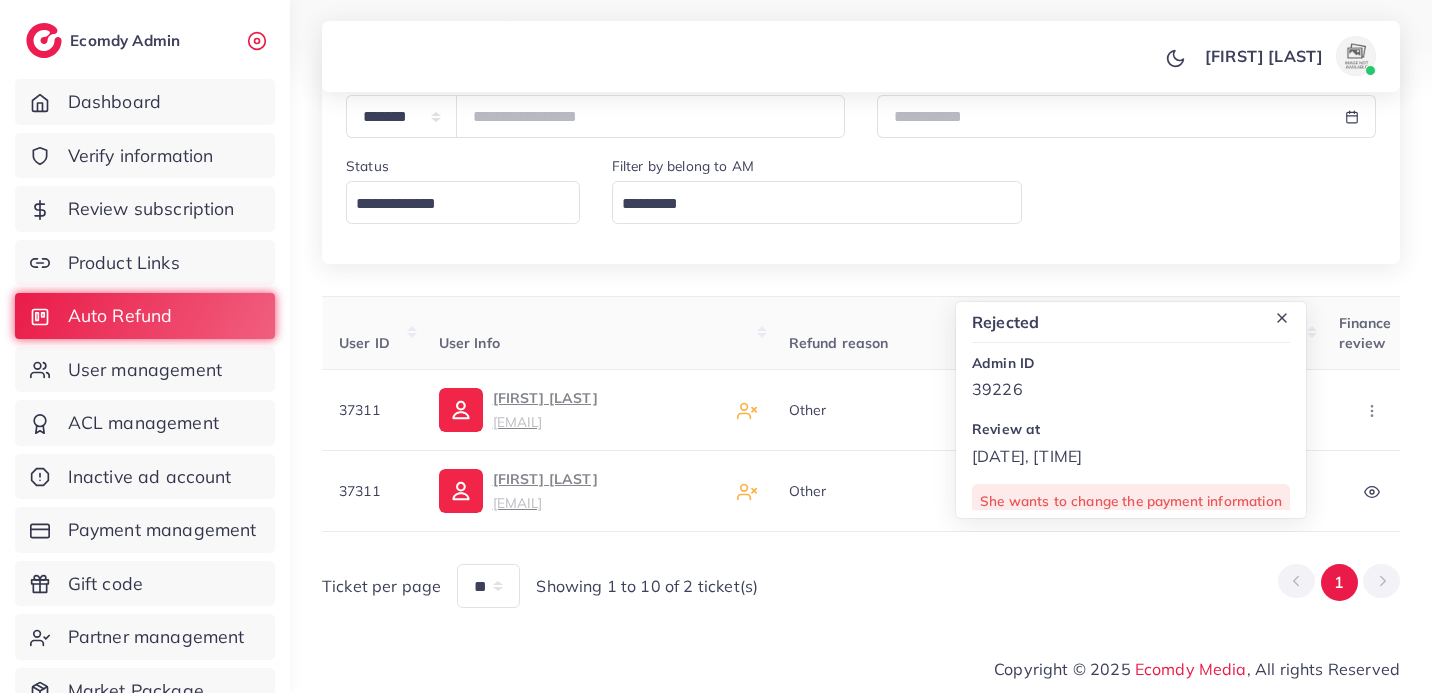 click on "Ticket per page  ** ** **  Showing 1 to 10 of 2 ticket(s)  1" at bounding box center (861, 577) 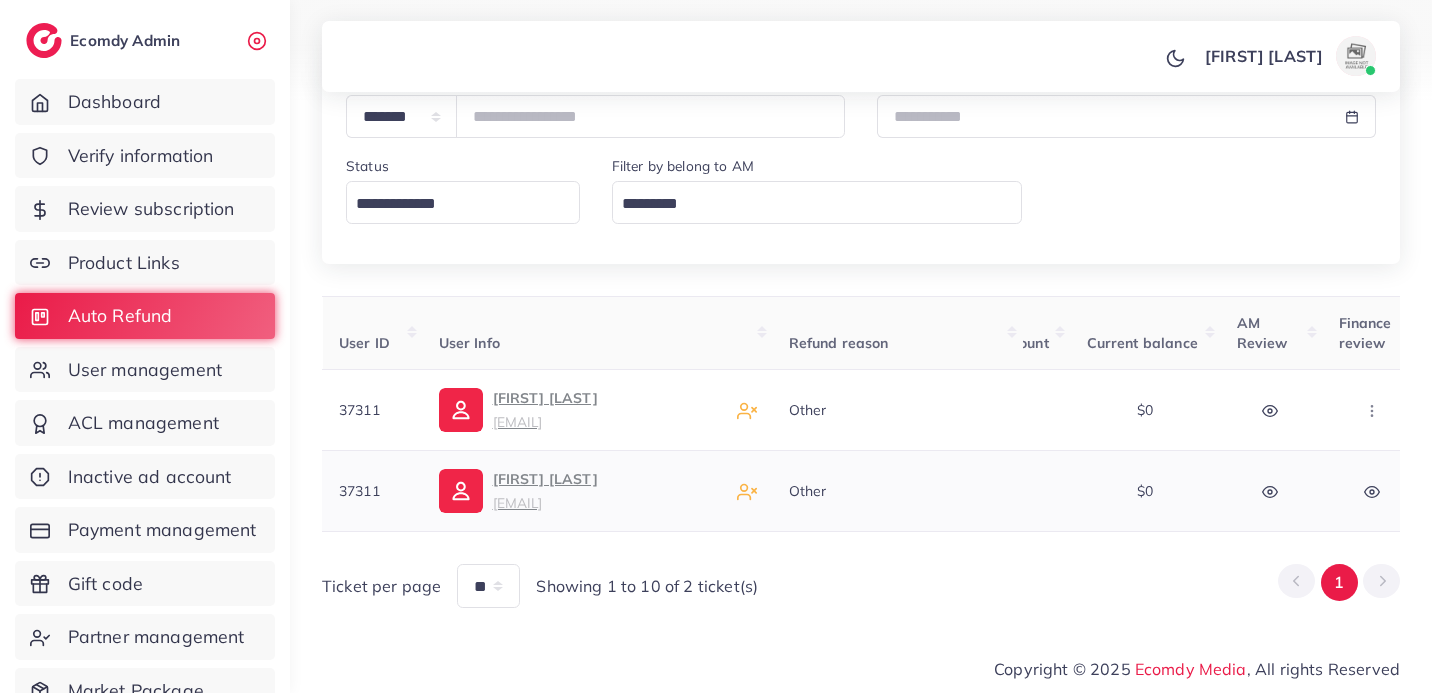 click at bounding box center (1272, 491) 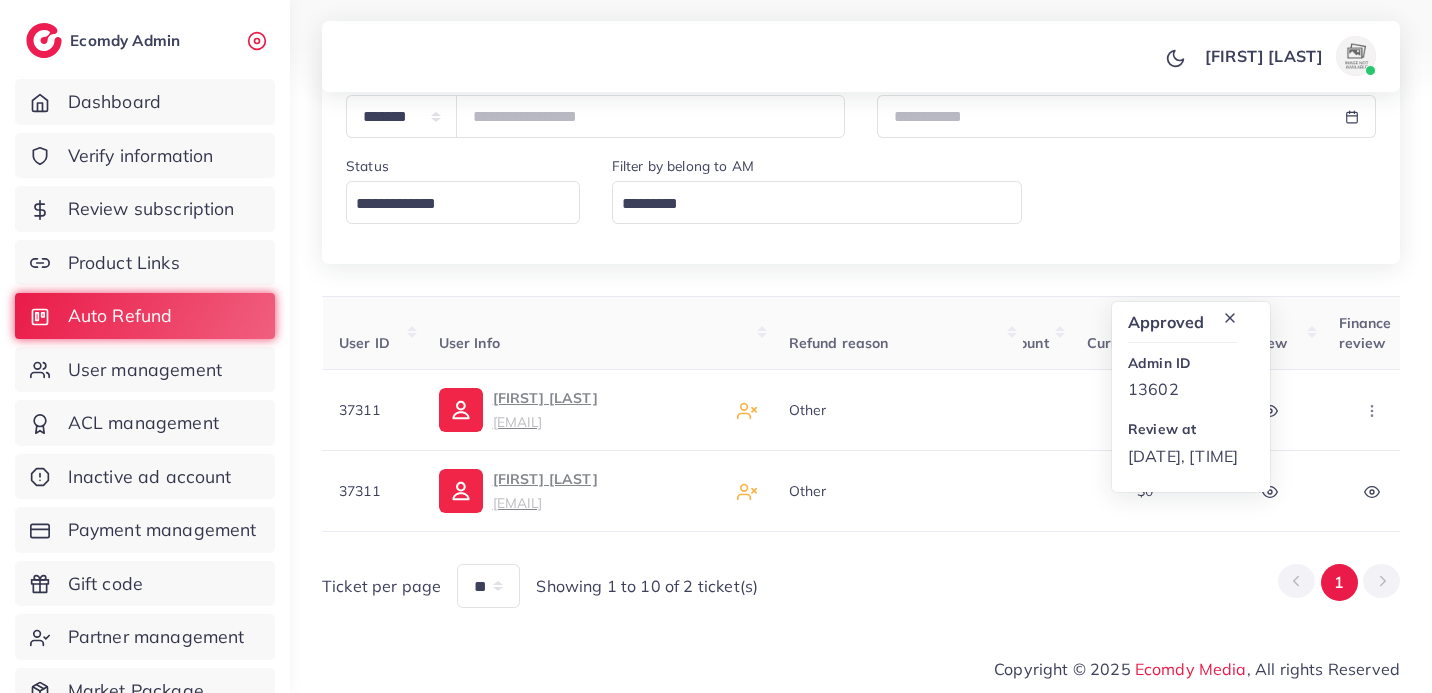 click on "Ticket per page  ** ** **  Showing 1 to 10 of 2 ticket(s)  1" at bounding box center (861, 577) 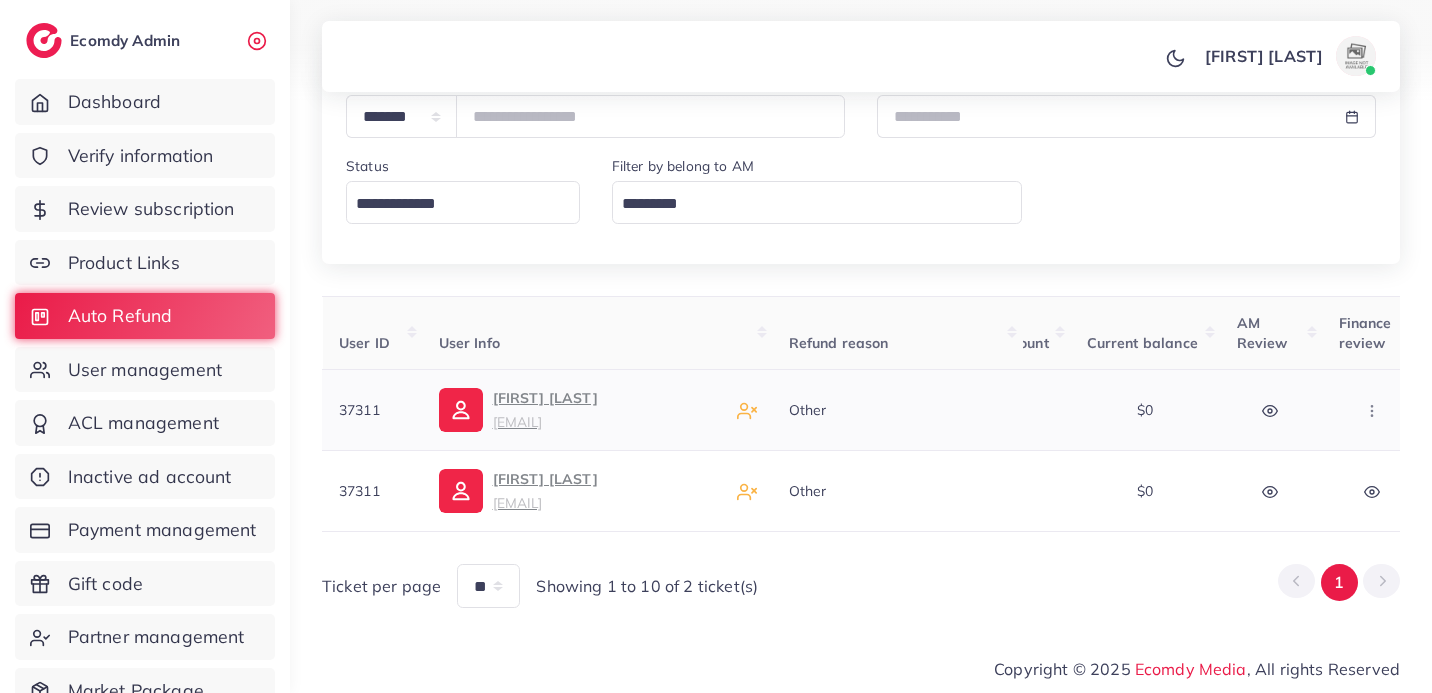 click 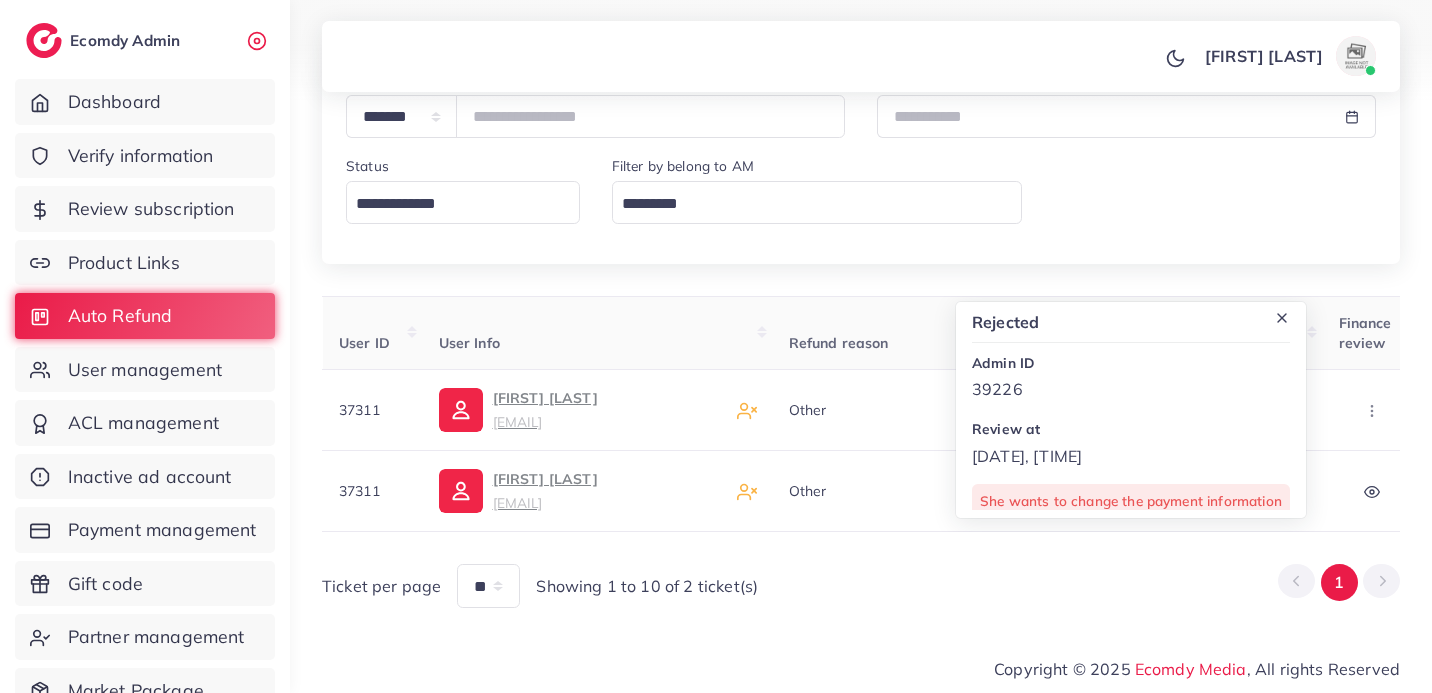 click on "Ticket per page  ** ** **  Showing 1 to 10 of 2 ticket(s)  1" at bounding box center [861, 577] 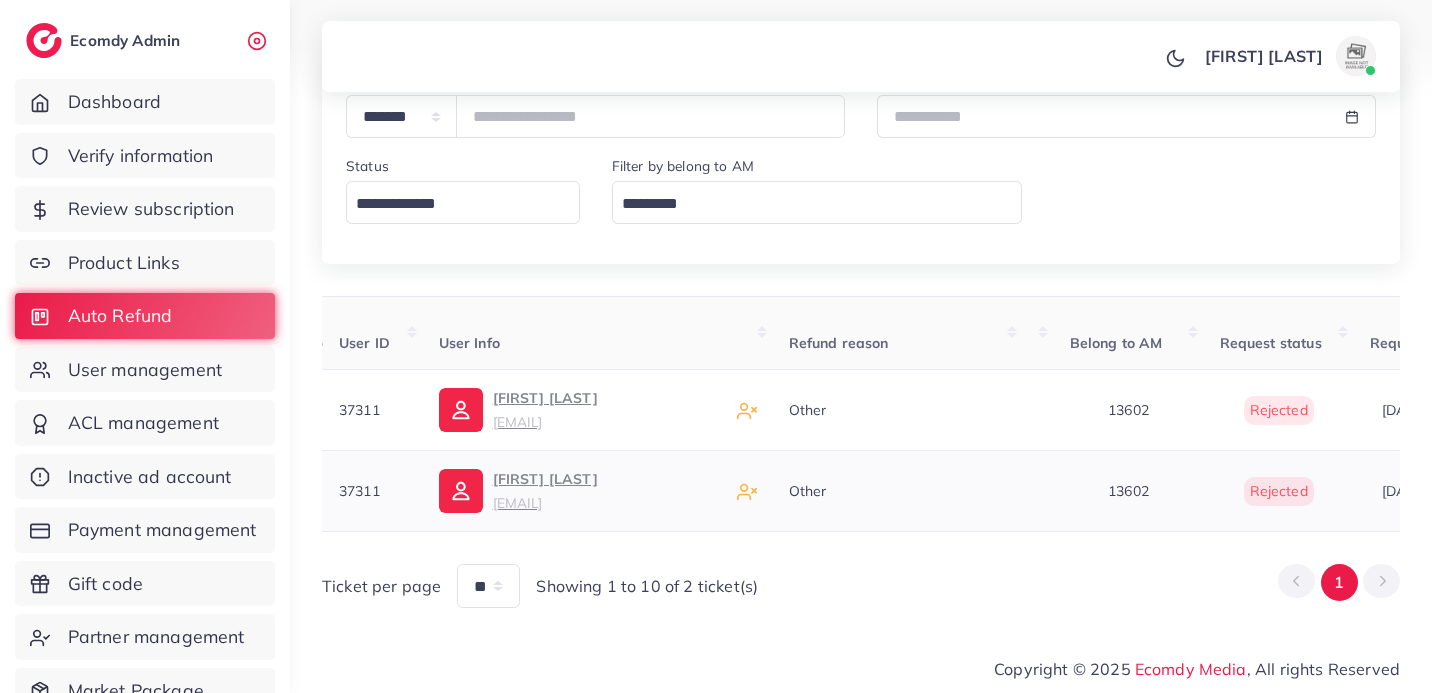 scroll, scrollTop: 0, scrollLeft: 1072, axis: horizontal 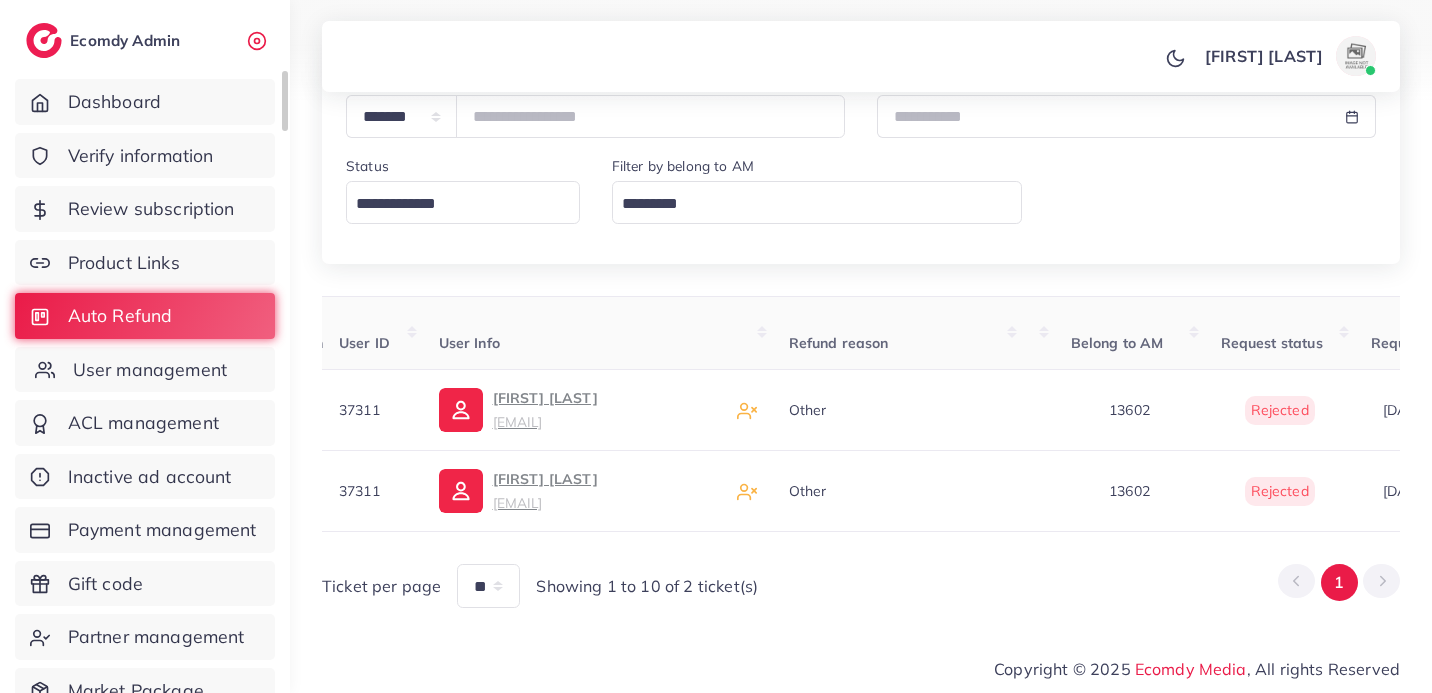 click on "User management" at bounding box center (150, 370) 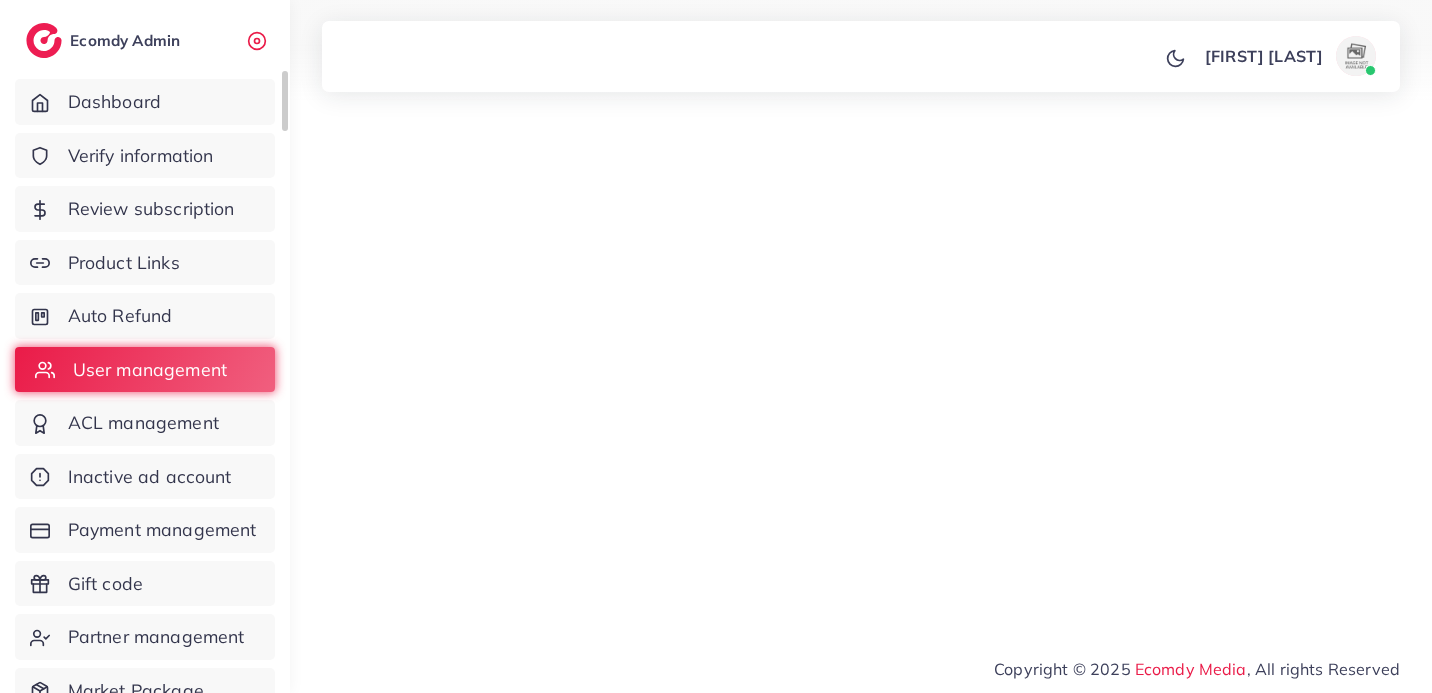 scroll, scrollTop: 0, scrollLeft: 0, axis: both 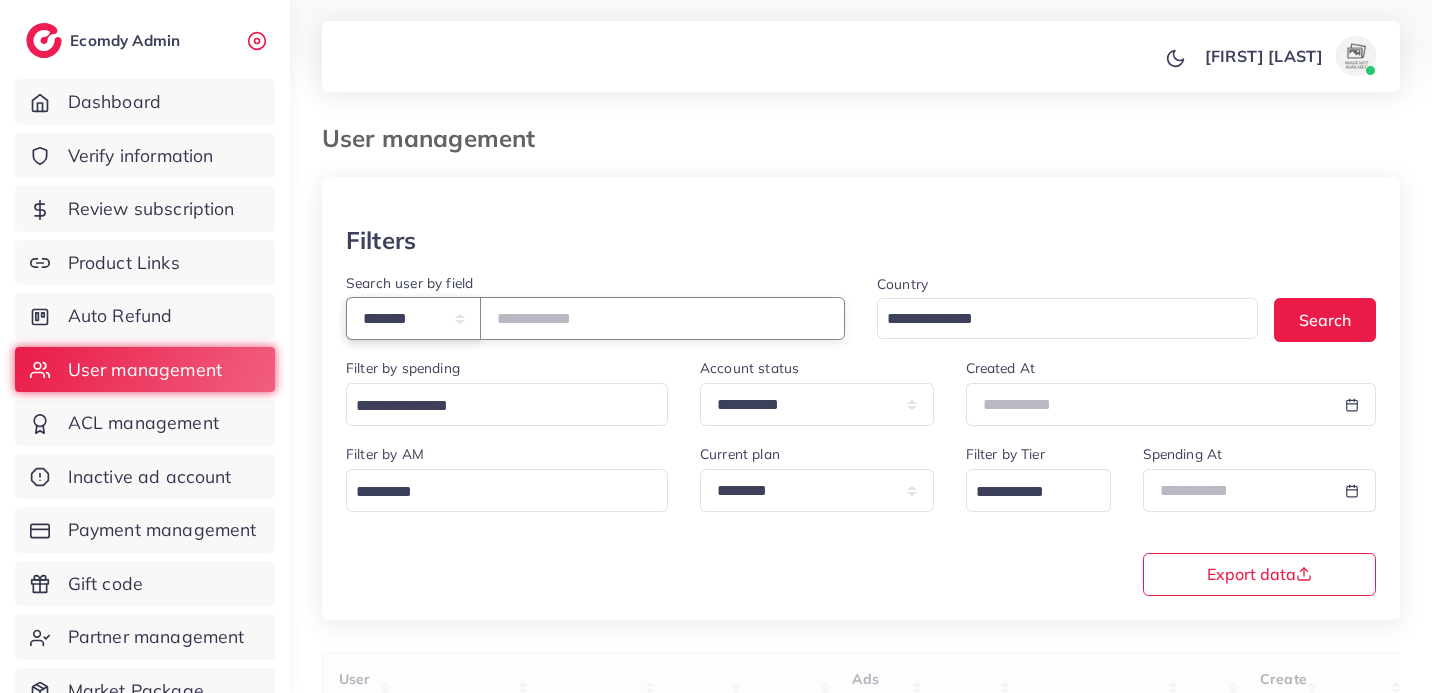 click on "**********" at bounding box center (413, 318) 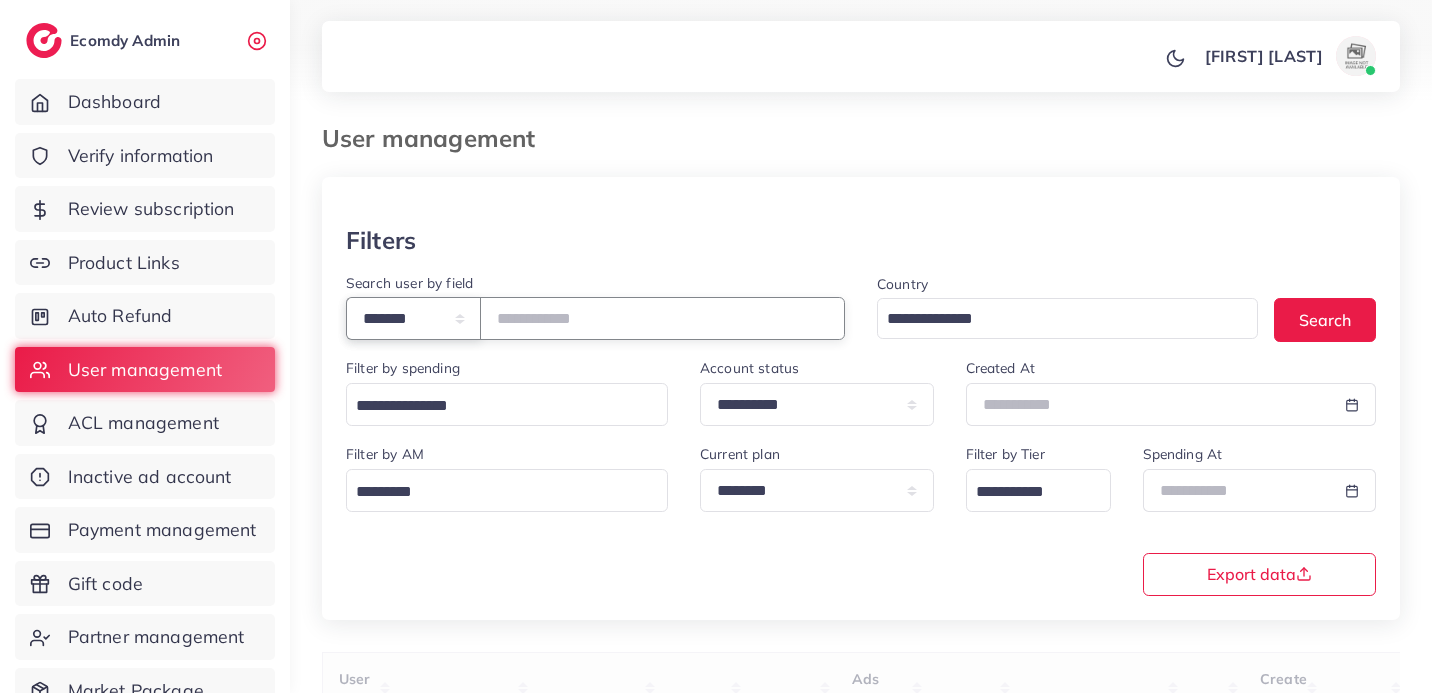 select on "*****" 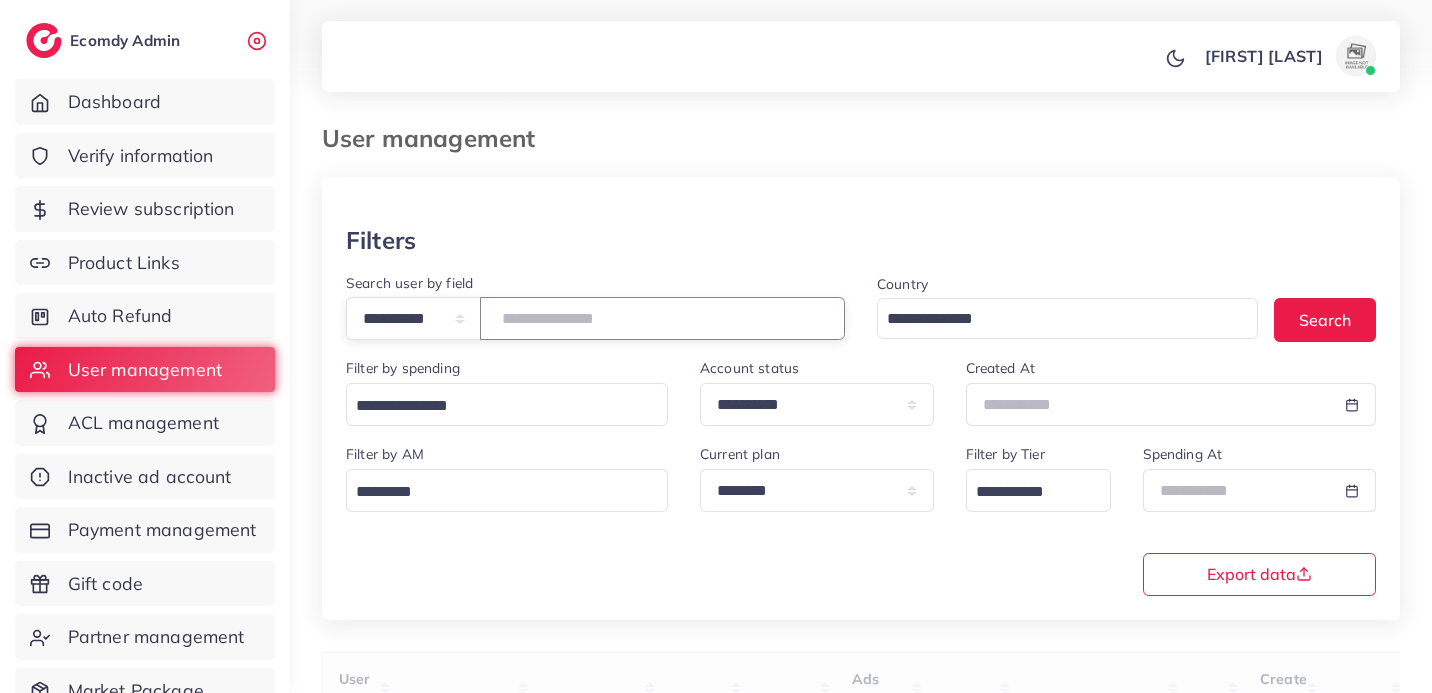 click at bounding box center [662, 318] 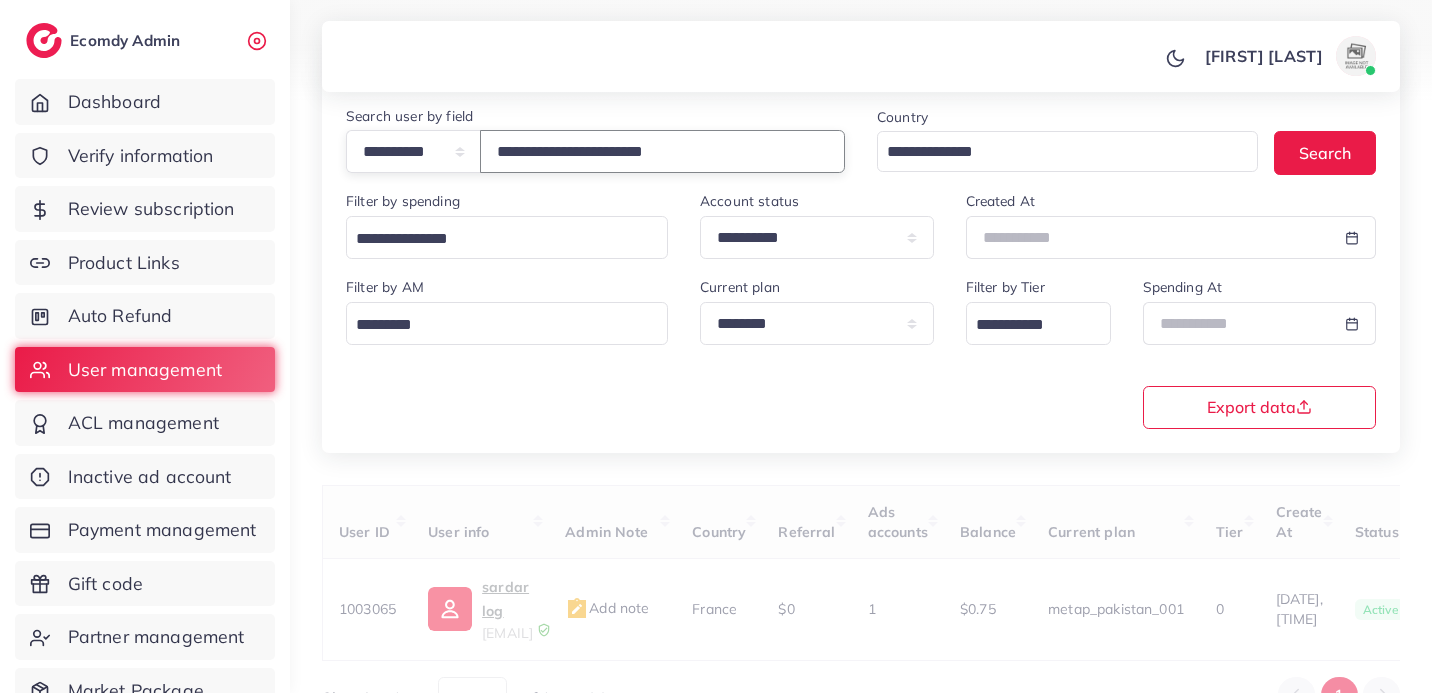scroll, scrollTop: 232, scrollLeft: 0, axis: vertical 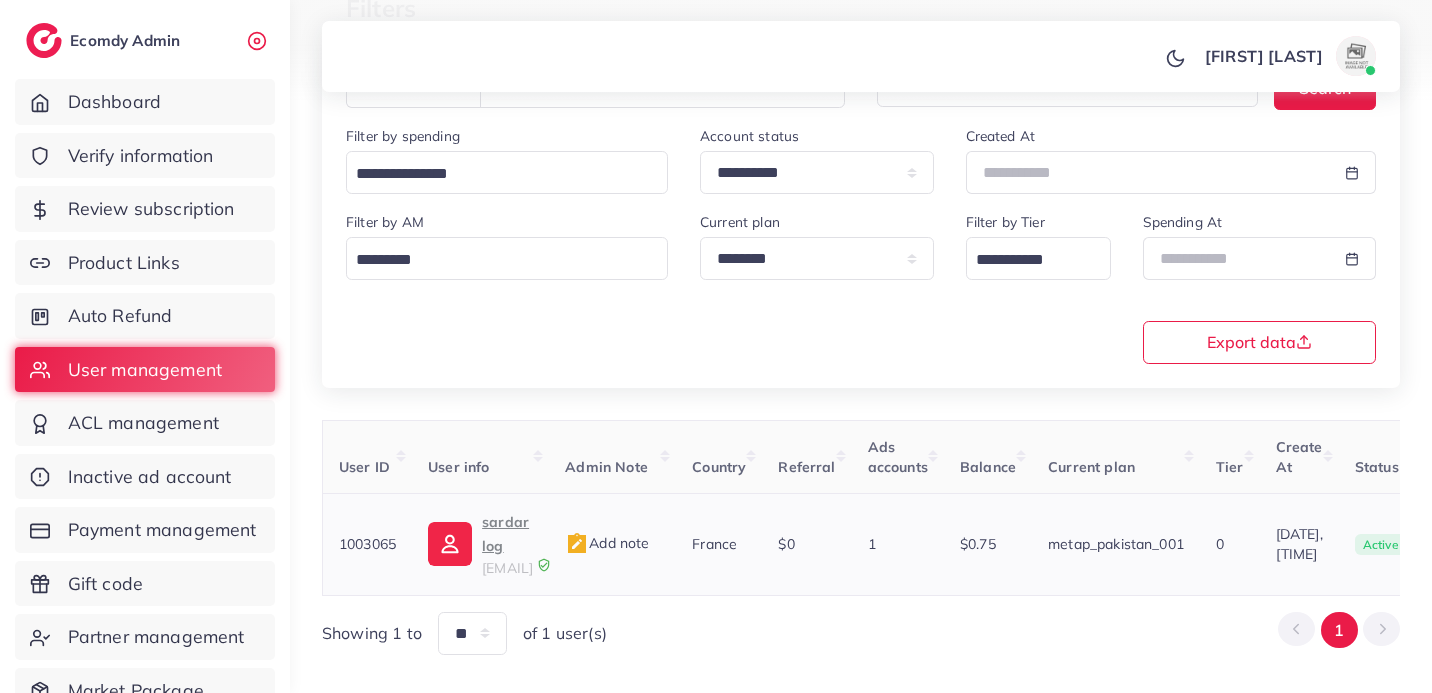 click on "sardar log" at bounding box center [507, 534] 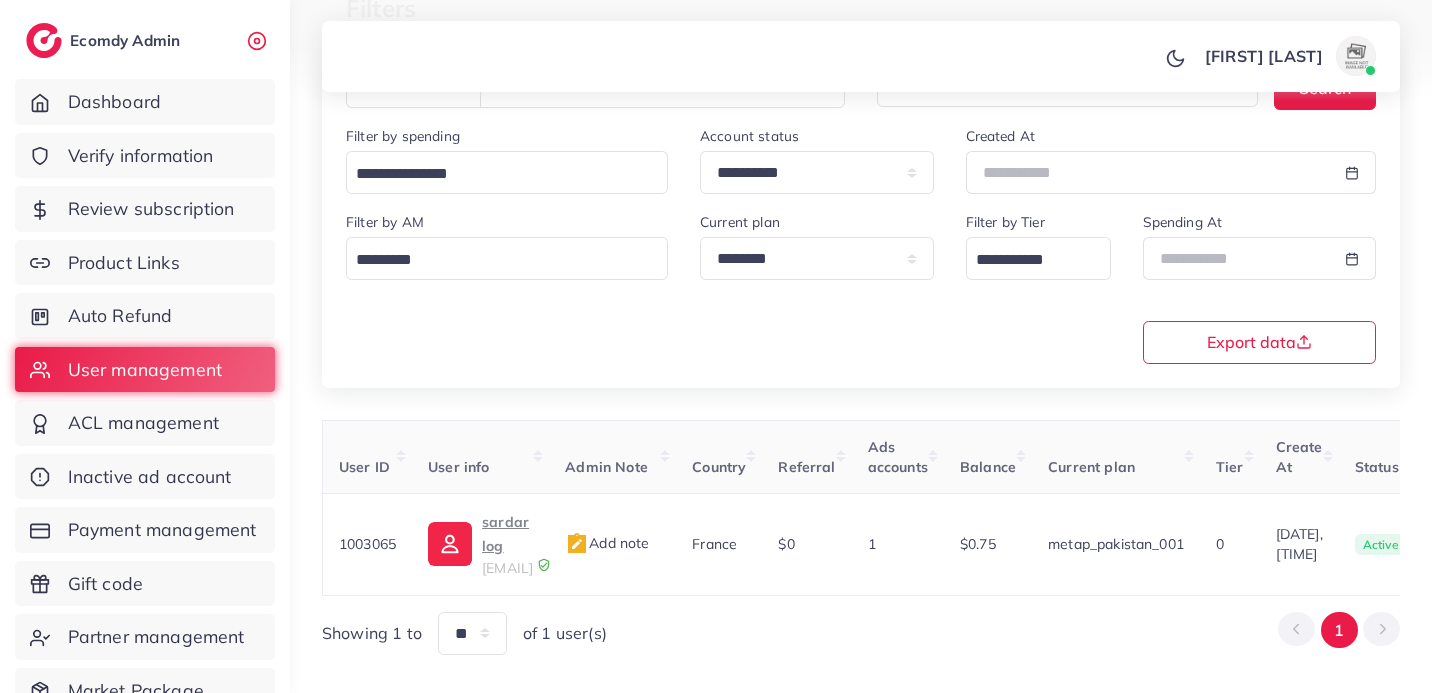 scroll, scrollTop: 0, scrollLeft: 0, axis: both 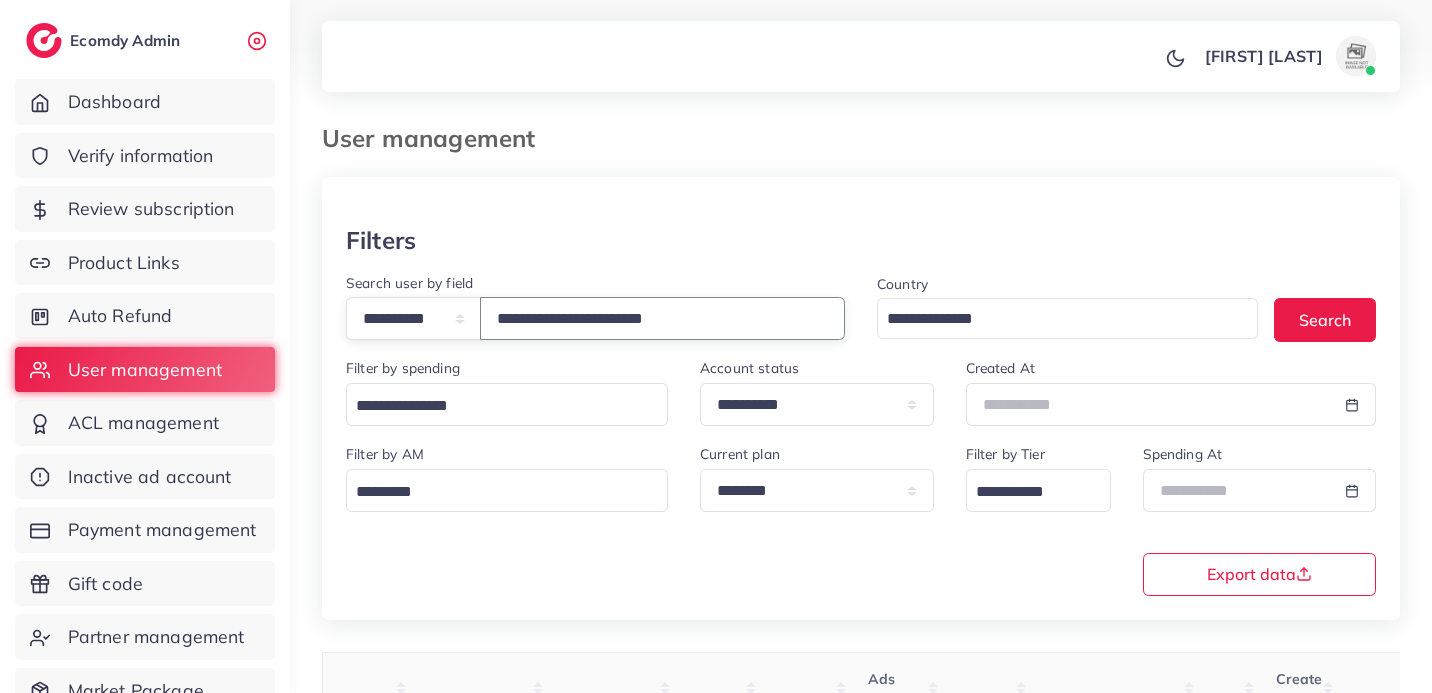 click on "**********" at bounding box center [662, 318] 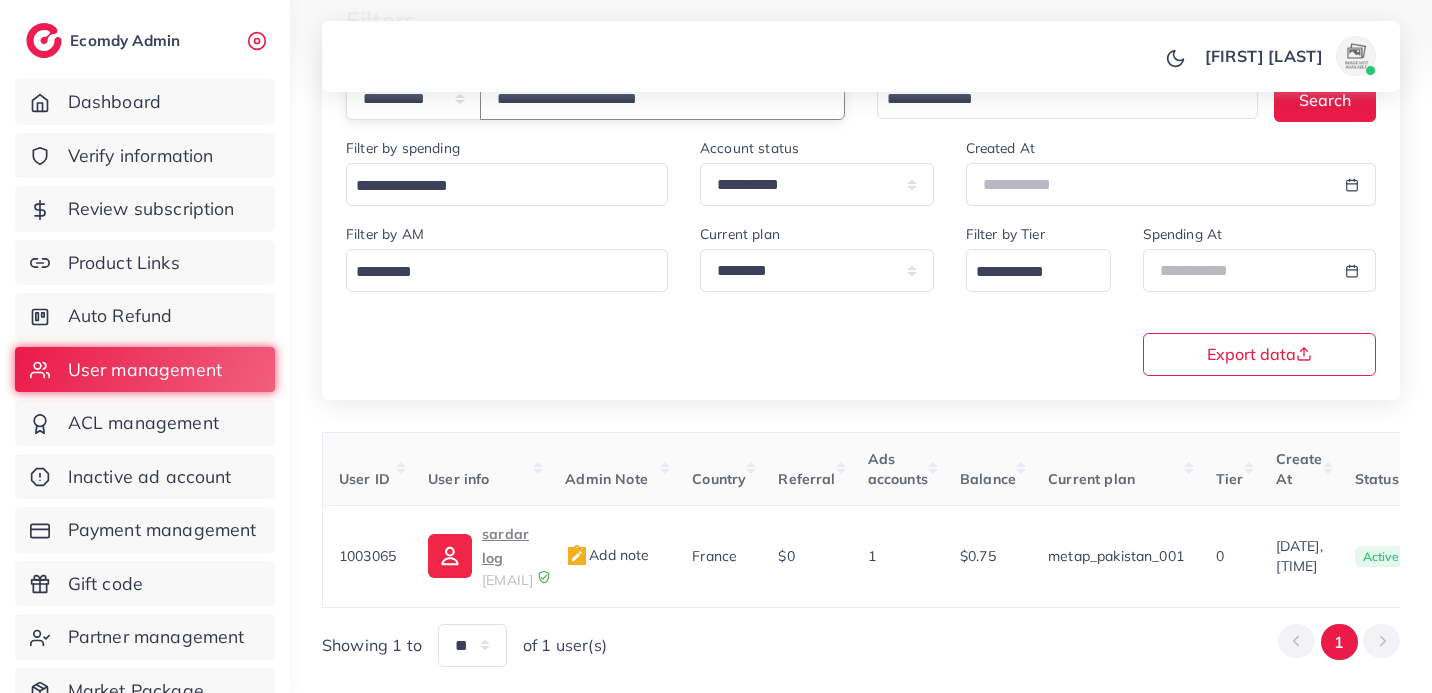scroll, scrollTop: 224, scrollLeft: 0, axis: vertical 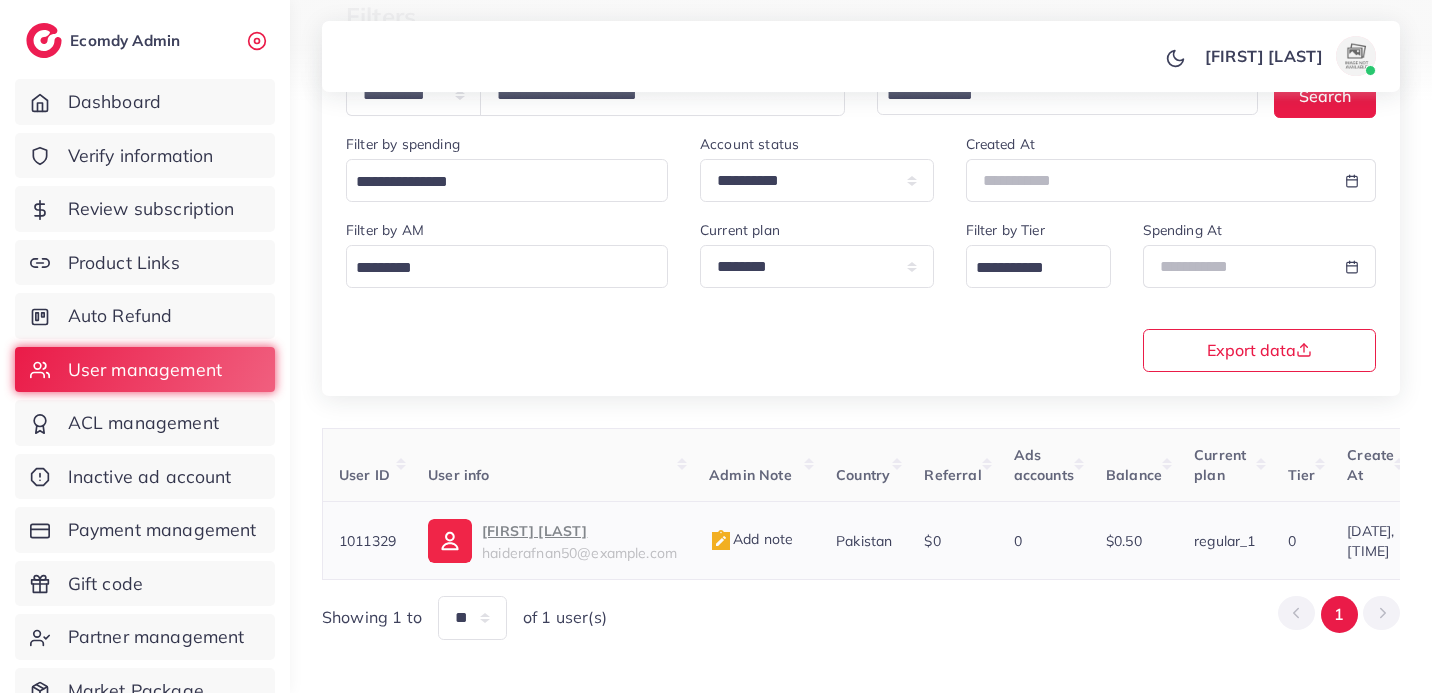 click on "Afnan Haider" at bounding box center [579, 531] 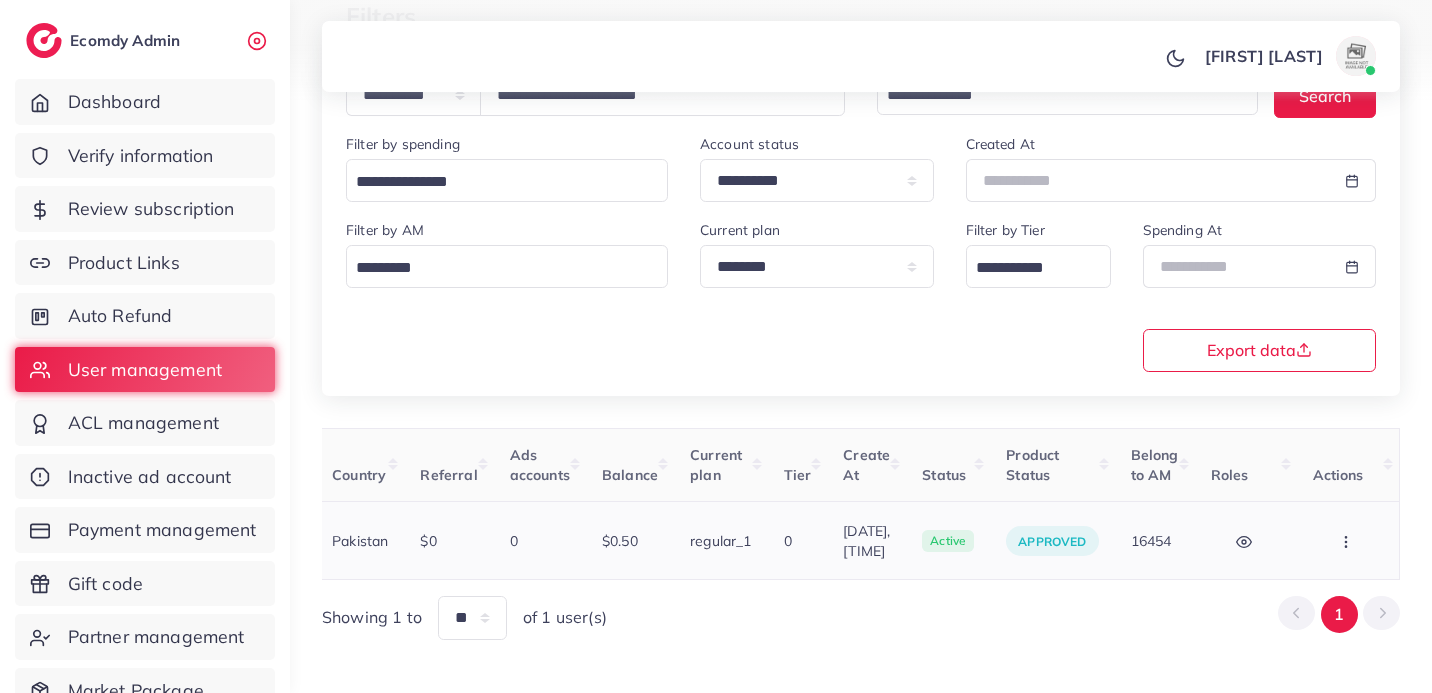 scroll, scrollTop: 0, scrollLeft: 0, axis: both 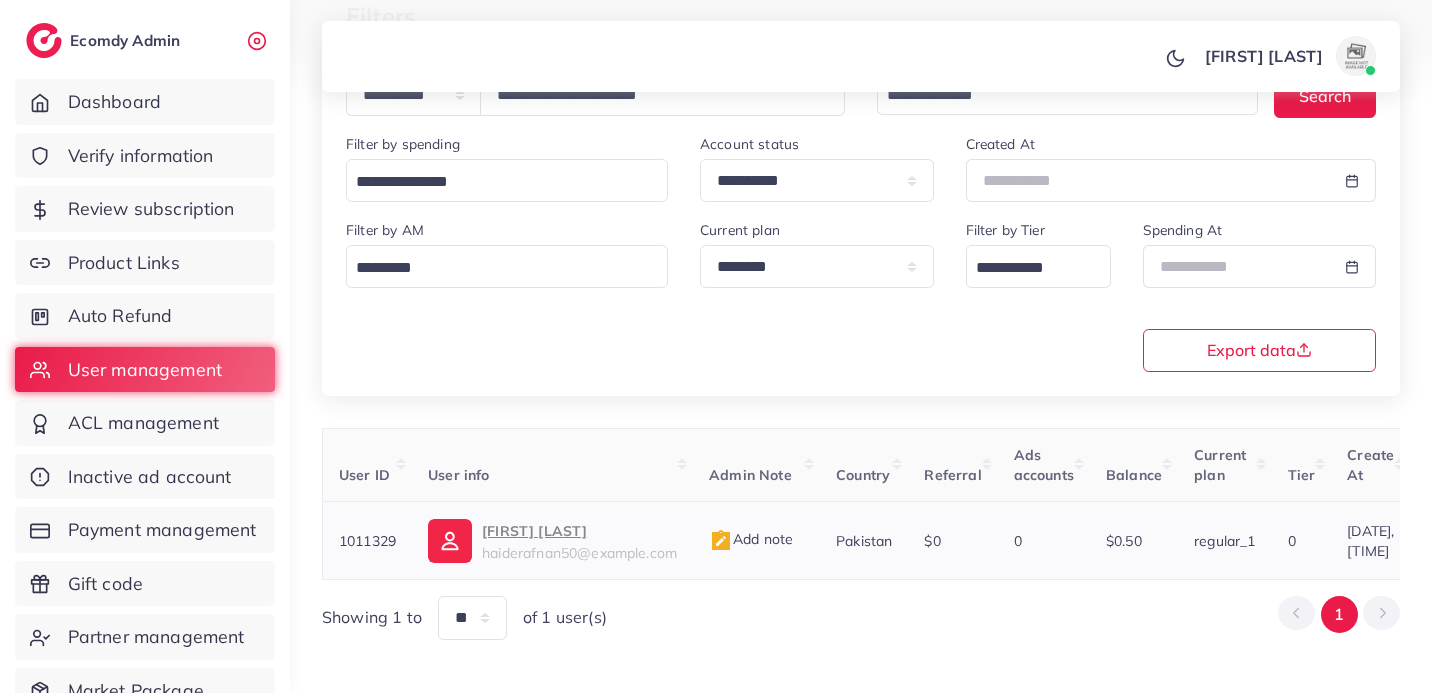 click on "haiderafnan50@gmail.com" at bounding box center (579, 553) 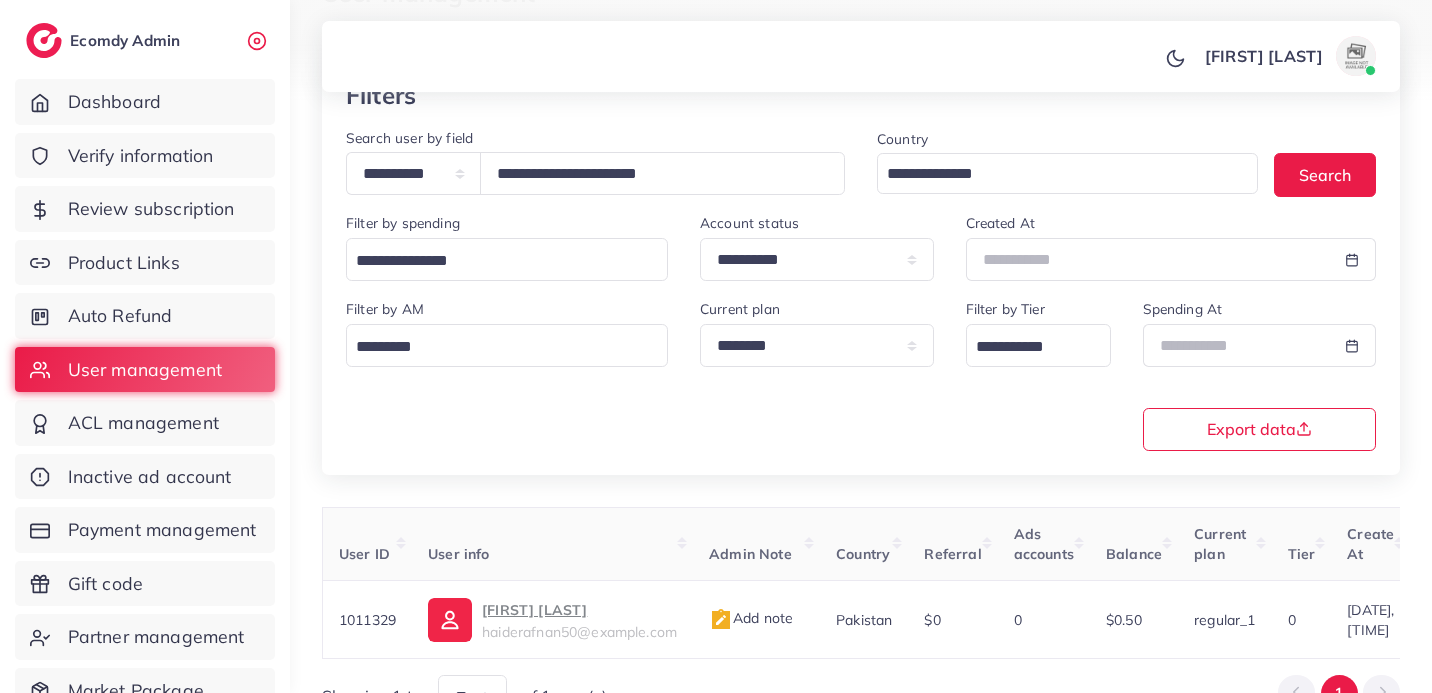 scroll, scrollTop: 139, scrollLeft: 0, axis: vertical 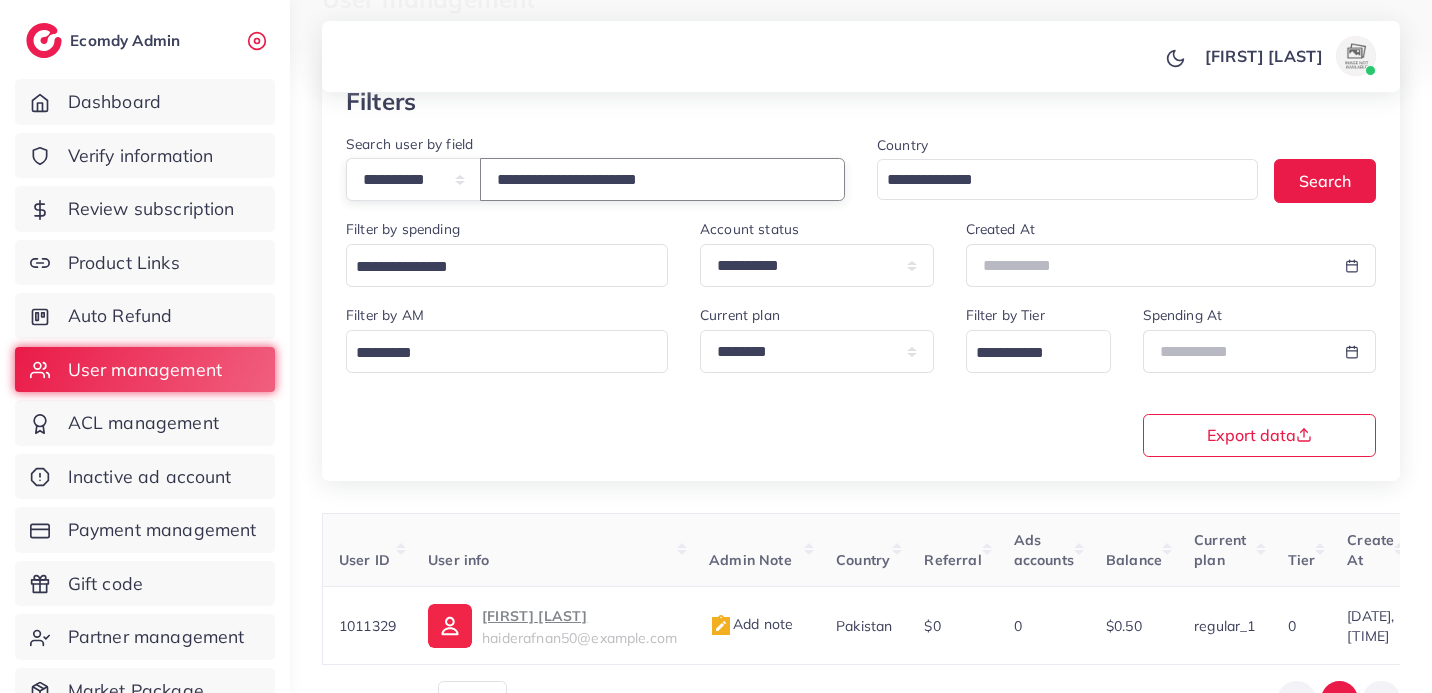 click on "**********" at bounding box center (662, 179) 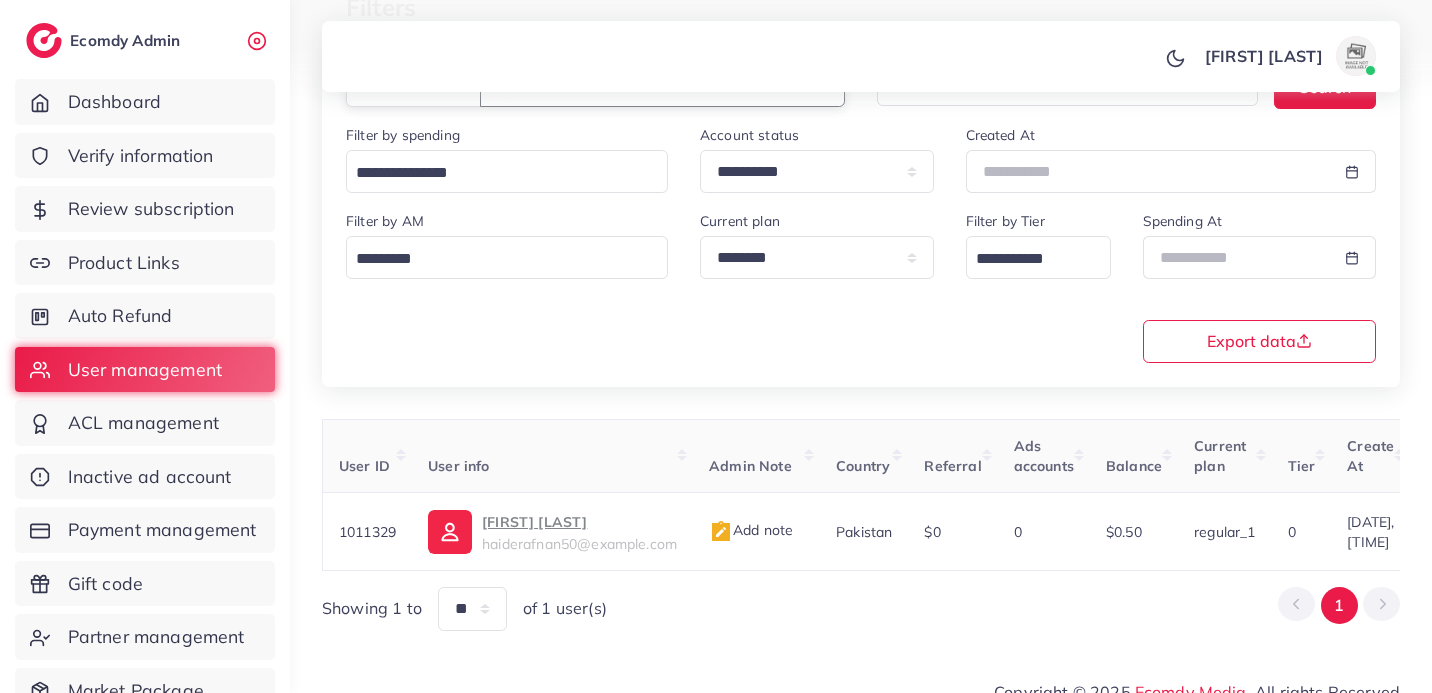 scroll, scrollTop: 248, scrollLeft: 0, axis: vertical 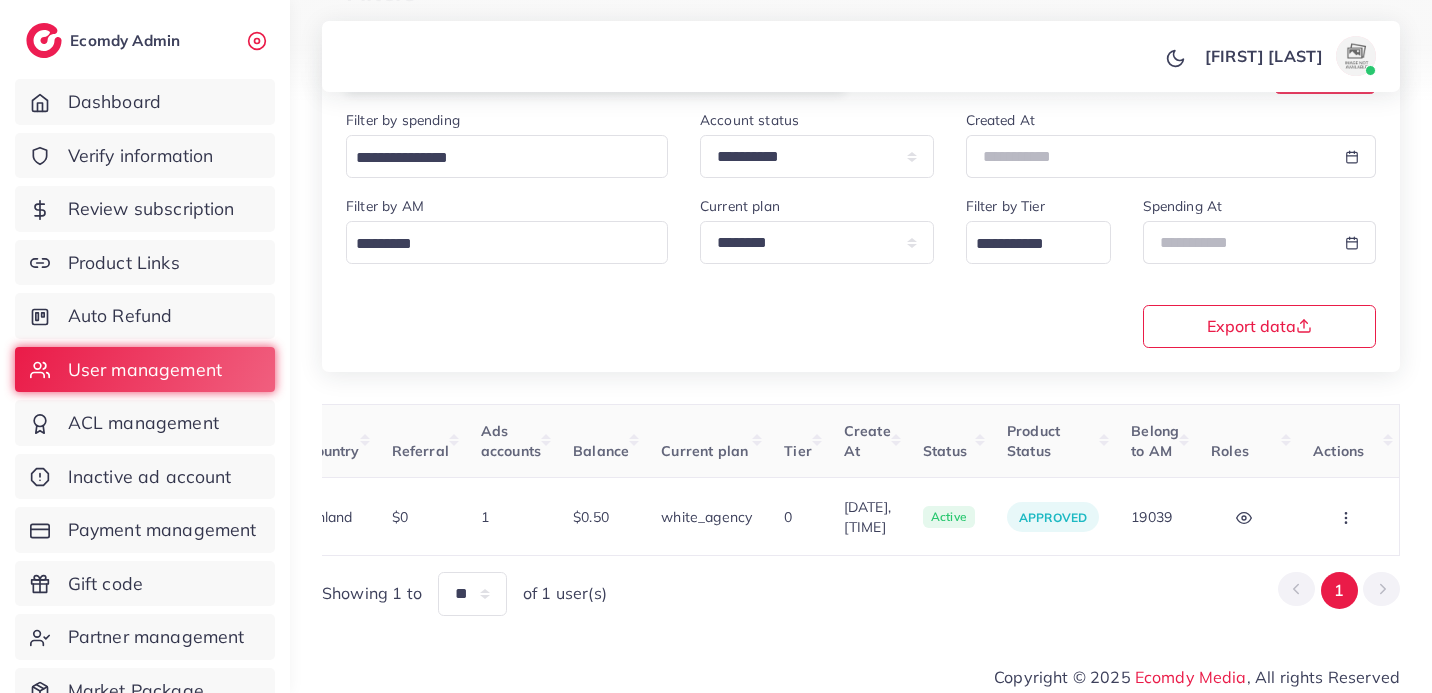 type on "**********" 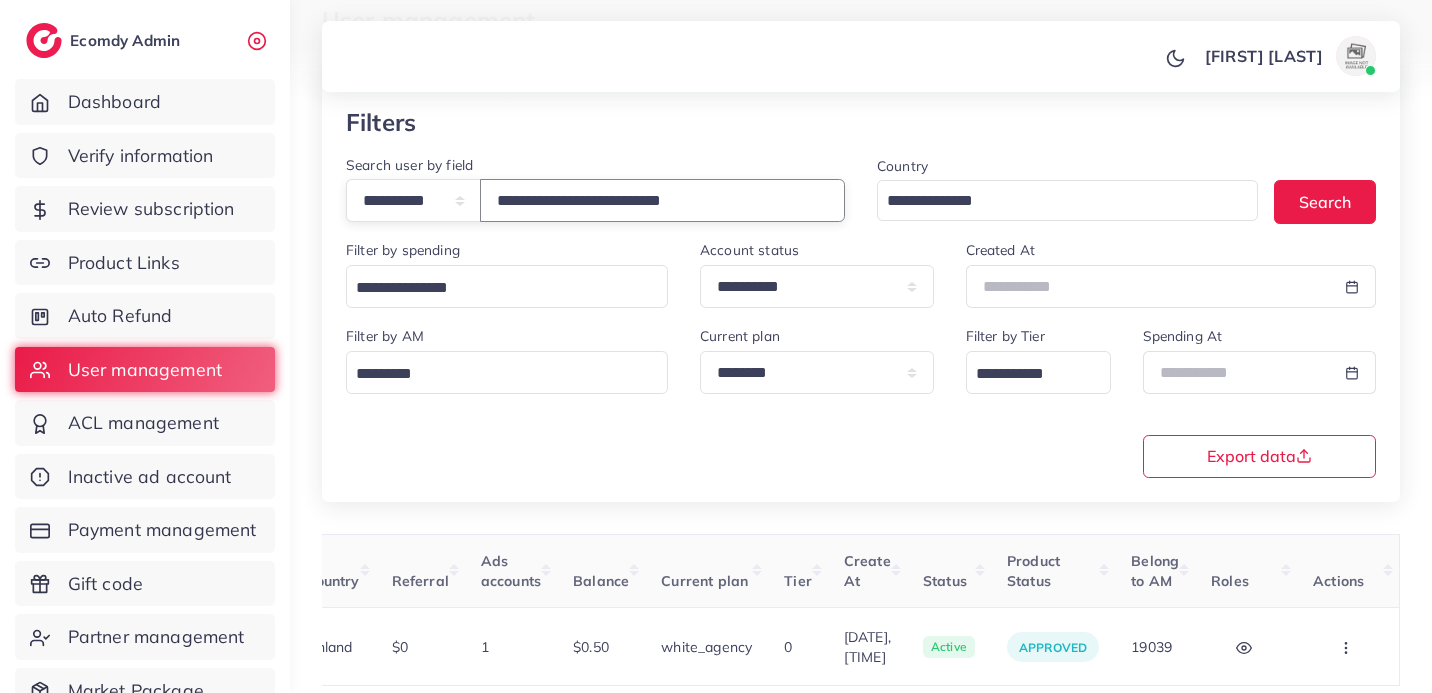 scroll, scrollTop: 95, scrollLeft: 0, axis: vertical 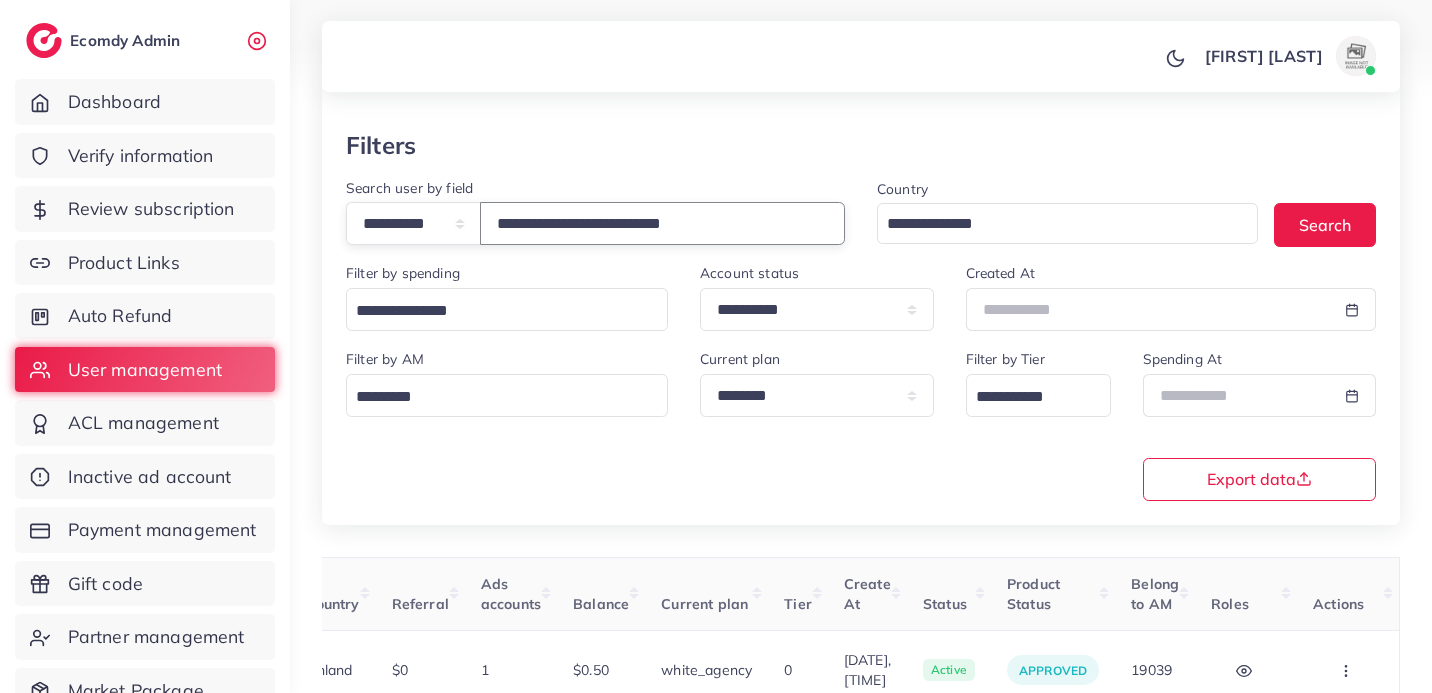 click on "**********" at bounding box center [662, 223] 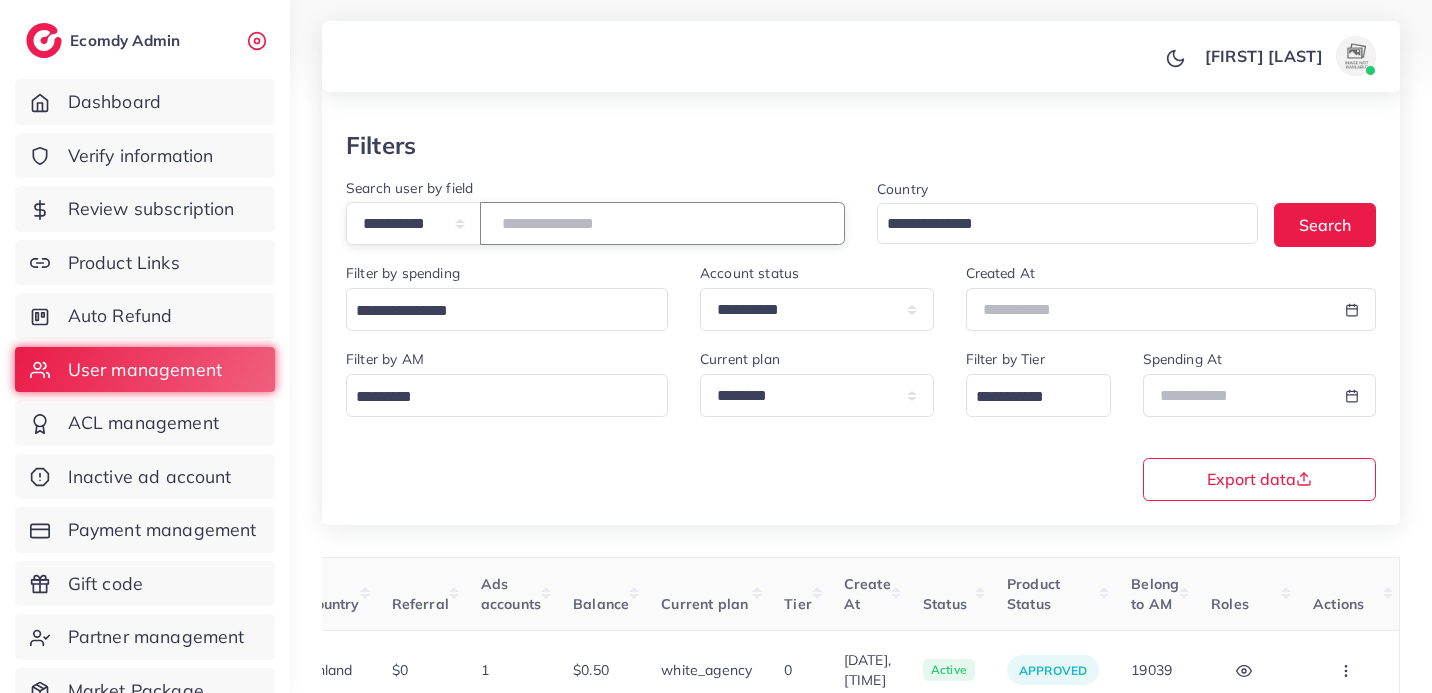 paste on "**********" 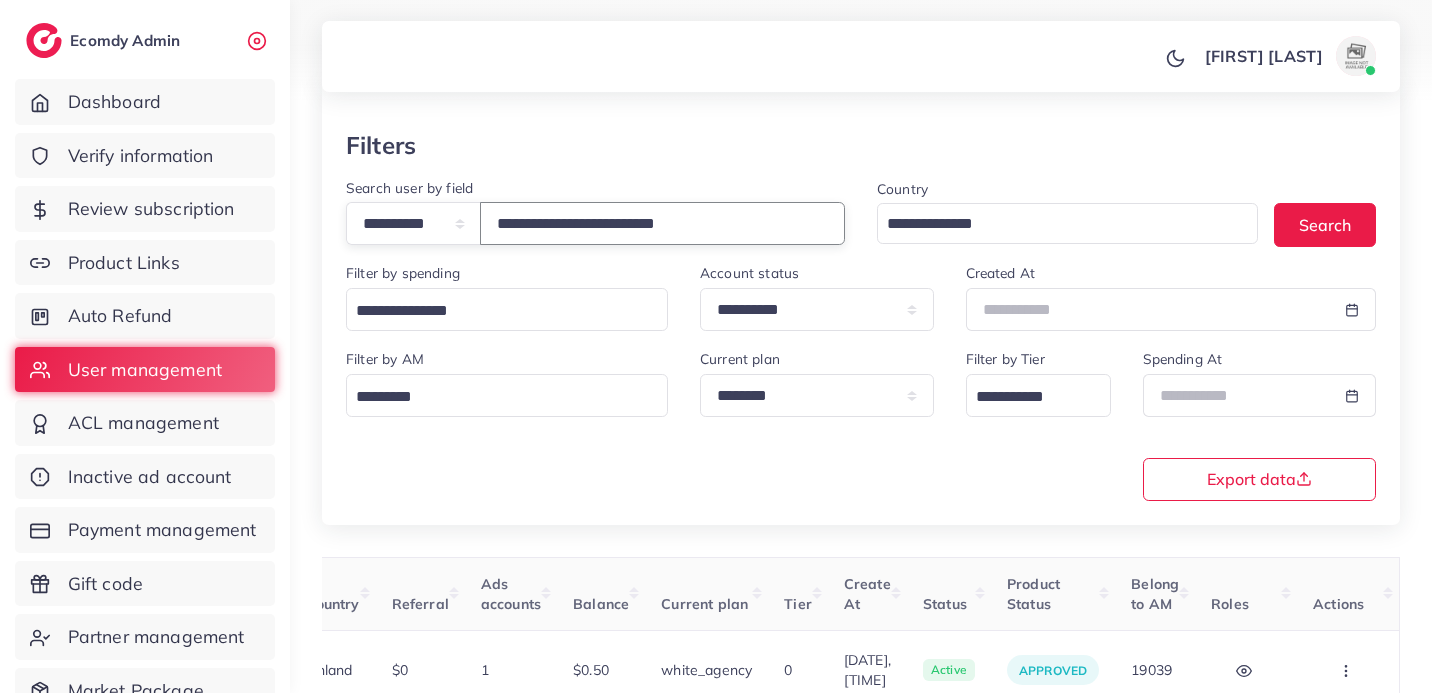 type on "**********" 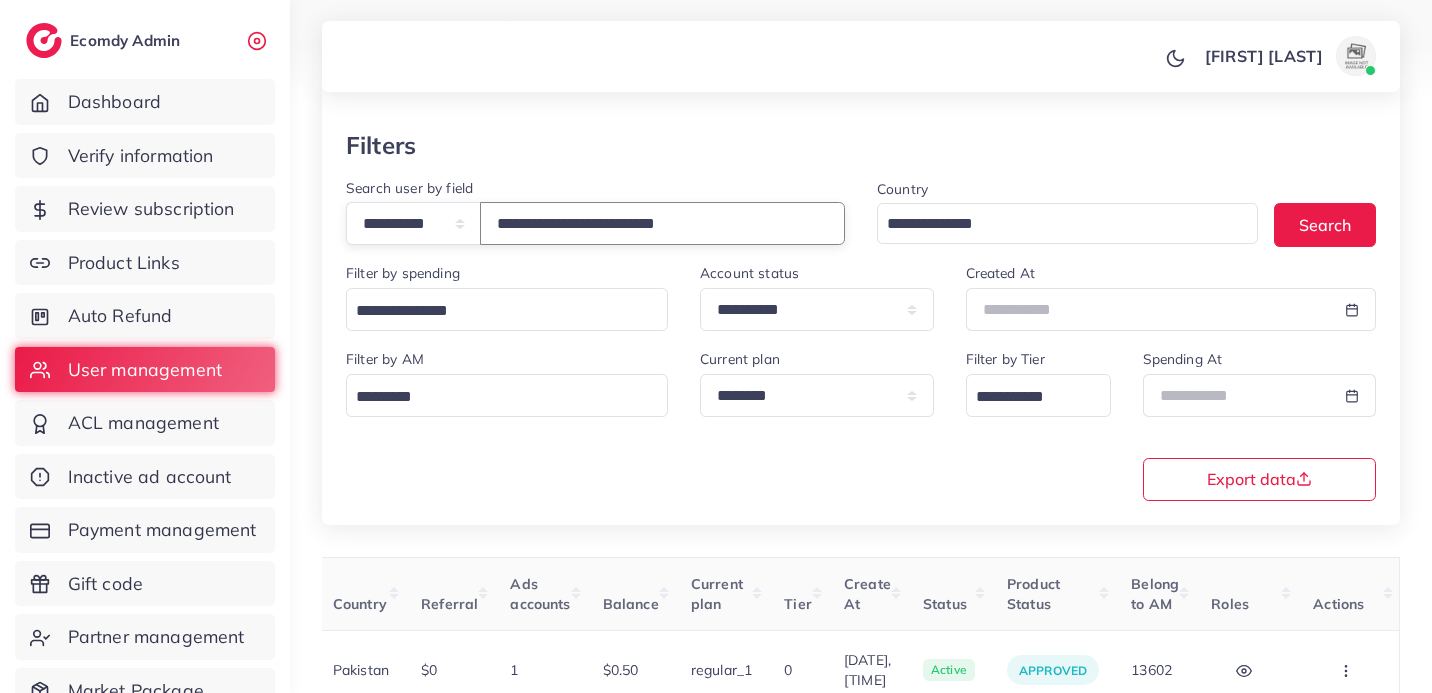 scroll, scrollTop: 0, scrollLeft: 533, axis: horizontal 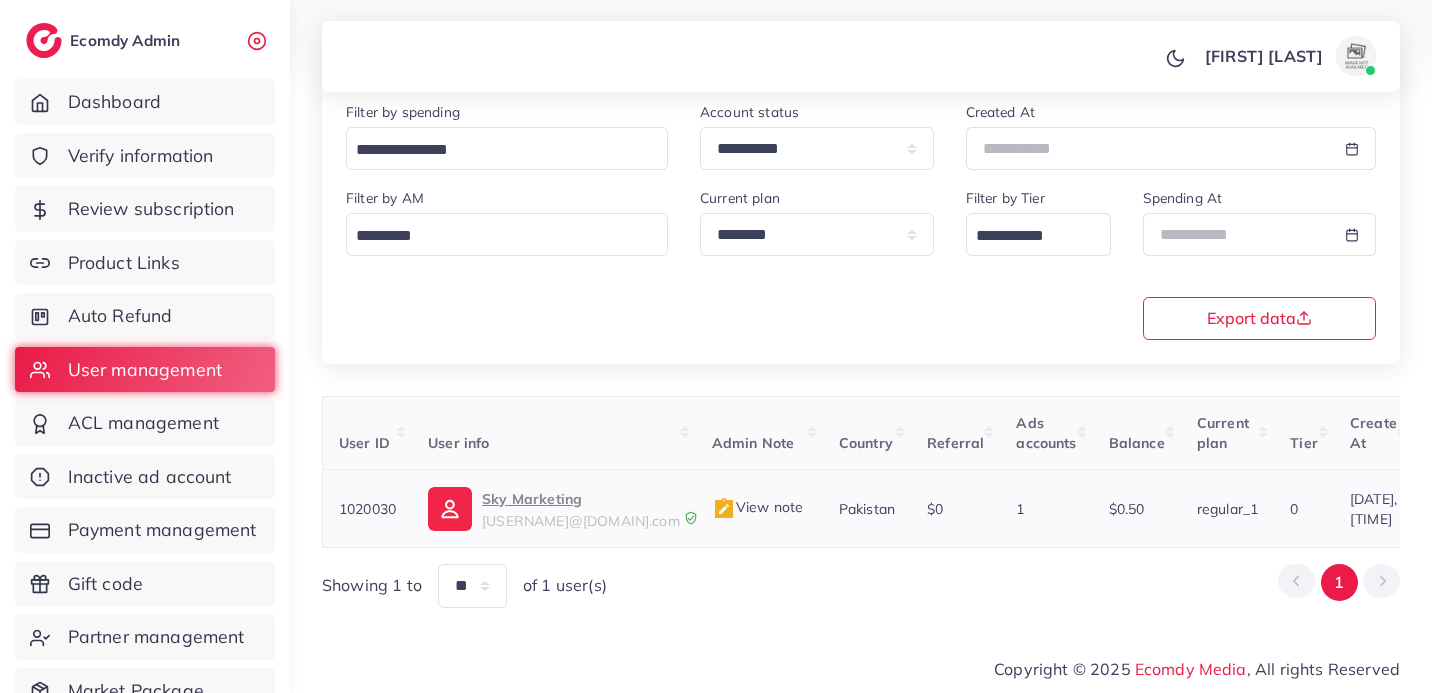 click on "Sky Marketing" at bounding box center (581, 499) 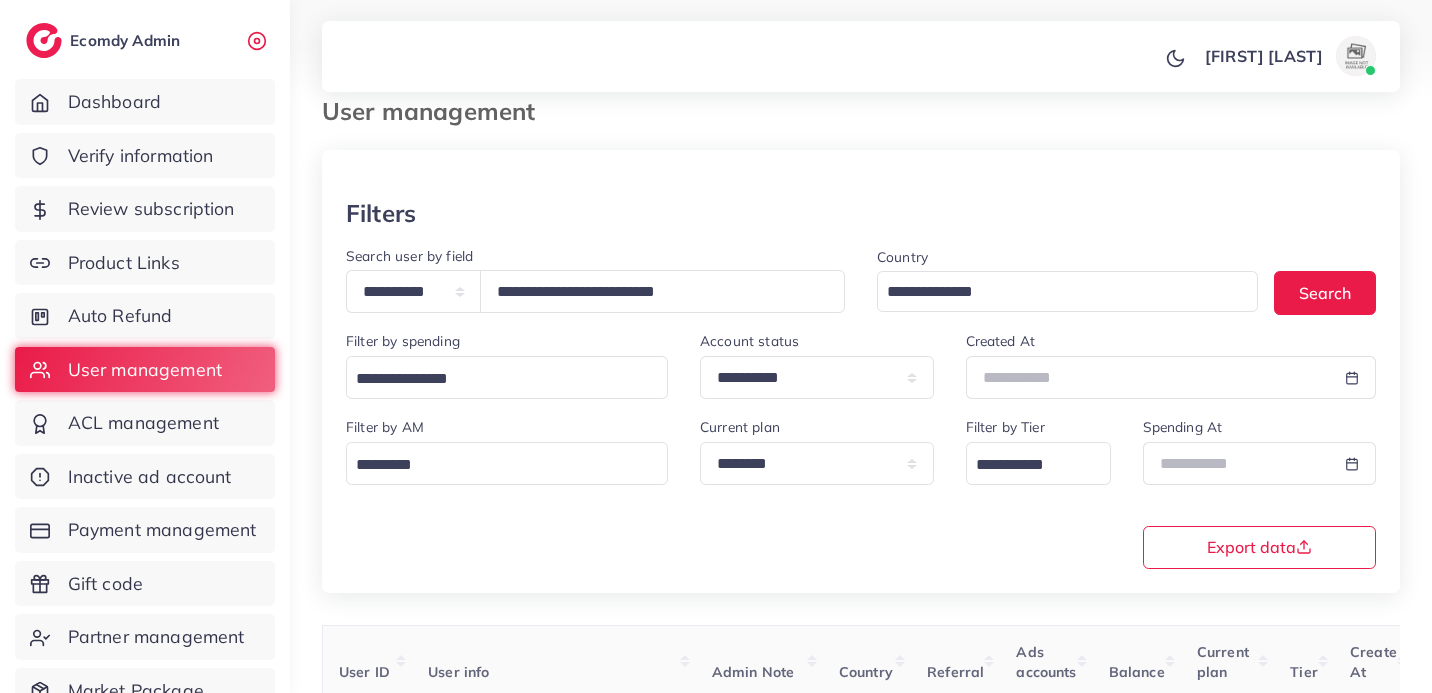 scroll, scrollTop: 0, scrollLeft: 0, axis: both 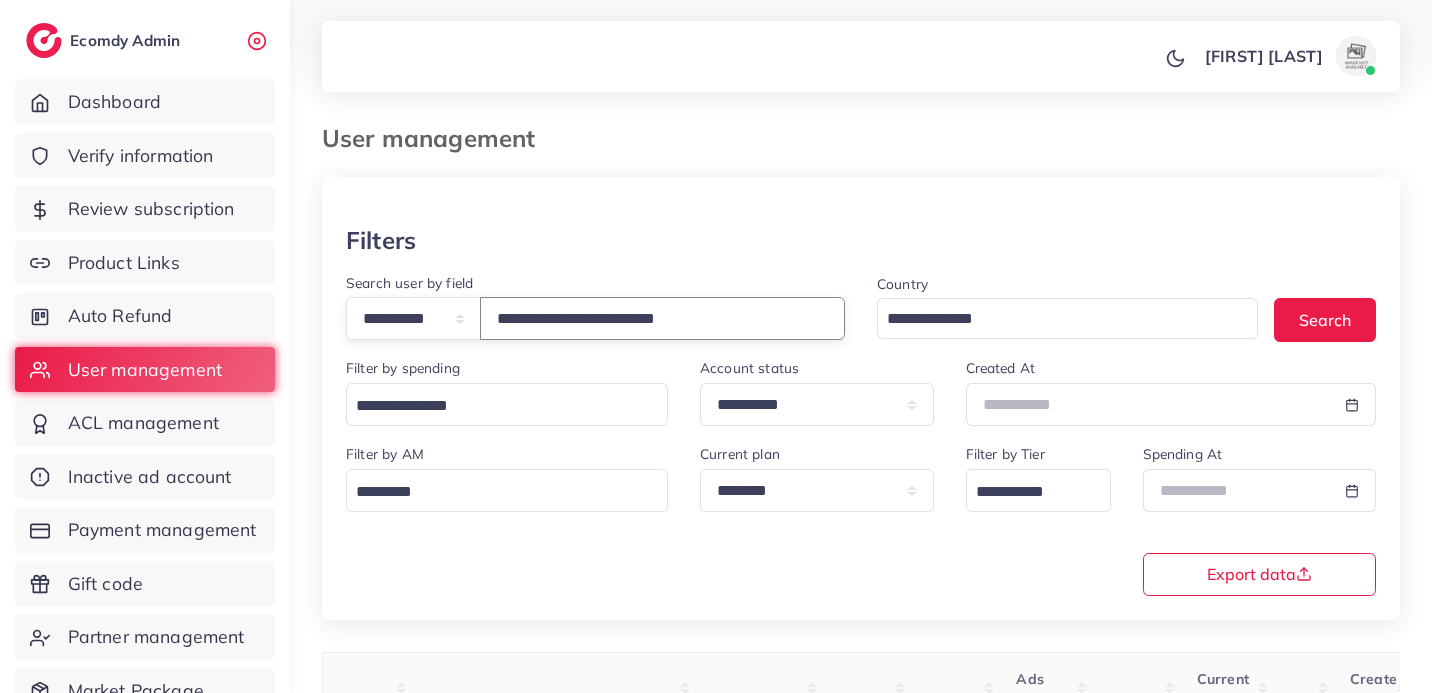 click on "**********" at bounding box center (662, 318) 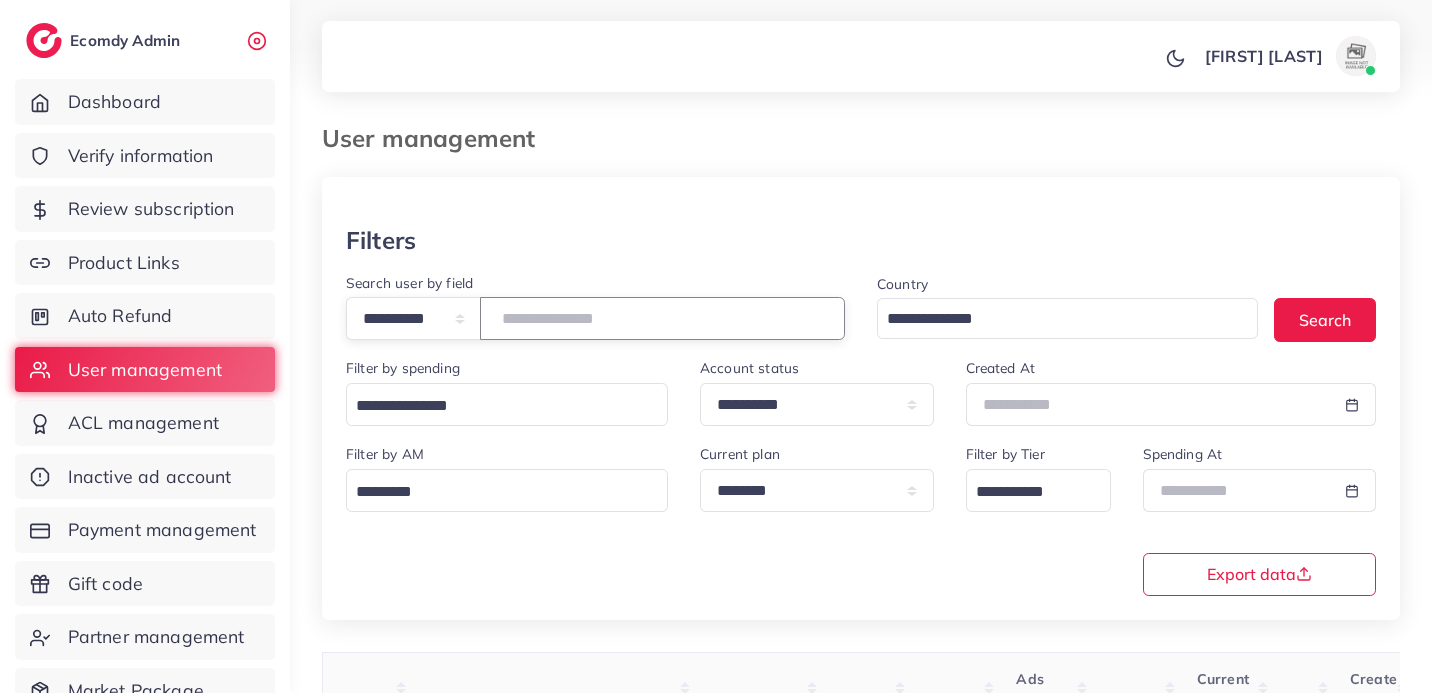 paste on "**********" 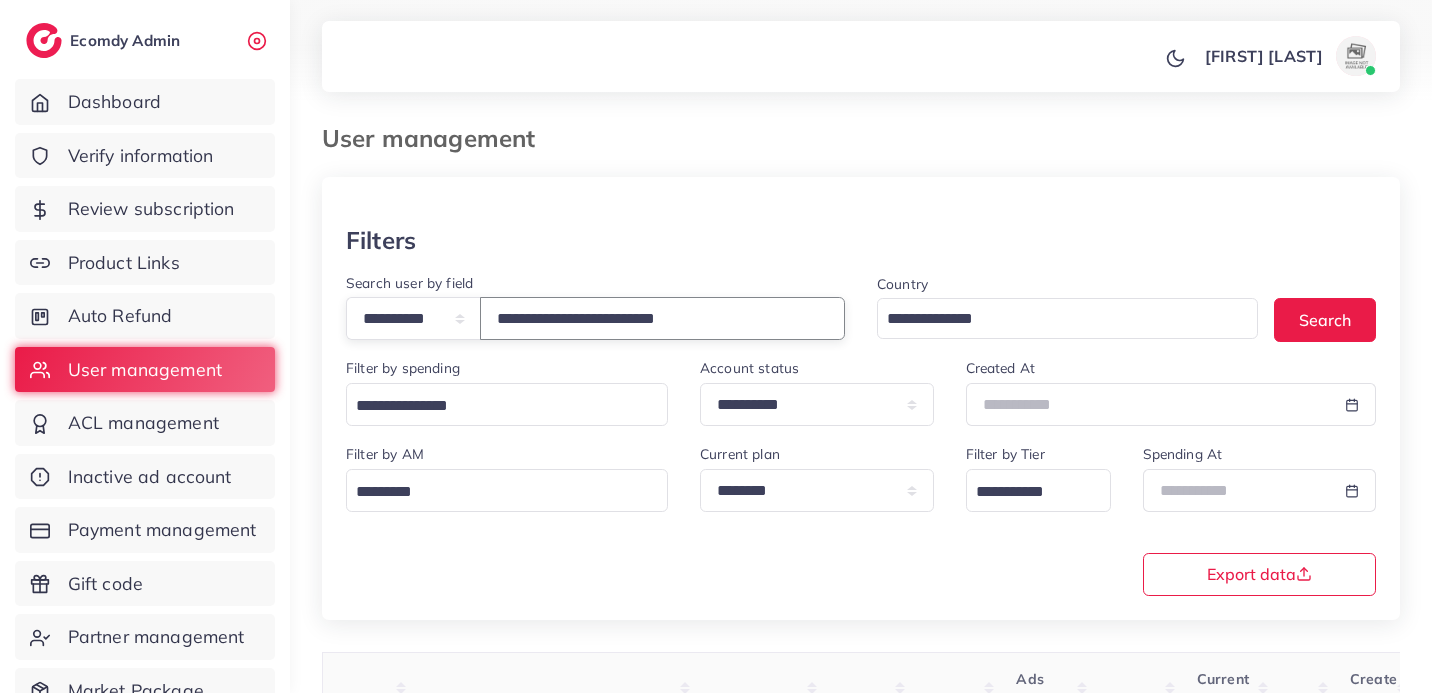type on "**********" 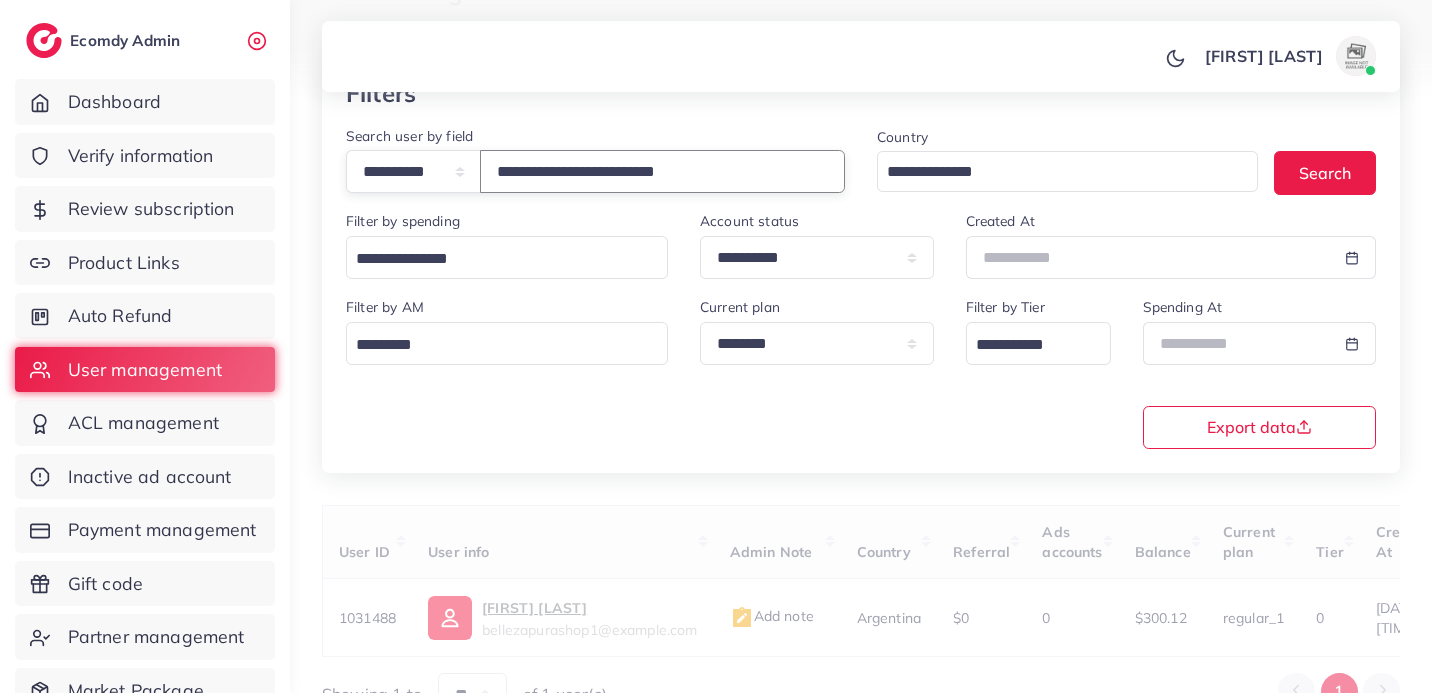 scroll, scrollTop: 238, scrollLeft: 0, axis: vertical 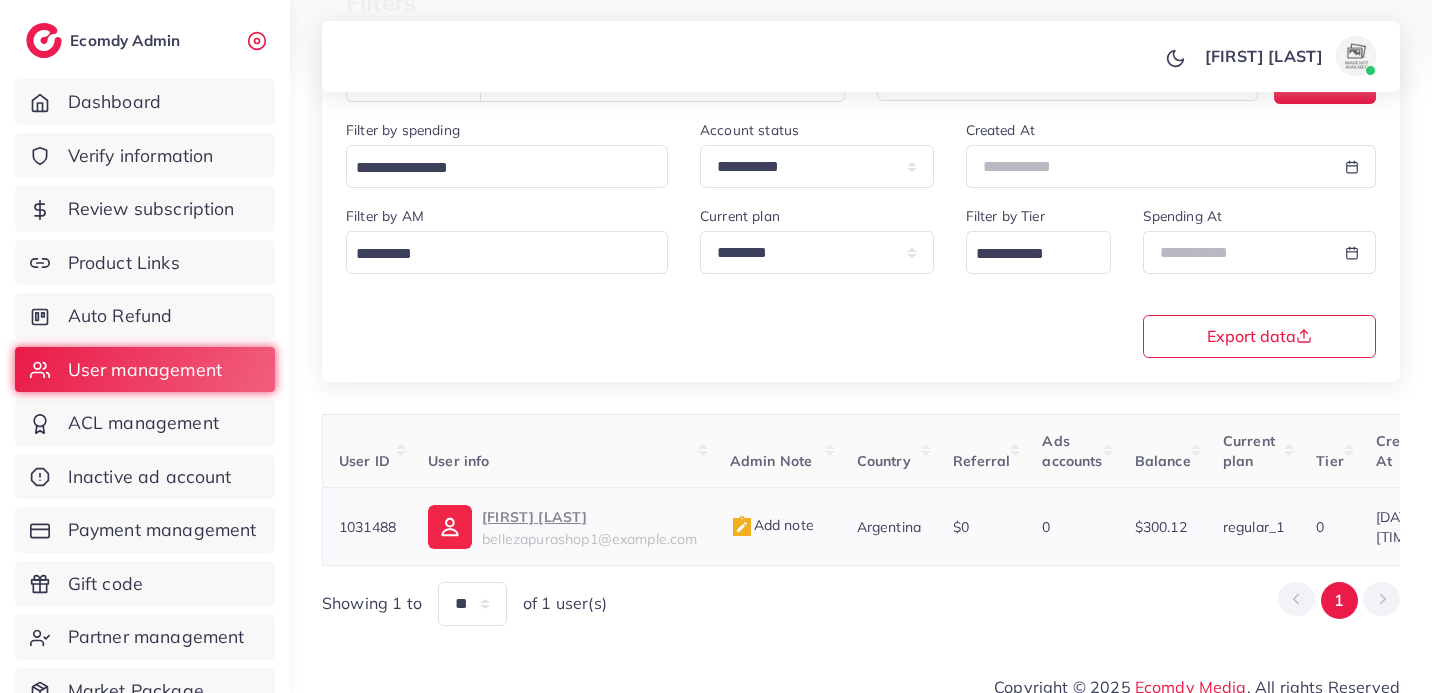 click on "bellezapurashop1@gmail.com" at bounding box center (589, 539) 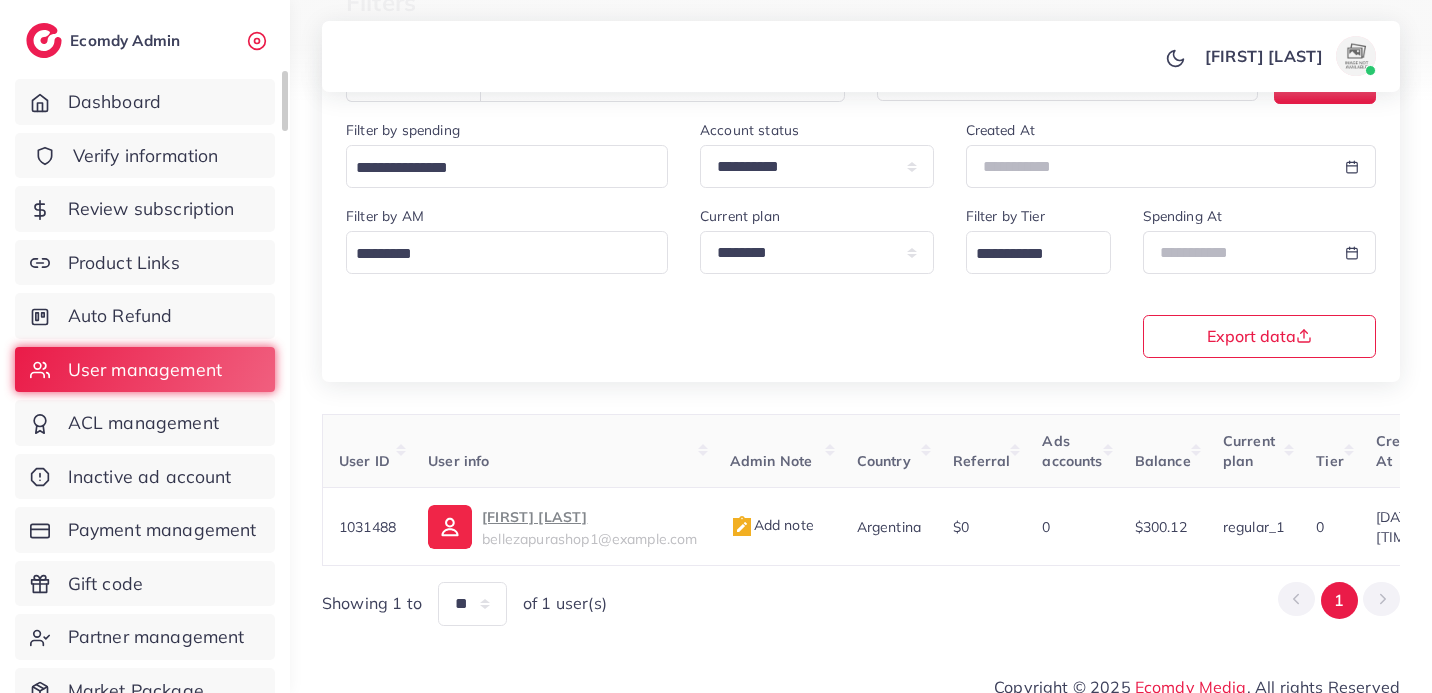 click on "Verify information" at bounding box center (146, 156) 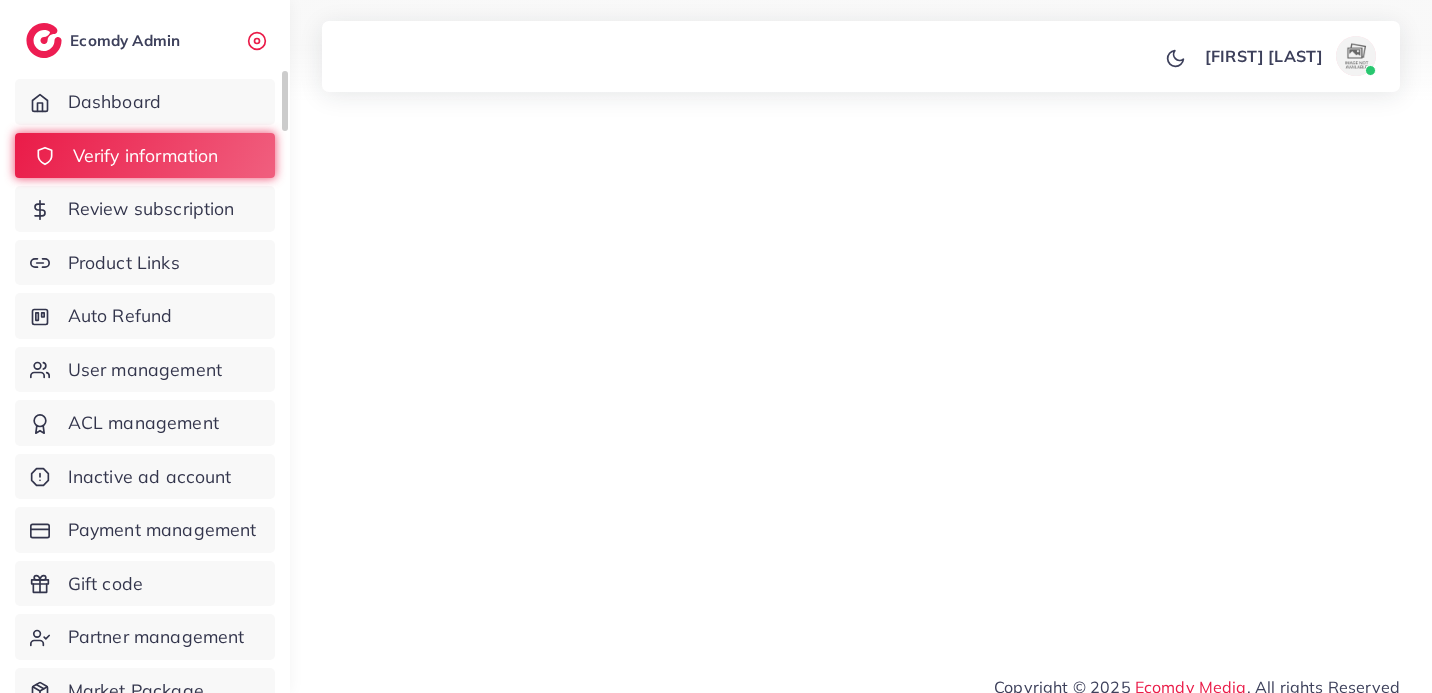 scroll, scrollTop: 0, scrollLeft: 0, axis: both 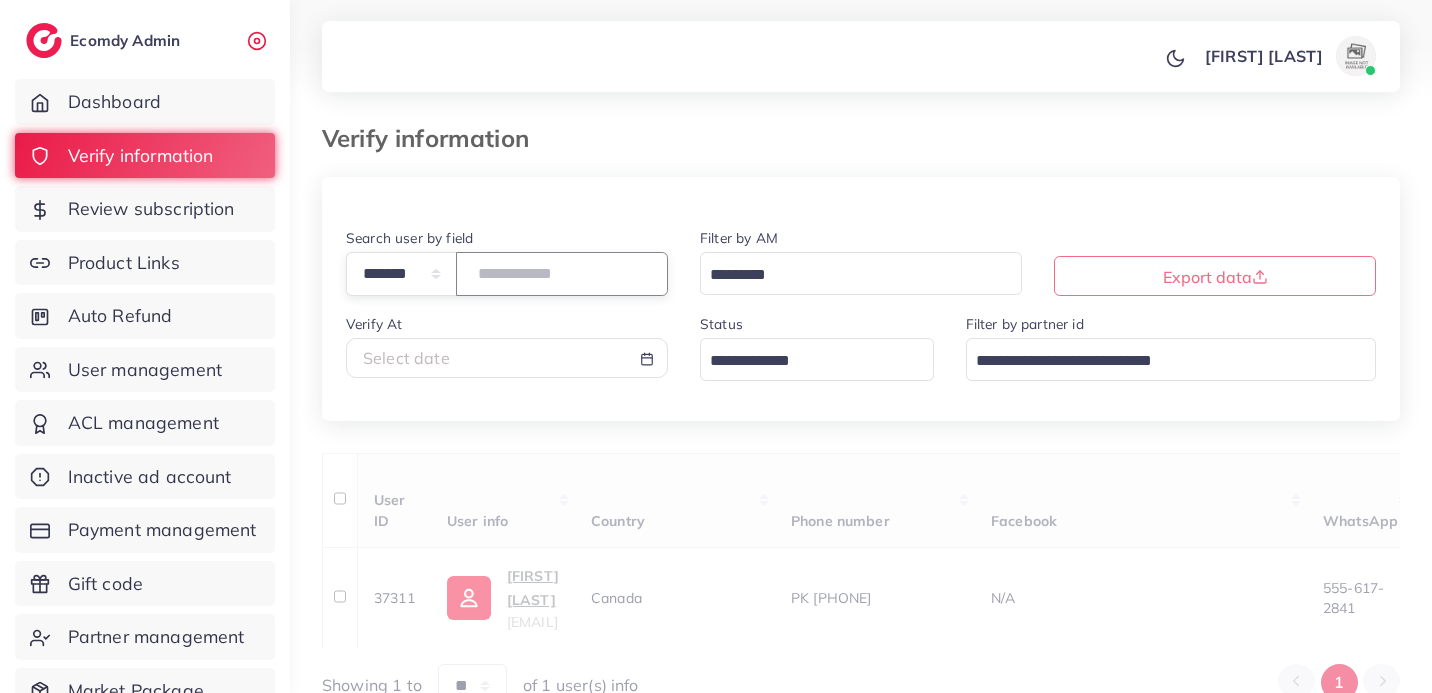 click at bounding box center [562, 273] 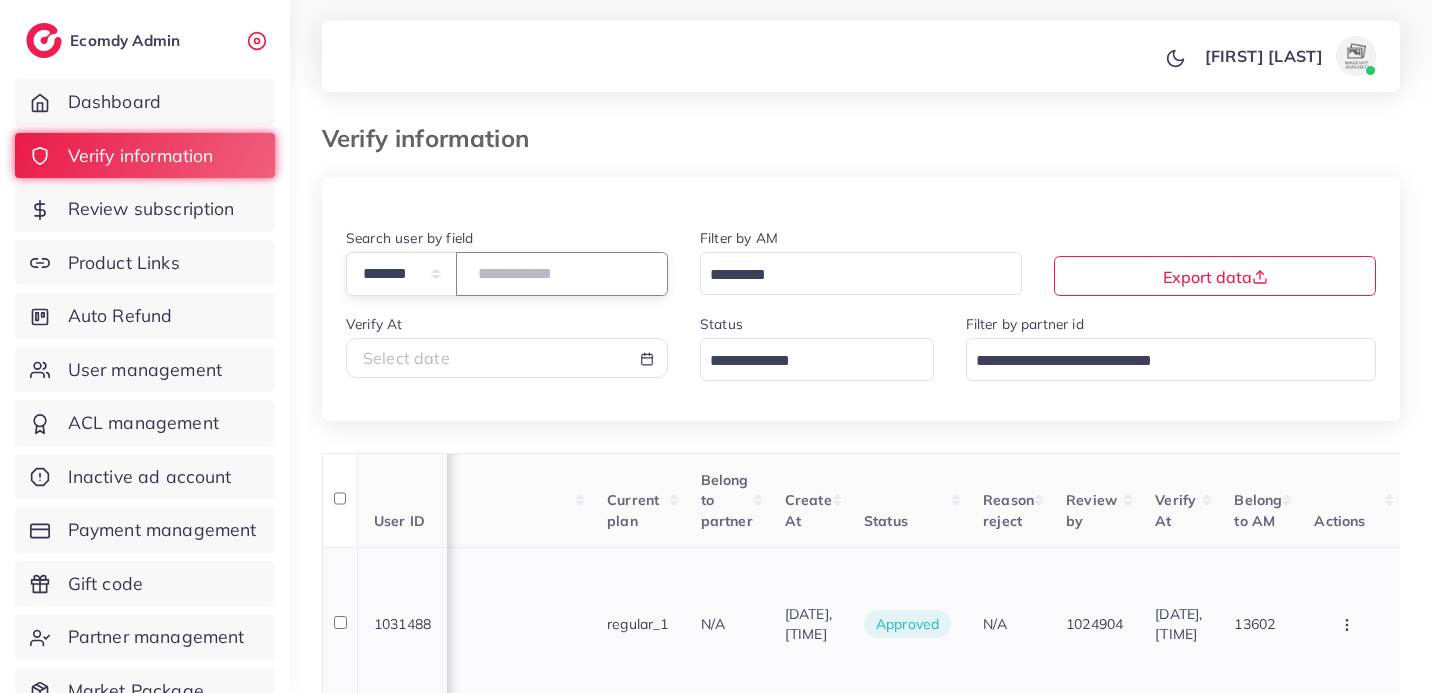 scroll, scrollTop: 0, scrollLeft: 1813, axis: horizontal 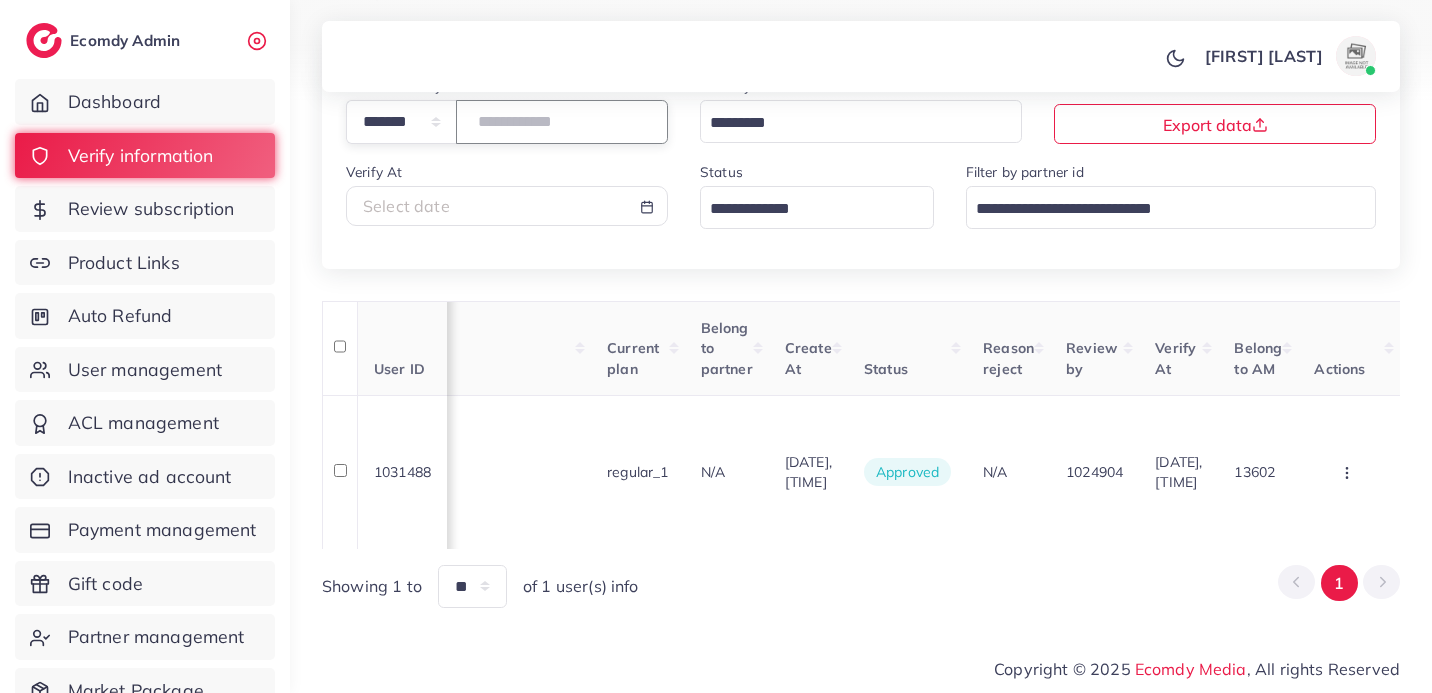 type on "*******" 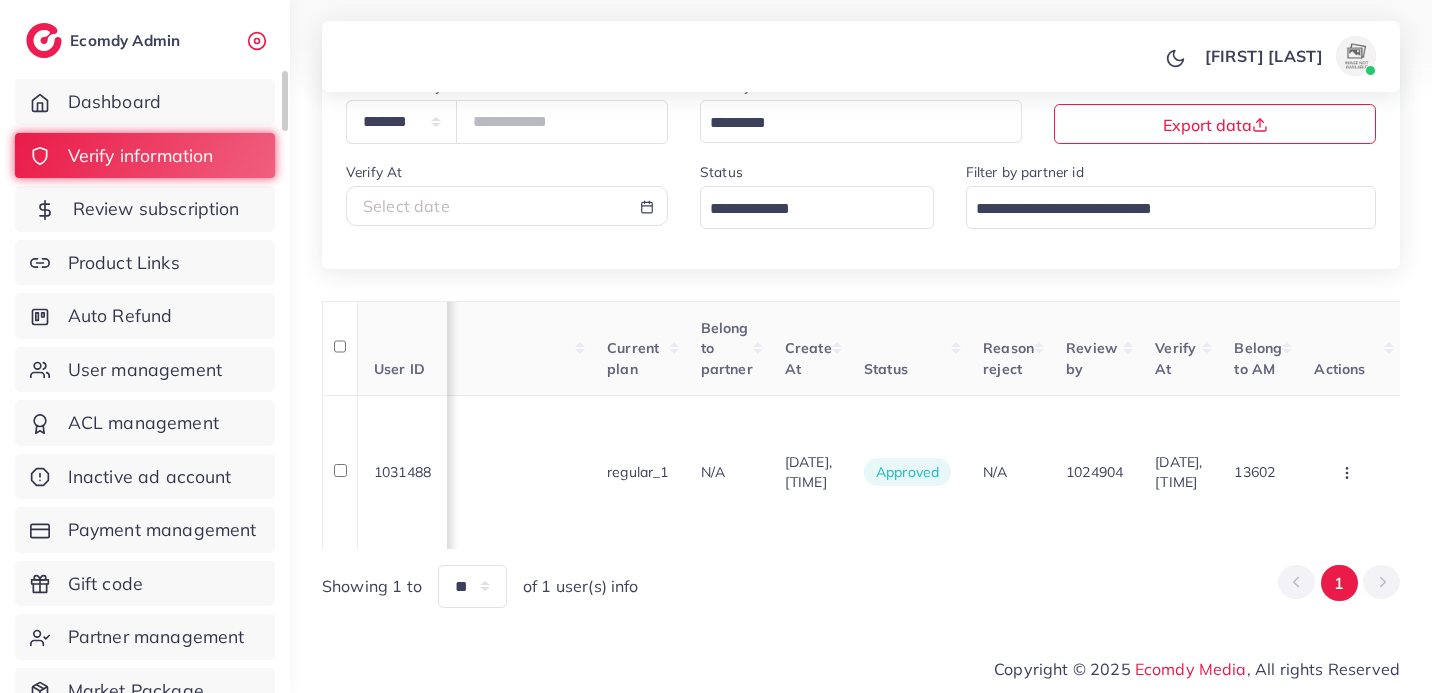 click on "Review subscription" at bounding box center (156, 209) 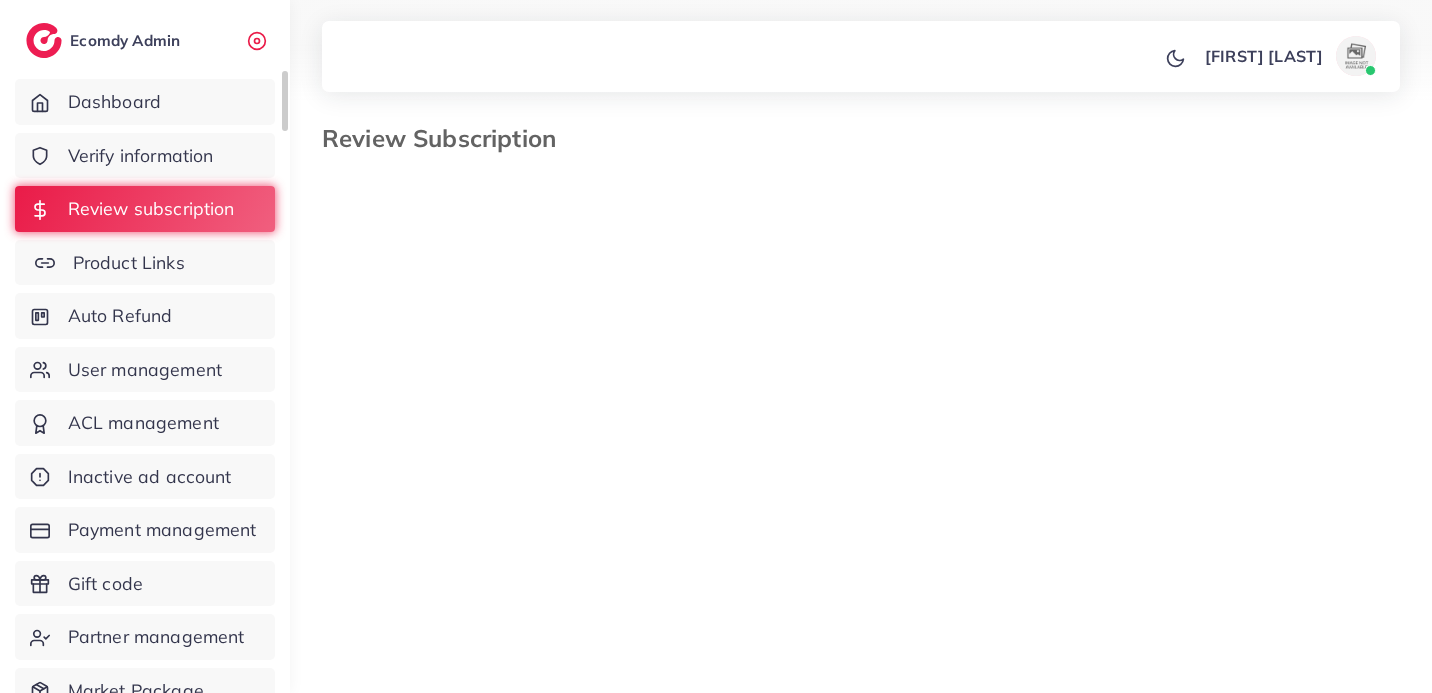 select on "*******" 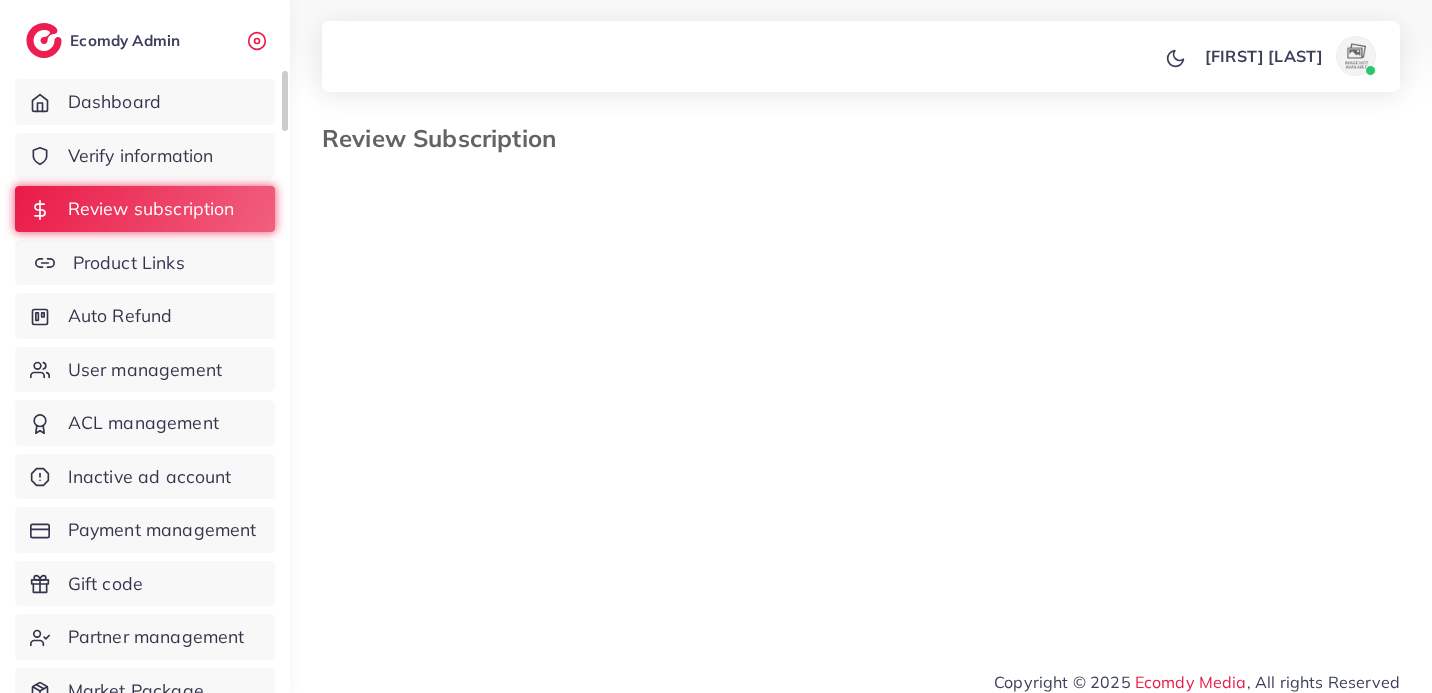 click on "Product Links" at bounding box center [145, 263] 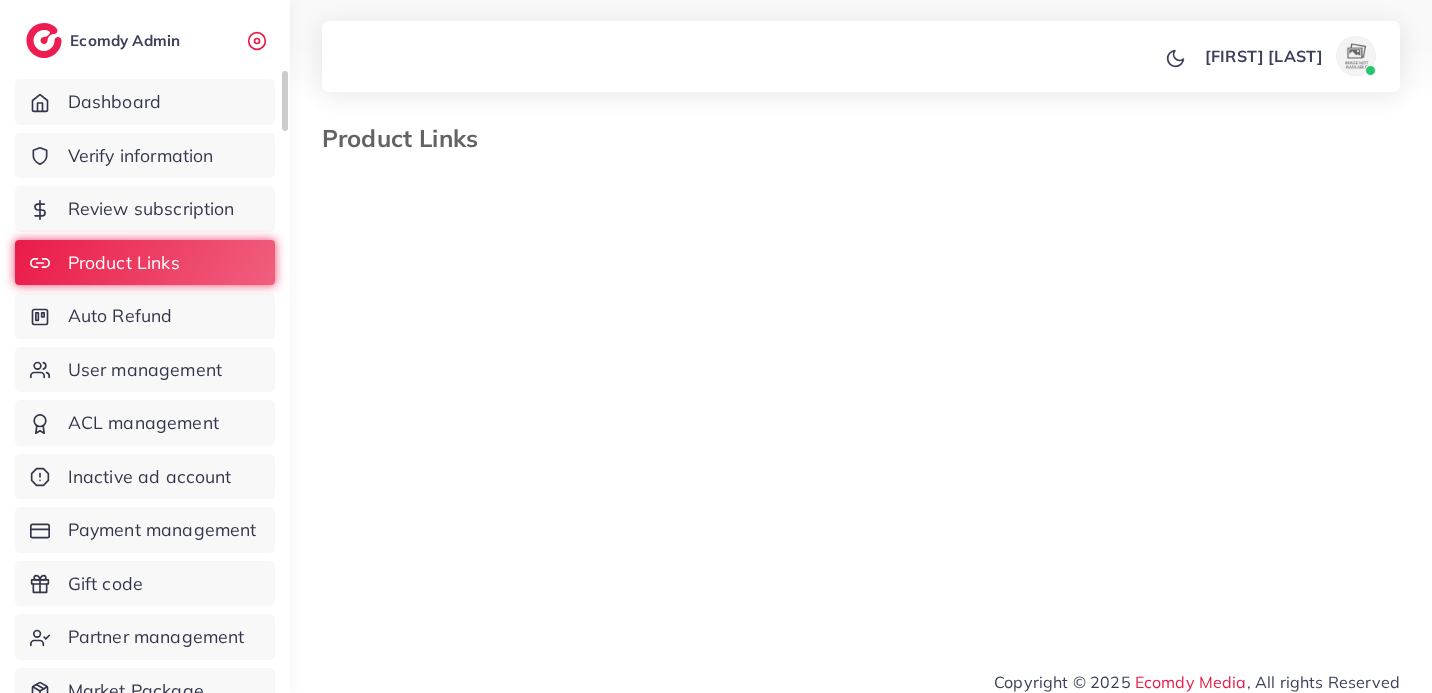 select on "*********" 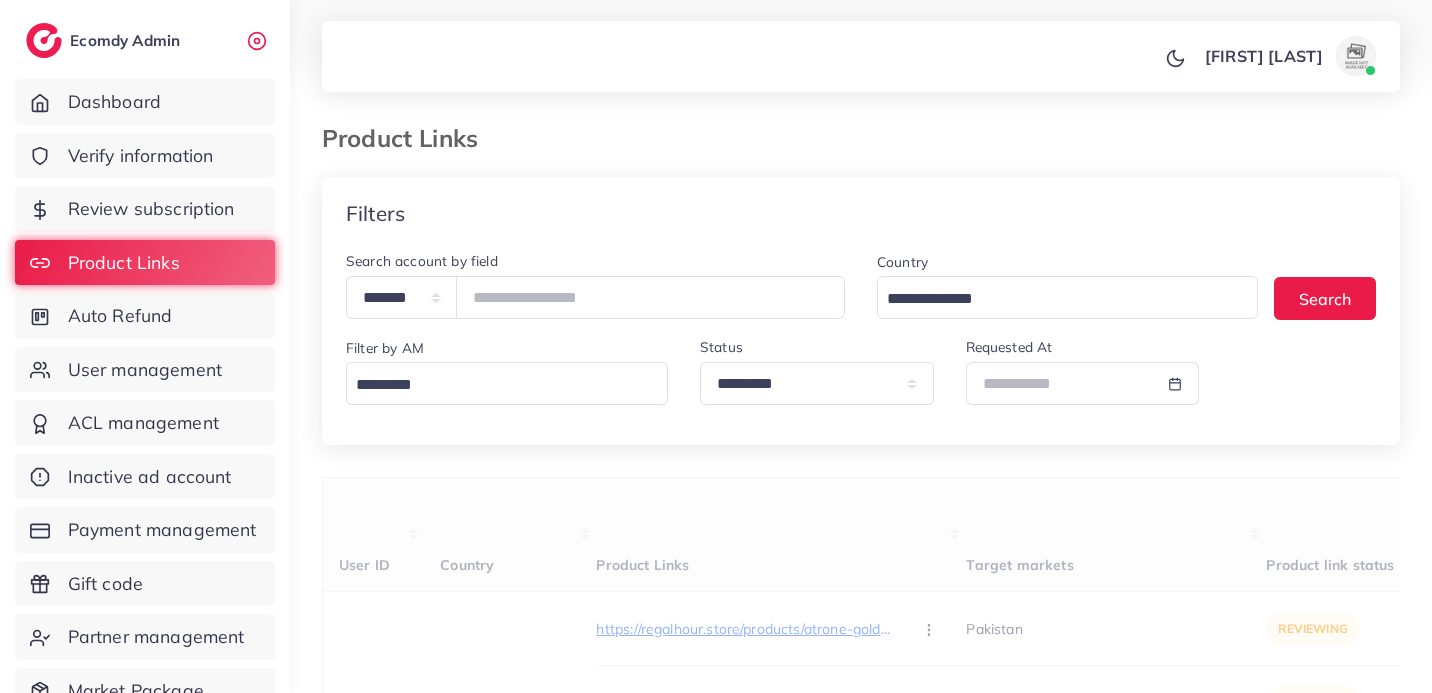 click at bounding box center [502, 385] 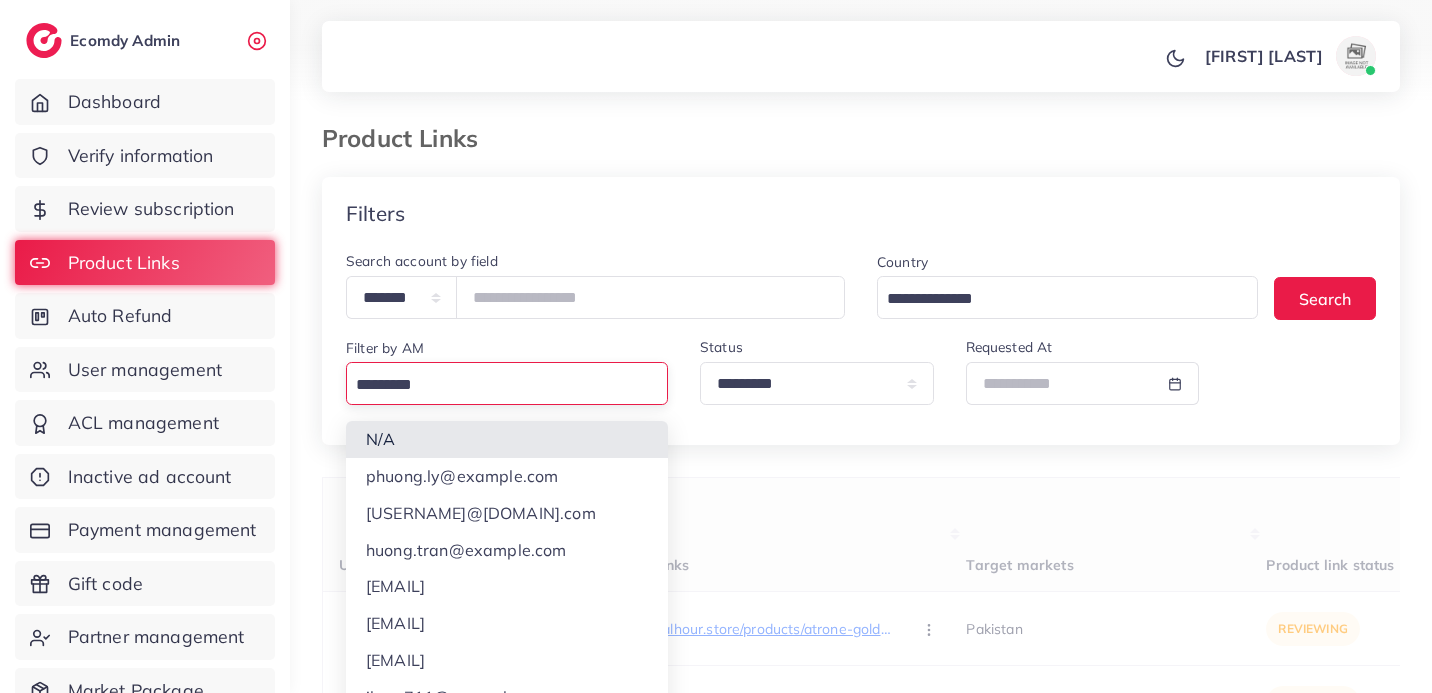 click on "Filters" at bounding box center [861, 213] 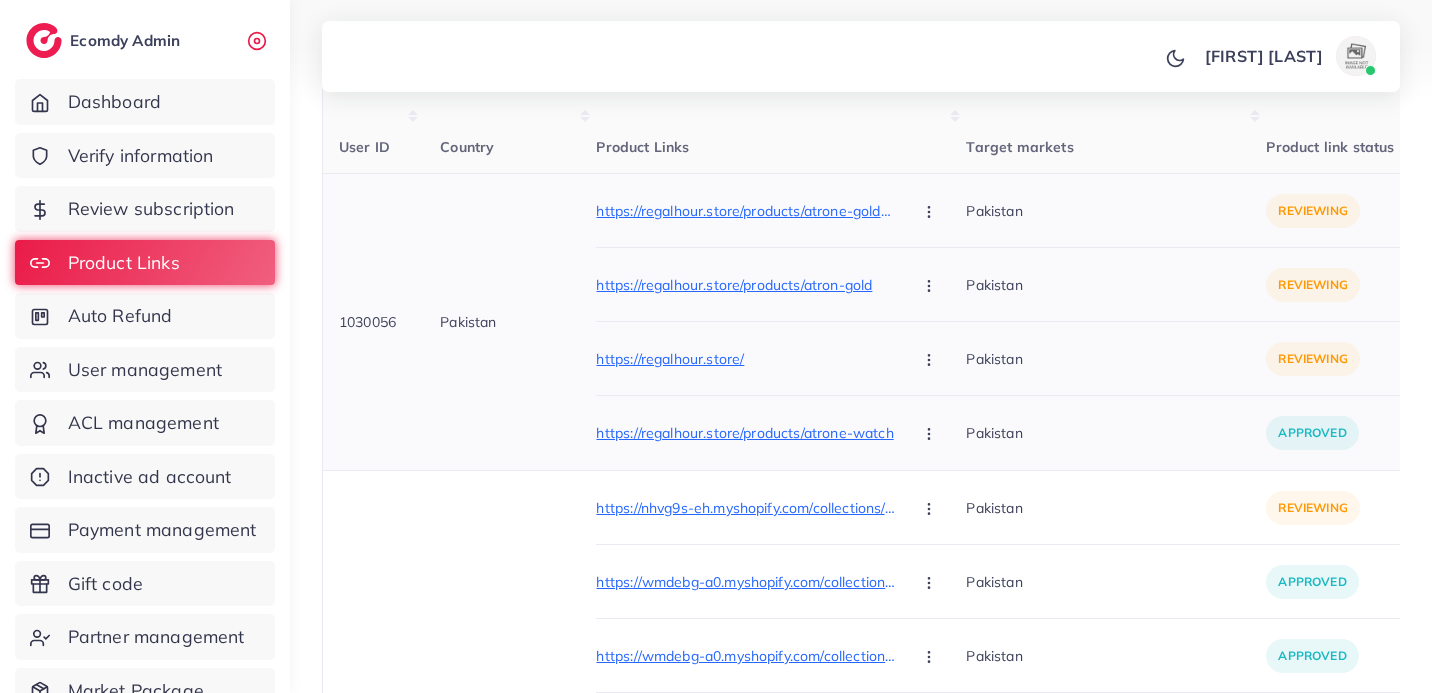 scroll, scrollTop: 423, scrollLeft: 0, axis: vertical 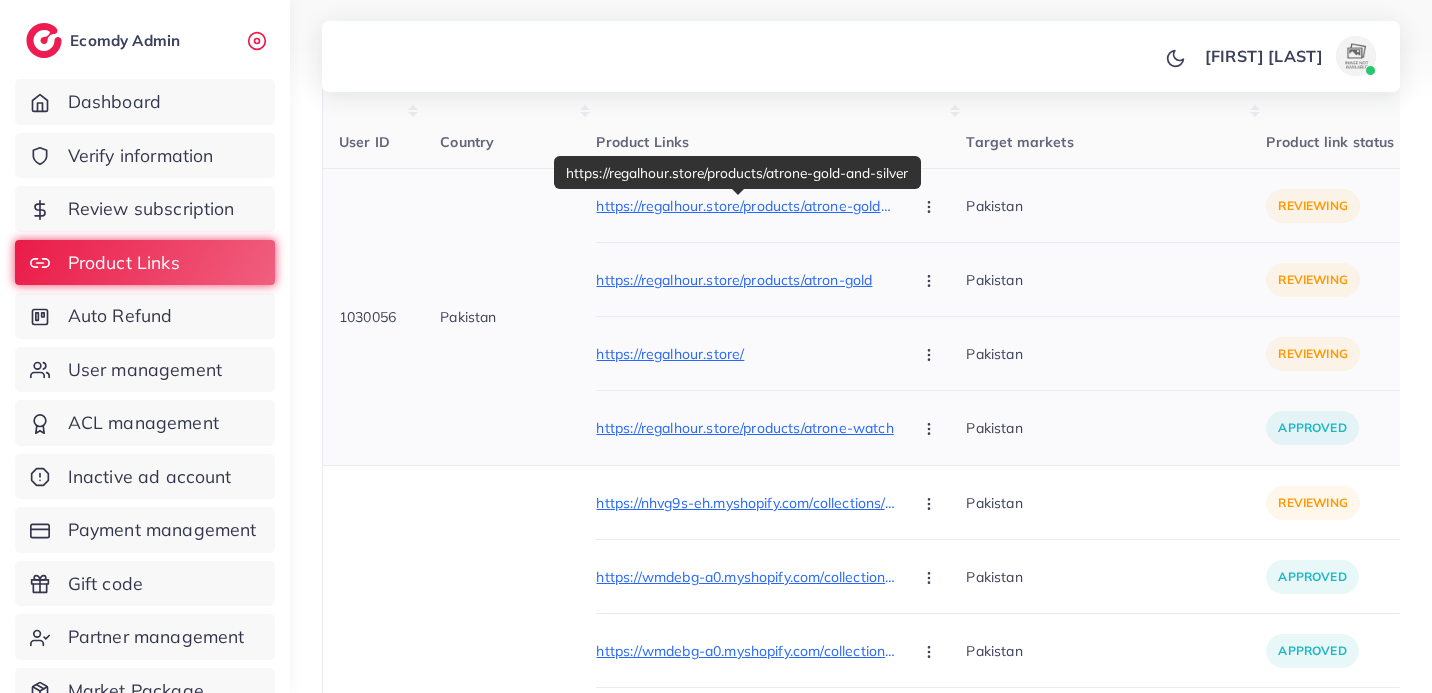 click on "https://regalhour.store/products/atrone-gold-and-silver" at bounding box center (746, 206) 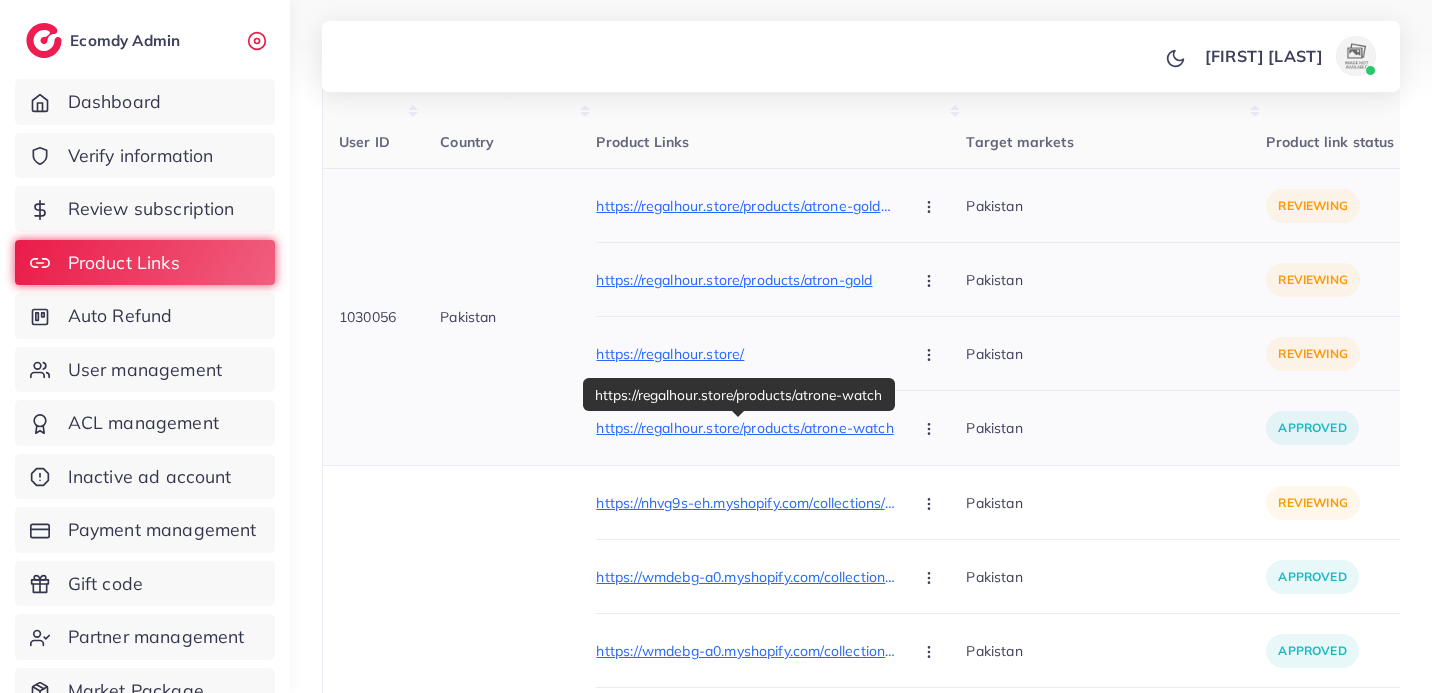 click on "https://regalhour.store/products/atrone-watch" at bounding box center (746, 428) 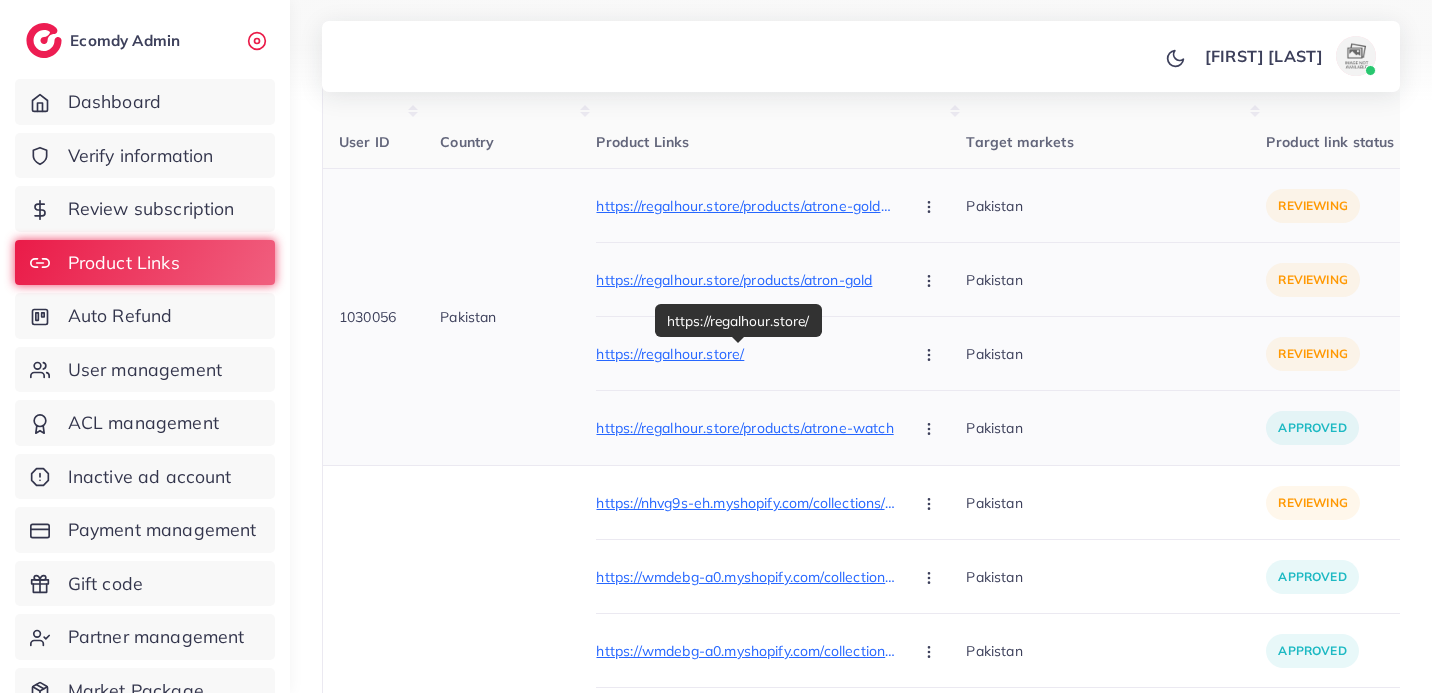 click on "https://regalhour.store/" at bounding box center (746, 354) 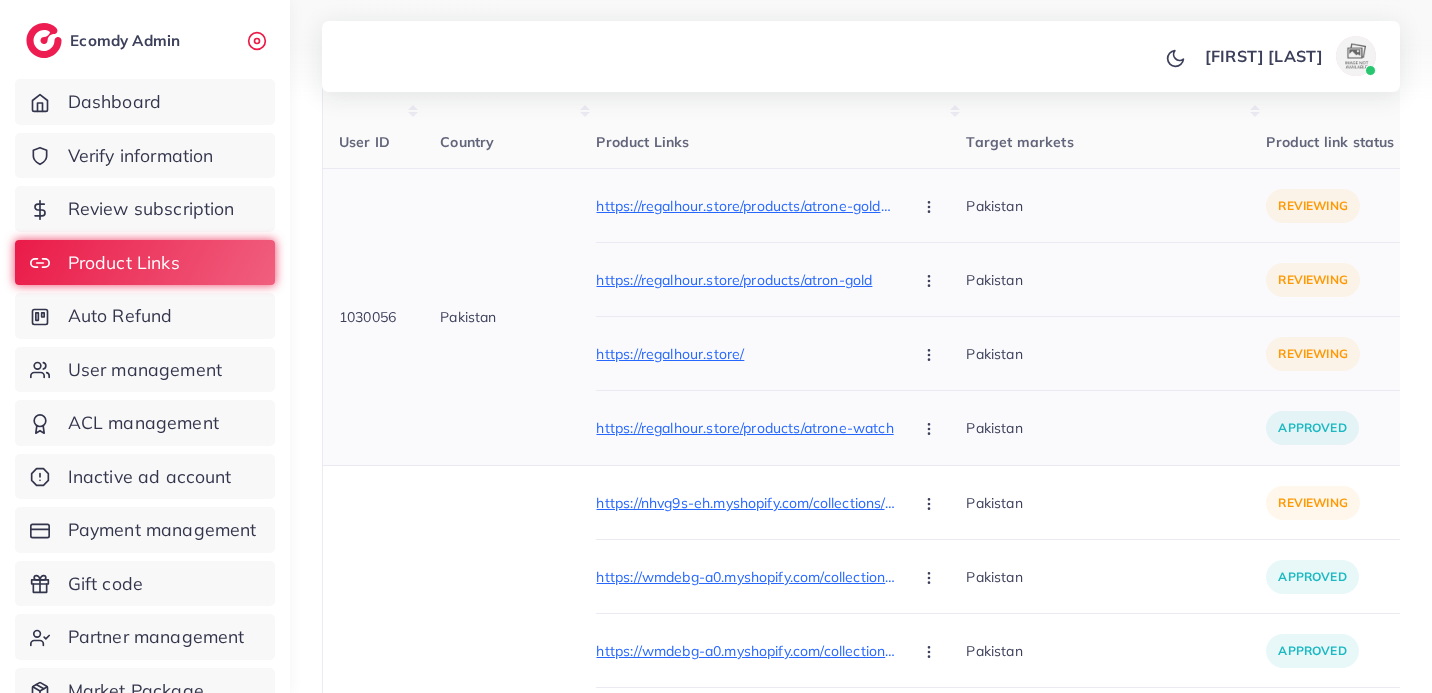 click 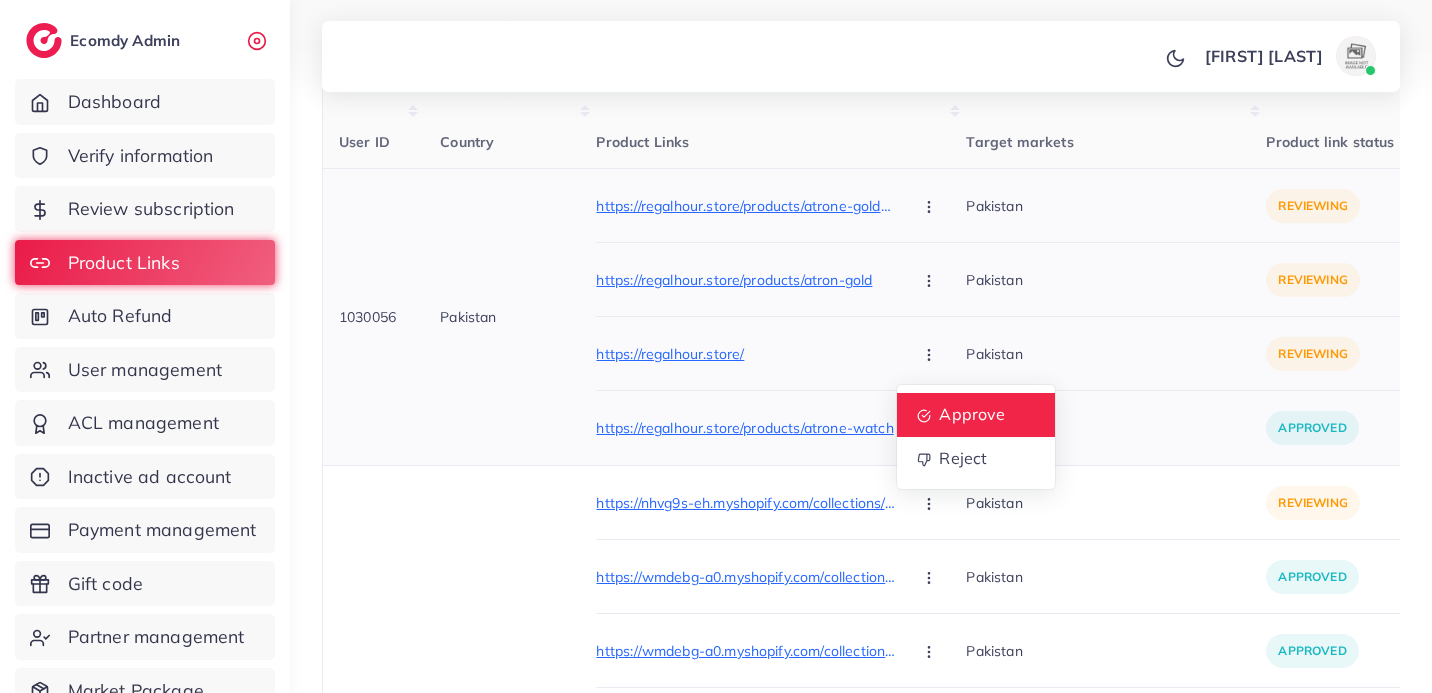 click on "Approve" at bounding box center (973, 415) 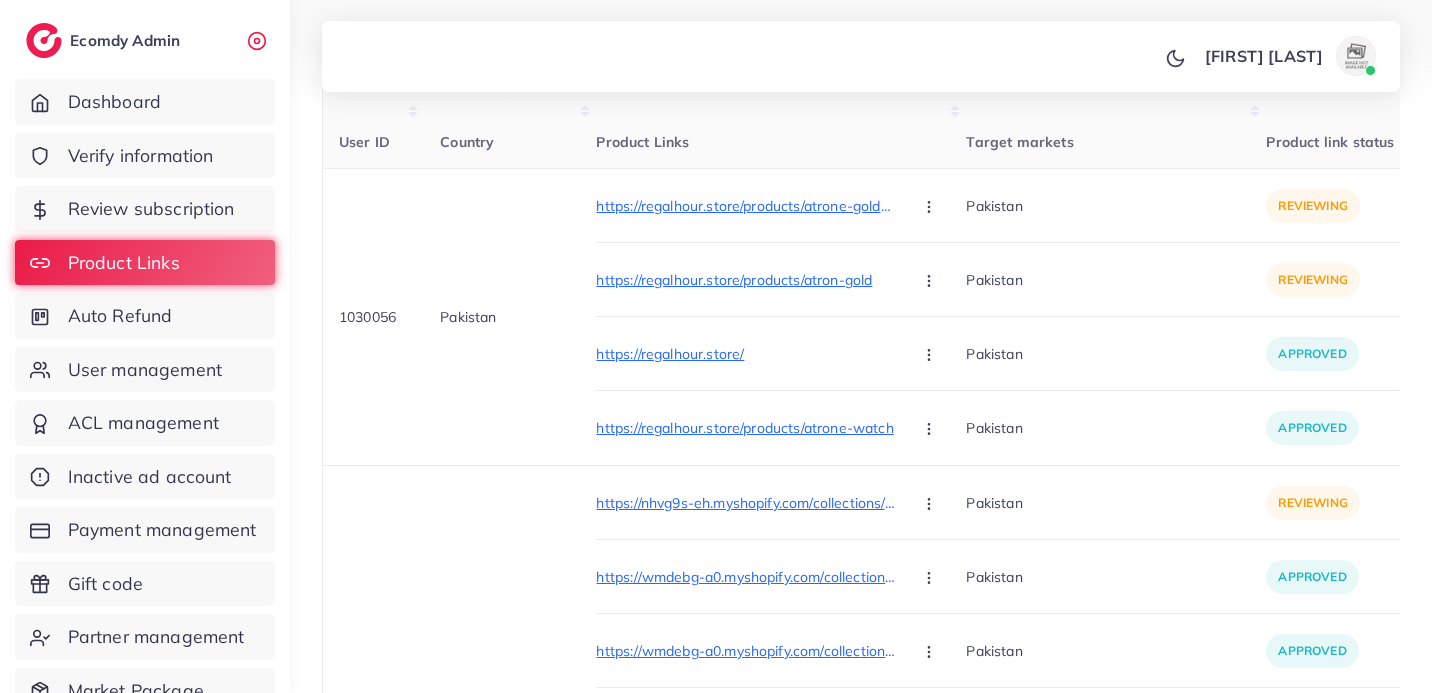 click 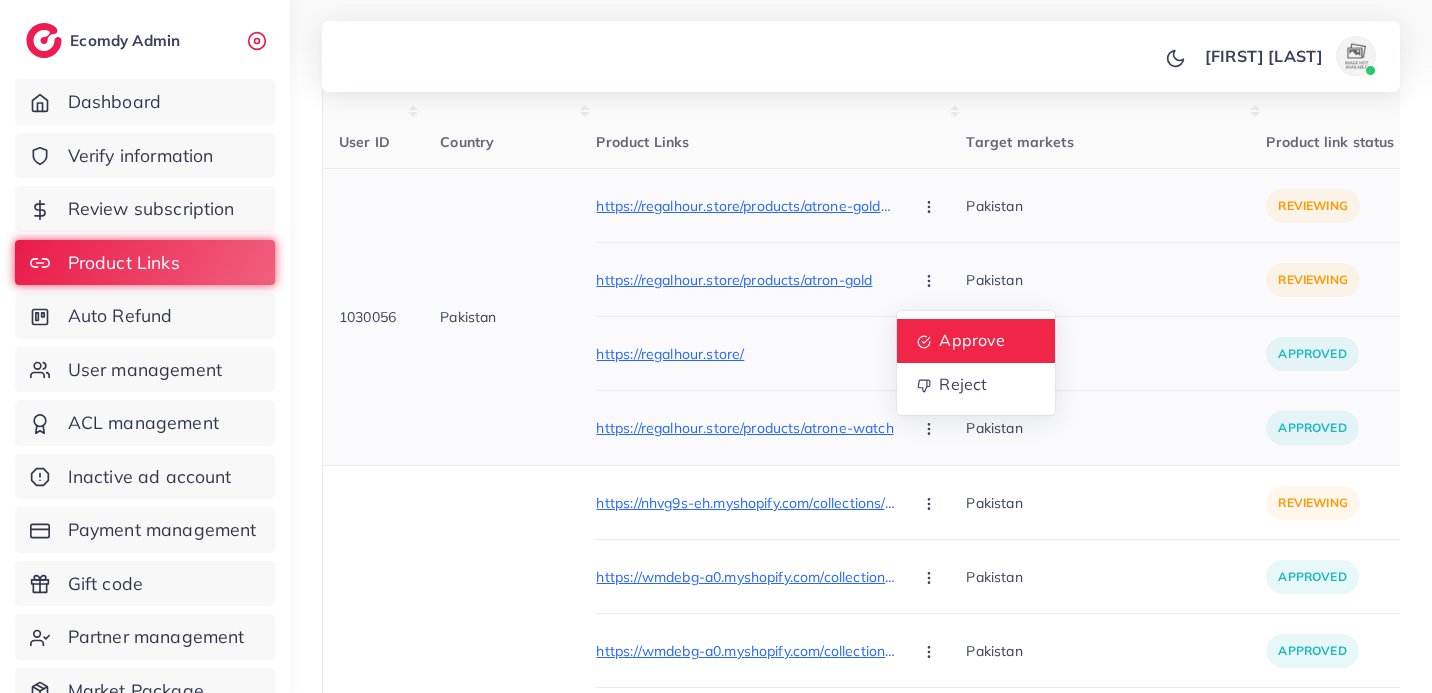 click on "Approve" at bounding box center (973, 341) 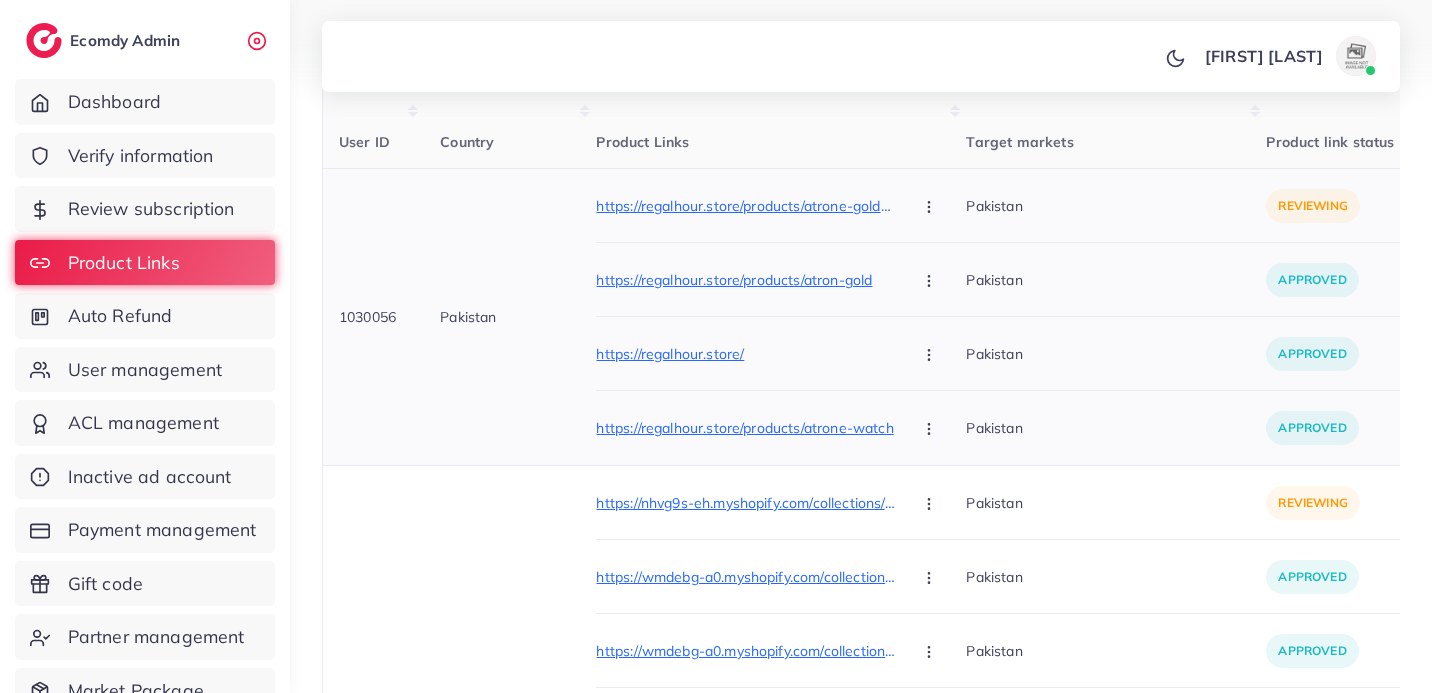 click 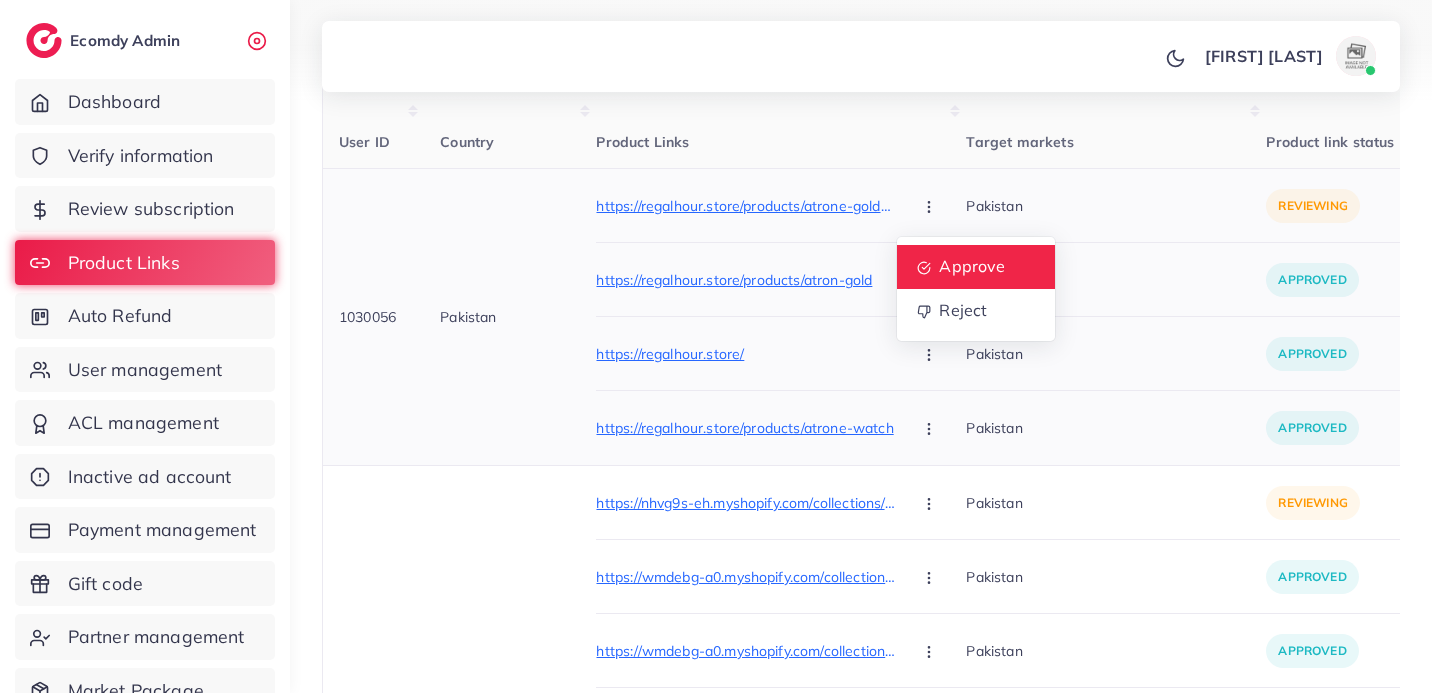 click on "Approve" at bounding box center (973, 267) 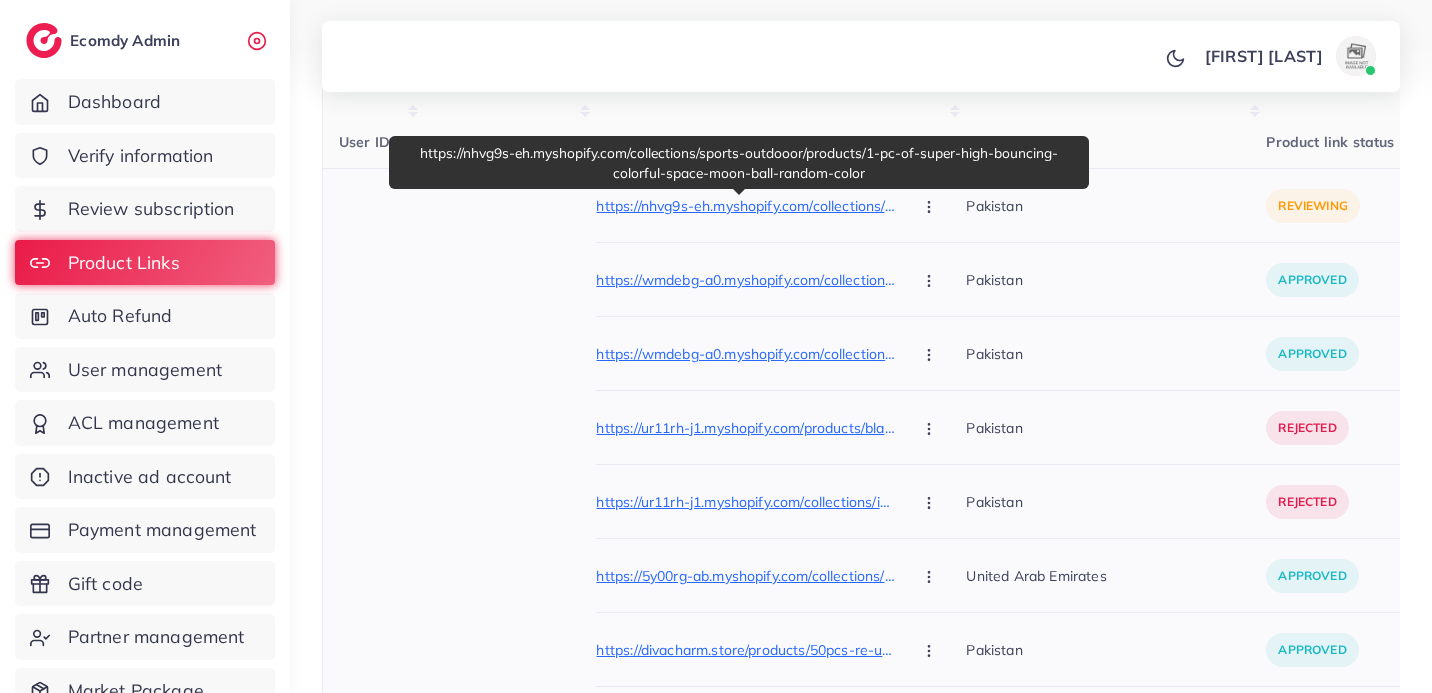 click on "https://nhvg9s-eh.myshopify.com/collections/sports-outdooor/products/1-pc-of-super-high-bouncing-colorful-space-moon-ball-random-color" at bounding box center [739, 162] 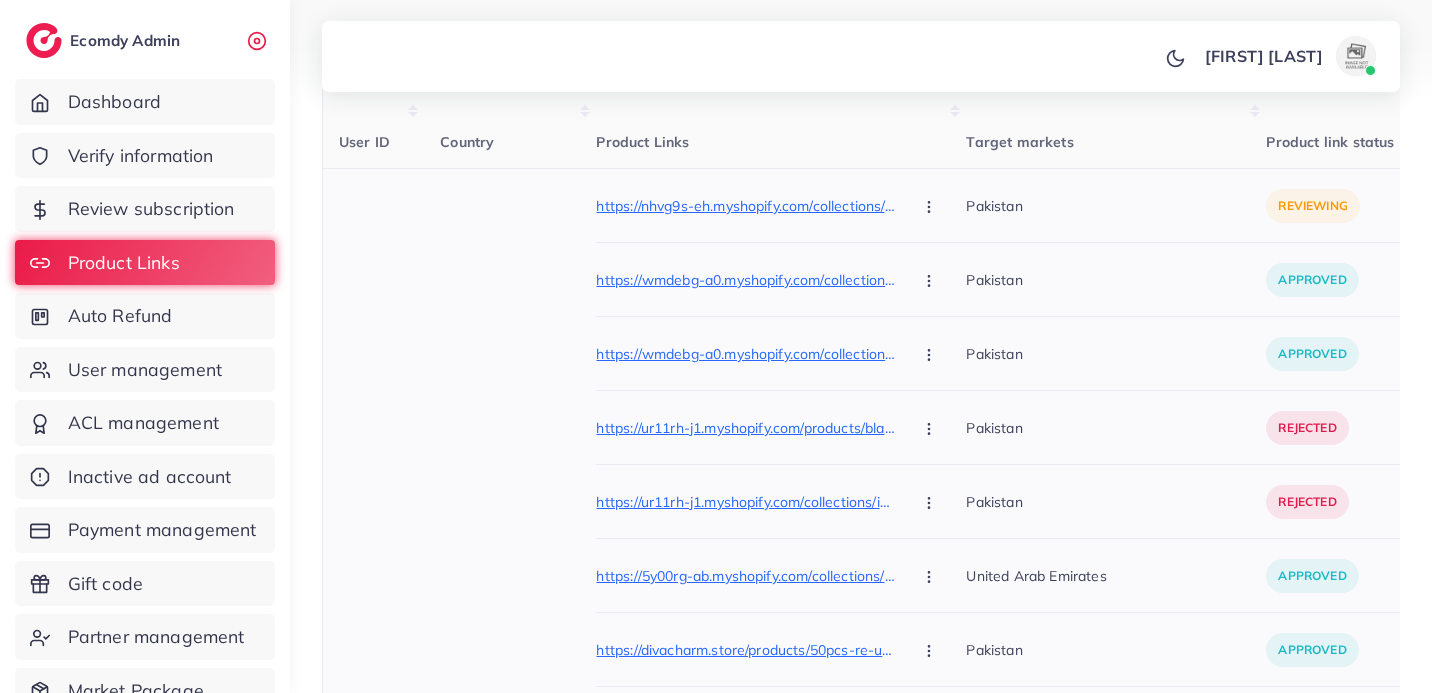 click 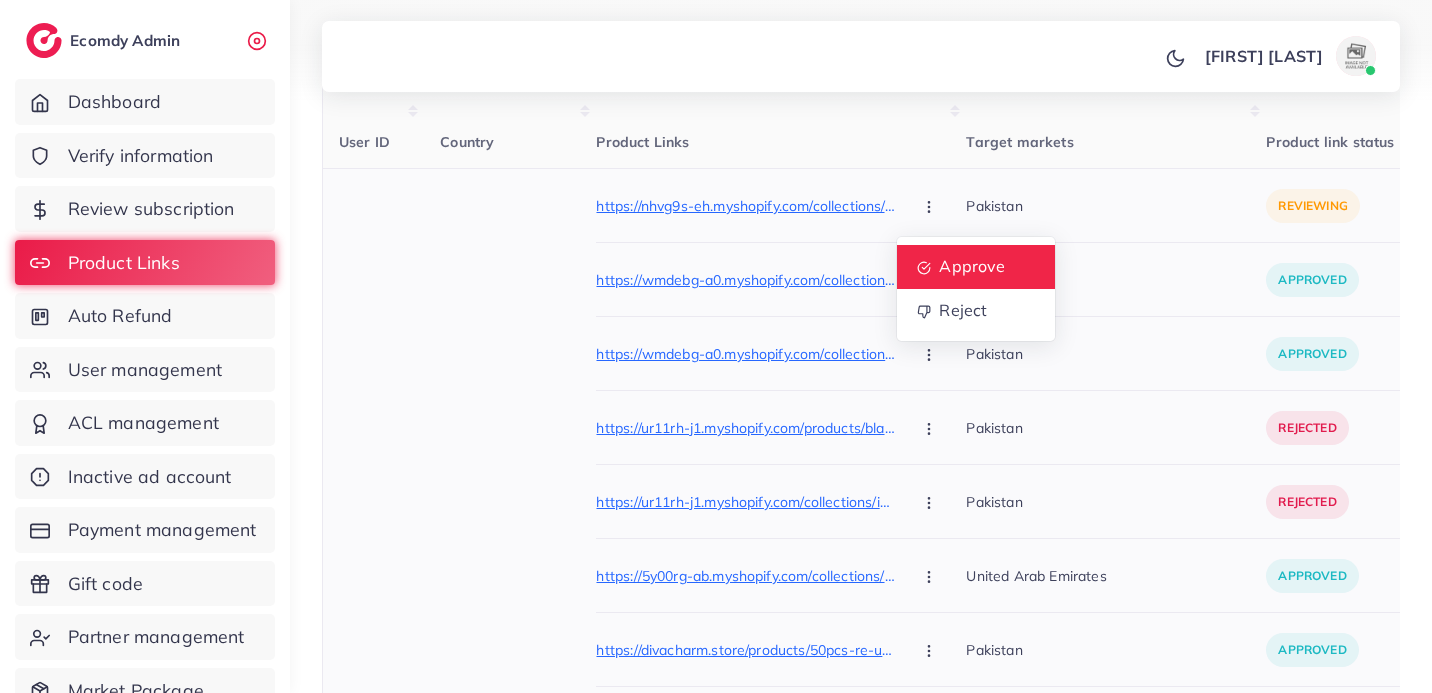 click on "Approve" at bounding box center [973, 267] 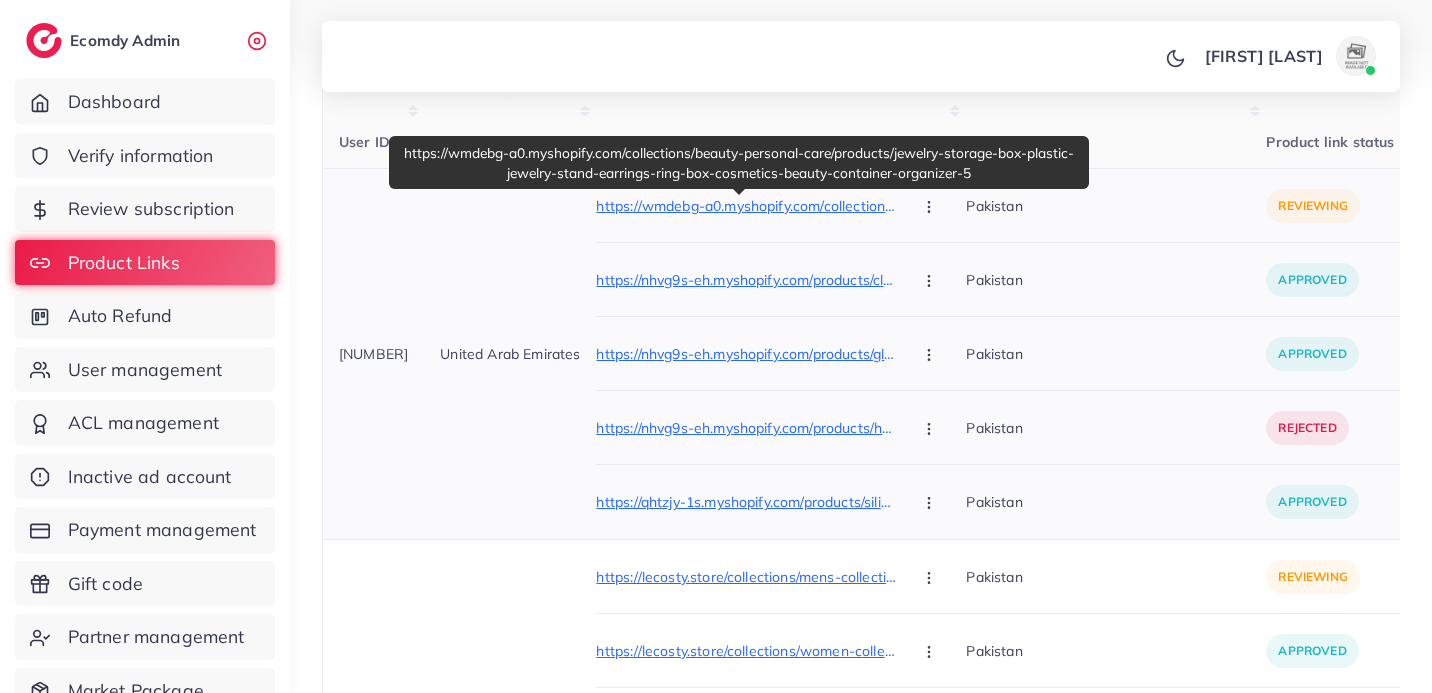 click on "https://wmdebg-a0.myshopify.com/collections/beauty-personal-care/products/jewelry-storage-box-plastic-jewelry-stand-earrings-ring-box-cosmetics-beauty-container-organizer-5" at bounding box center [746, 206] 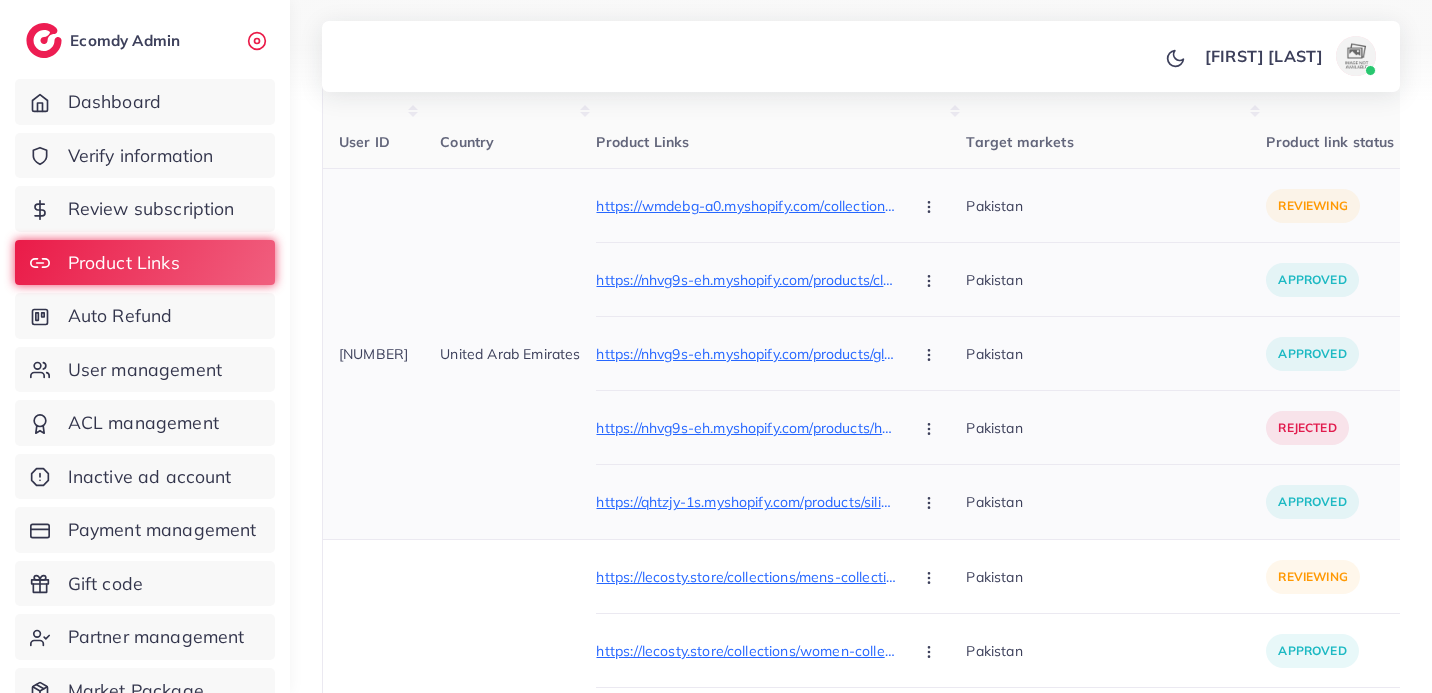 click 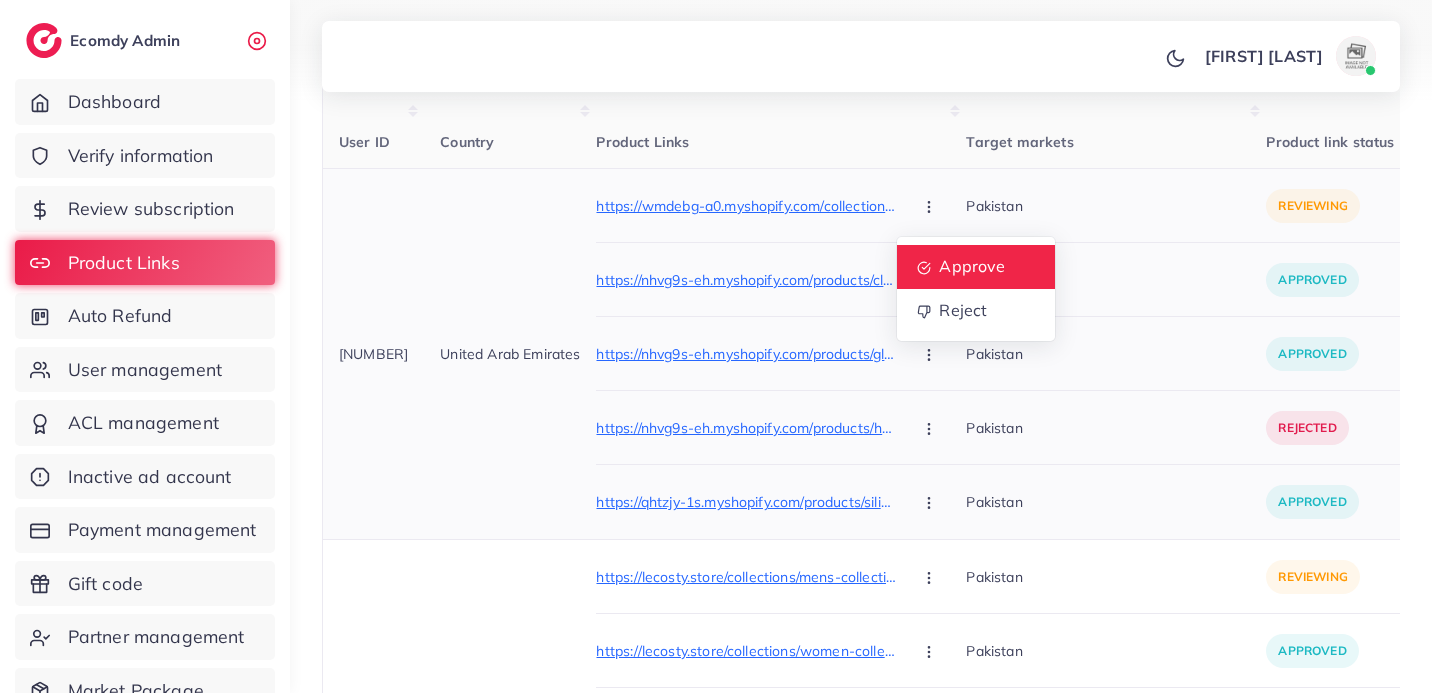 click on "Approve" at bounding box center [973, 267] 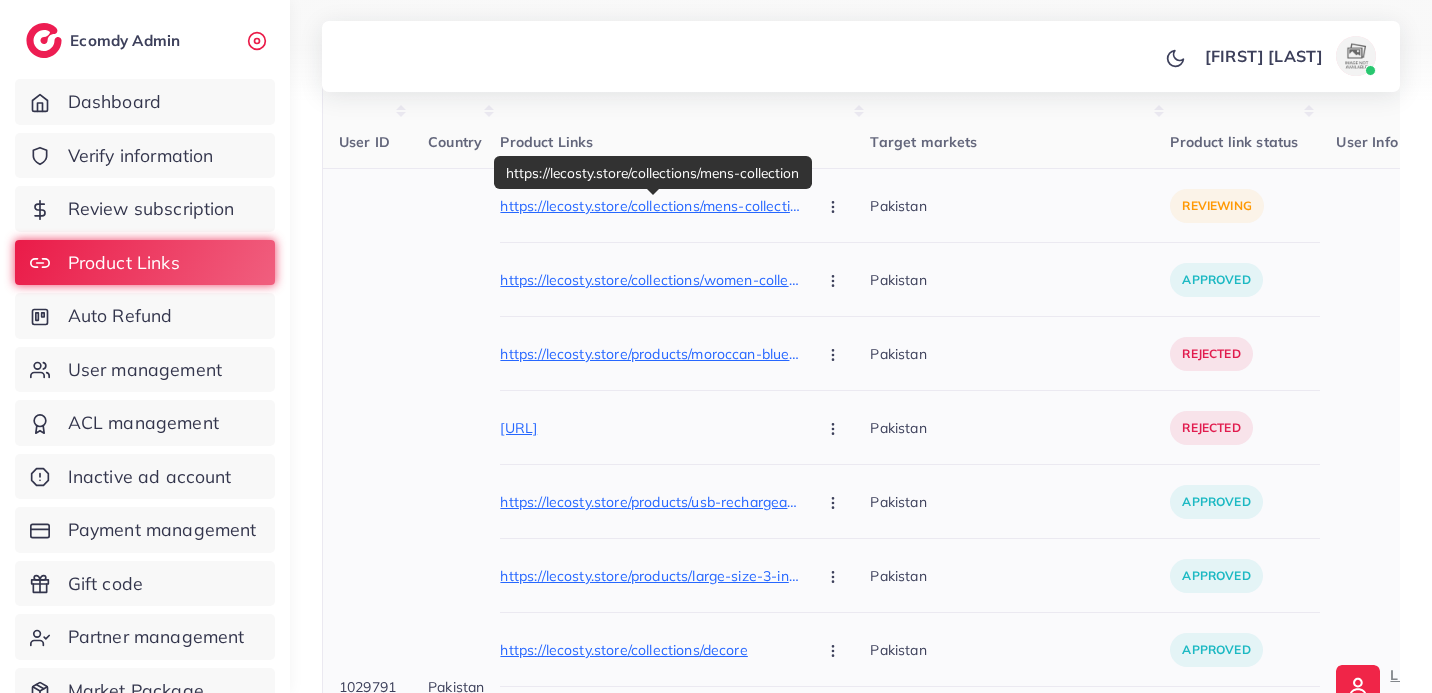 click on "https://lecosty.store/collections/mens-collection" at bounding box center [650, 206] 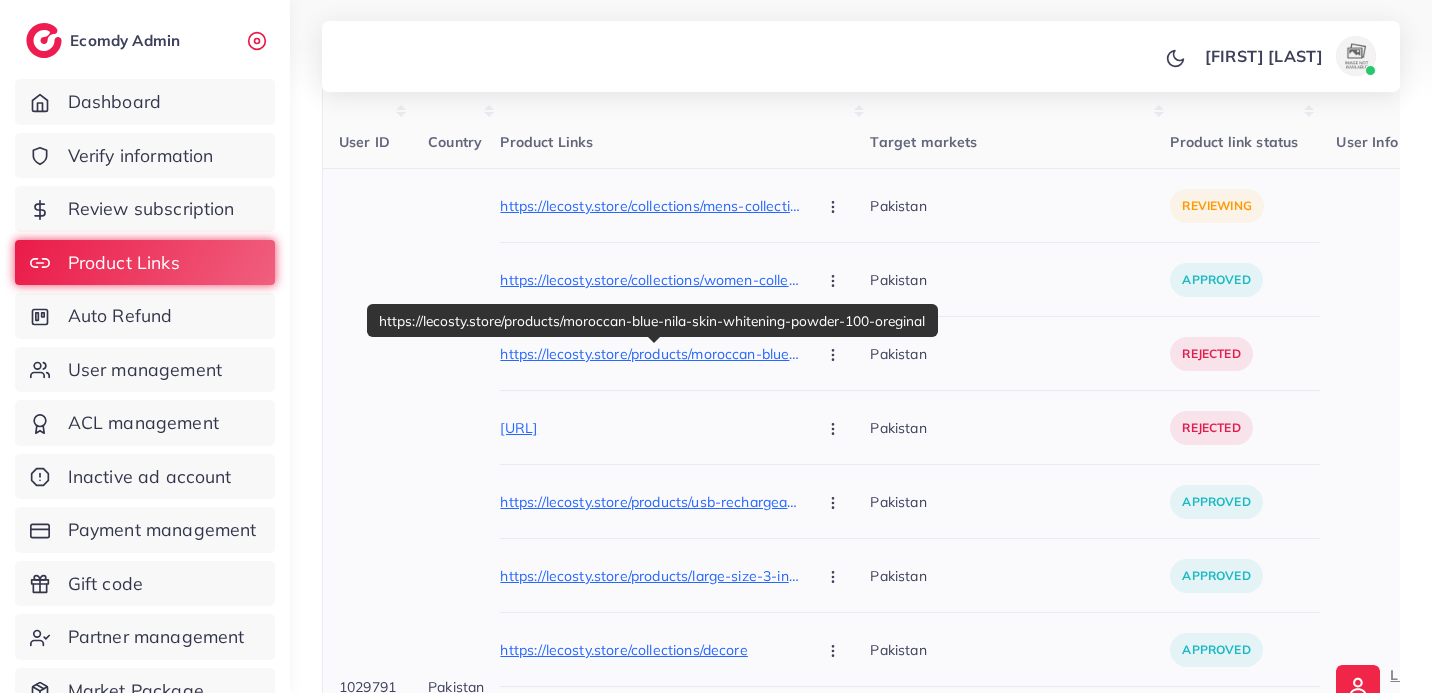 click on "https://lecosty.store/products/moroccan-blue-nila-skin-whitening-powder-100-oreginal" at bounding box center [650, 354] 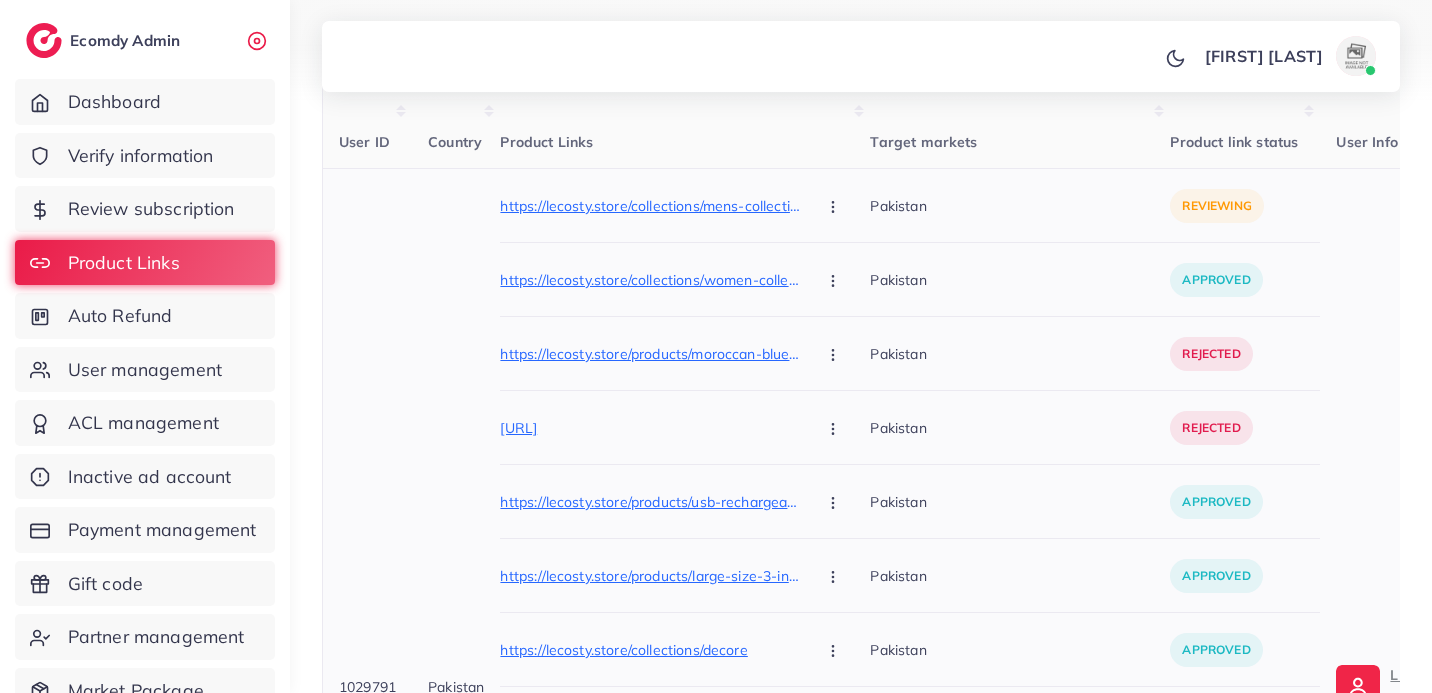 click 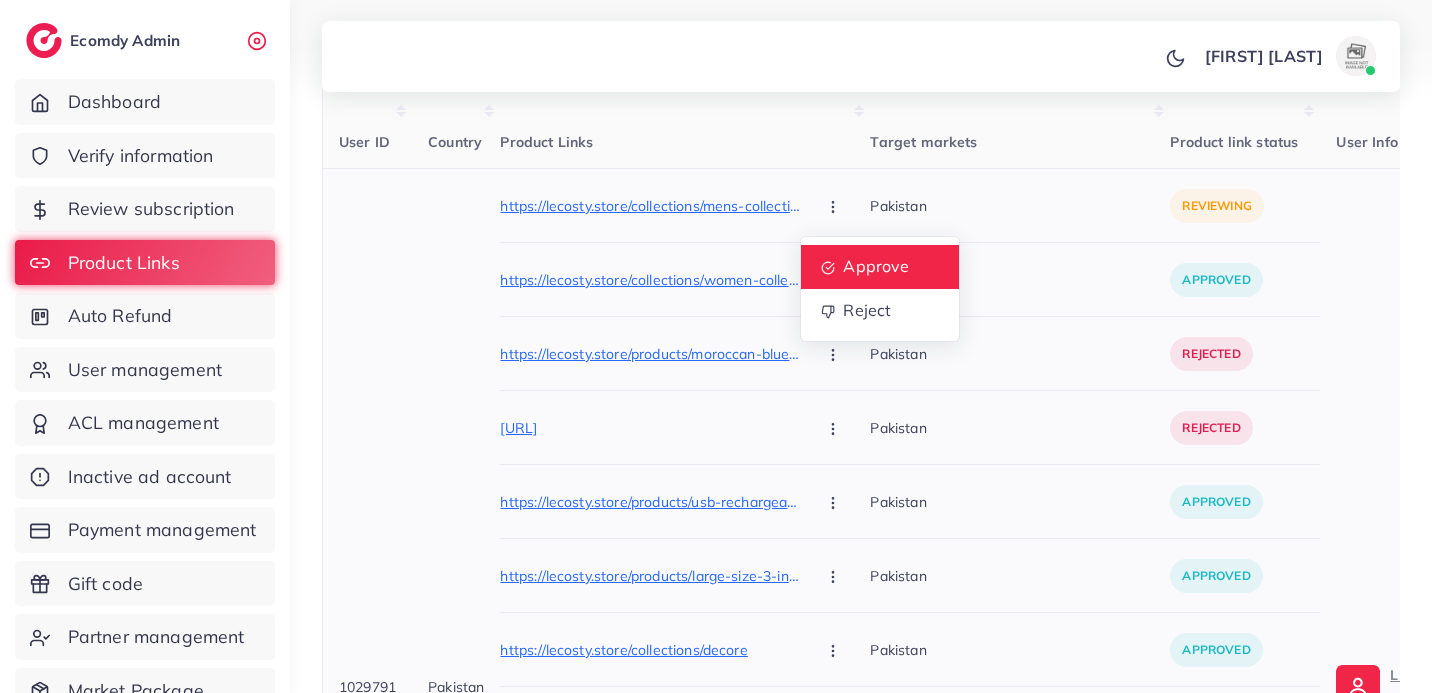 click on "Approve" at bounding box center [880, 267] 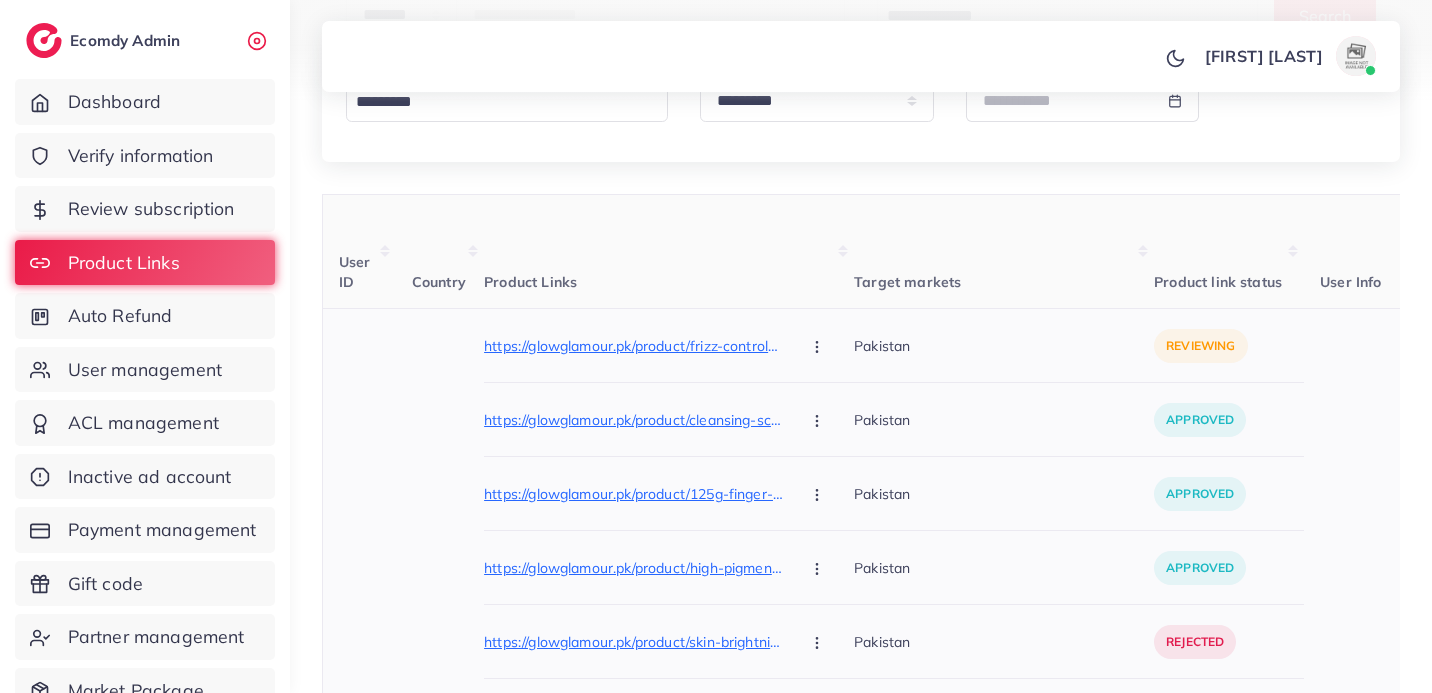 scroll, scrollTop: 287, scrollLeft: 0, axis: vertical 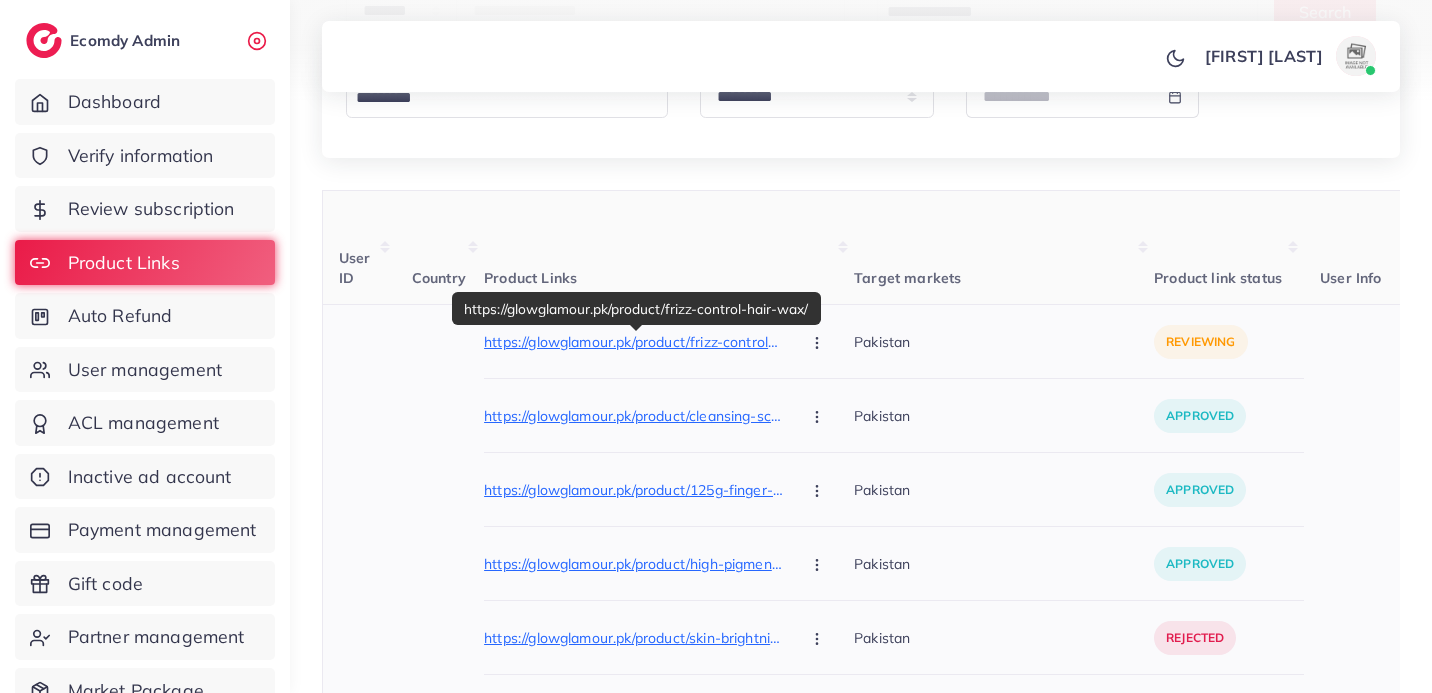 click on "https://glowglamour.pk/product/frizz-control-hair-wax/" at bounding box center (634, 342) 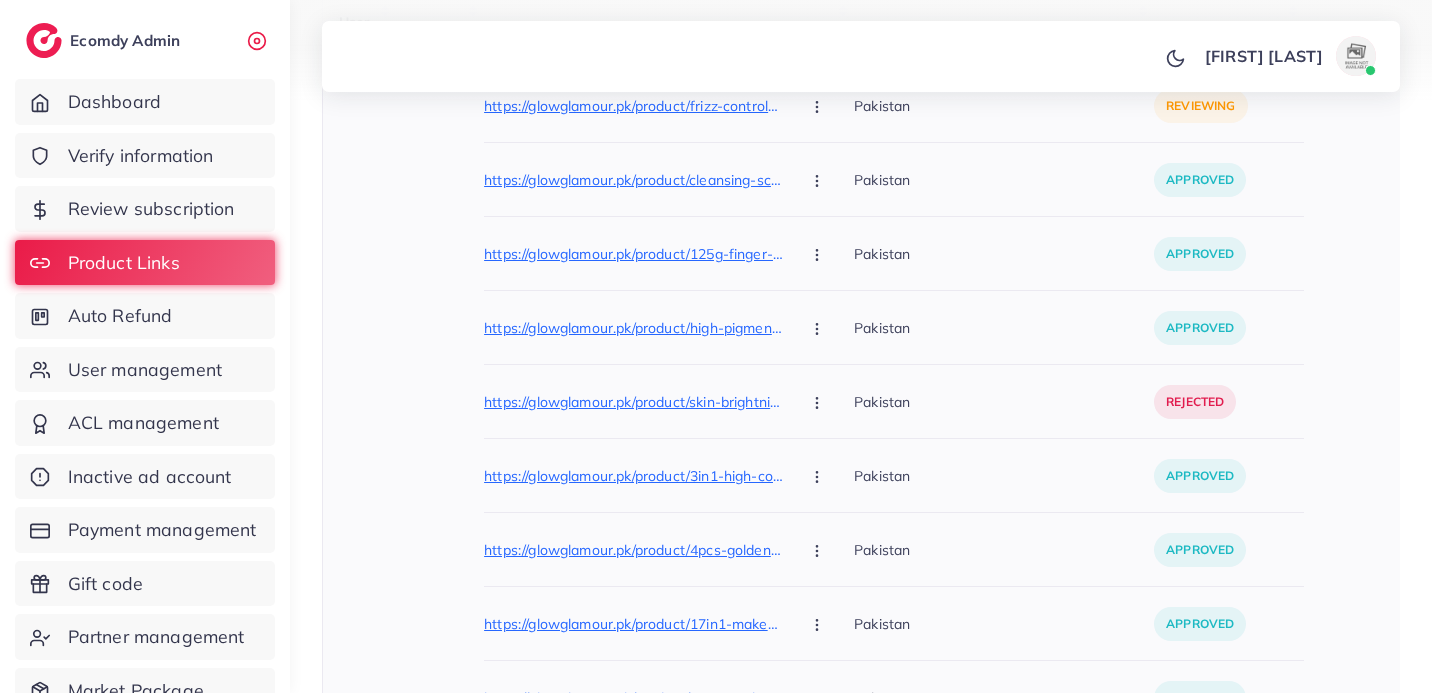 scroll, scrollTop: 530, scrollLeft: 0, axis: vertical 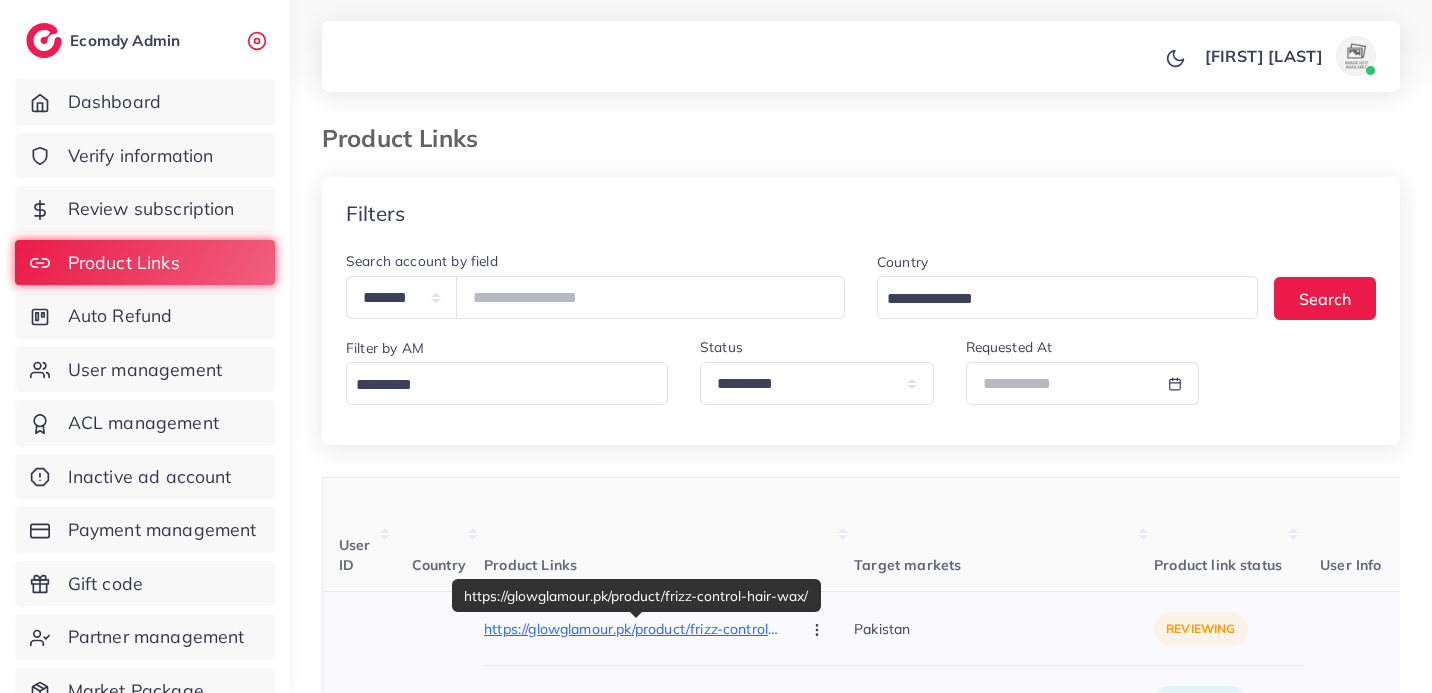 click on "https://glowglamour.pk/product/frizz-control-hair-wax/" at bounding box center [634, 629] 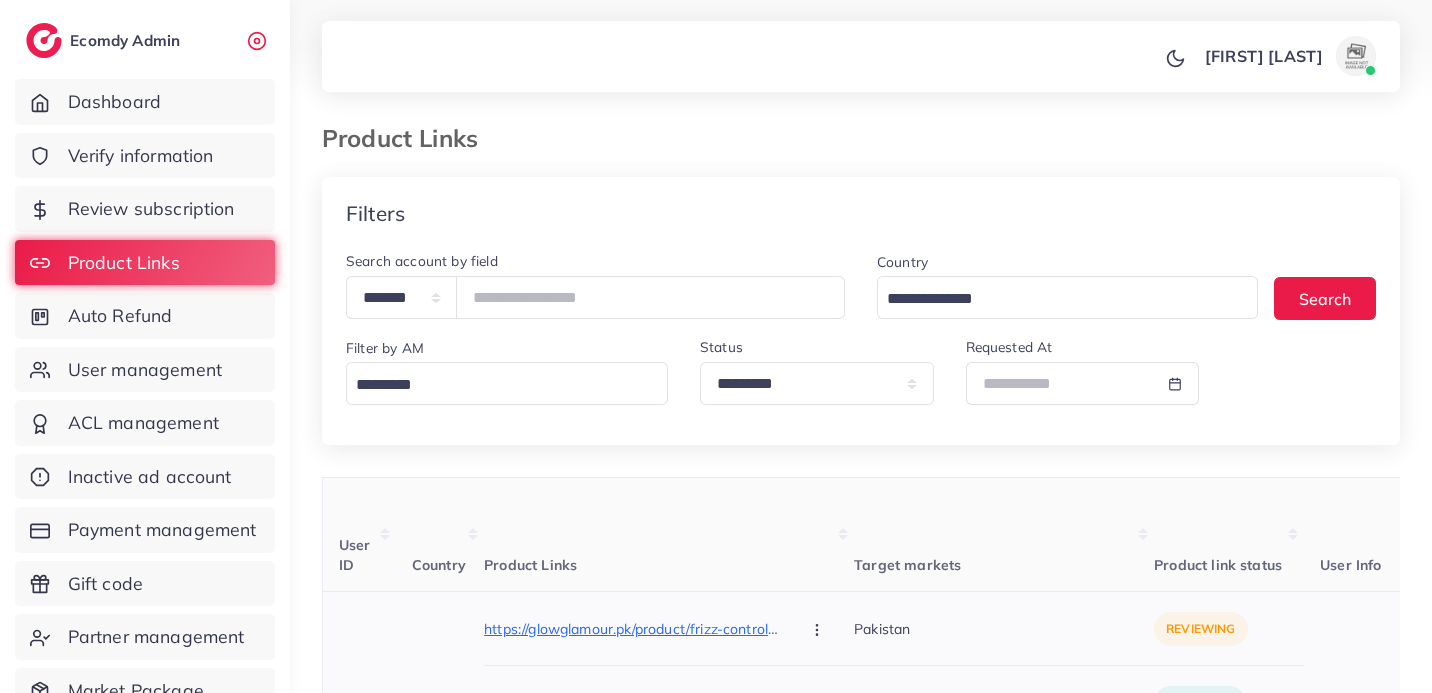 click at bounding box center (819, 628) 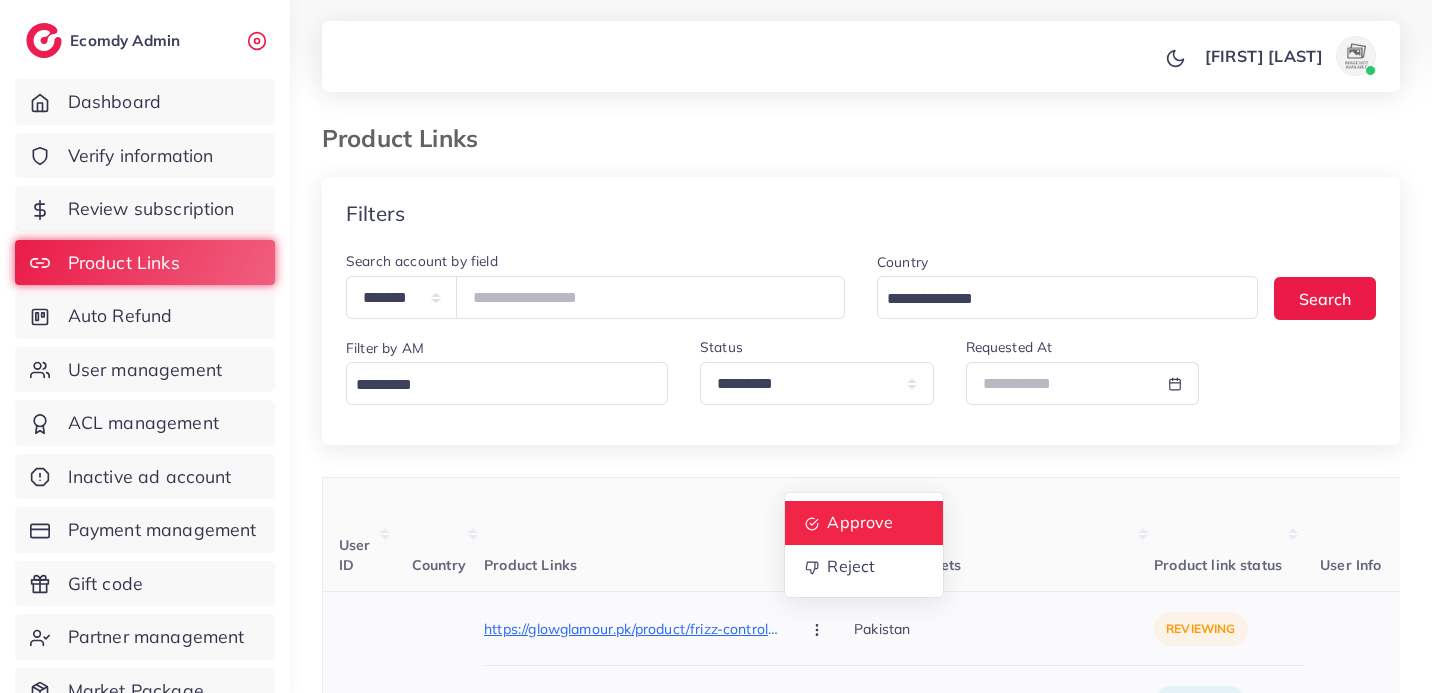 click on "Approve" at bounding box center [861, 523] 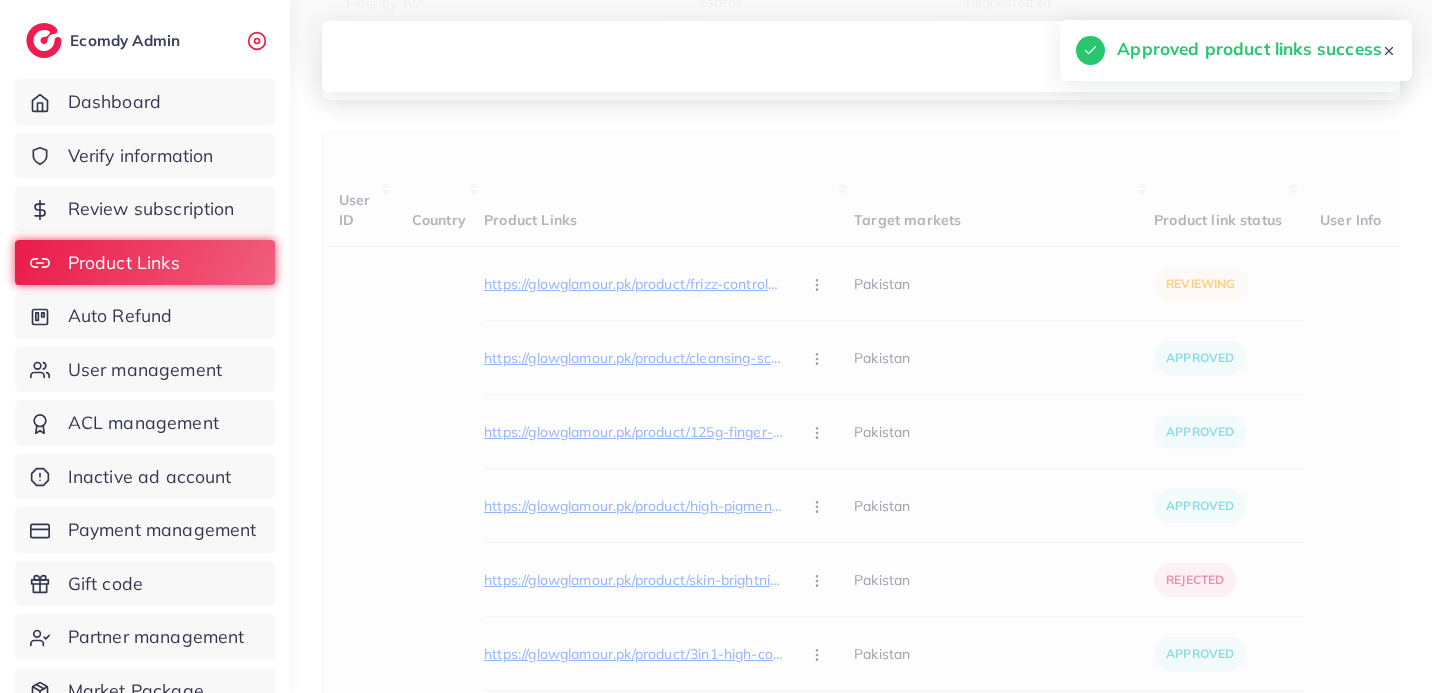 scroll, scrollTop: 352, scrollLeft: 0, axis: vertical 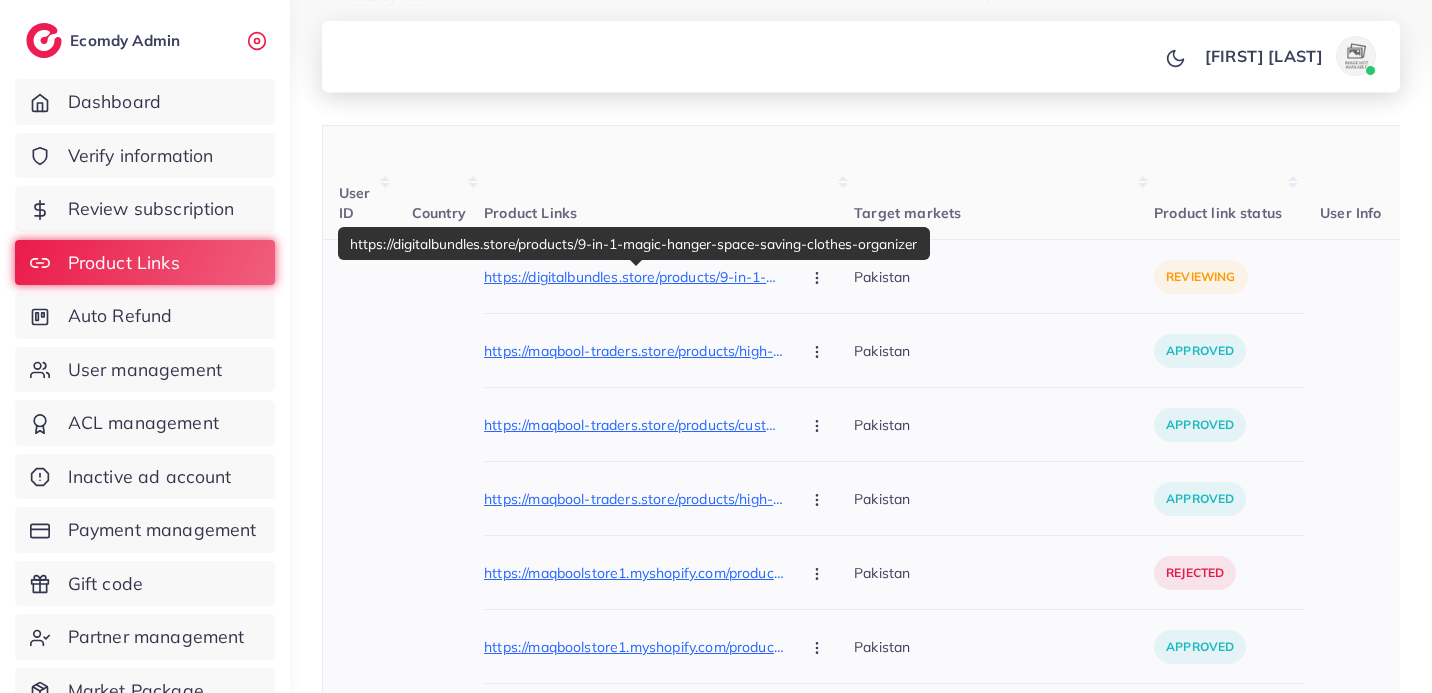 click on "https://digitalbundles.store/products/9-in-1-magic-hanger-space-saving-clothes-organizer" at bounding box center (634, 277) 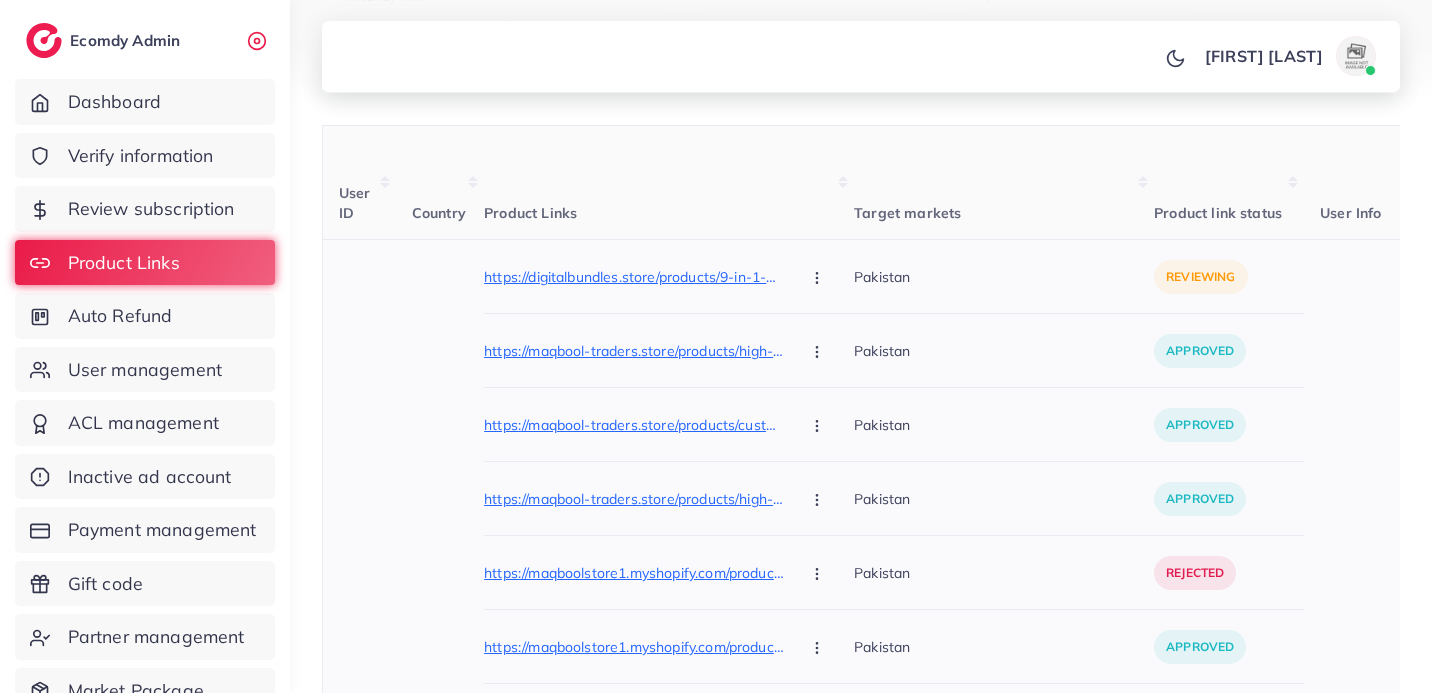 click 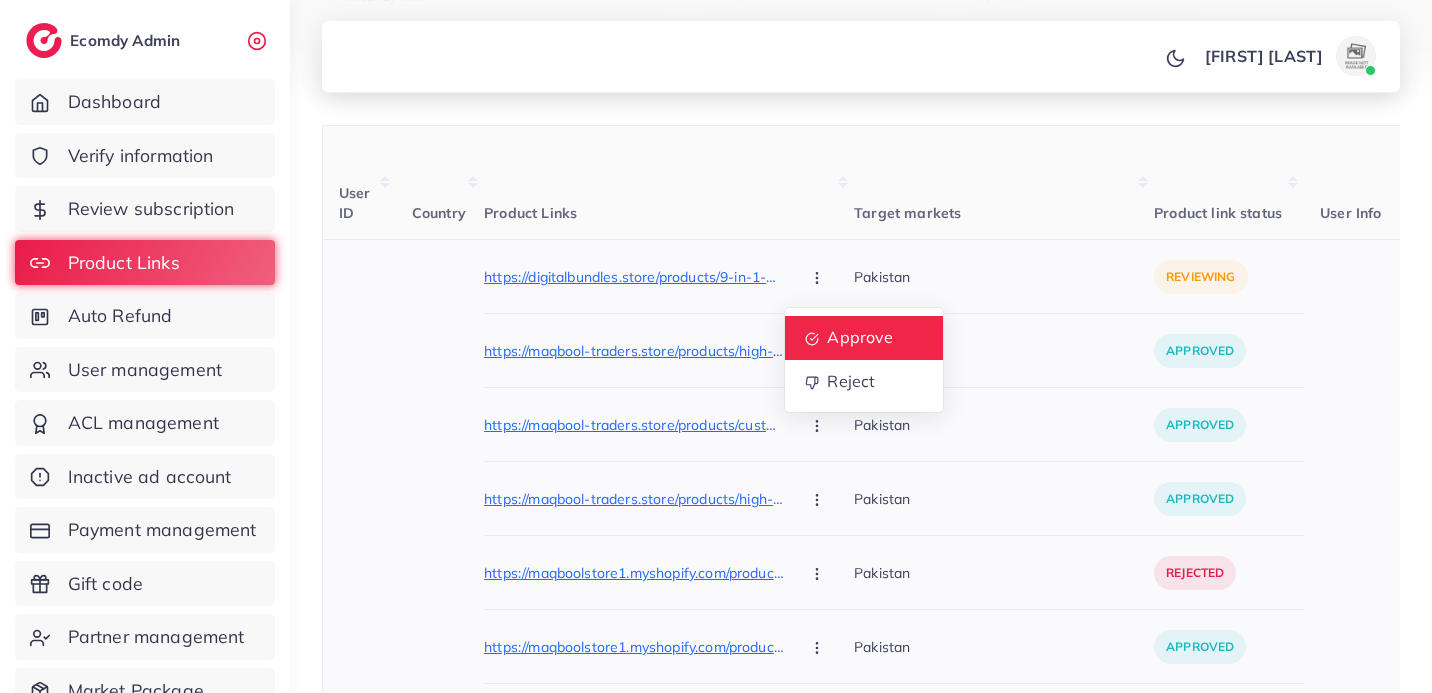 click on "Approve" at bounding box center [864, 338] 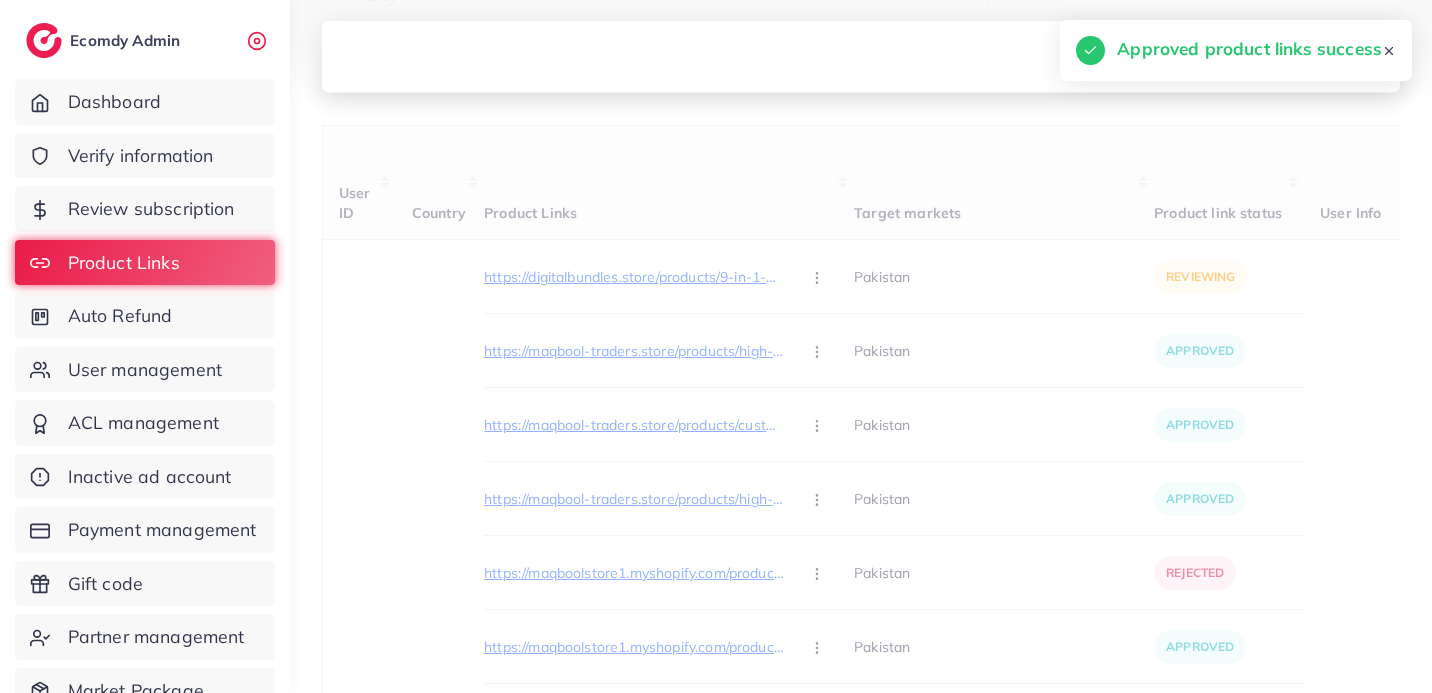 scroll, scrollTop: 182, scrollLeft: 0, axis: vertical 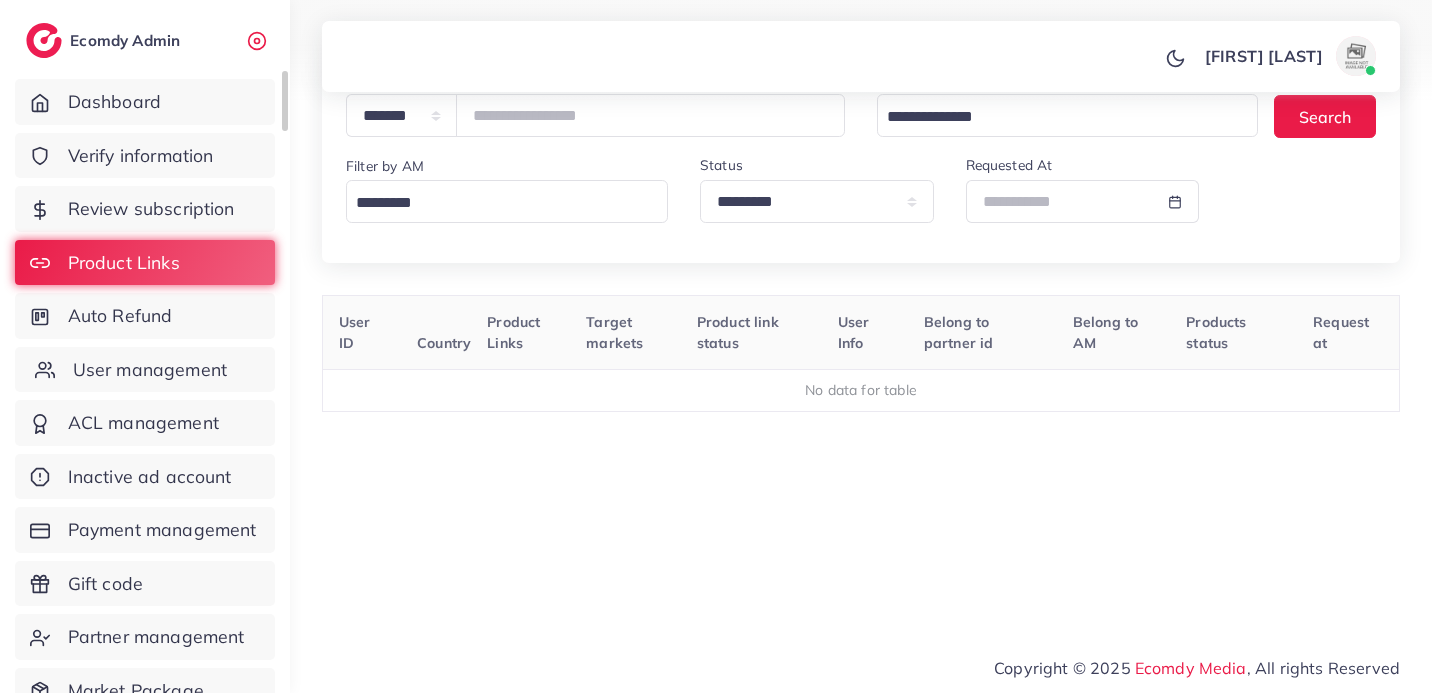 click on "User management" at bounding box center [145, 370] 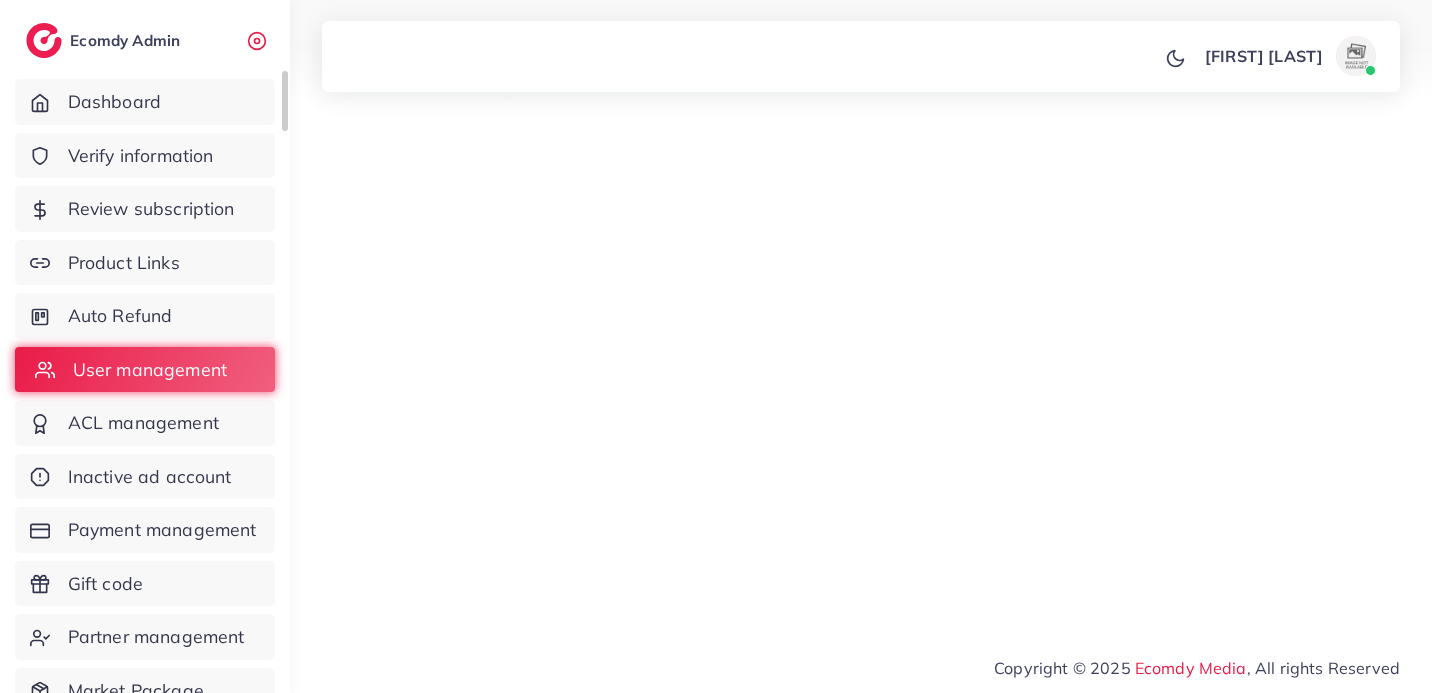 scroll, scrollTop: 0, scrollLeft: 0, axis: both 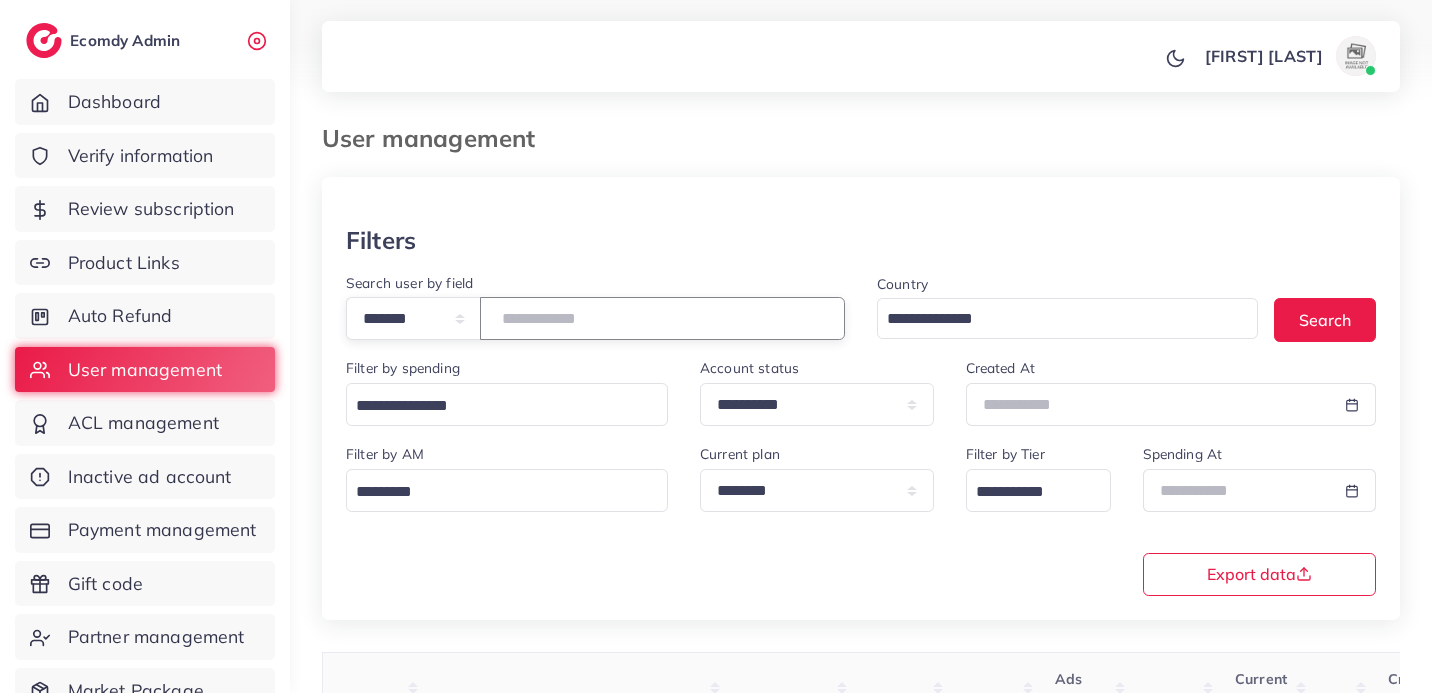 click at bounding box center [662, 318] 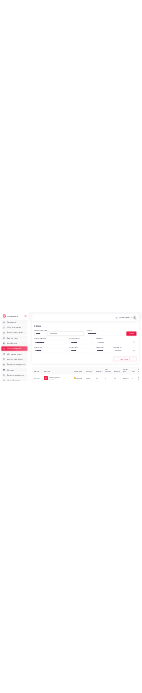 scroll, scrollTop: 164, scrollLeft: 0, axis: vertical 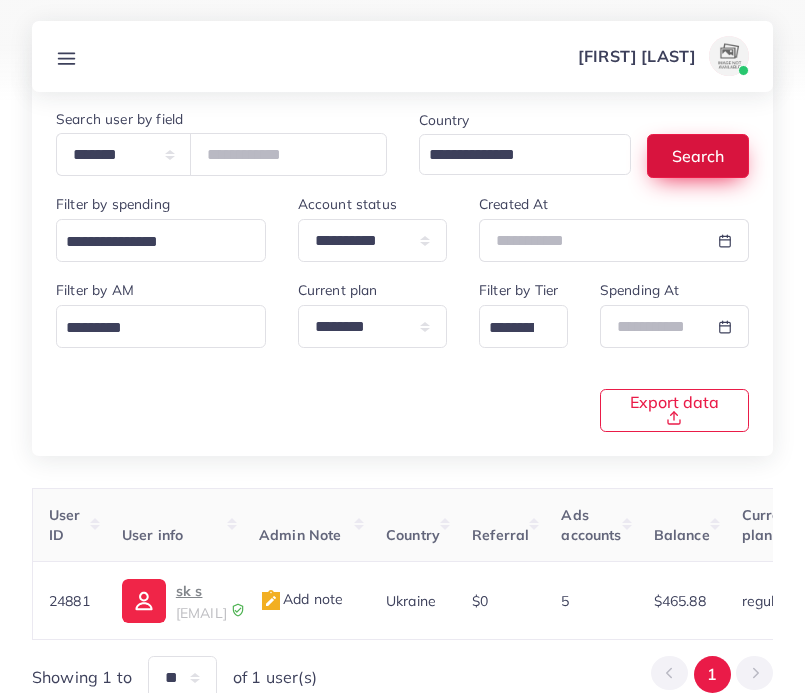 click on "Search" at bounding box center [698, 155] 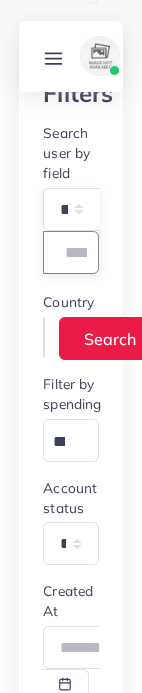 click on "*****" at bounding box center (71, 252) 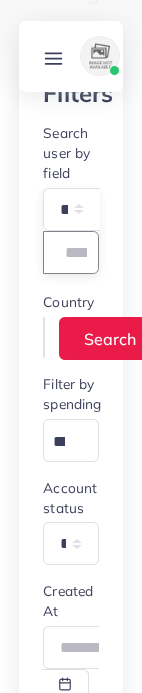 click on "*****" at bounding box center [71, 252] 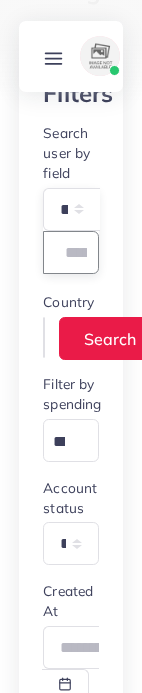 paste on "**" 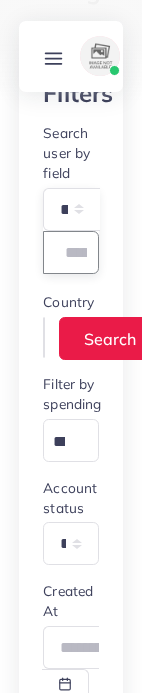 scroll, scrollTop: 0, scrollLeft: 45, axis: horizontal 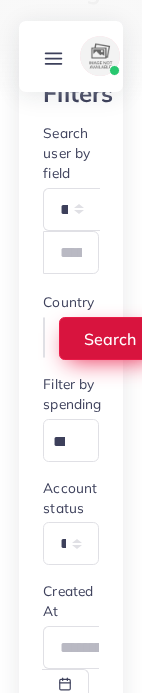 click on "Search" at bounding box center [110, 338] 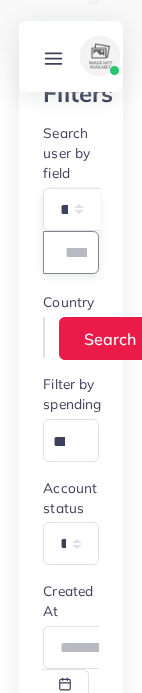 click on "*******" at bounding box center (71, 252) 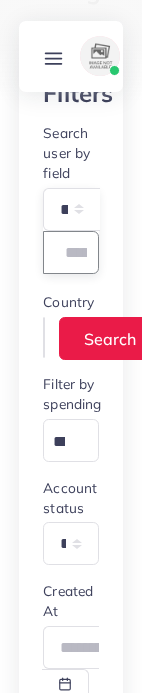 click on "*******" at bounding box center [71, 252] 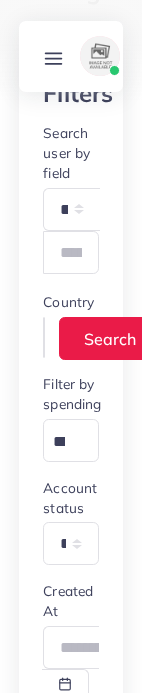 scroll, scrollTop: 0, scrollLeft: 0, axis: both 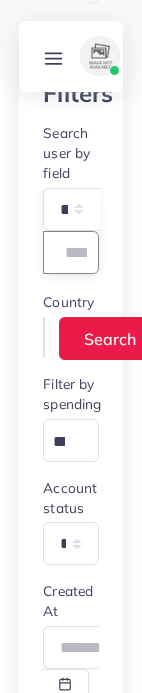 click on "*****" at bounding box center [71, 252] 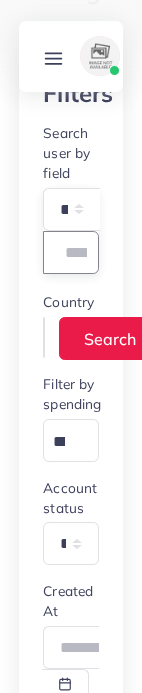 click on "*****" at bounding box center (71, 252) 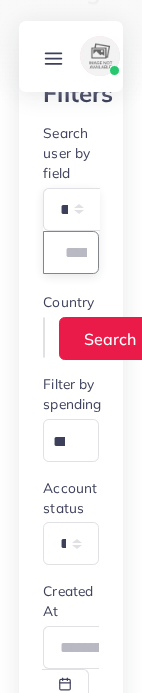 paste 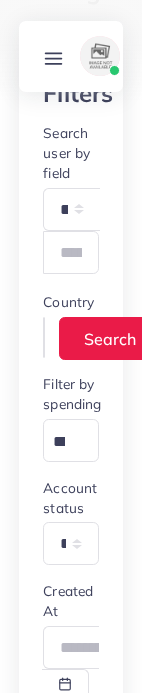 scroll, scrollTop: 0, scrollLeft: 0, axis: both 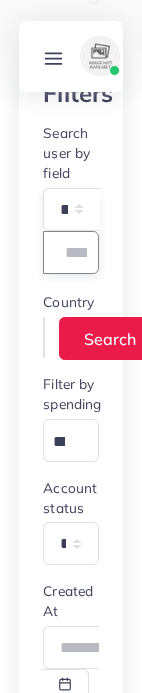 click on "*****" at bounding box center [71, 252] 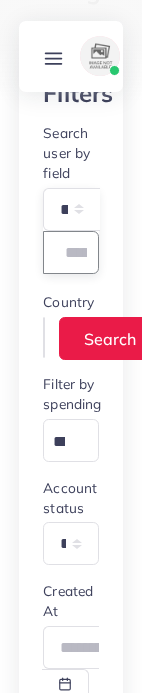 click on "*****" at bounding box center [71, 252] 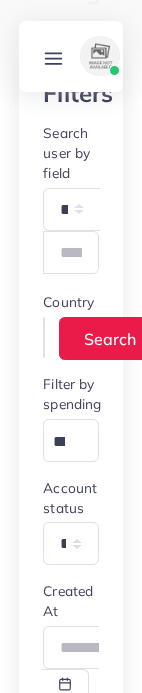 scroll, scrollTop: 0, scrollLeft: 0, axis: both 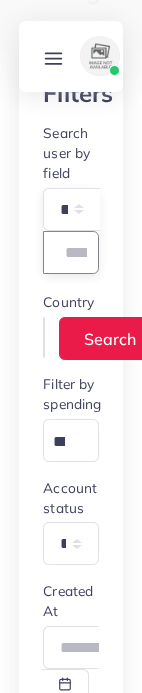 click on "****" at bounding box center [71, 252] 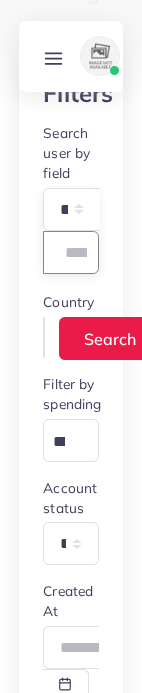 click on "****" at bounding box center [71, 252] 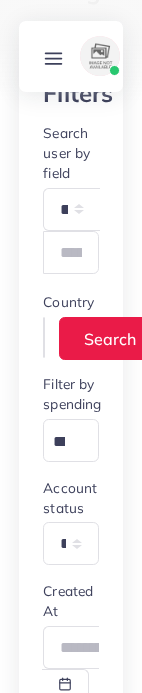 scroll, scrollTop: 0, scrollLeft: 0, axis: both 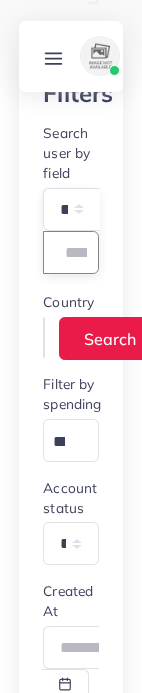 click on "****" at bounding box center (71, 252) 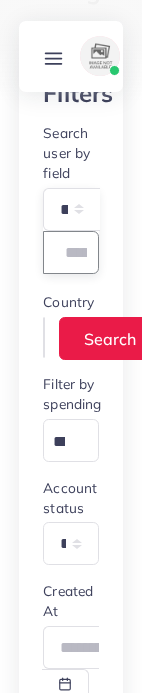 paste on "***" 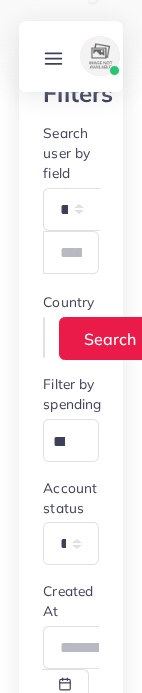 scroll, scrollTop: 0, scrollLeft: 0, axis: both 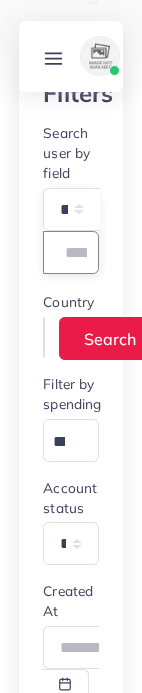 click on "*******" at bounding box center (71, 252) 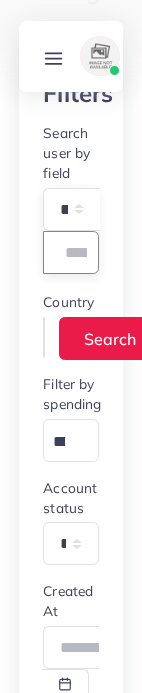 paste 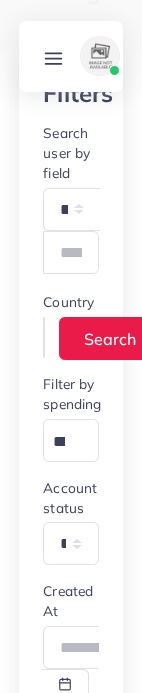 scroll, scrollTop: 0, scrollLeft: 0, axis: both 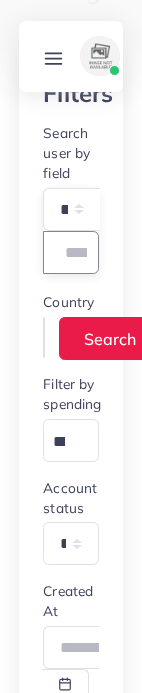 click on "*******" at bounding box center (71, 252) 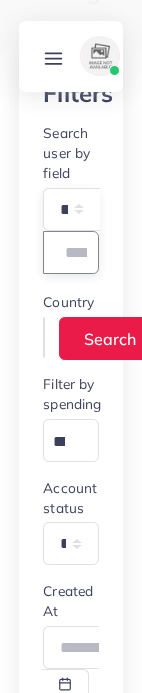 paste 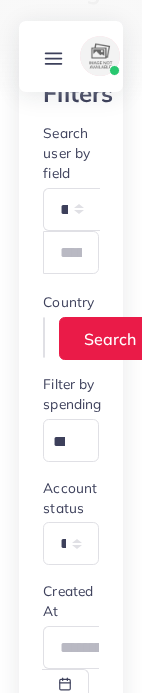 scroll, scrollTop: 0, scrollLeft: 0, axis: both 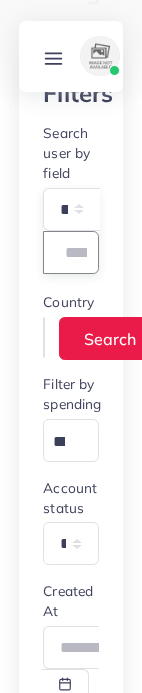 click on "*******" at bounding box center (71, 252) 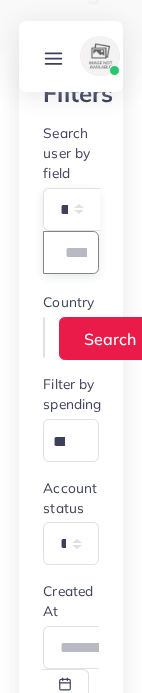 paste 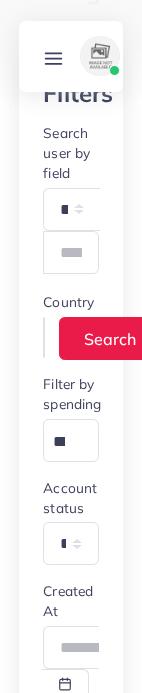 scroll, scrollTop: 0, scrollLeft: 0, axis: both 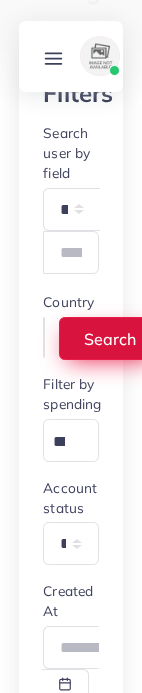 click on "Search" at bounding box center (110, 338) 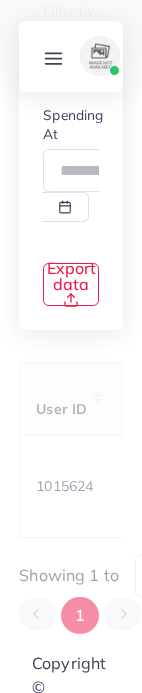 scroll, scrollTop: 1136, scrollLeft: 0, axis: vertical 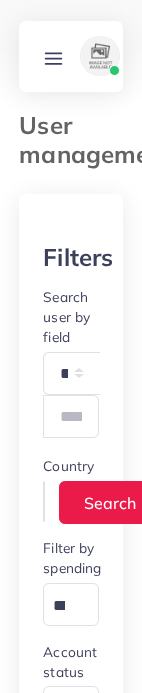 click on "Loading..." at bounding box center (74, 499) 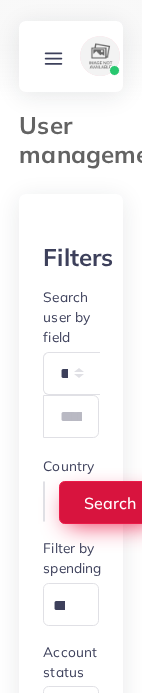 click on "Search" at bounding box center (110, 502) 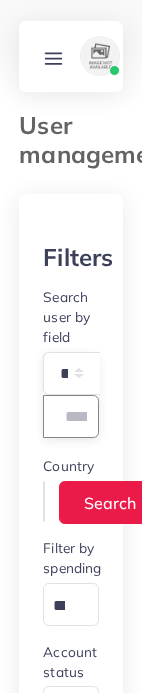 click on "*******" at bounding box center [71, 416] 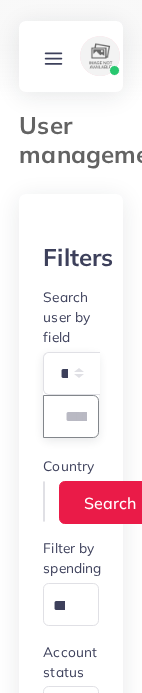 click on "*******" at bounding box center [71, 416] 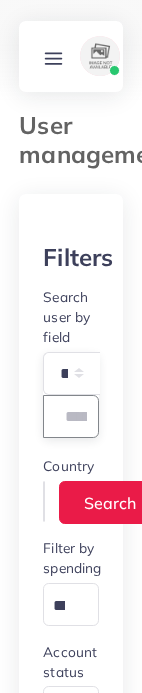 paste 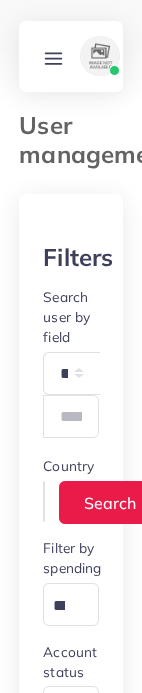 scroll, scrollTop: 0, scrollLeft: 0, axis: both 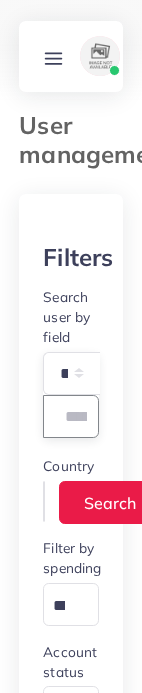 click on "*******" at bounding box center [71, 416] 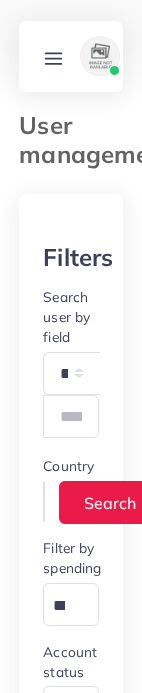 scroll, scrollTop: 0, scrollLeft: 0, axis: both 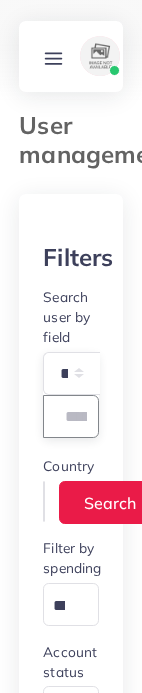 click on "*******" at bounding box center [71, 416] 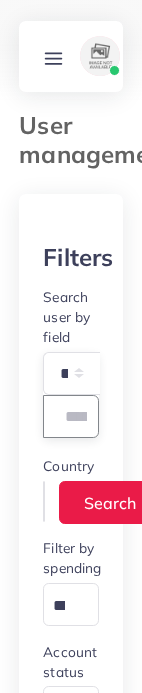 click on "*******" at bounding box center (71, 416) 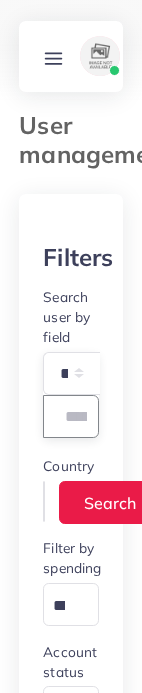 paste 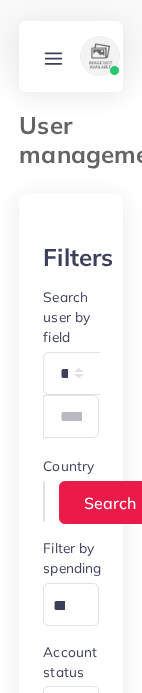 scroll, scrollTop: 0, scrollLeft: 0, axis: both 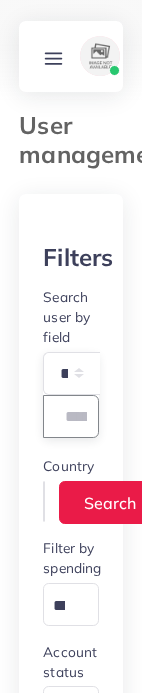 click on "*******" at bounding box center (71, 416) 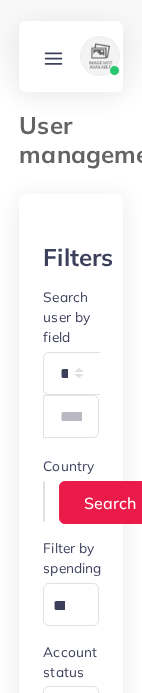 scroll, scrollTop: 0, scrollLeft: 0, axis: both 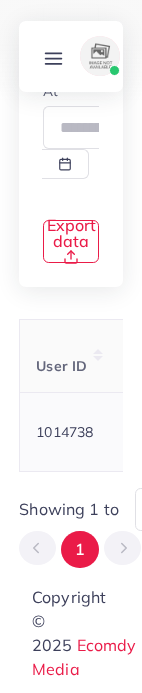 click on "1014738" at bounding box center [64, 432] 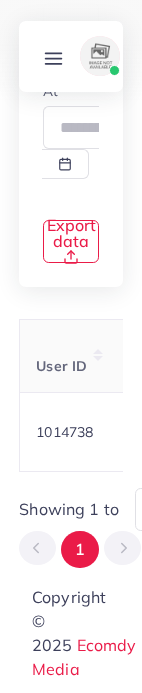 copy on "1014738" 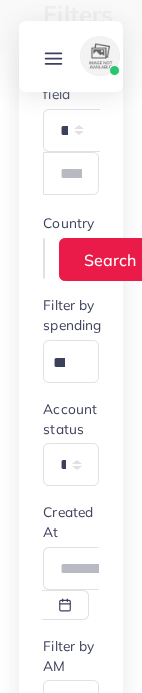 scroll, scrollTop: 0, scrollLeft: 0, axis: both 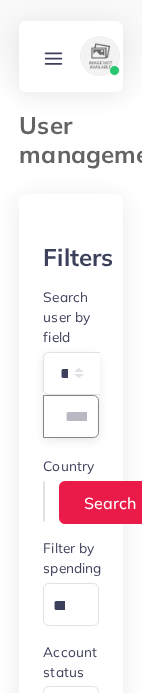 click on "*******" at bounding box center (71, 416) 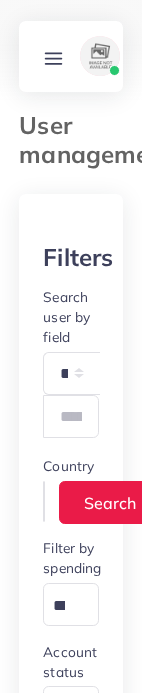 scroll, scrollTop: 0, scrollLeft: 0, axis: both 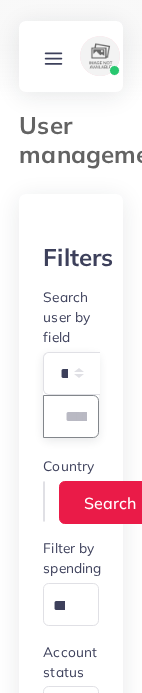 click on "*****" at bounding box center (71, 416) 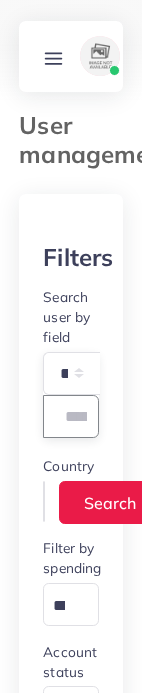 click on "*****" at bounding box center [71, 416] 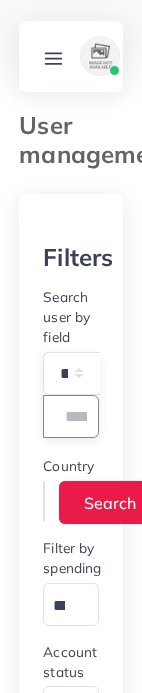 paste 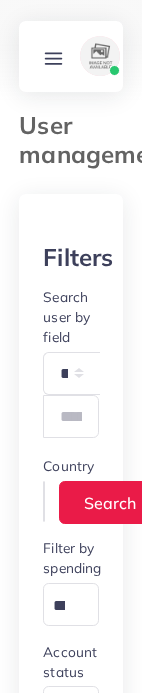 scroll, scrollTop: 0, scrollLeft: 0, axis: both 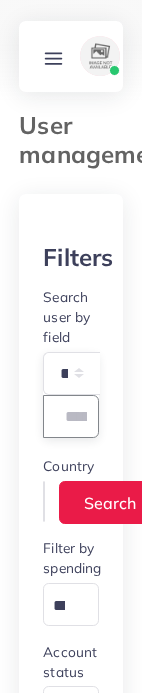 click on "*****" at bounding box center (71, 416) 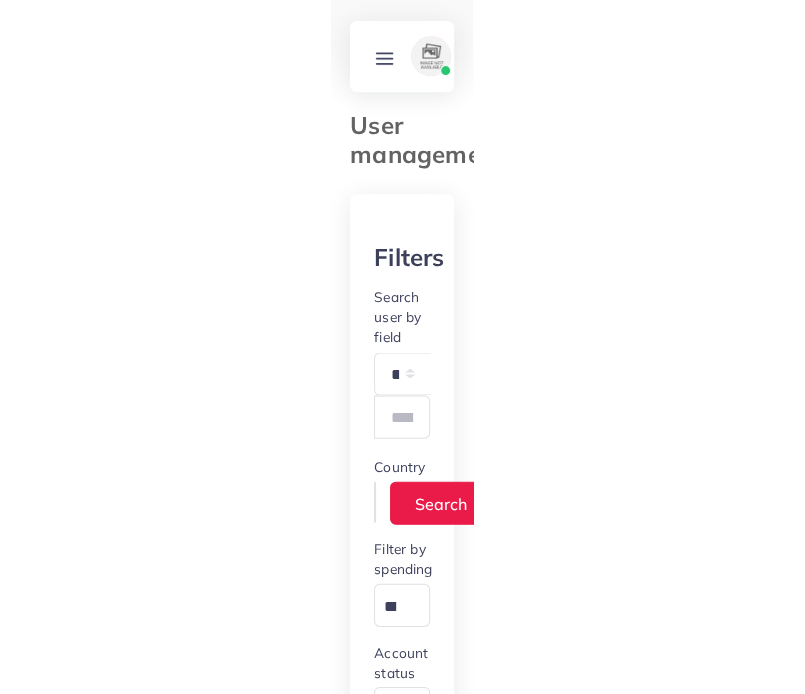scroll, scrollTop: 0, scrollLeft: 0, axis: both 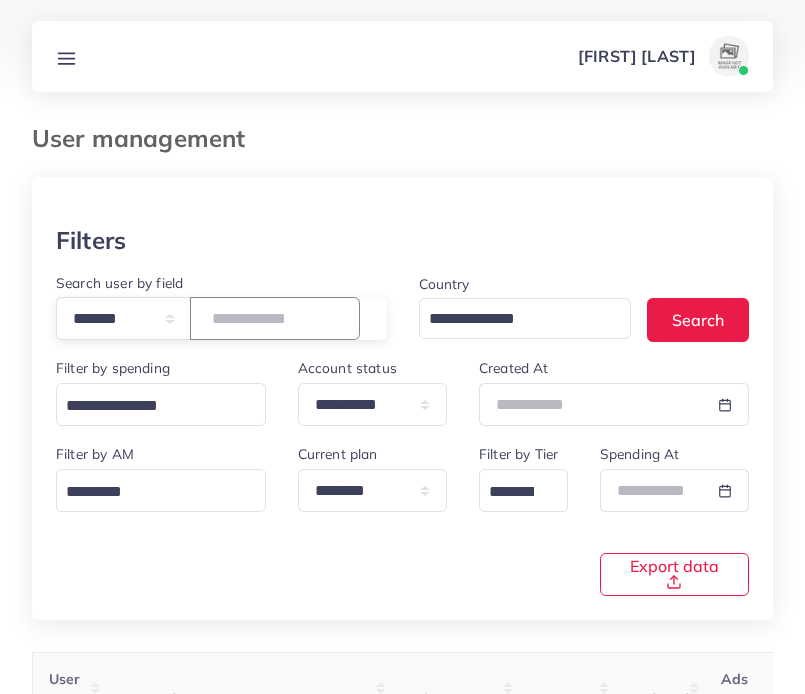 drag, startPoint x: 311, startPoint y: 330, endPoint x: 205, endPoint y: 321, distance: 106.381386 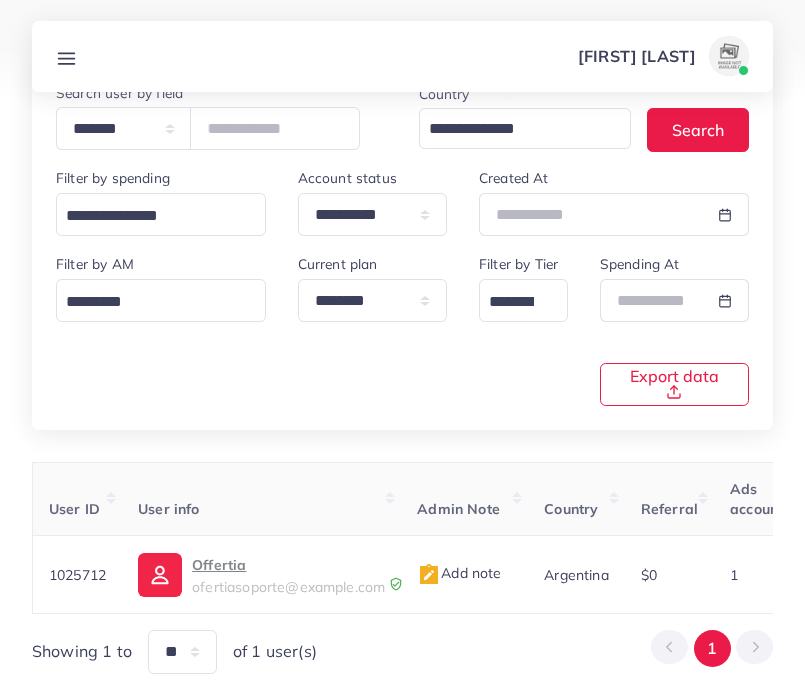 scroll, scrollTop: 265, scrollLeft: 0, axis: vertical 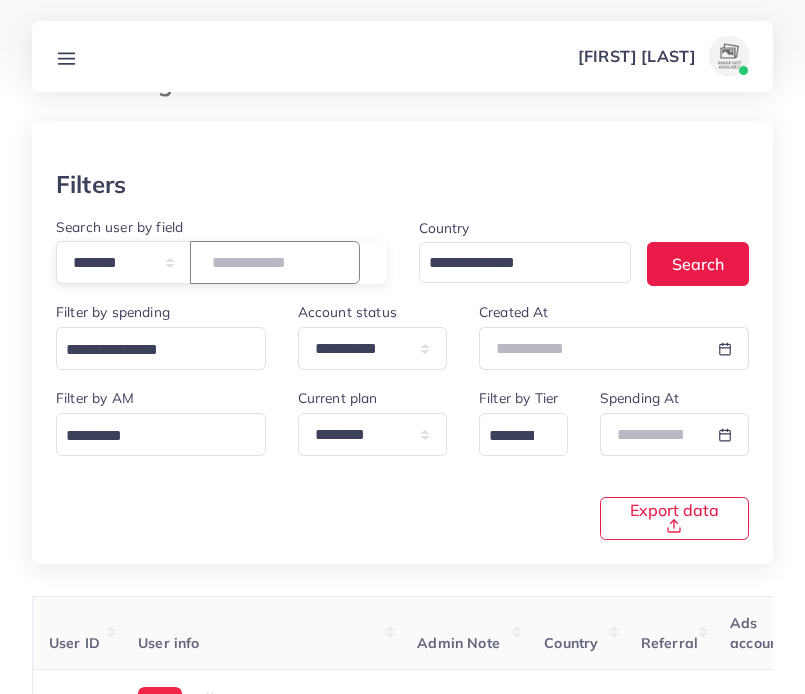 drag, startPoint x: 328, startPoint y: 262, endPoint x: 161, endPoint y: 257, distance: 167.07483 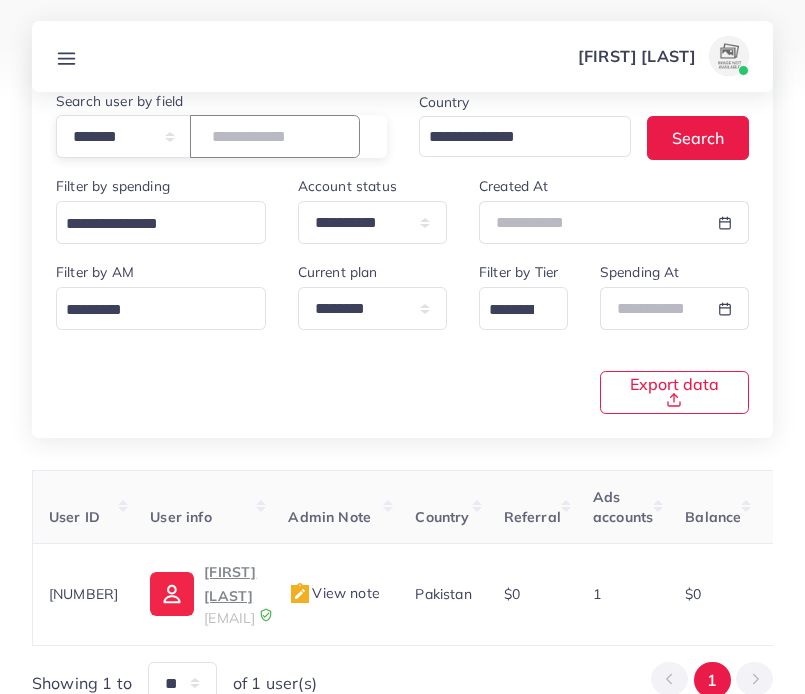 scroll, scrollTop: 210, scrollLeft: 0, axis: vertical 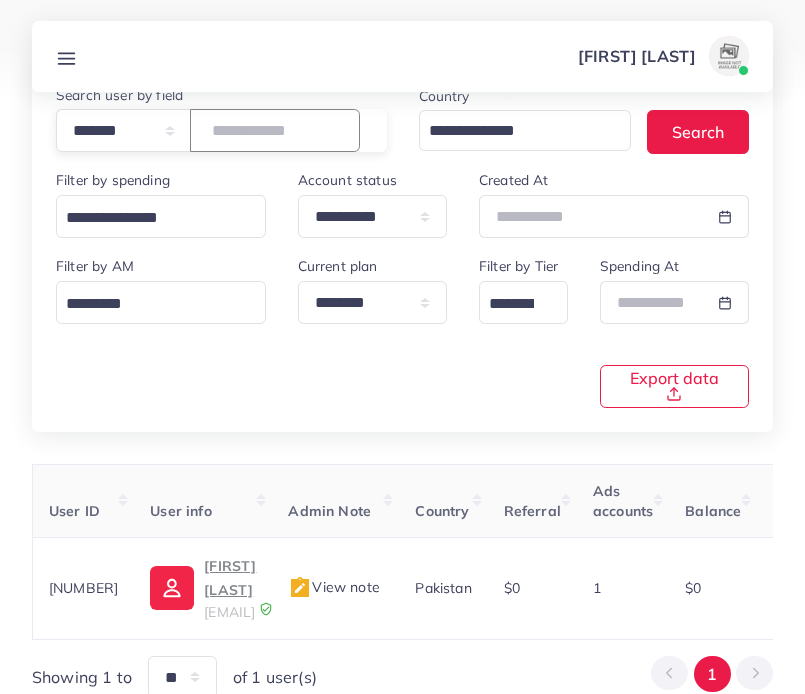 drag, startPoint x: 319, startPoint y: 135, endPoint x: 182, endPoint y: 133, distance: 137.0146 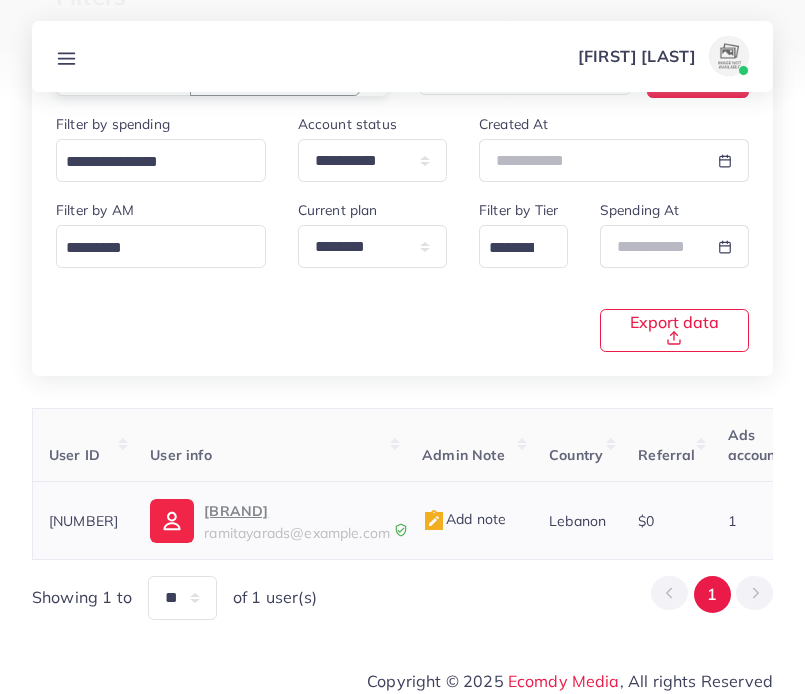 scroll, scrollTop: 245, scrollLeft: 0, axis: vertical 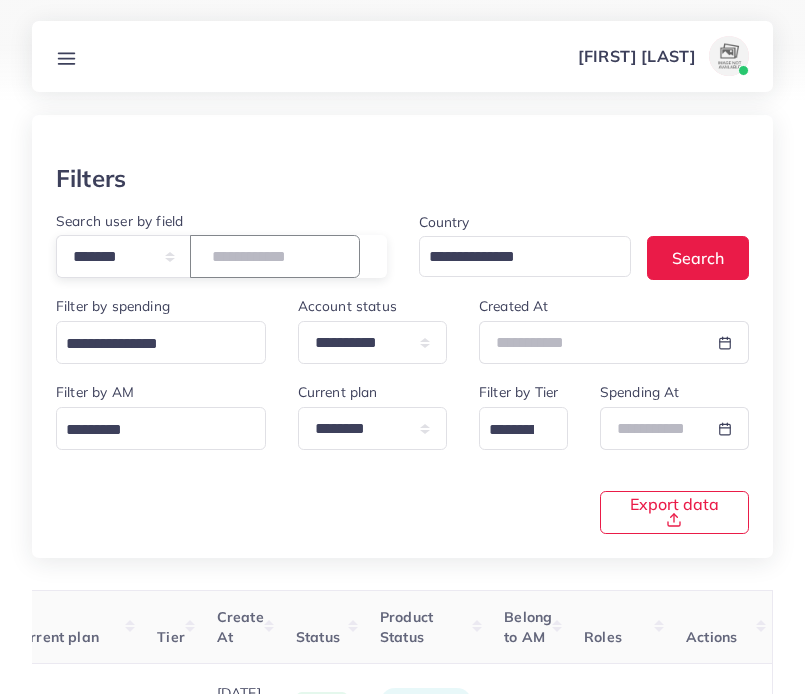 drag, startPoint x: 319, startPoint y: 248, endPoint x: 175, endPoint y: 248, distance: 144 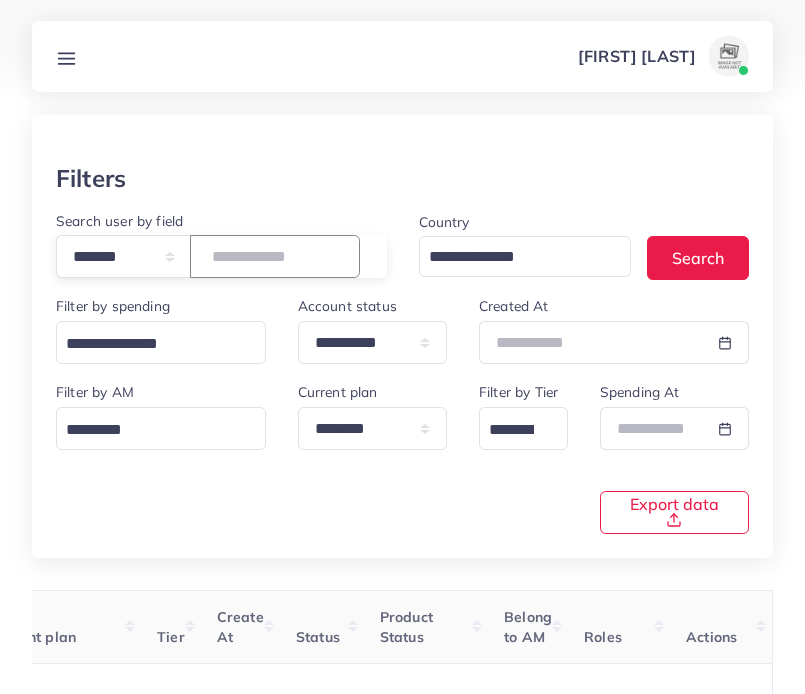 scroll, scrollTop: 0, scrollLeft: 889, axis: horizontal 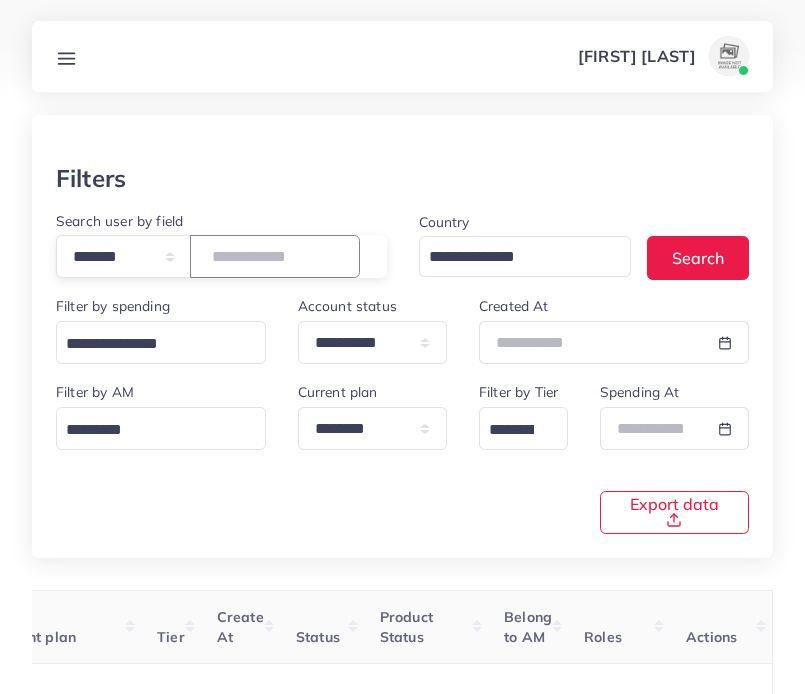 drag, startPoint x: 341, startPoint y: 259, endPoint x: 196, endPoint y: 252, distance: 145.16887 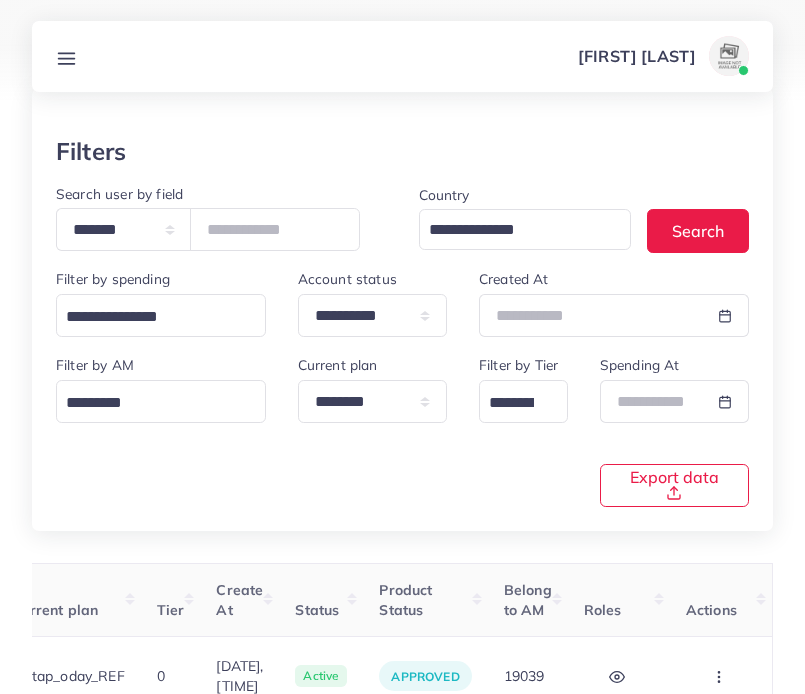scroll, scrollTop: 28, scrollLeft: 0, axis: vertical 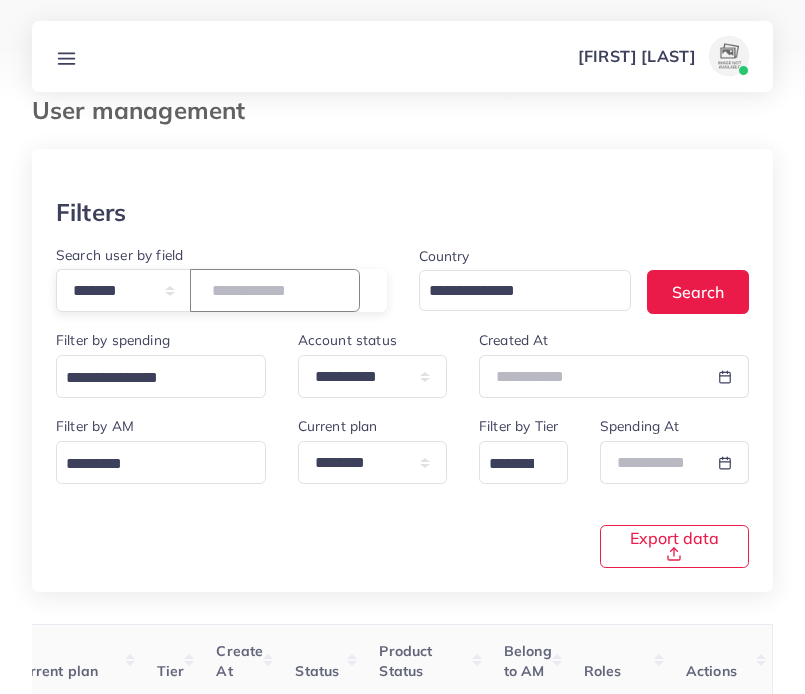 drag, startPoint x: 319, startPoint y: 295, endPoint x: 177, endPoint y: 287, distance: 142.22517 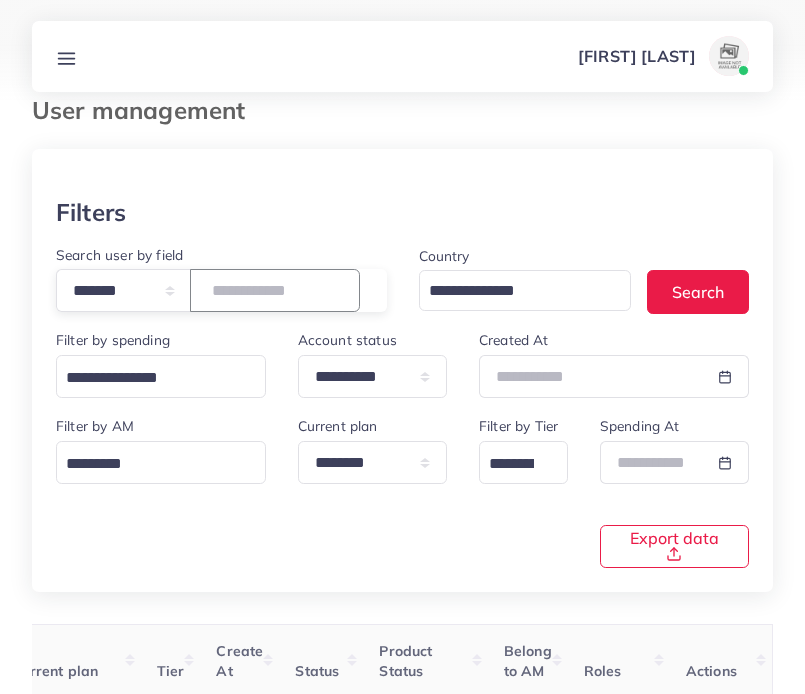 paste 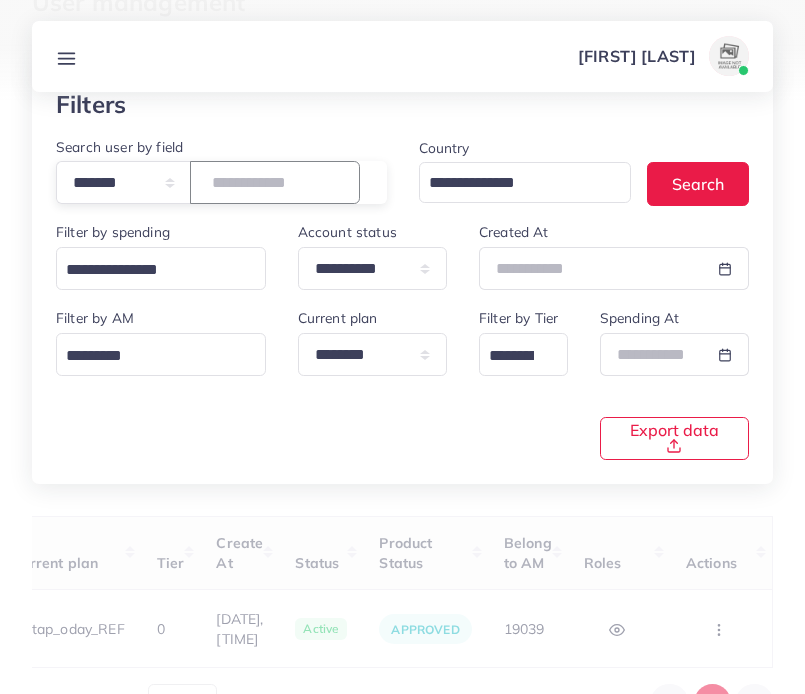 scroll, scrollTop: 163, scrollLeft: 0, axis: vertical 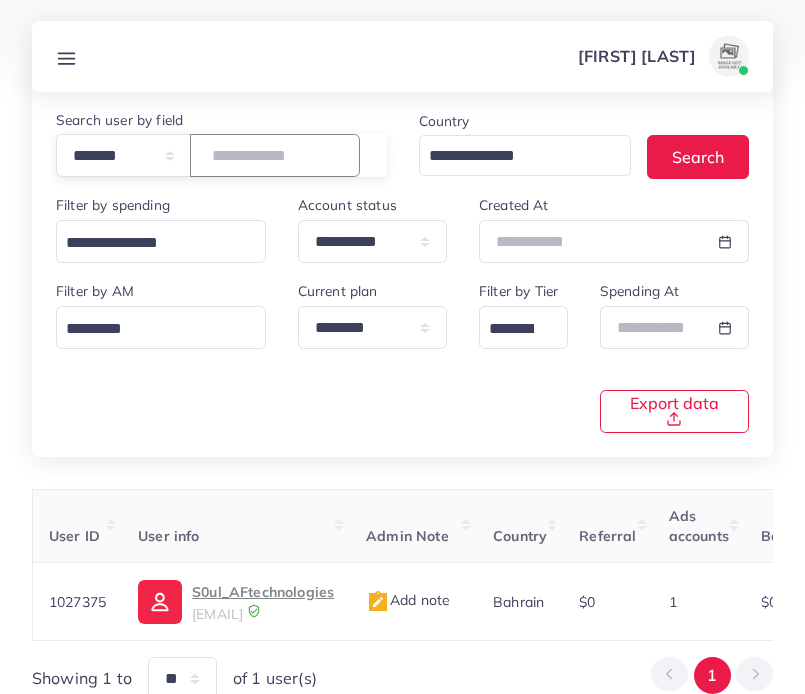 drag, startPoint x: 318, startPoint y: 163, endPoint x: 235, endPoint y: 160, distance: 83.0542 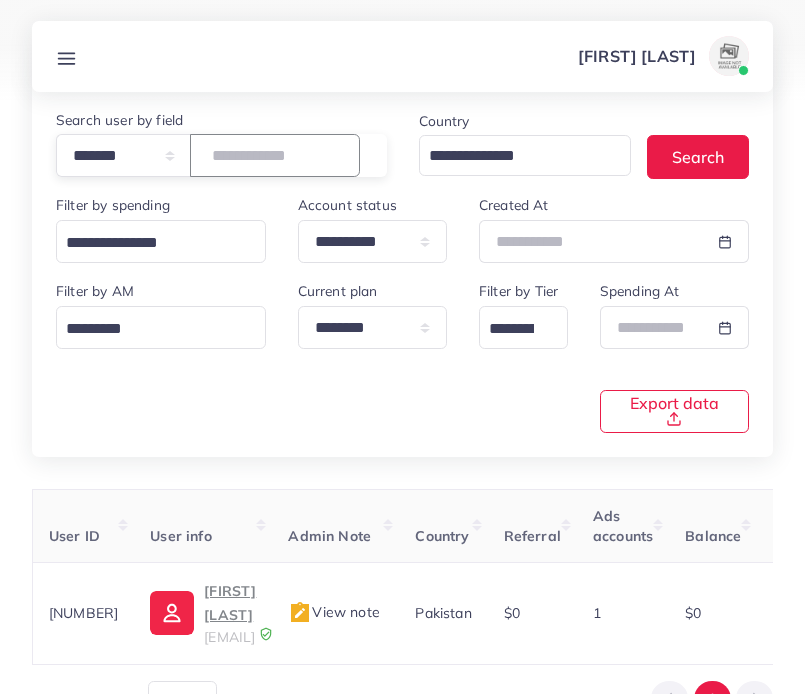 drag, startPoint x: 322, startPoint y: 158, endPoint x: 219, endPoint y: 155, distance: 103.04368 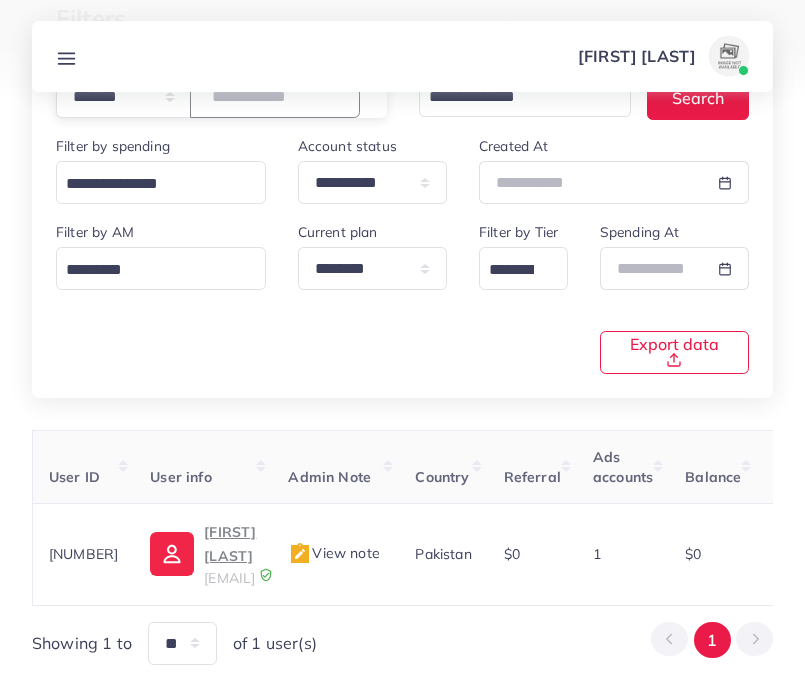 scroll, scrollTop: 265, scrollLeft: 0, axis: vertical 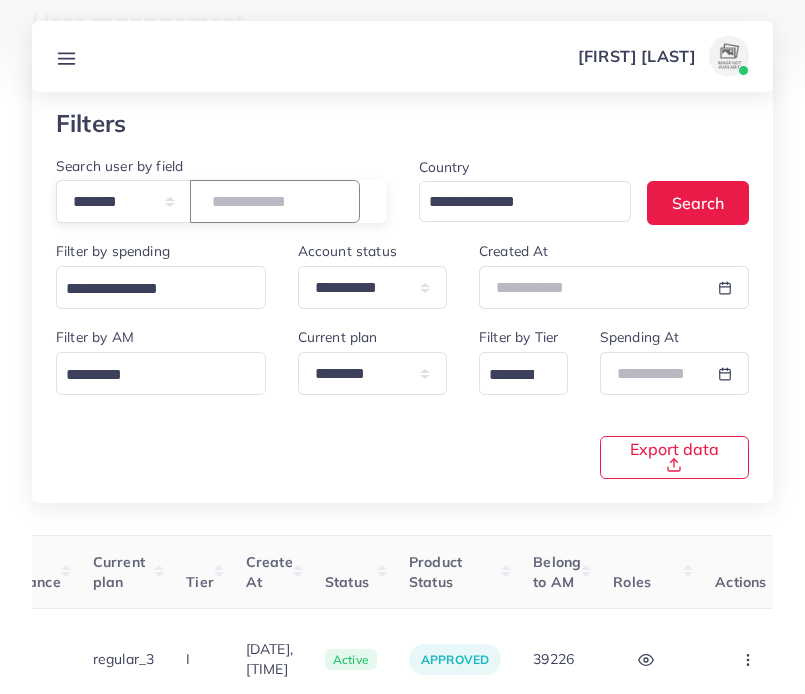 drag, startPoint x: 305, startPoint y: 206, endPoint x: 158, endPoint y: 166, distance: 152.345 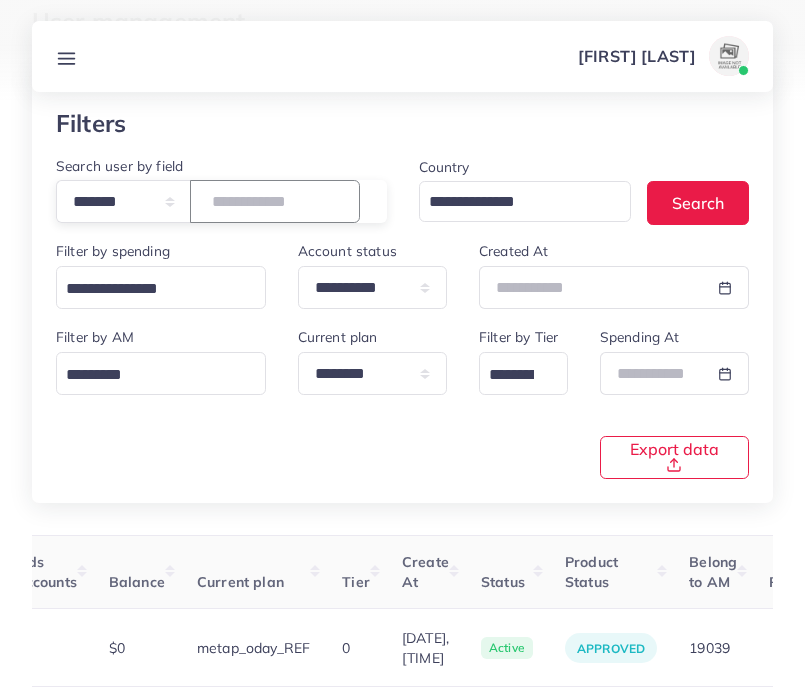 drag, startPoint x: 321, startPoint y: 208, endPoint x: 206, endPoint y: 193, distance: 115.97414 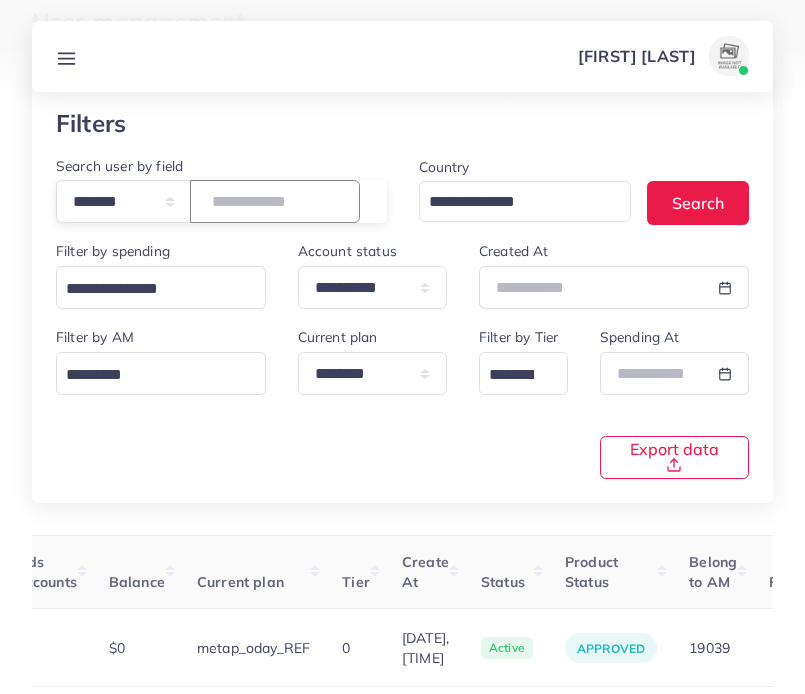 paste 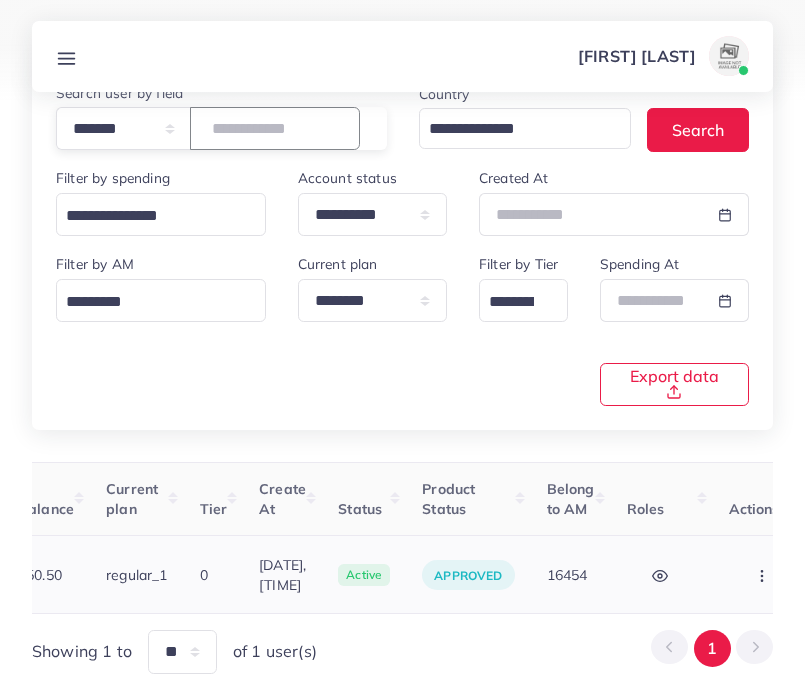 scroll, scrollTop: 192, scrollLeft: 0, axis: vertical 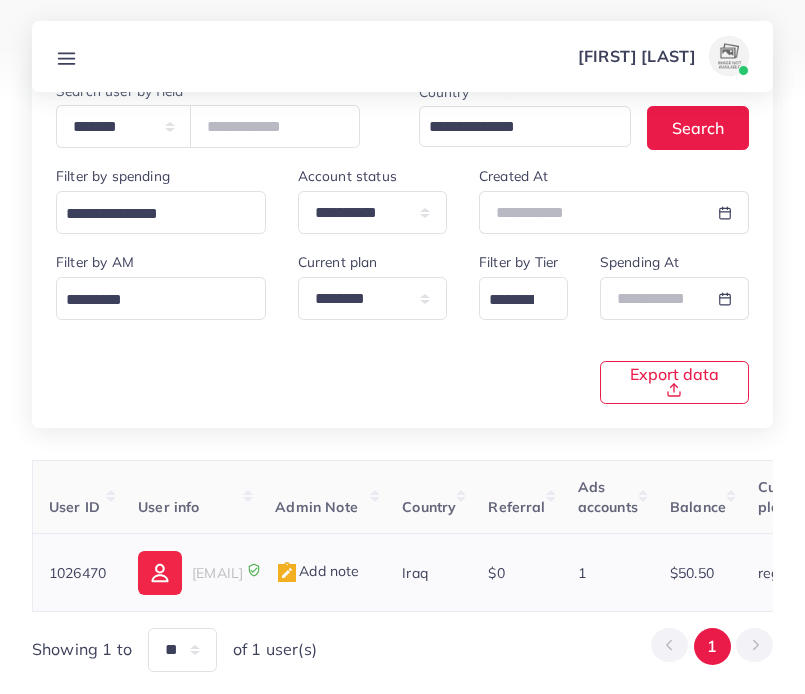 drag, startPoint x: 108, startPoint y: 576, endPoint x: 42, endPoint y: 577, distance: 66.007576 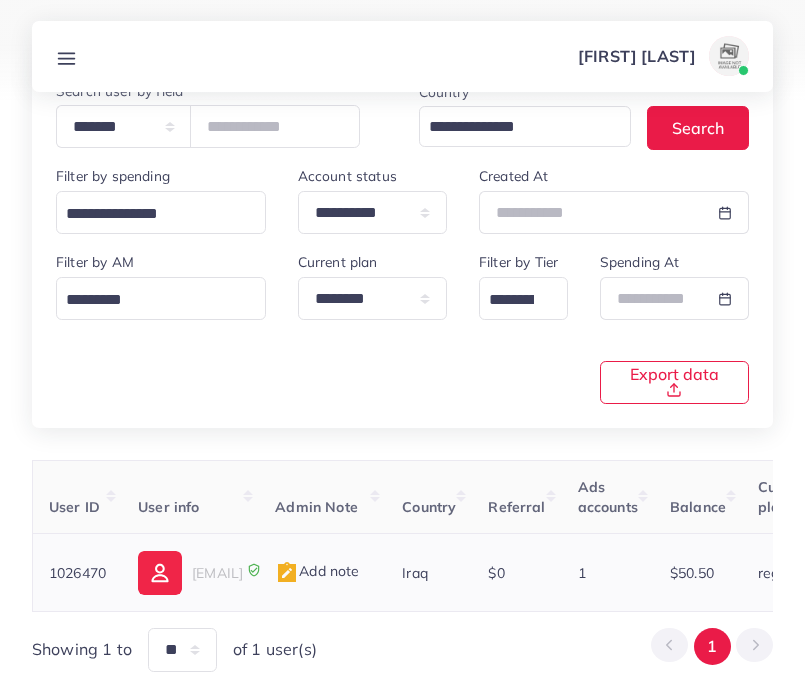 click on "1026470" at bounding box center (78, 573) 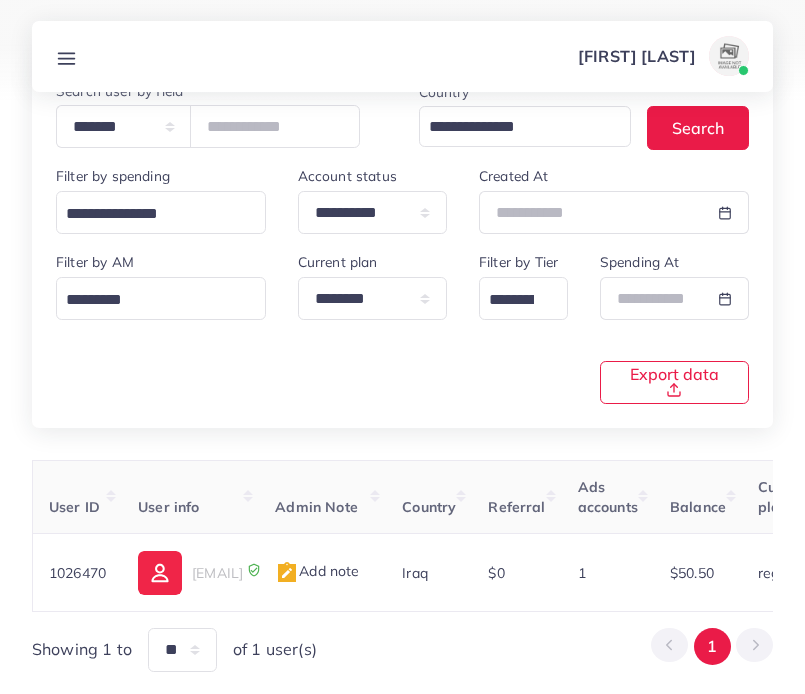 copy on "1026470" 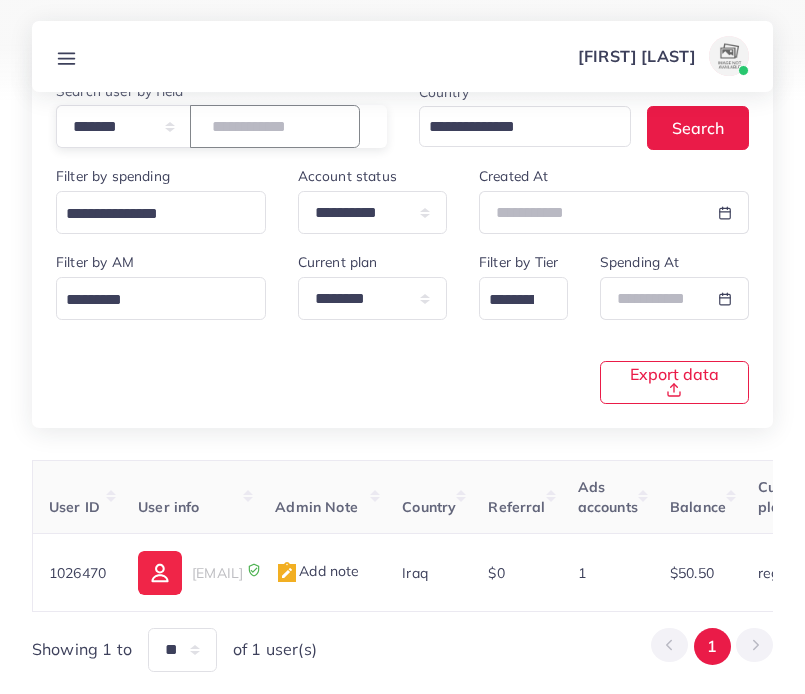 drag, startPoint x: 322, startPoint y: 136, endPoint x: 208, endPoint y: 113, distance: 116.297035 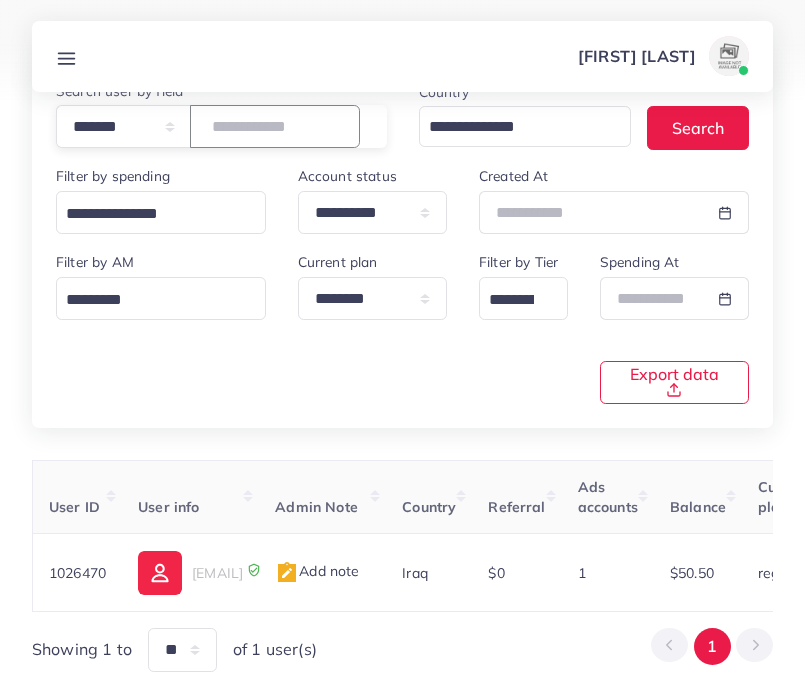 click on "**********" at bounding box center (221, 126) 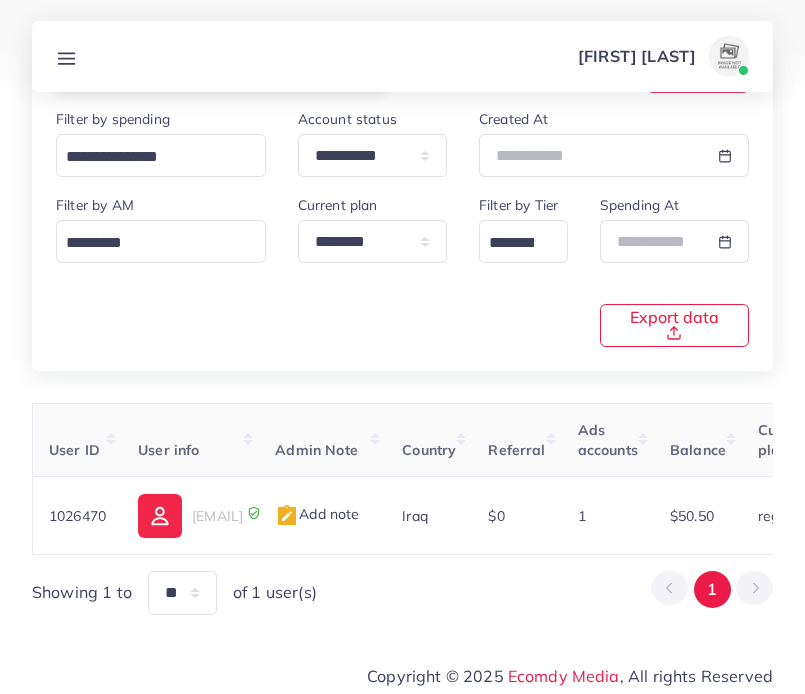 scroll, scrollTop: 265, scrollLeft: 0, axis: vertical 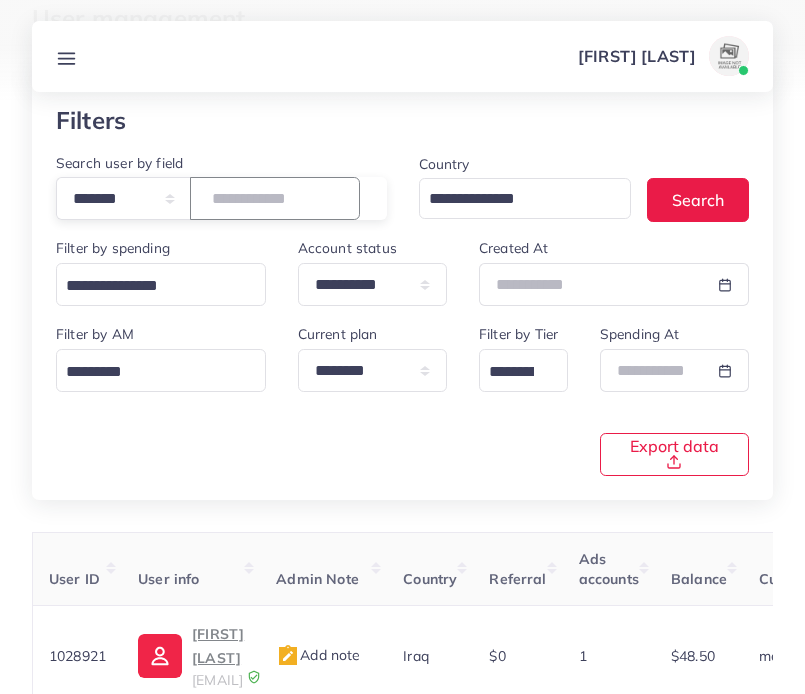 drag, startPoint x: 338, startPoint y: 193, endPoint x: 151, endPoint y: 193, distance: 187 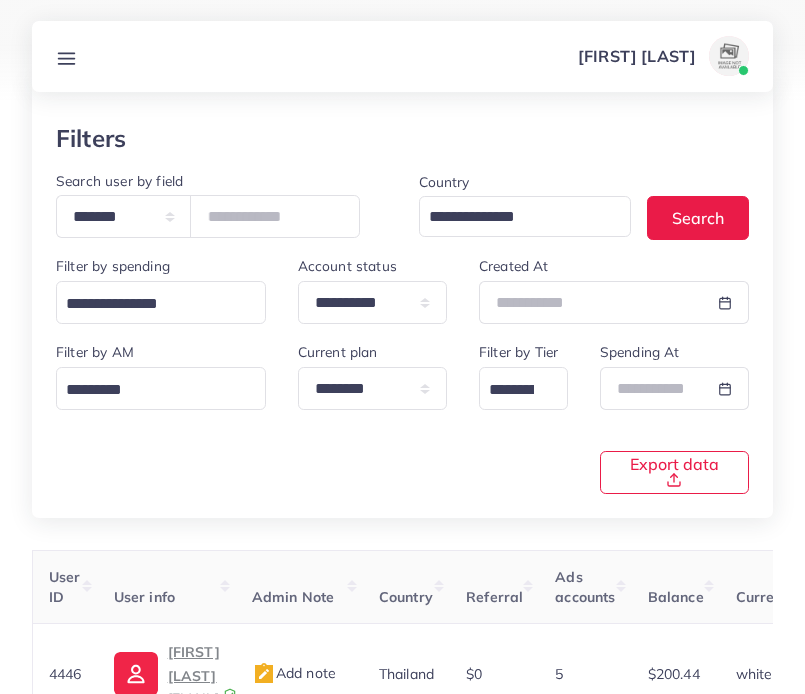scroll, scrollTop: 51, scrollLeft: 0, axis: vertical 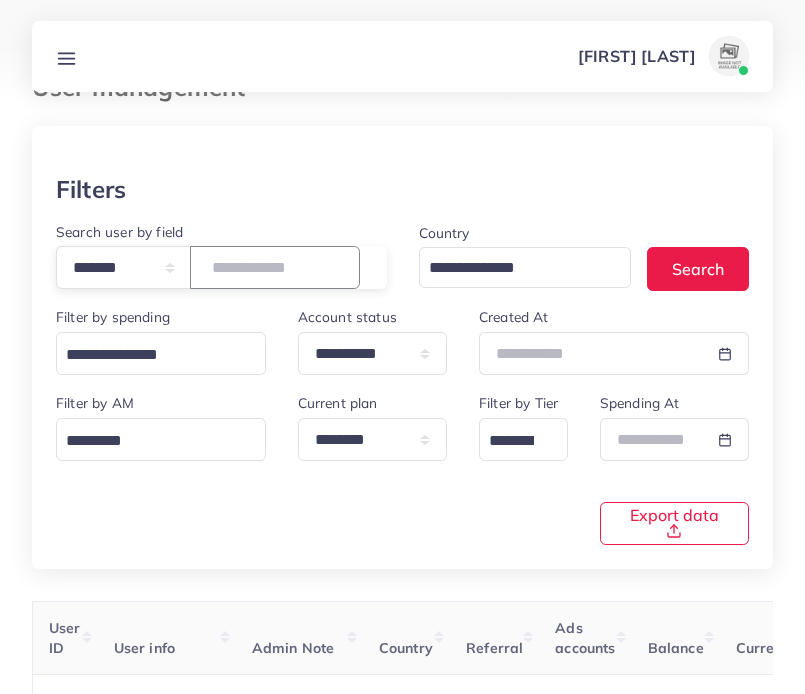 drag, startPoint x: 283, startPoint y: 267, endPoint x: 195, endPoint y: 266, distance: 88.005684 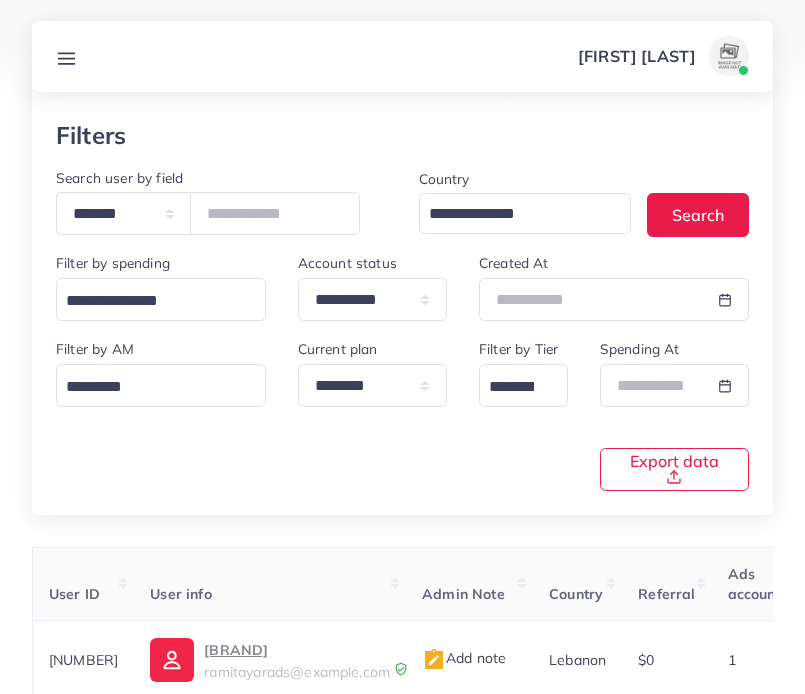 scroll, scrollTop: 66, scrollLeft: 0, axis: vertical 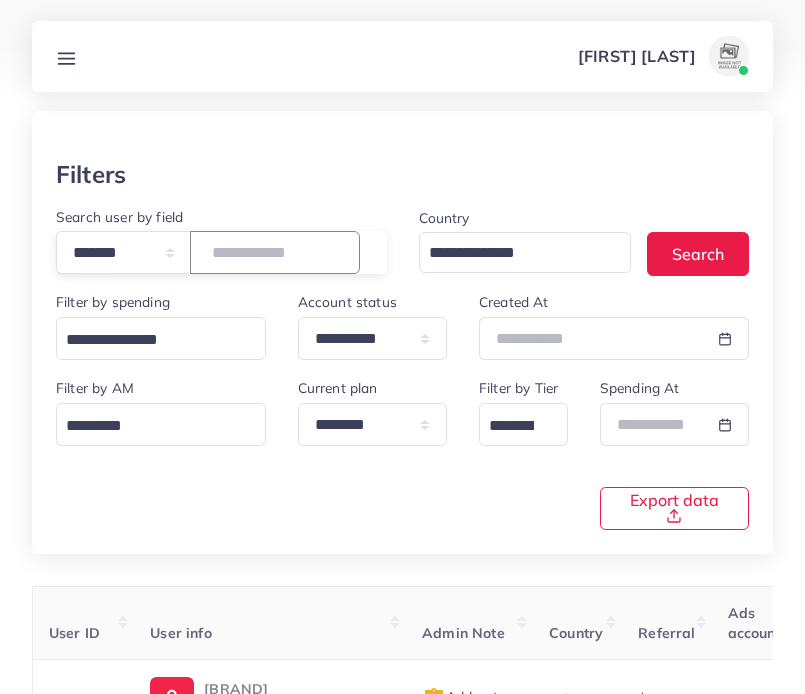 drag, startPoint x: 317, startPoint y: 260, endPoint x: 189, endPoint y: 260, distance: 128 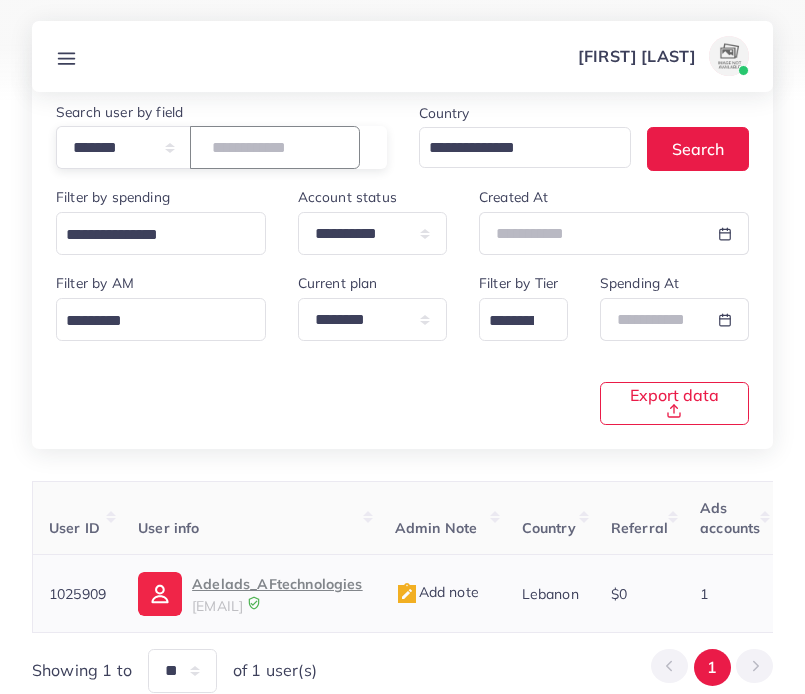 scroll, scrollTop: 217, scrollLeft: 0, axis: vertical 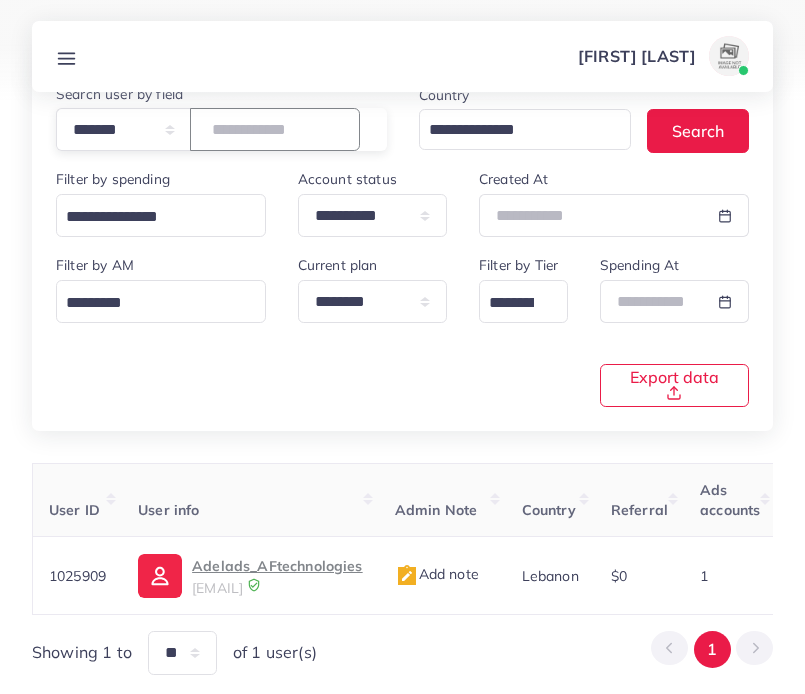 drag, startPoint x: 321, startPoint y: 127, endPoint x: 183, endPoint y: 123, distance: 138.05795 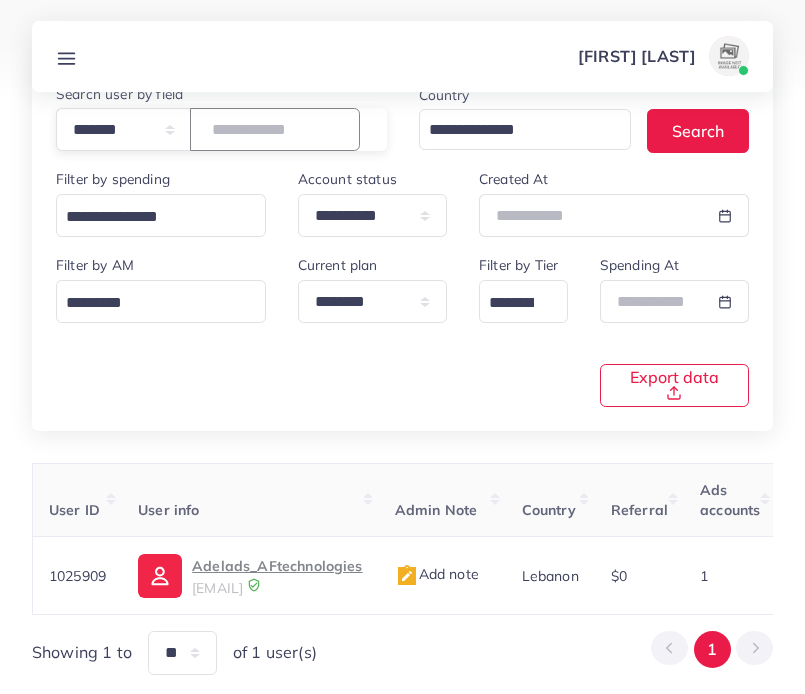 paste 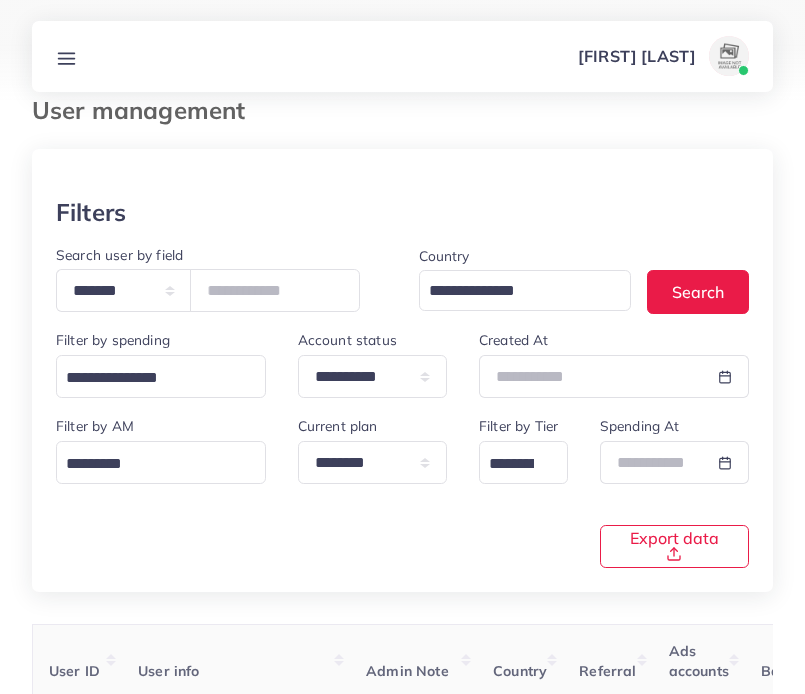 scroll, scrollTop: 0, scrollLeft: 0, axis: both 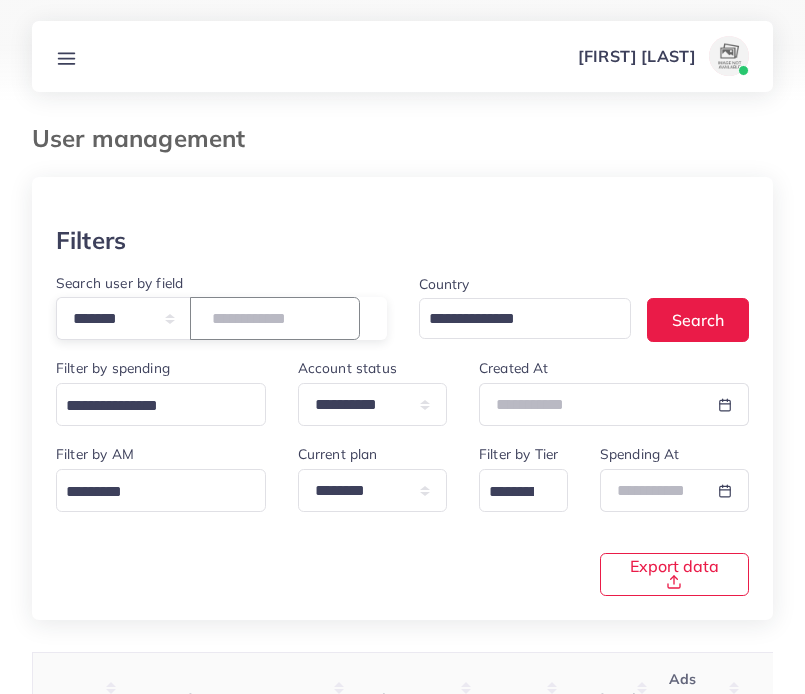 drag, startPoint x: 336, startPoint y: 316, endPoint x: 97, endPoint y: 301, distance: 239.47025 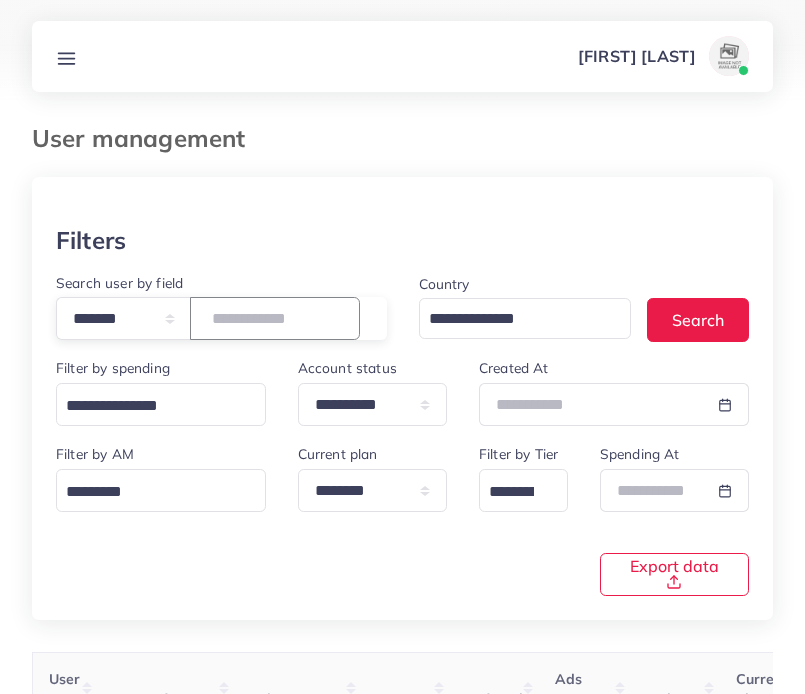drag, startPoint x: 331, startPoint y: 314, endPoint x: 135, endPoint y: 313, distance: 196.00255 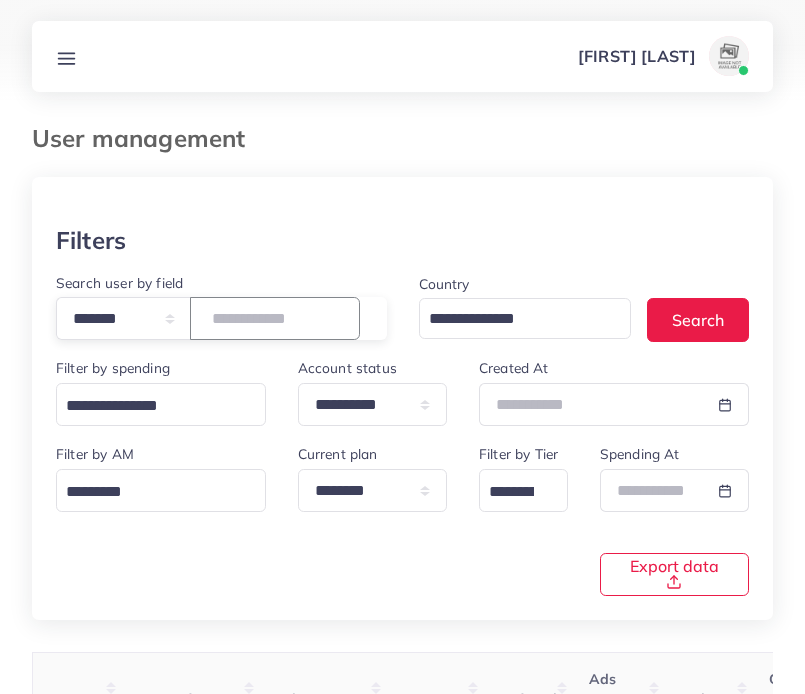 drag, startPoint x: 326, startPoint y: 318, endPoint x: 171, endPoint y: 317, distance: 155.00322 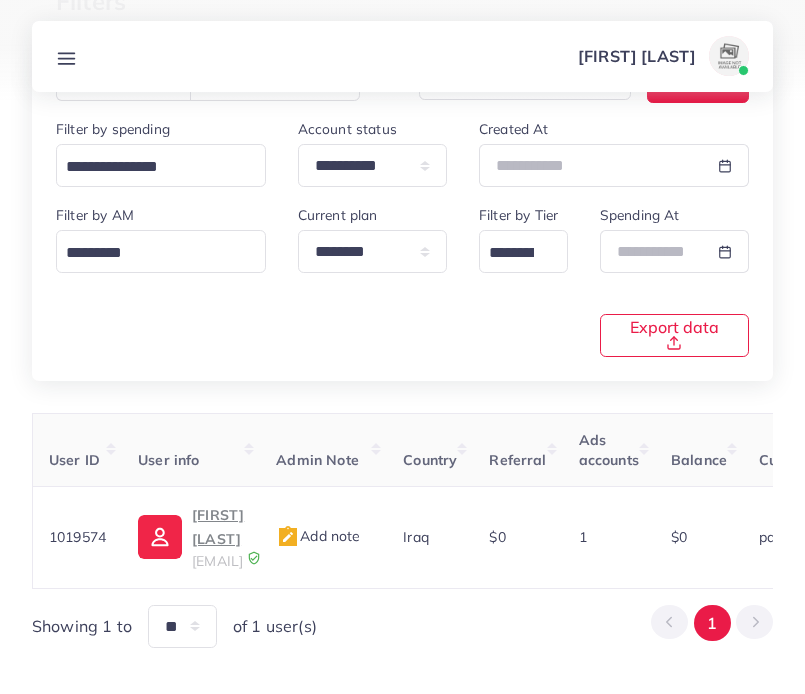 scroll, scrollTop: 265, scrollLeft: 0, axis: vertical 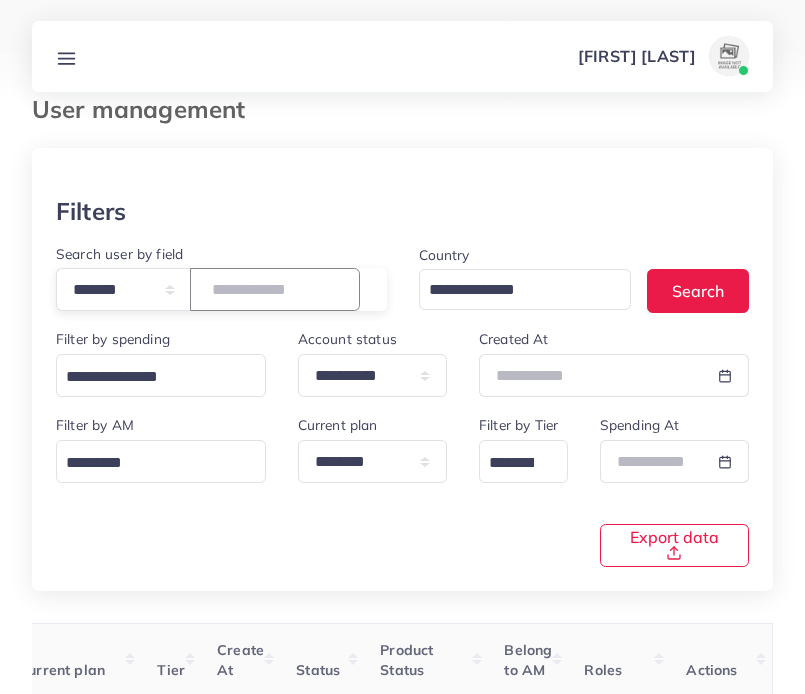 drag, startPoint x: 324, startPoint y: 288, endPoint x: 218, endPoint y: 288, distance: 106 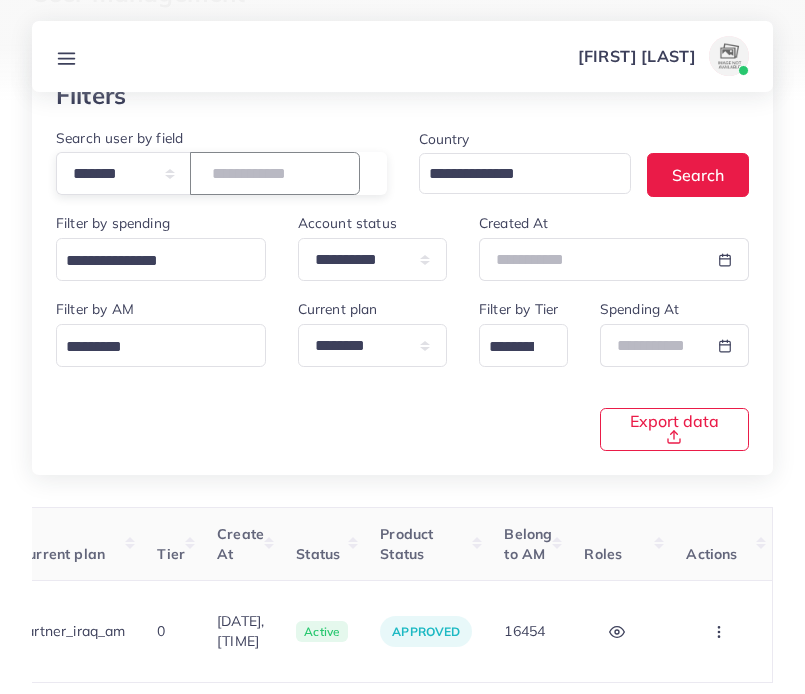 scroll, scrollTop: 174, scrollLeft: 0, axis: vertical 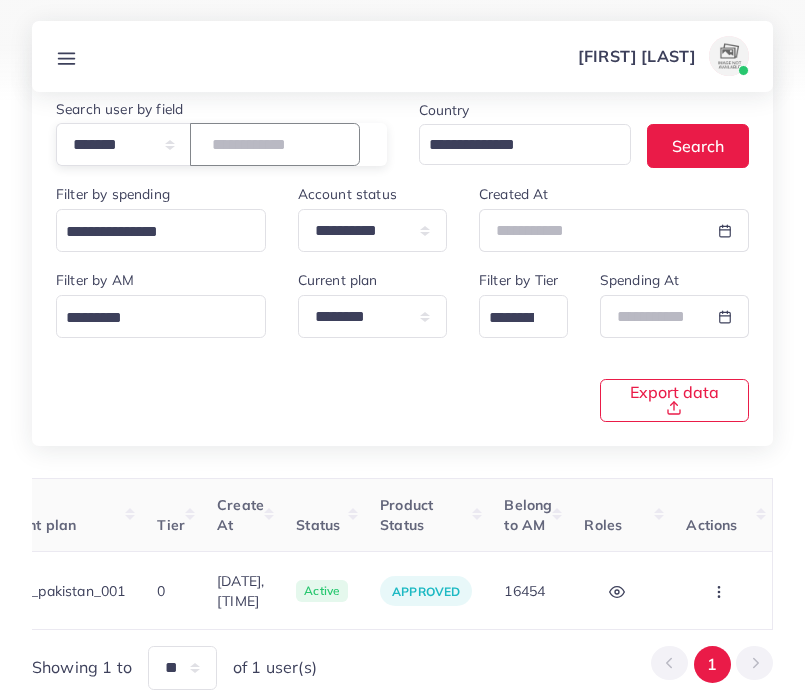 drag, startPoint x: 303, startPoint y: 137, endPoint x: 211, endPoint y: 136, distance: 92.00543 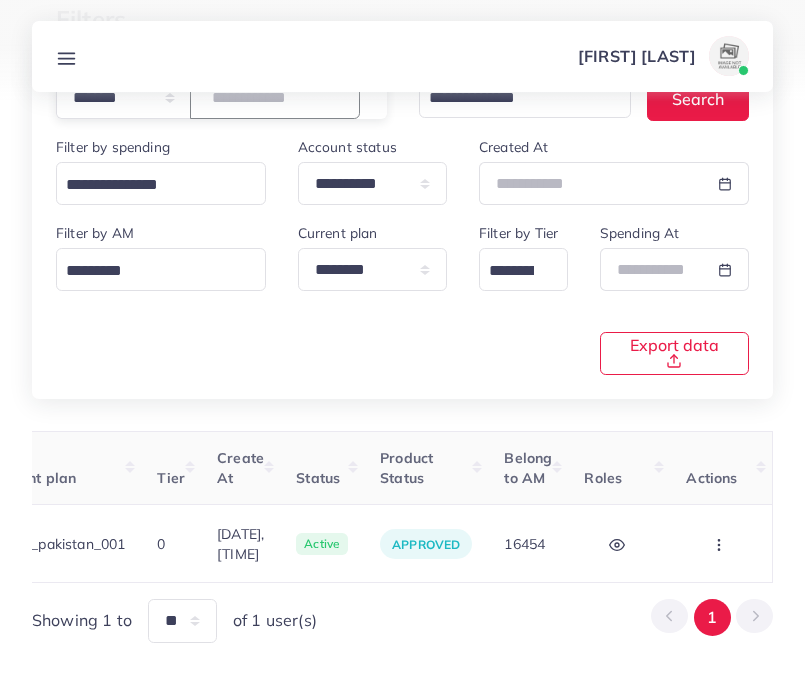 scroll, scrollTop: 265, scrollLeft: 0, axis: vertical 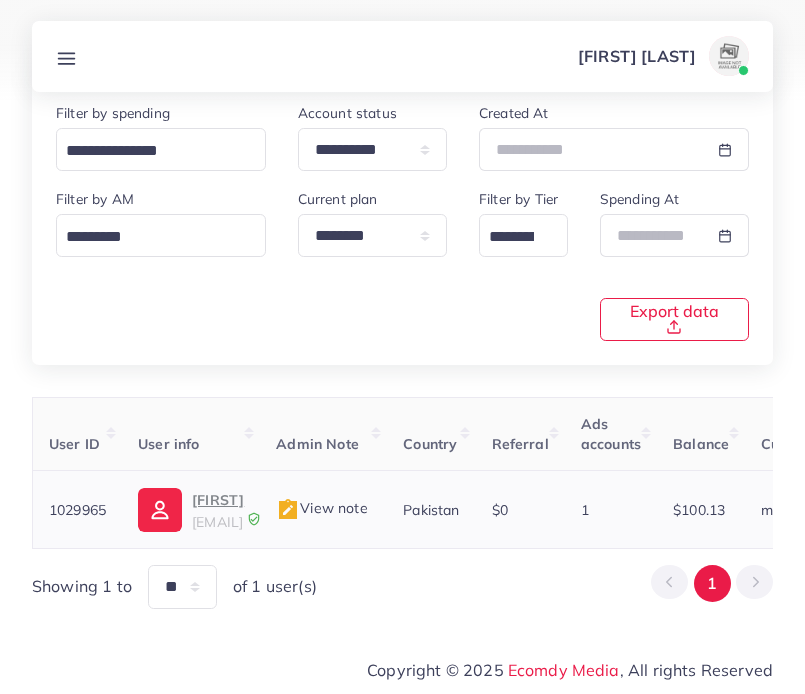 drag, startPoint x: 114, startPoint y: 503, endPoint x: 51, endPoint y: 503, distance: 63 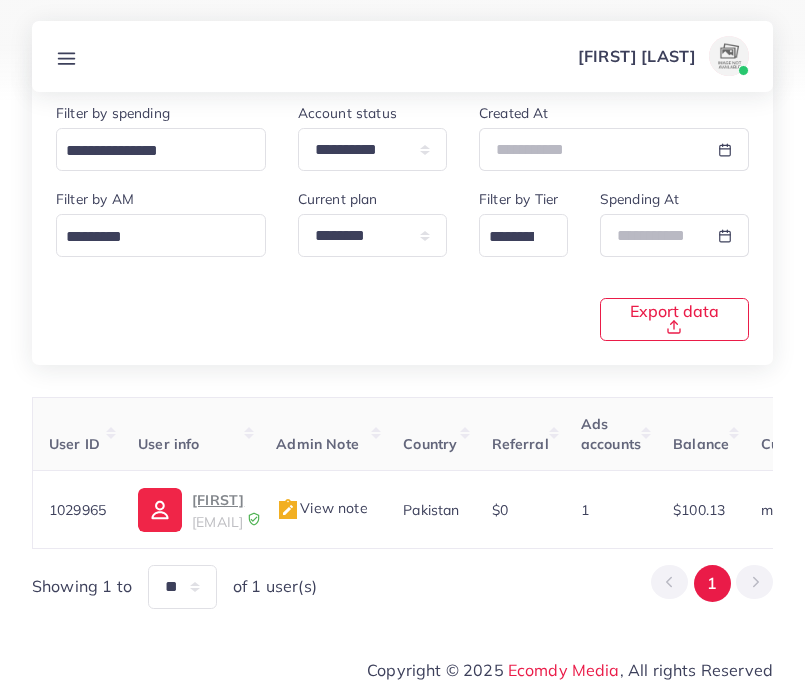 copy on "1029965" 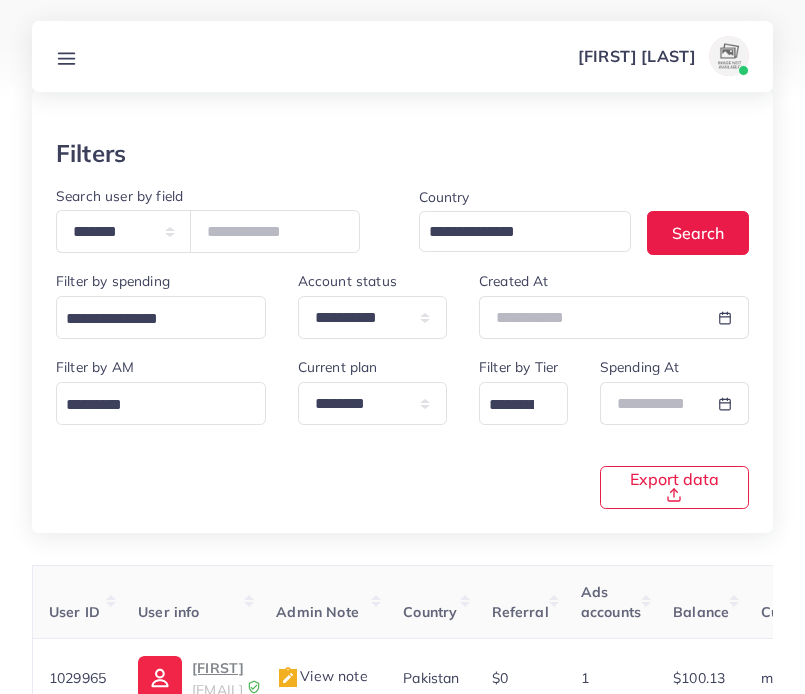 scroll, scrollTop: 36, scrollLeft: 0, axis: vertical 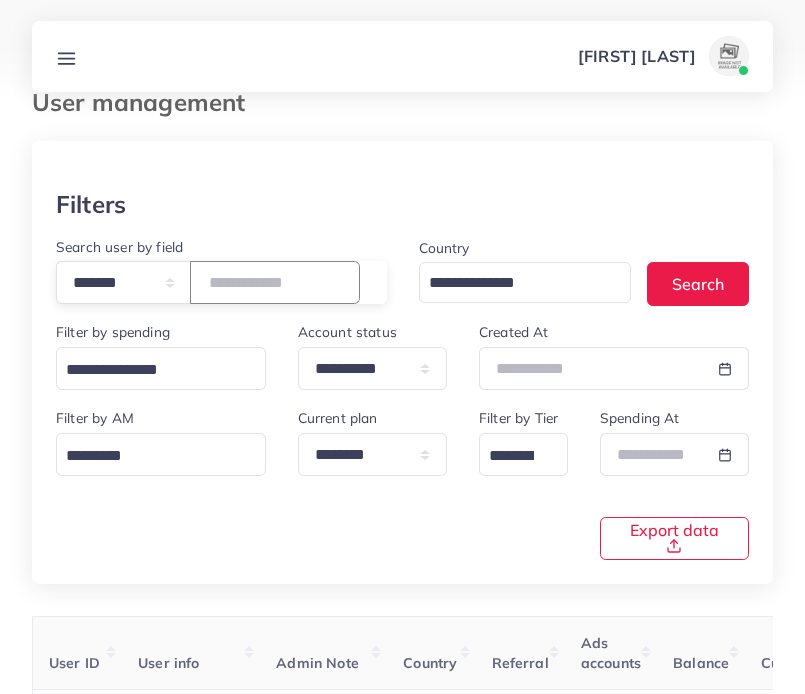 drag, startPoint x: 322, startPoint y: 279, endPoint x: 133, endPoint y: 273, distance: 189.09521 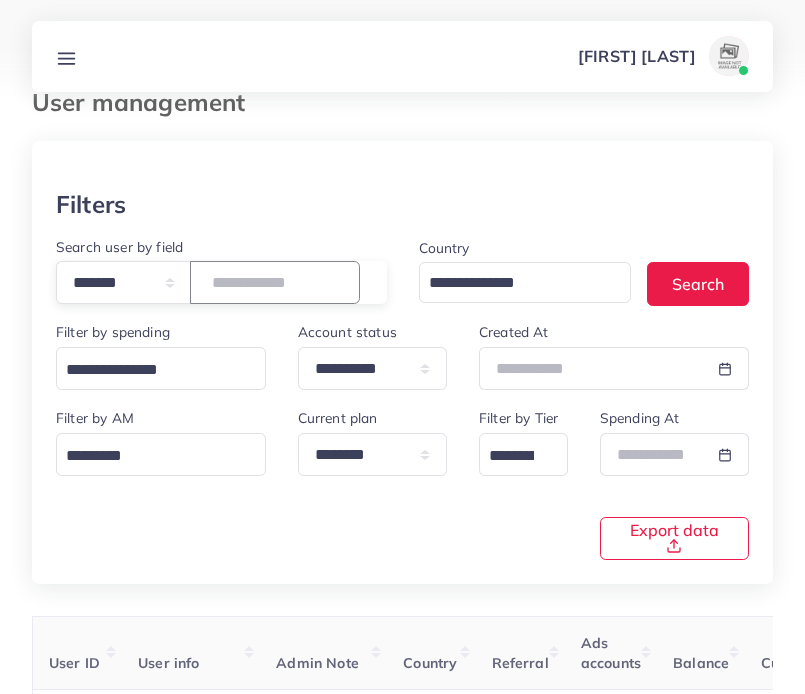 click on "**********" at bounding box center (221, 282) 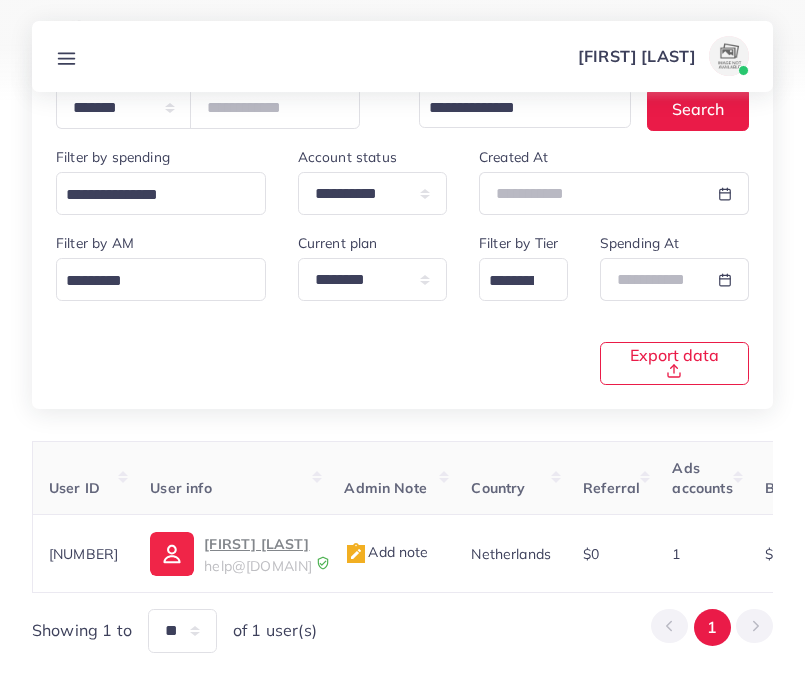 scroll, scrollTop: 148, scrollLeft: 0, axis: vertical 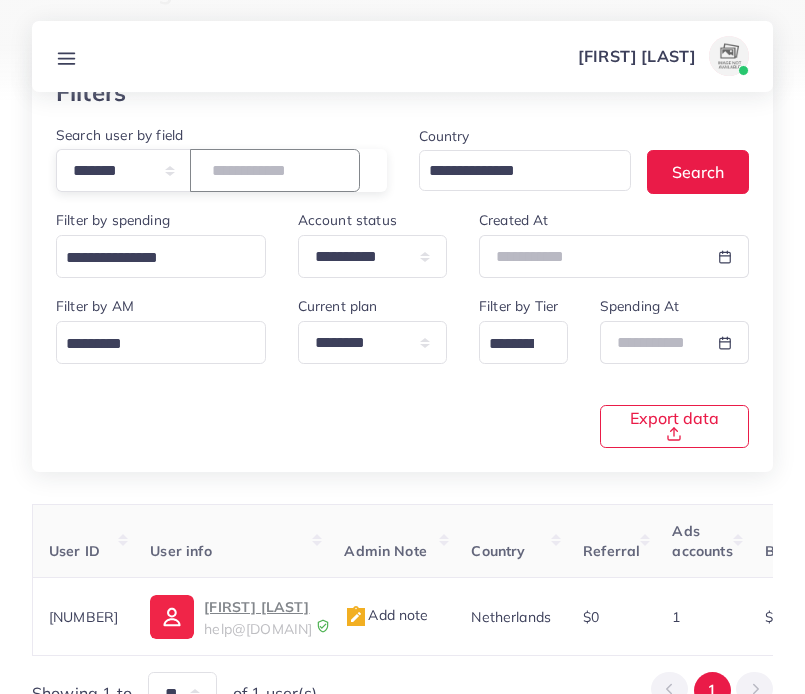 drag, startPoint x: 277, startPoint y: 173, endPoint x: 192, endPoint y: 168, distance: 85.146935 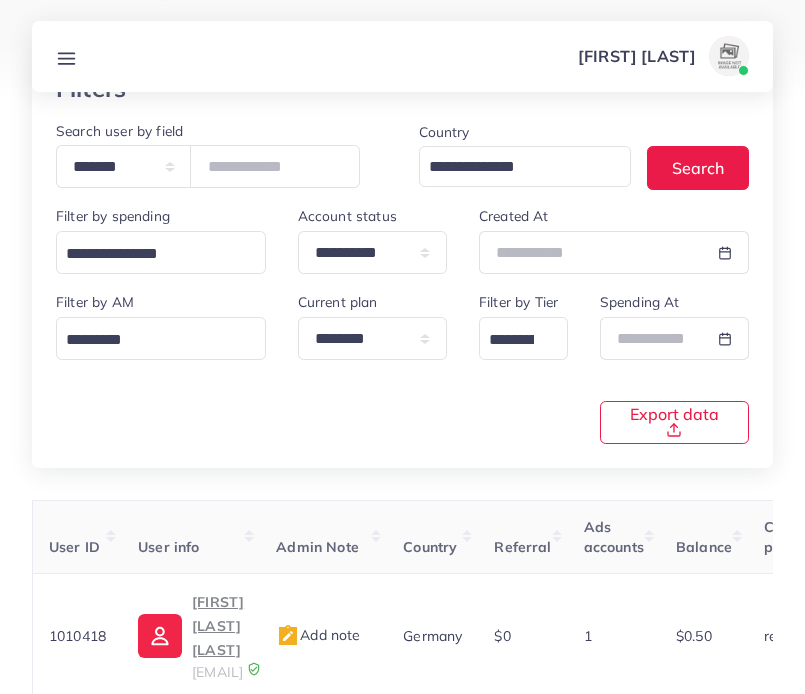 scroll, scrollTop: 77, scrollLeft: 0, axis: vertical 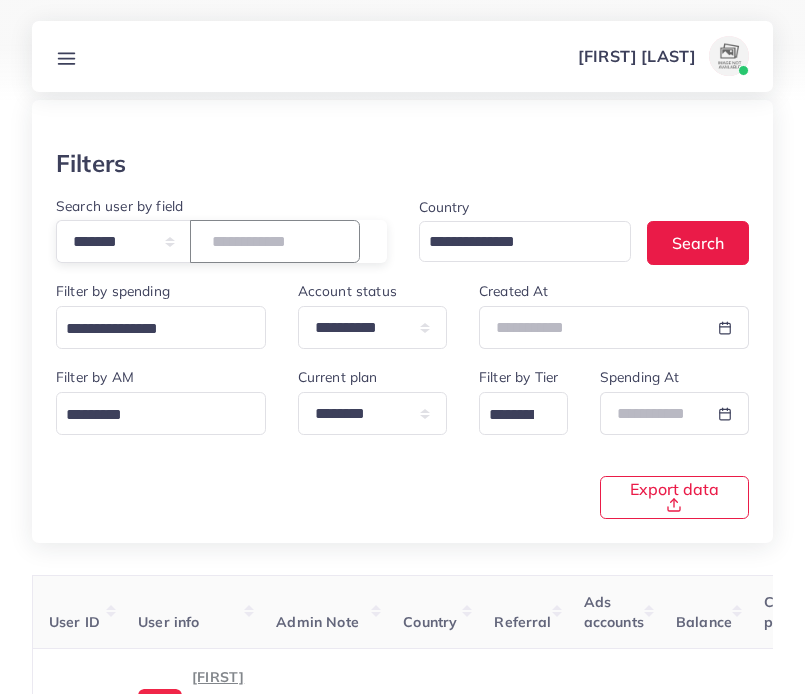 drag, startPoint x: 317, startPoint y: 235, endPoint x: 185, endPoint y: 235, distance: 132 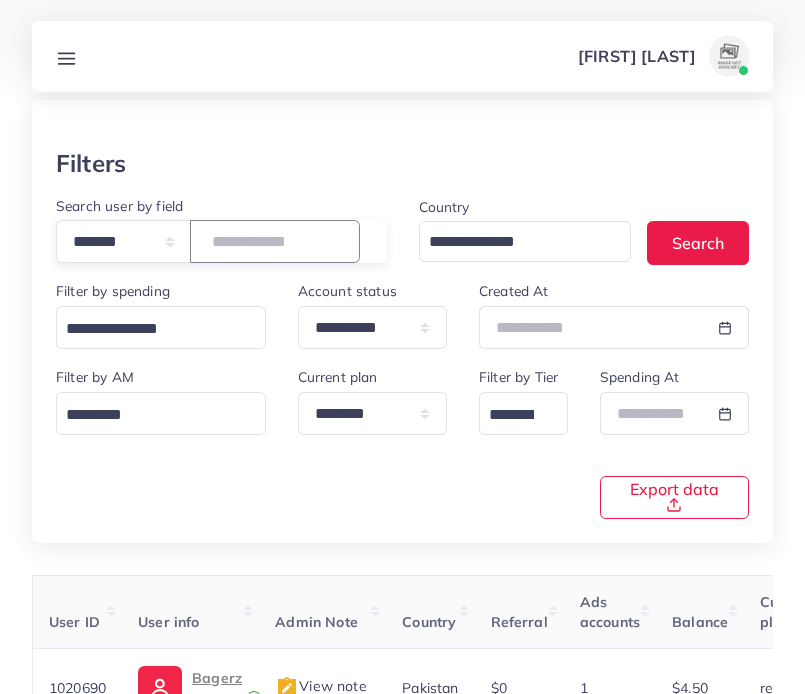 click on "*******" at bounding box center (275, 241) 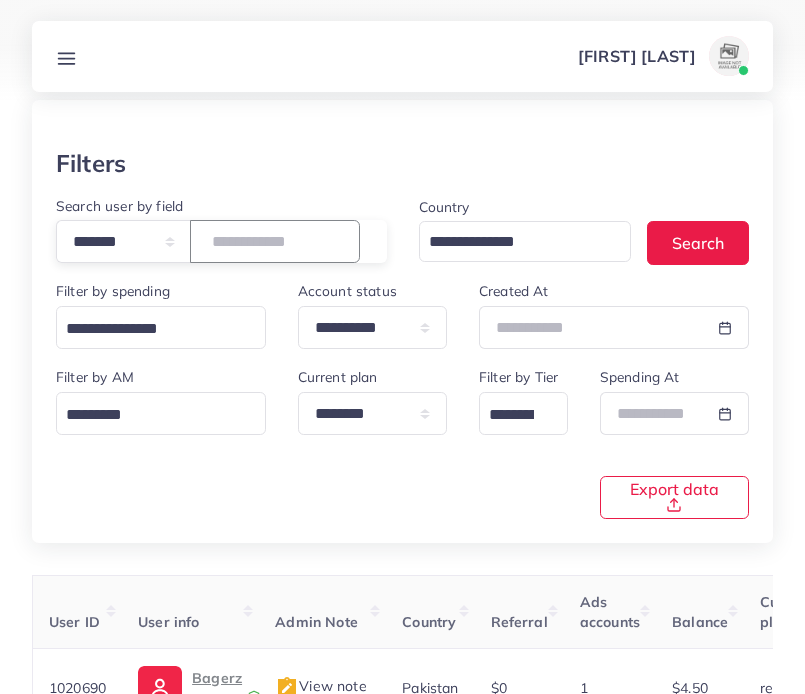 paste on "*****" 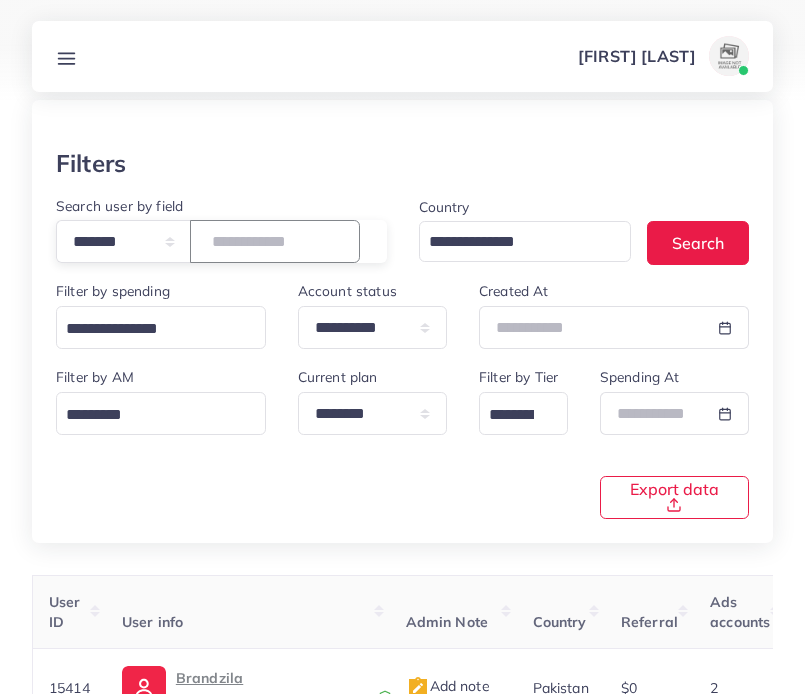 drag, startPoint x: 301, startPoint y: 253, endPoint x: 165, endPoint y: 245, distance: 136.23509 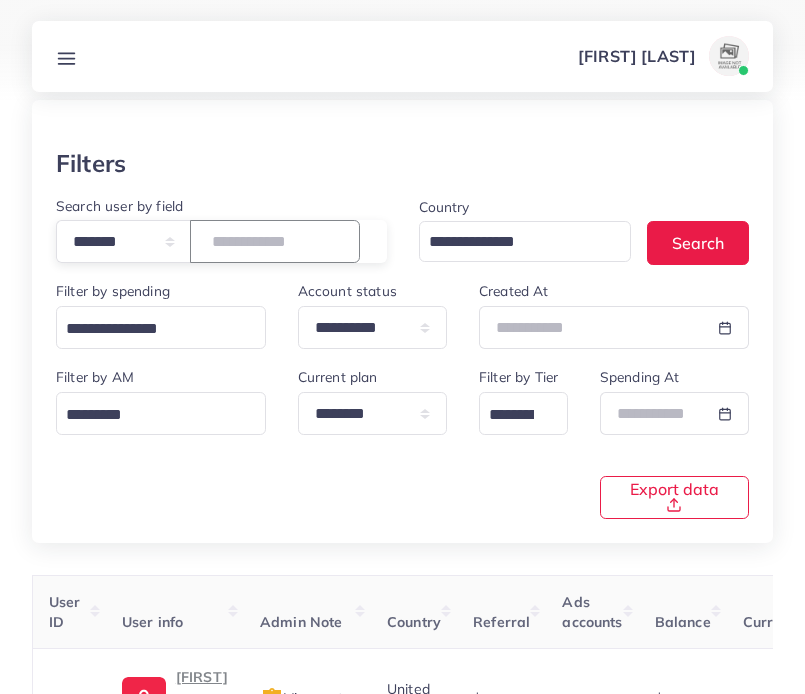 click on "*****" at bounding box center (275, 241) 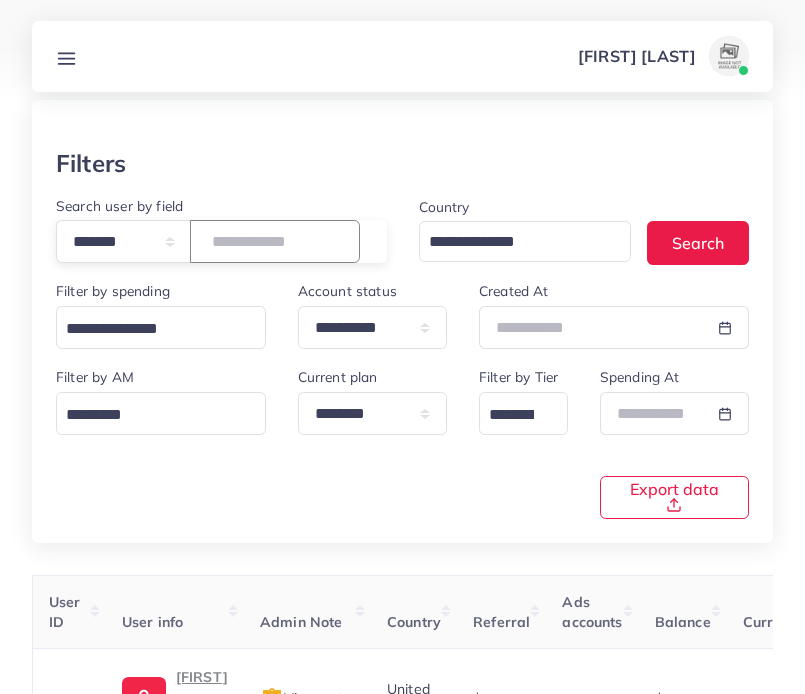 click on "*****" at bounding box center [275, 241] 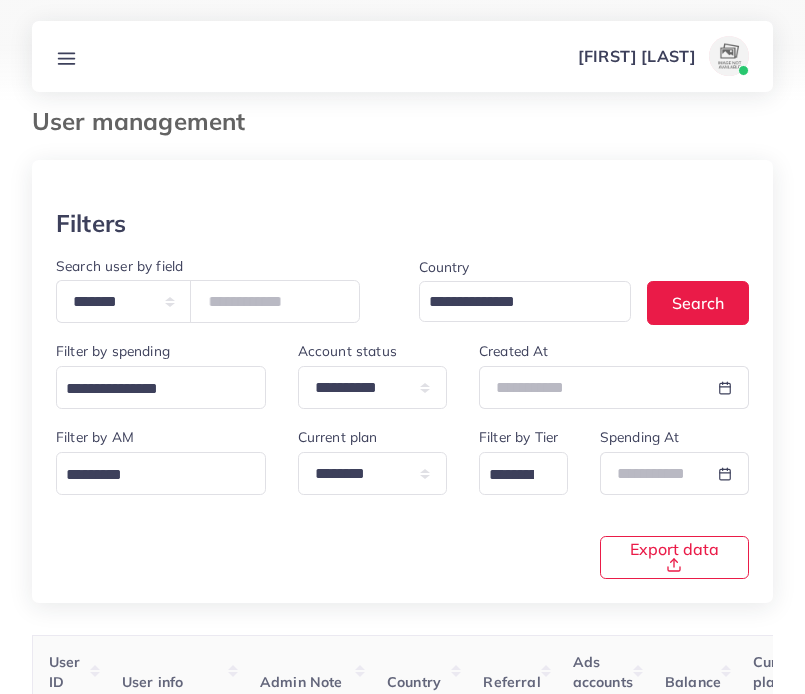 scroll, scrollTop: 0, scrollLeft: 0, axis: both 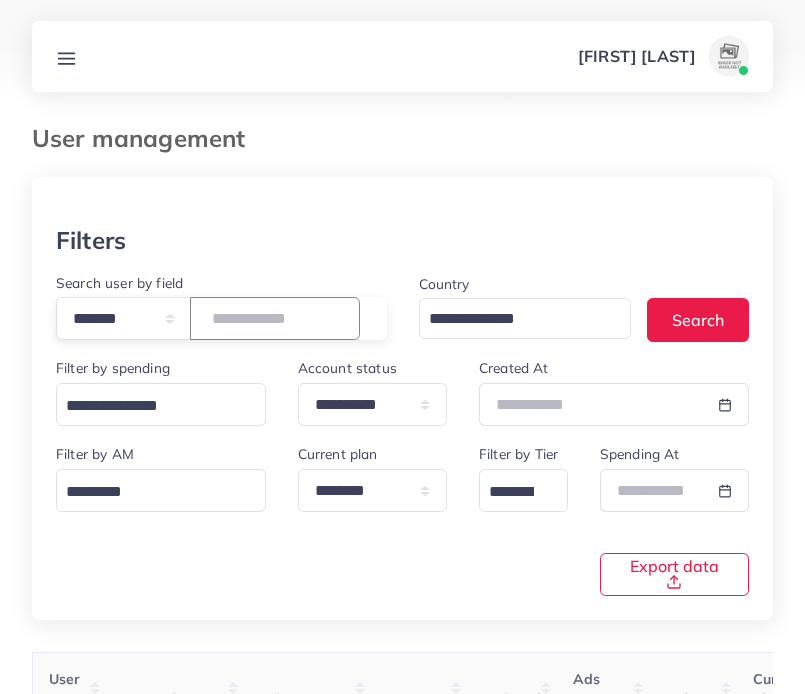 drag, startPoint x: 312, startPoint y: 316, endPoint x: 181, endPoint y: 310, distance: 131.13733 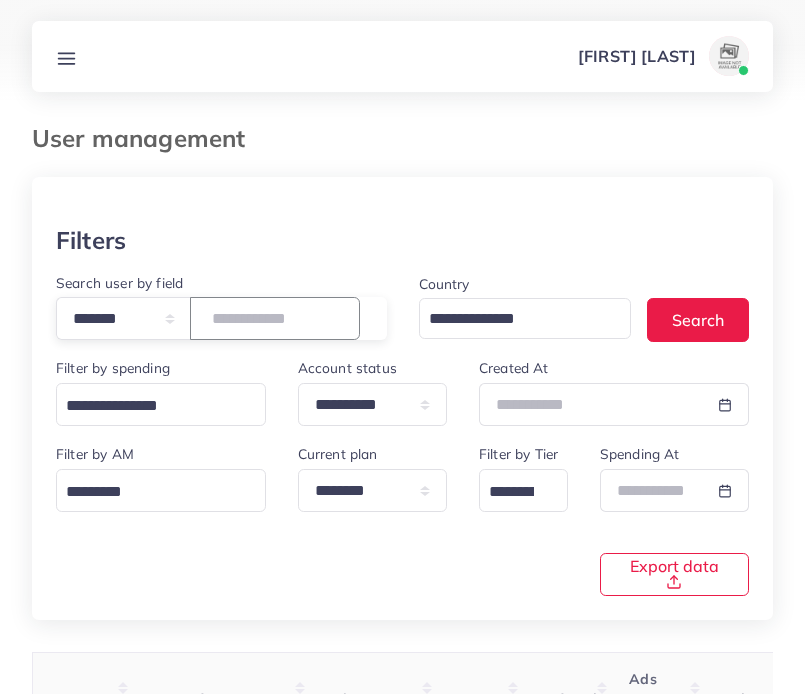 drag, startPoint x: 319, startPoint y: 326, endPoint x: 181, endPoint y: 292, distance: 142.12671 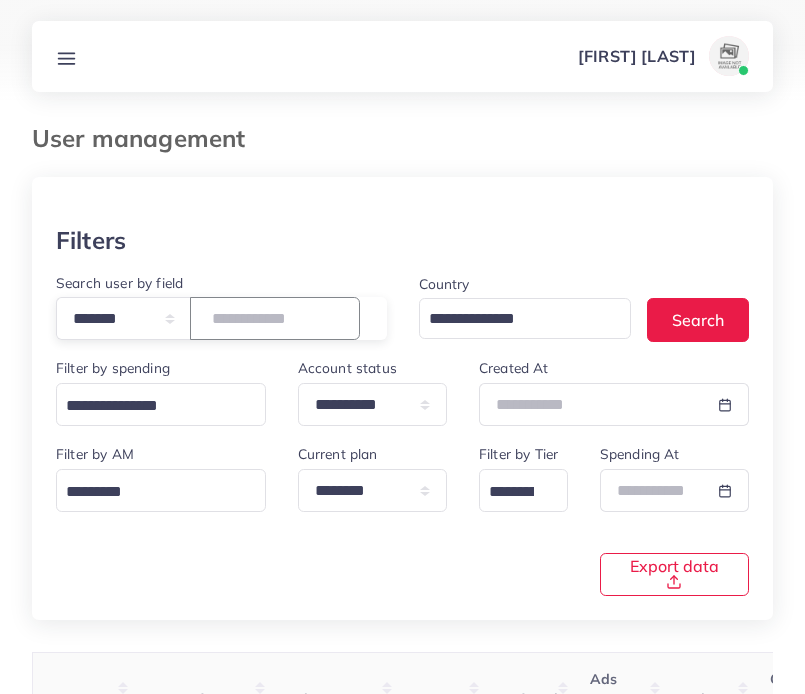click on "*******" at bounding box center [275, 318] 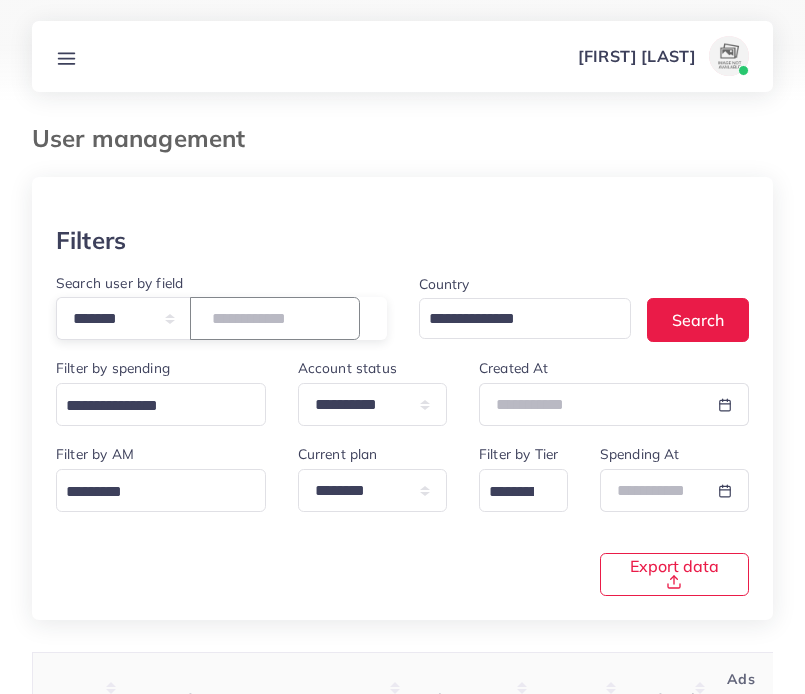 click on "*******" at bounding box center [275, 318] 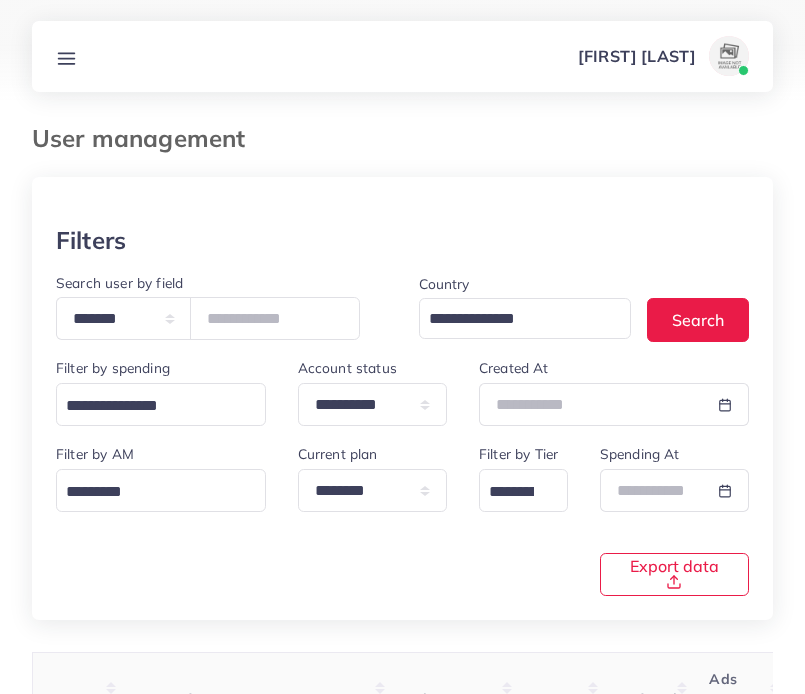 scroll, scrollTop: 265, scrollLeft: 0, axis: vertical 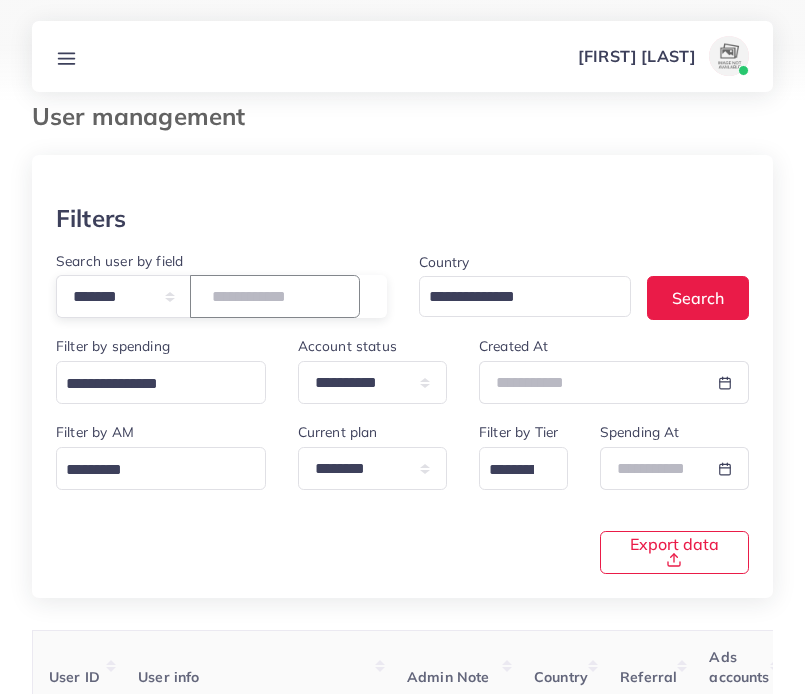 click on "*******" at bounding box center (275, 296) 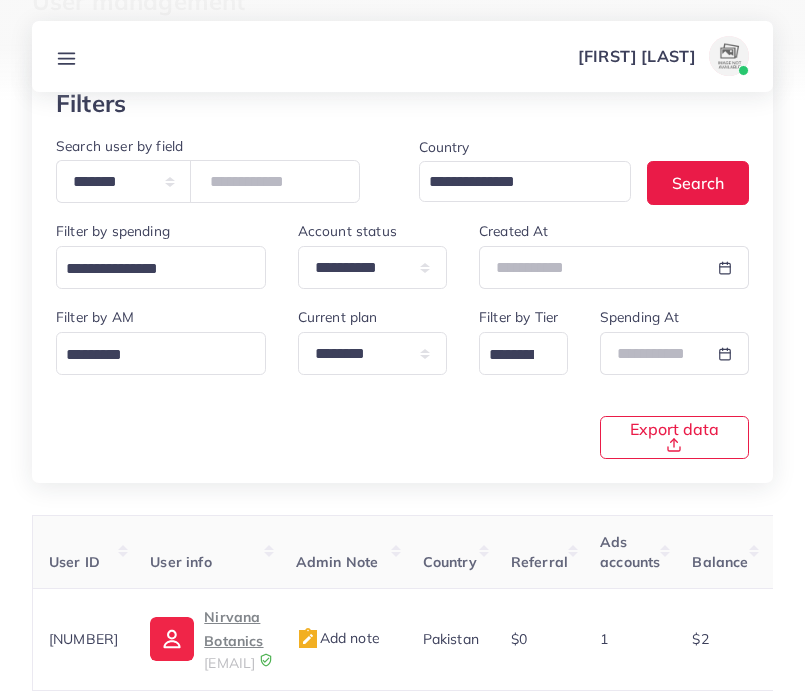 scroll, scrollTop: 0, scrollLeft: 0, axis: both 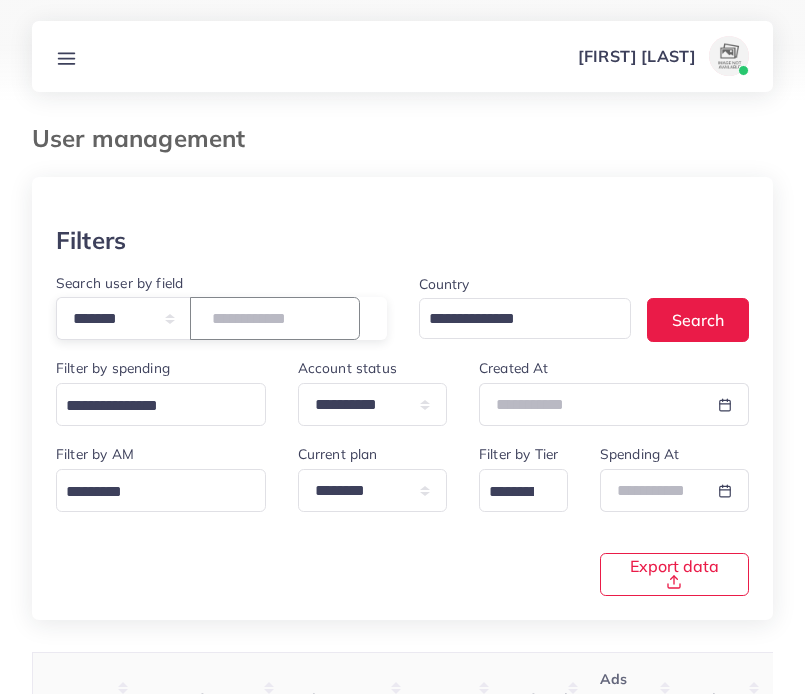 click on "*****" at bounding box center [275, 318] 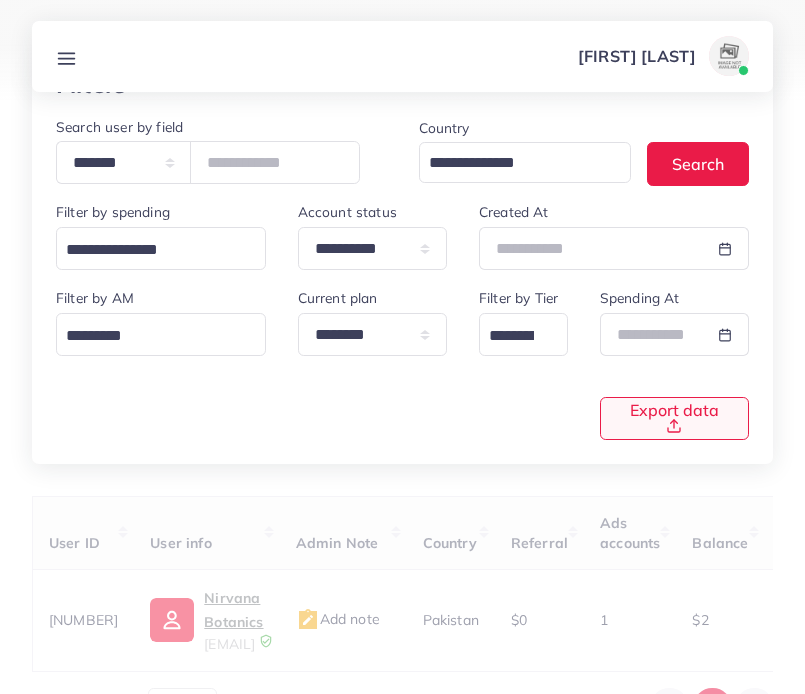 scroll, scrollTop: 233, scrollLeft: 0, axis: vertical 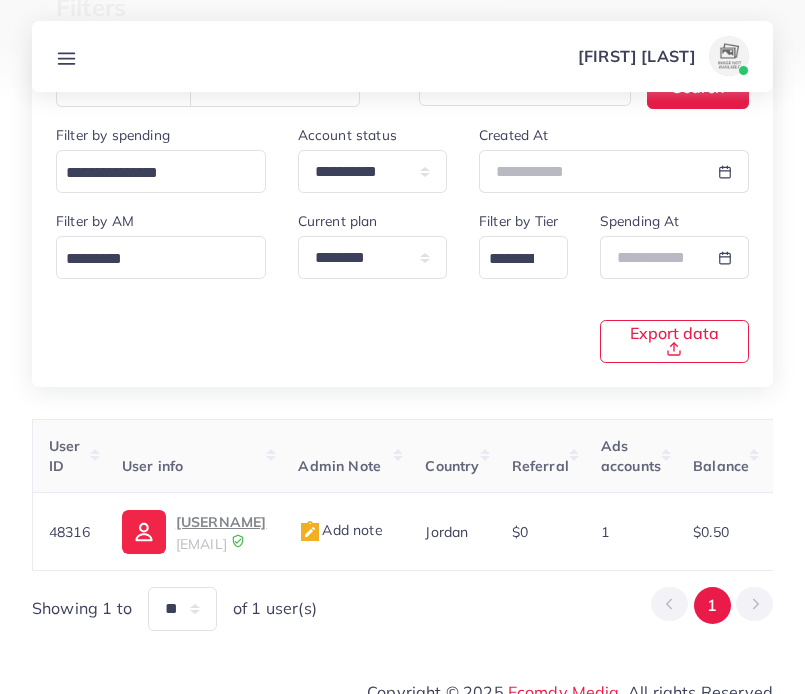 click at bounding box center (402, 51) 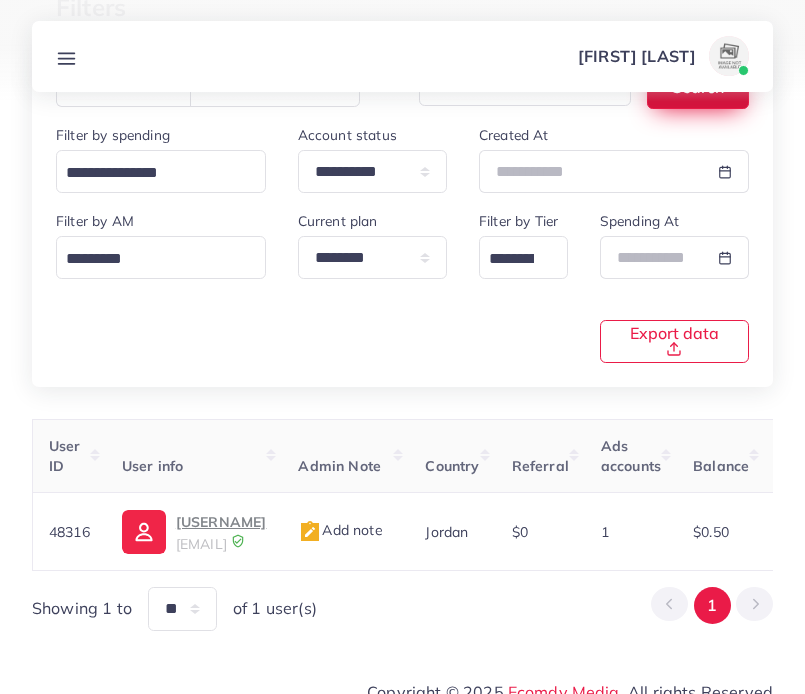 click on "Search" at bounding box center [698, 86] 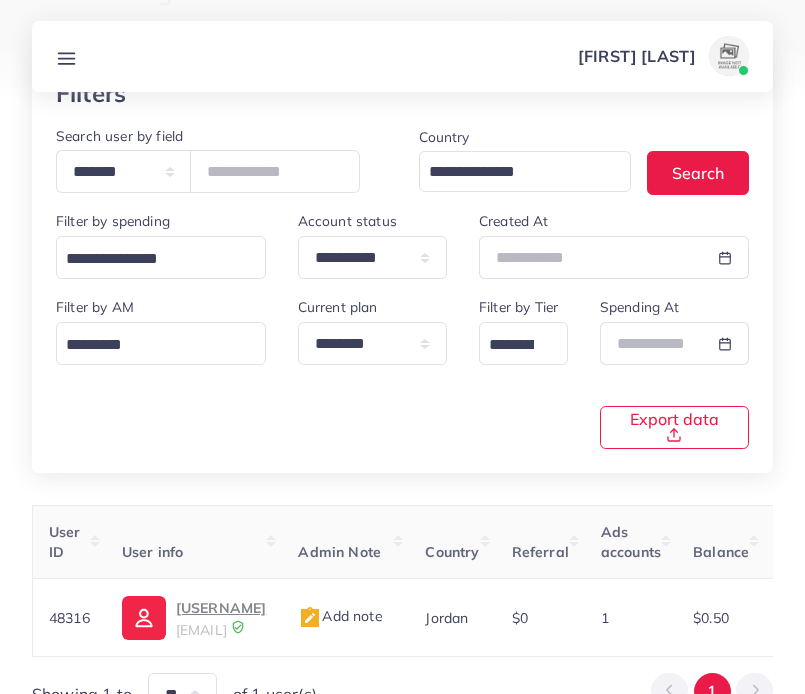 scroll, scrollTop: 114, scrollLeft: 0, axis: vertical 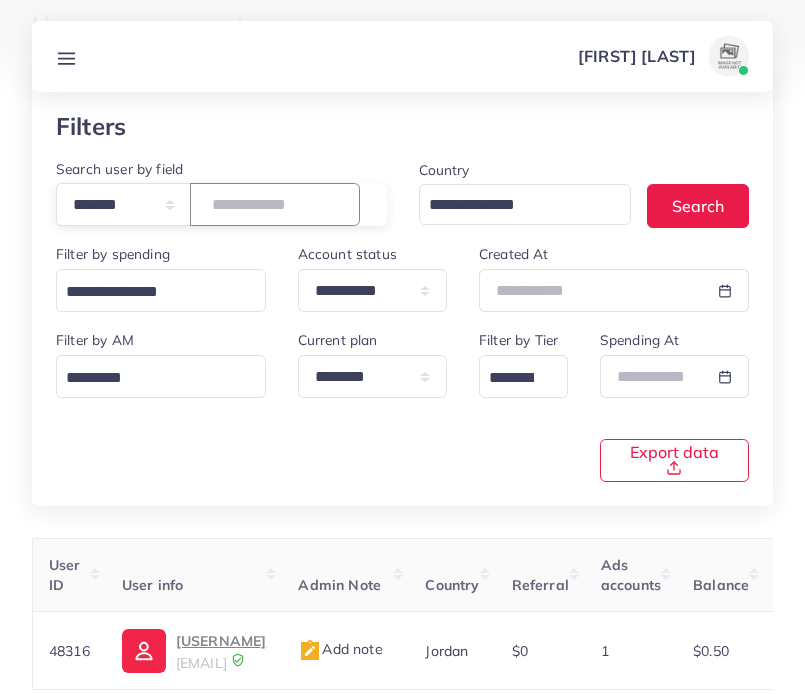 click on "*****" at bounding box center (275, 204) 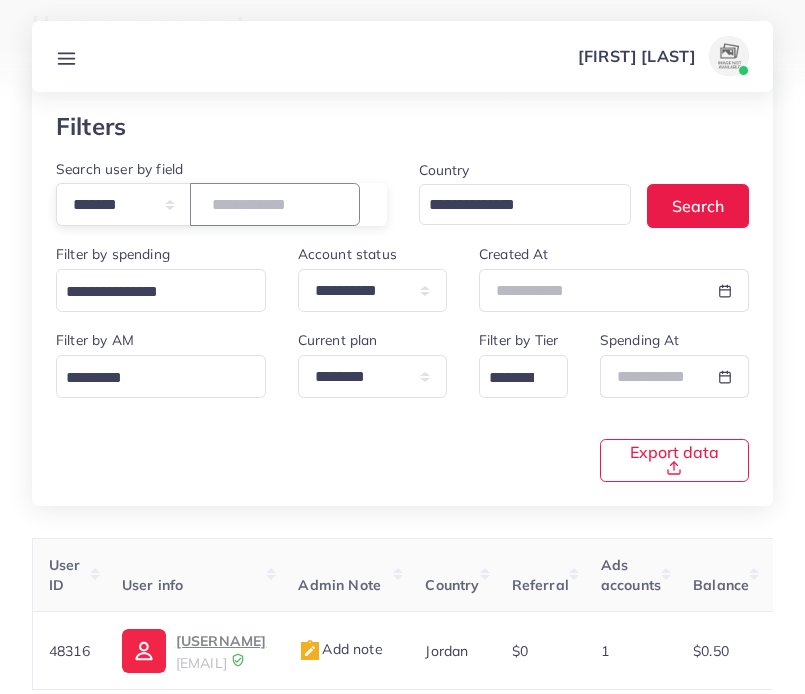 drag, startPoint x: 296, startPoint y: 212, endPoint x: 206, endPoint y: 201, distance: 90.66973 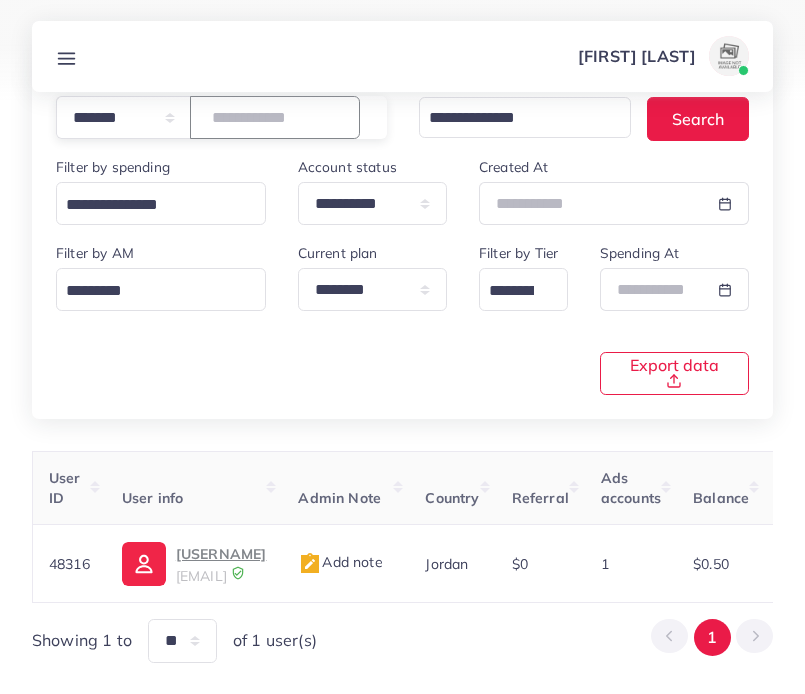 scroll, scrollTop: 214, scrollLeft: 0, axis: vertical 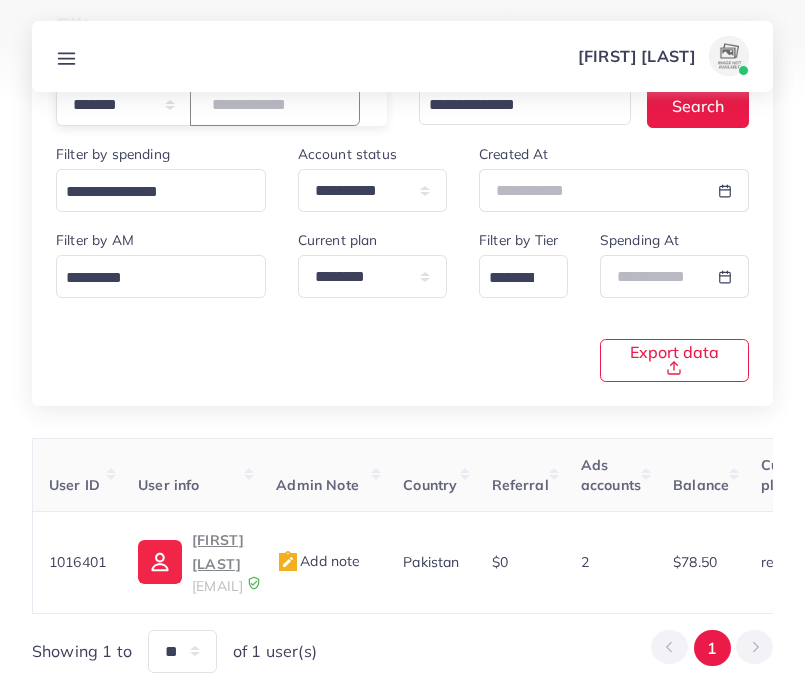 click on "*******" at bounding box center [275, 104] 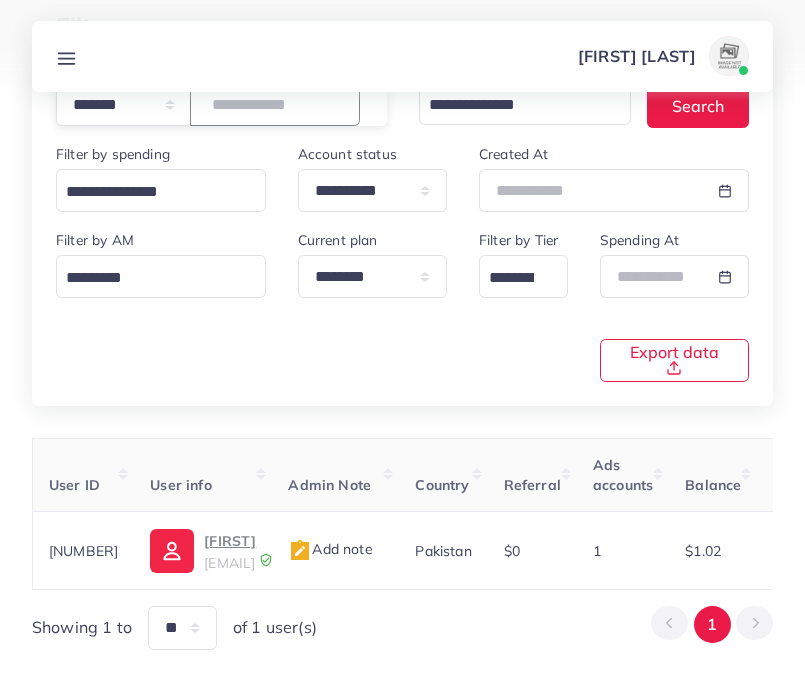 click on "****" at bounding box center [275, 104] 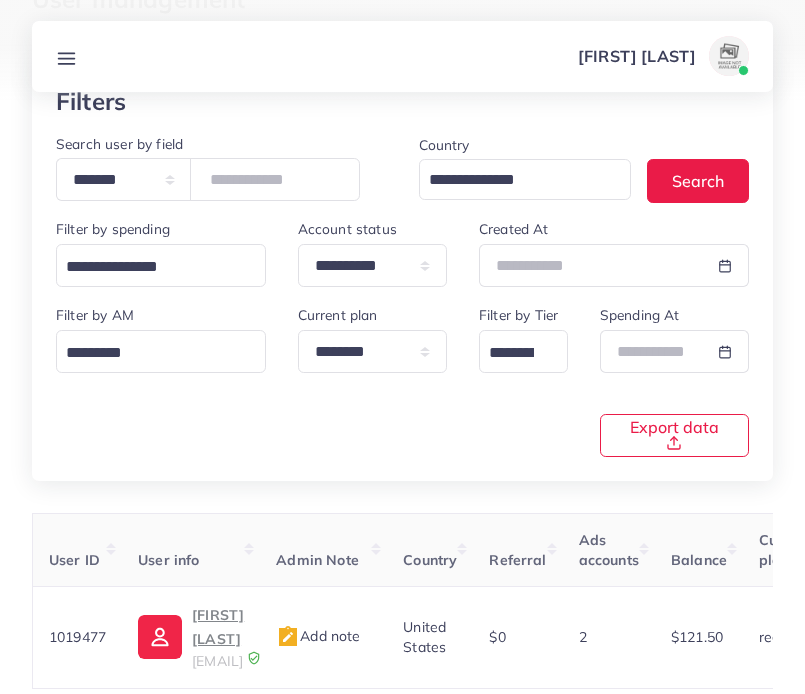 scroll, scrollTop: 0, scrollLeft: 0, axis: both 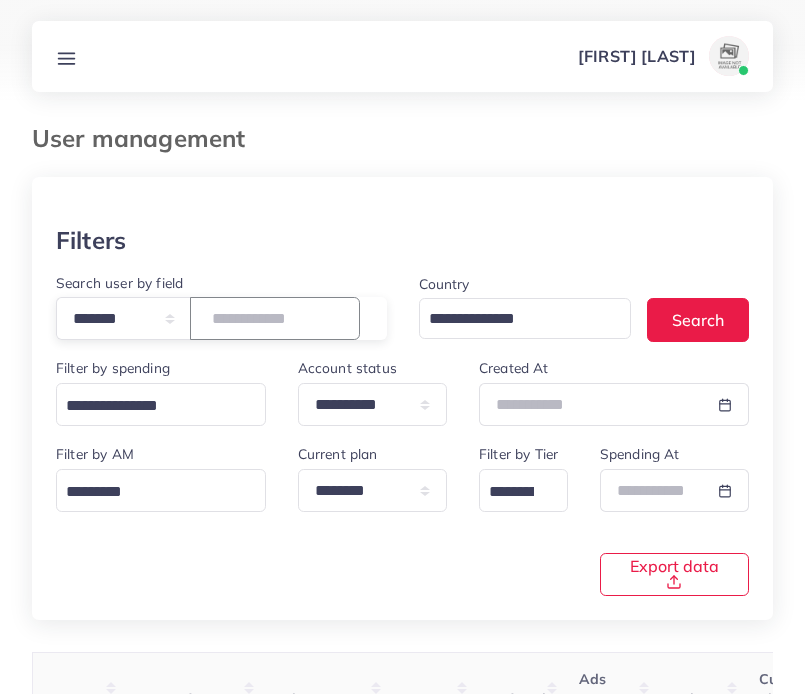 drag, startPoint x: 314, startPoint y: 315, endPoint x: 125, endPoint y: 307, distance: 189.16924 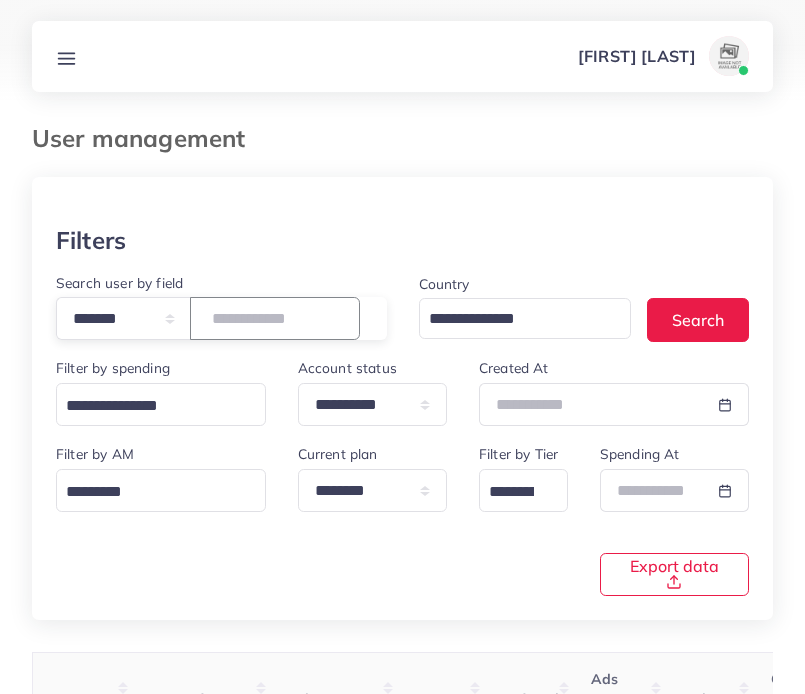 drag, startPoint x: 311, startPoint y: 320, endPoint x: 211, endPoint y: 319, distance: 100.005 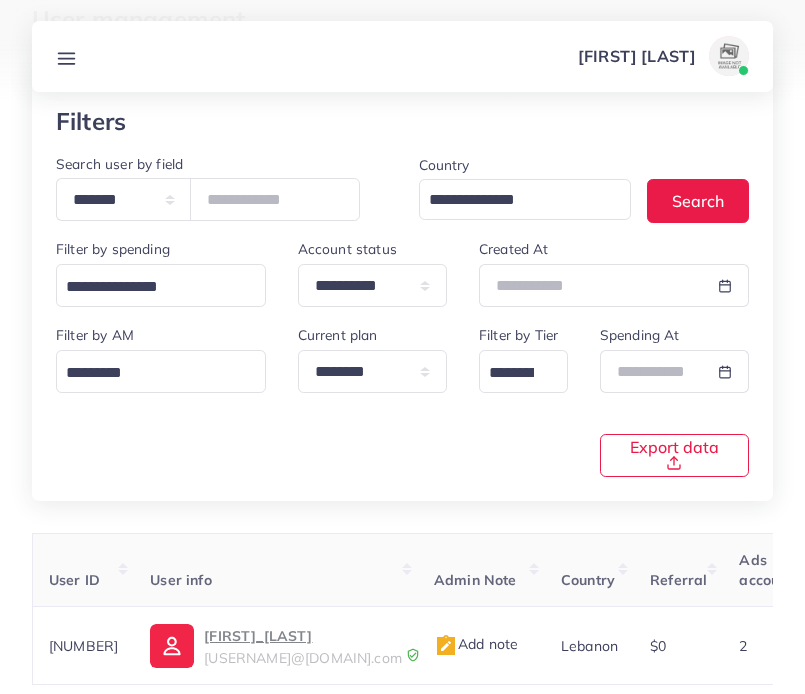 scroll, scrollTop: 107, scrollLeft: 0, axis: vertical 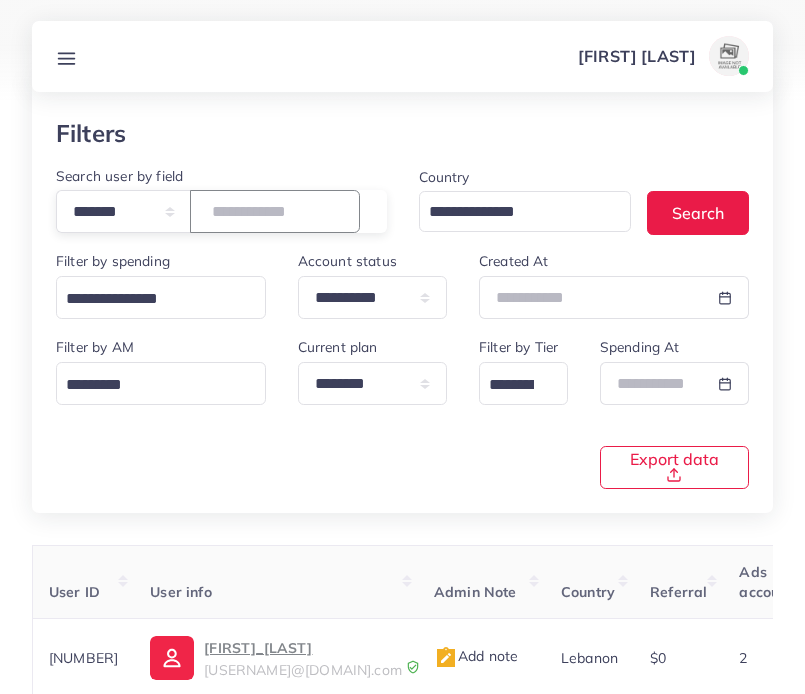 click on "*******" at bounding box center (275, 211) 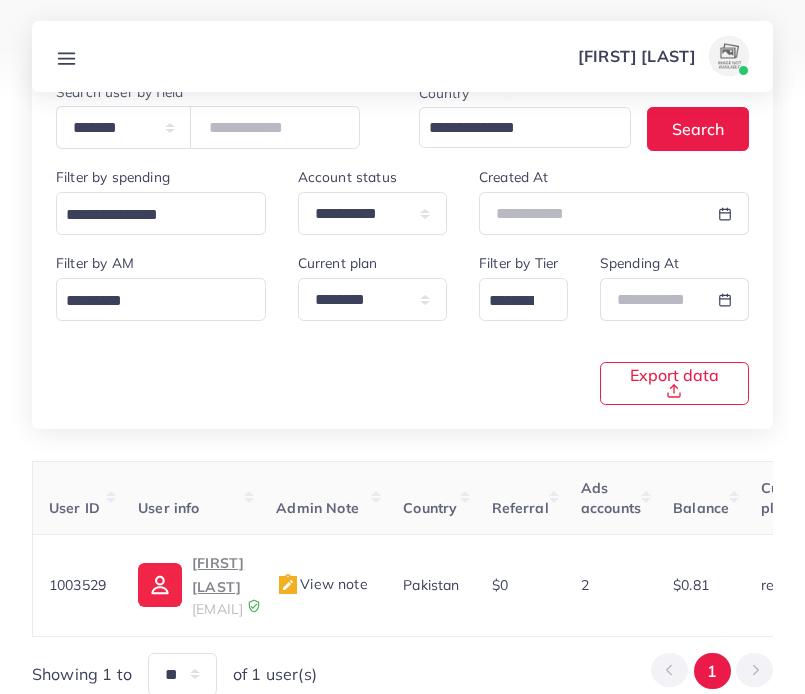 scroll, scrollTop: 147, scrollLeft: 0, axis: vertical 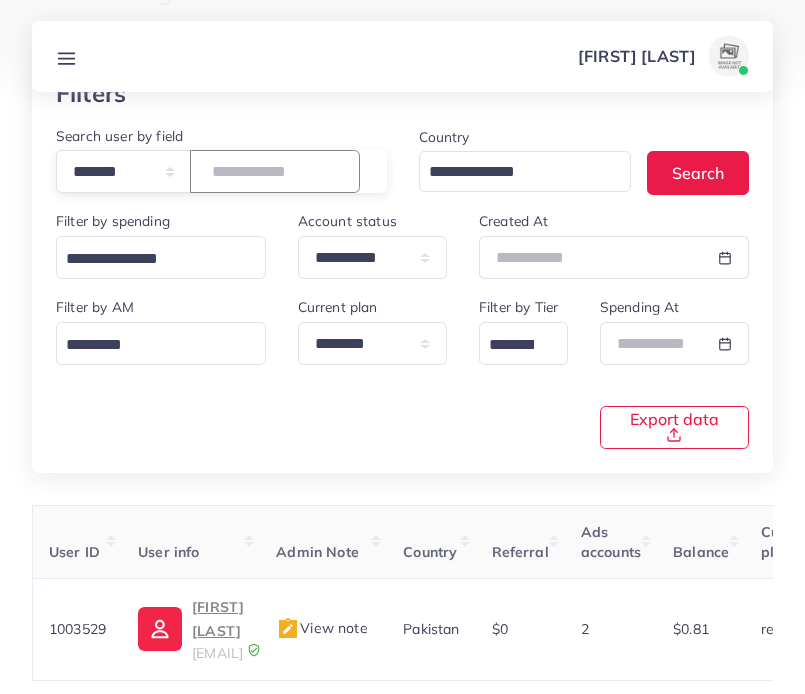 drag, startPoint x: 316, startPoint y: 182, endPoint x: 194, endPoint y: 156, distance: 124.73973 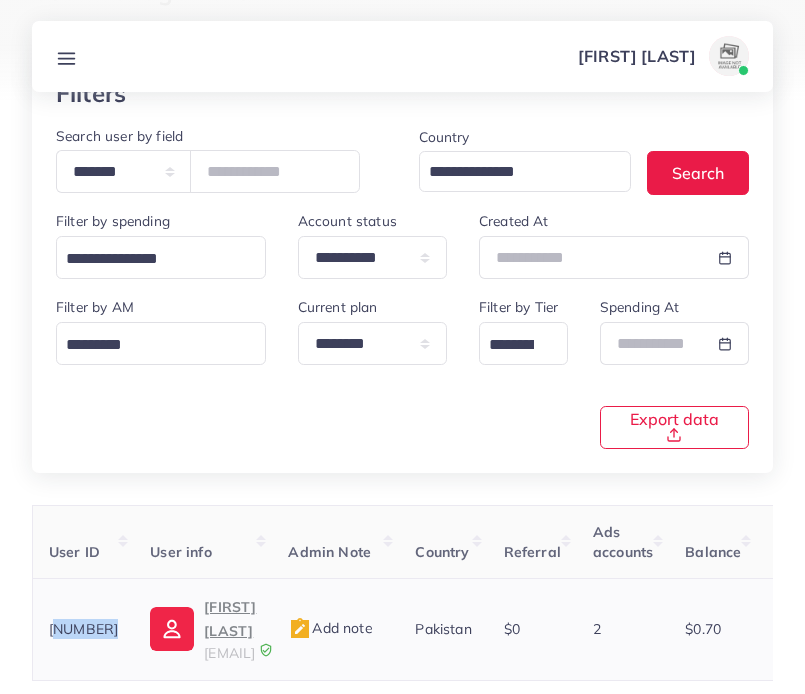 drag, startPoint x: 113, startPoint y: 619, endPoint x: 52, endPoint y: 617, distance: 61.03278 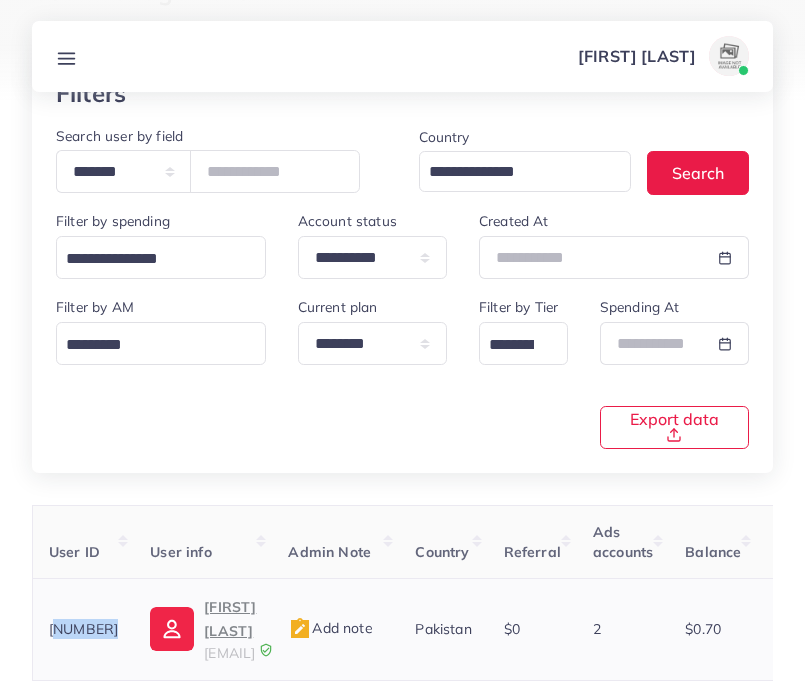 click on "1027741" at bounding box center (84, 629) 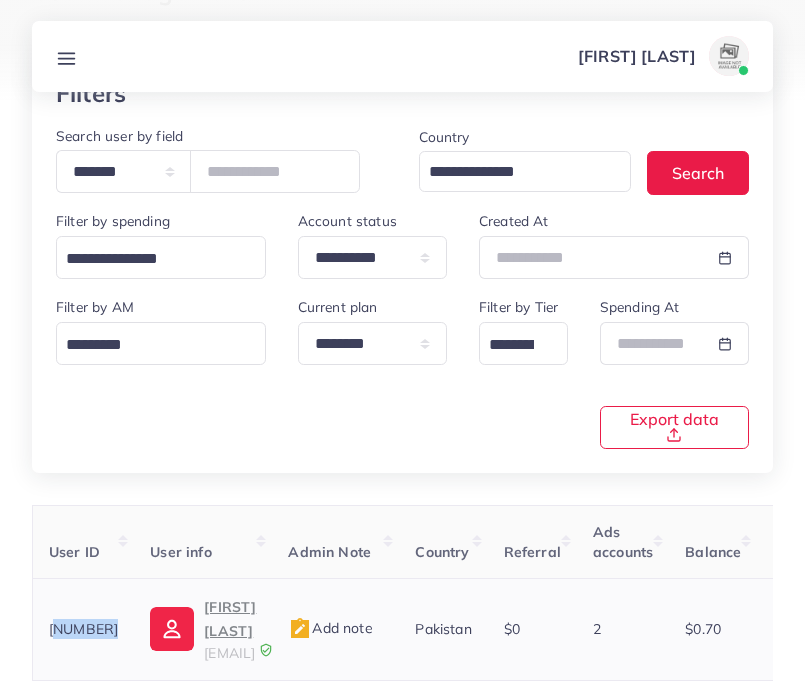 copy on "1027741" 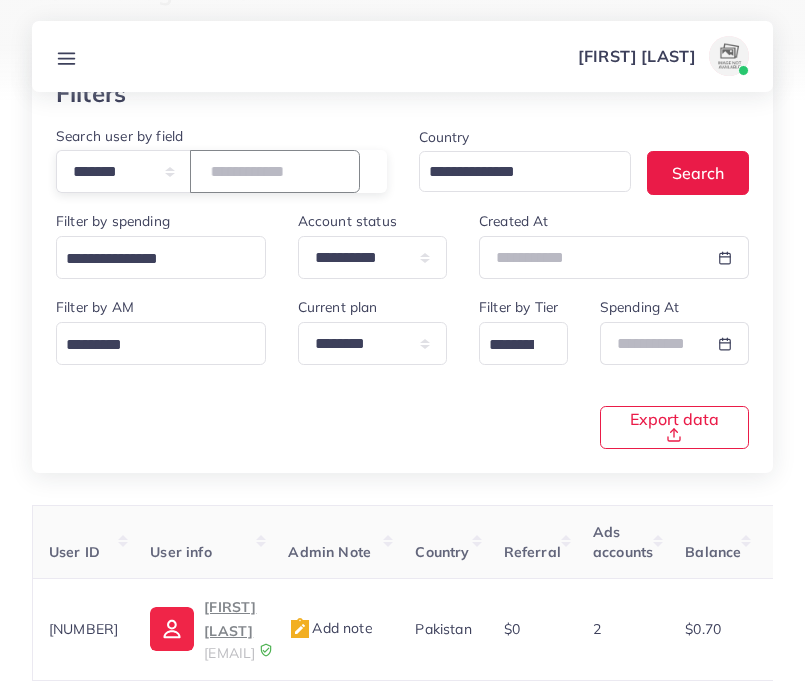 drag, startPoint x: 319, startPoint y: 173, endPoint x: 173, endPoint y: 165, distance: 146.21901 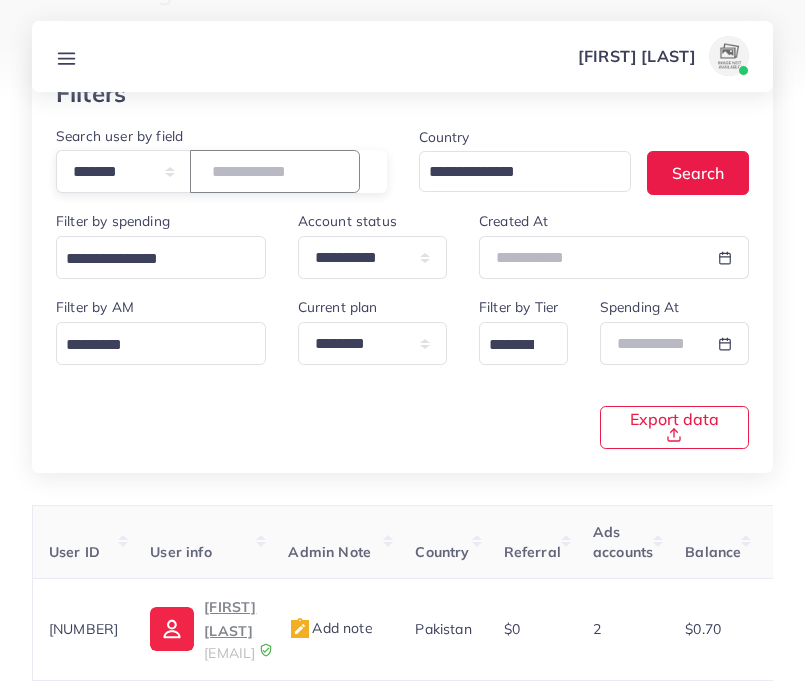 click on "**********" at bounding box center (221, 171) 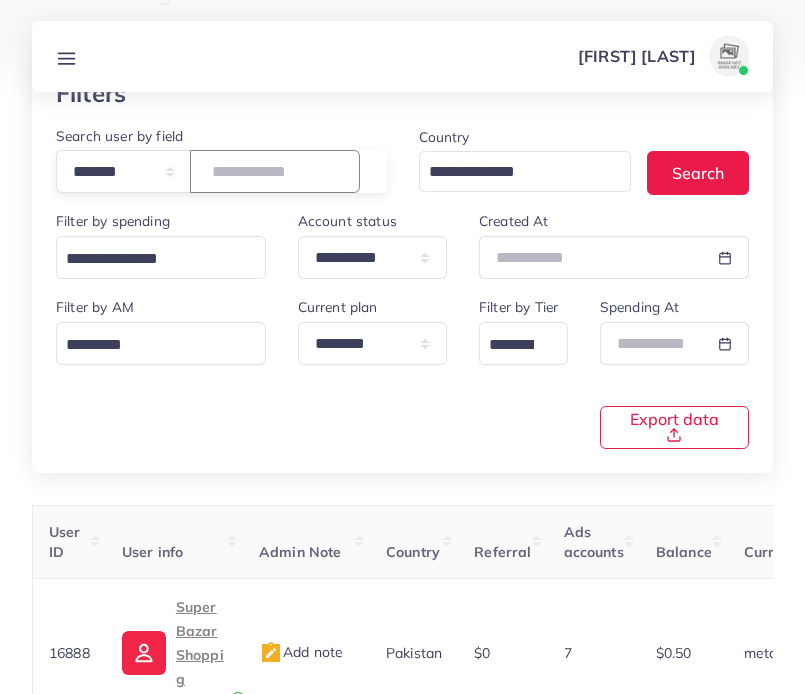 drag, startPoint x: 294, startPoint y: 176, endPoint x: 209, endPoint y: 152, distance: 88.32327 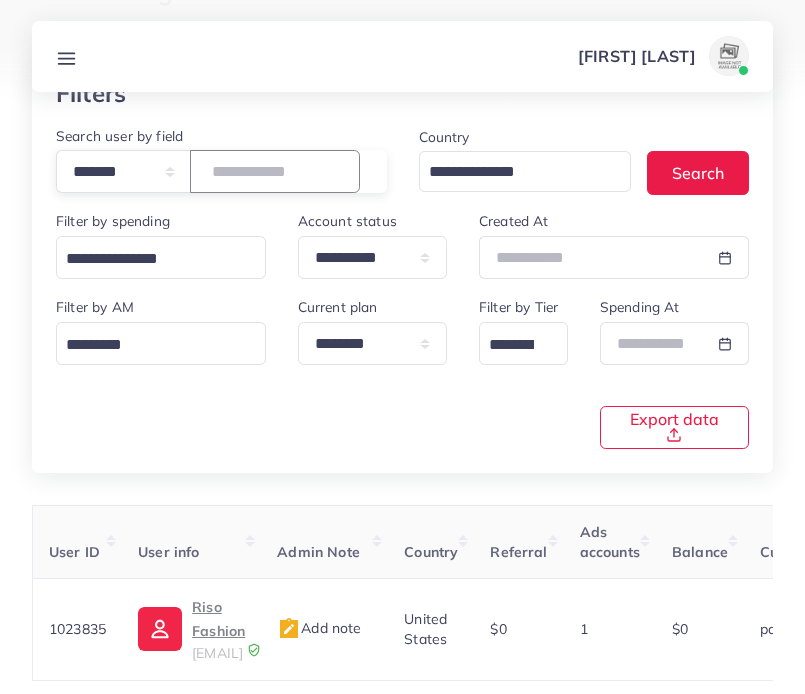 drag, startPoint x: 311, startPoint y: 174, endPoint x: 167, endPoint y: 165, distance: 144.28098 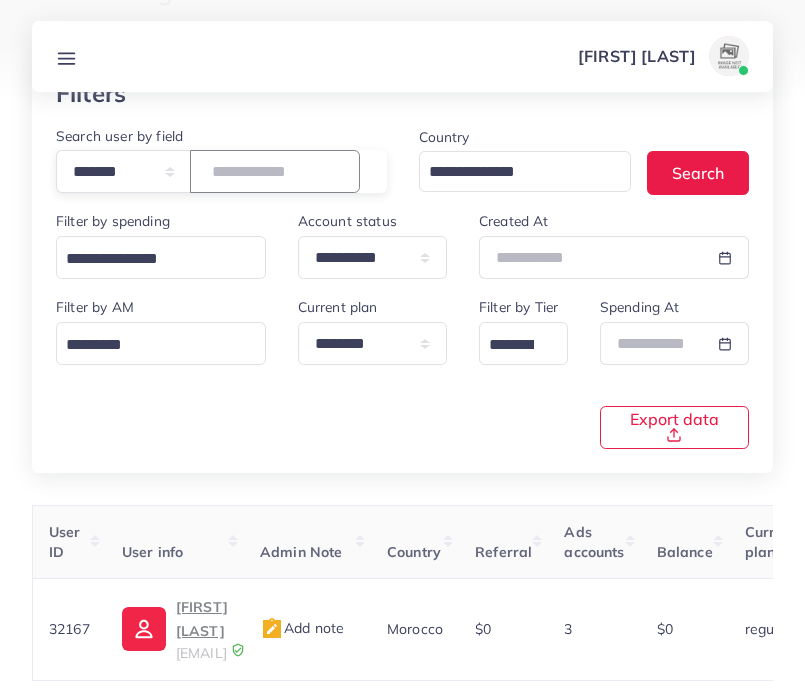 drag, startPoint x: 297, startPoint y: 168, endPoint x: 161, endPoint y: 163, distance: 136.09187 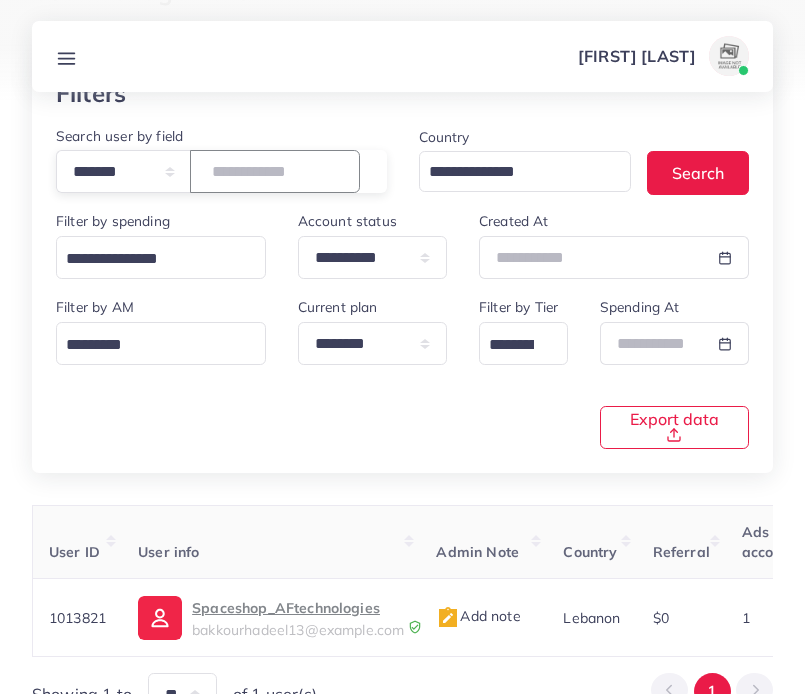 drag, startPoint x: 306, startPoint y: 173, endPoint x: 169, endPoint y: 157, distance: 137.93114 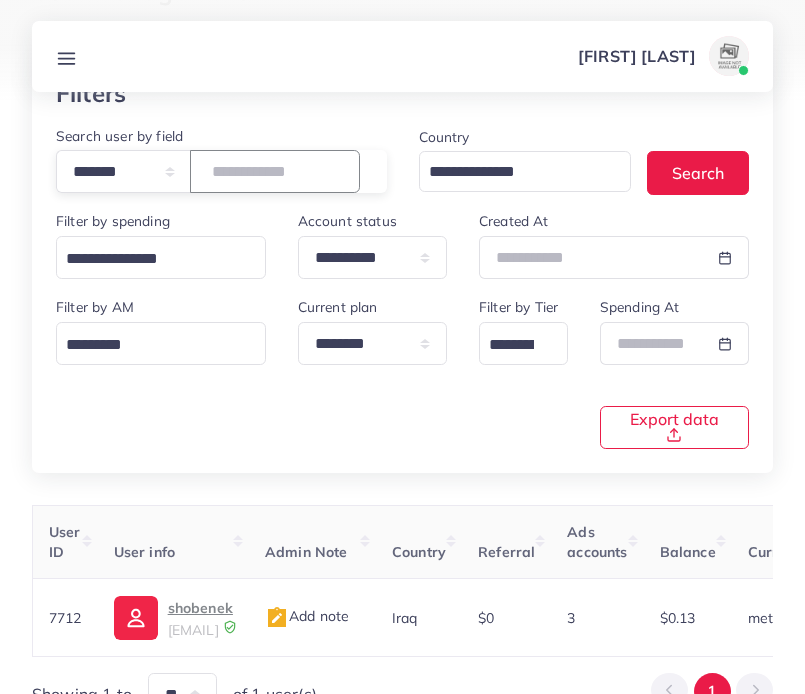 drag, startPoint x: 294, startPoint y: 188, endPoint x: 214, endPoint y: 168, distance: 82.46211 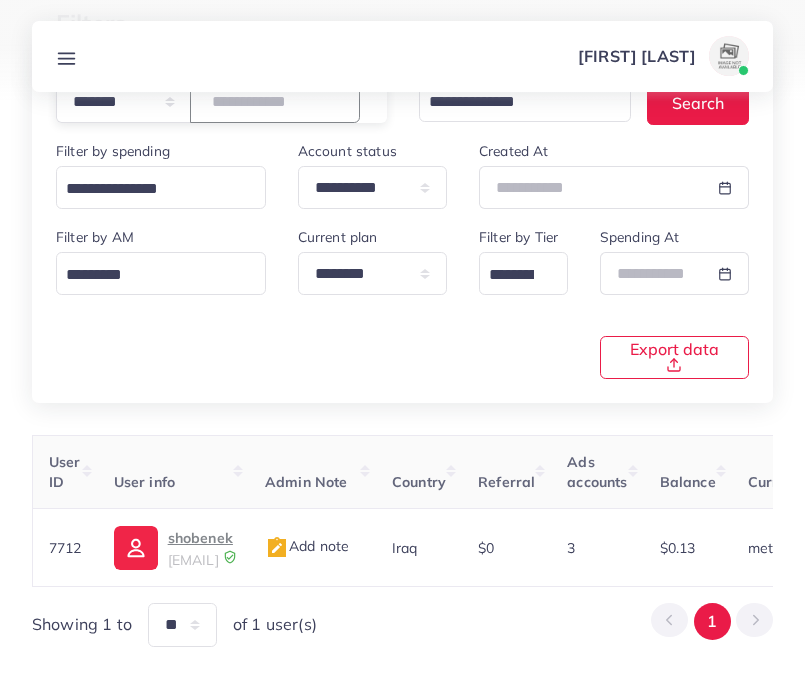 scroll, scrollTop: 265, scrollLeft: 0, axis: vertical 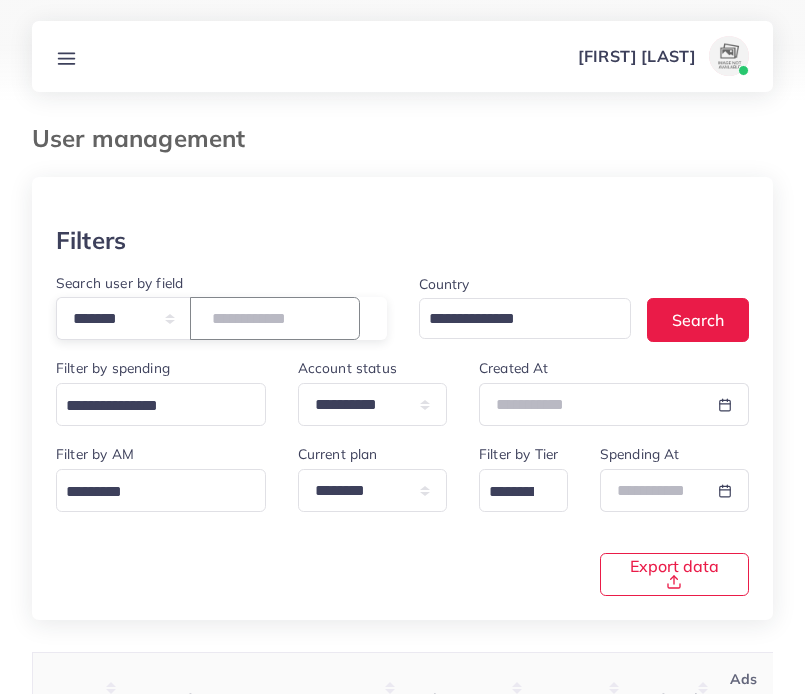 drag, startPoint x: 323, startPoint y: 324, endPoint x: 115, endPoint y: 276, distance: 213.46663 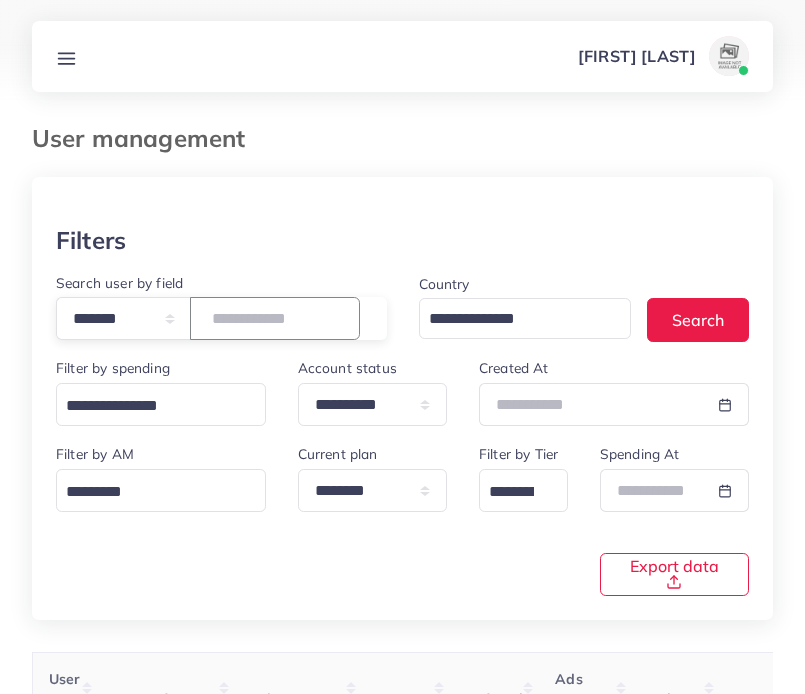 click on "****" at bounding box center (275, 318) 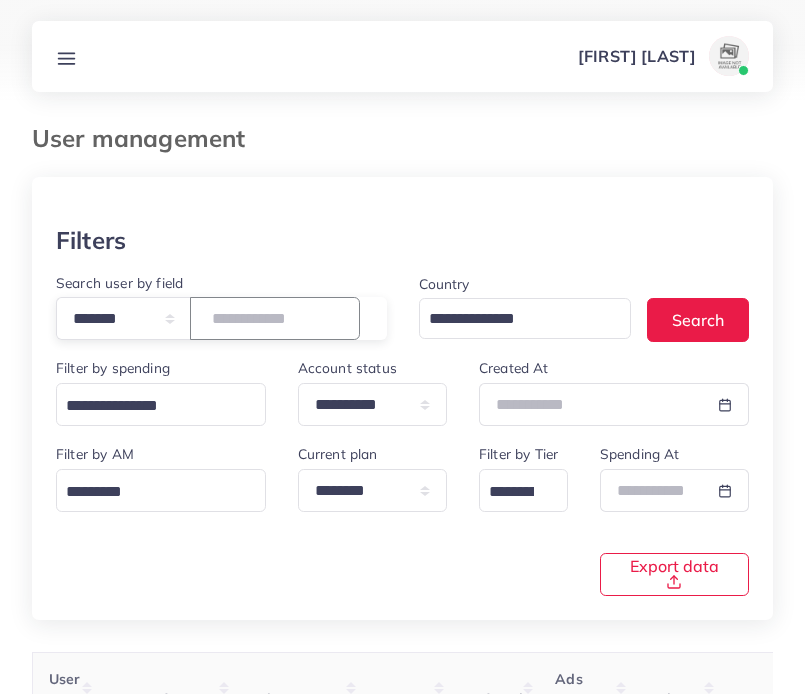 paste 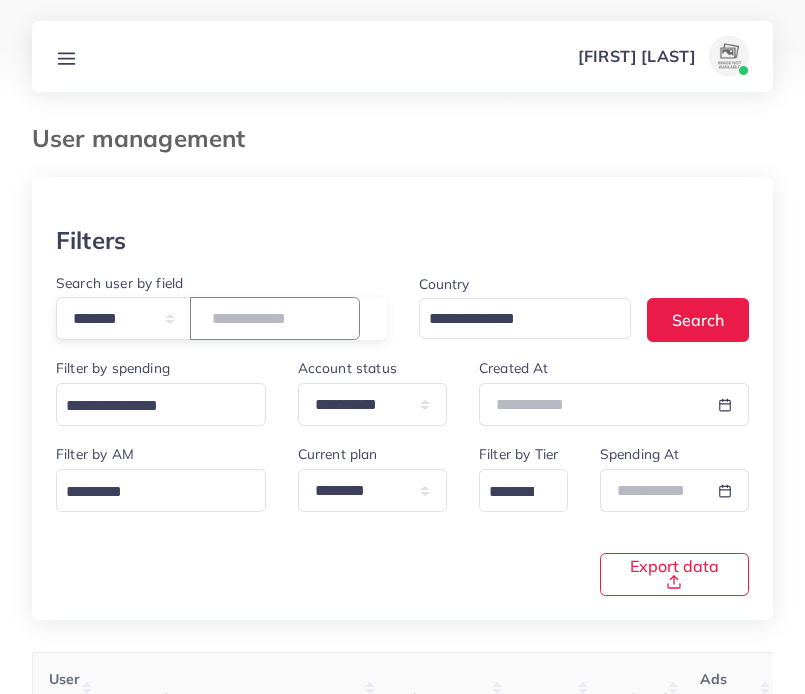 drag, startPoint x: 316, startPoint y: 319, endPoint x: 178, endPoint y: 316, distance: 138.03261 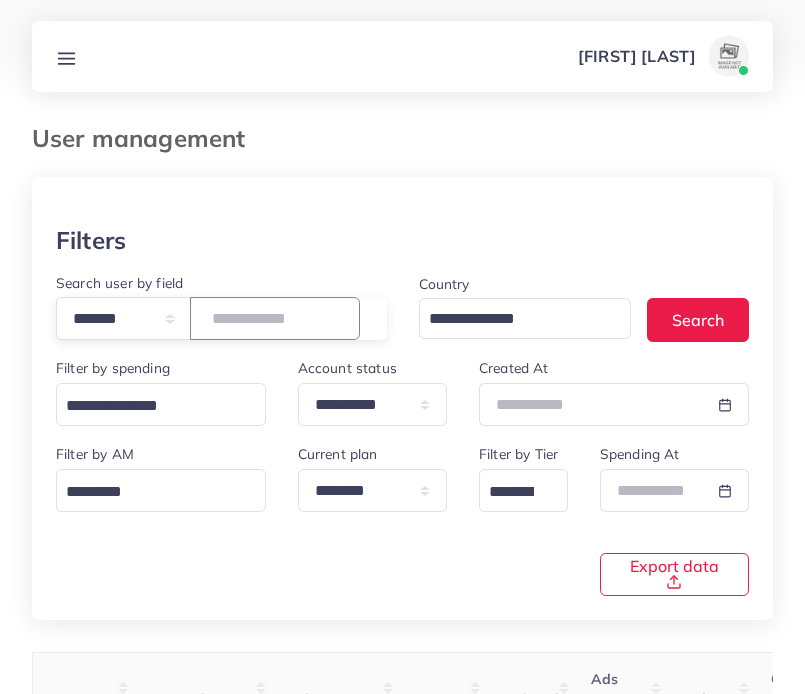 type on "*******" 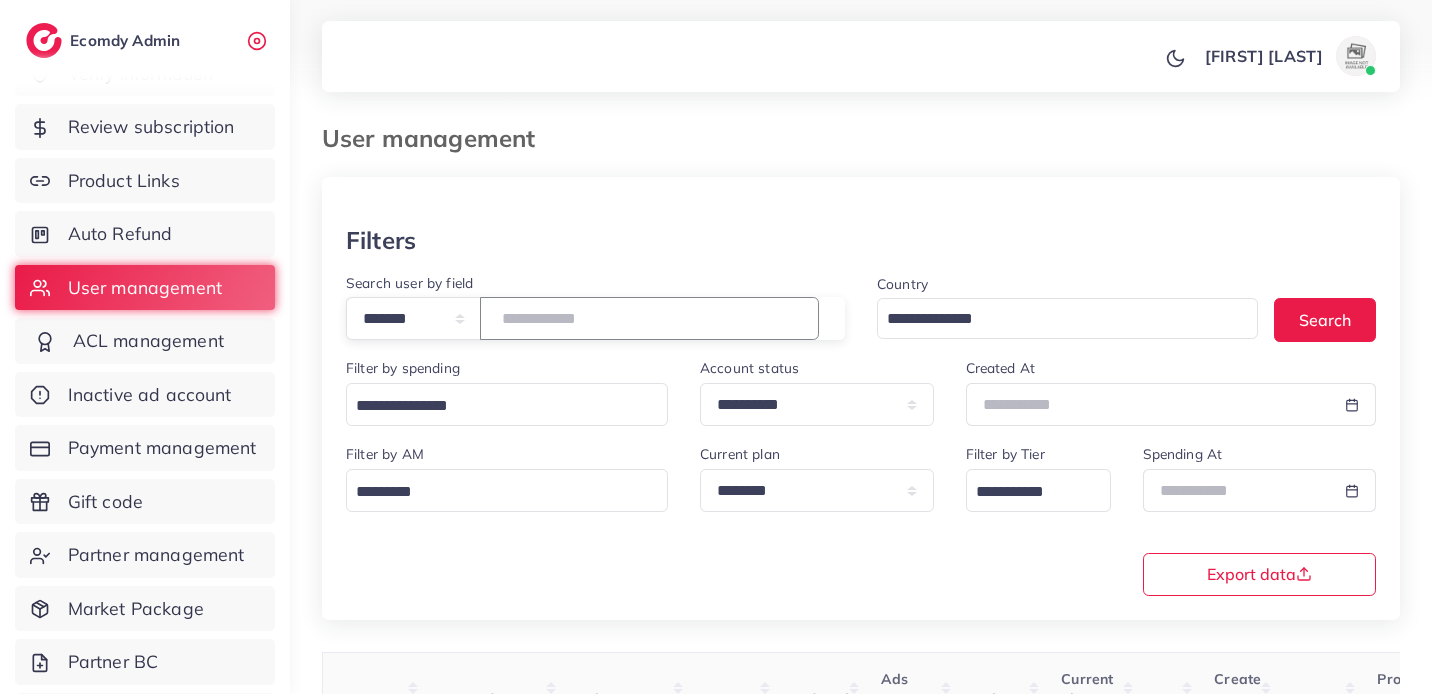 scroll, scrollTop: 199, scrollLeft: 0, axis: vertical 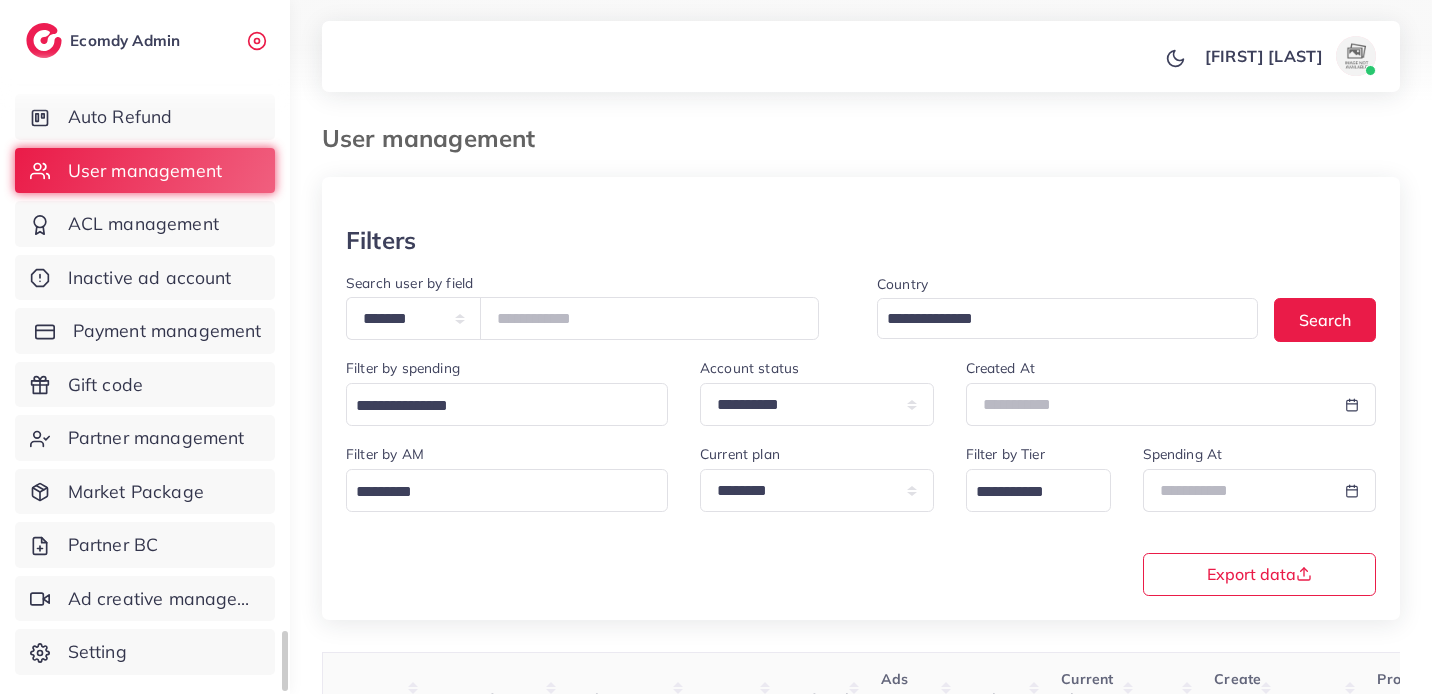 click on "Payment management" at bounding box center [167, 331] 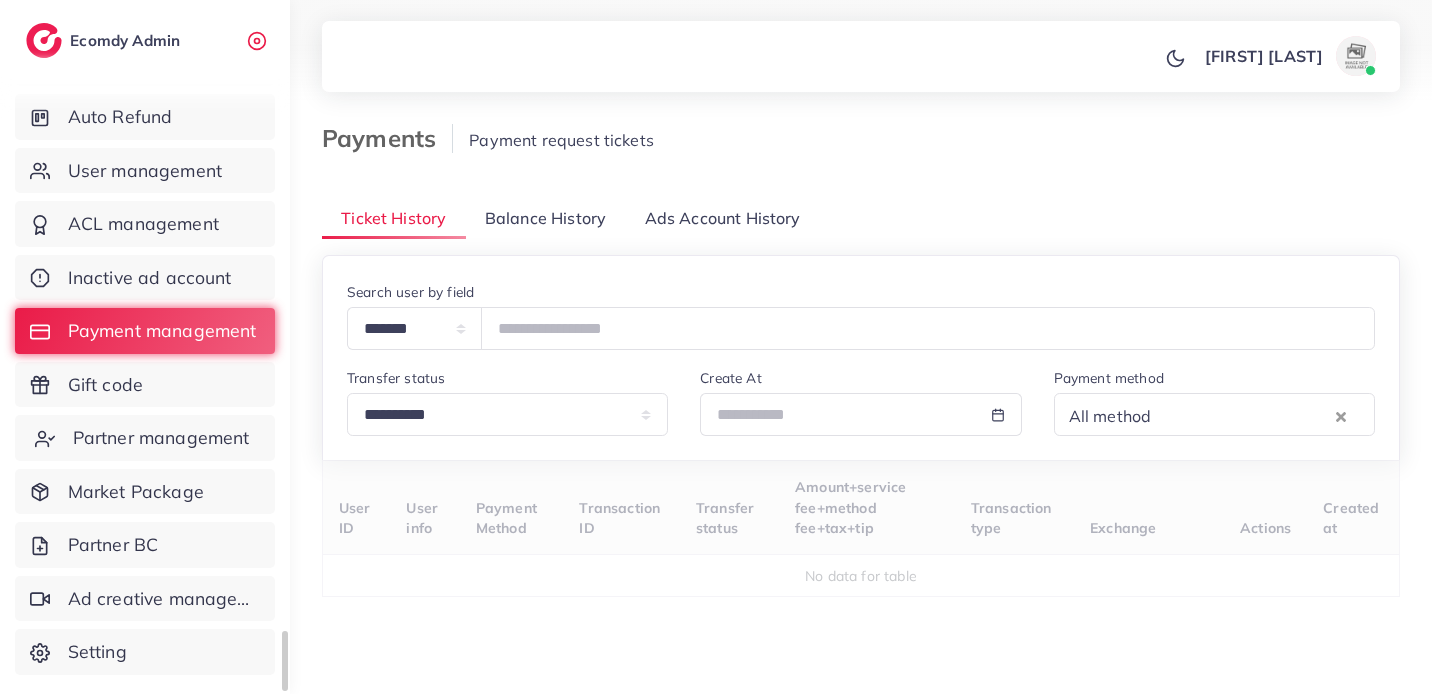 click on "Partner management" at bounding box center [161, 438] 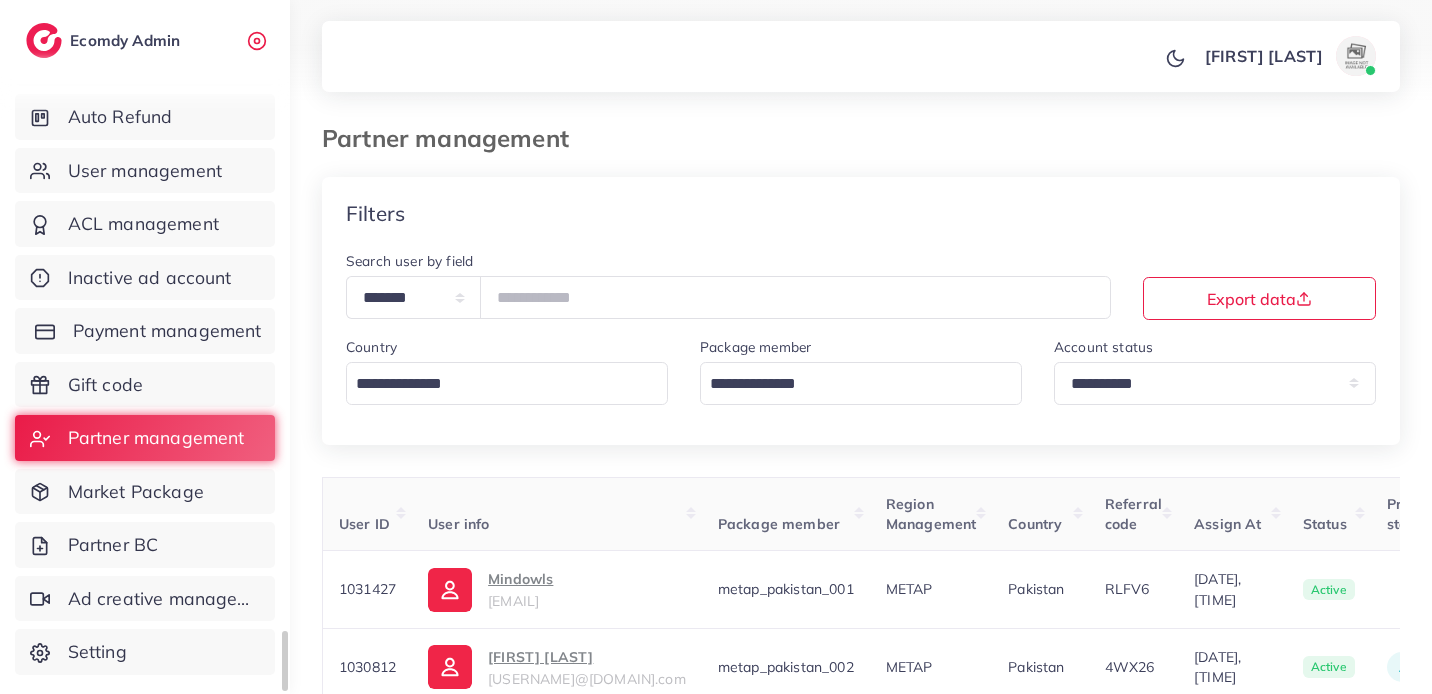 click on "Payment management" at bounding box center (167, 331) 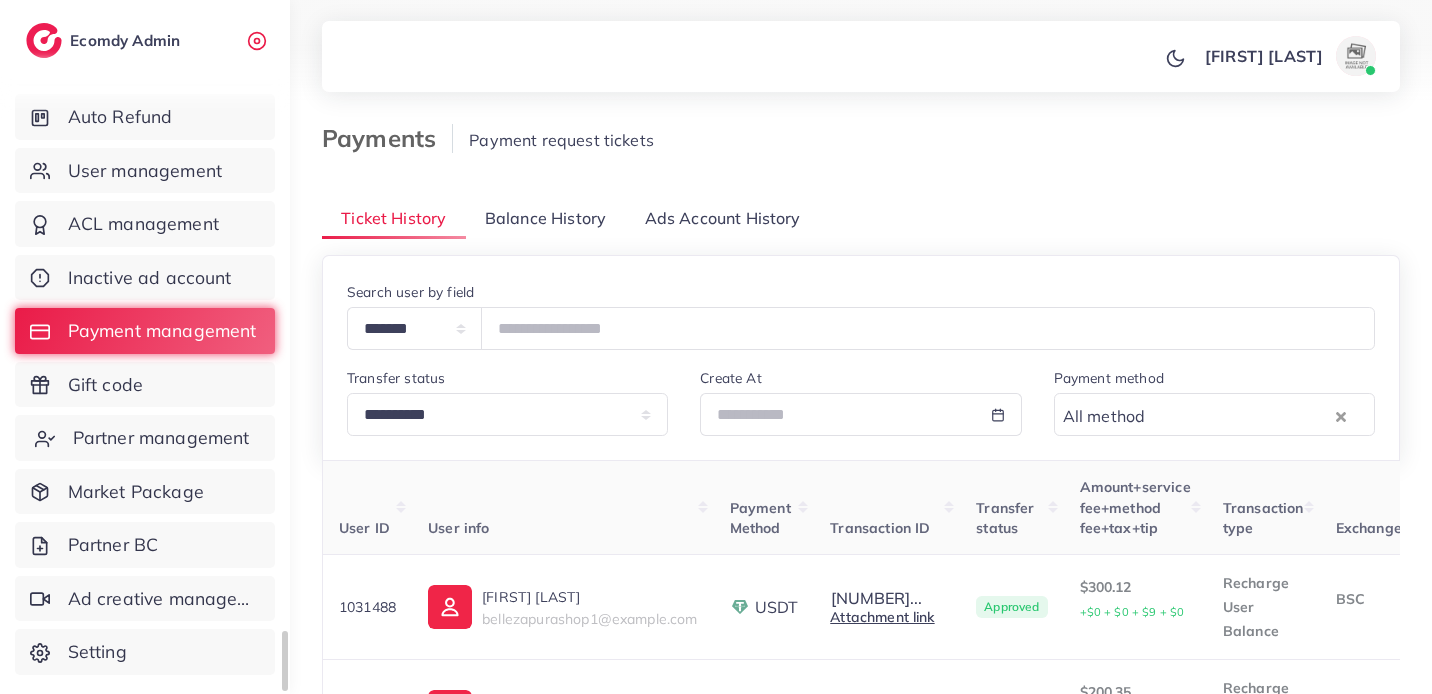 click on "Partner management" at bounding box center [161, 438] 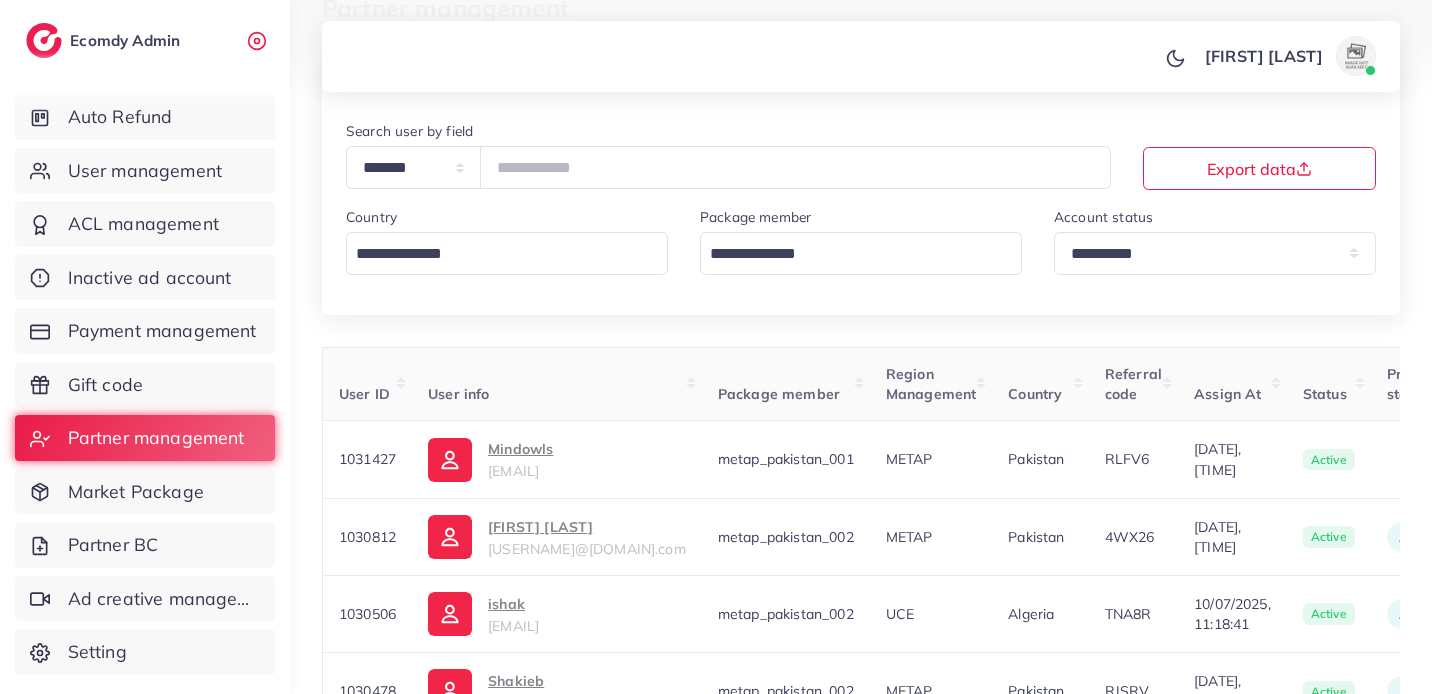 scroll, scrollTop: 138, scrollLeft: 0, axis: vertical 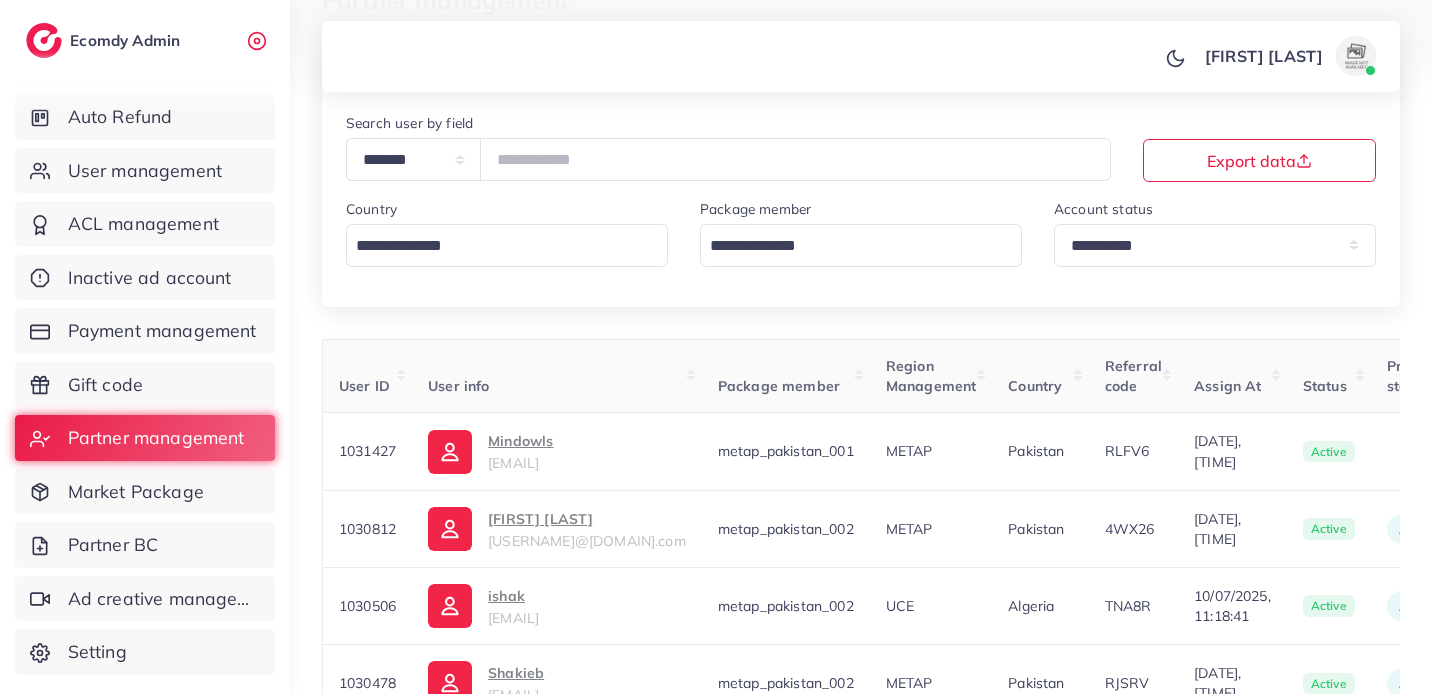 click on "M Zeeshan Tahir  mughal.zeeshan21120@gmail.com" at bounding box center (587, 529) 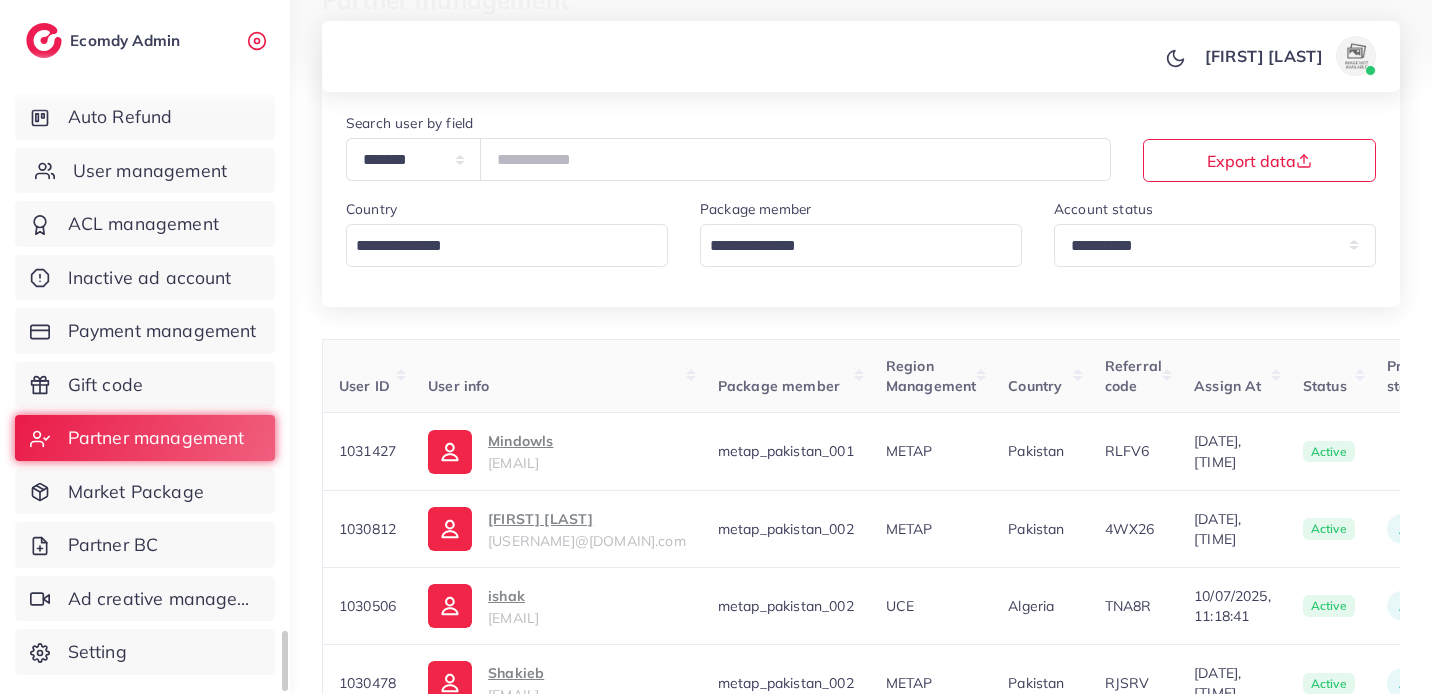 click on "User management" at bounding box center [150, 171] 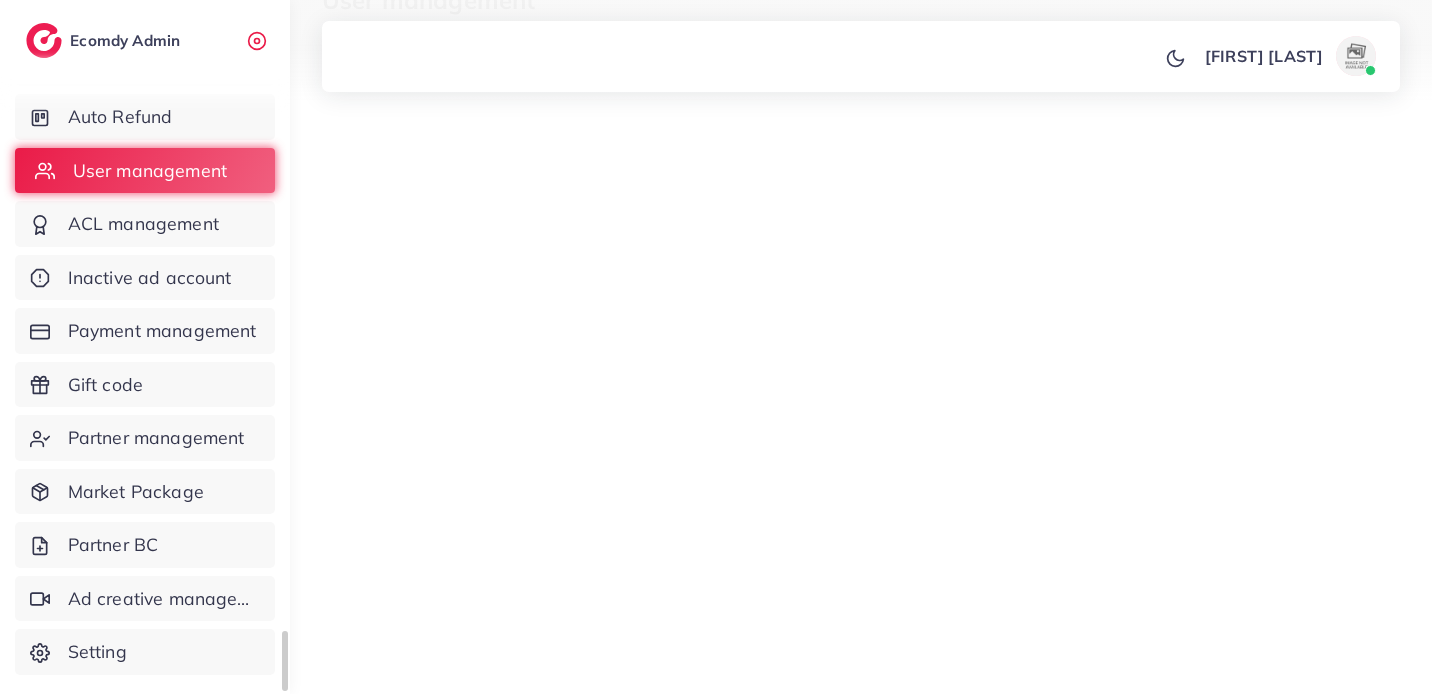 scroll, scrollTop: 0, scrollLeft: 0, axis: both 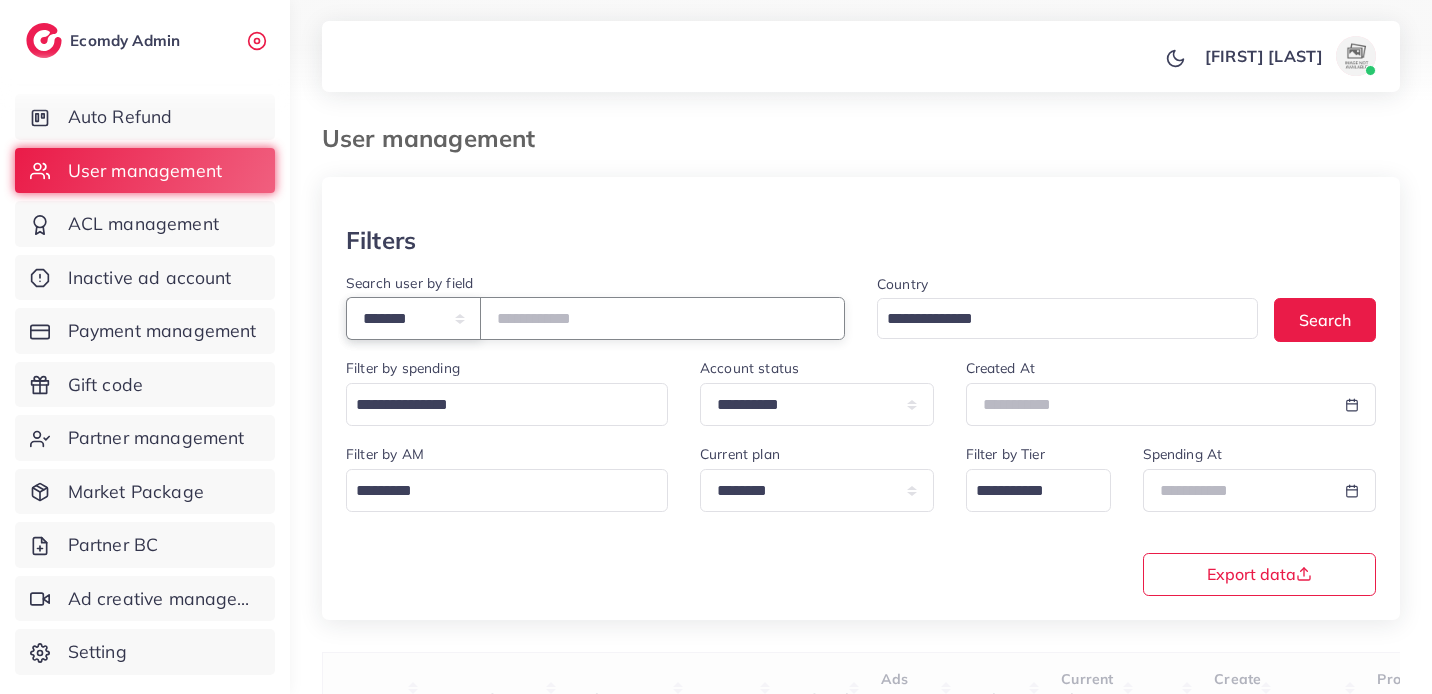click on "**********" at bounding box center [413, 318] 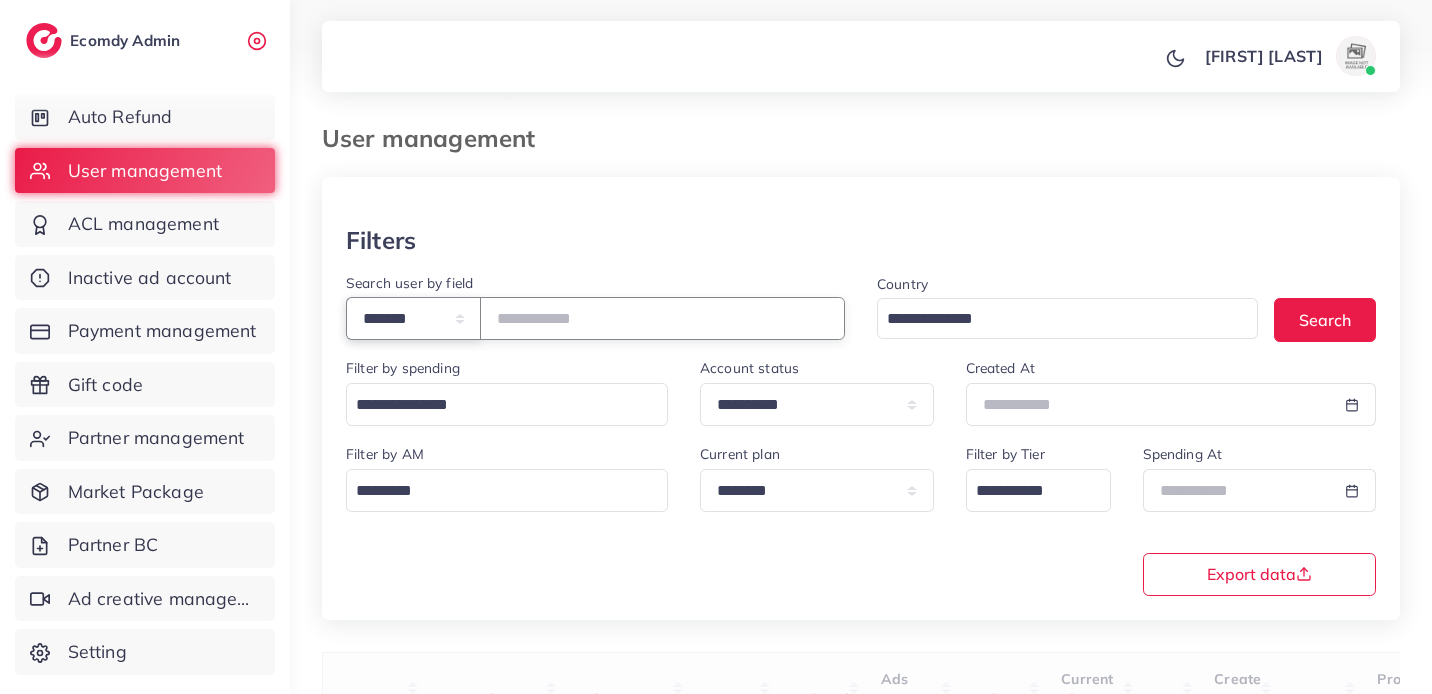 select on "*****" 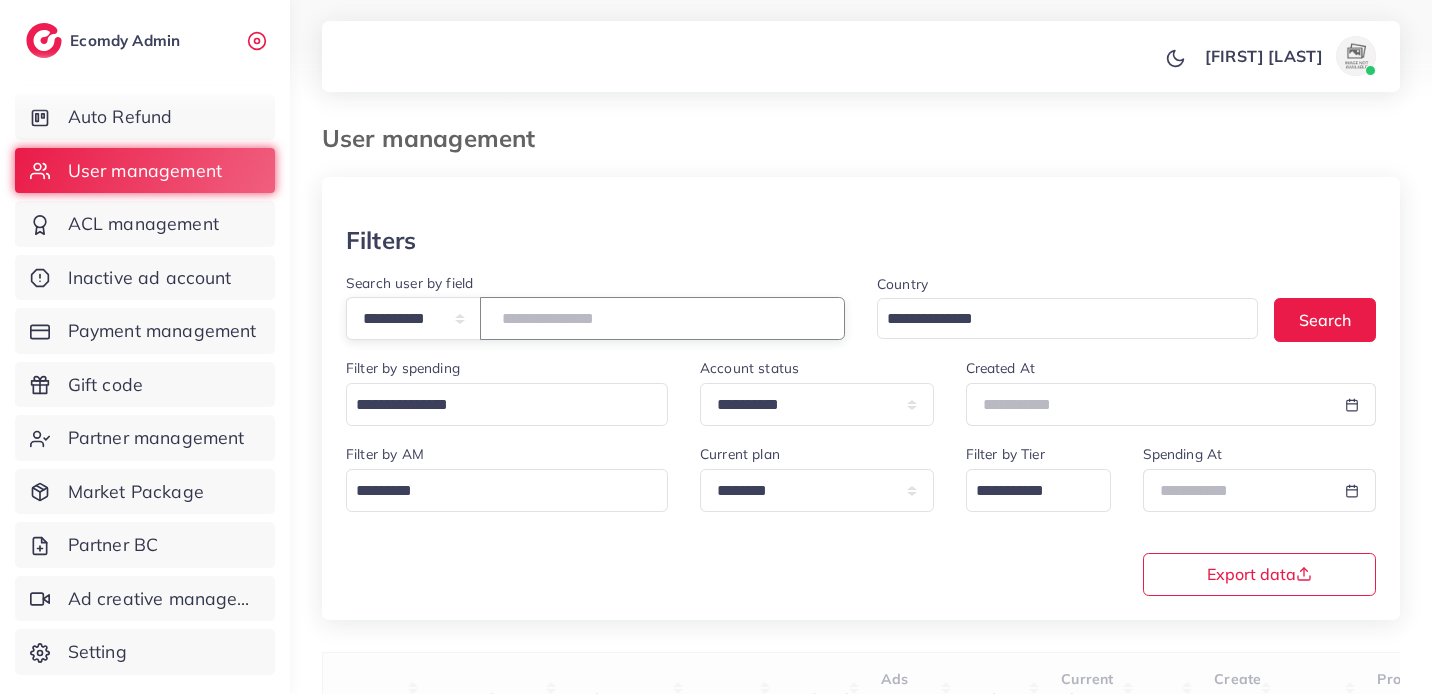 click at bounding box center (662, 318) 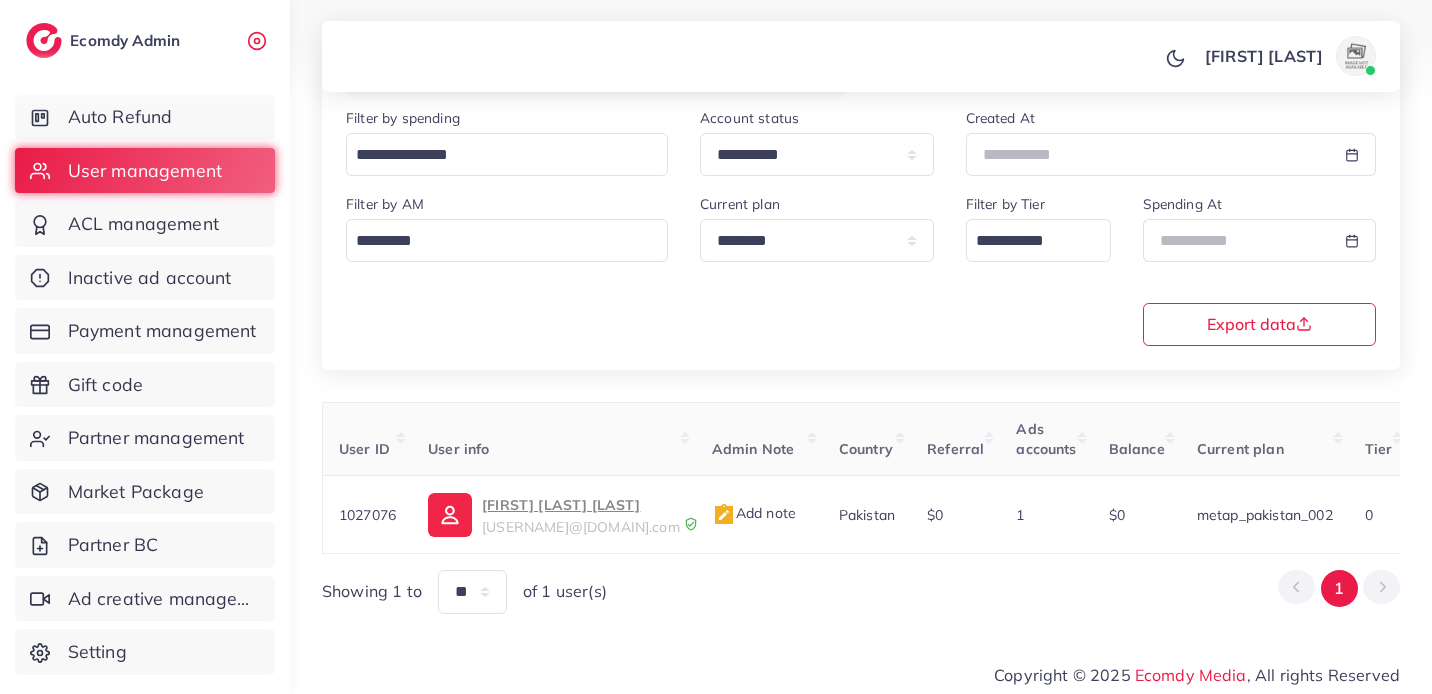 scroll, scrollTop: 288, scrollLeft: 0, axis: vertical 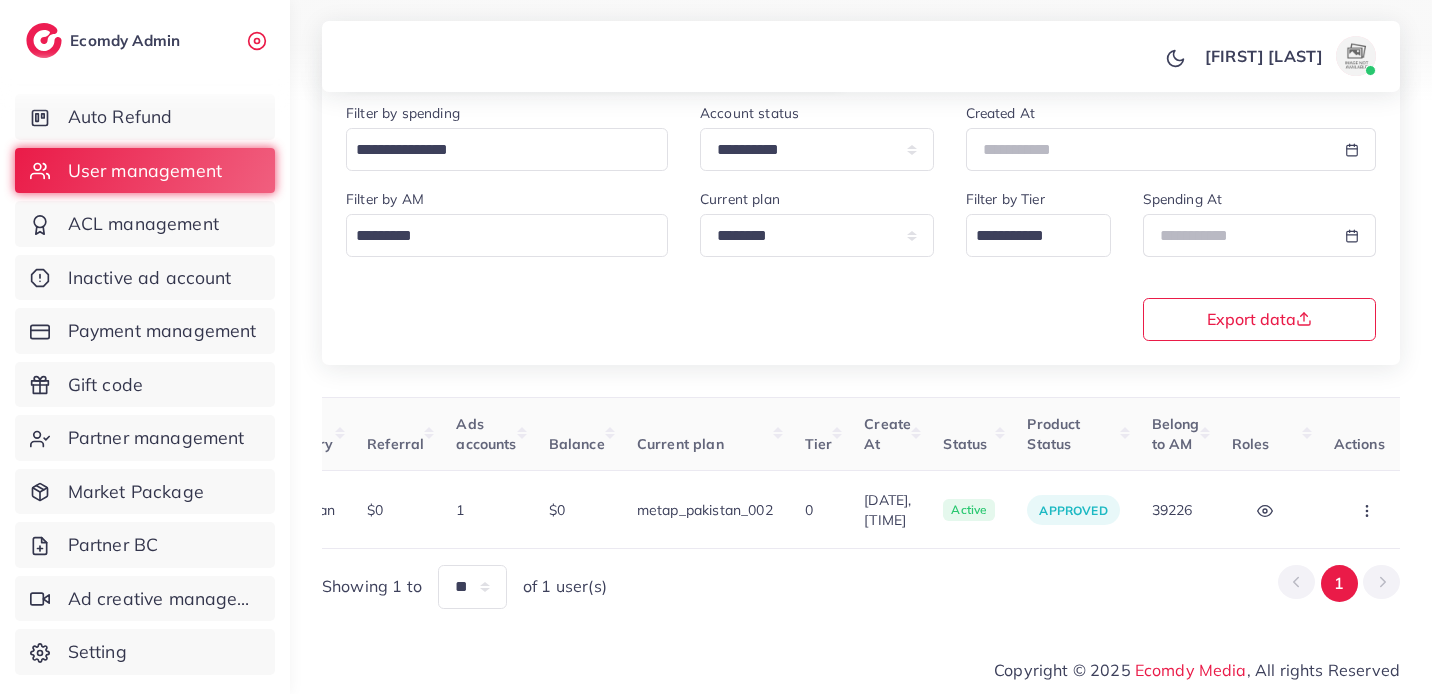 type on "**********" 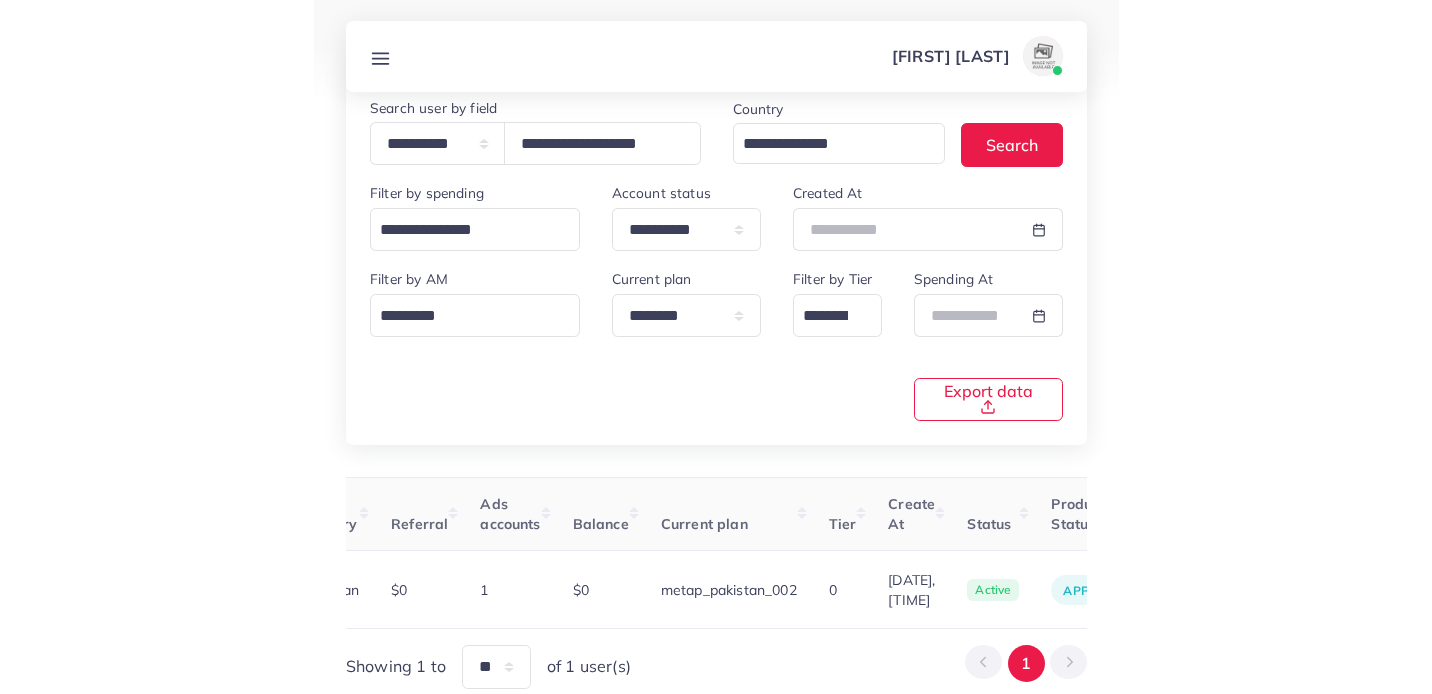 scroll, scrollTop: 0, scrollLeft: 0, axis: both 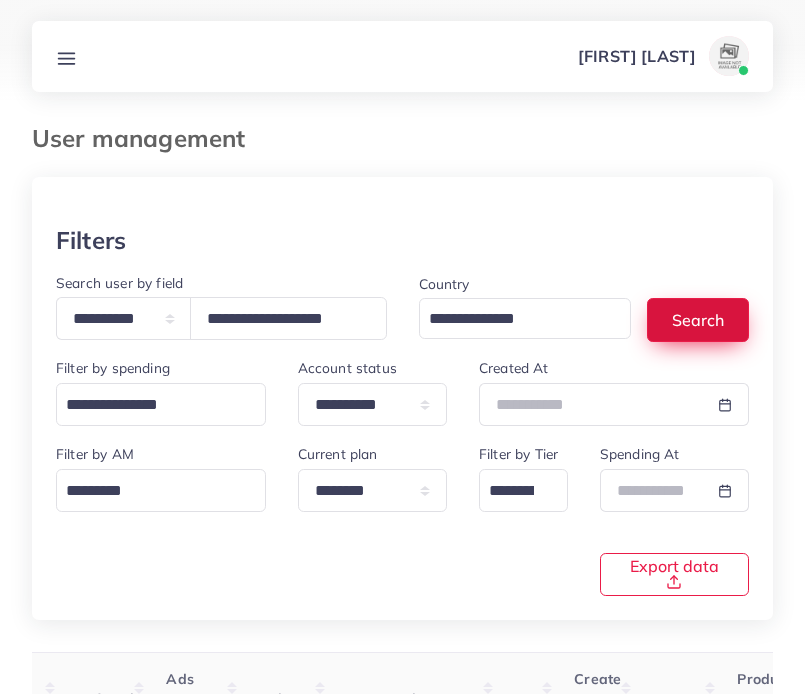 click on "Search" at bounding box center (698, 319) 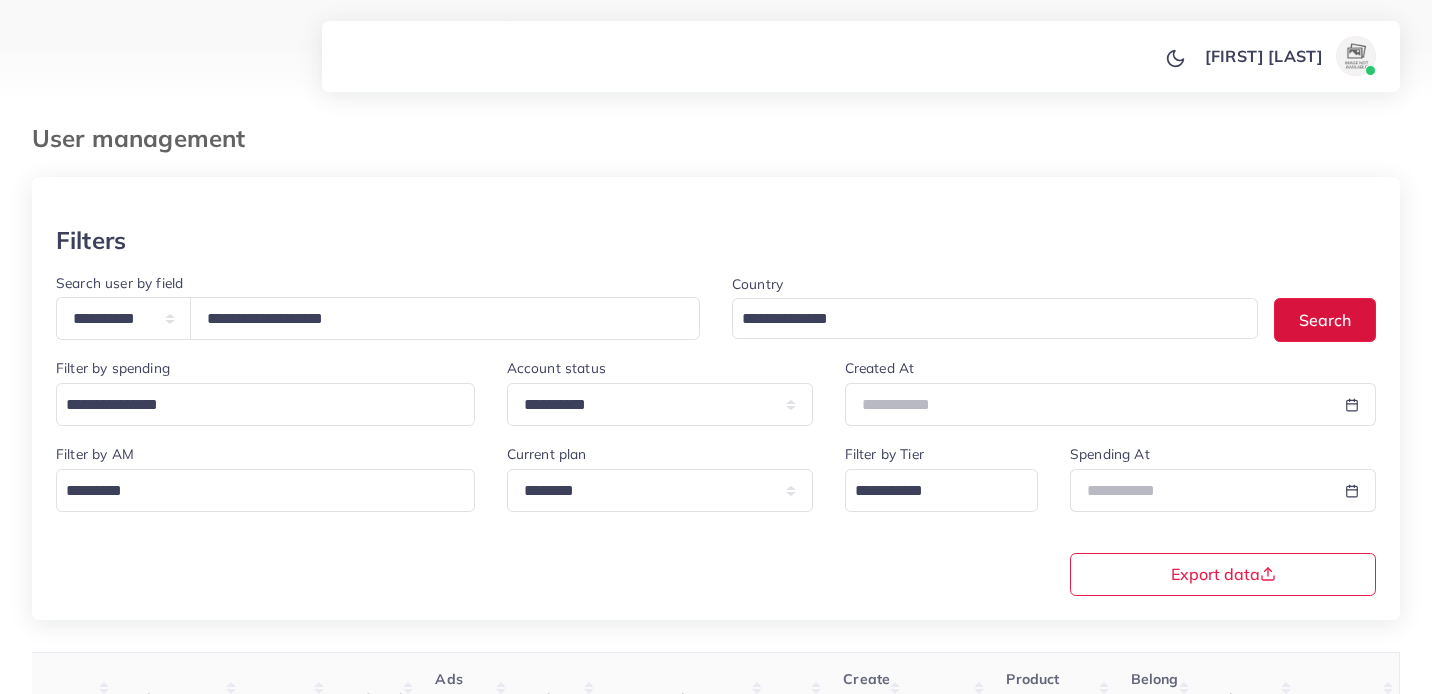 scroll, scrollTop: 0, scrollLeft: 270, axis: horizontal 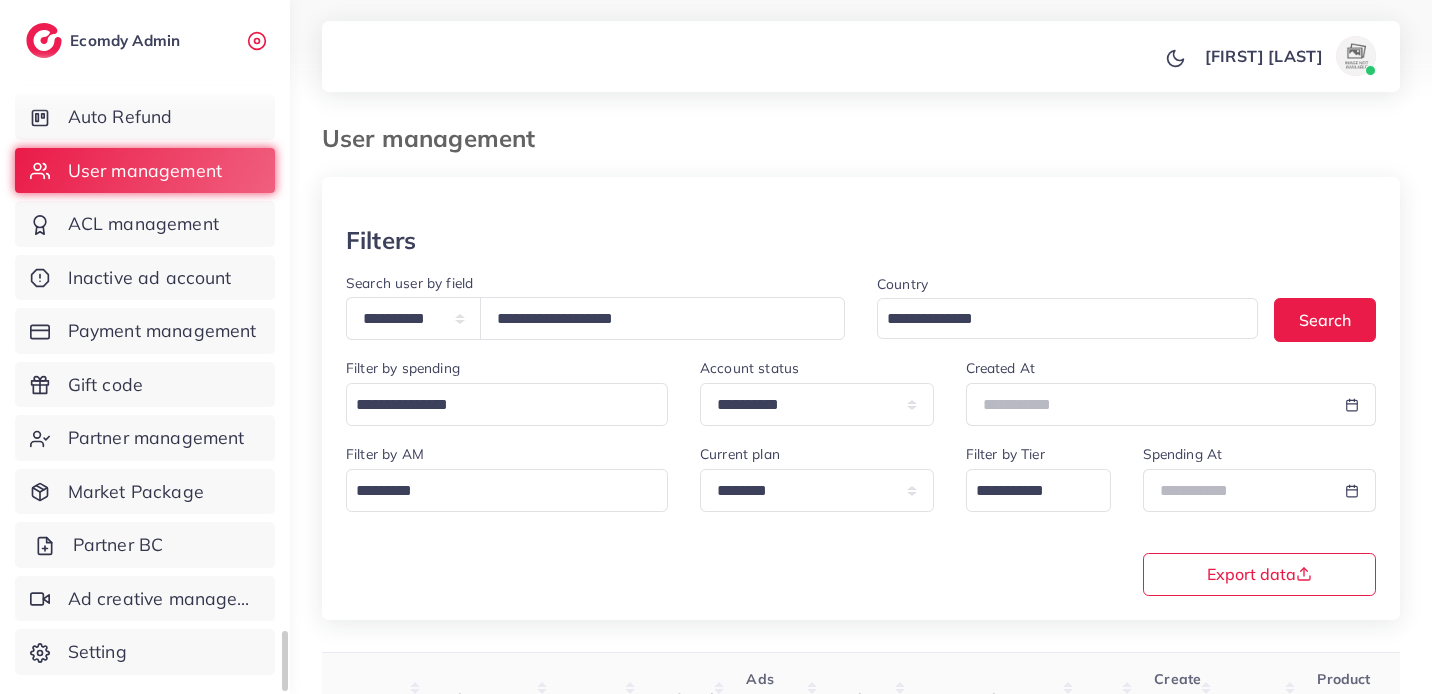click on "Partner BC" at bounding box center (145, 545) 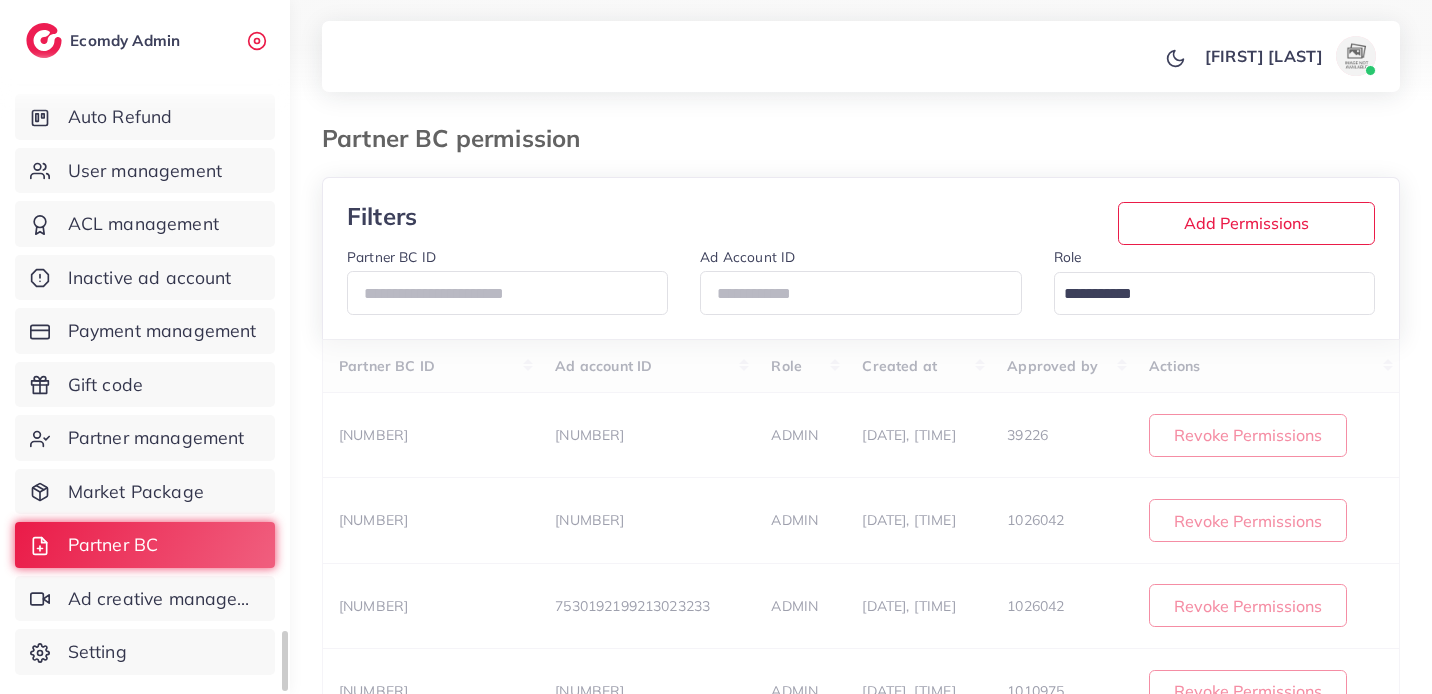 click on "Dashboard Verify information Review subscription Product Links Auto Refund User management ACL management Inactive ad account Payment management Gift code Partner management Market Package Partner BC Ad creative management Setting" at bounding box center (145, 283) 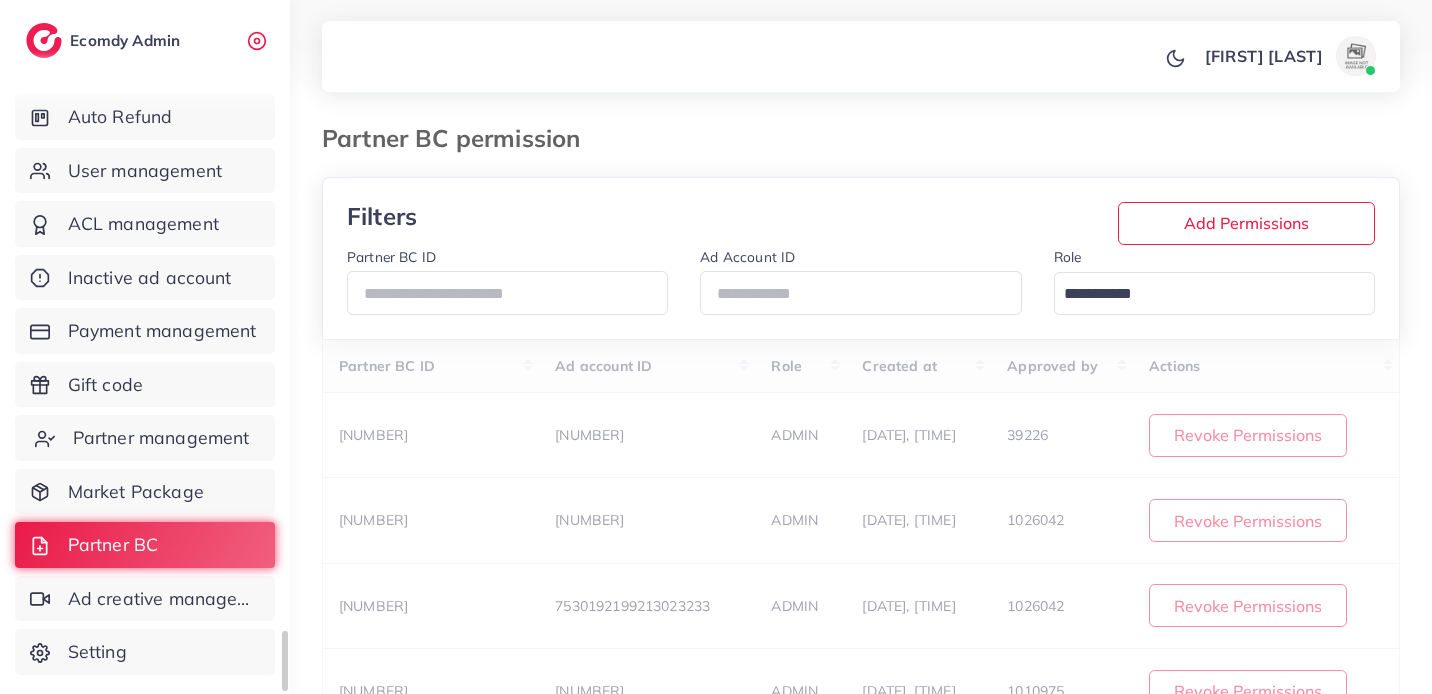 click on "Partner management" at bounding box center (161, 438) 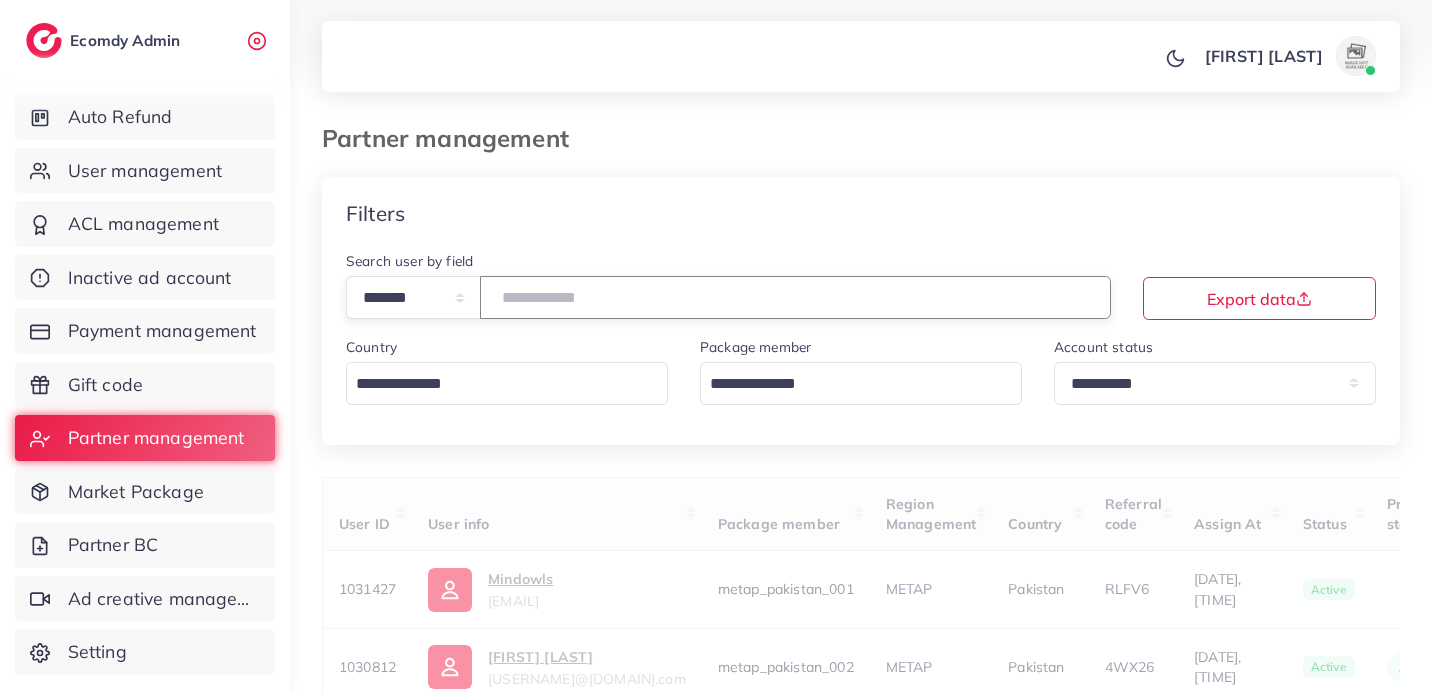 click at bounding box center (795, 297) 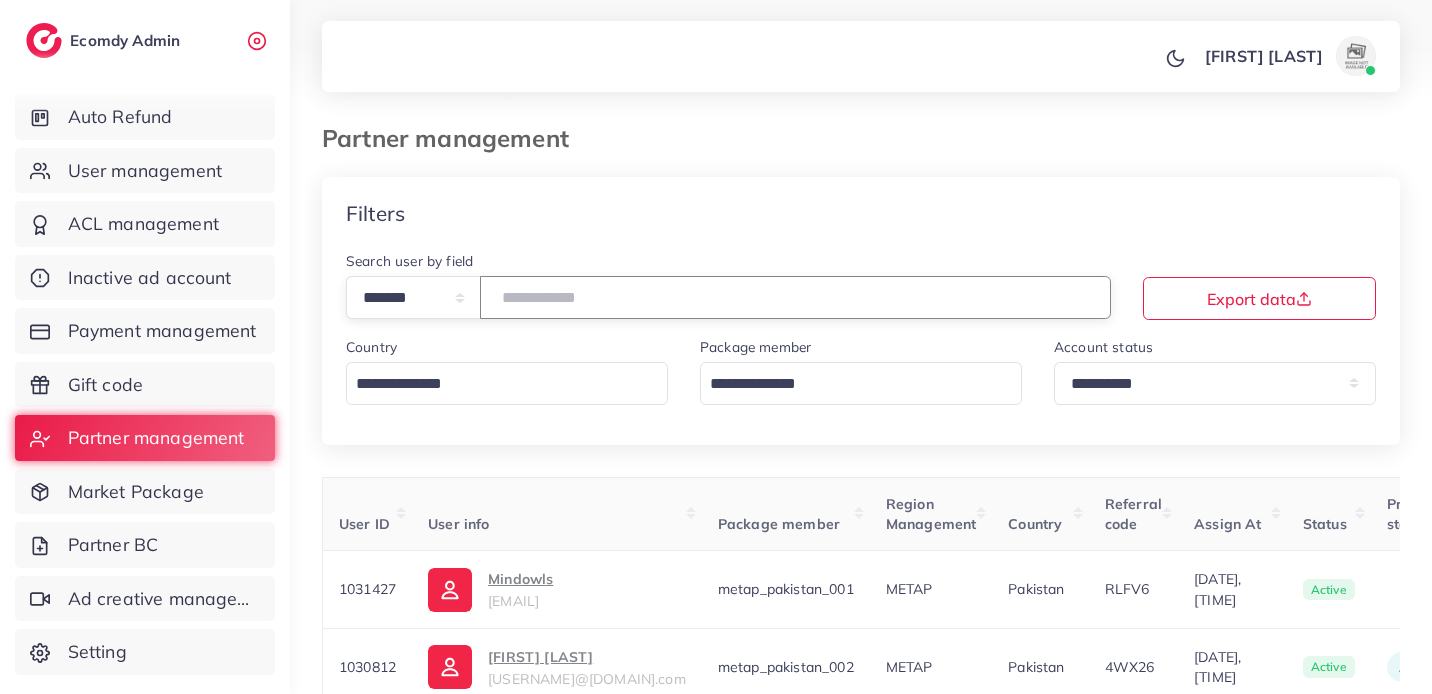paste on "*******" 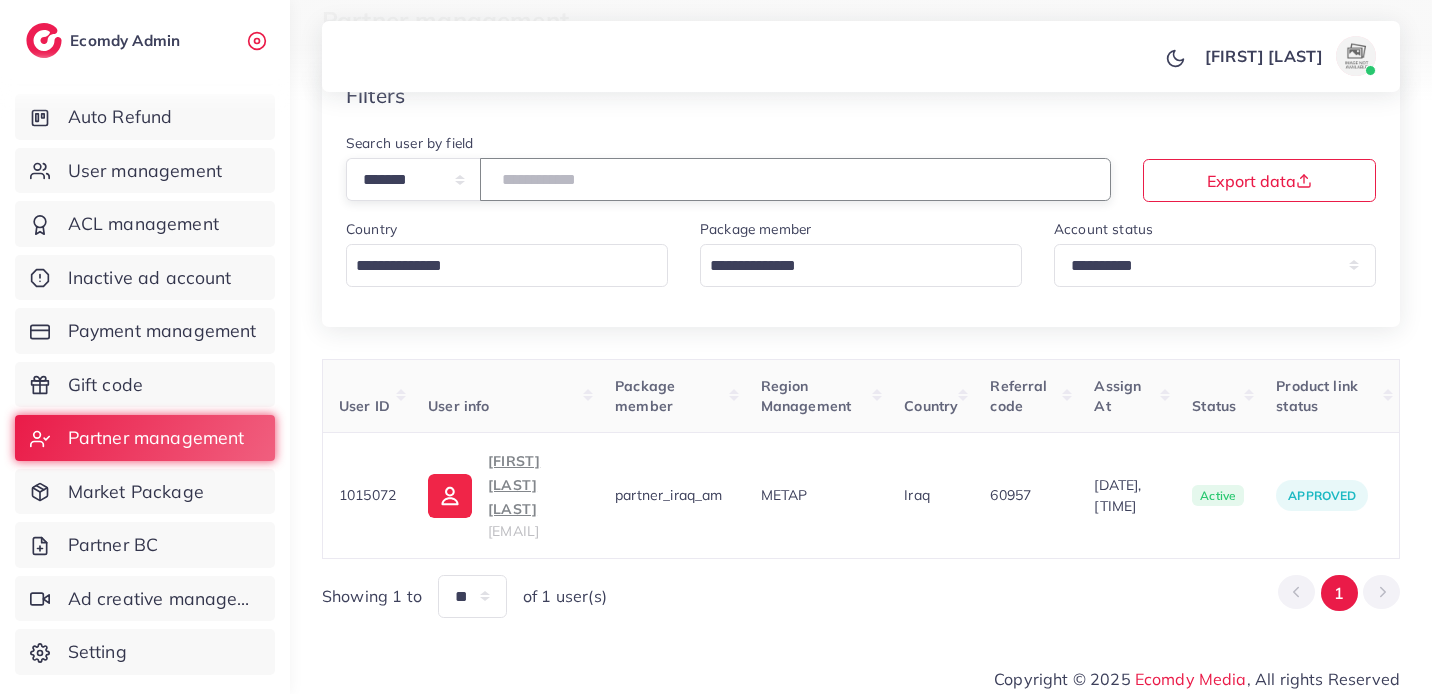 scroll, scrollTop: 88, scrollLeft: 0, axis: vertical 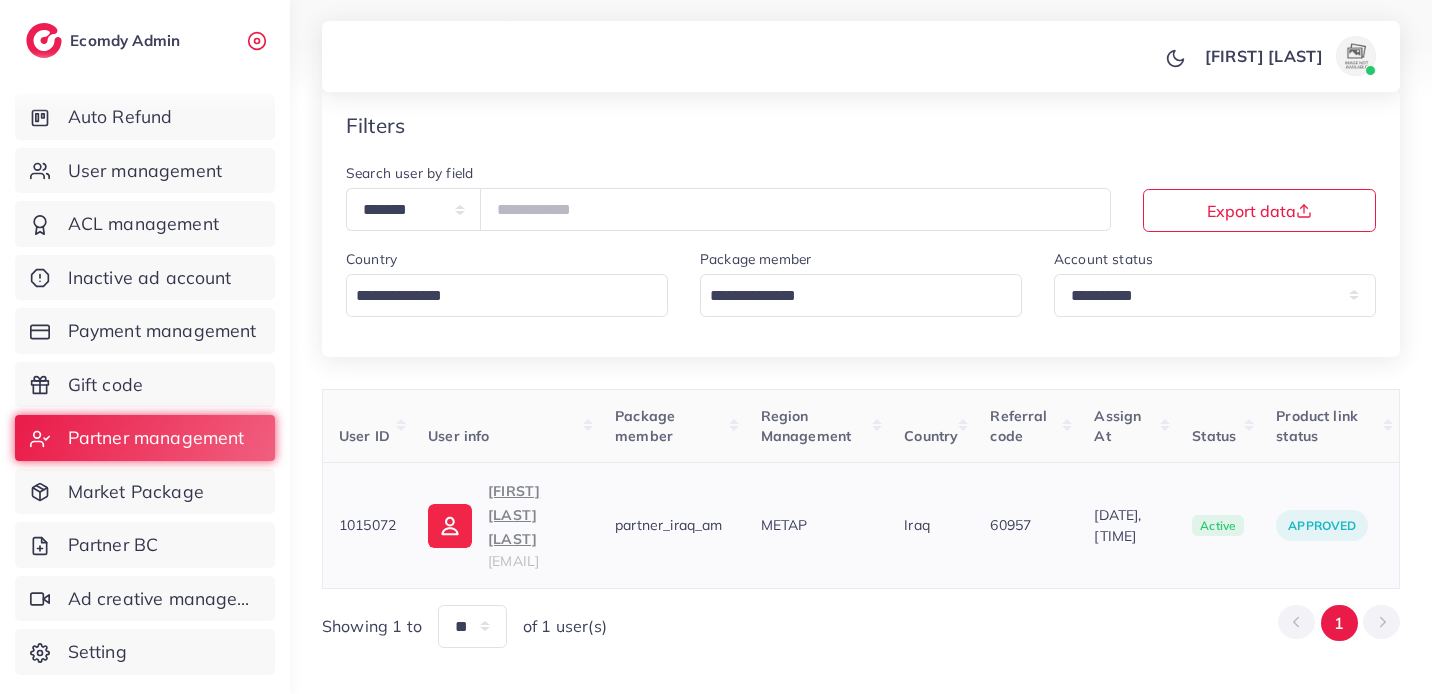 click on "classico.group964@gmail.com" at bounding box center (513, 561) 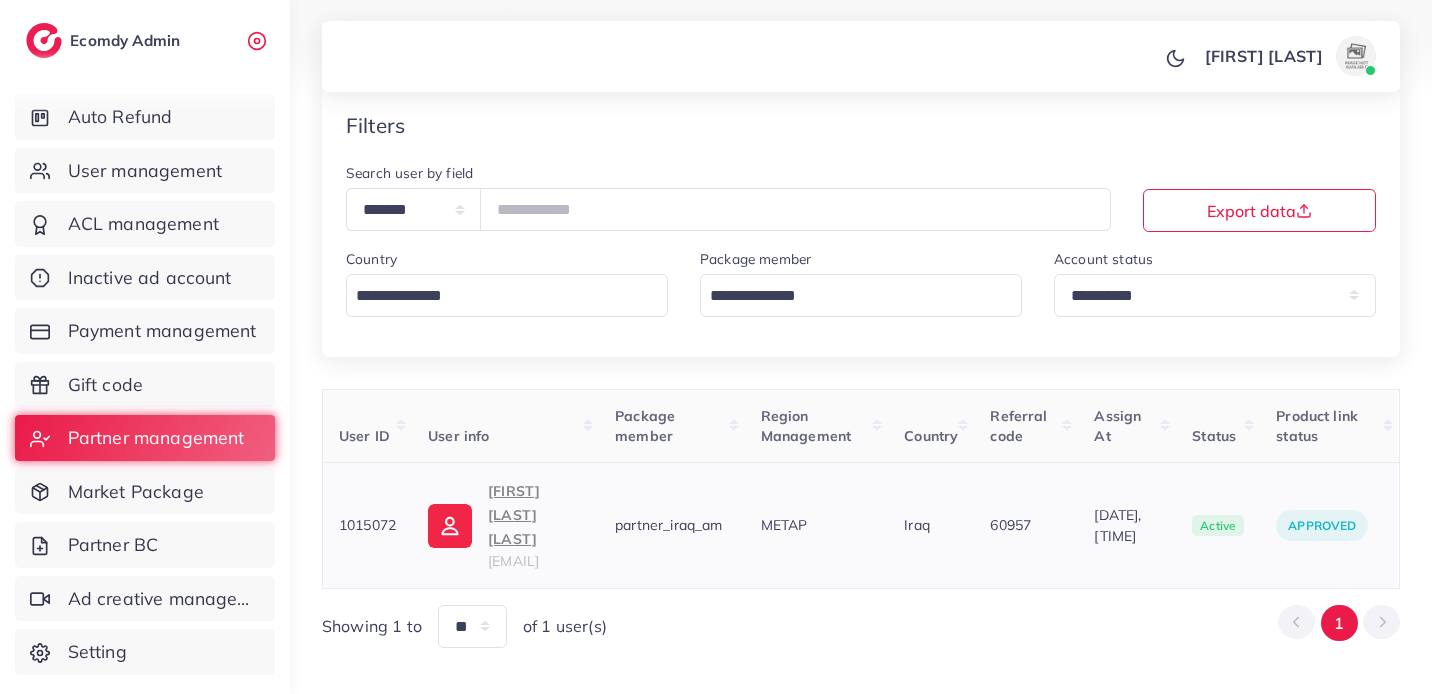 drag, startPoint x: 701, startPoint y: 518, endPoint x: 491, endPoint y: 509, distance: 210.19276 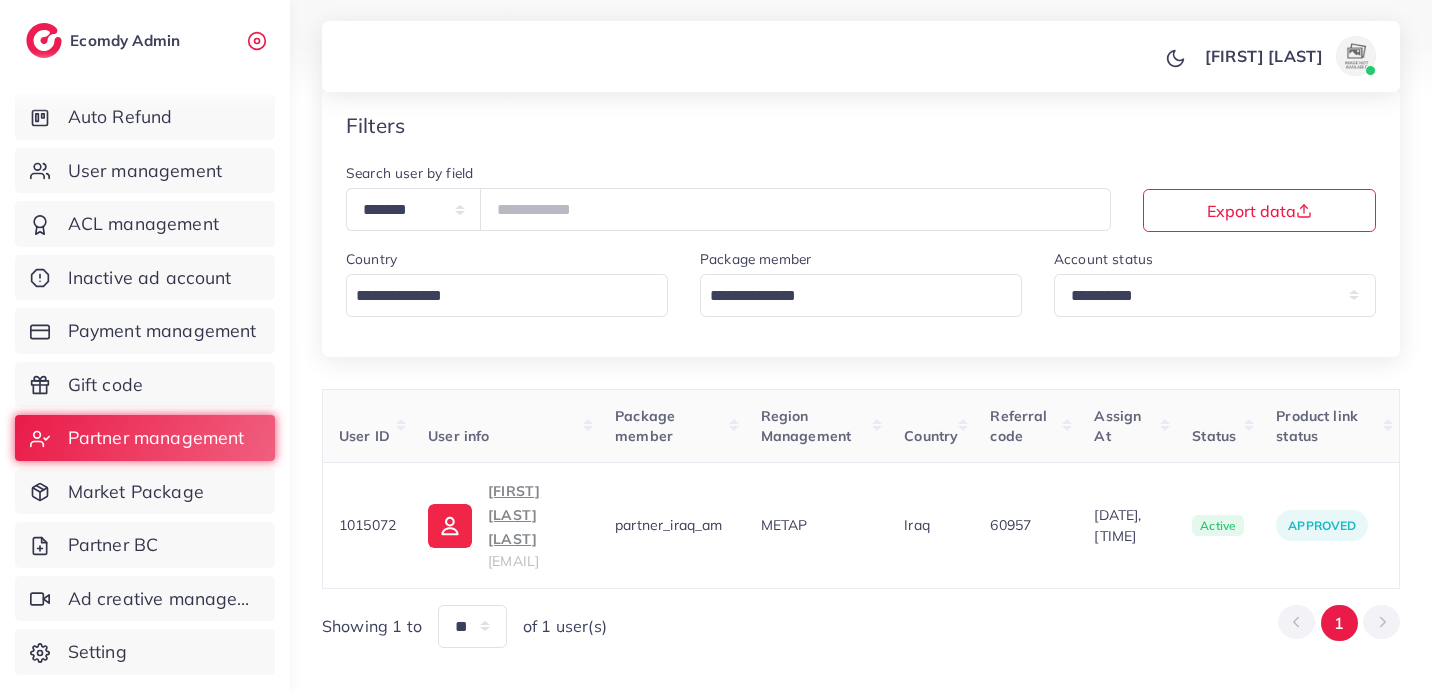 copy on "classico.group964@gmail.com" 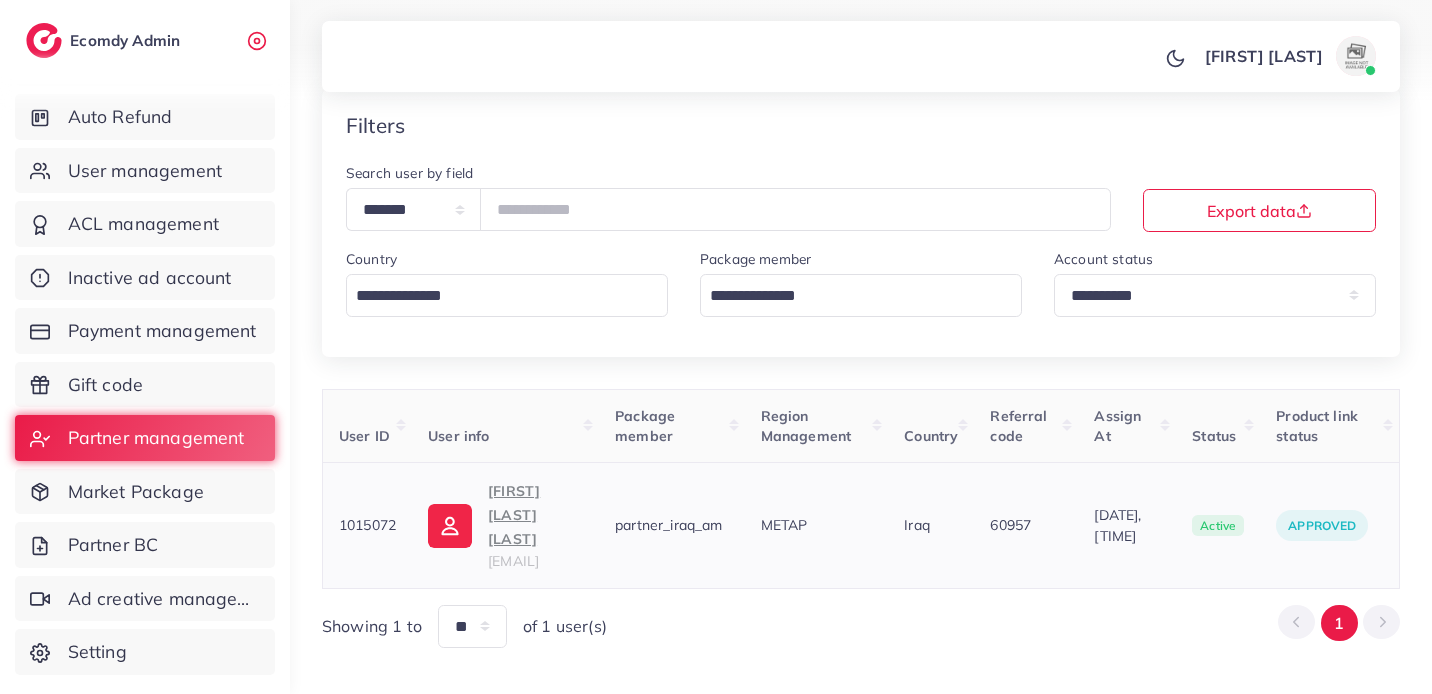click on "saif hassan alhassnawi  classico.group964@gmail.com" at bounding box center [535, 525] 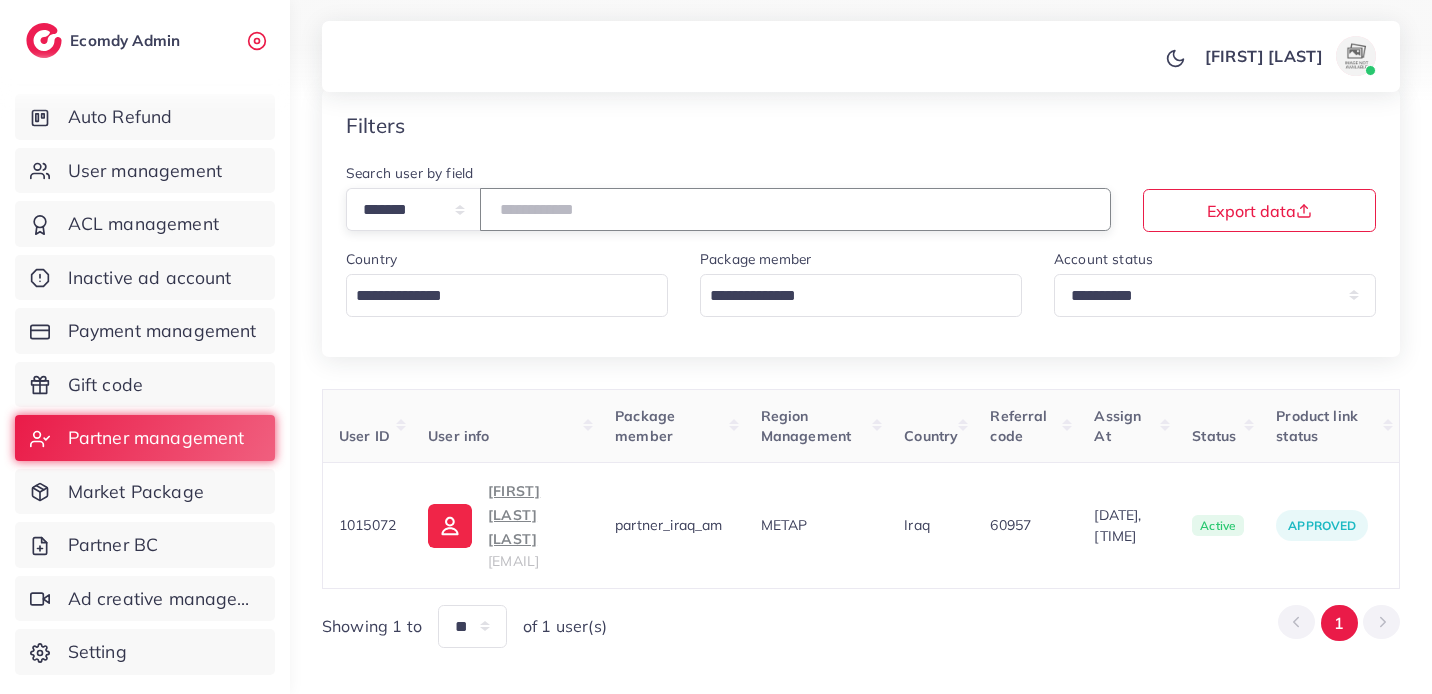 drag, startPoint x: 598, startPoint y: 207, endPoint x: 490, endPoint y: 202, distance: 108.11568 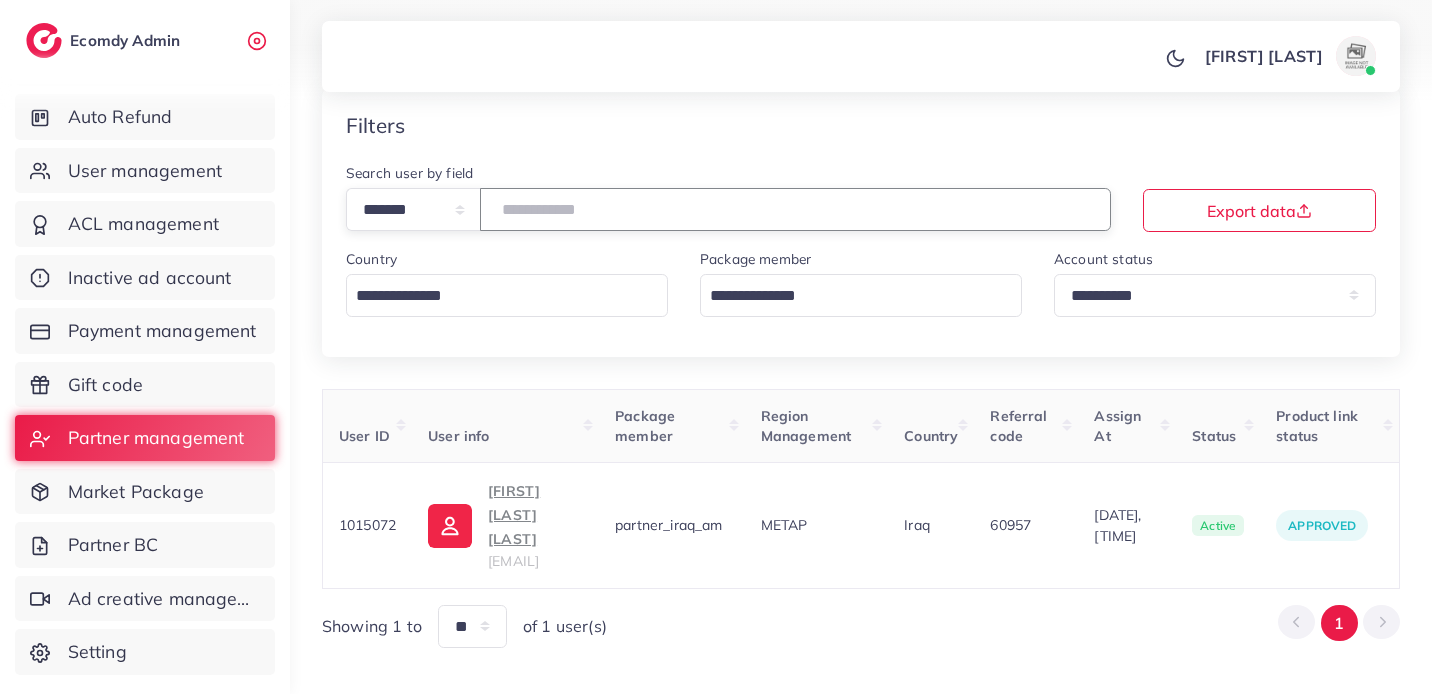 click on "**********" at bounding box center (728, 209) 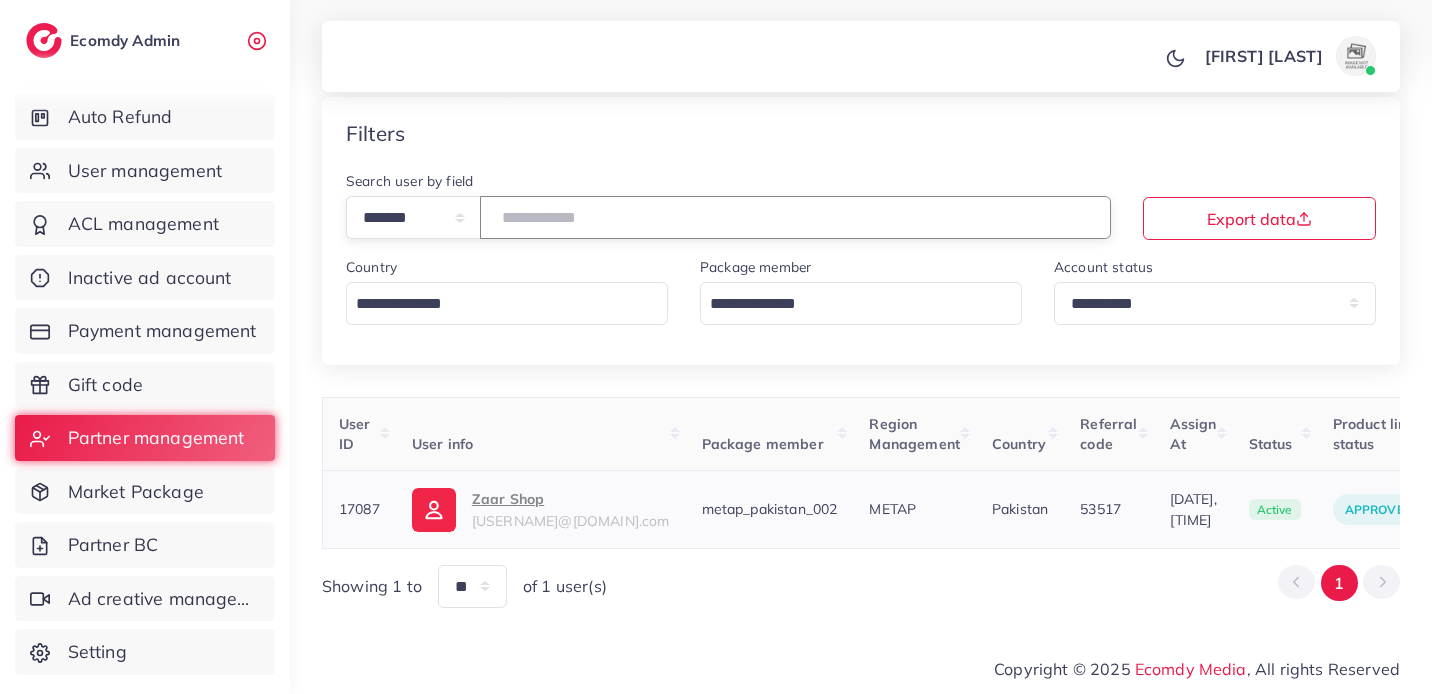 type on "*****" 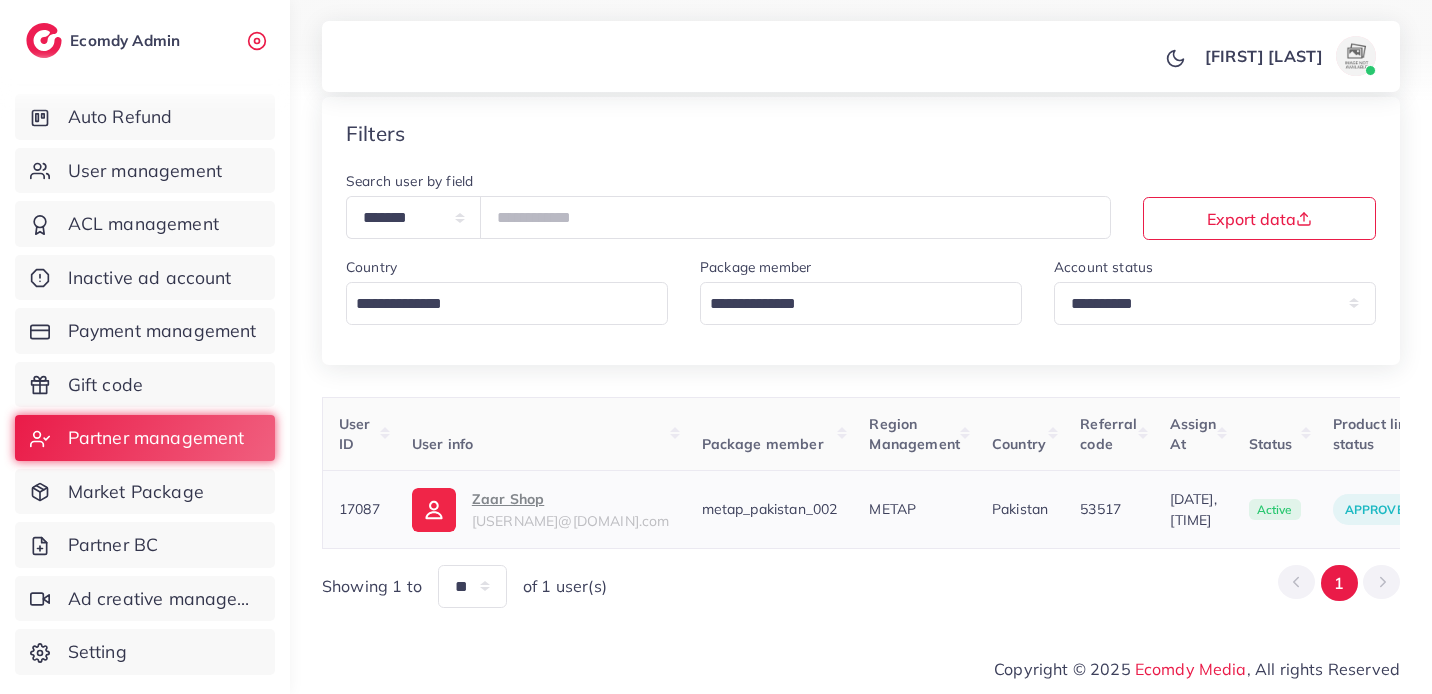 click on "zawarshah3@gmail.com" at bounding box center (571, 521) 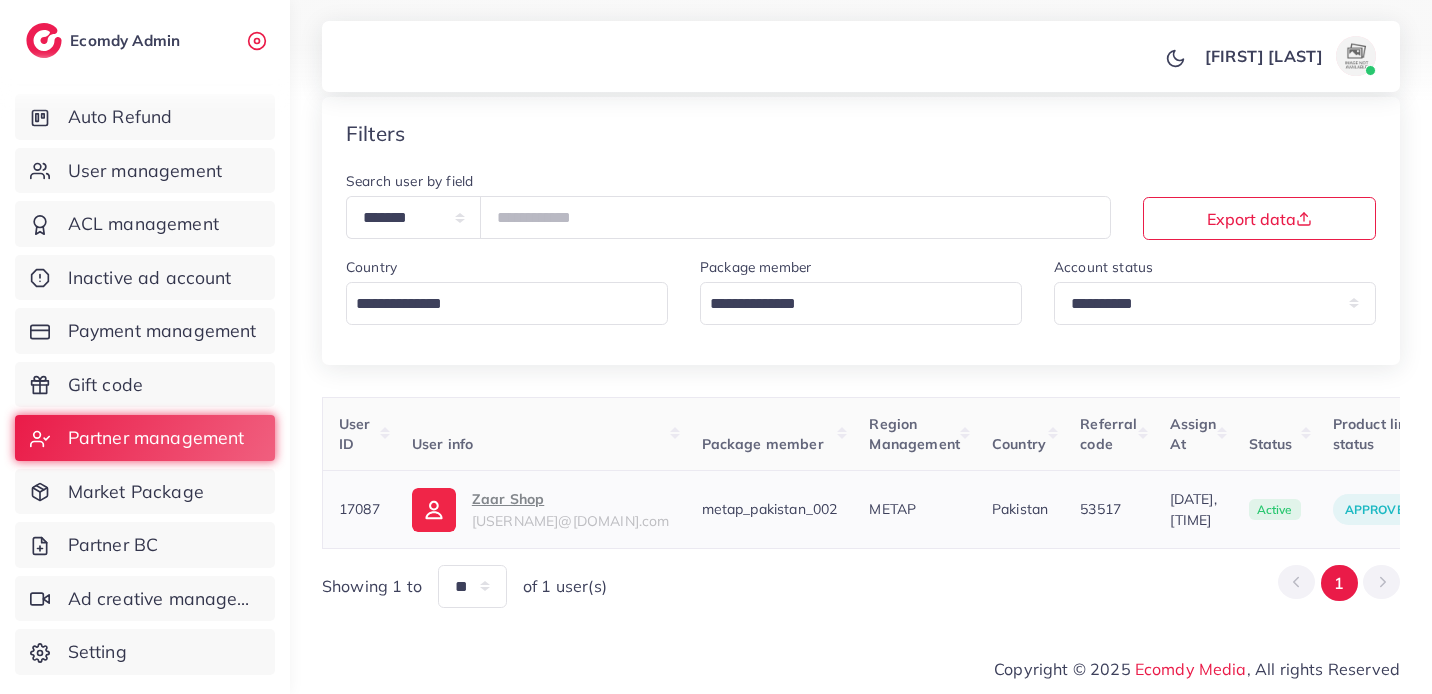 click on "Zaar Shop" at bounding box center [571, 499] 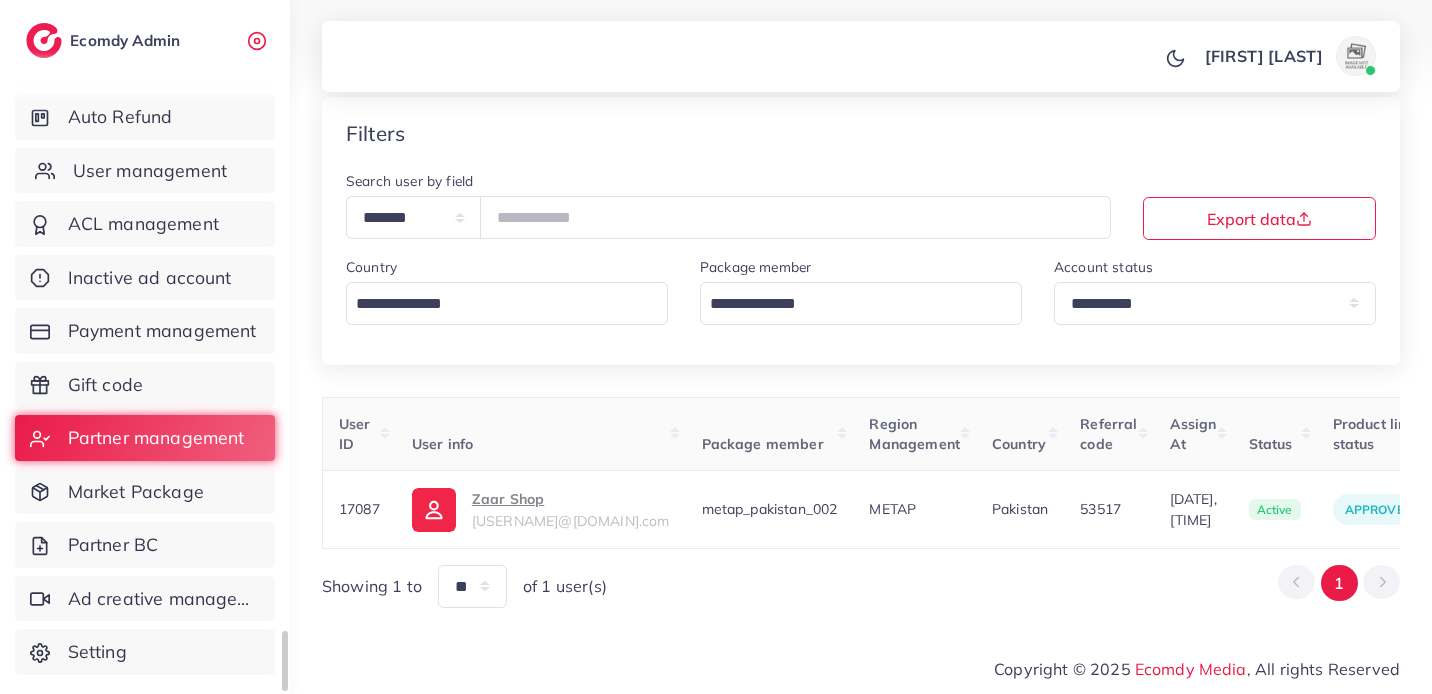 click on "User management" at bounding box center [150, 171] 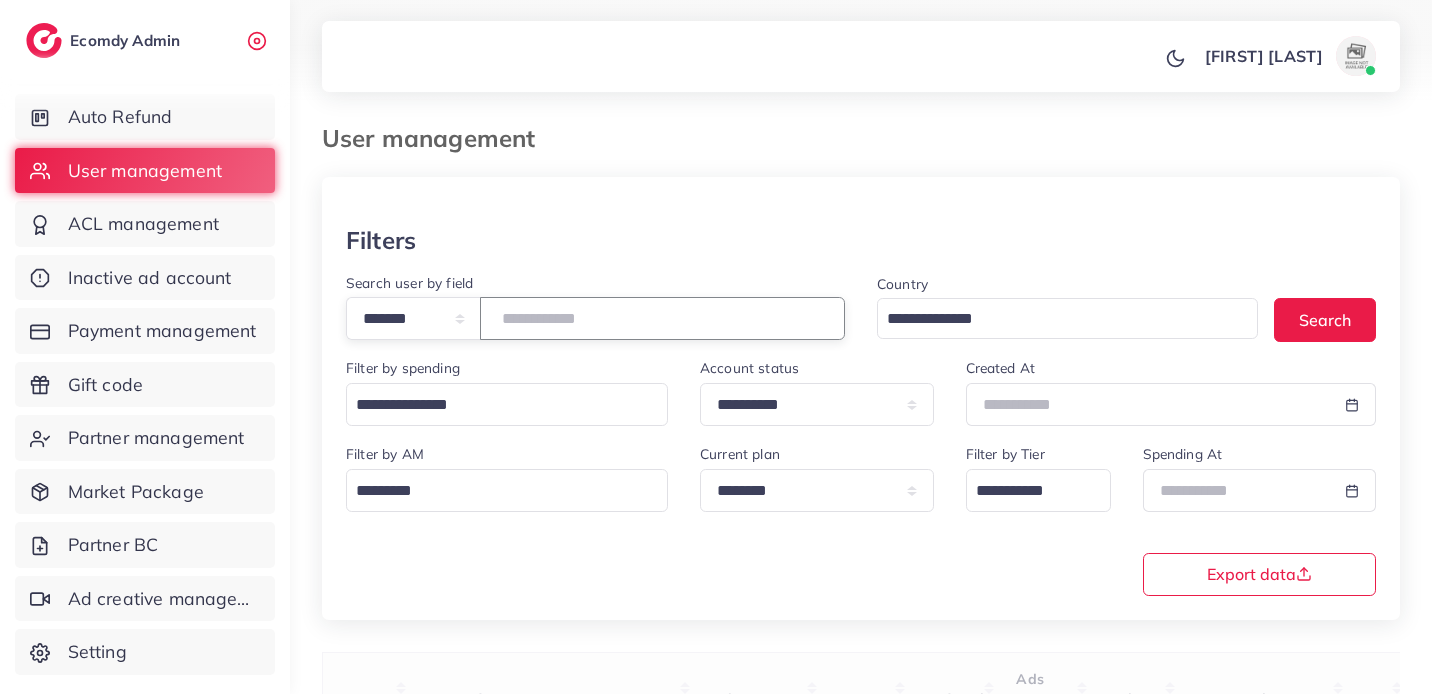 click at bounding box center [662, 318] 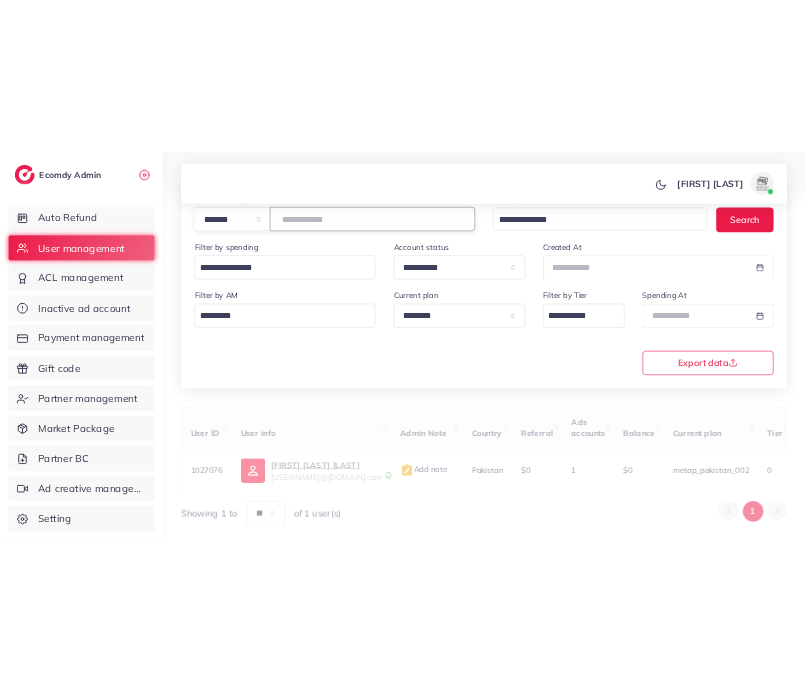 scroll, scrollTop: 218, scrollLeft: 0, axis: vertical 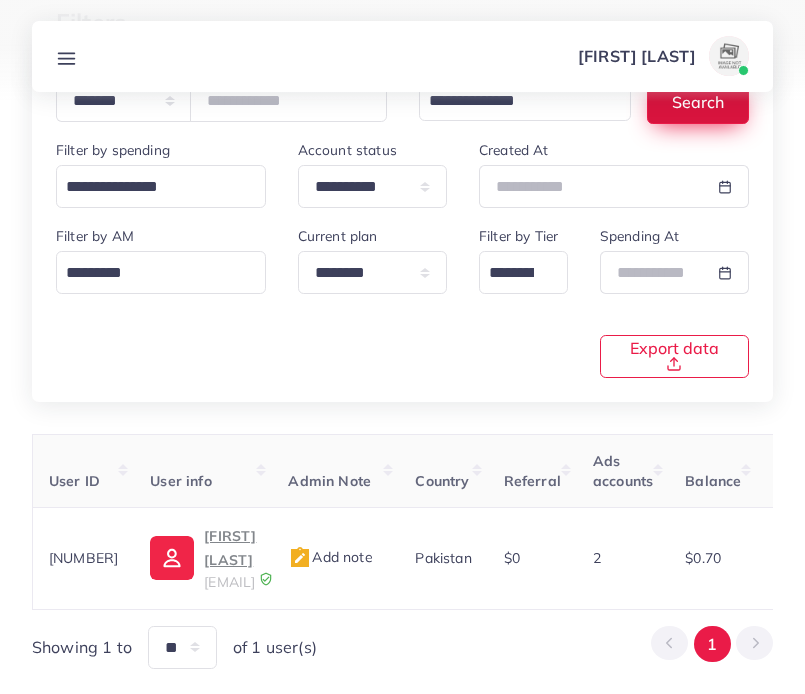 click on "Search" at bounding box center (698, 101) 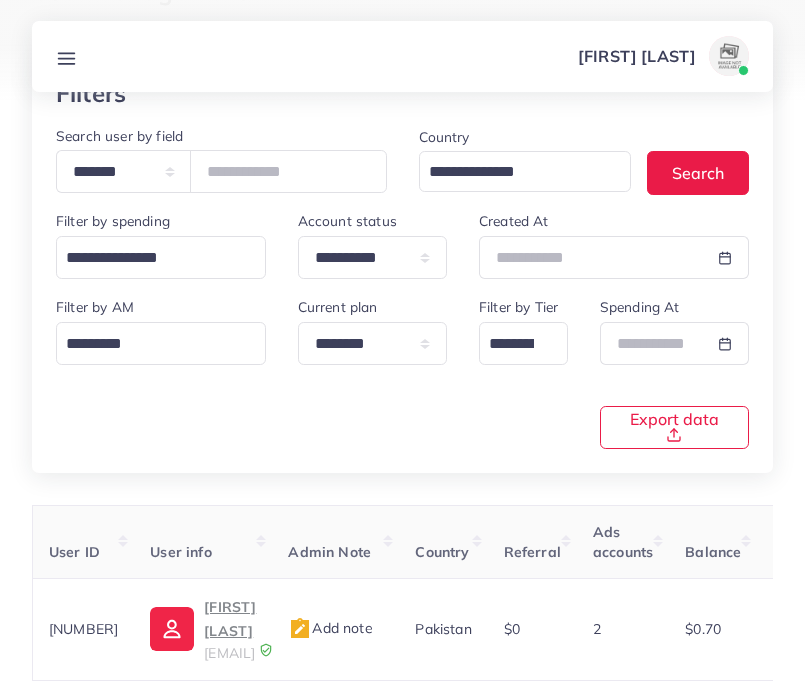 scroll, scrollTop: 49, scrollLeft: 0, axis: vertical 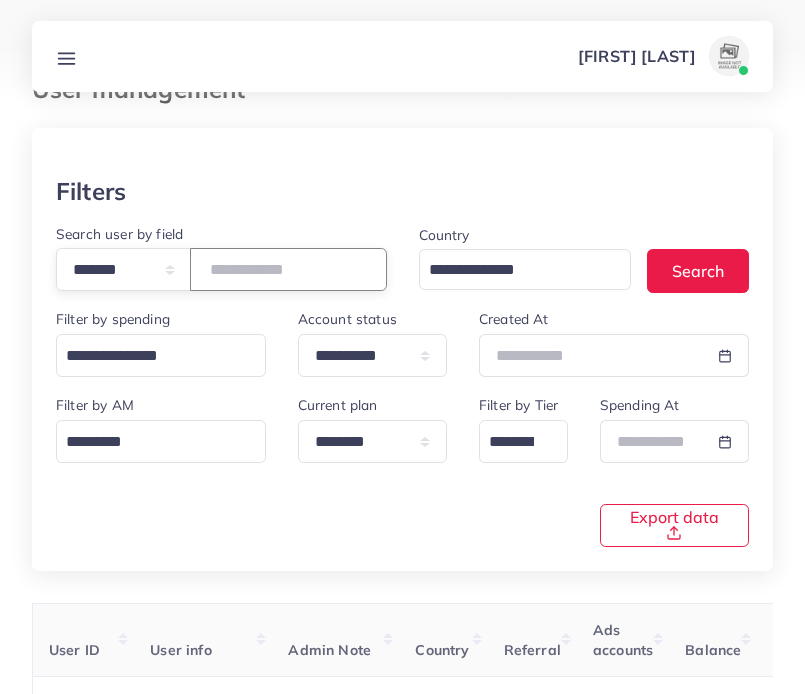 drag, startPoint x: 341, startPoint y: 277, endPoint x: 199, endPoint y: 259, distance: 143.13629 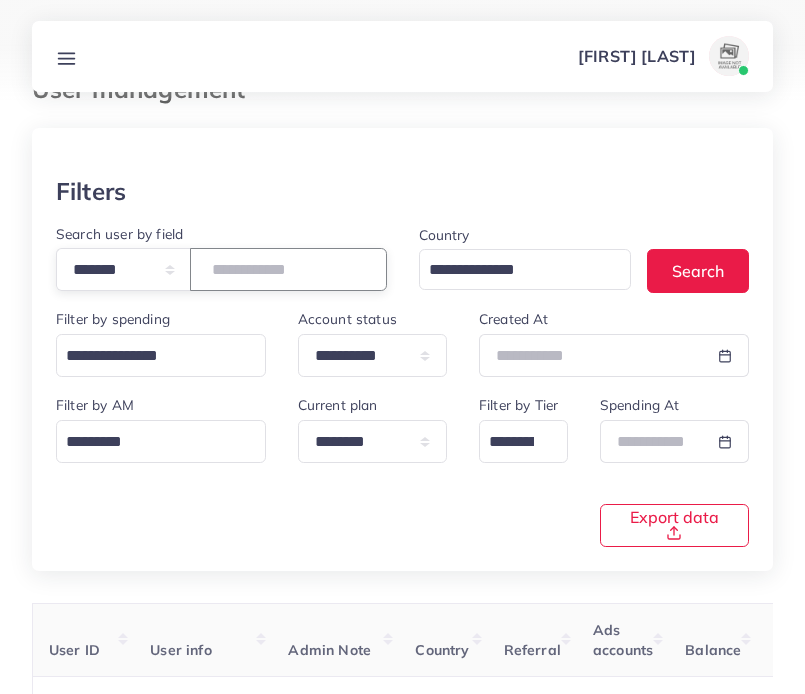 click on "**********" at bounding box center [221, 269] 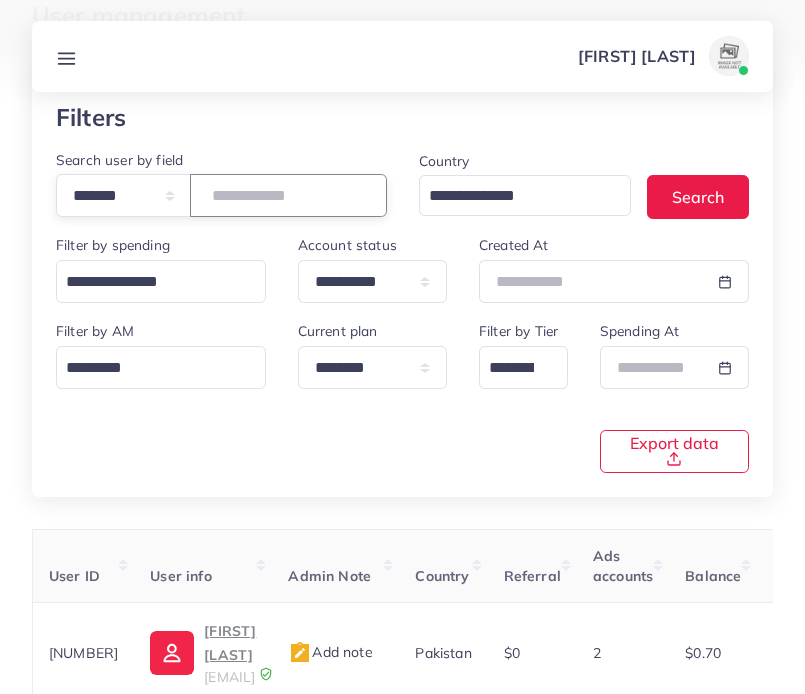 scroll, scrollTop: 265, scrollLeft: 0, axis: vertical 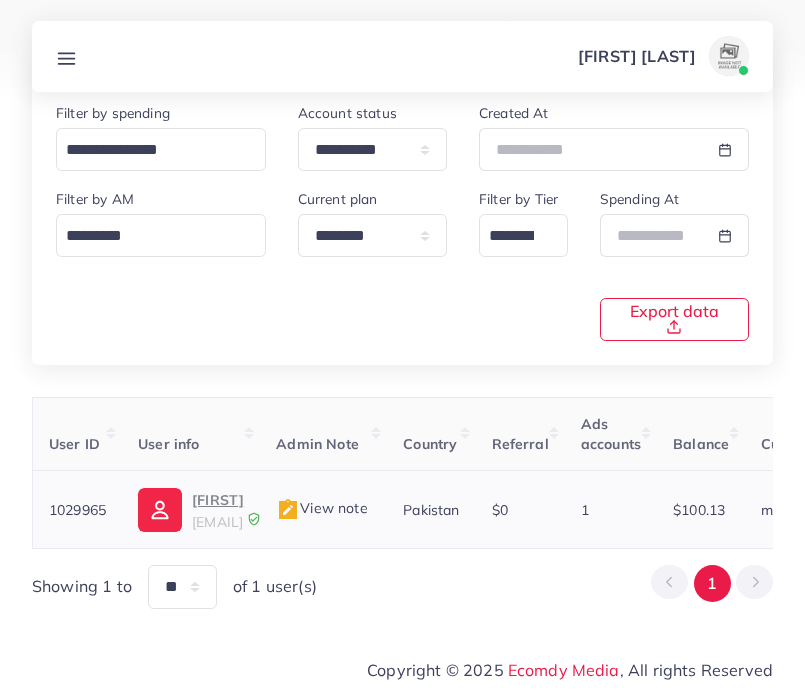 click on "luxecartstaff@gmail.com" at bounding box center [217, 522] 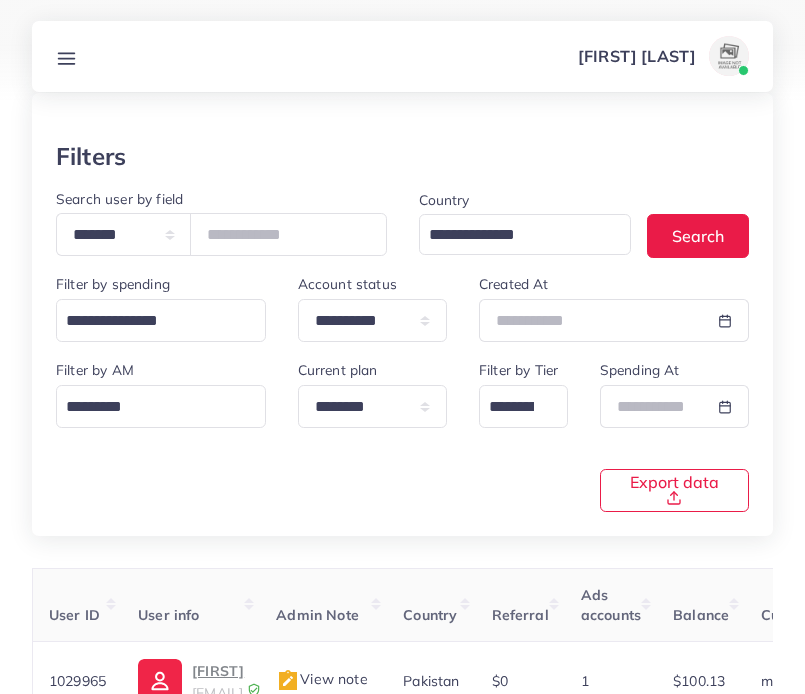 scroll, scrollTop: 0, scrollLeft: 0, axis: both 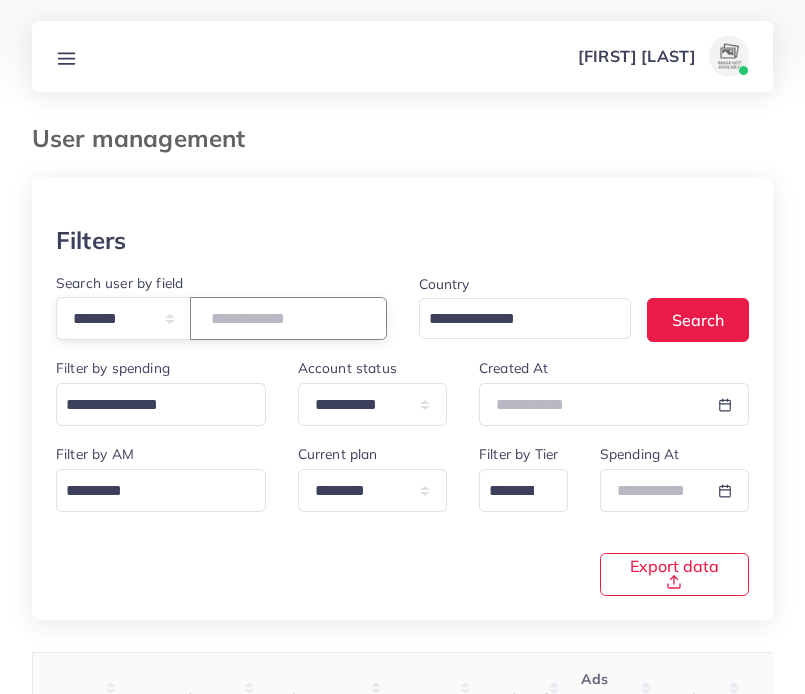 drag, startPoint x: 324, startPoint y: 315, endPoint x: 183, endPoint y: 313, distance: 141.01419 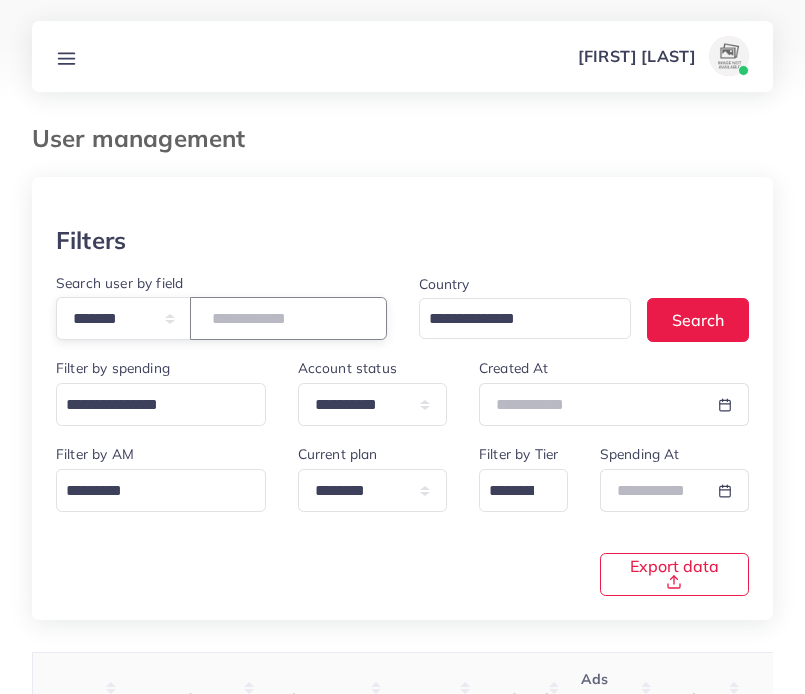 click on "**********" at bounding box center (221, 318) 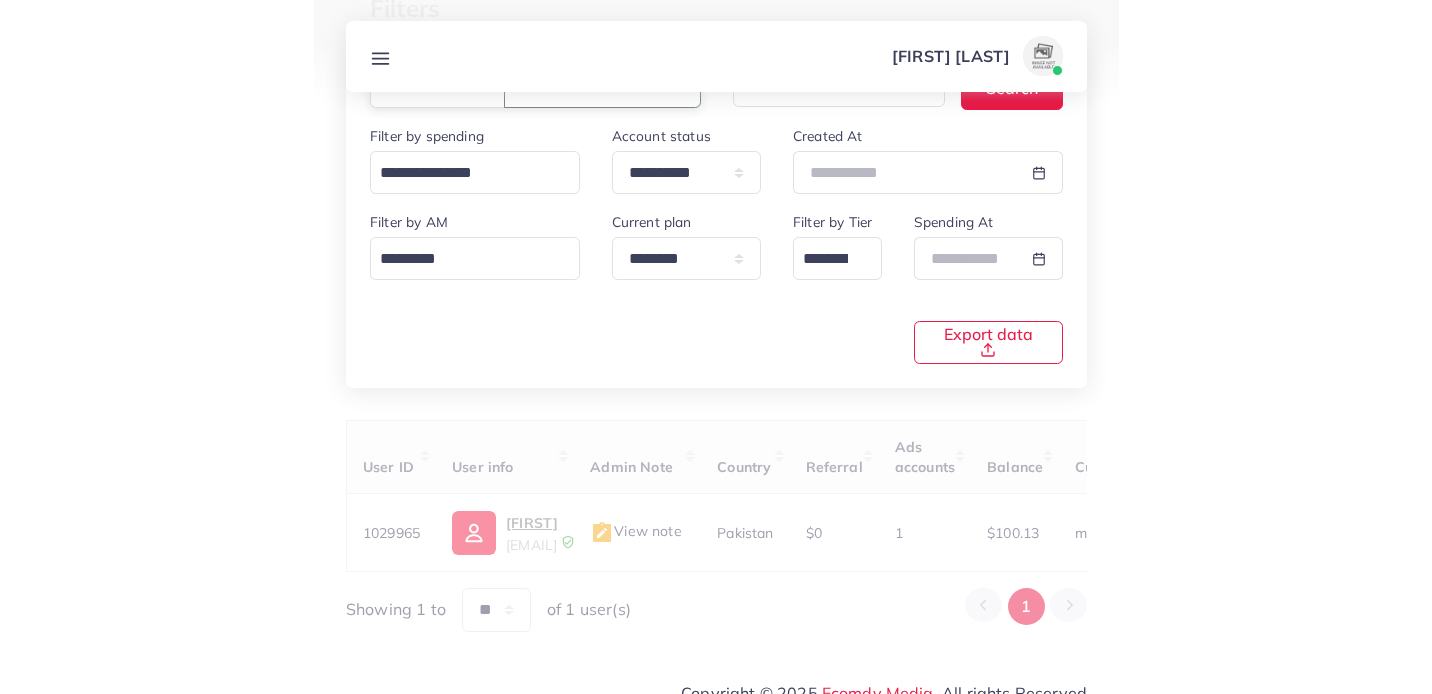 scroll, scrollTop: 236, scrollLeft: 0, axis: vertical 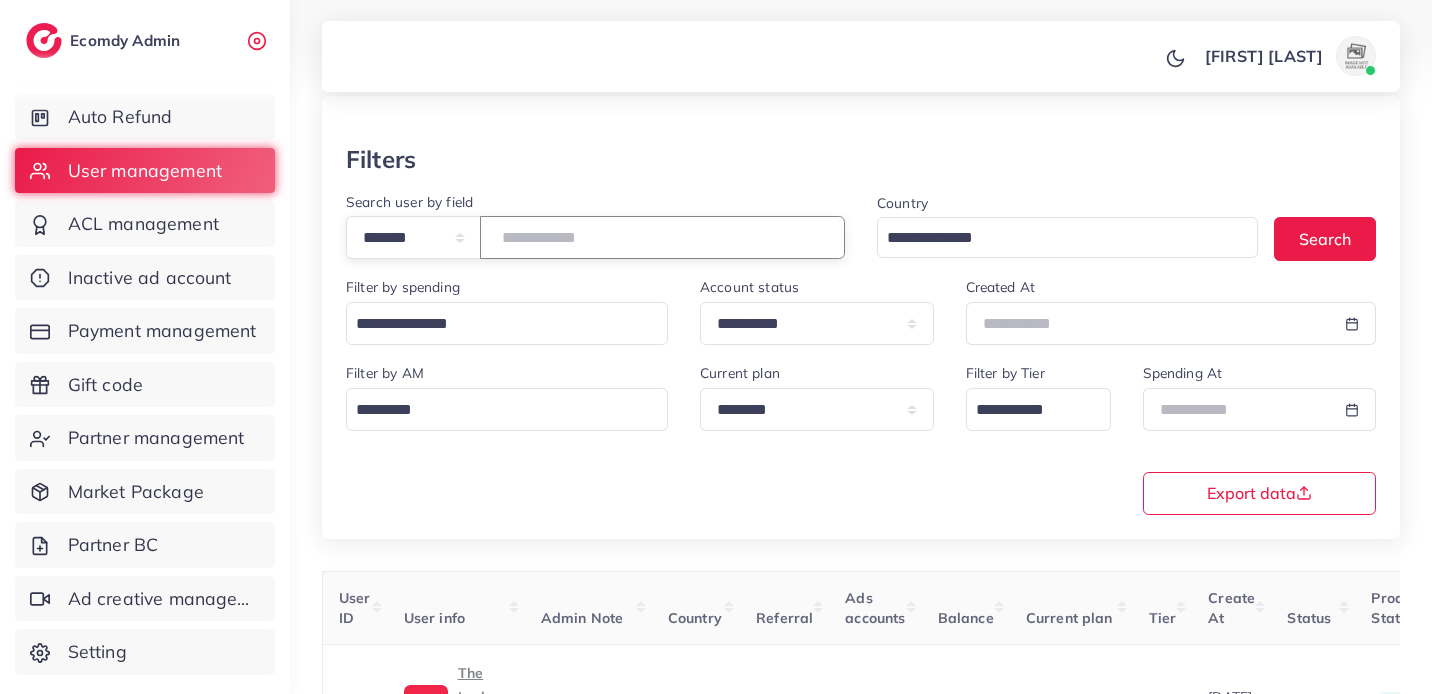 drag, startPoint x: 591, startPoint y: 246, endPoint x: 427, endPoint y: 234, distance: 164.43843 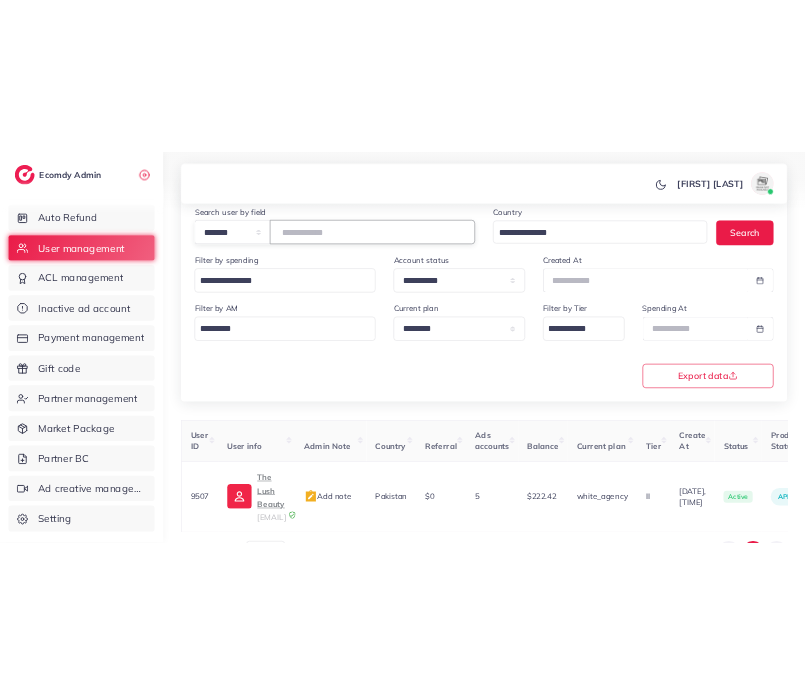 scroll, scrollTop: 265, scrollLeft: 0, axis: vertical 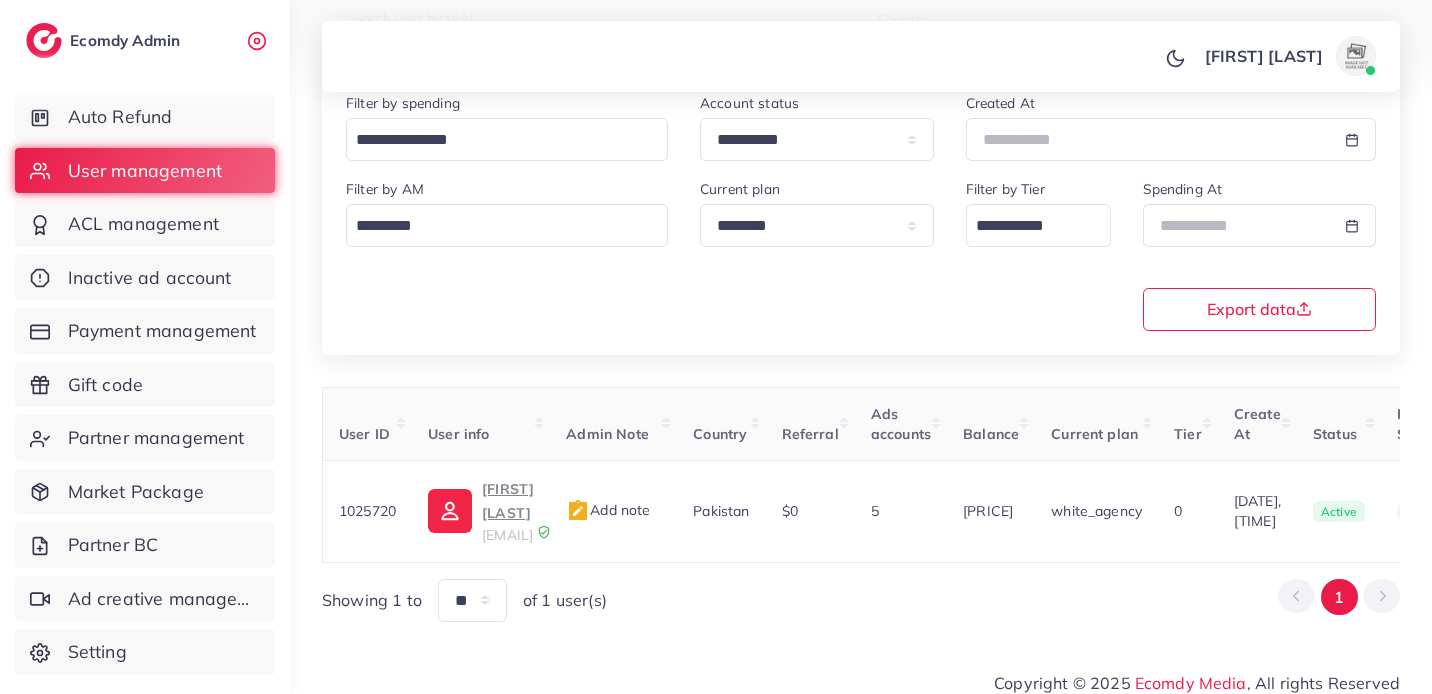 type on "*******" 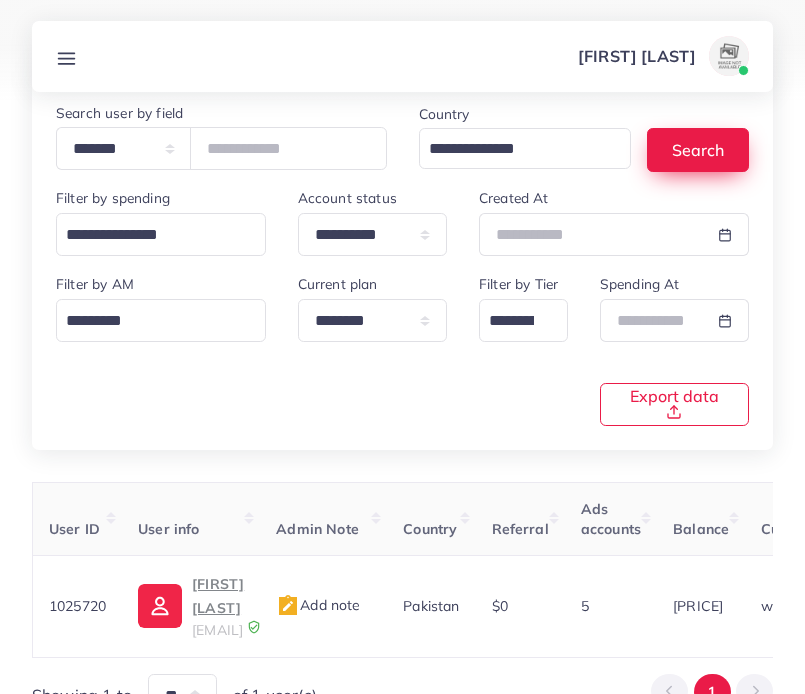 scroll, scrollTop: 111, scrollLeft: 0, axis: vertical 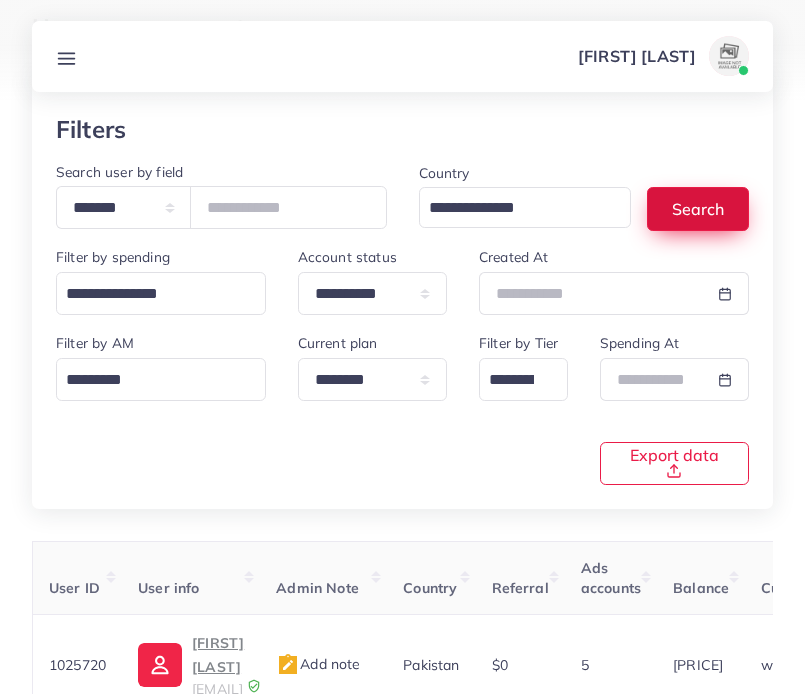 click on "Search" at bounding box center (698, 208) 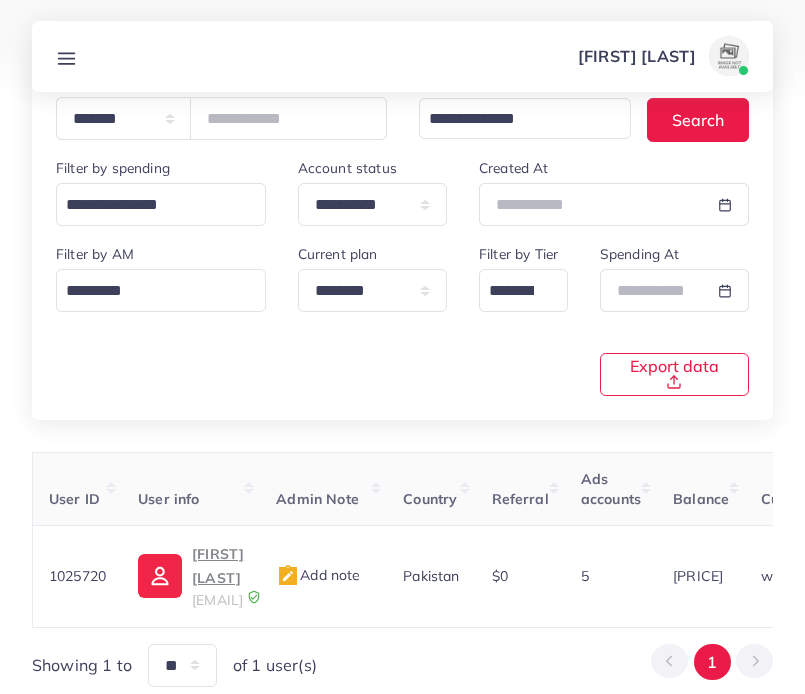 scroll, scrollTop: 212, scrollLeft: 0, axis: vertical 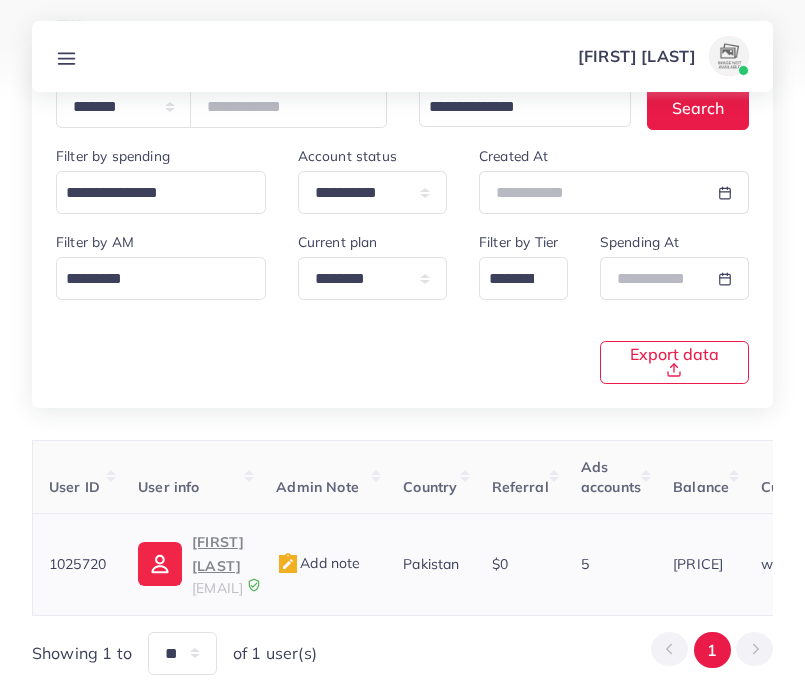 click on "Khawaja Minhal Hassan" at bounding box center [218, 554] 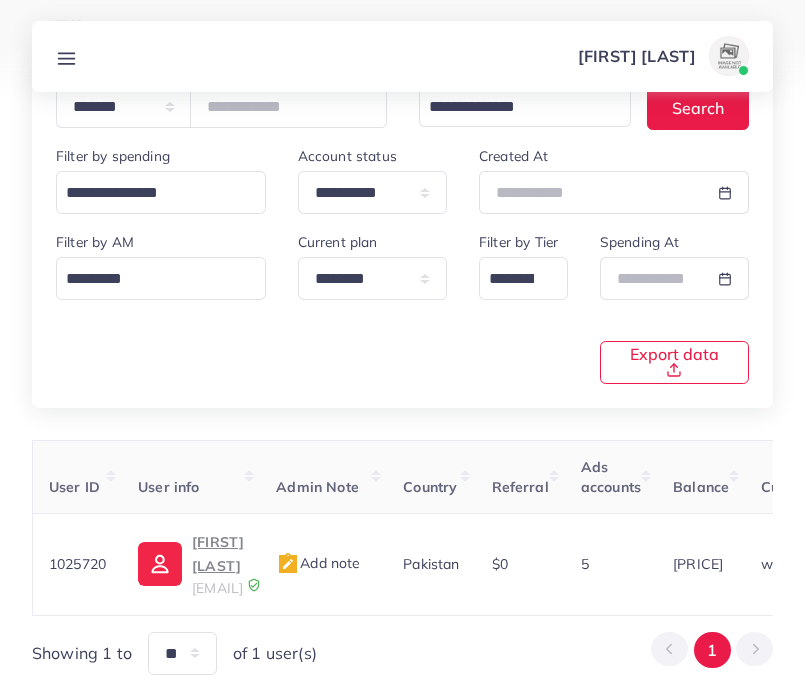 click 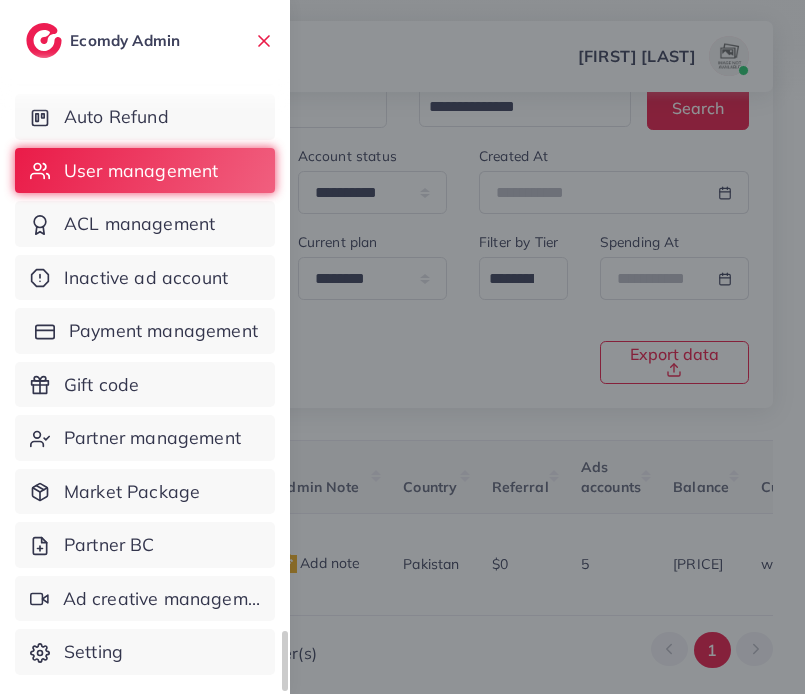 click on "Payment management" at bounding box center (163, 331) 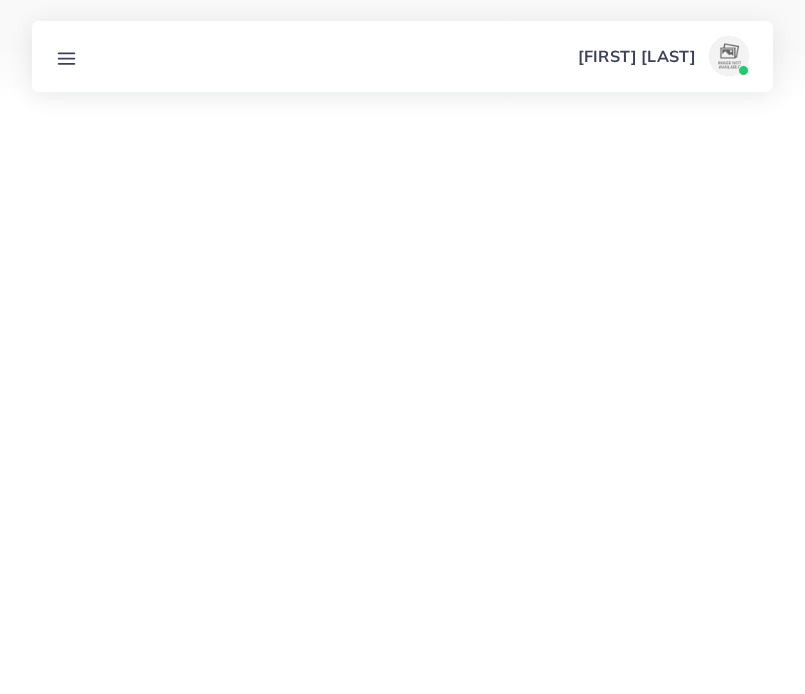 scroll, scrollTop: 0, scrollLeft: 0, axis: both 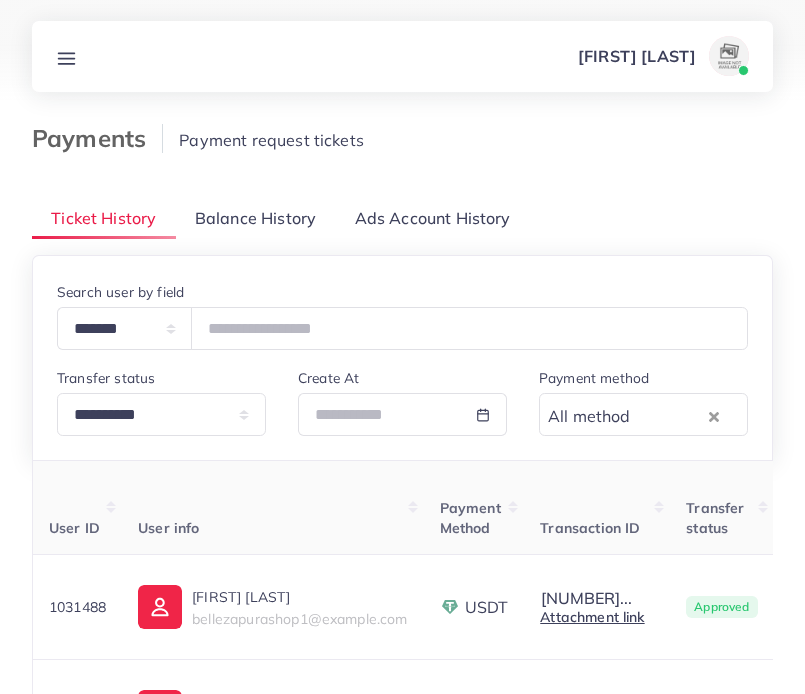 click 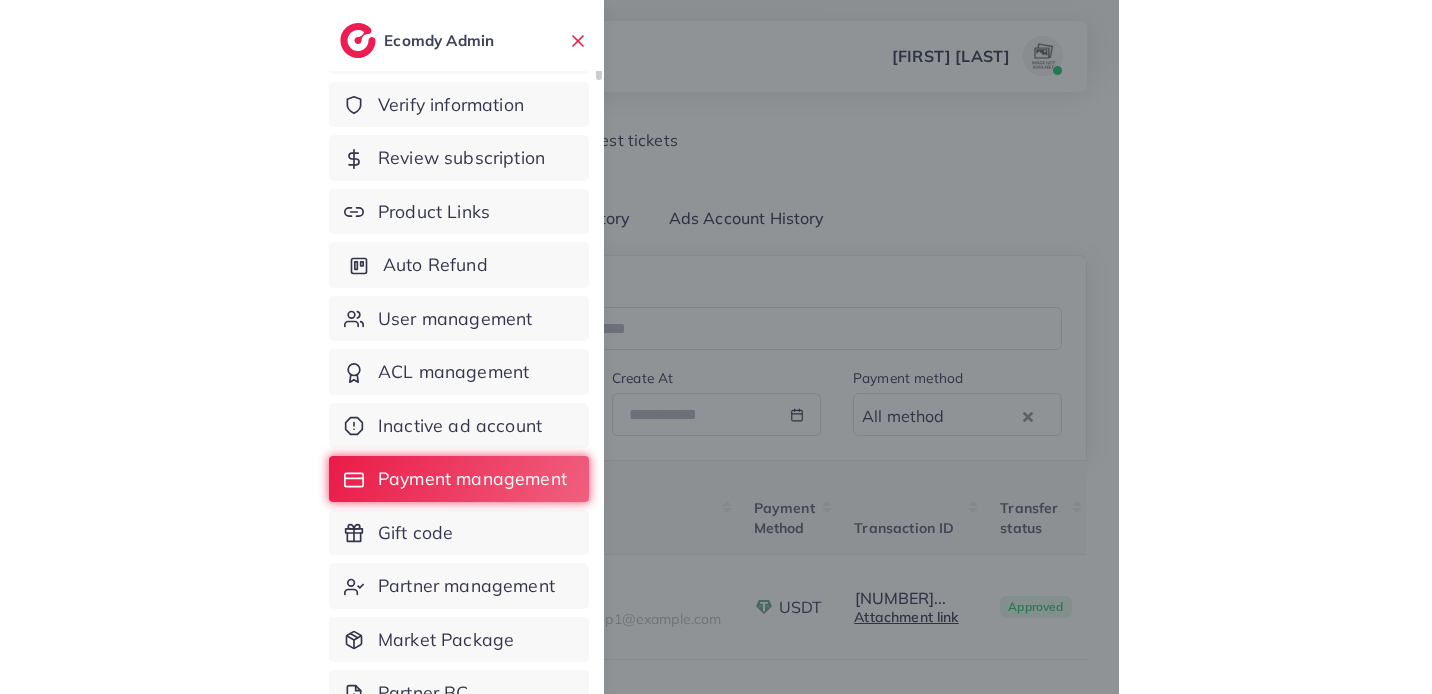 scroll, scrollTop: 0, scrollLeft: 0, axis: both 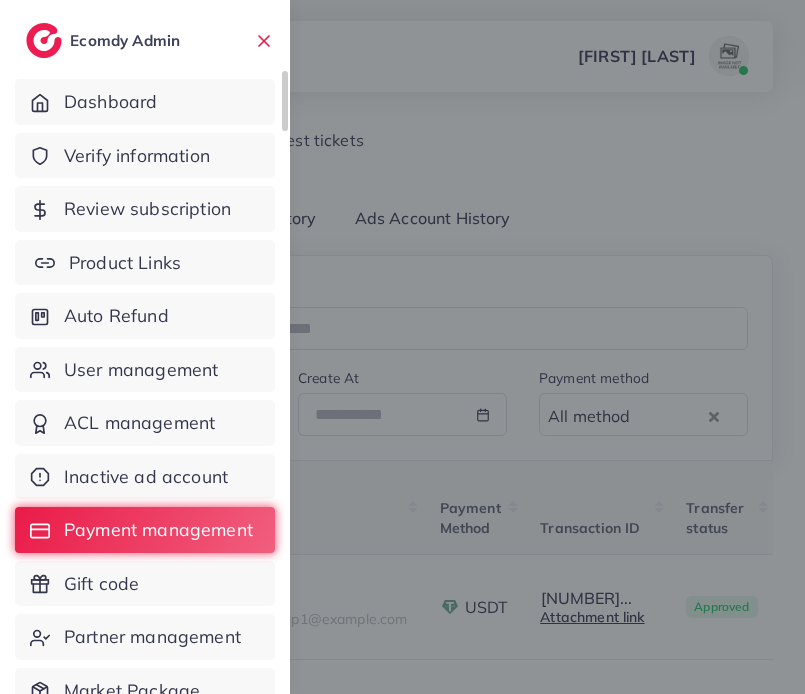 click on "Product Links" at bounding box center (145, 263) 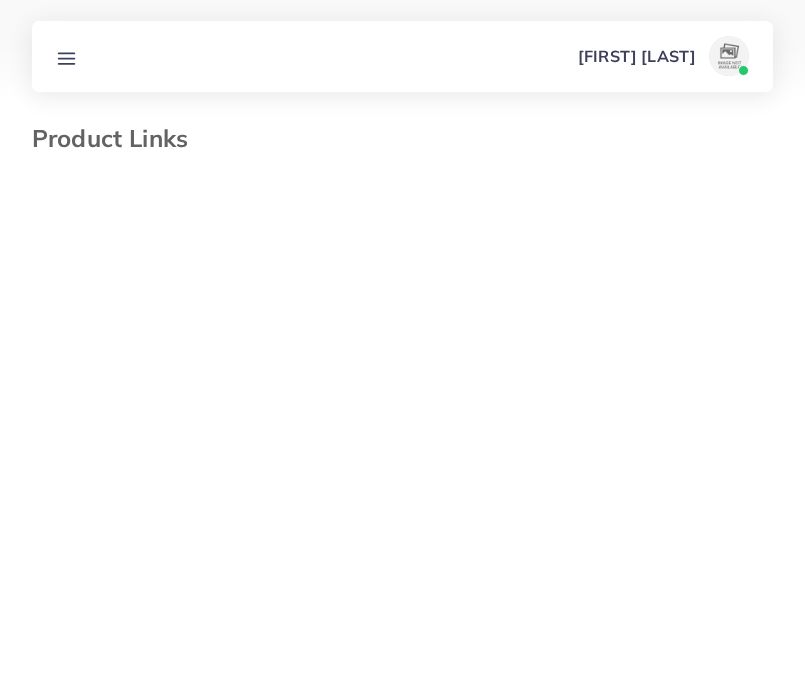 select on "*********" 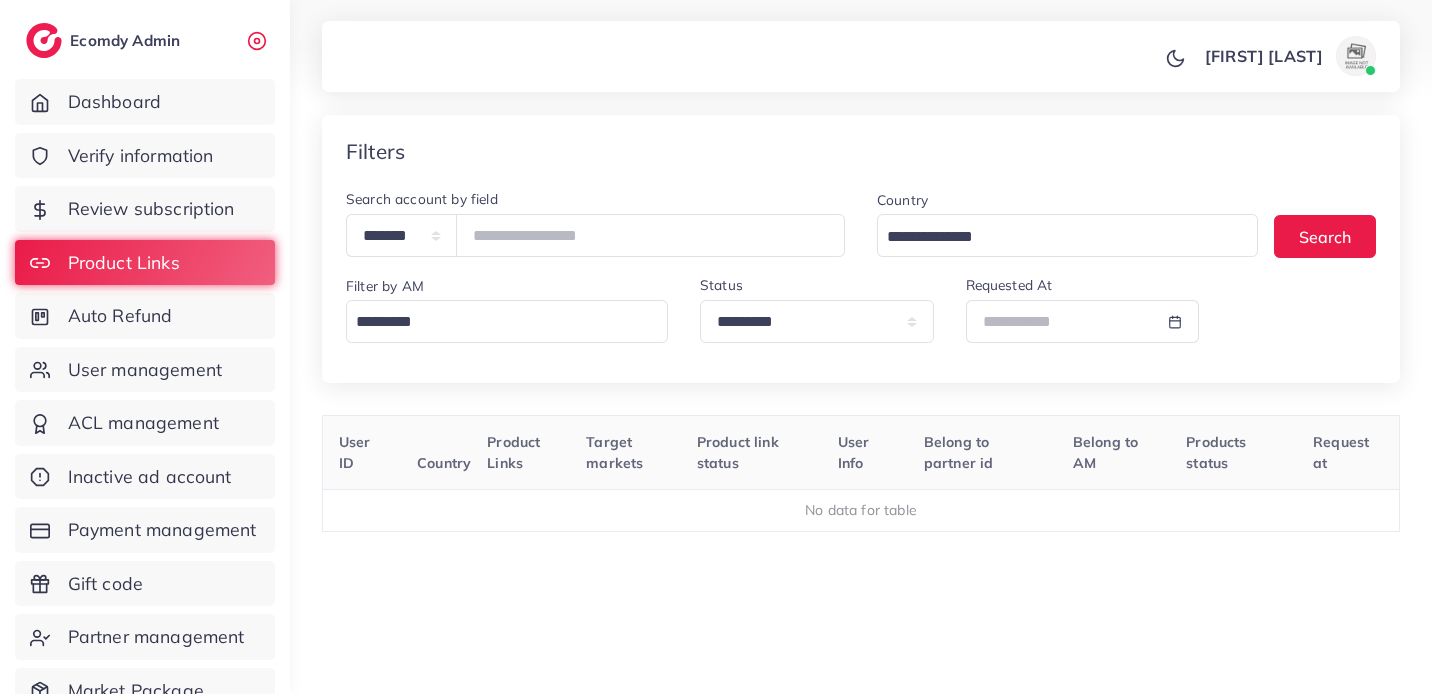scroll, scrollTop: 0, scrollLeft: 0, axis: both 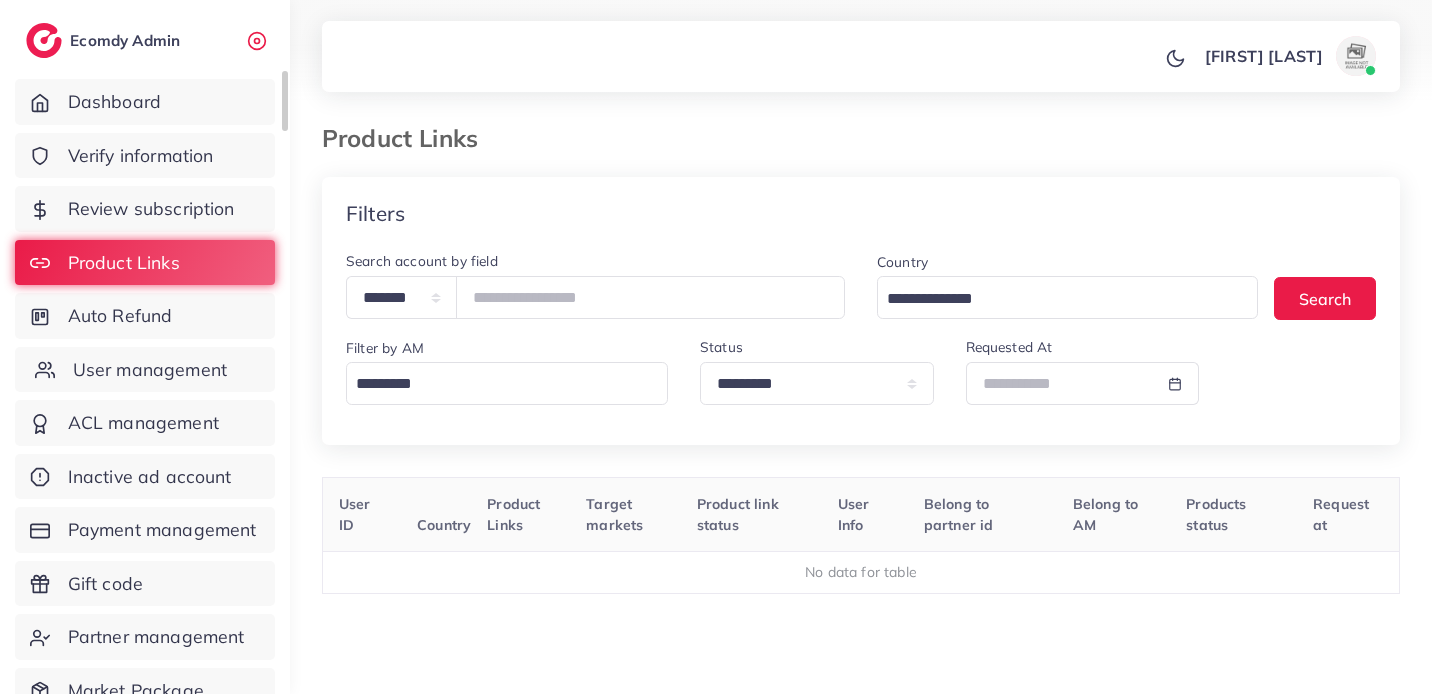 click on "User management" at bounding box center [150, 370] 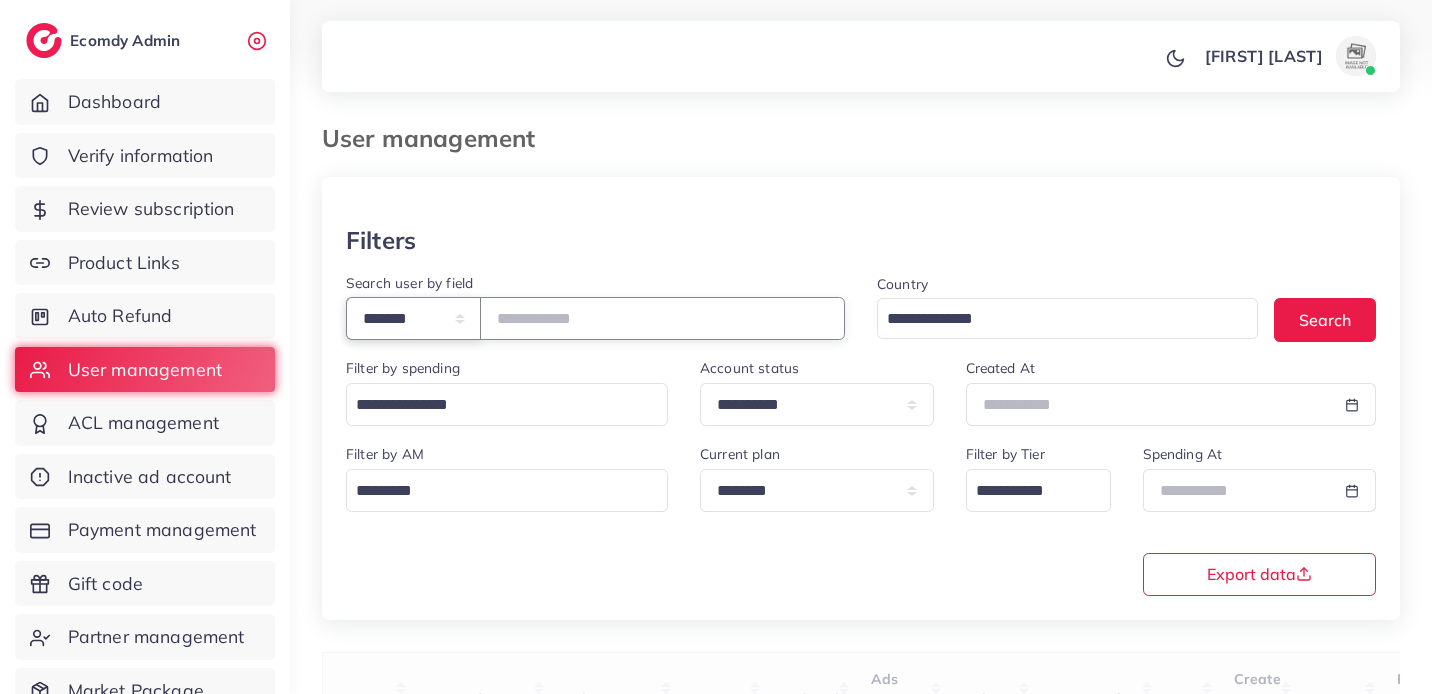 click on "**********" at bounding box center (413, 318) 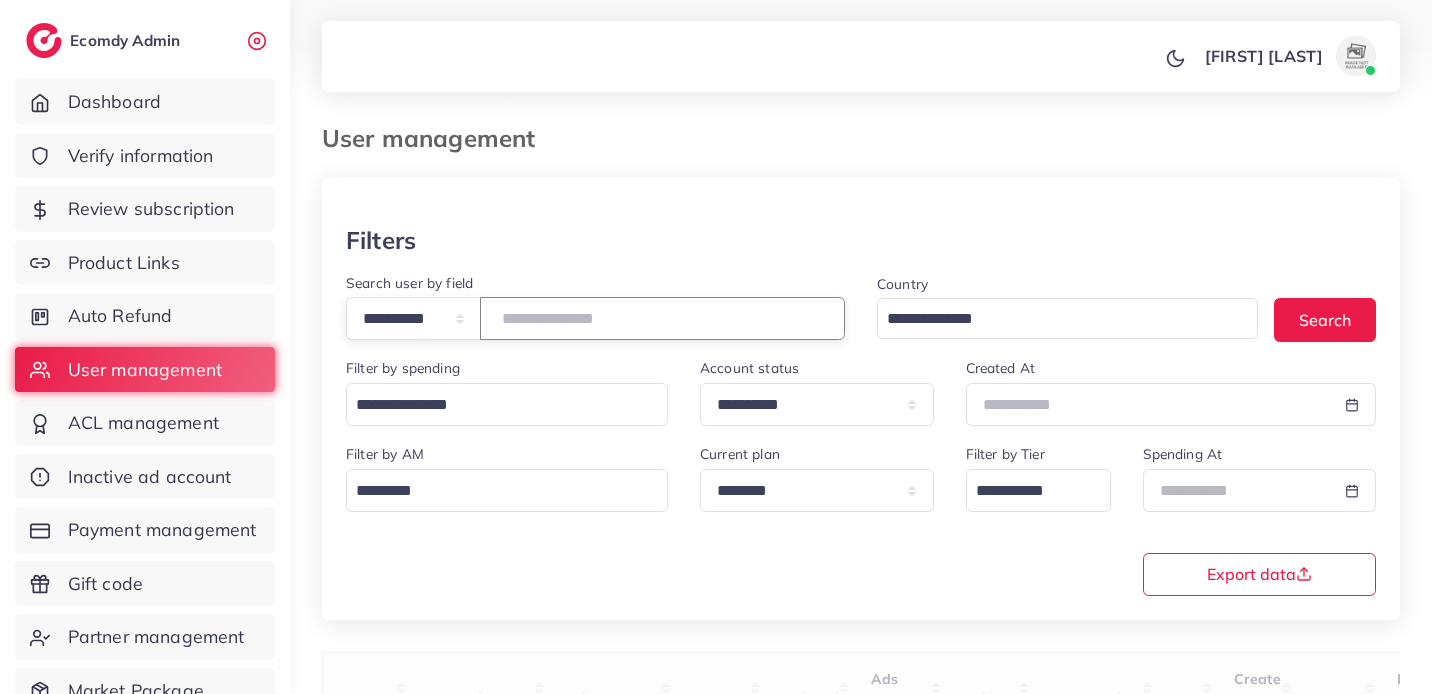 click at bounding box center [662, 318] 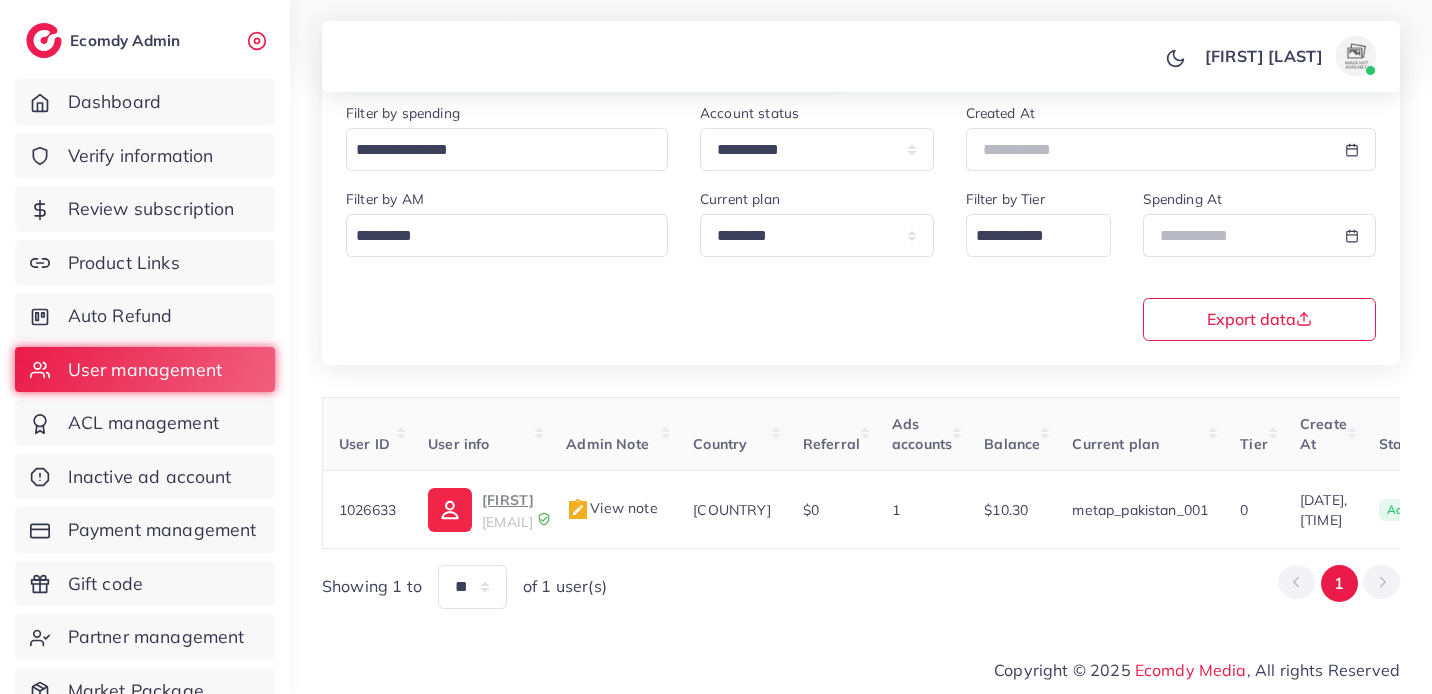 scroll, scrollTop: 265, scrollLeft: 0, axis: vertical 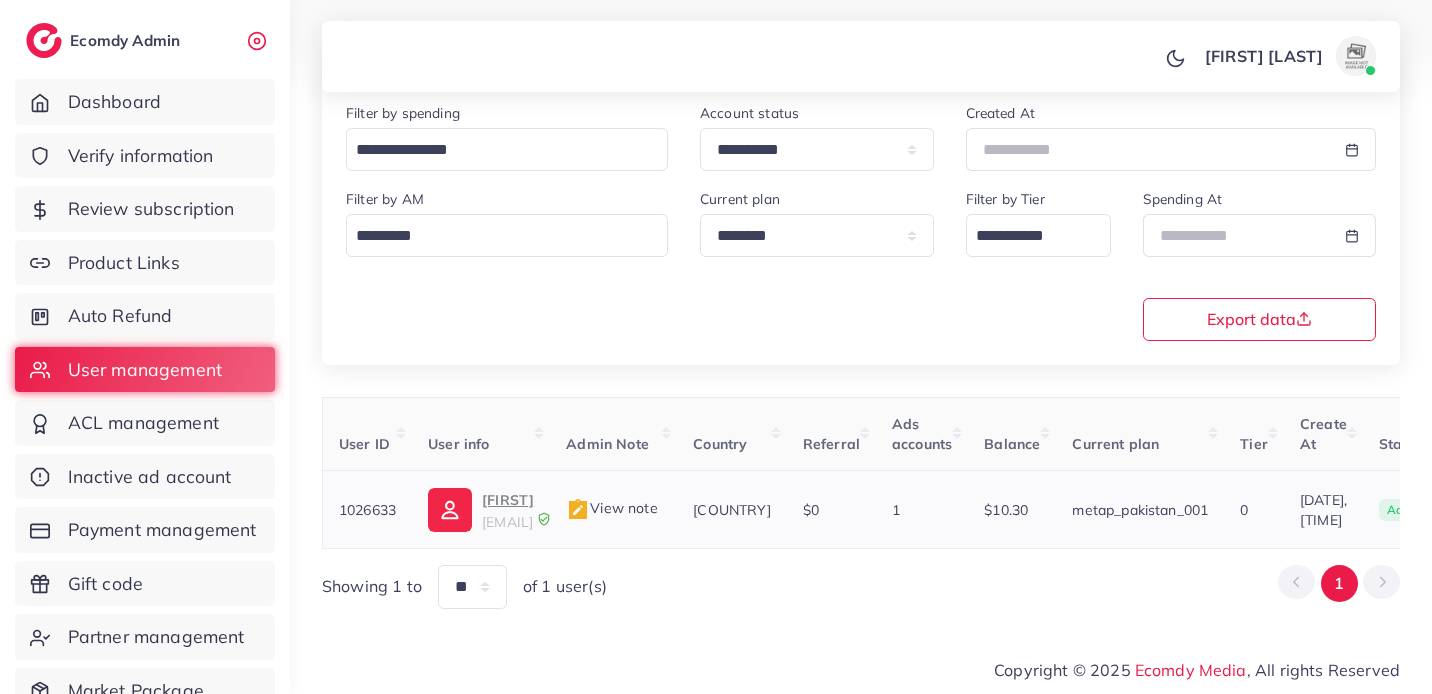 click on "Zamurd" at bounding box center (508, 500) 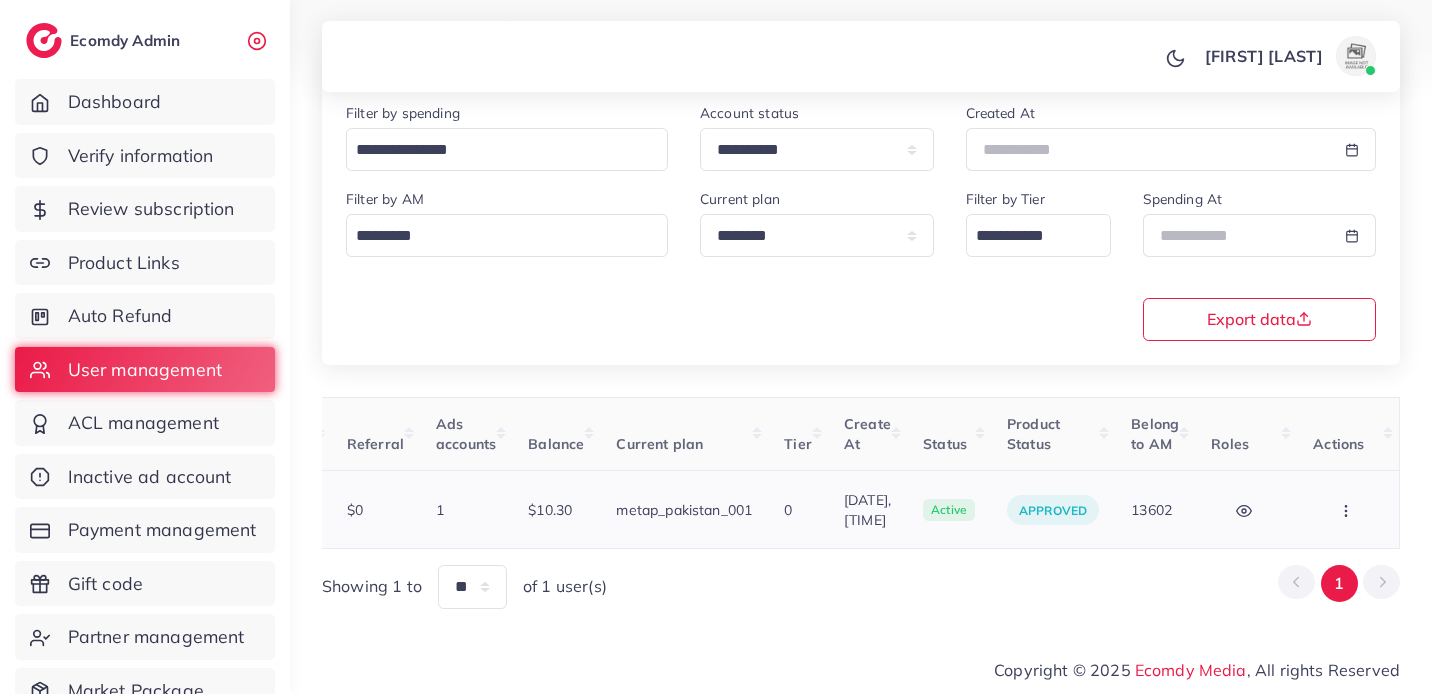 scroll, scrollTop: 0, scrollLeft: 0, axis: both 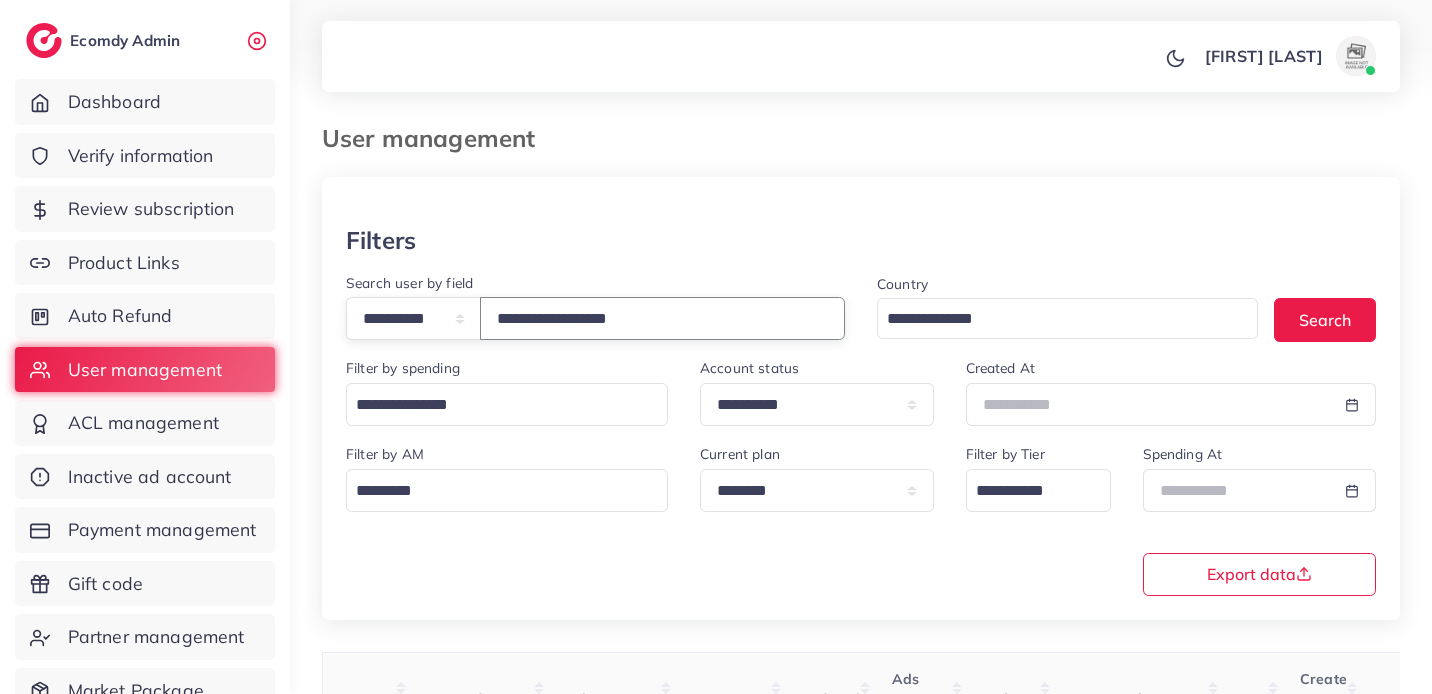 drag, startPoint x: 762, startPoint y: 336, endPoint x: 441, endPoint y: 292, distance: 324.00156 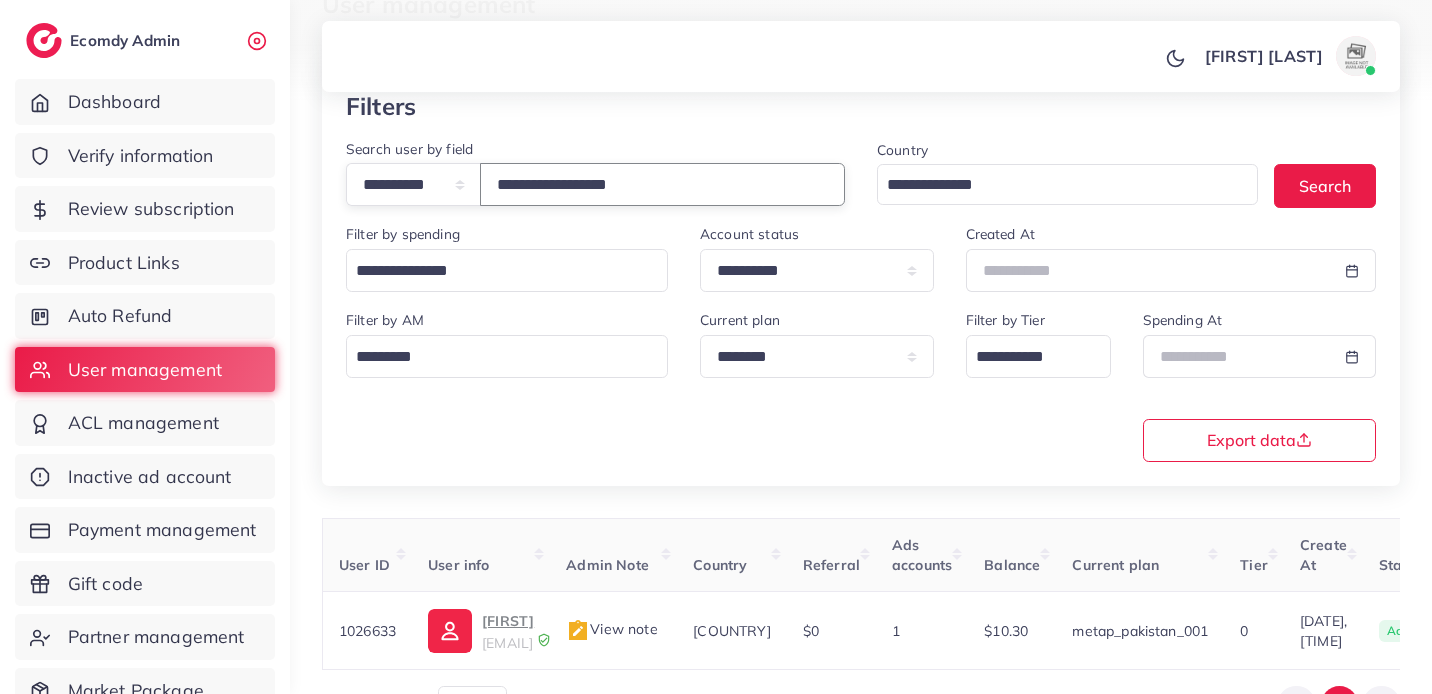 scroll, scrollTop: 183, scrollLeft: 0, axis: vertical 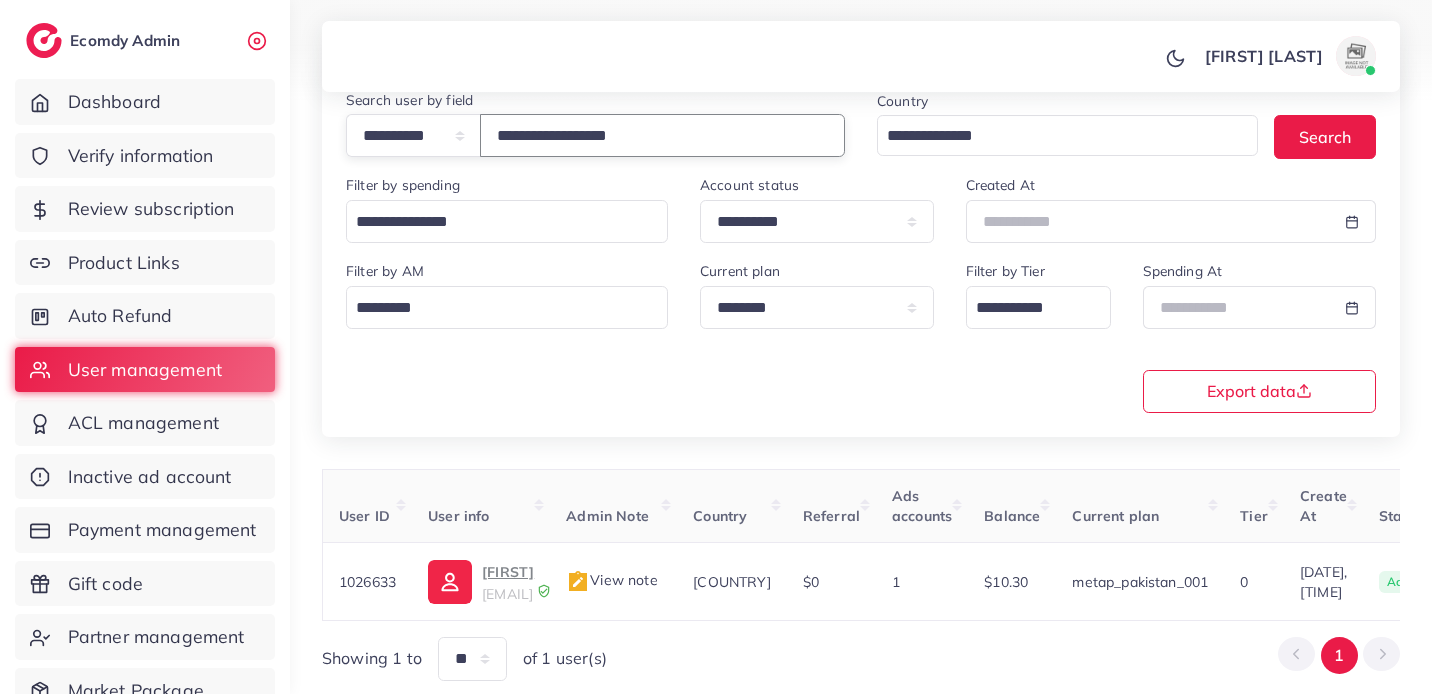 drag, startPoint x: 706, startPoint y: 138, endPoint x: 456, endPoint y: 134, distance: 250.032 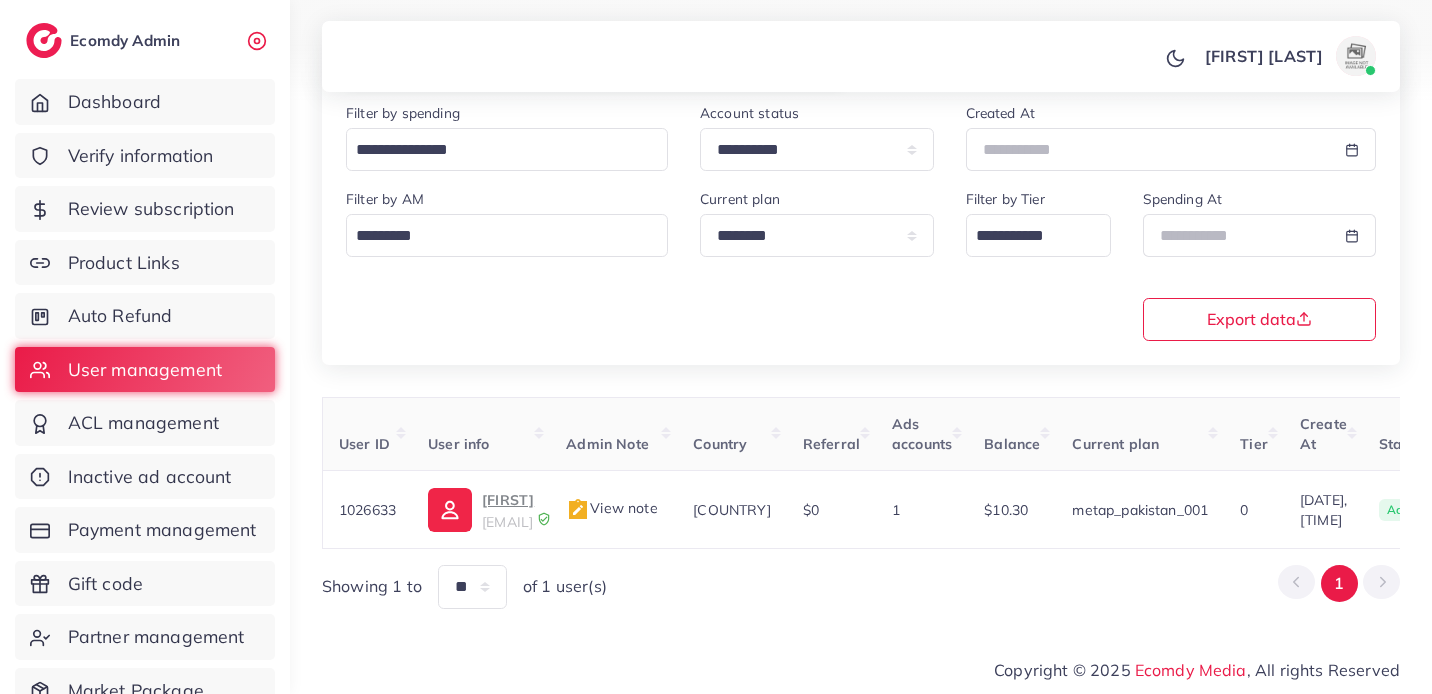 scroll, scrollTop: 265, scrollLeft: 0, axis: vertical 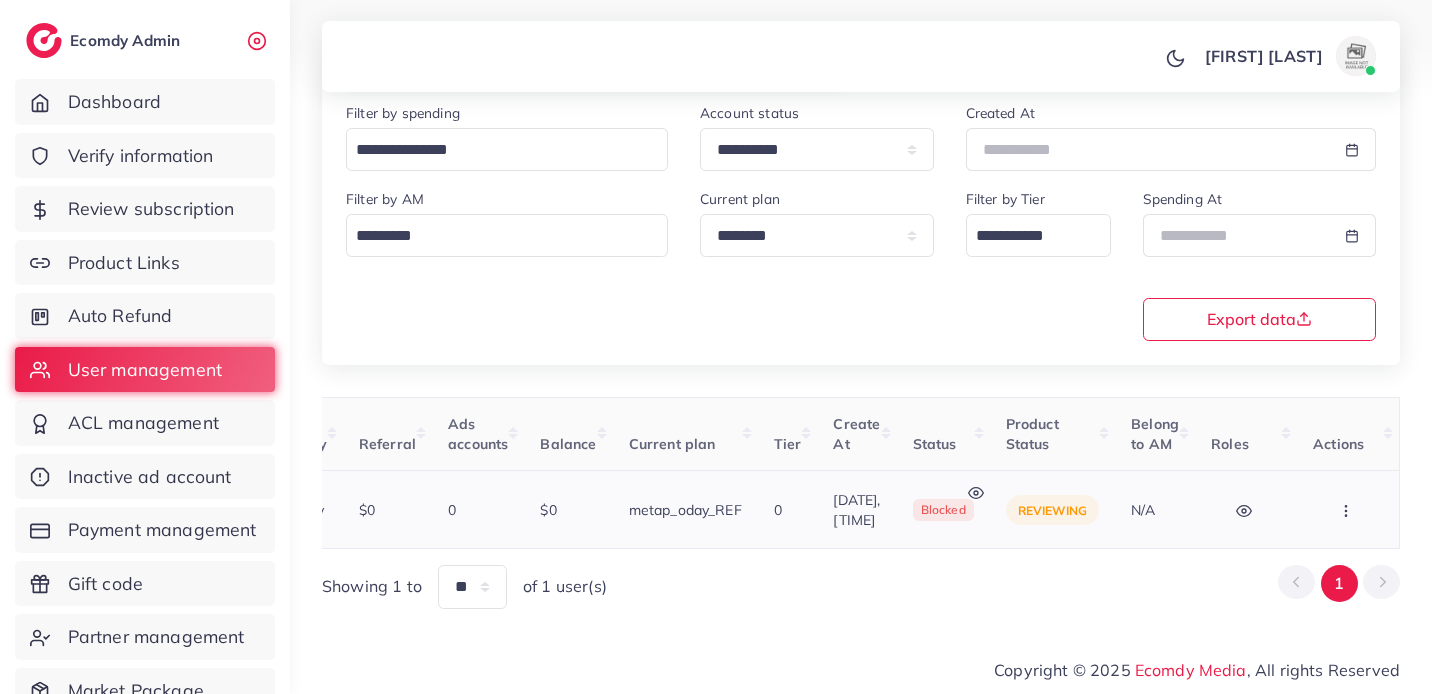 type on "**********" 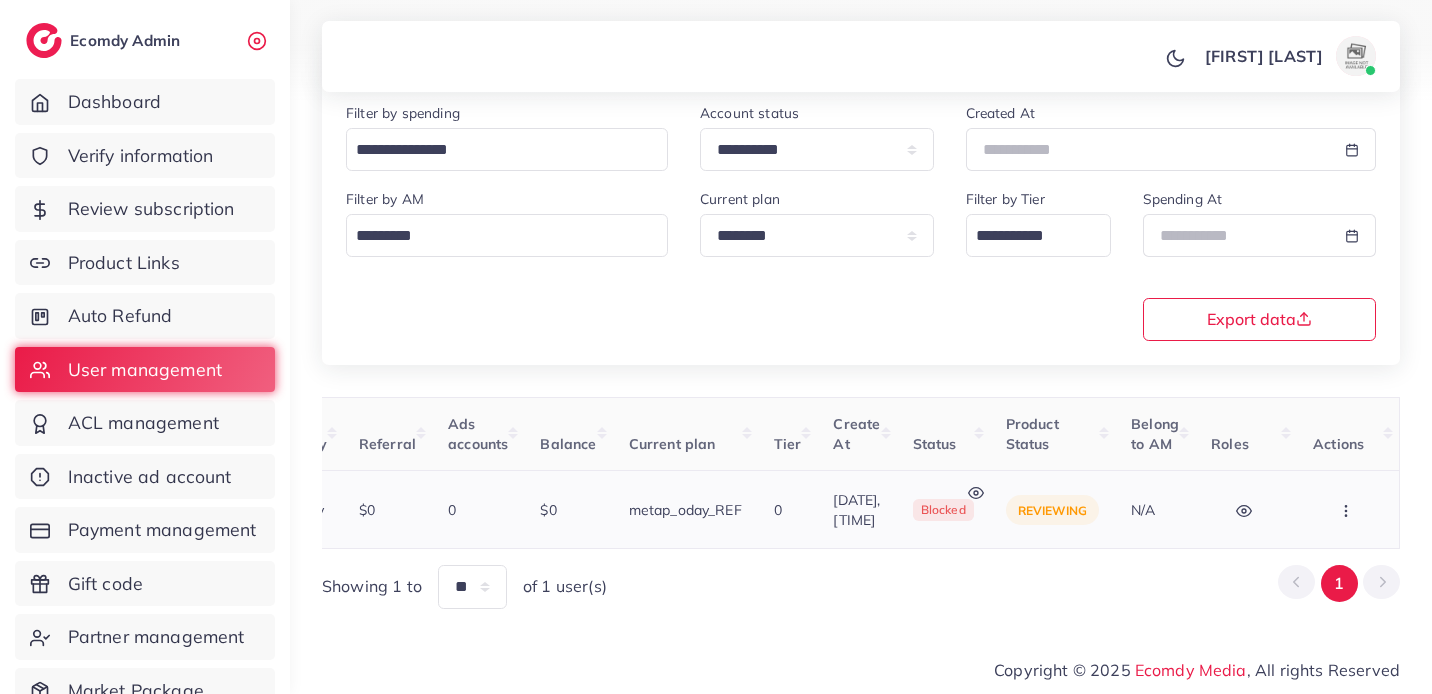 click 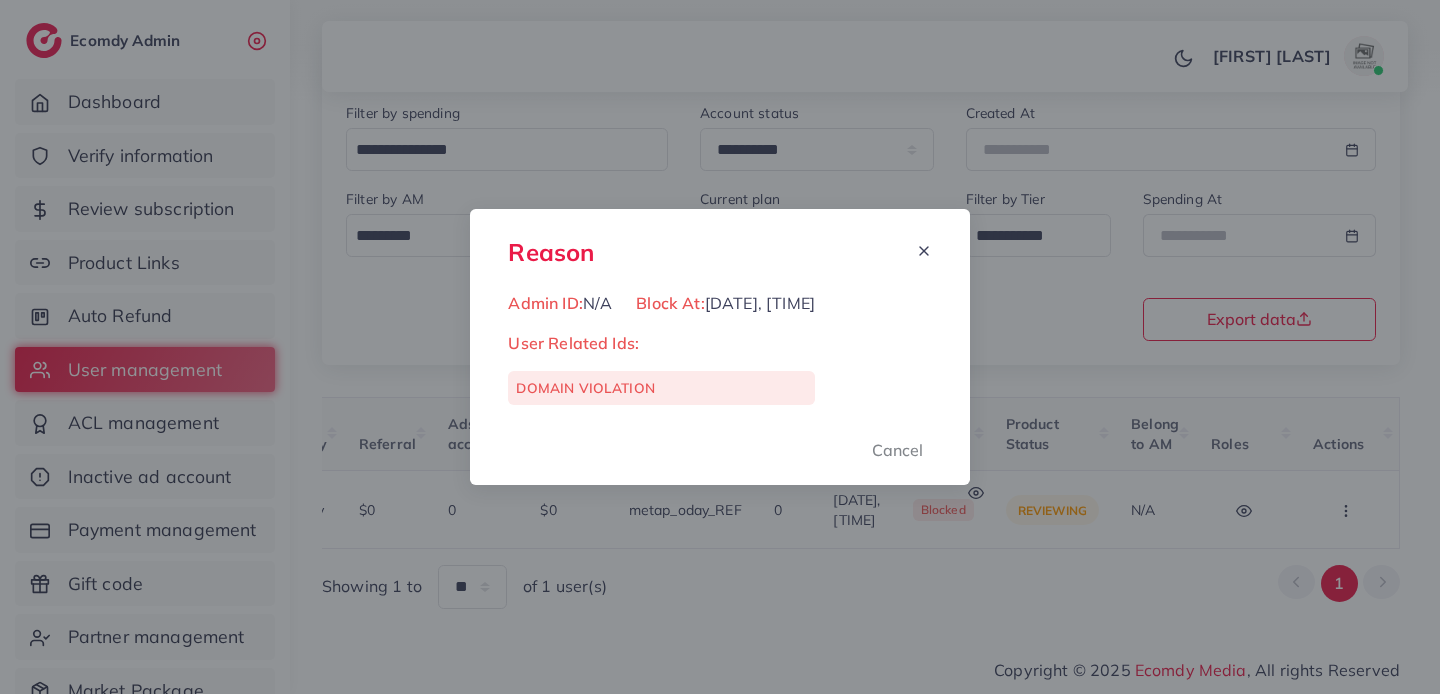 click 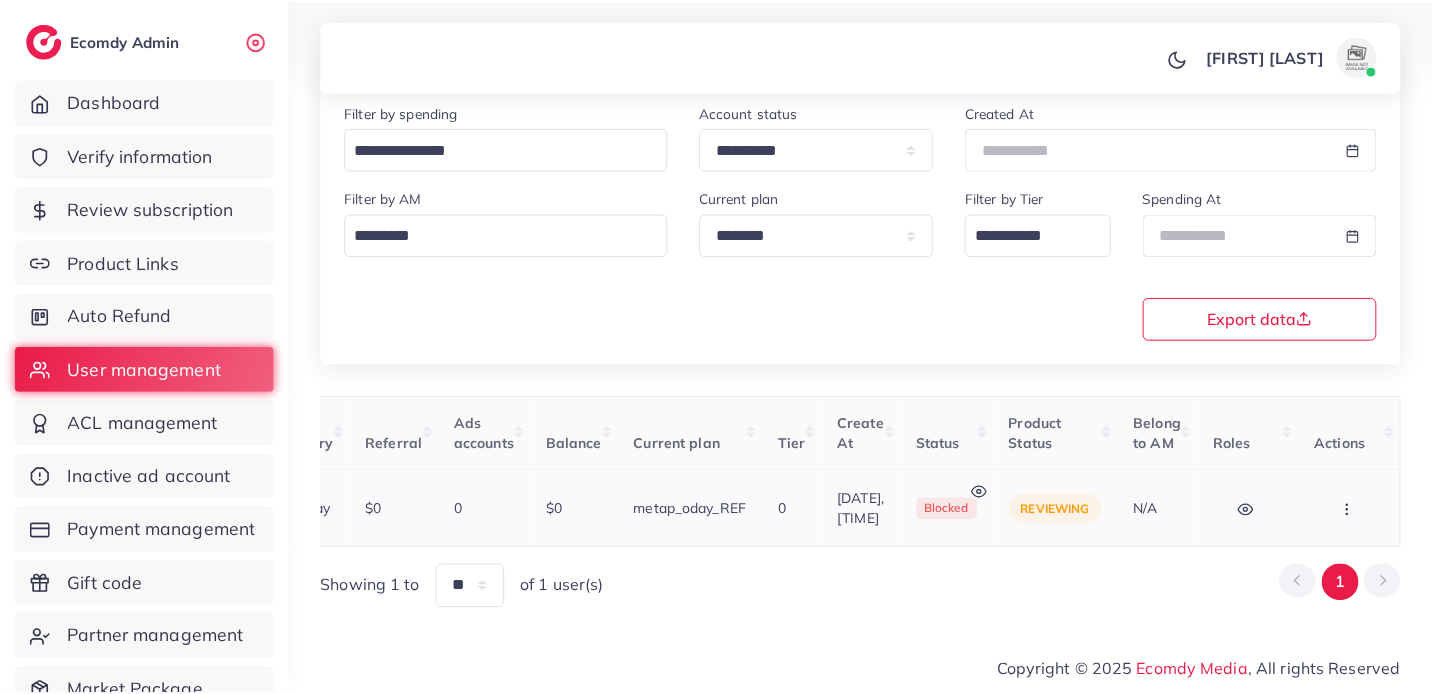 scroll, scrollTop: 0, scrollLeft: 545, axis: horizontal 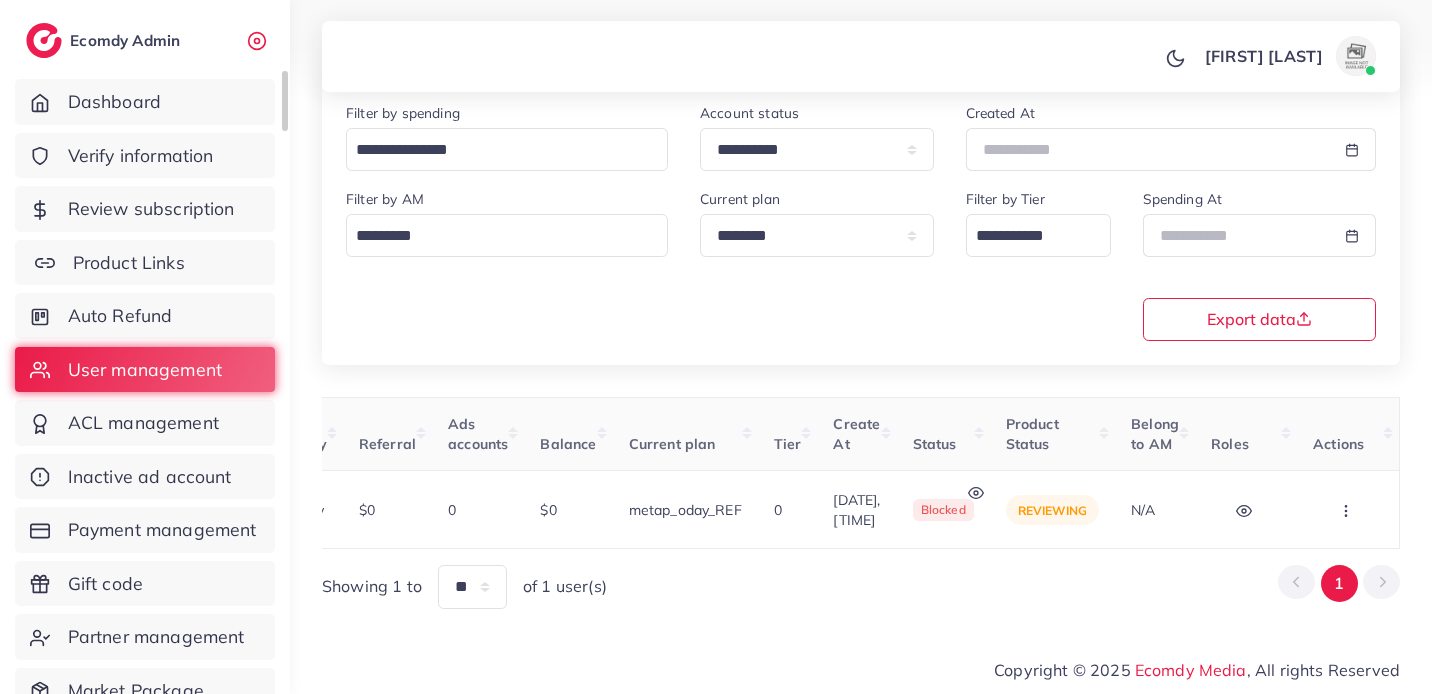 click on "Product Links" at bounding box center [145, 263] 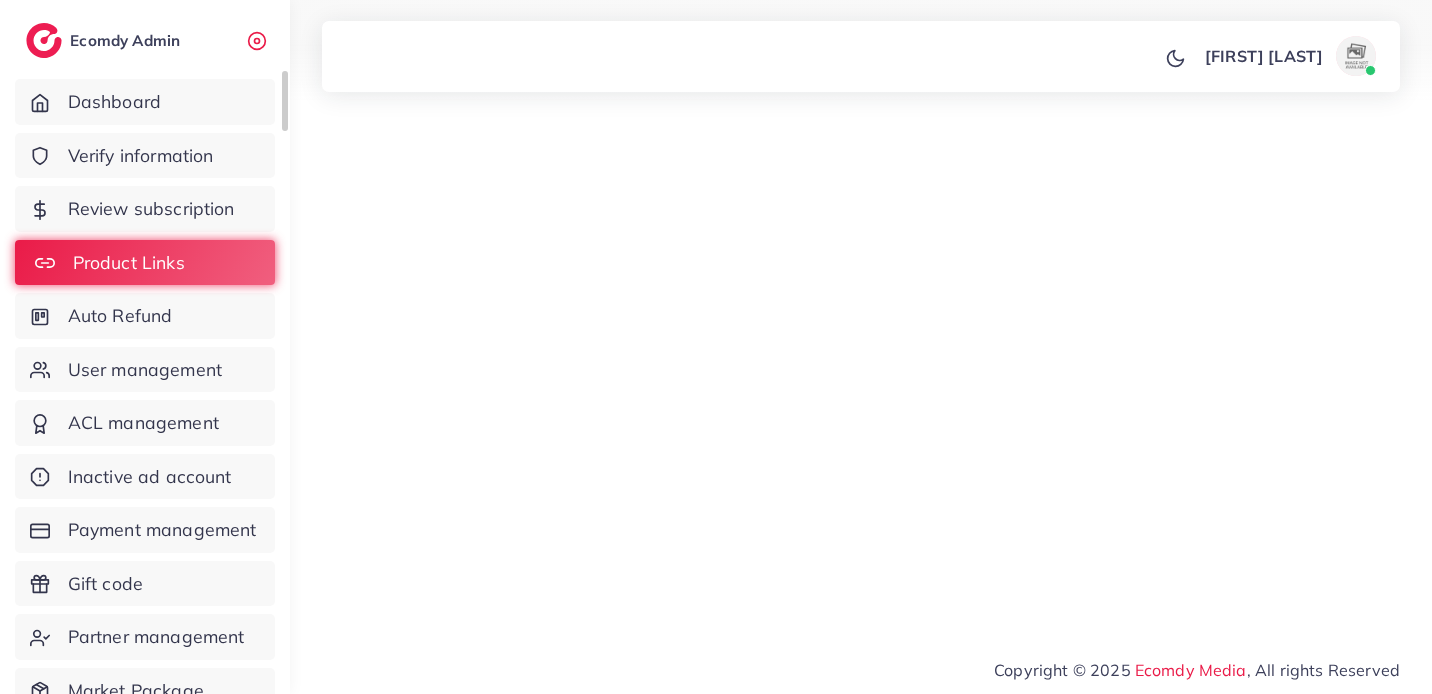 scroll, scrollTop: 0, scrollLeft: 0, axis: both 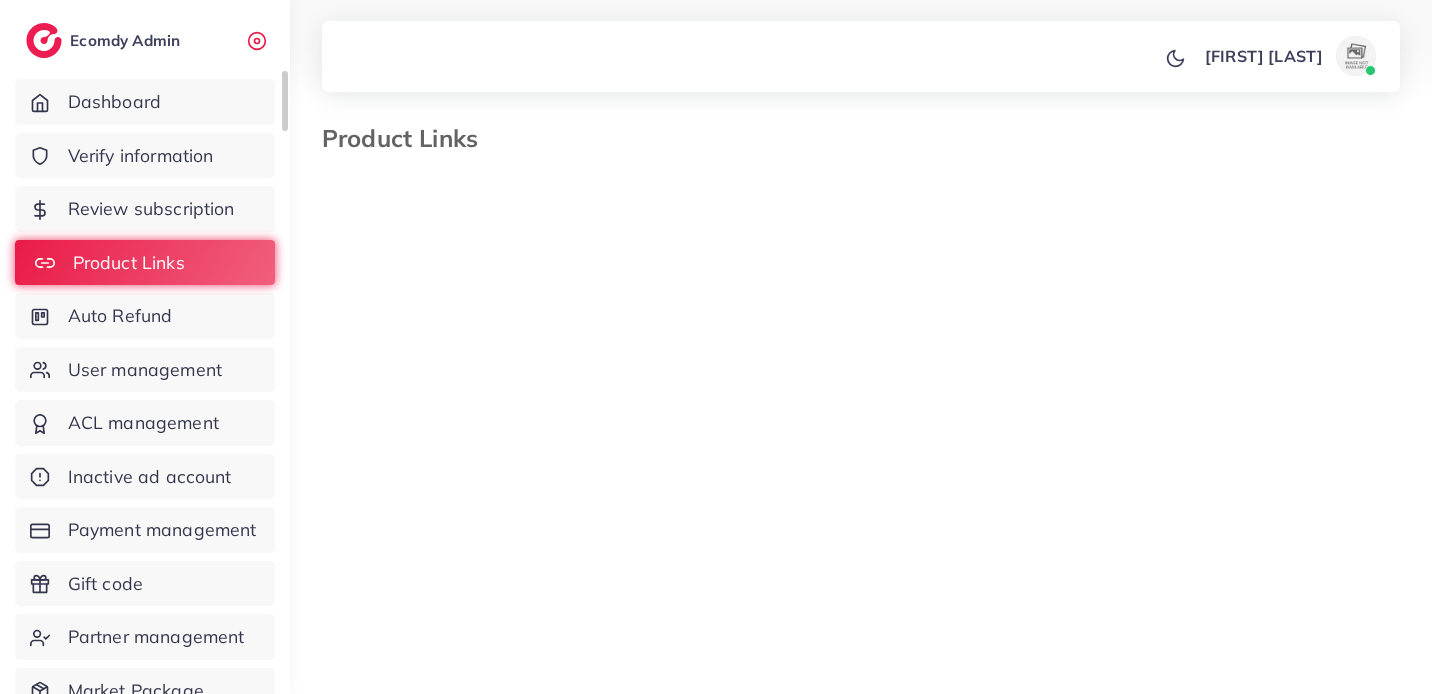 select on "*********" 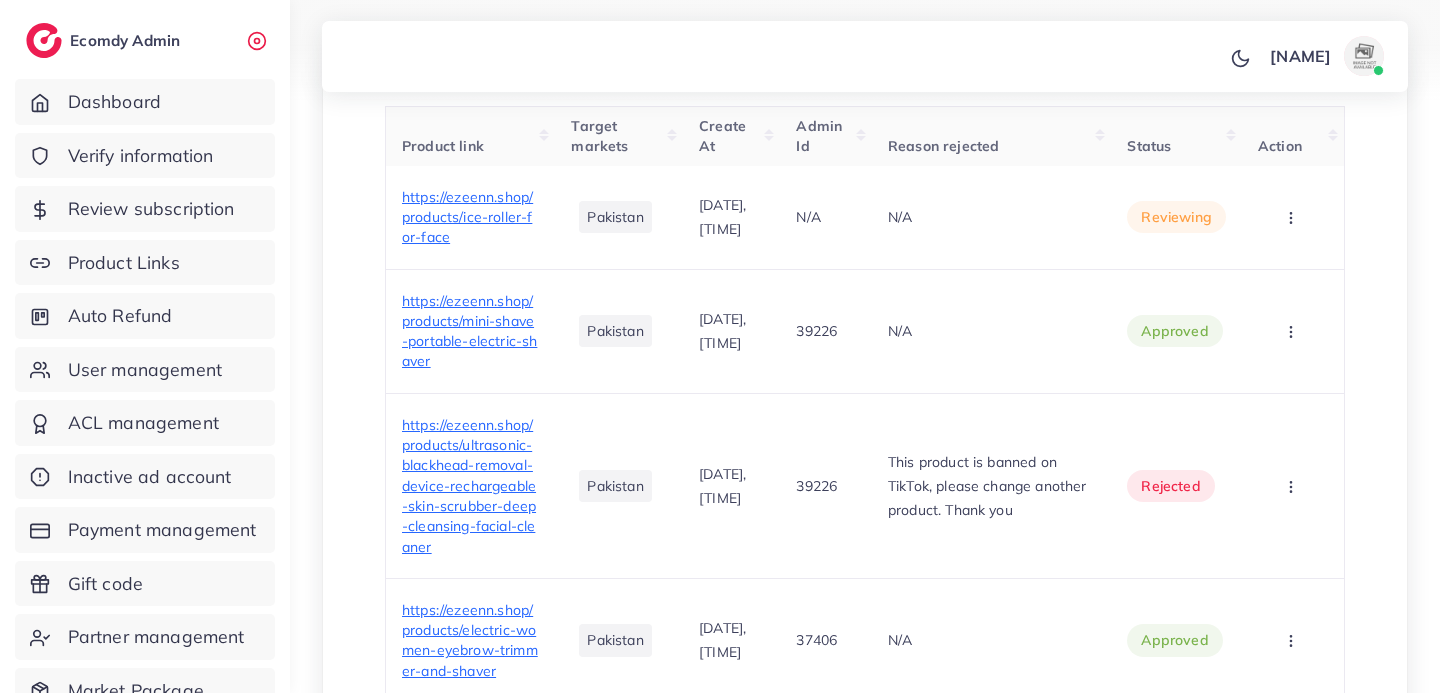 scroll, scrollTop: 698, scrollLeft: 0, axis: vertical 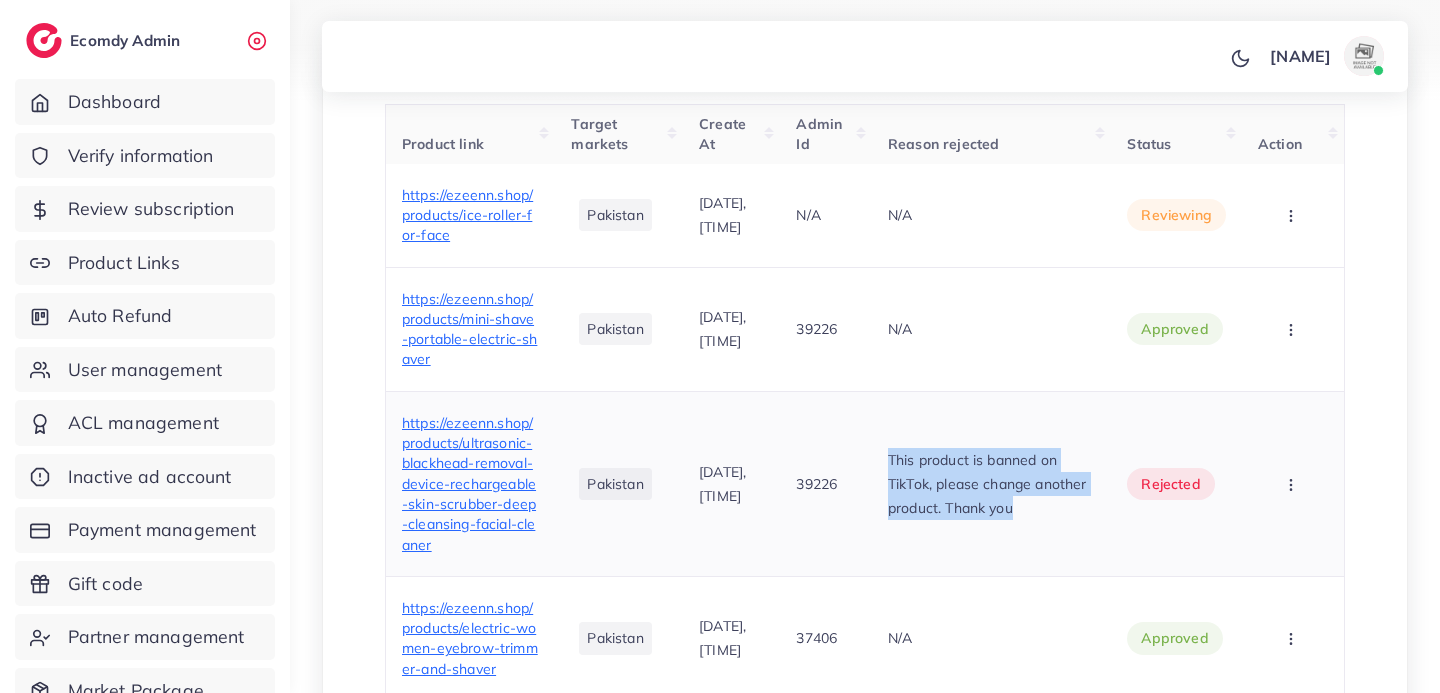 drag, startPoint x: 898, startPoint y: 464, endPoint x: 1099, endPoint y: 521, distance: 208.92583 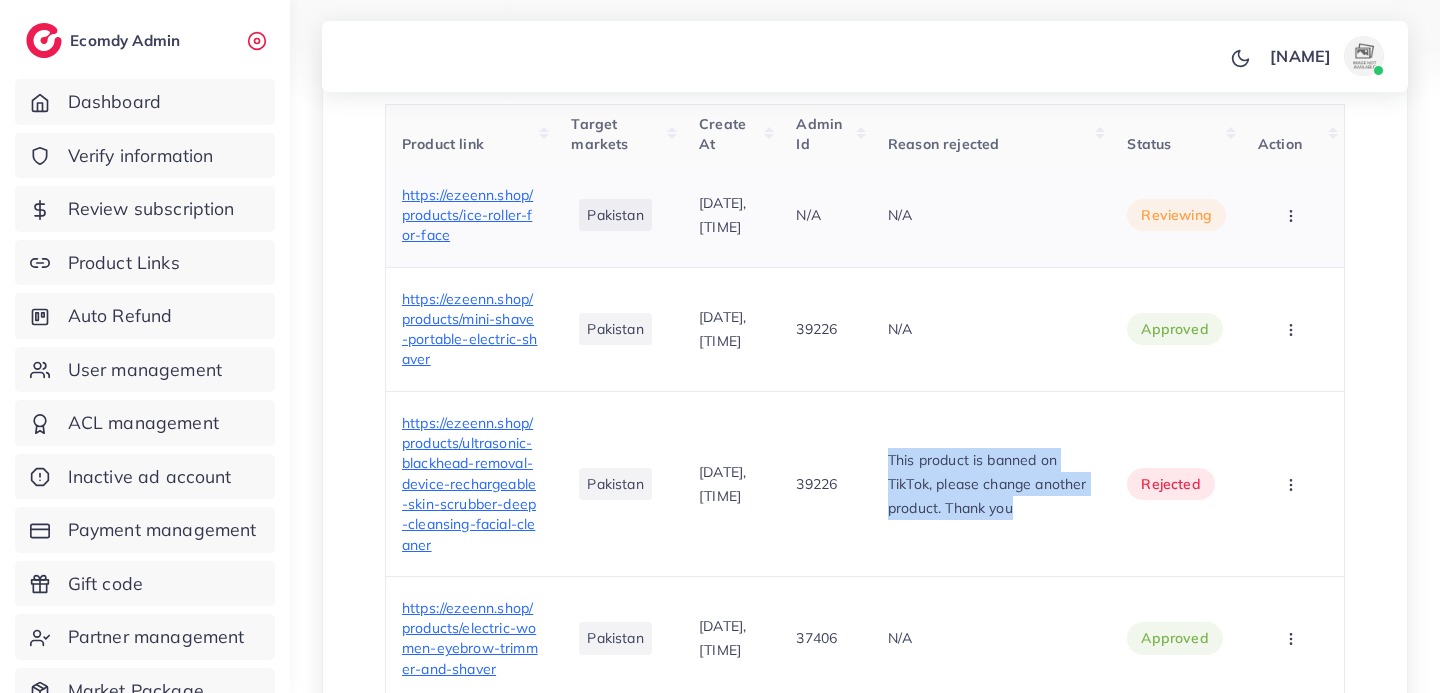 click 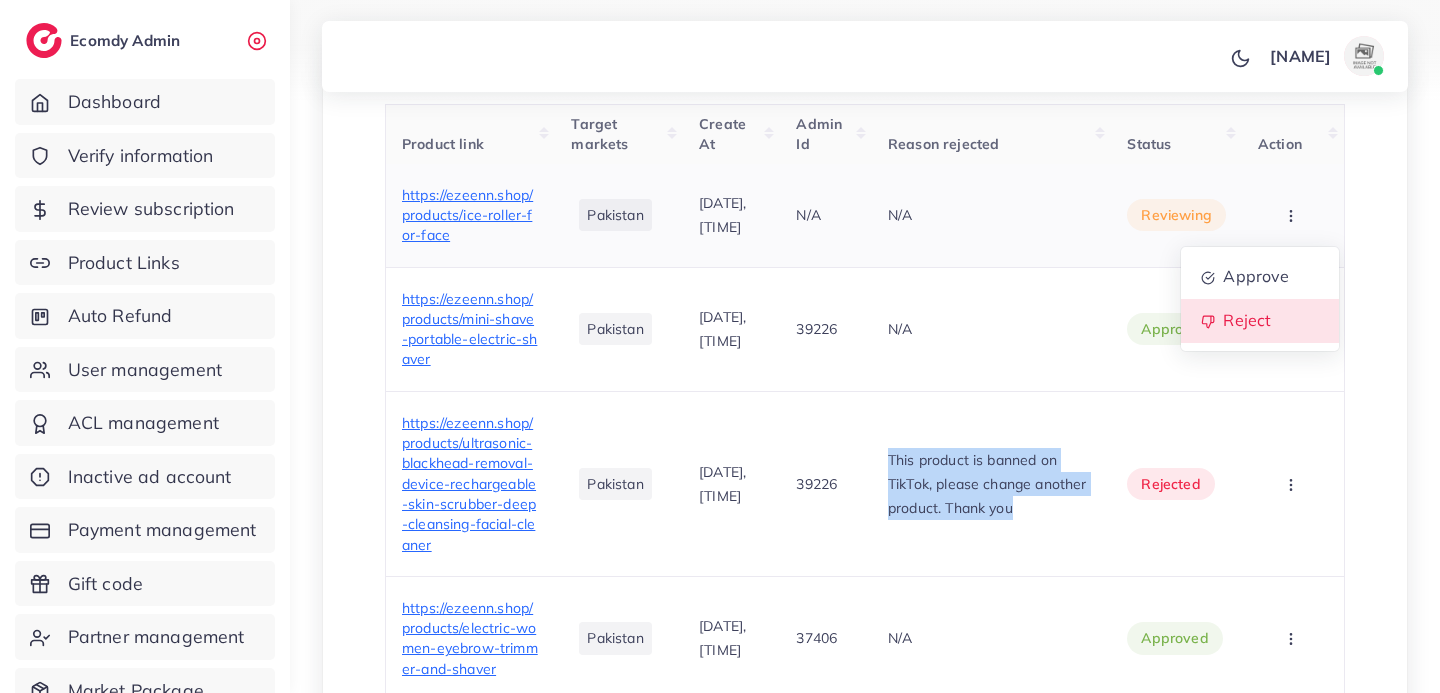 click on "Reject" at bounding box center [1260, 321] 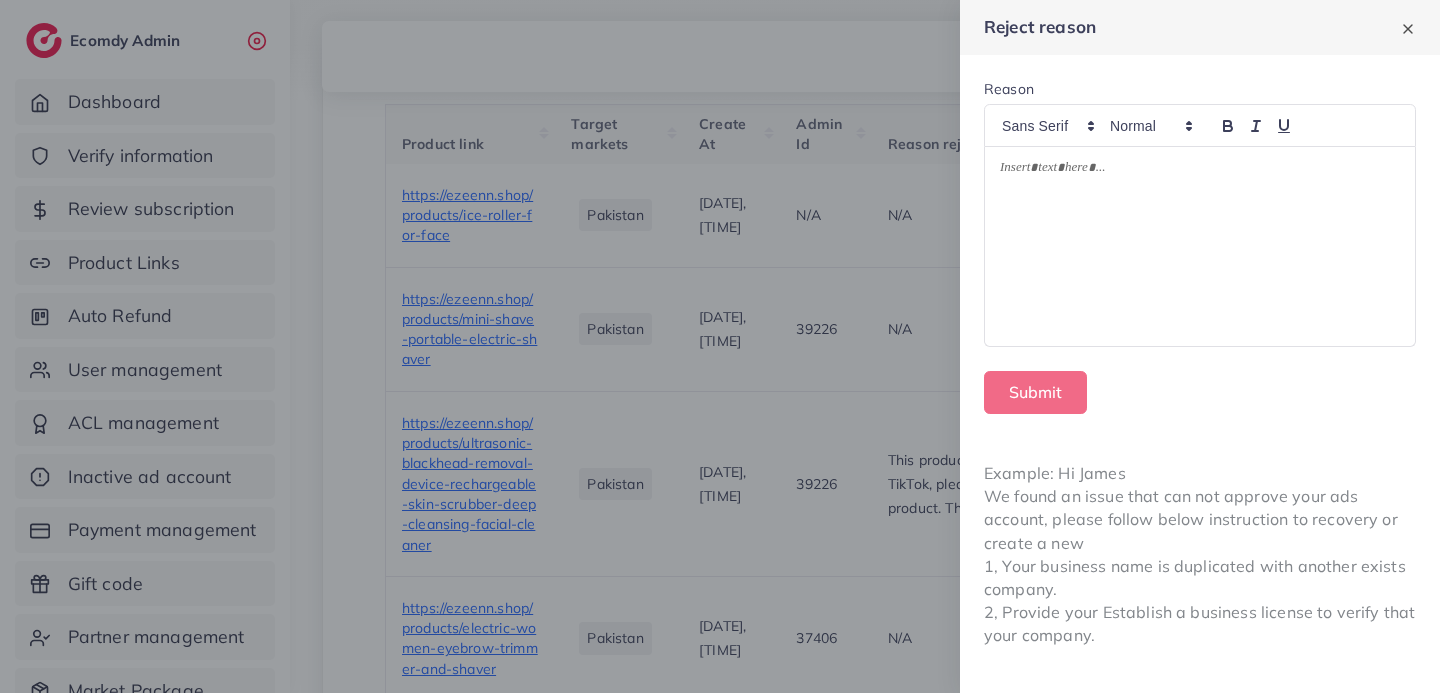 click at bounding box center [1200, 247] 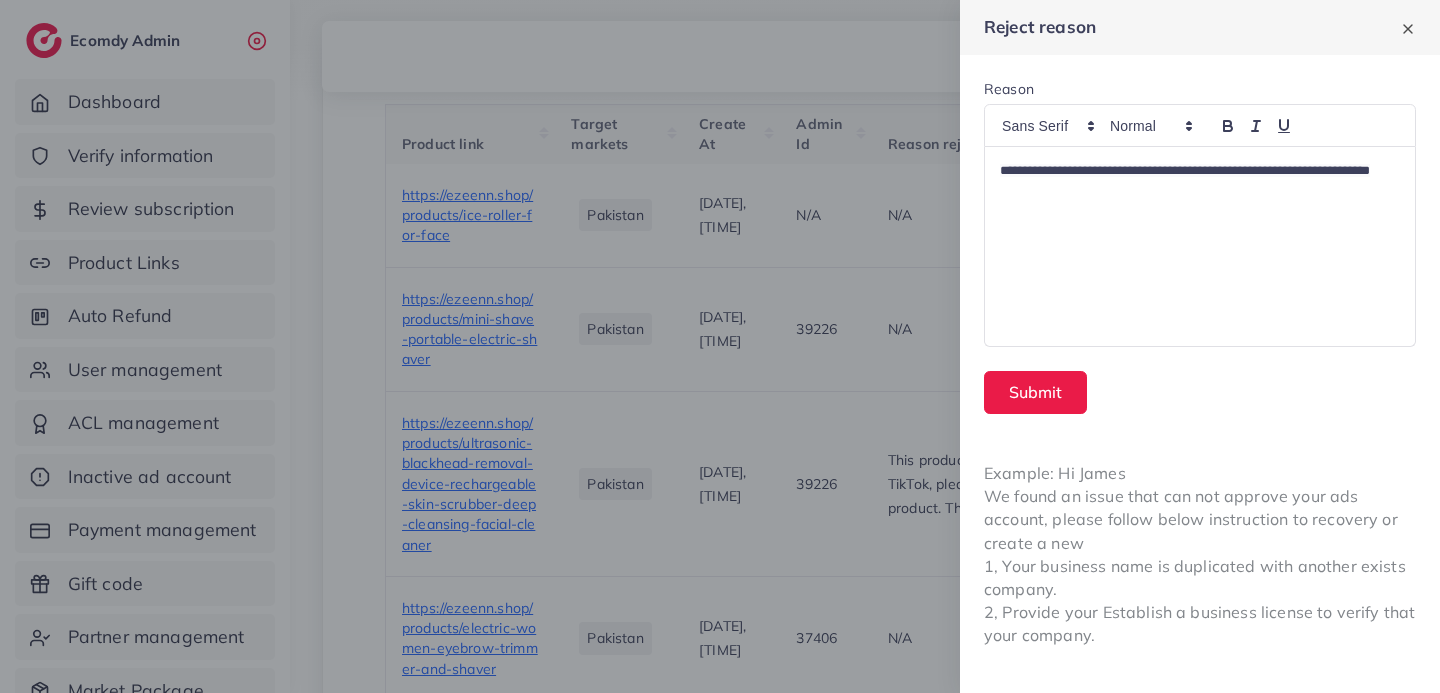 type 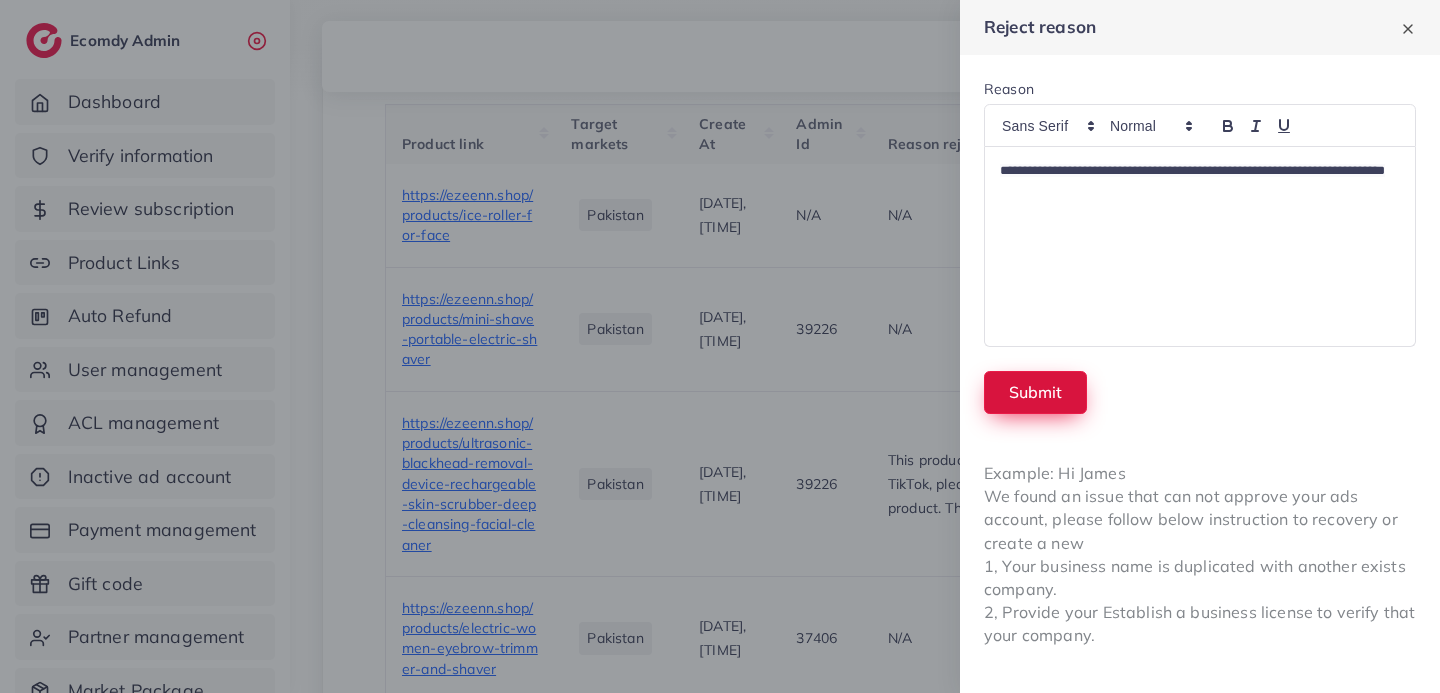 click on "Submit" at bounding box center (1035, 392) 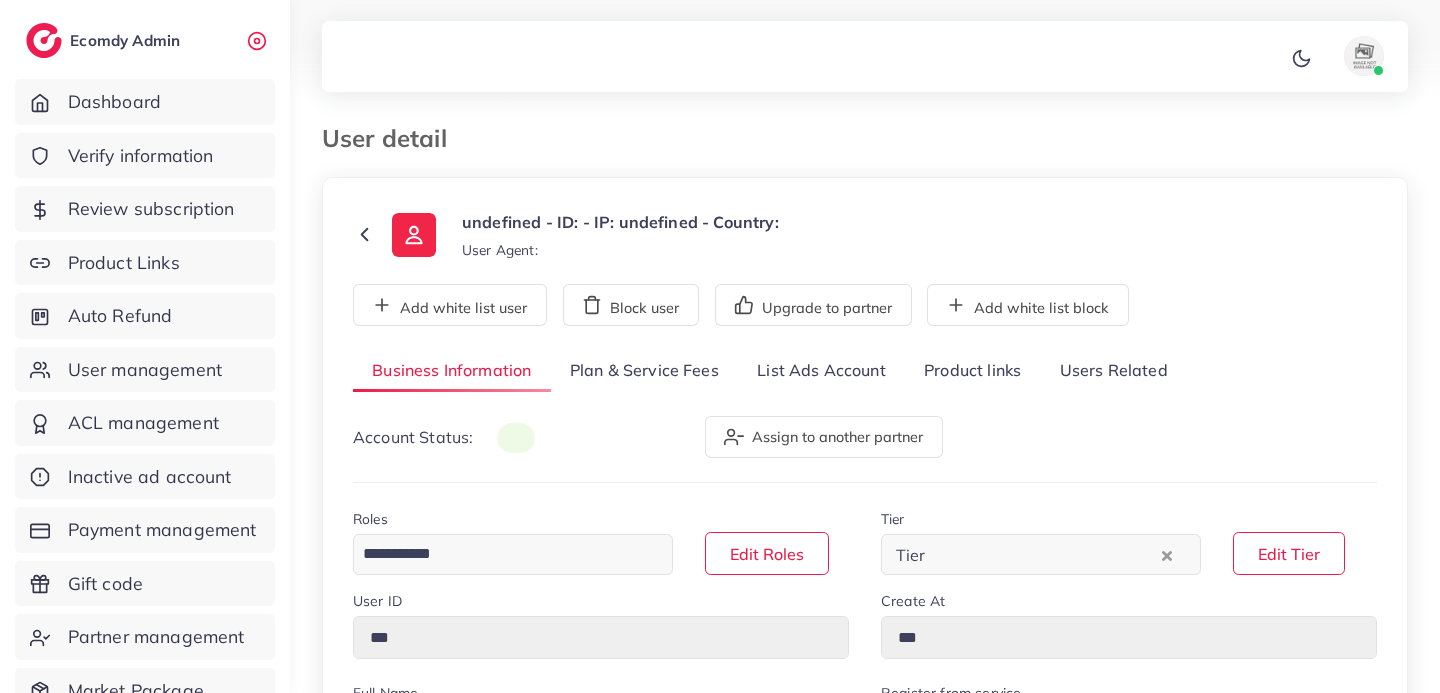scroll, scrollTop: 0, scrollLeft: 0, axis: both 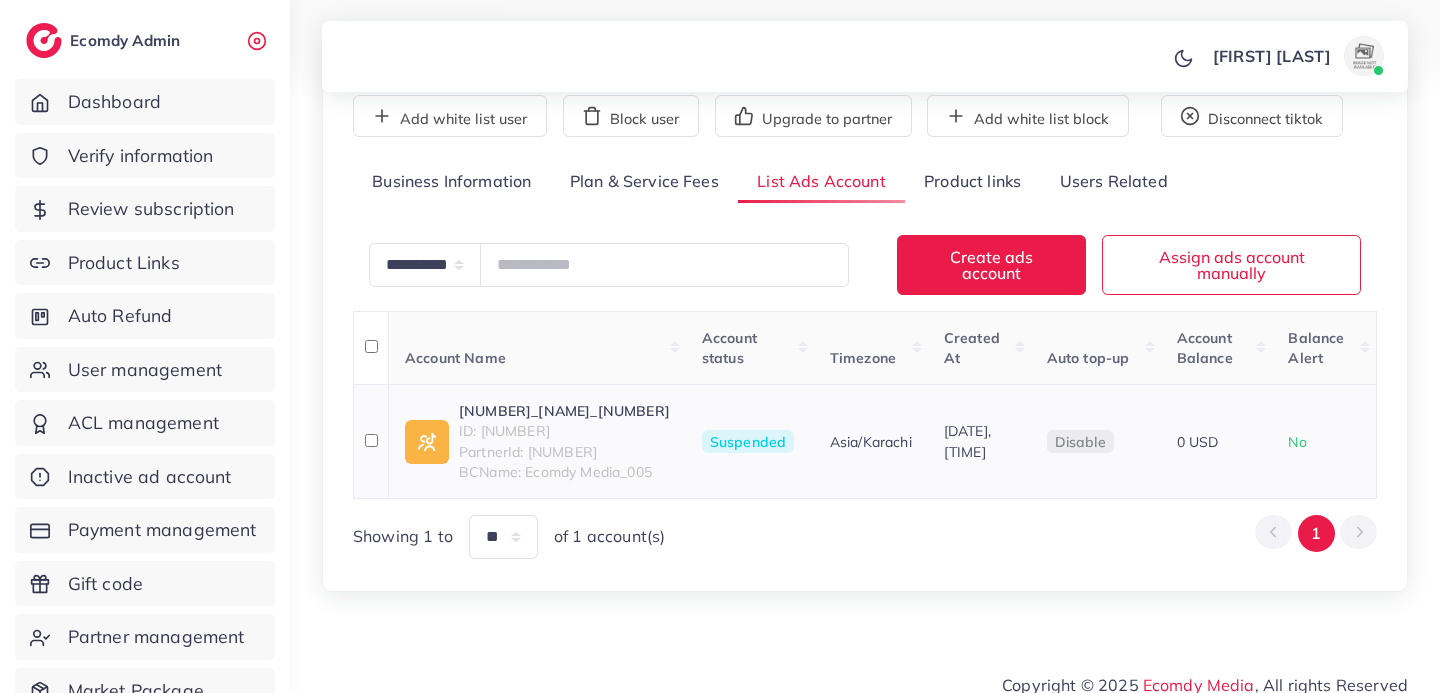 drag, startPoint x: 481, startPoint y: 430, endPoint x: 675, endPoint y: 429, distance: 194.00258 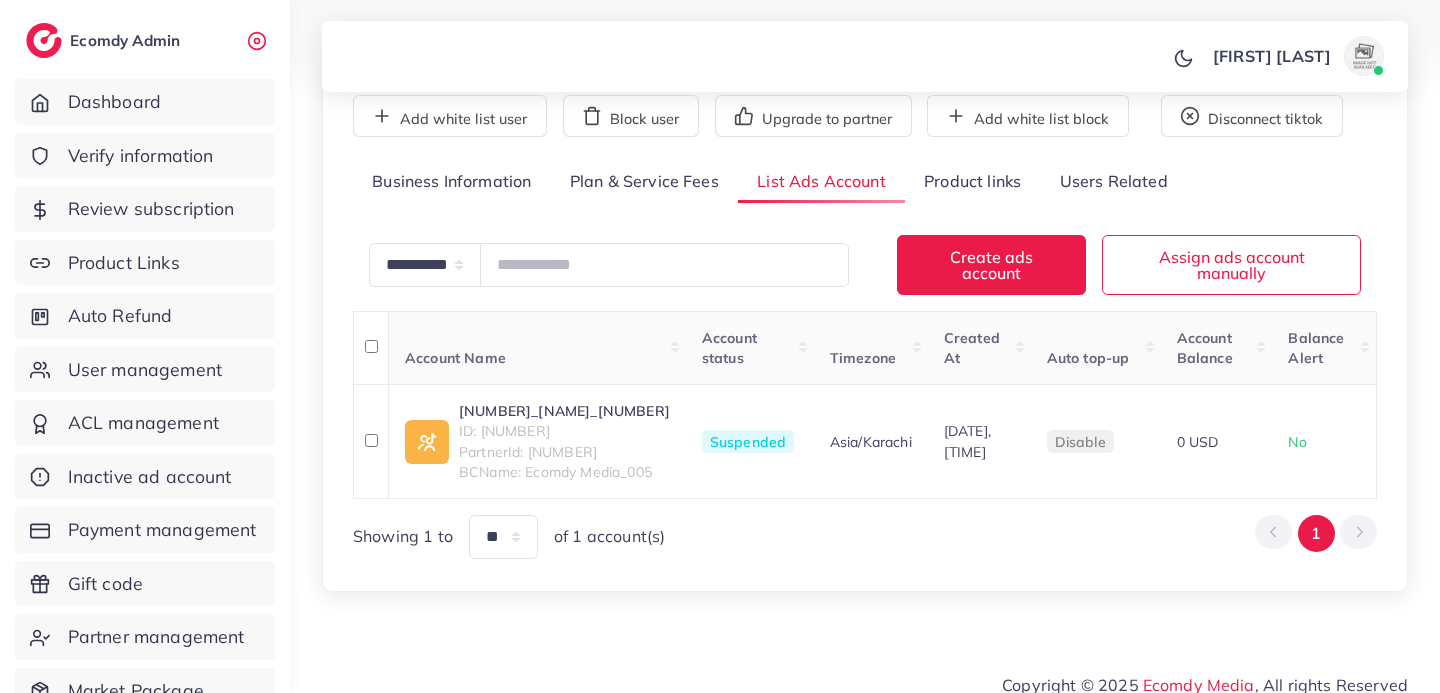 copy on "7526404336960700434" 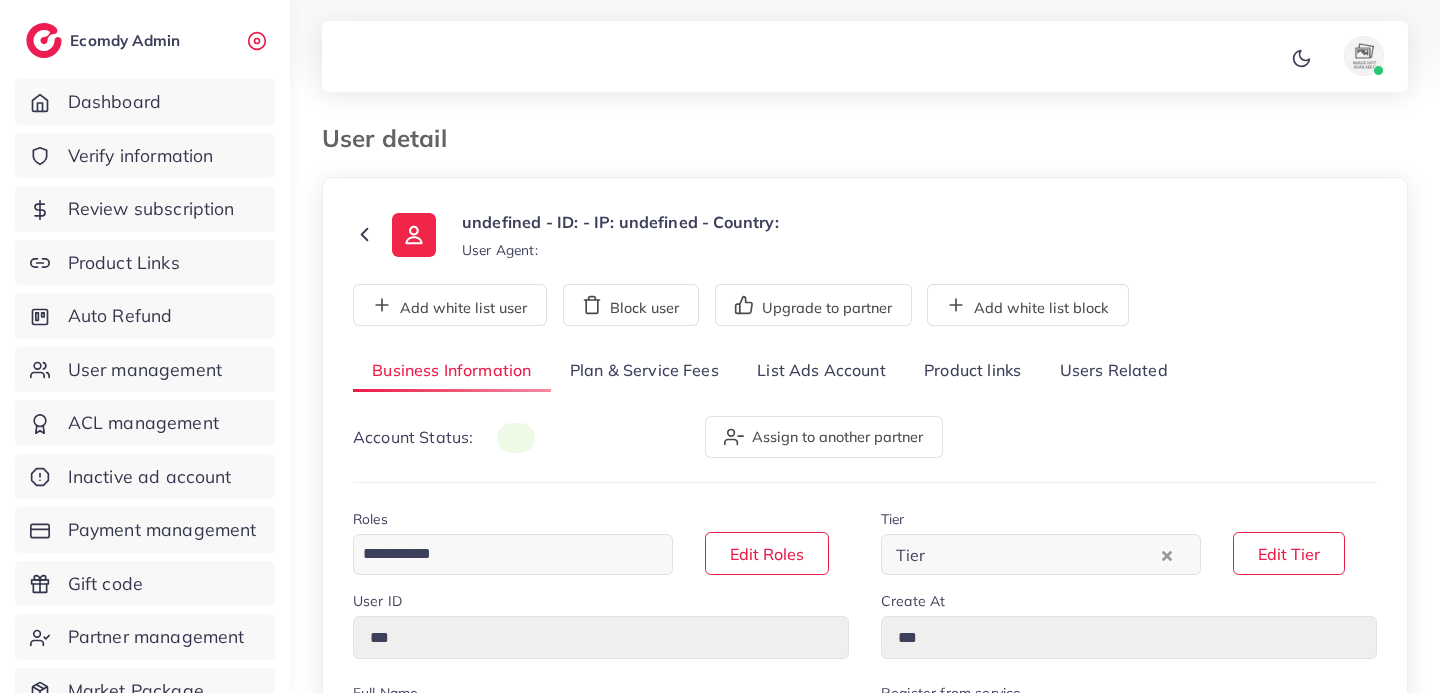 scroll, scrollTop: 0, scrollLeft: 0, axis: both 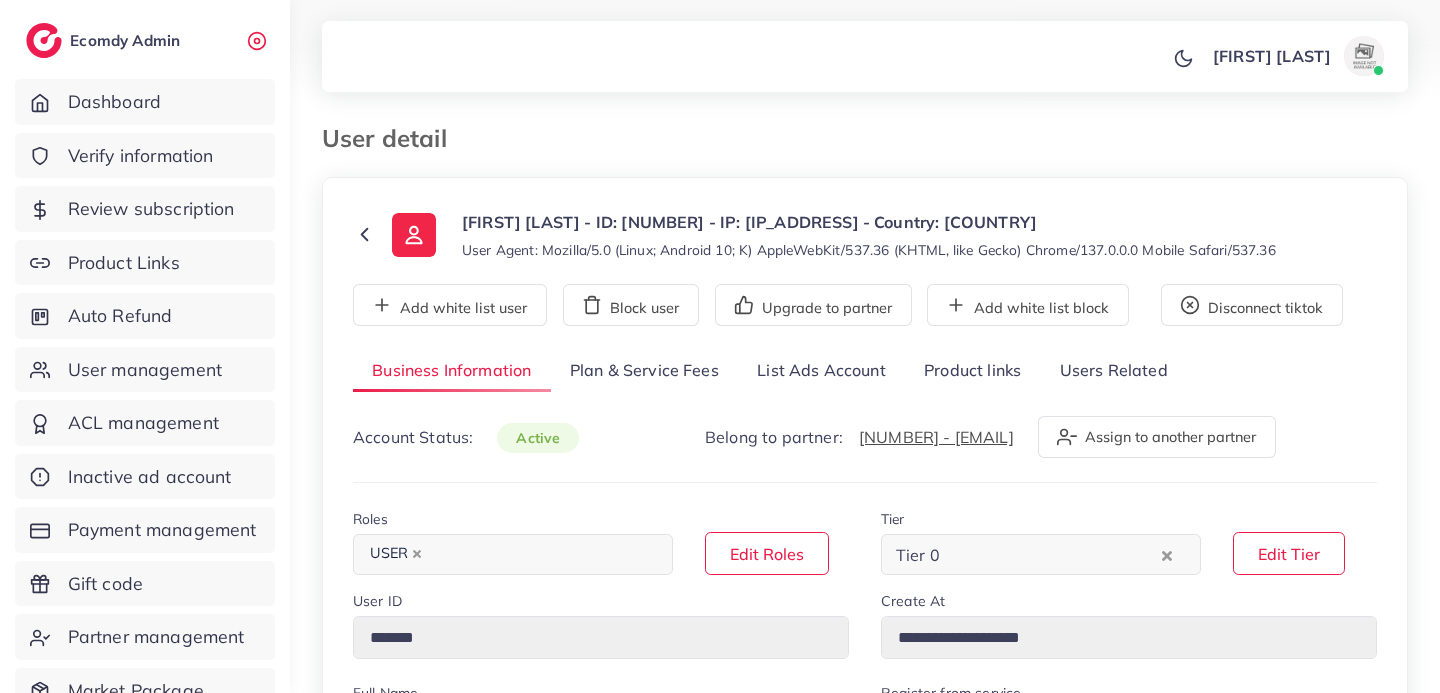click on "List Ads Account" at bounding box center [821, 371] 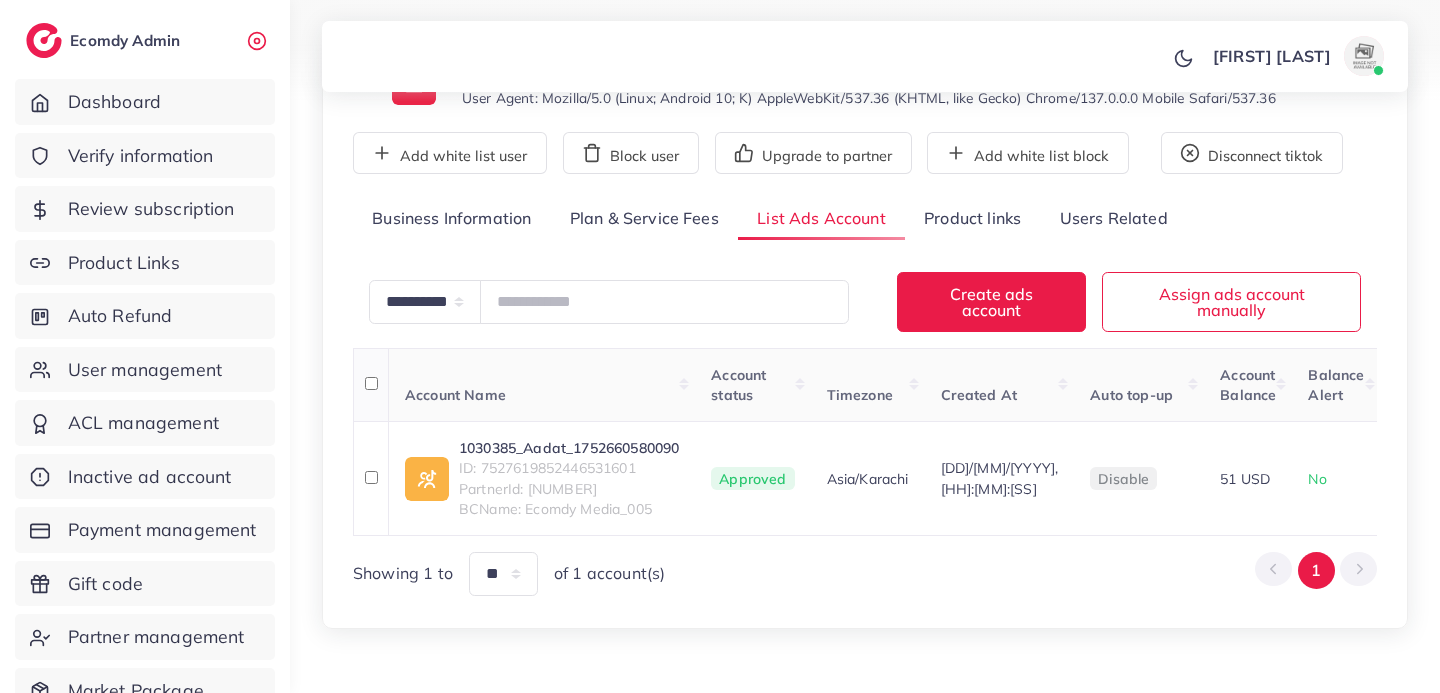 scroll, scrollTop: 155, scrollLeft: 0, axis: vertical 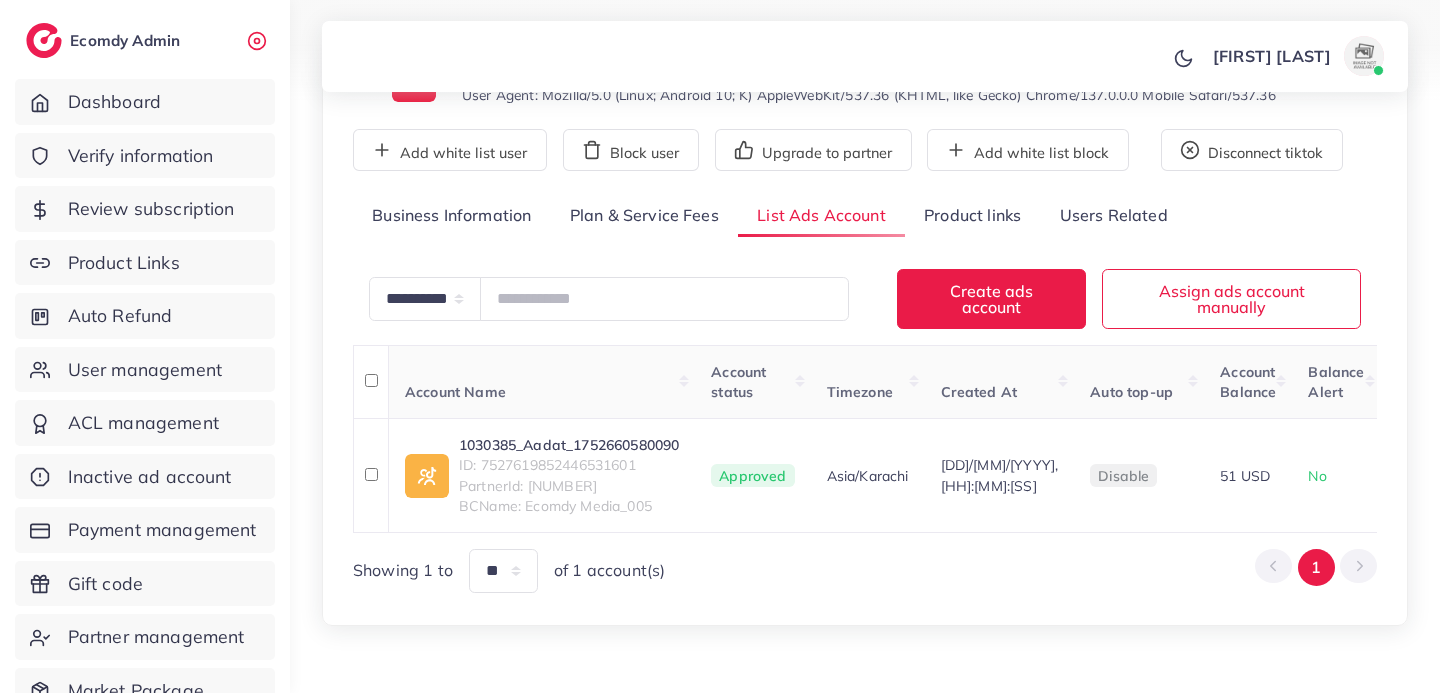 click on "Plan & Service Fees" at bounding box center (644, 216) 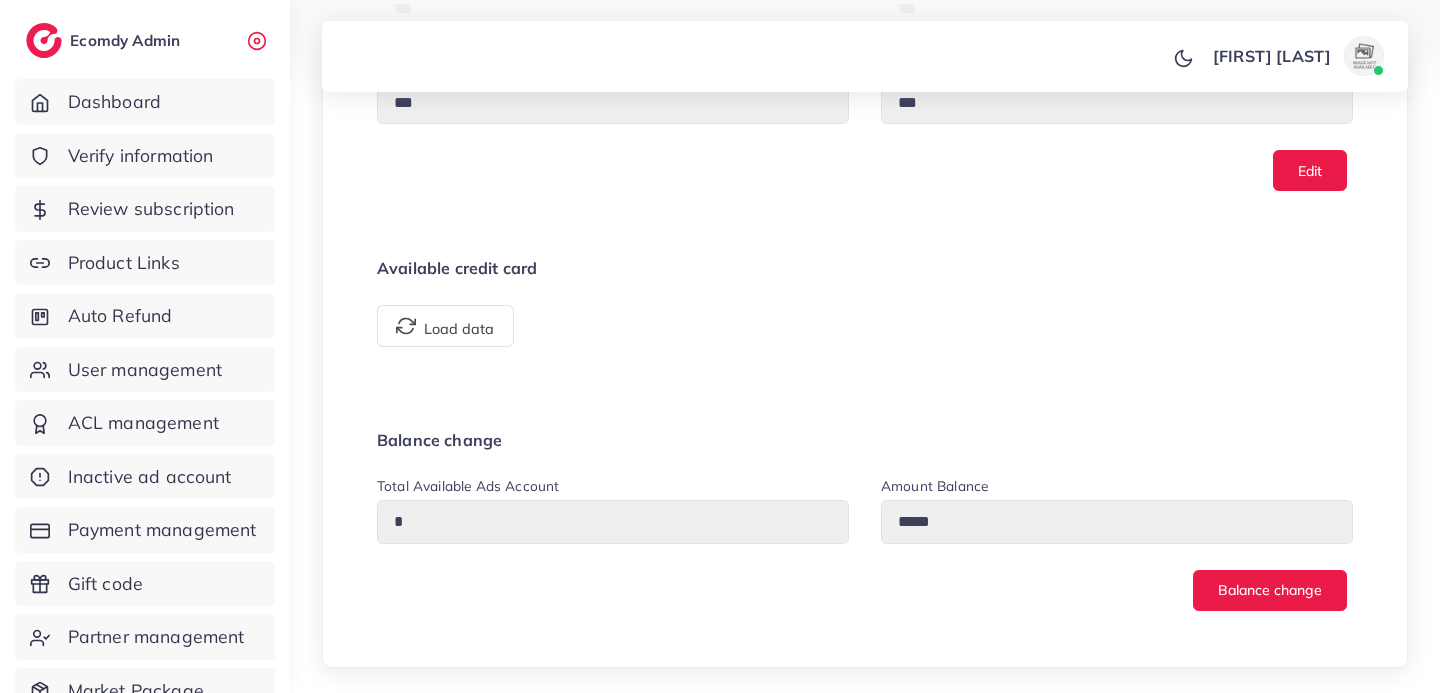scroll, scrollTop: 1362, scrollLeft: 0, axis: vertical 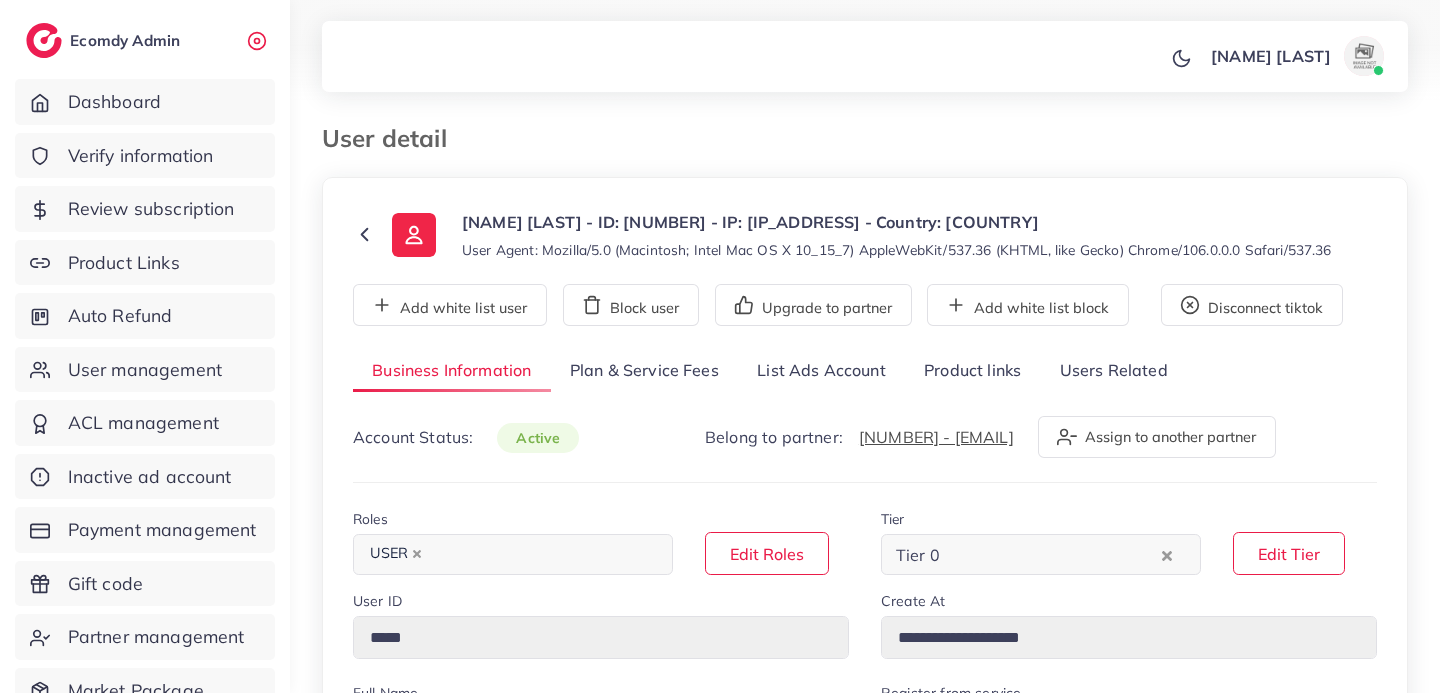 select on "********" 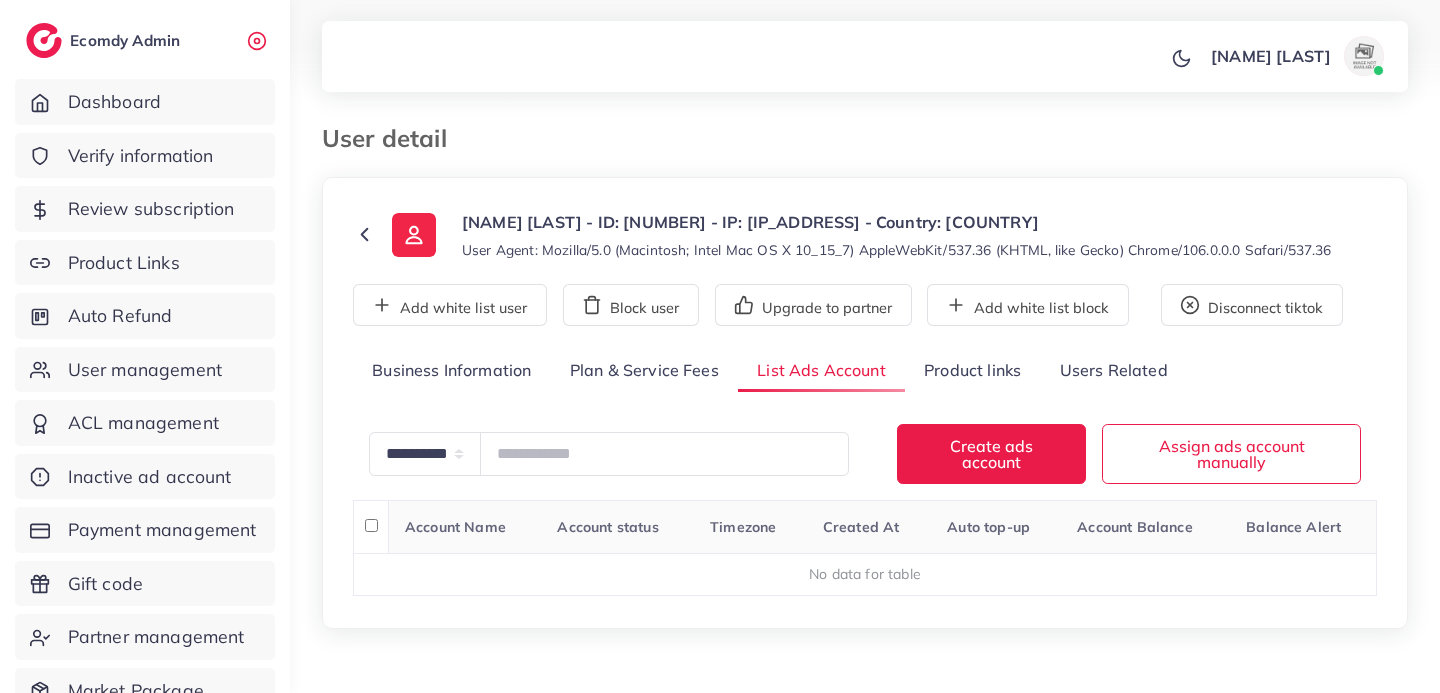 scroll, scrollTop: 53, scrollLeft: 0, axis: vertical 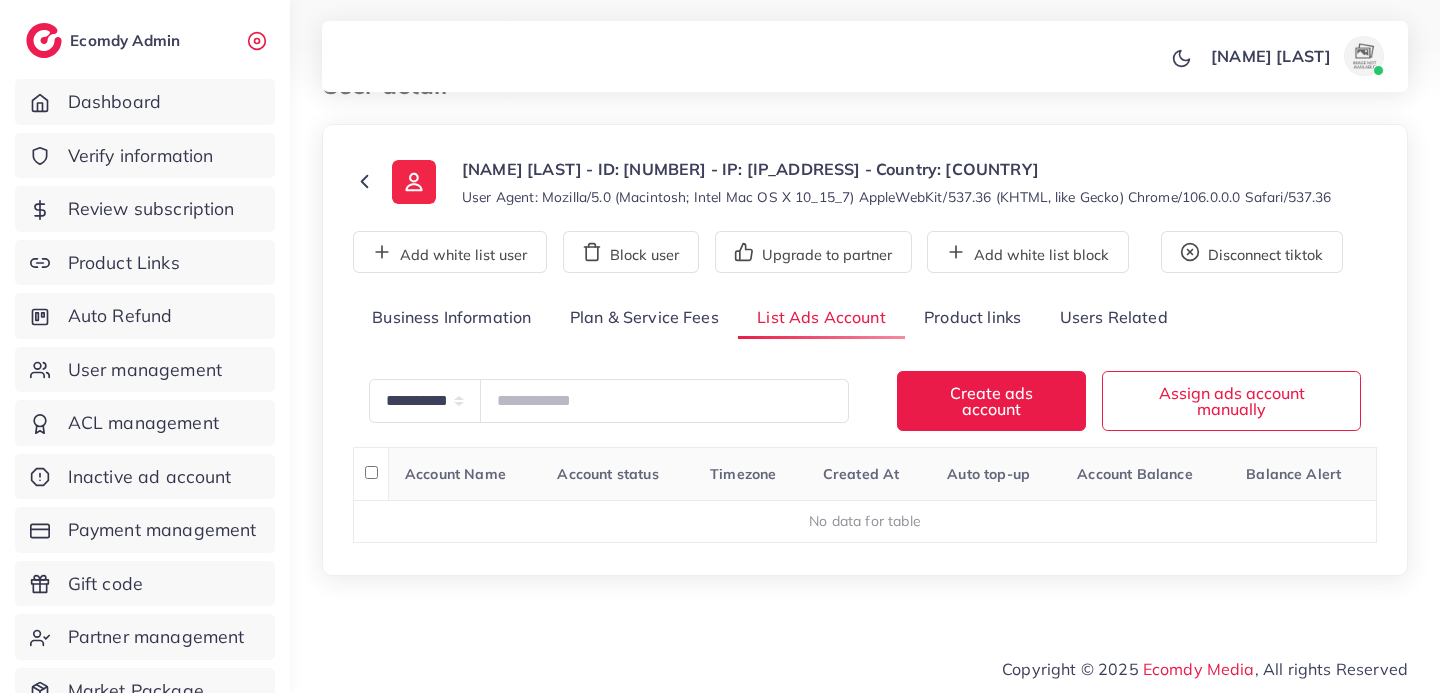 click on "Plan & Service Fees" at bounding box center [644, 318] 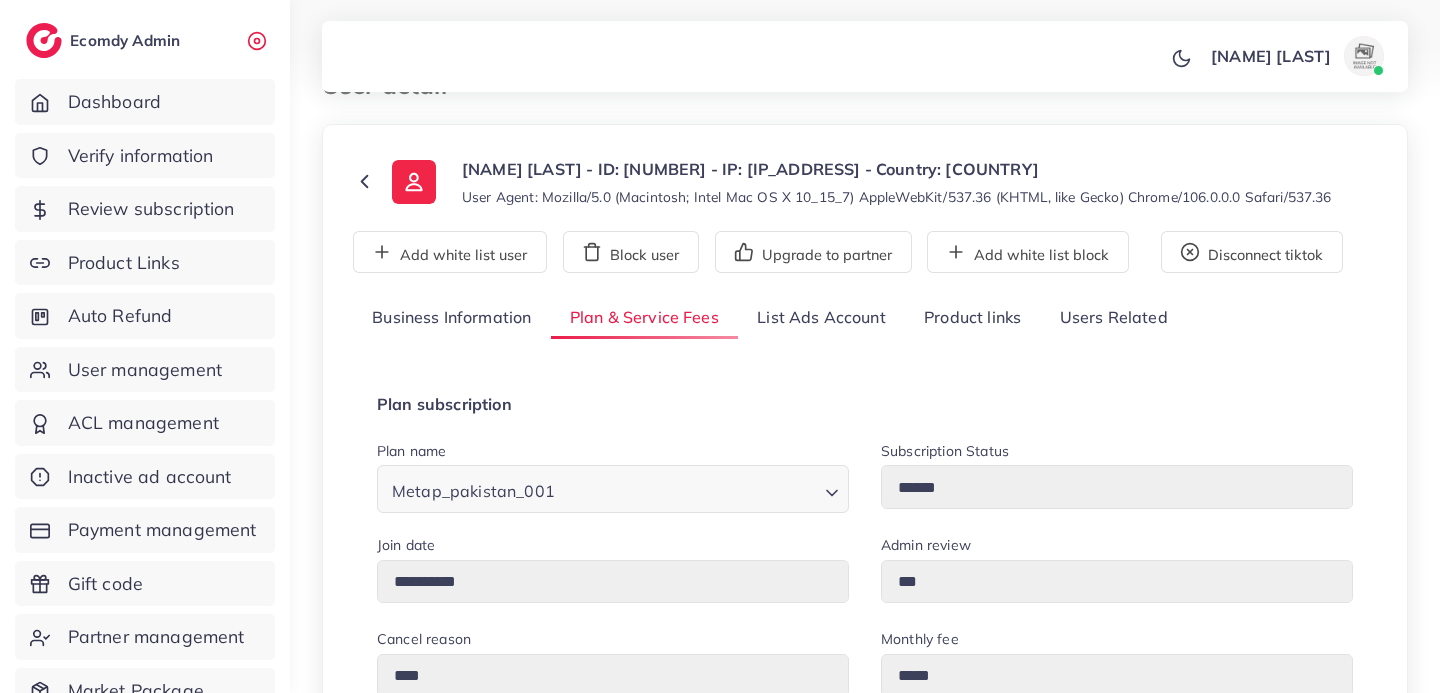 click on "List Ads Account" at bounding box center (821, 318) 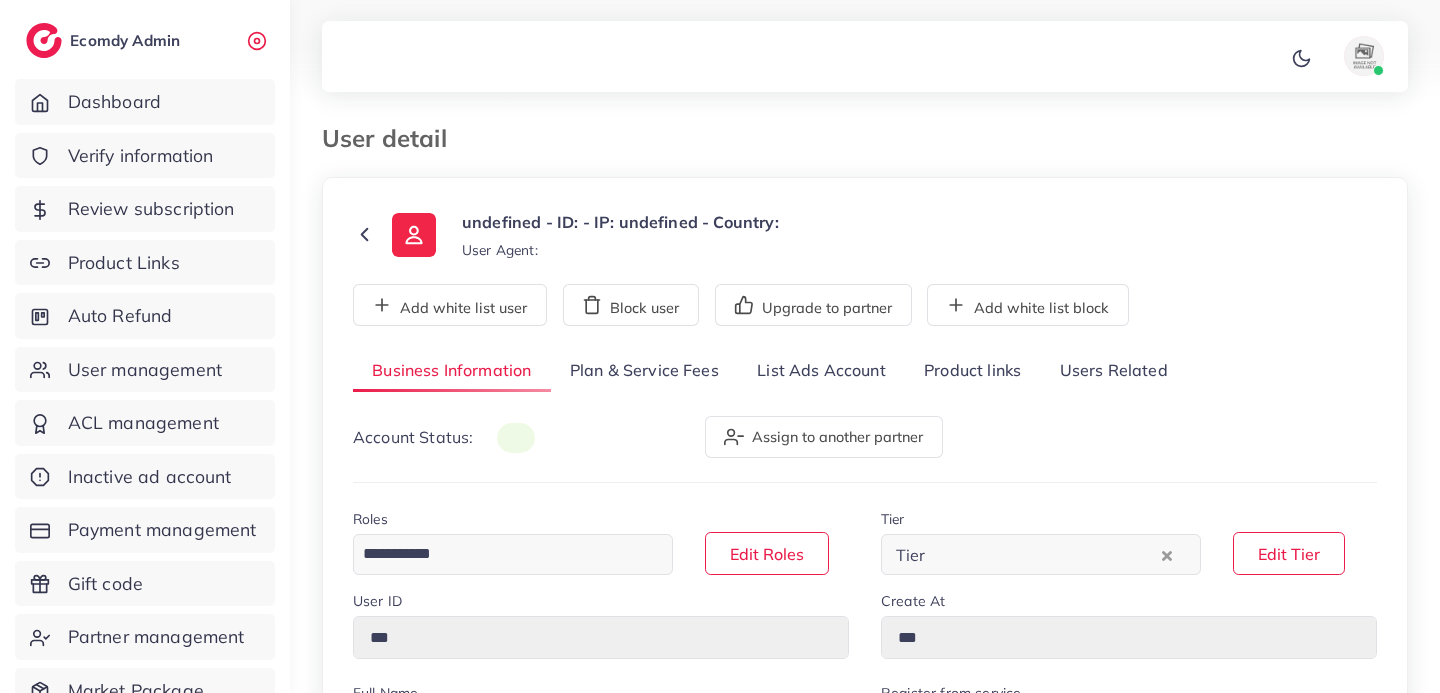 scroll, scrollTop: 0, scrollLeft: 0, axis: both 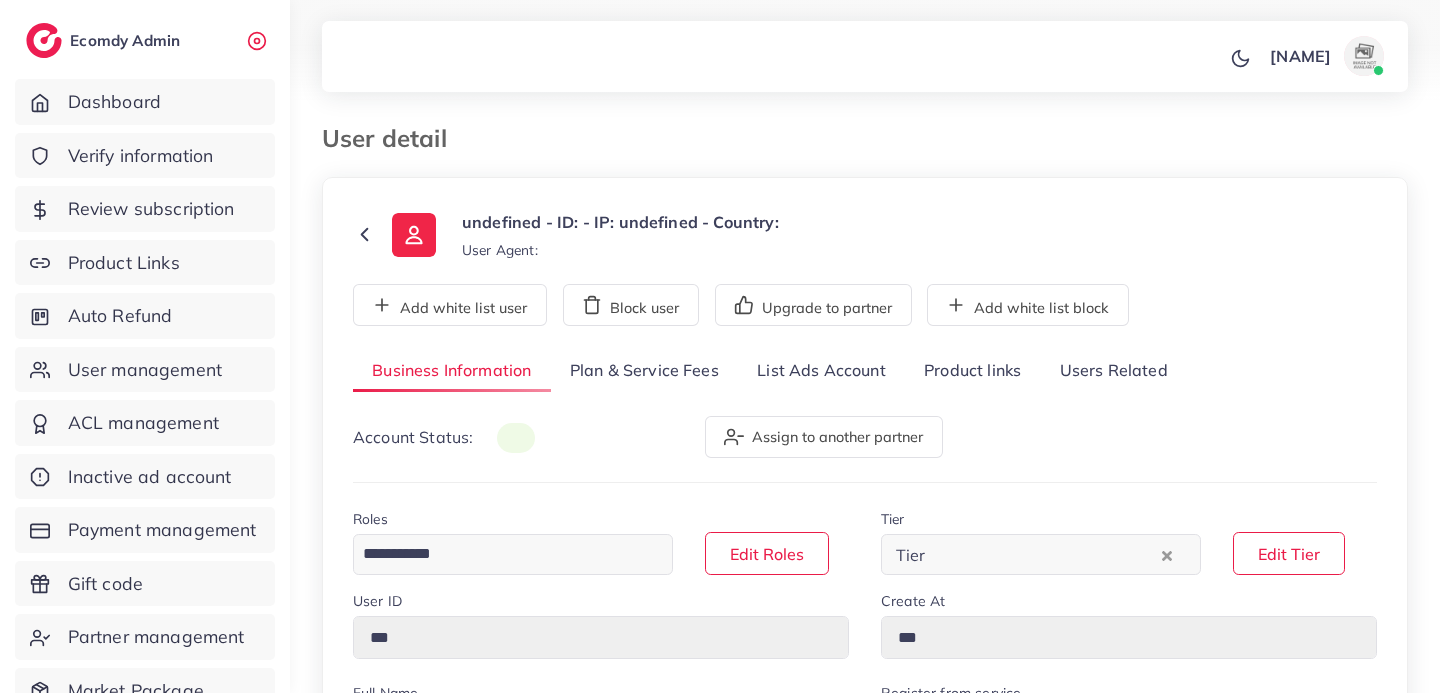 click on "List Ads Account" at bounding box center (821, 371) 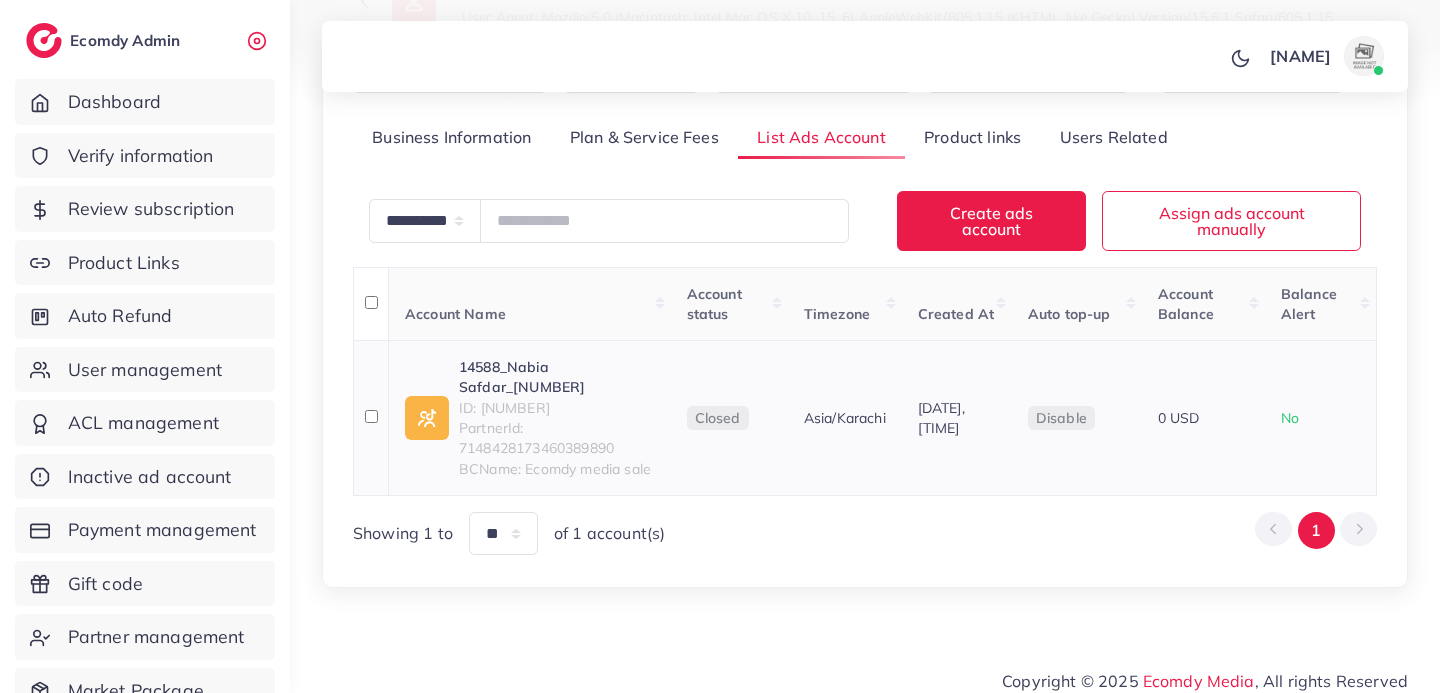 scroll, scrollTop: 246, scrollLeft: 0, axis: vertical 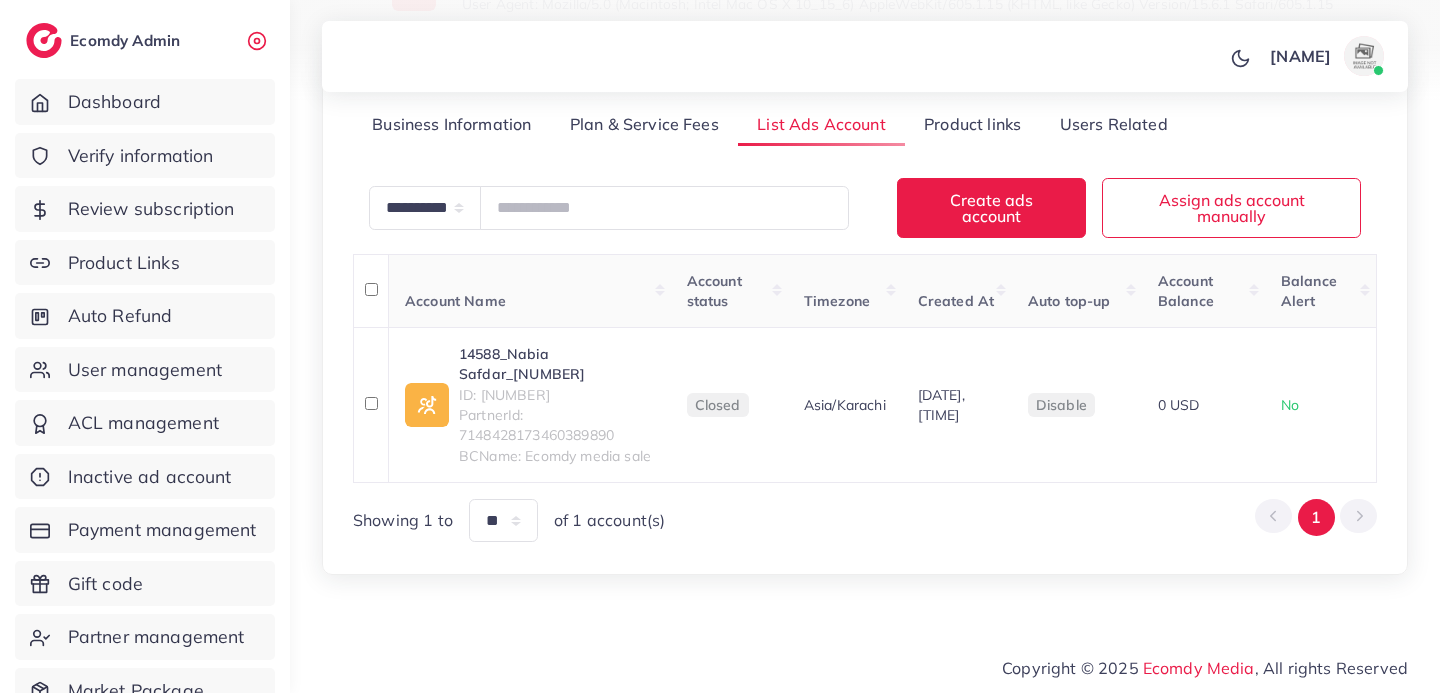 click on "Plan & Service Fees" at bounding box center (644, 125) 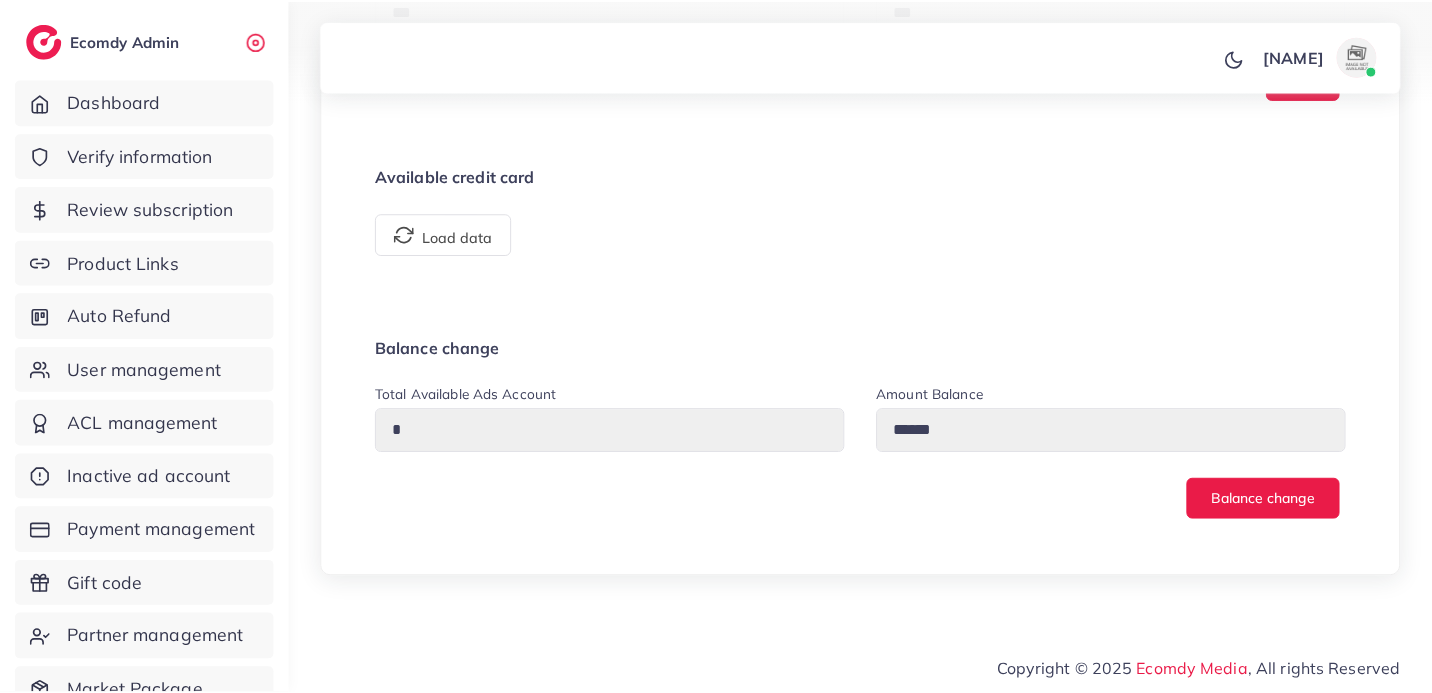 scroll, scrollTop: 0, scrollLeft: 0, axis: both 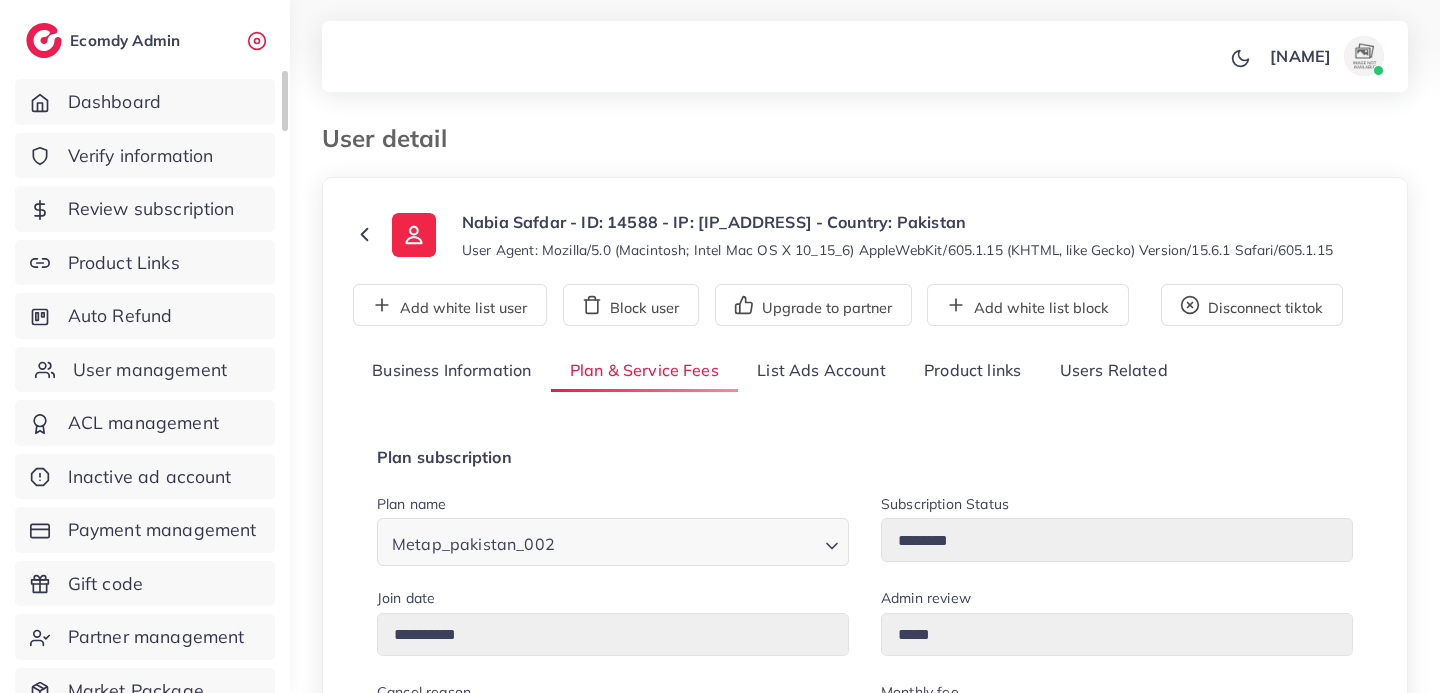 click on "User management" at bounding box center [145, 370] 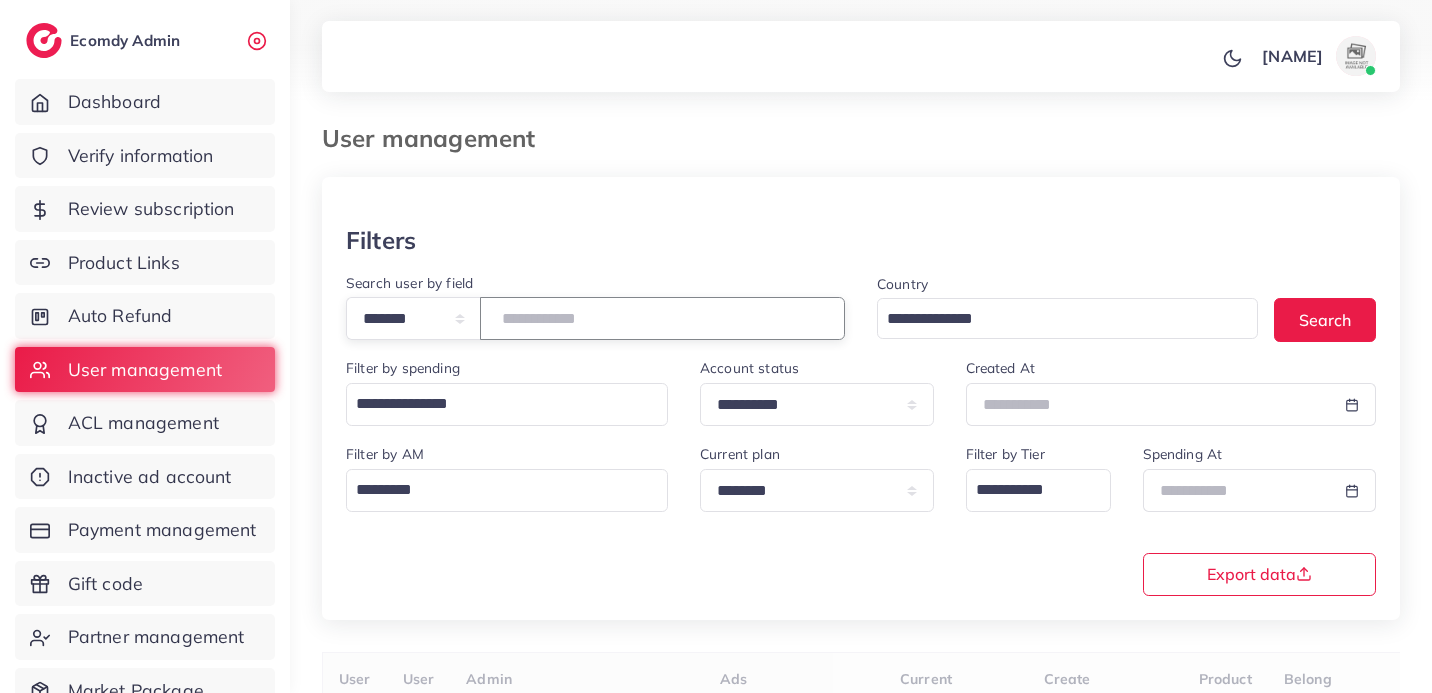 click at bounding box center [662, 318] 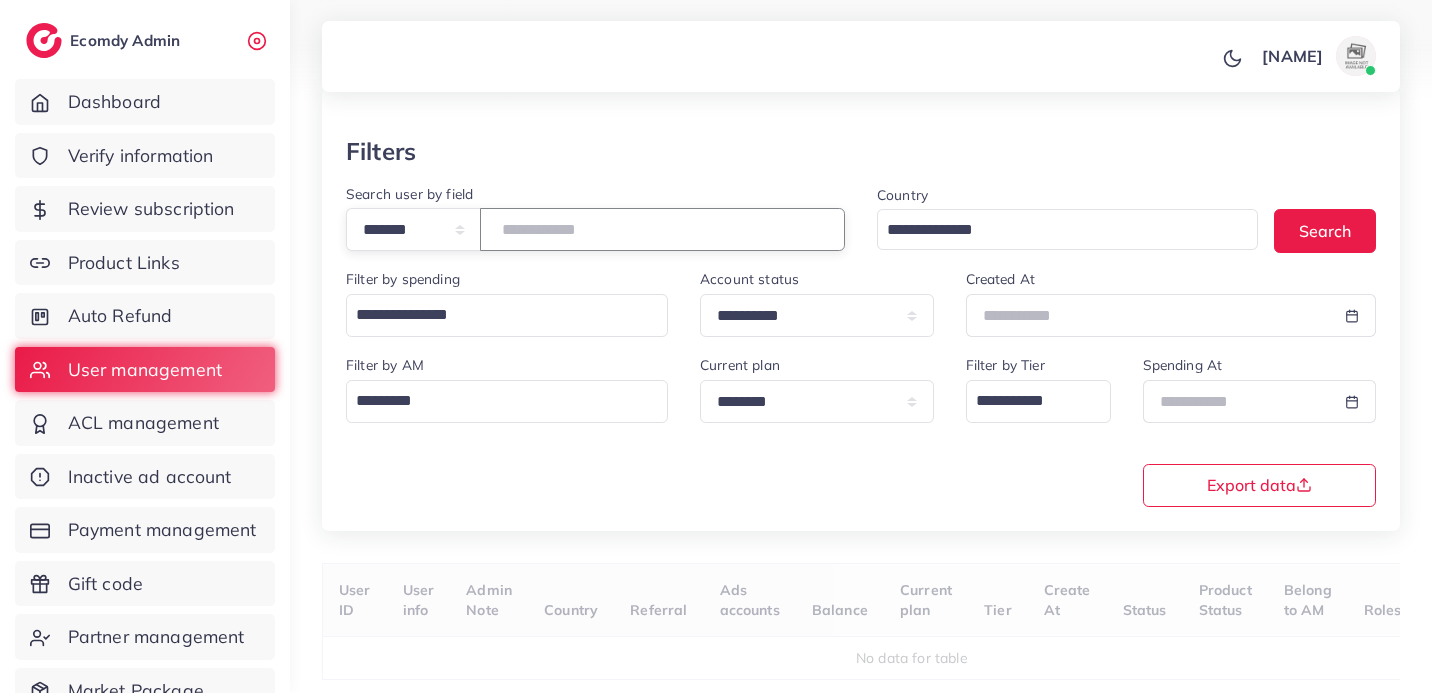 scroll, scrollTop: 170, scrollLeft: 0, axis: vertical 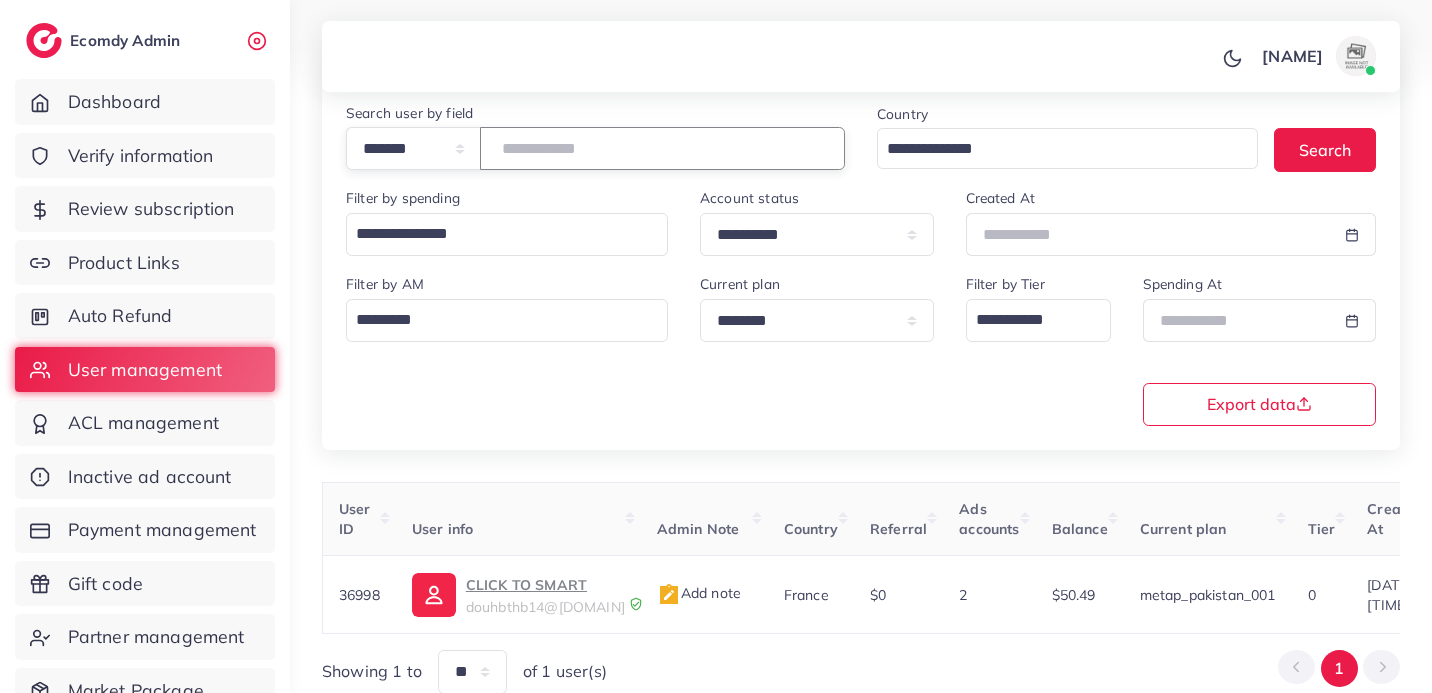 type on "*****" 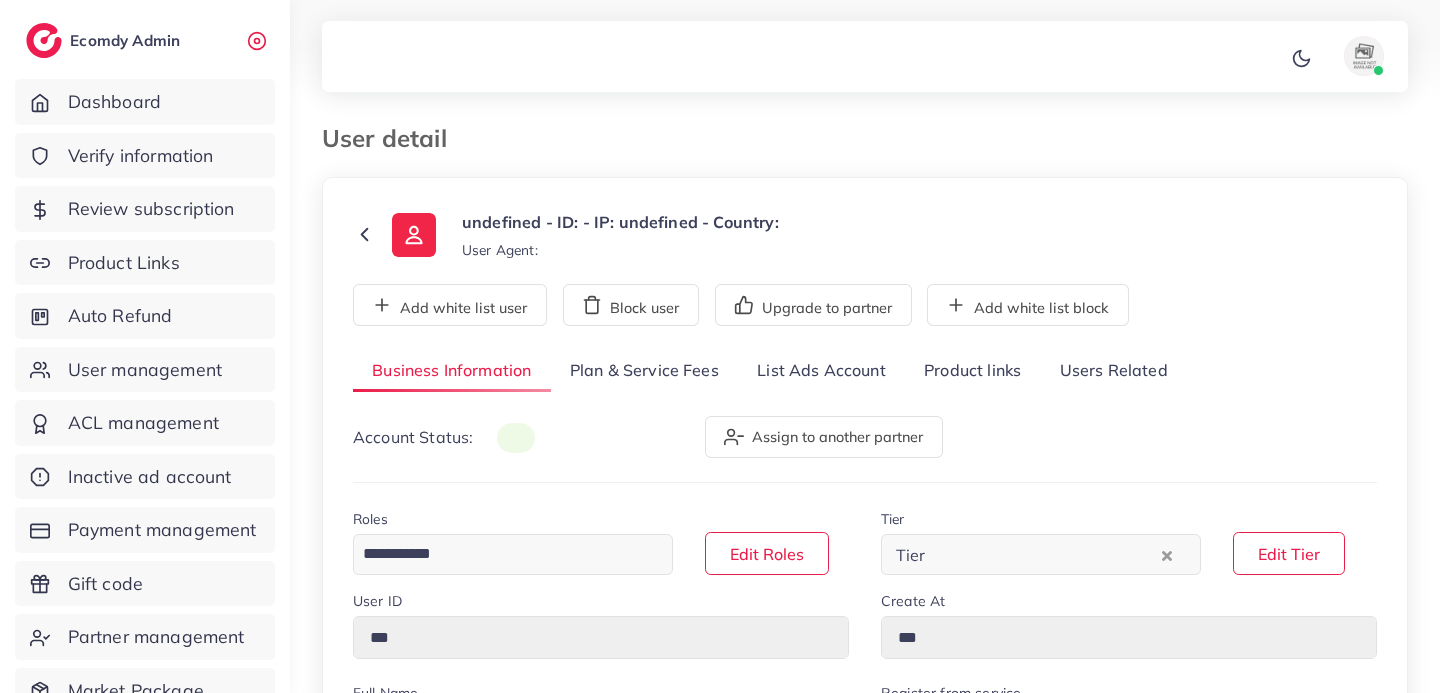 scroll, scrollTop: 0, scrollLeft: 0, axis: both 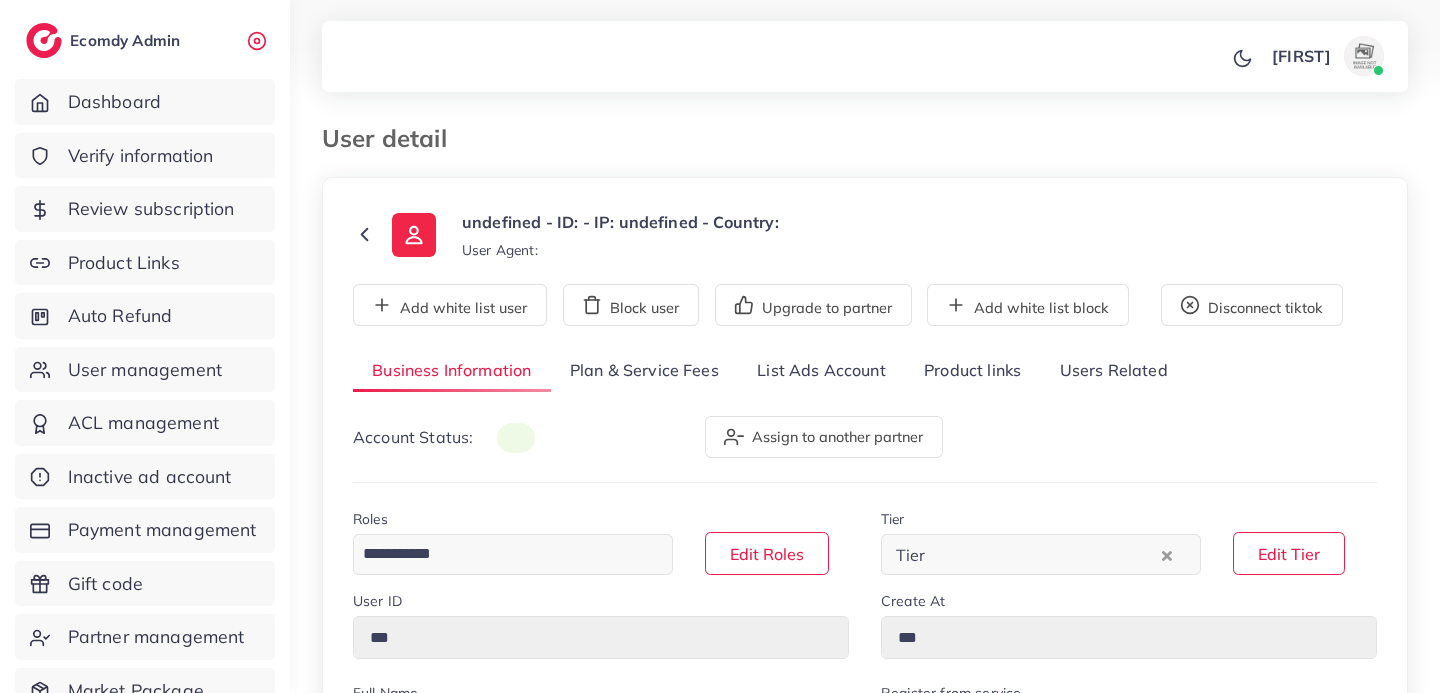 type on "*****" 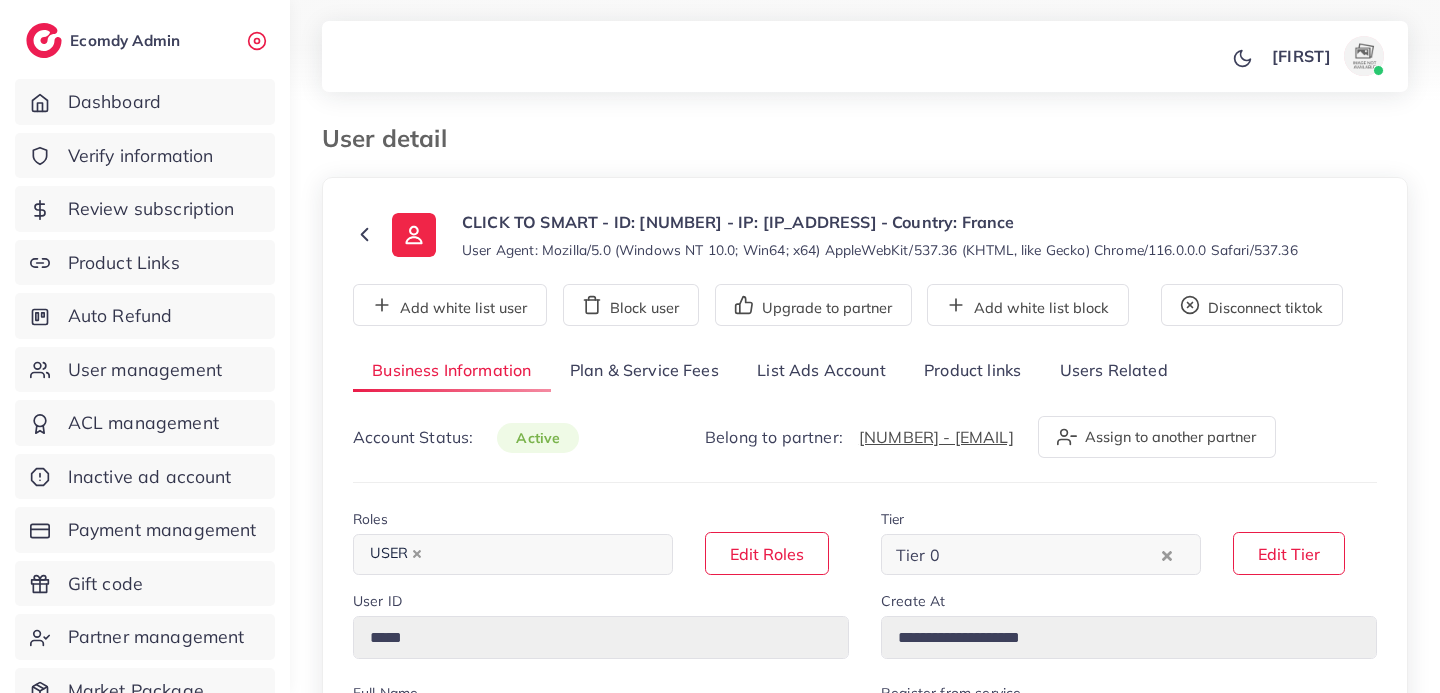click on "List Ads Account" at bounding box center (821, 371) 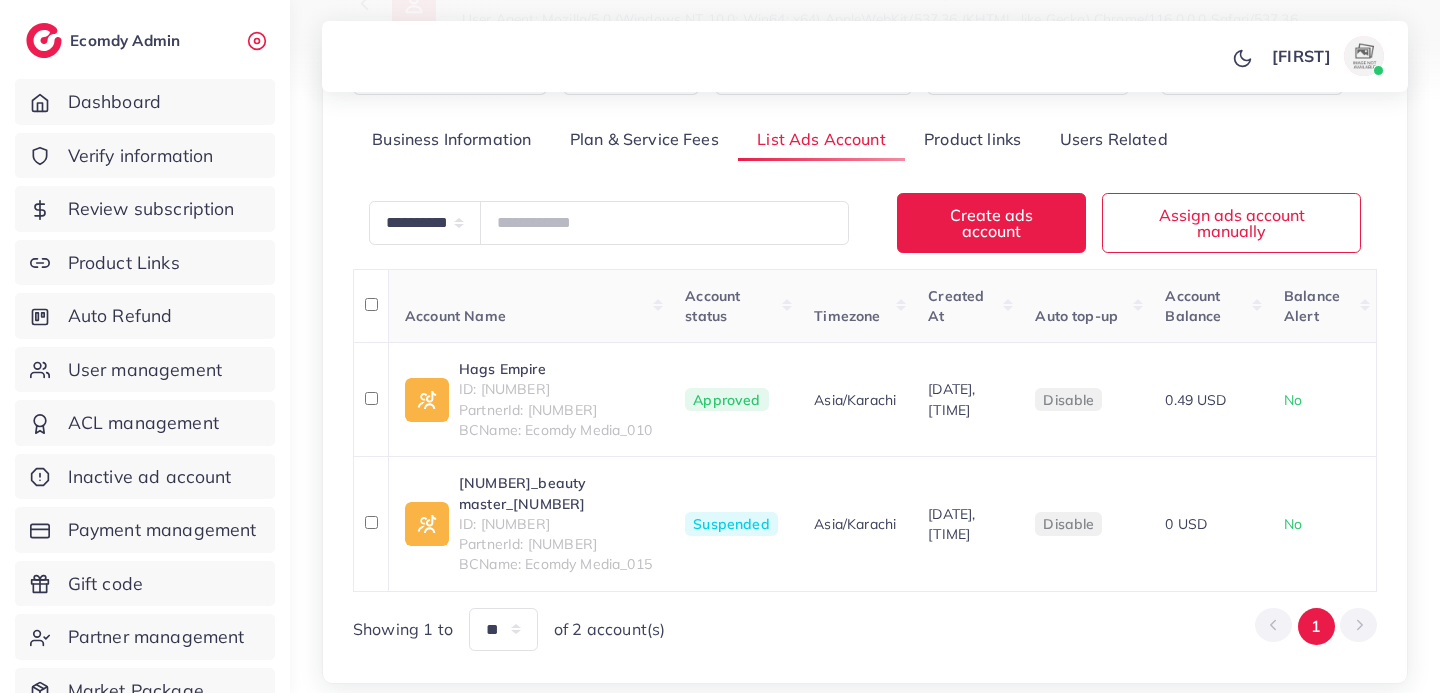 scroll, scrollTop: 238, scrollLeft: 0, axis: vertical 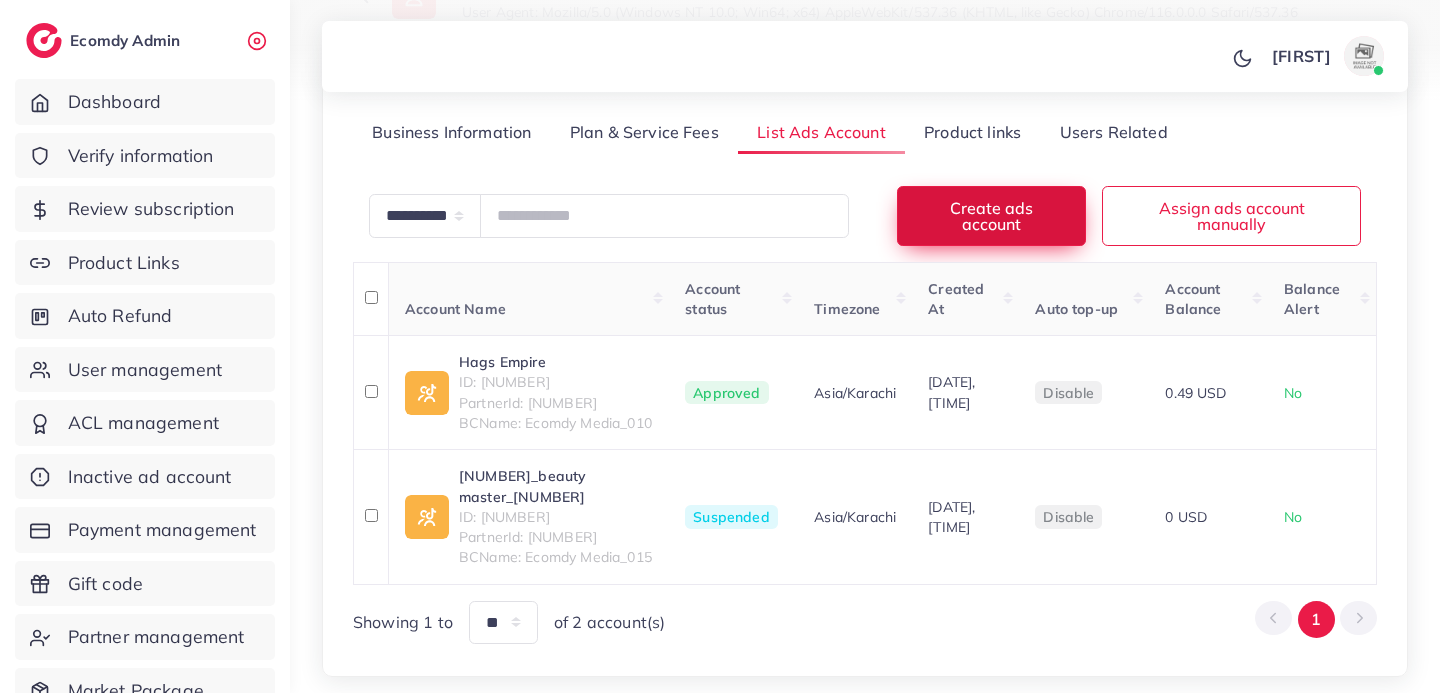 click on "Create ads account" at bounding box center [991, 215] 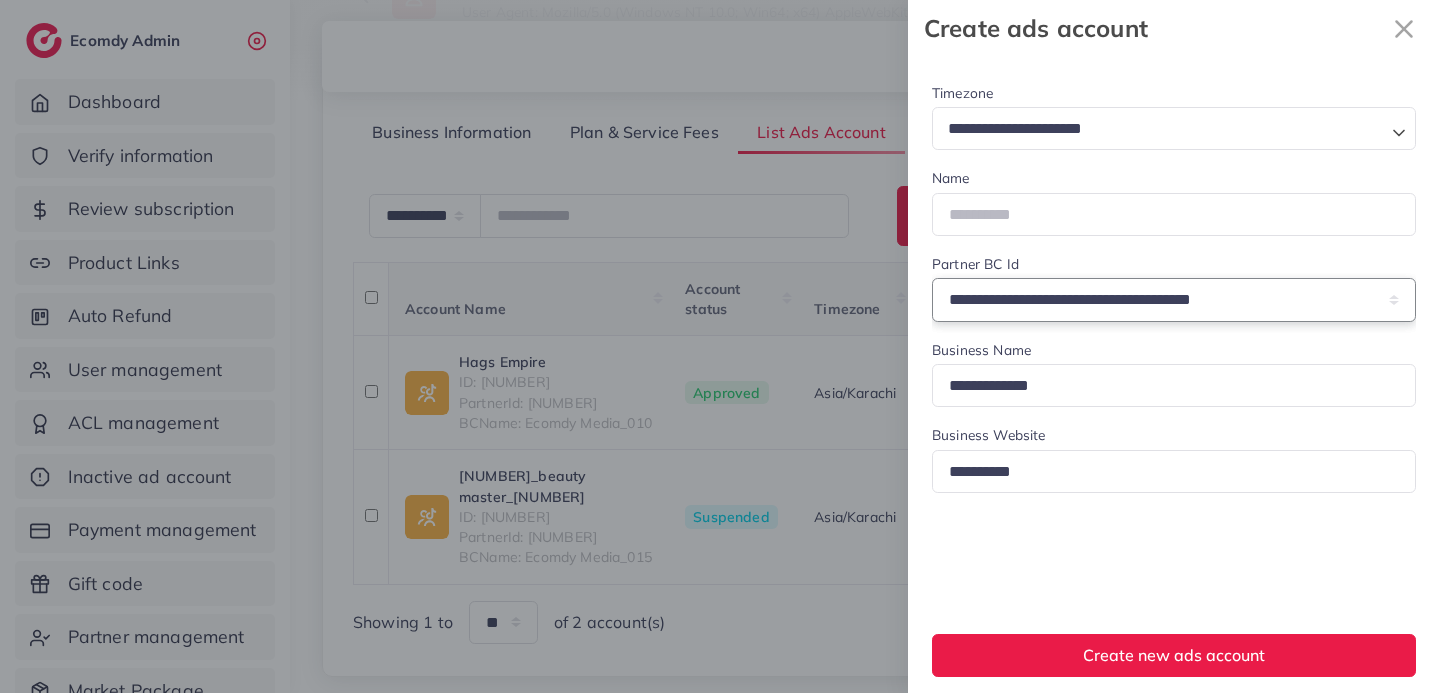 click on "**********" at bounding box center [1174, 299] 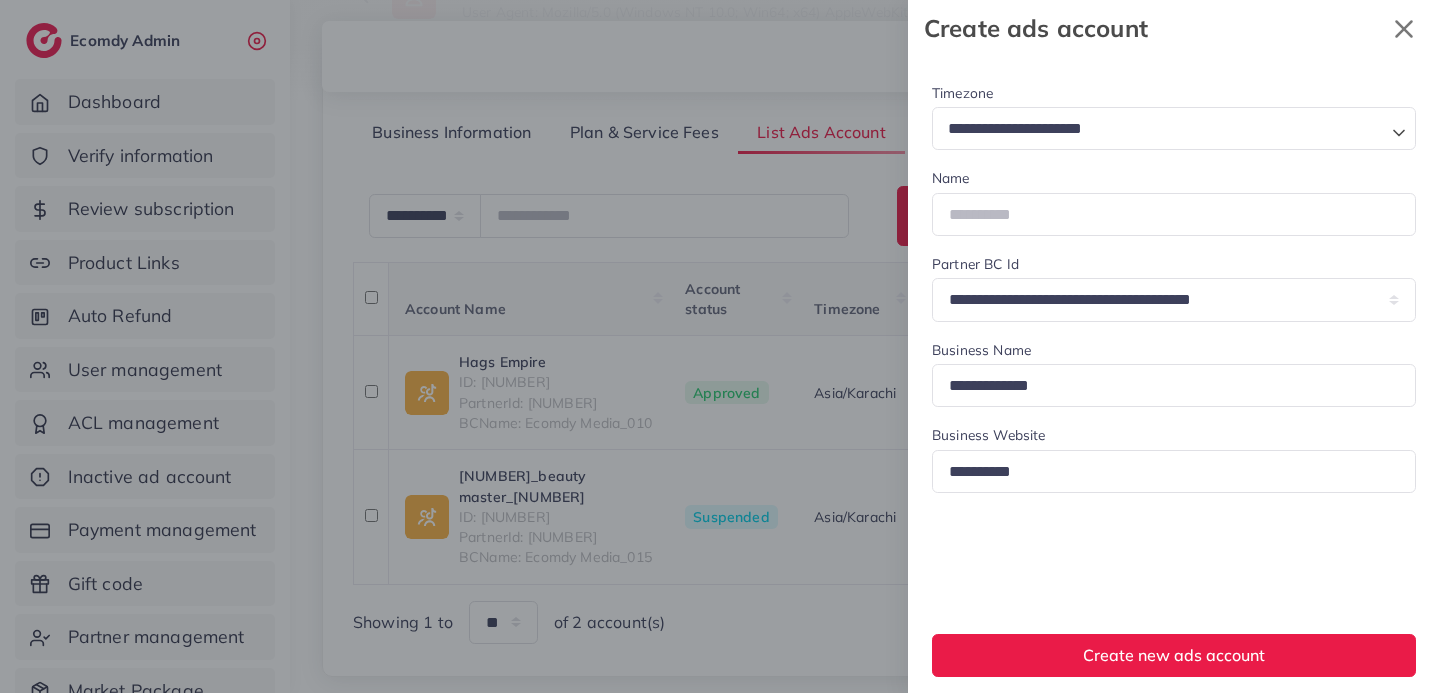 click 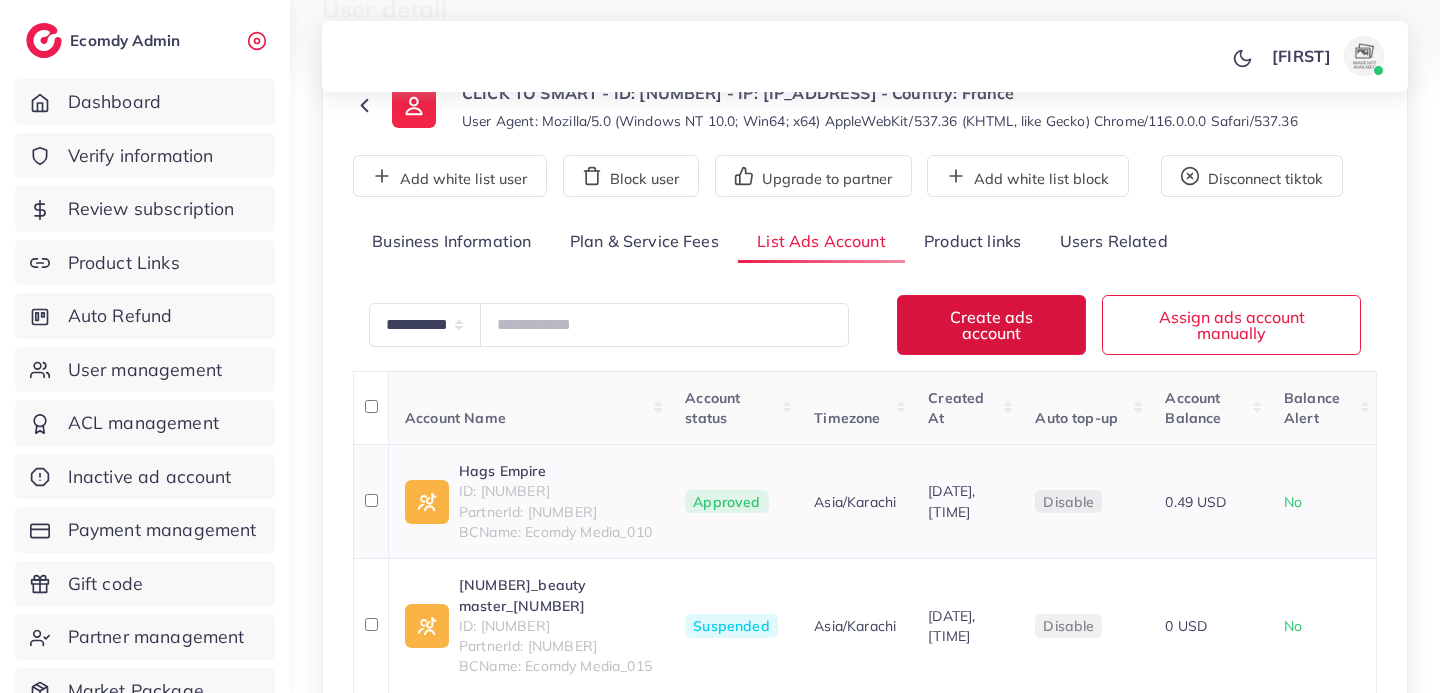 scroll, scrollTop: 0, scrollLeft: 0, axis: both 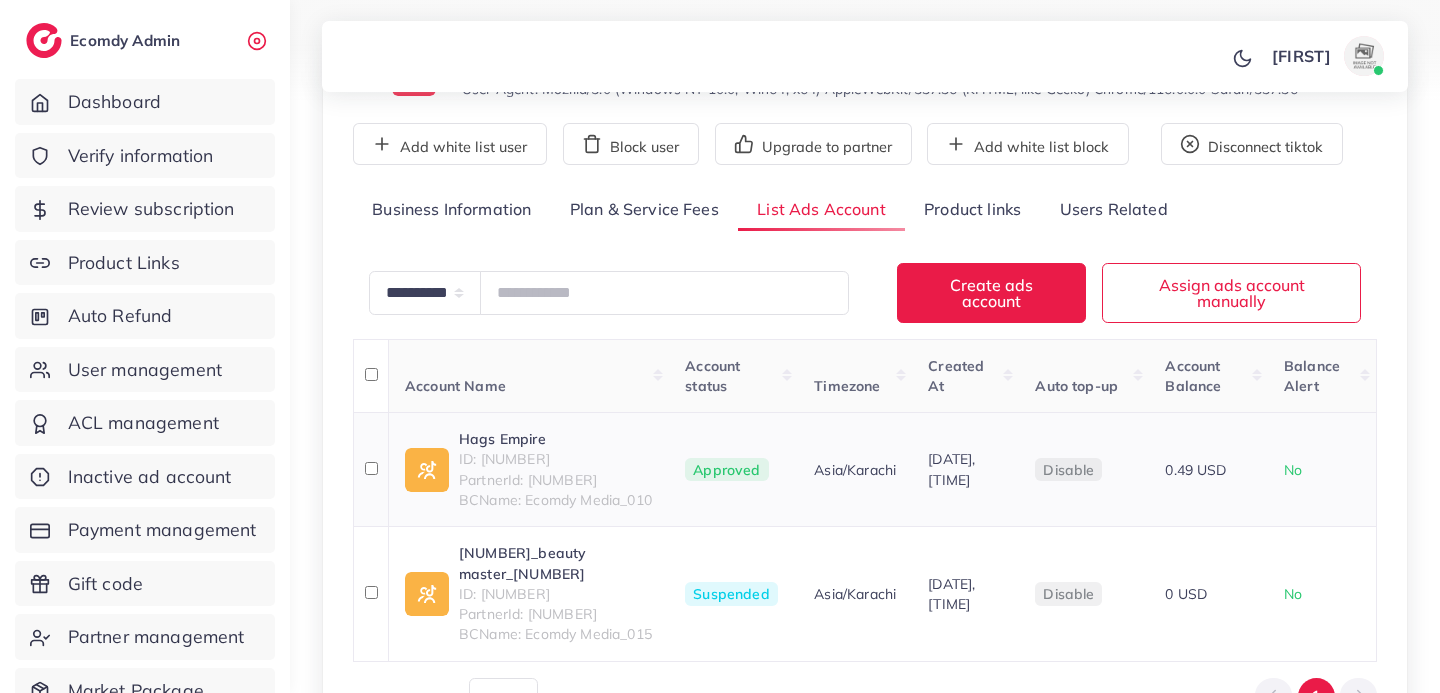 drag, startPoint x: 481, startPoint y: 461, endPoint x: 656, endPoint y: 462, distance: 175.00285 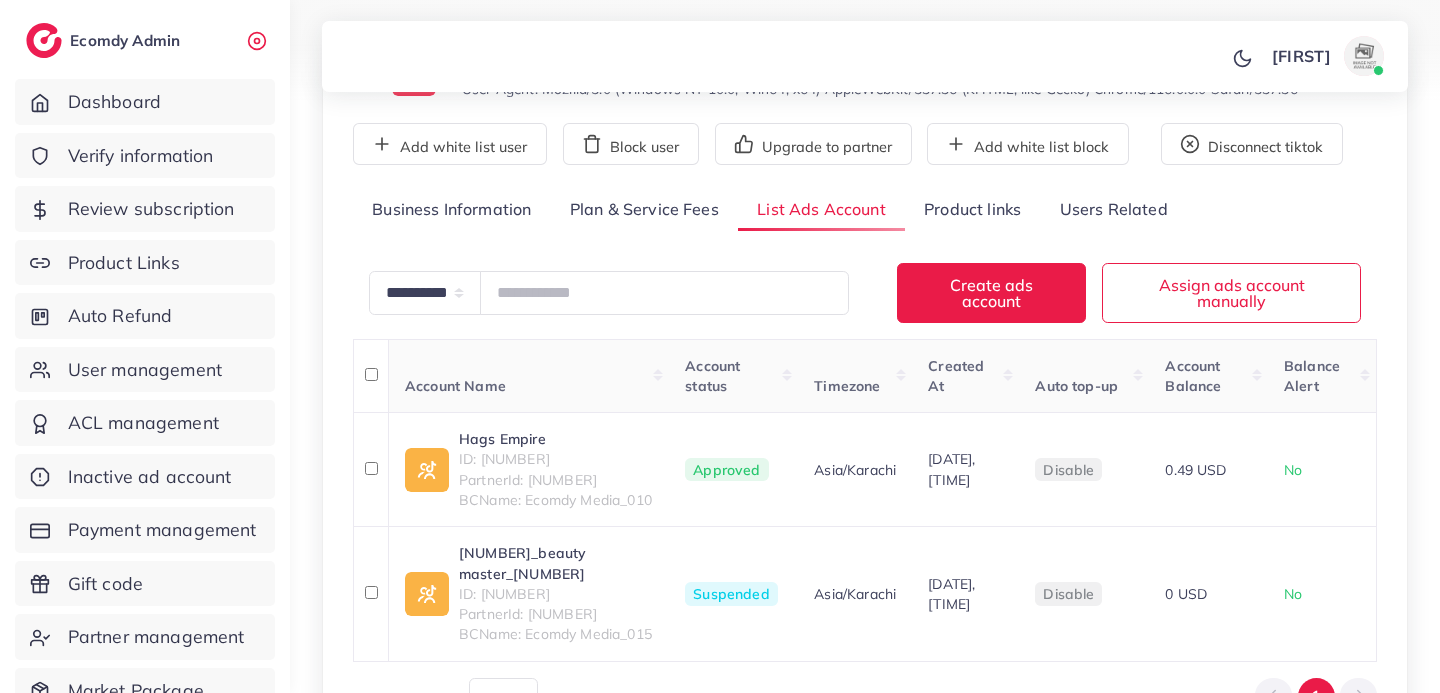copy on "7283939516858171393" 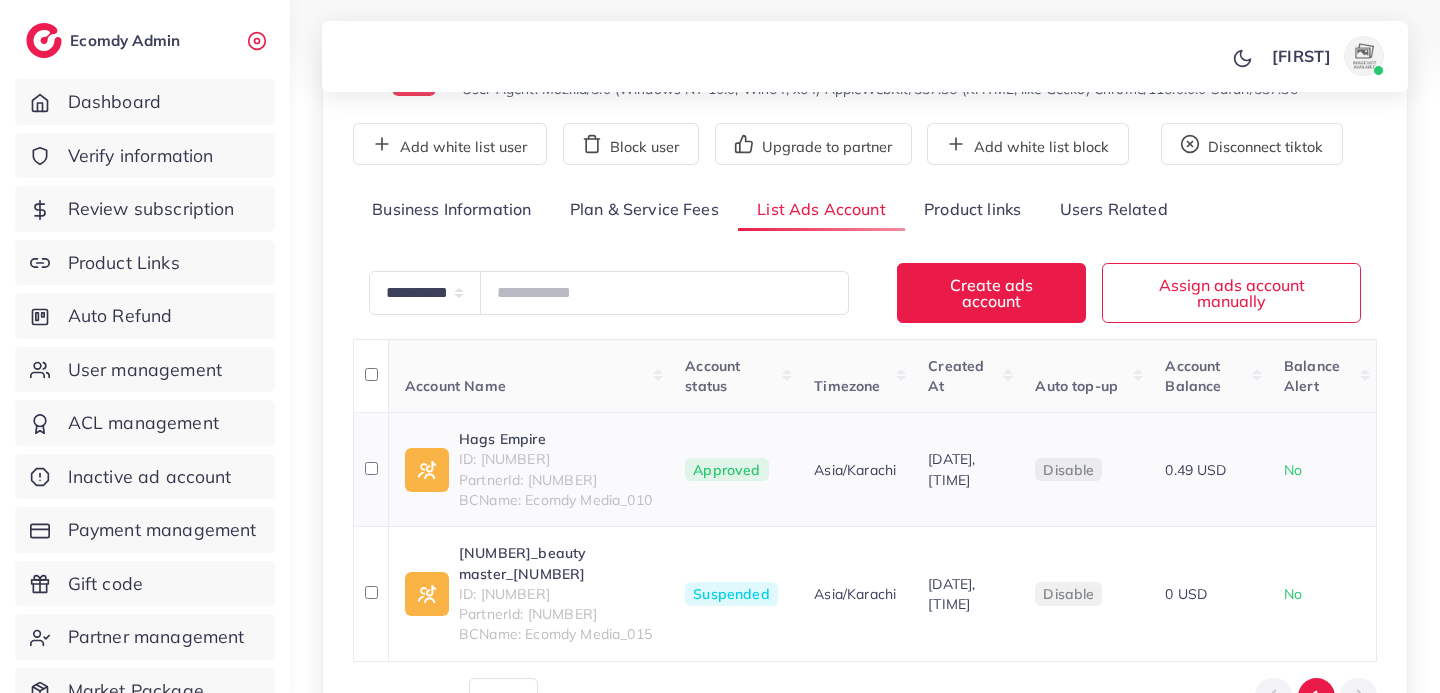 click on "ID: 7283939516858171393" at bounding box center (555, 459) 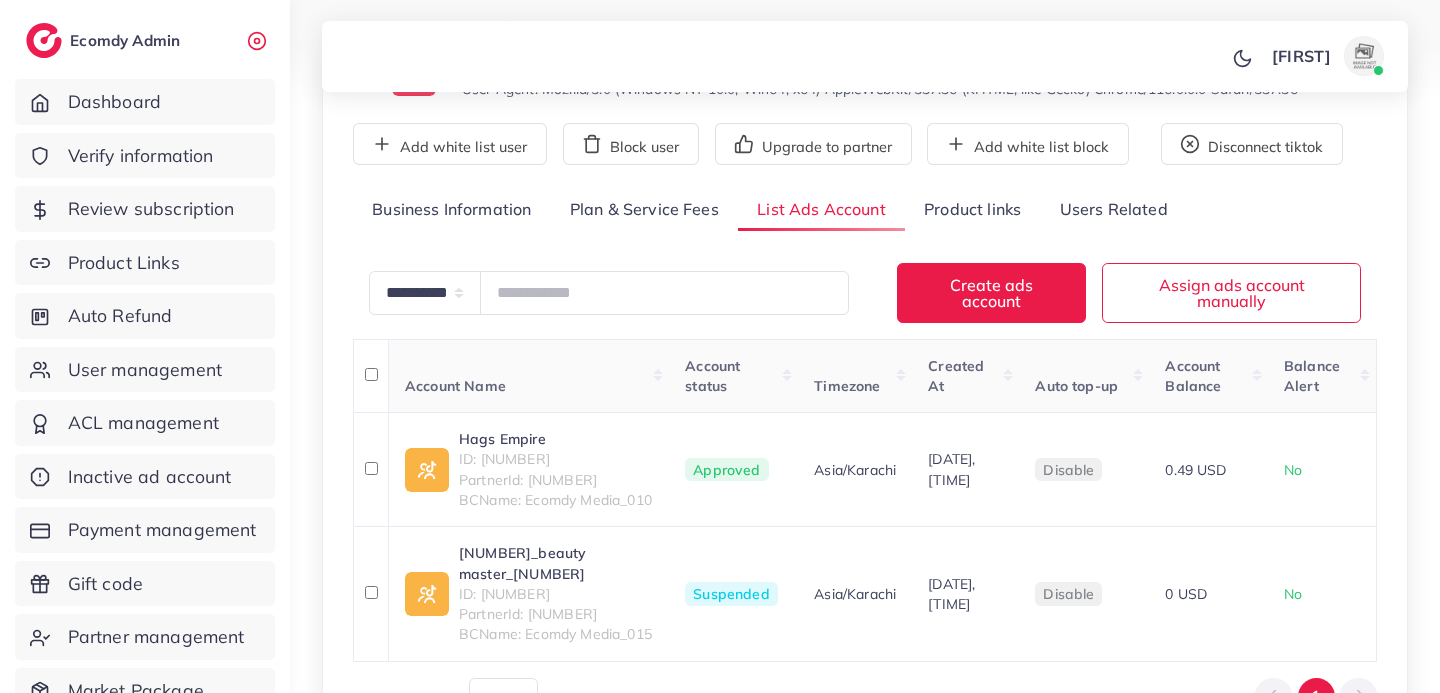 copy on "7283939516858171393" 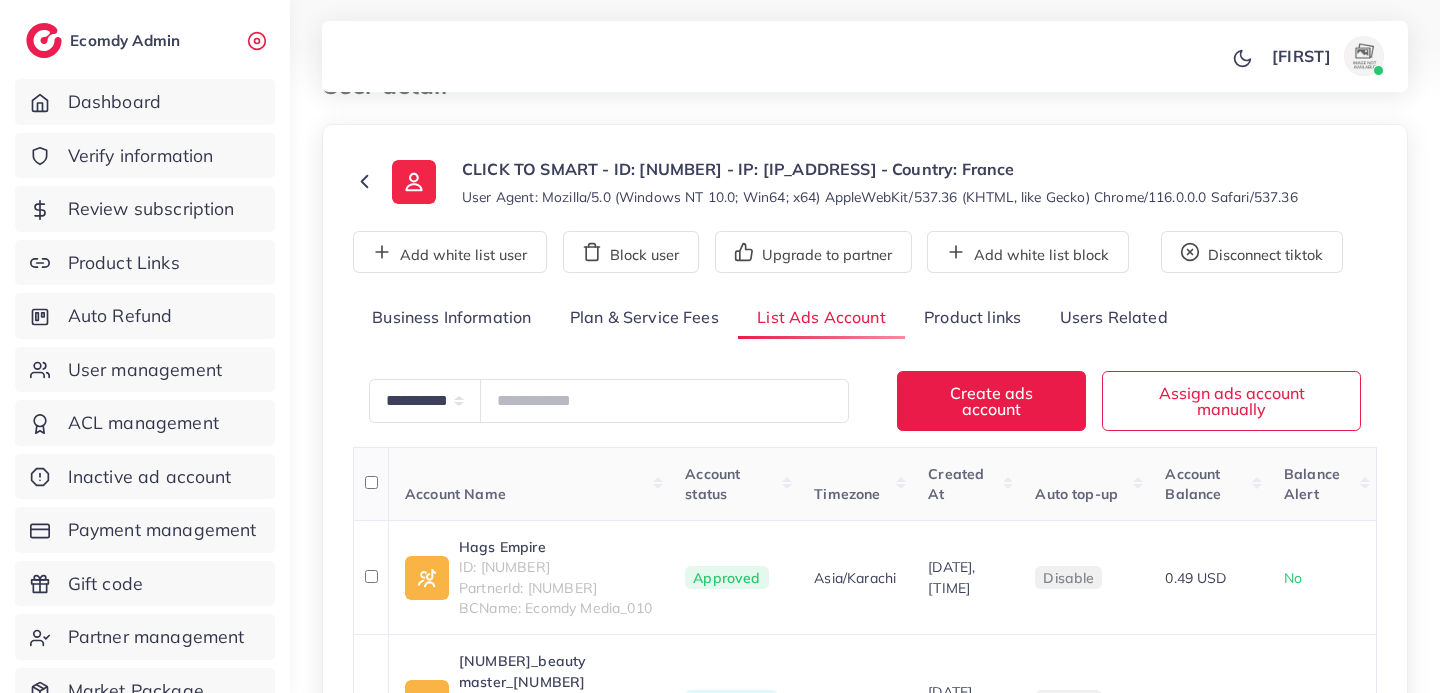scroll, scrollTop: 0, scrollLeft: 0, axis: both 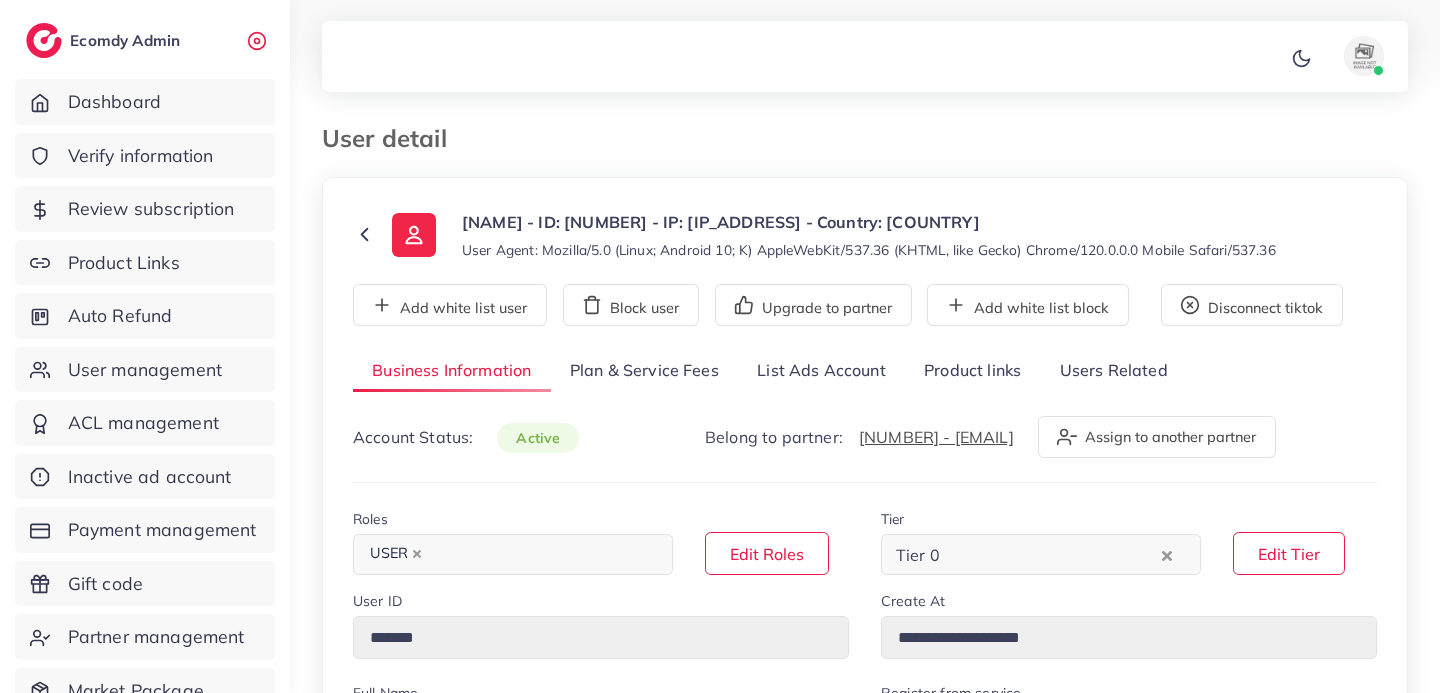 select on "******" 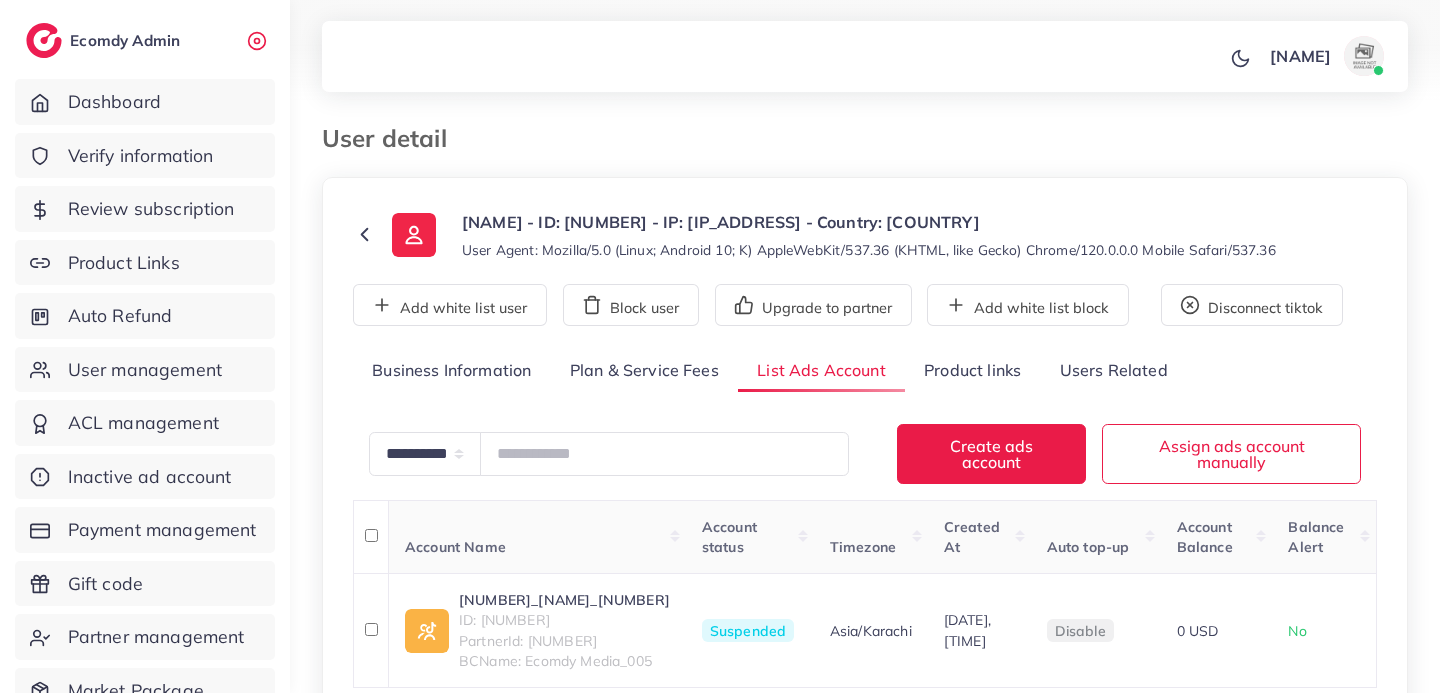 scroll, scrollTop: 205, scrollLeft: 0, axis: vertical 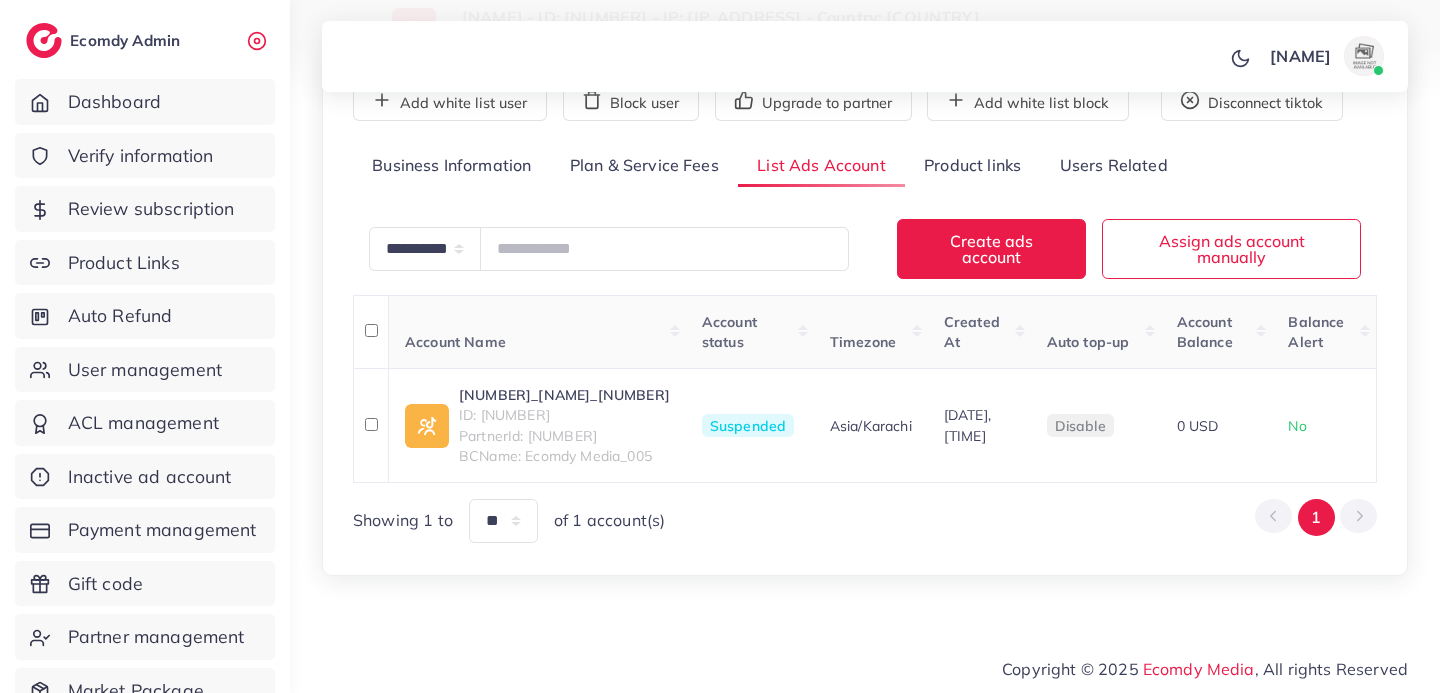 click on "Plan & Service Fees" at bounding box center [644, 166] 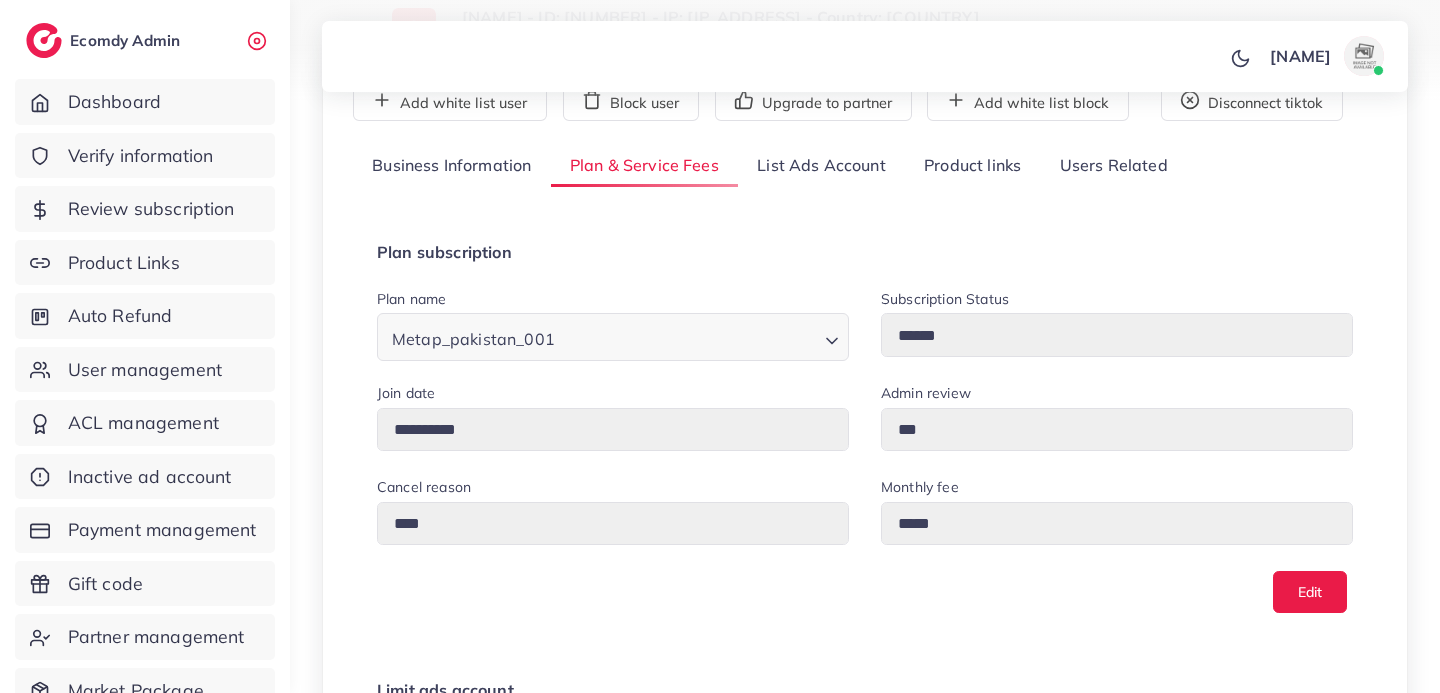 click on "List Ads Account" at bounding box center (821, 166) 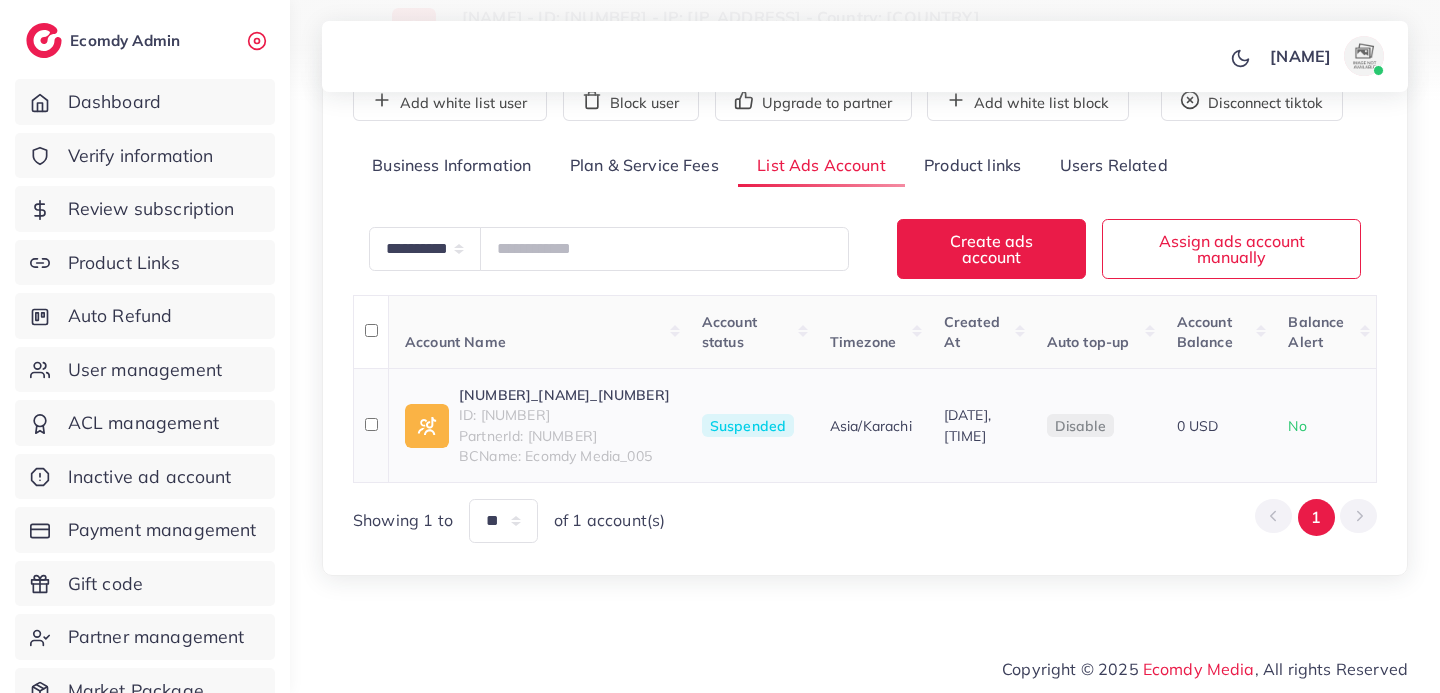drag, startPoint x: 480, startPoint y: 416, endPoint x: 649, endPoint y: 412, distance: 169.04733 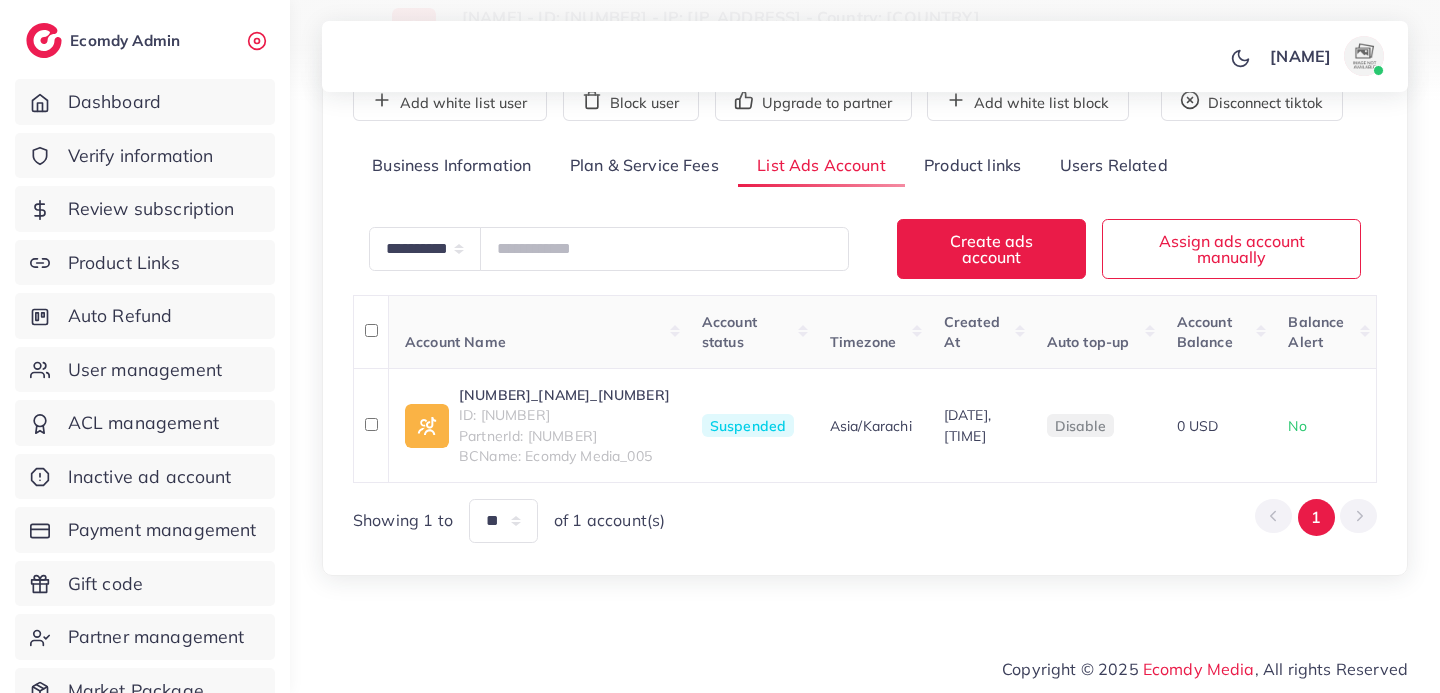 copy on "[NUMBER]" 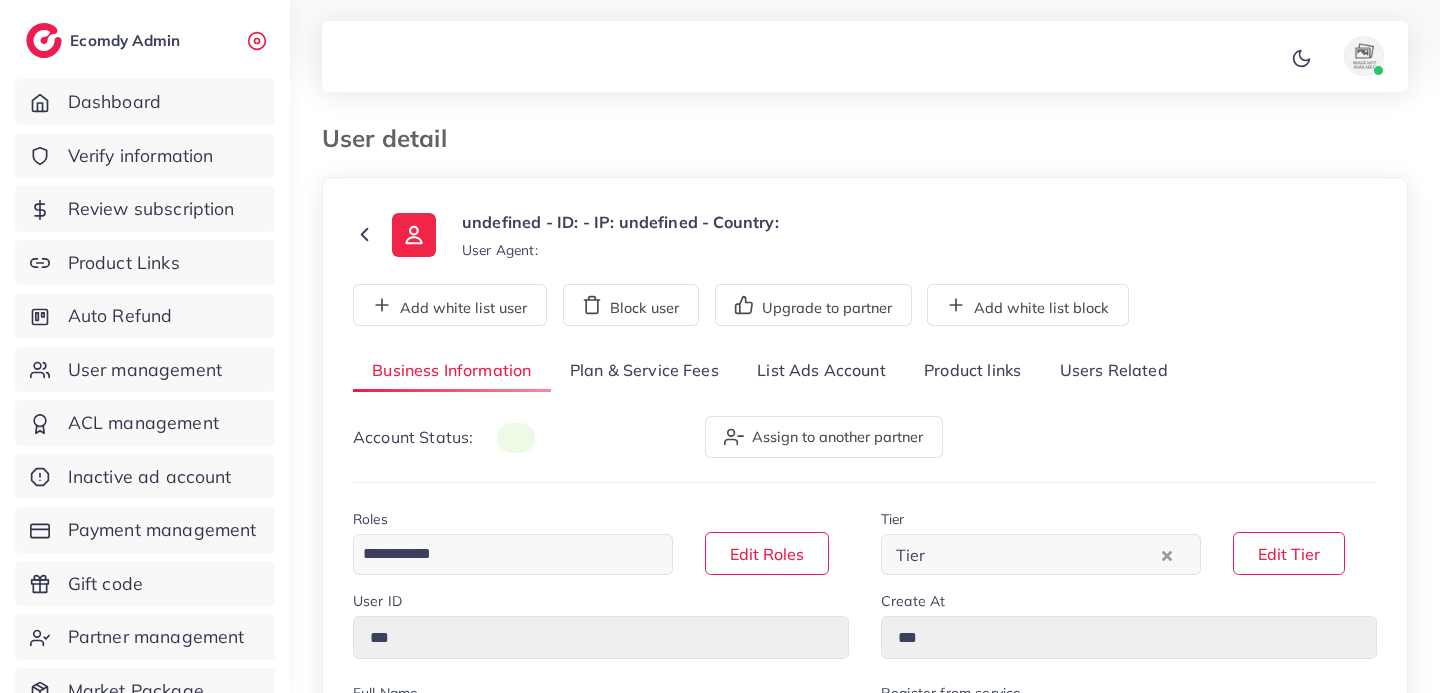 scroll, scrollTop: 0, scrollLeft: 0, axis: both 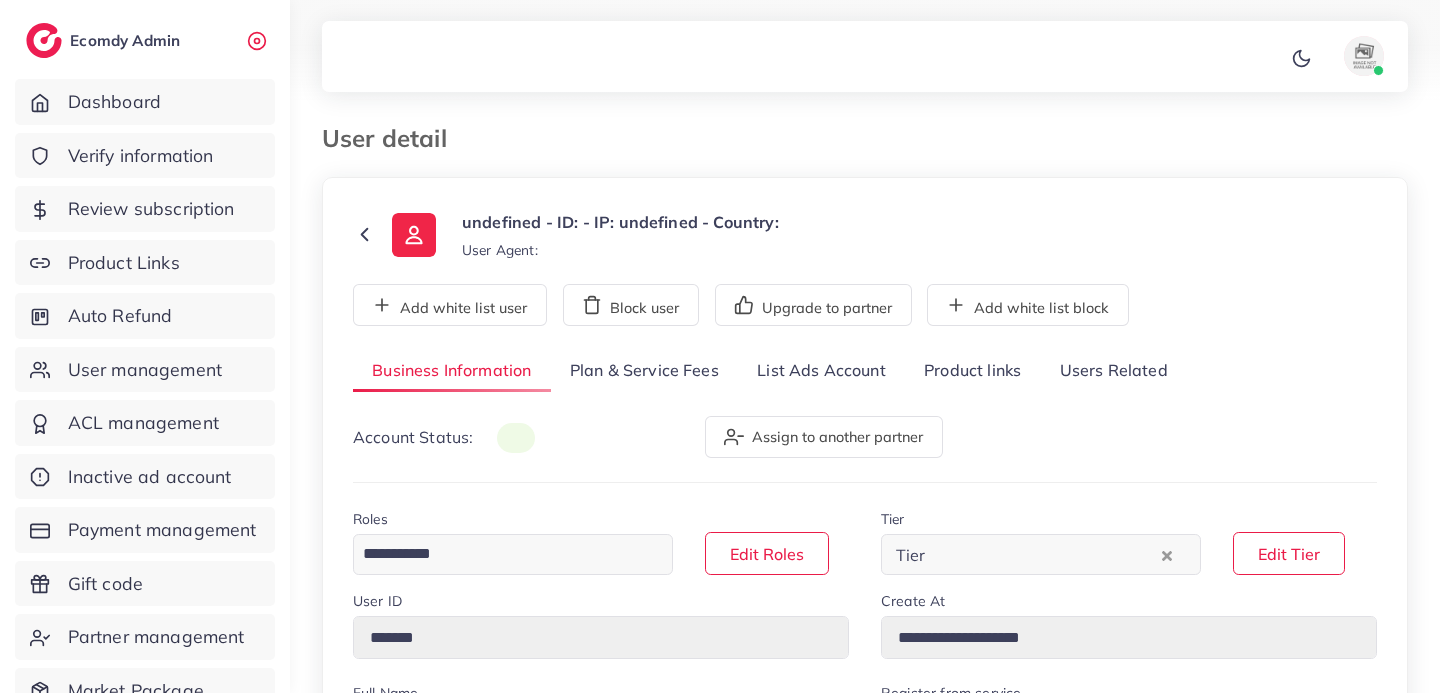 select on "********" 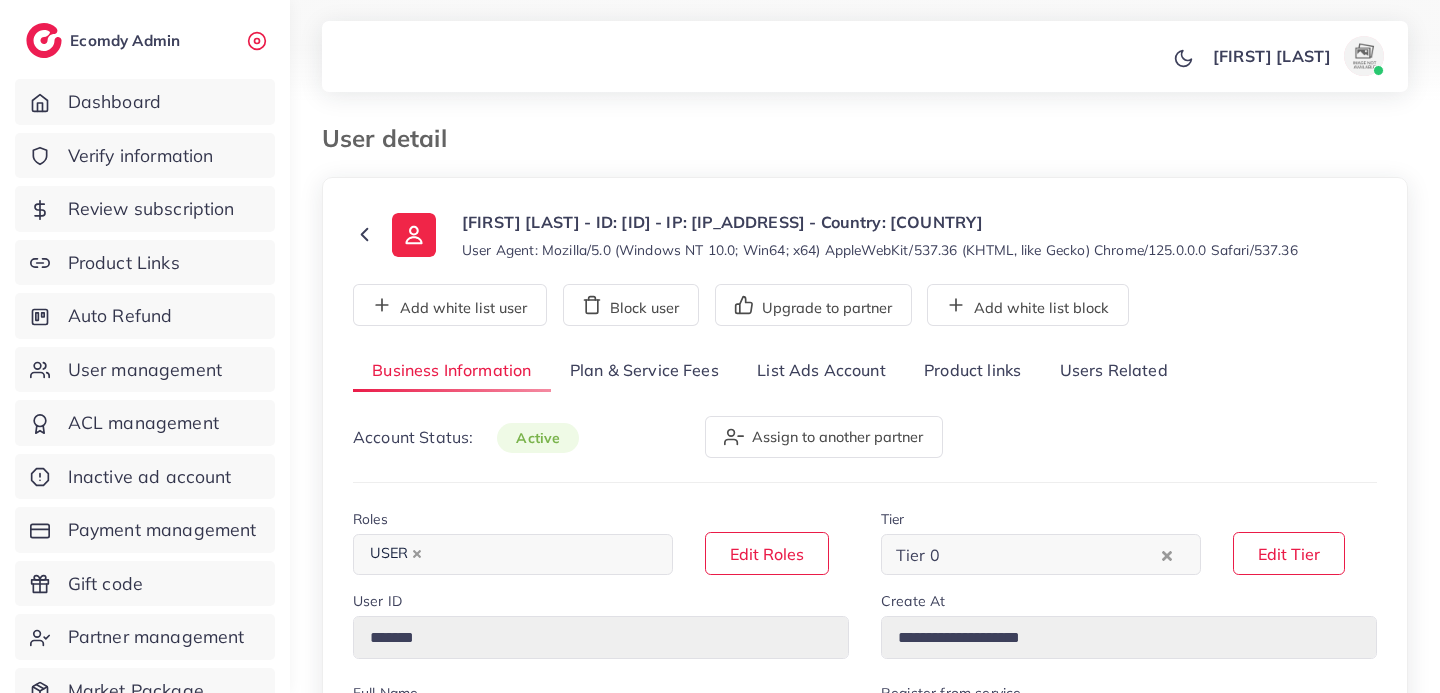 click on "List Ads Account" at bounding box center (821, 371) 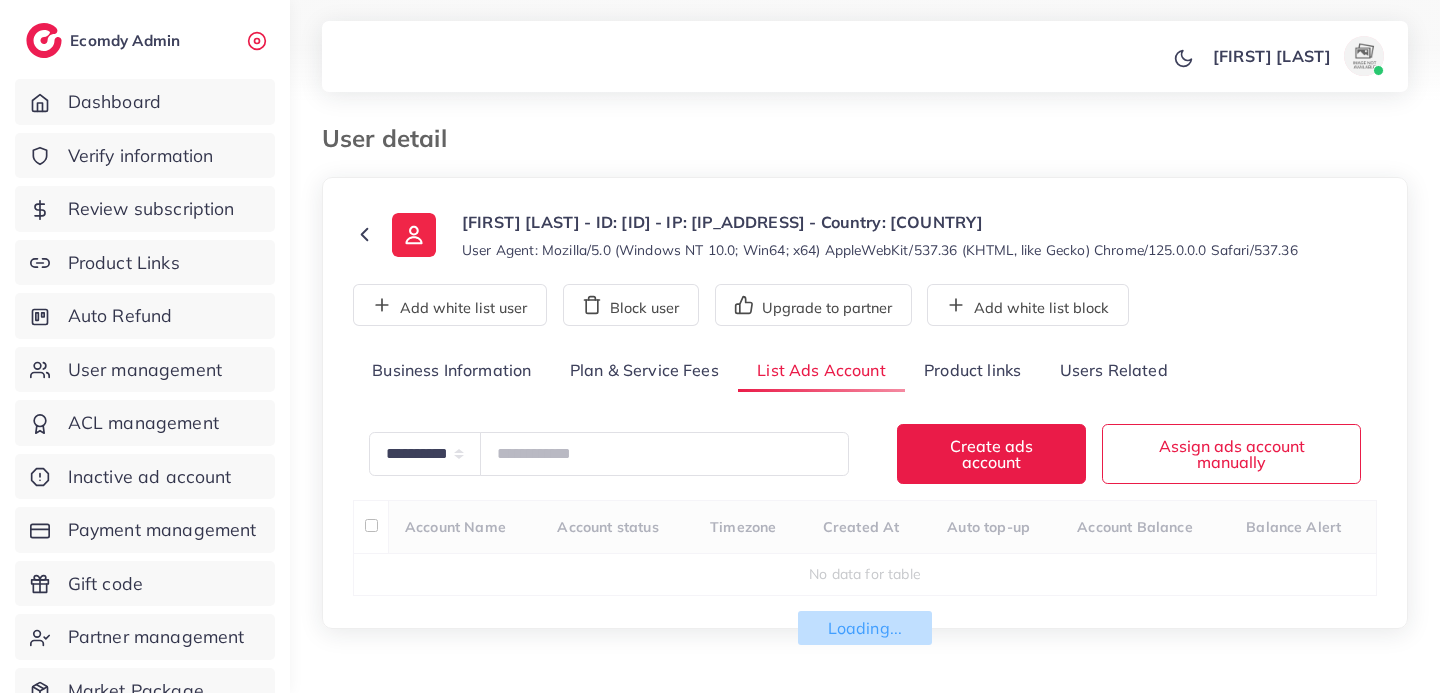 scroll, scrollTop: 53, scrollLeft: 0, axis: vertical 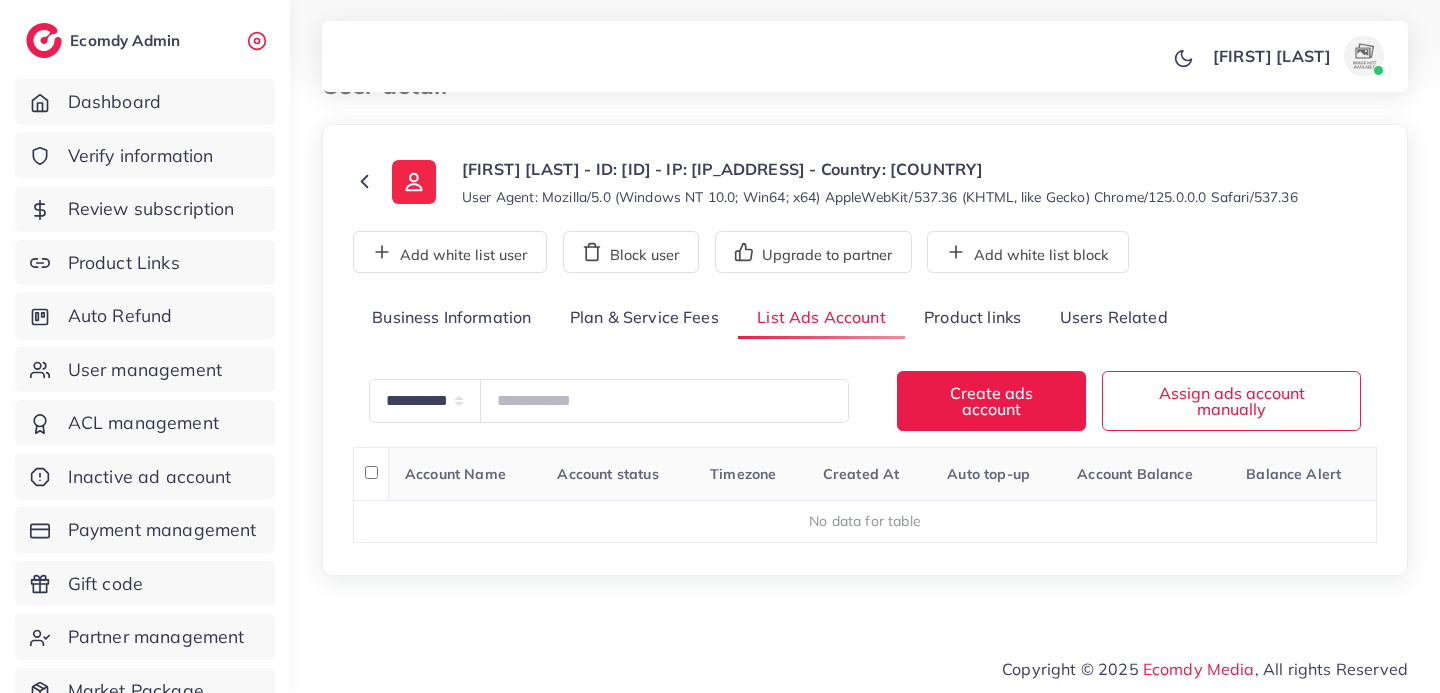 click on "Plan & Service Fees" at bounding box center (644, 318) 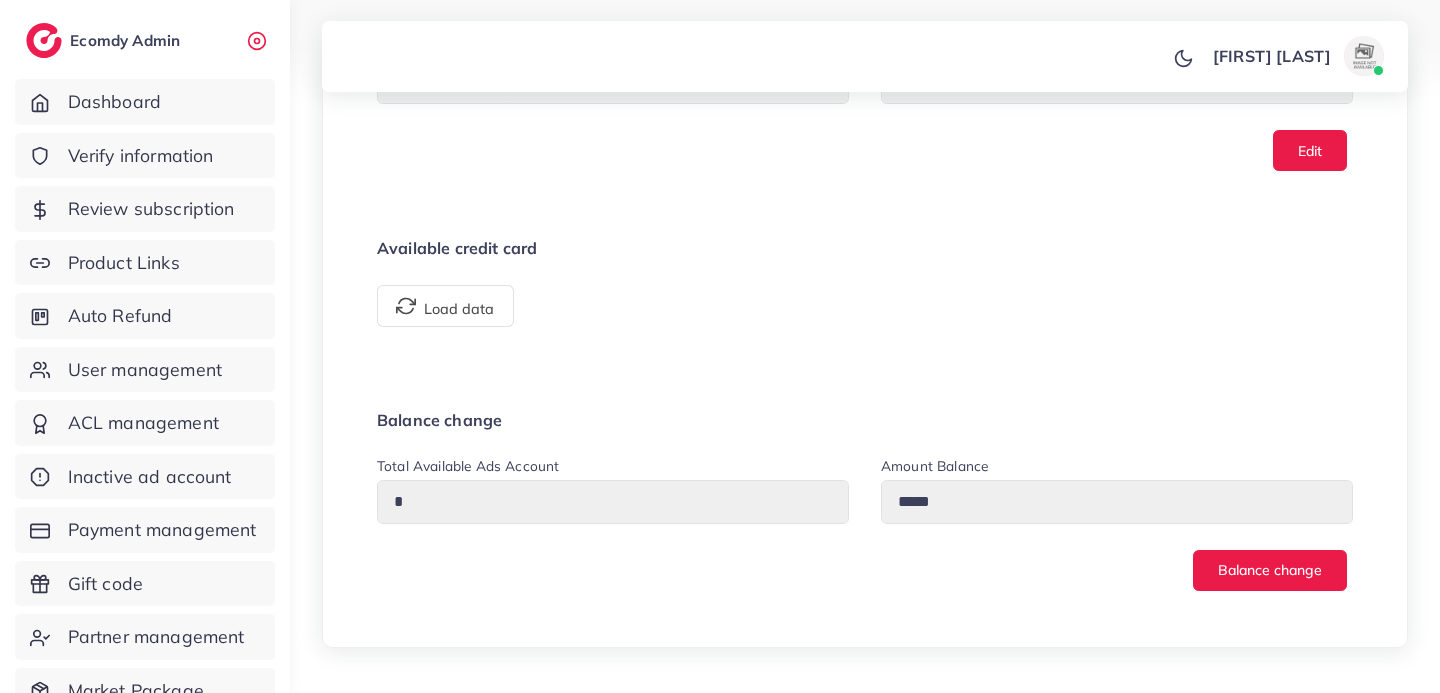 scroll, scrollTop: 1362, scrollLeft: 0, axis: vertical 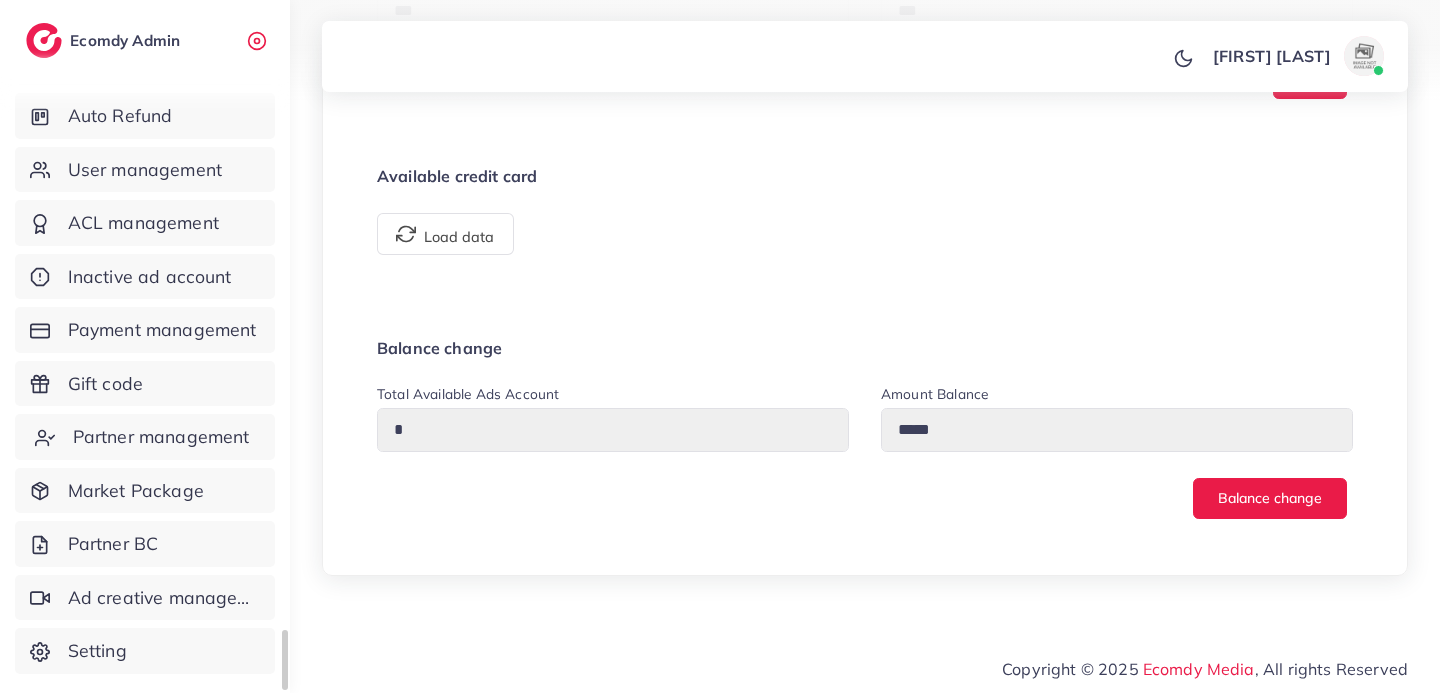 click on "Partner management" at bounding box center [161, 437] 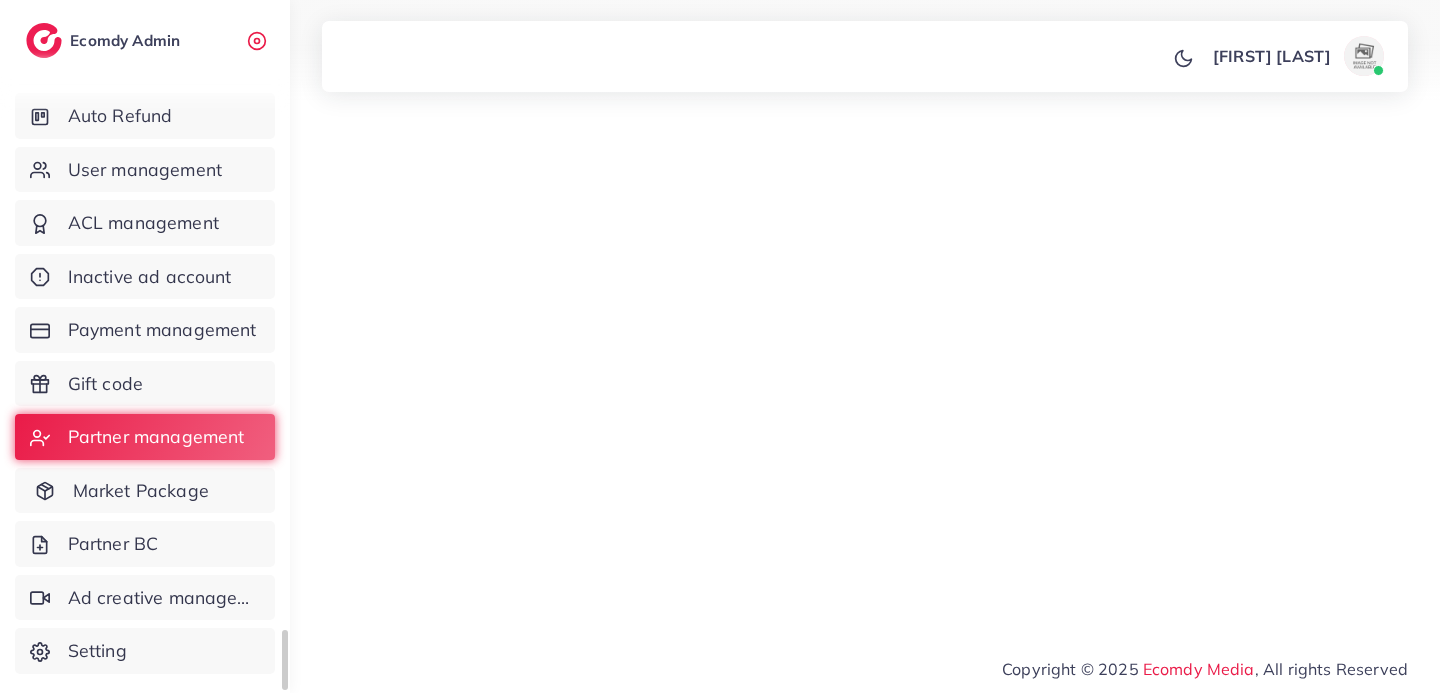 scroll, scrollTop: 0, scrollLeft: 0, axis: both 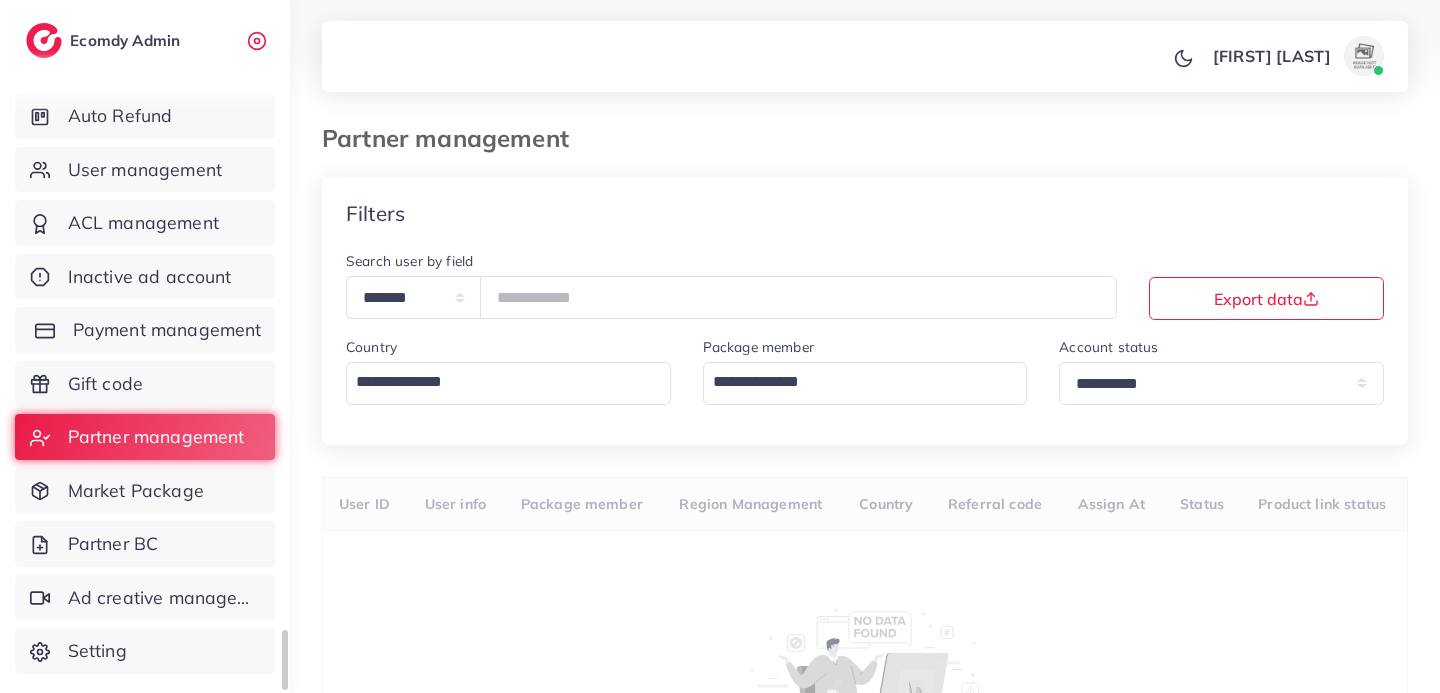click on "Payment management" at bounding box center [167, 330] 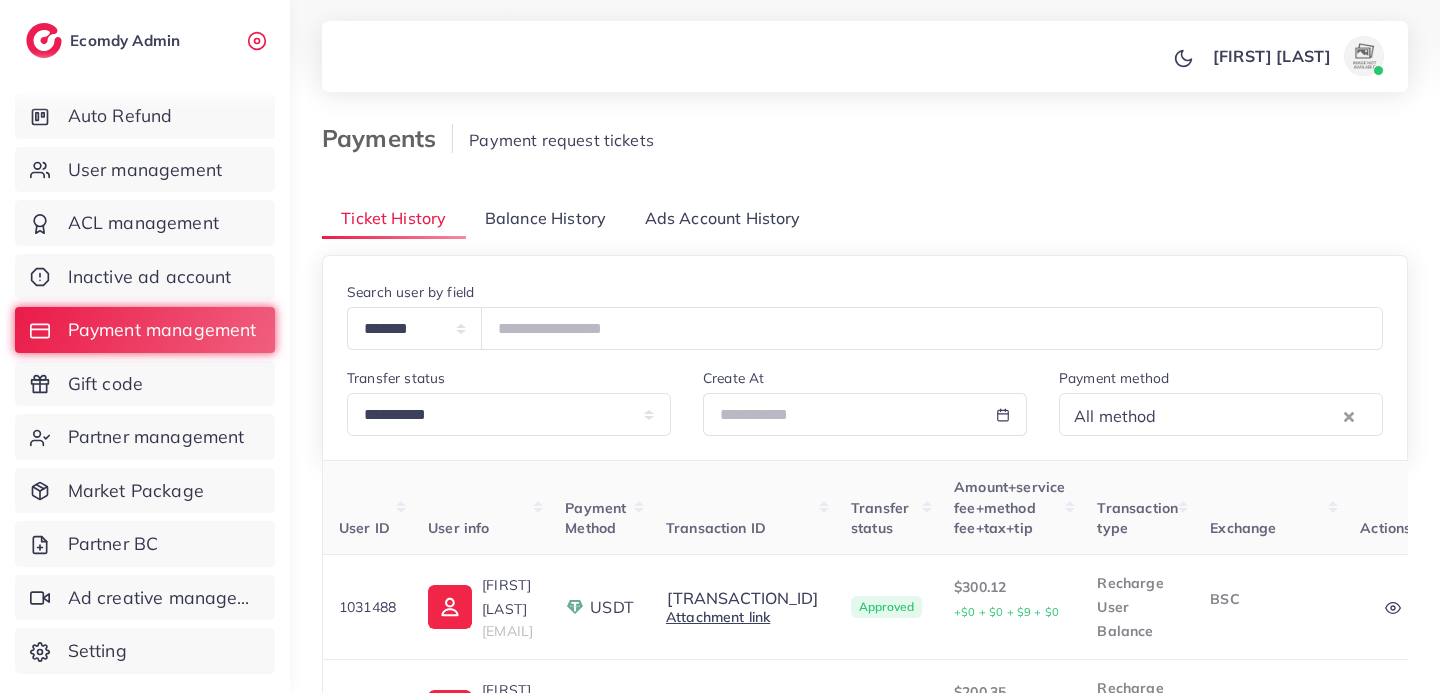 click on "Balance History" at bounding box center [546, 218] 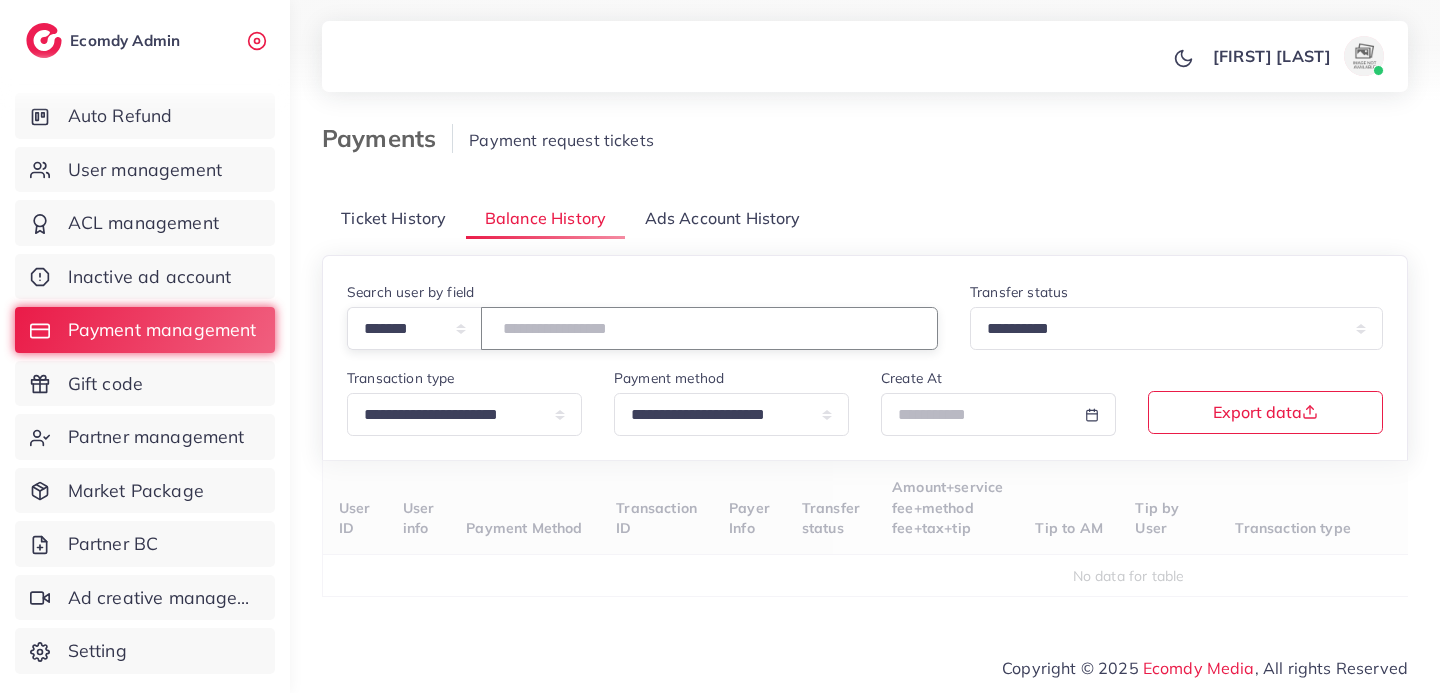 click at bounding box center (709, 328) 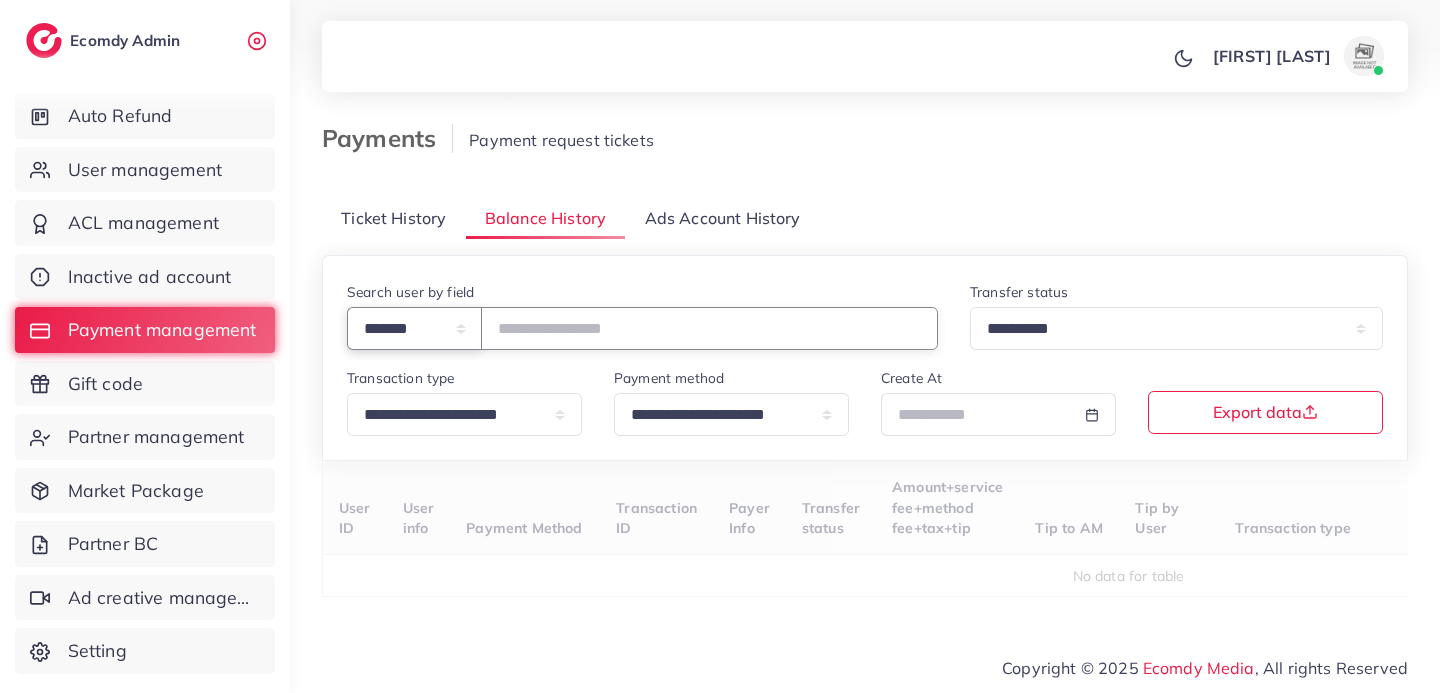 click on "**********" at bounding box center (414, 328) 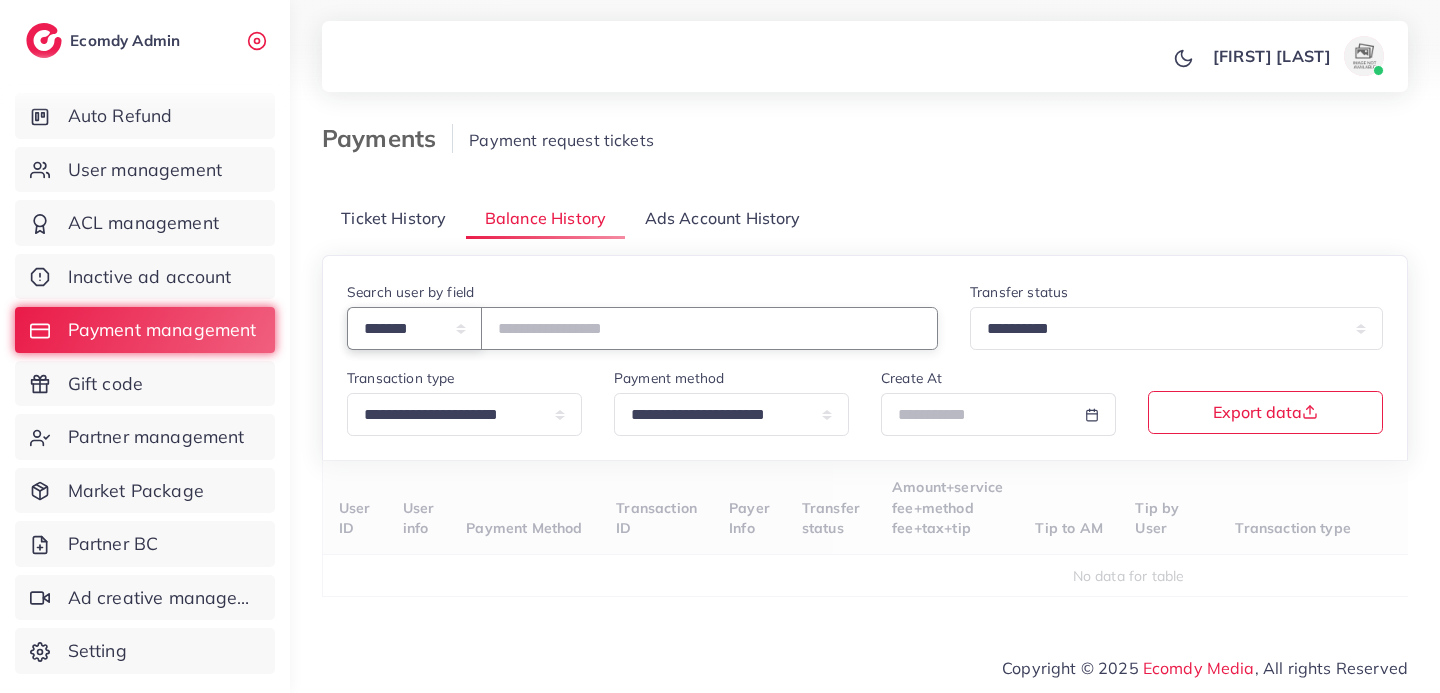 select on "*****" 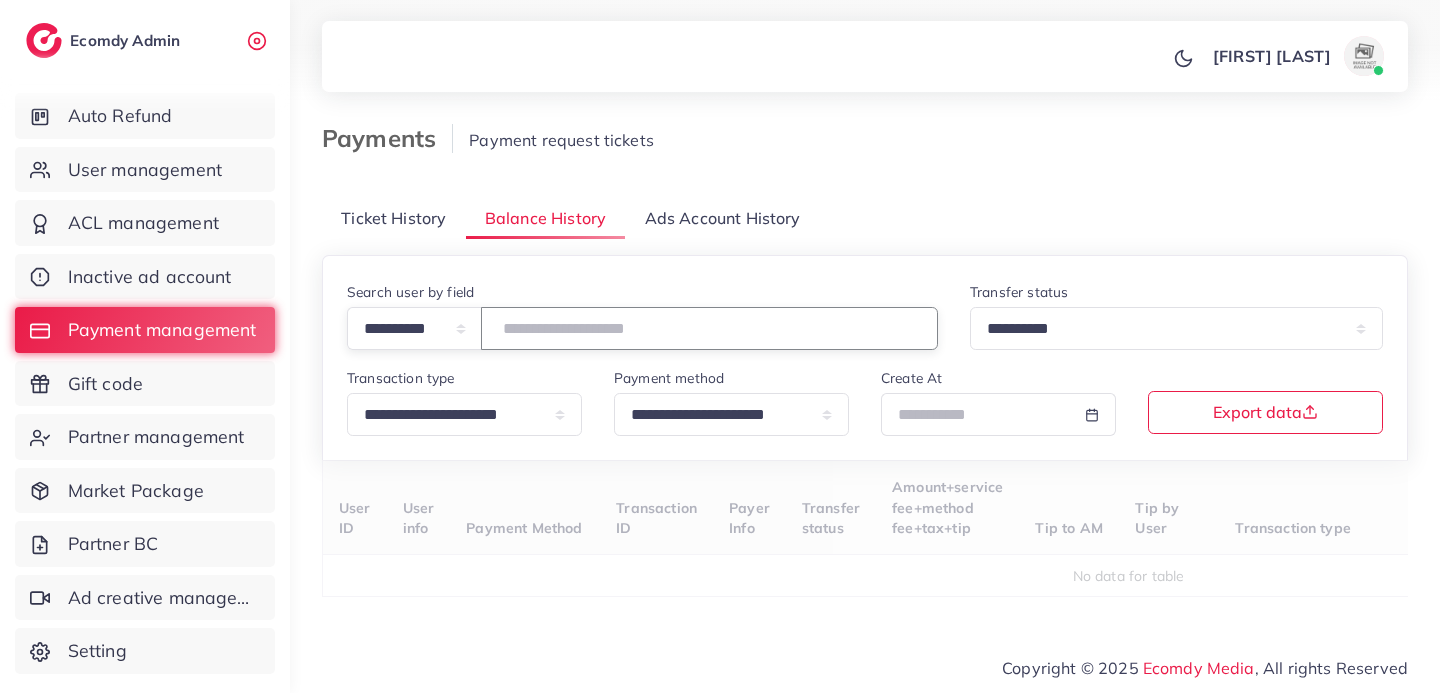 click at bounding box center [709, 328] 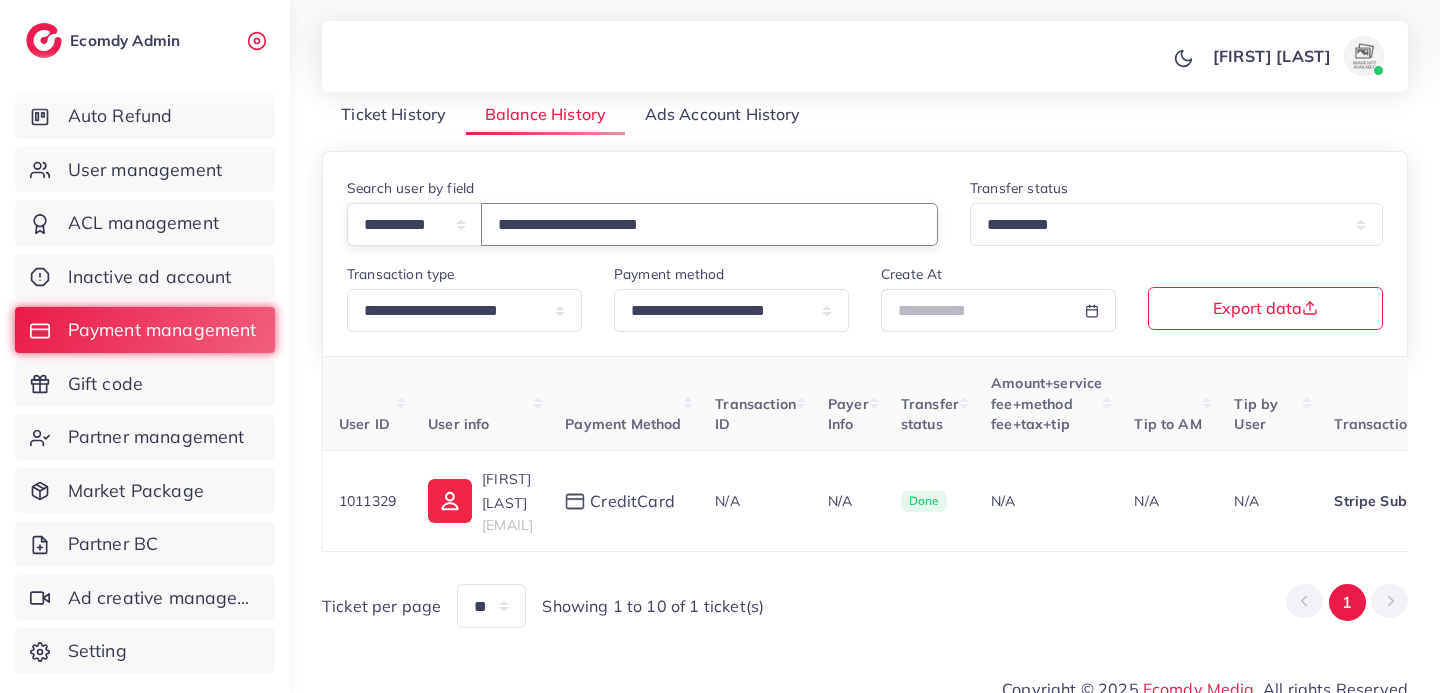 scroll, scrollTop: 117, scrollLeft: 0, axis: vertical 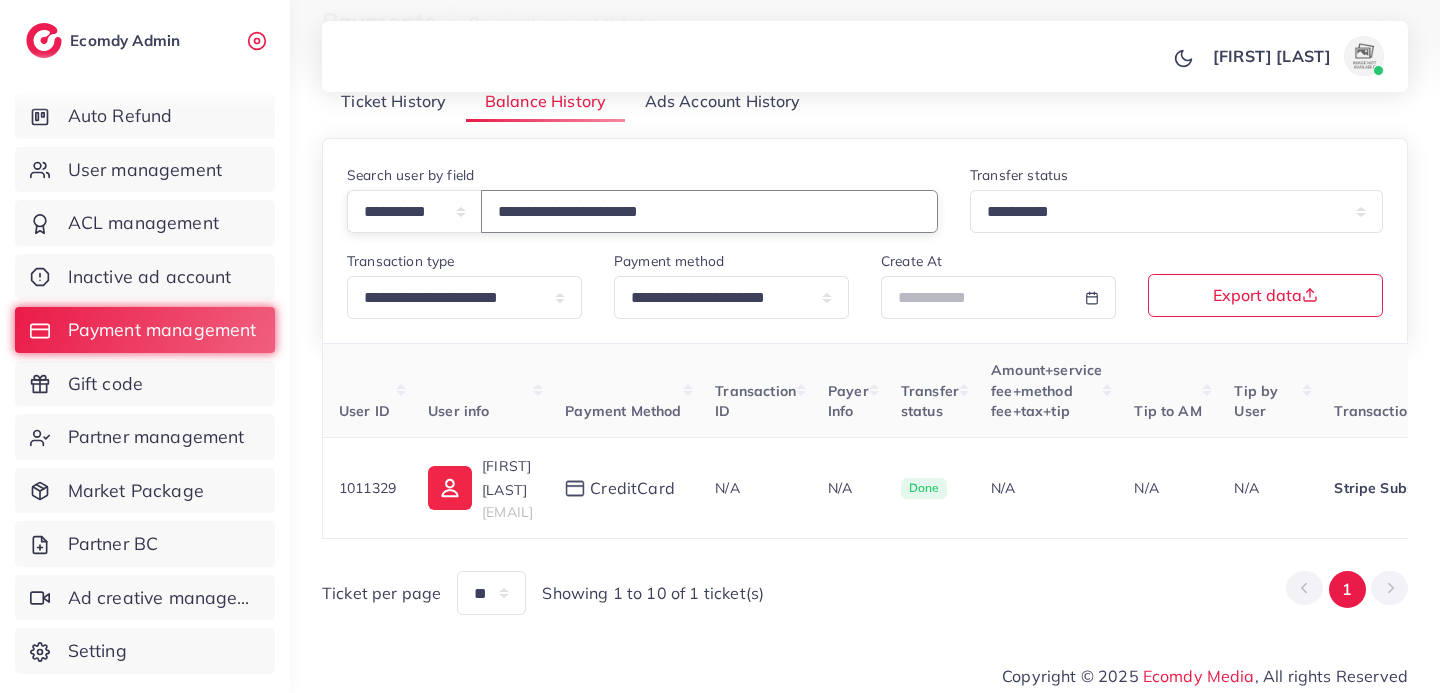 type on "**********" 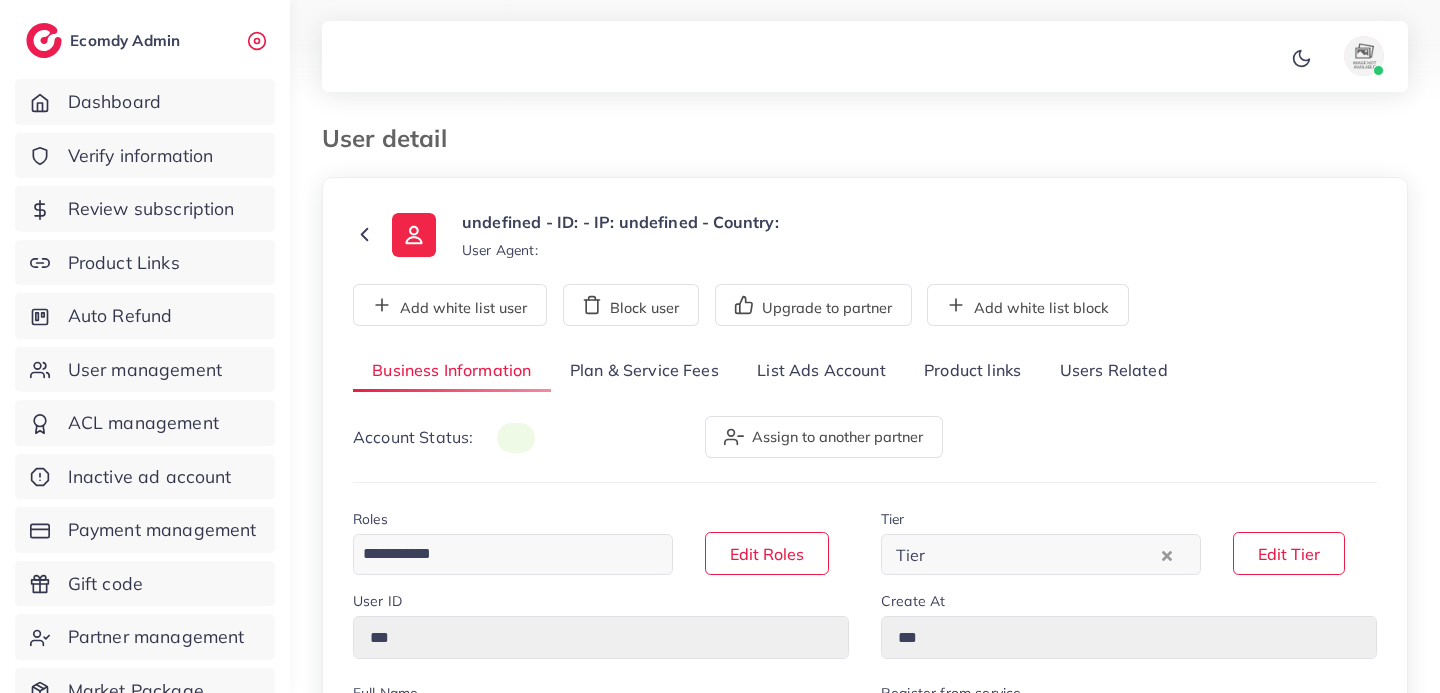 scroll, scrollTop: 0, scrollLeft: 0, axis: both 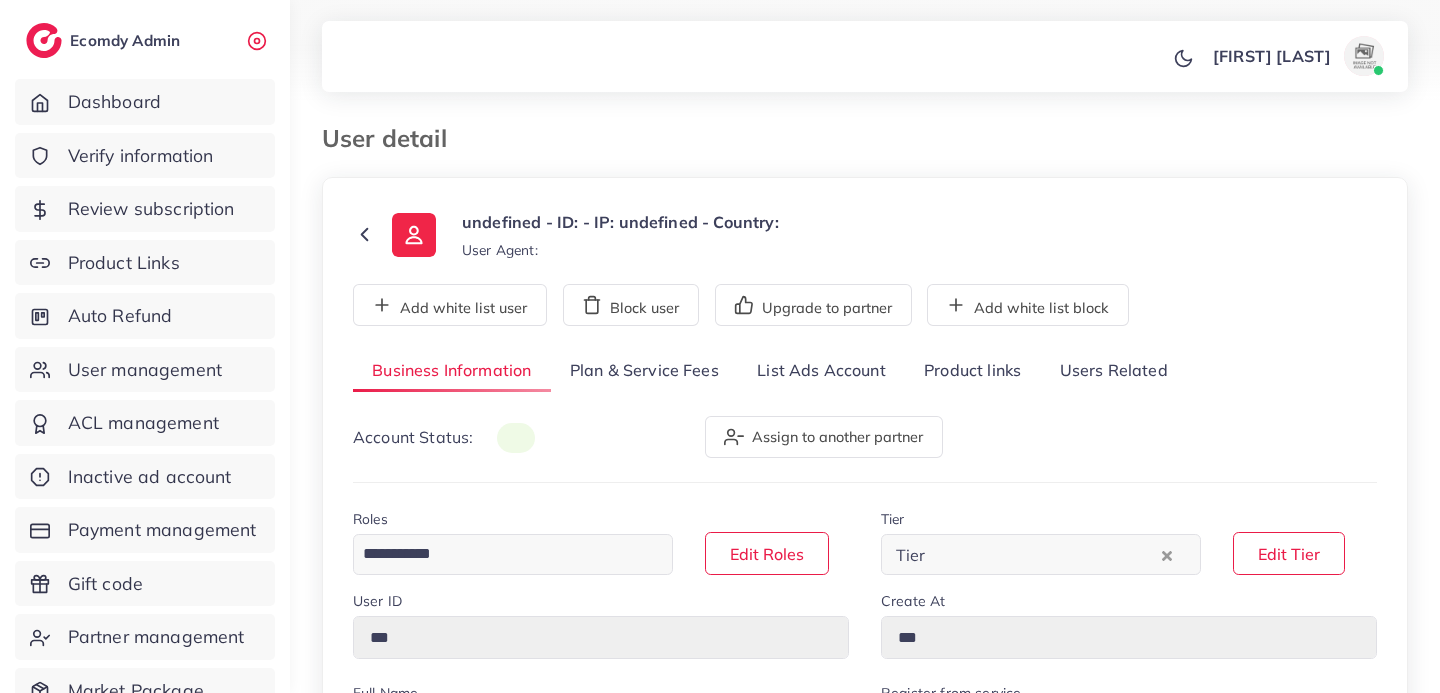 type on "*******" 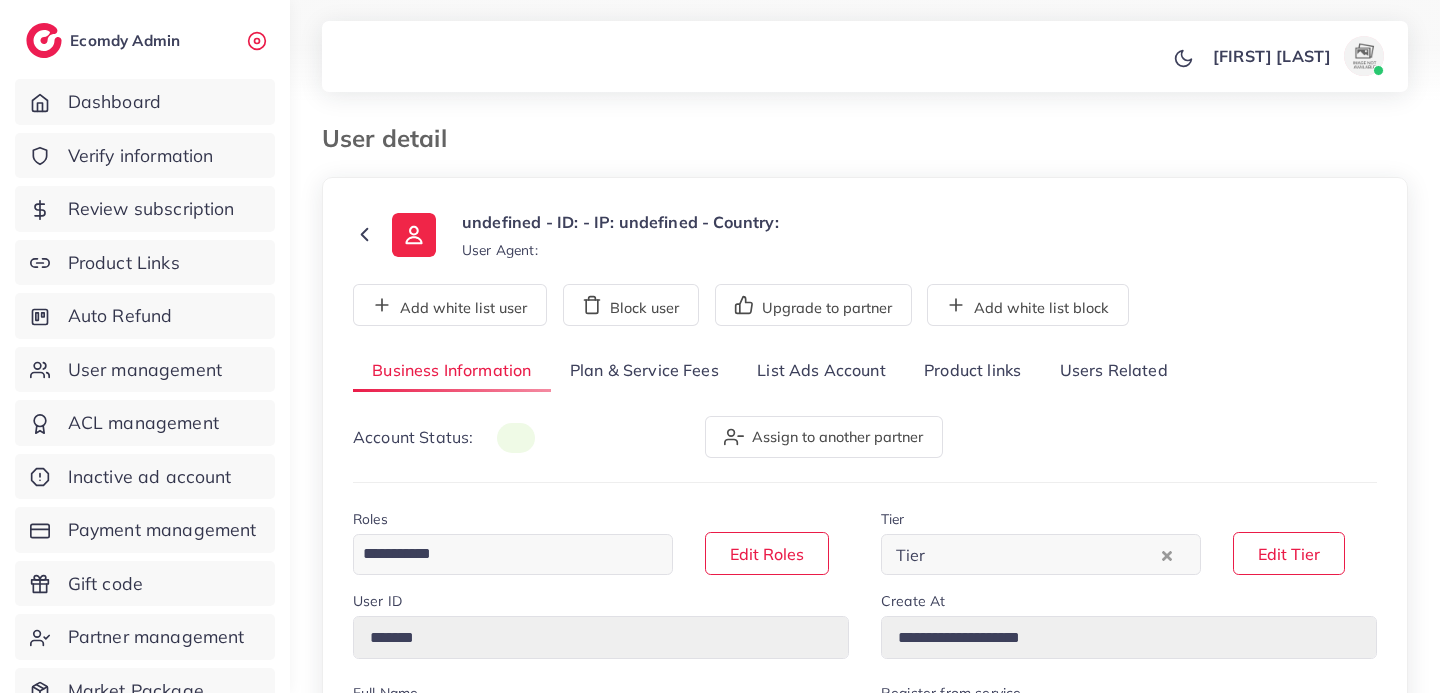 select on "********" 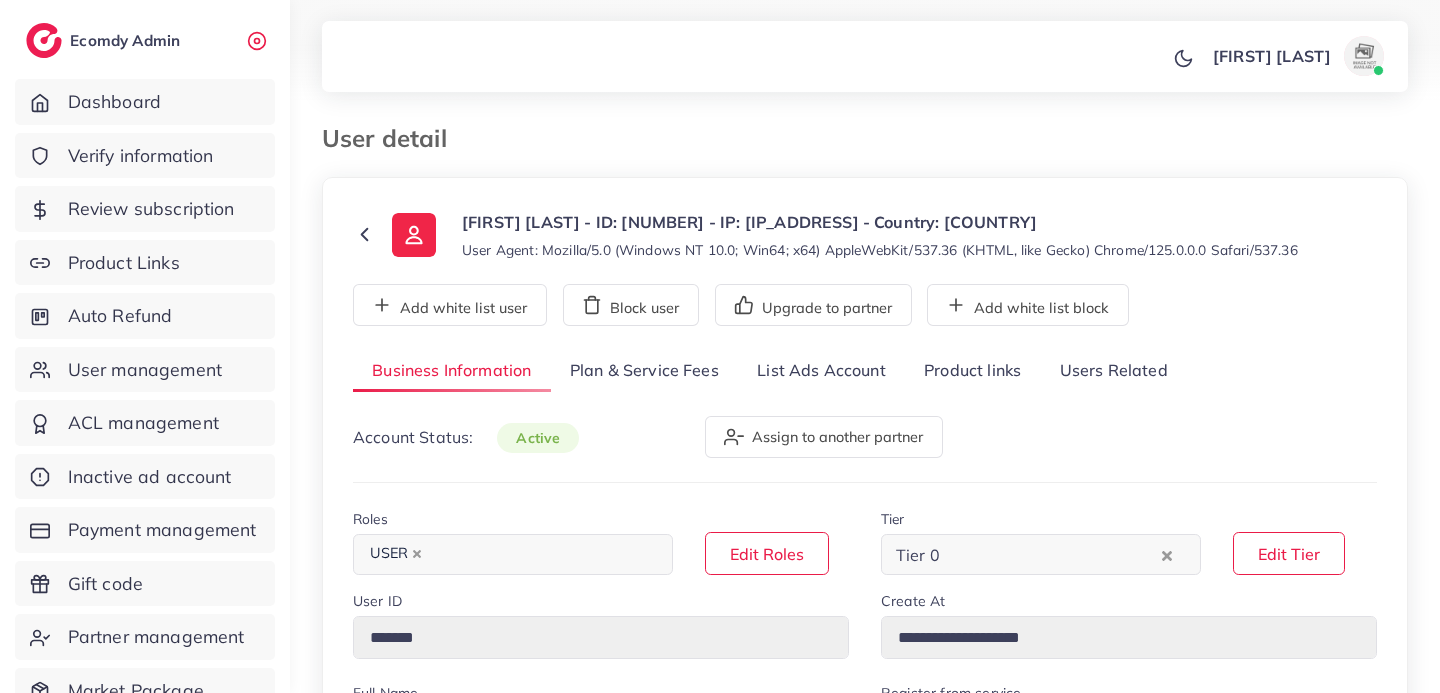 click on "List Ads Account" at bounding box center [821, 371] 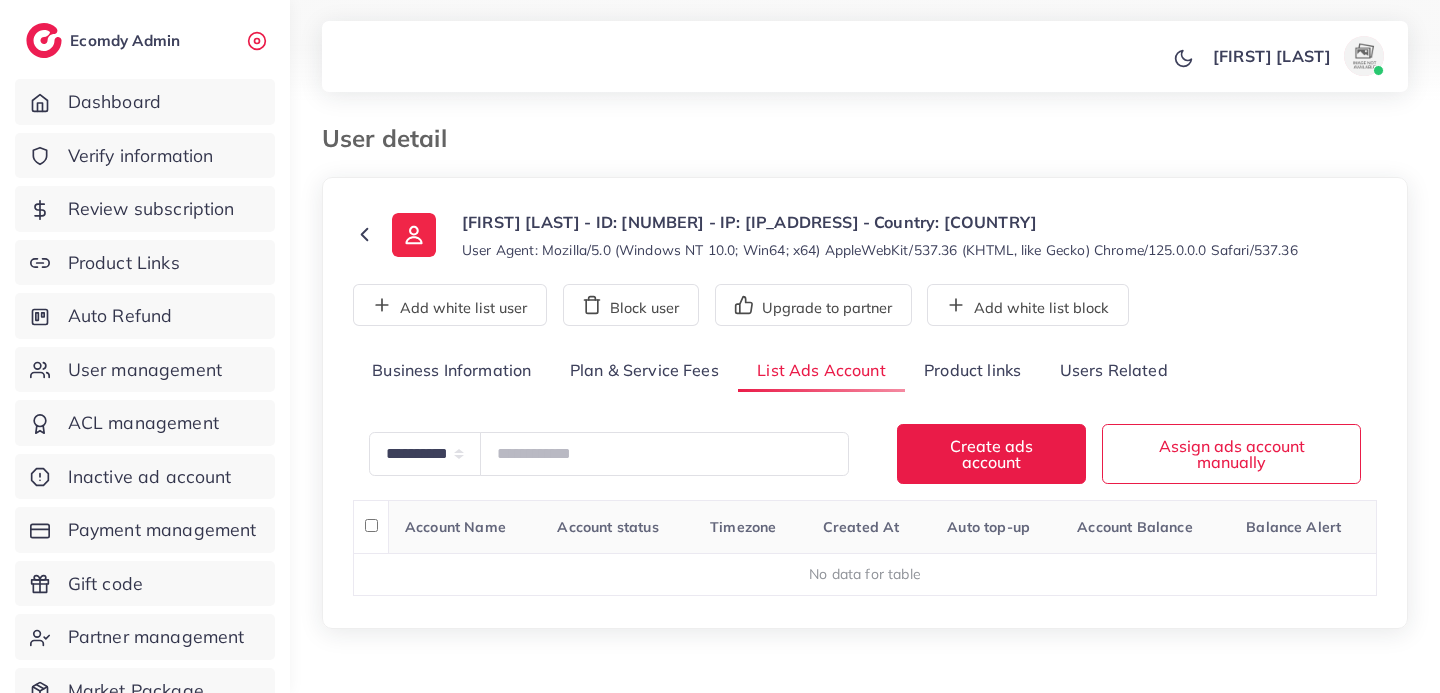 scroll, scrollTop: 53, scrollLeft: 0, axis: vertical 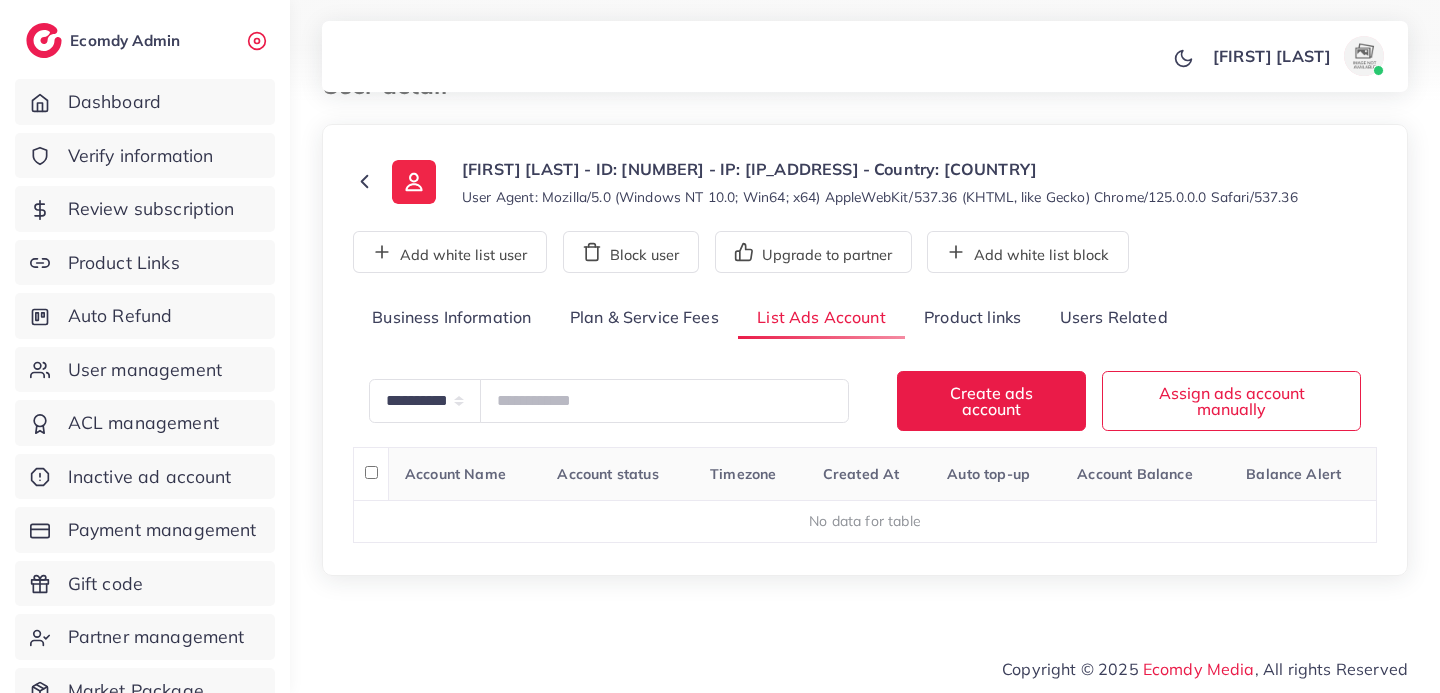 click on "Product links" at bounding box center [972, 318] 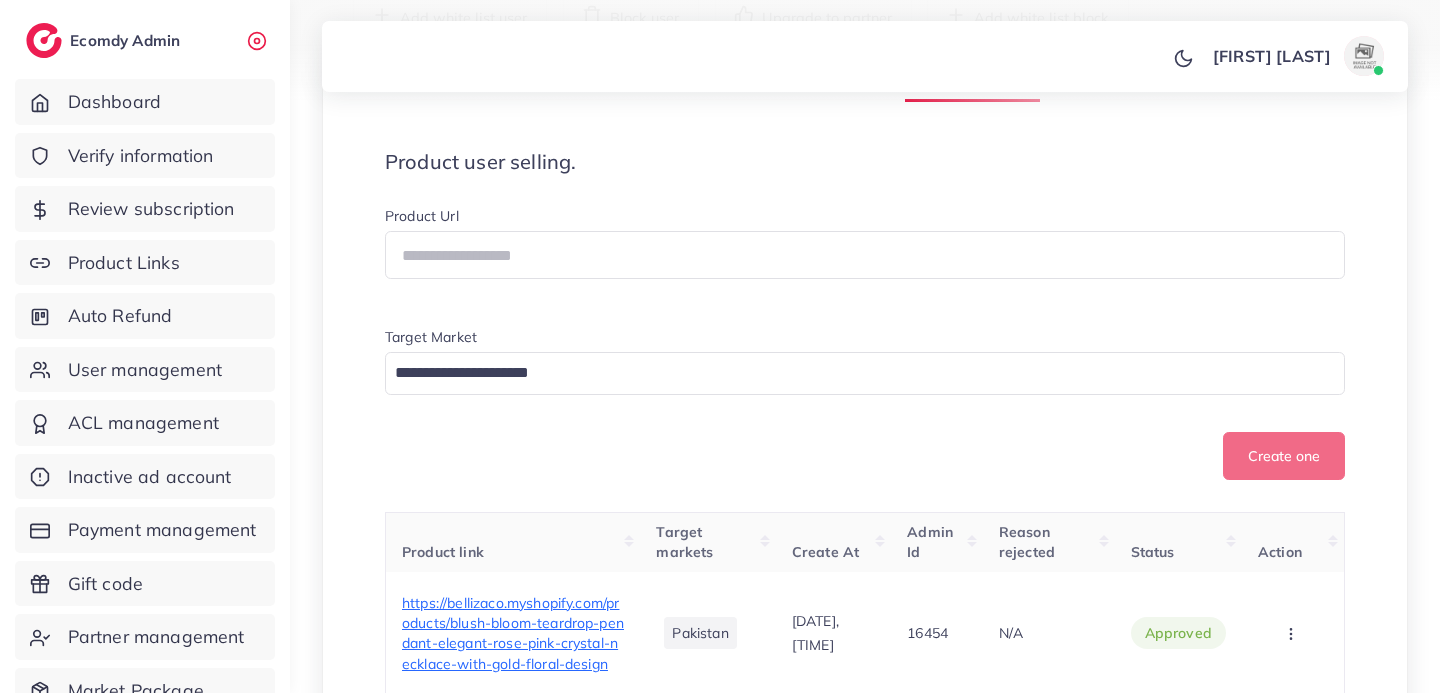 scroll, scrollTop: 519, scrollLeft: 0, axis: vertical 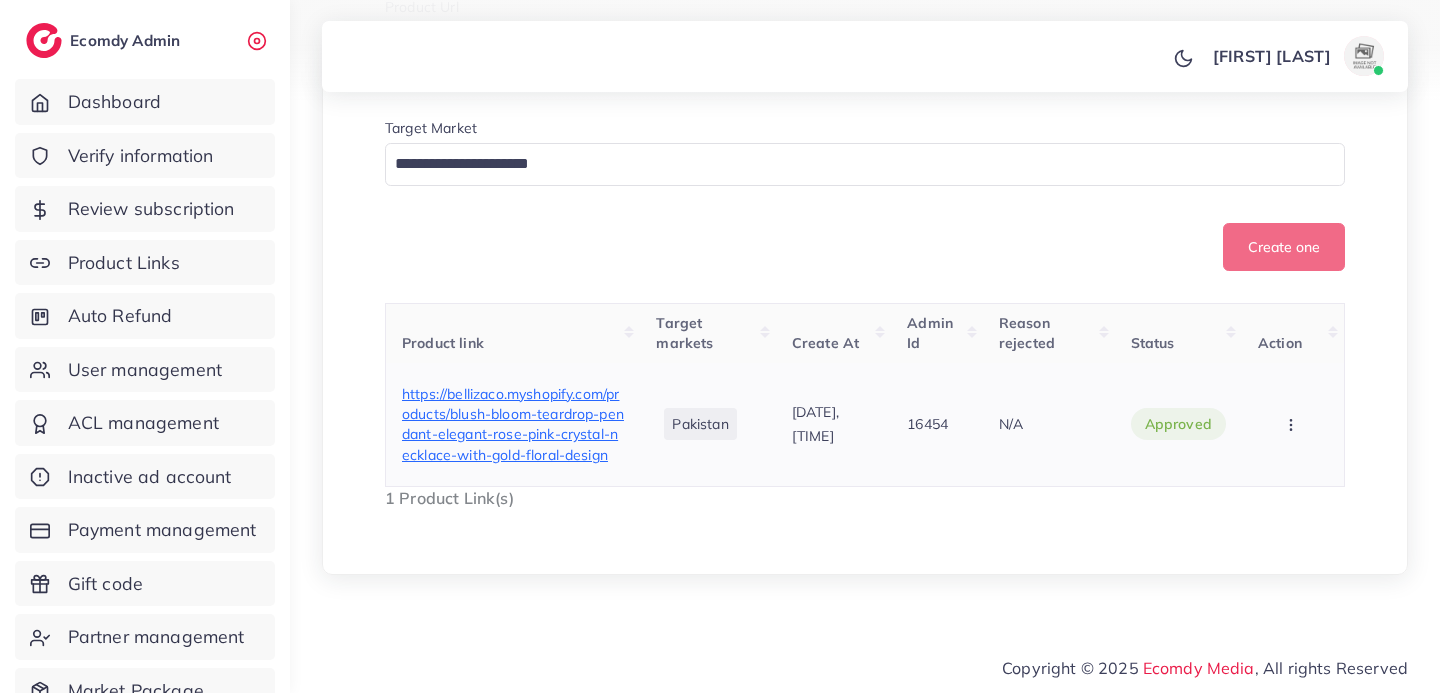 click on "https://bellizaco.myshopify.com/products/blush-bloom-teardrop-pendant-elegant-rose-pink-crystal-necklace-with-gold-floral-design" at bounding box center (513, 424) 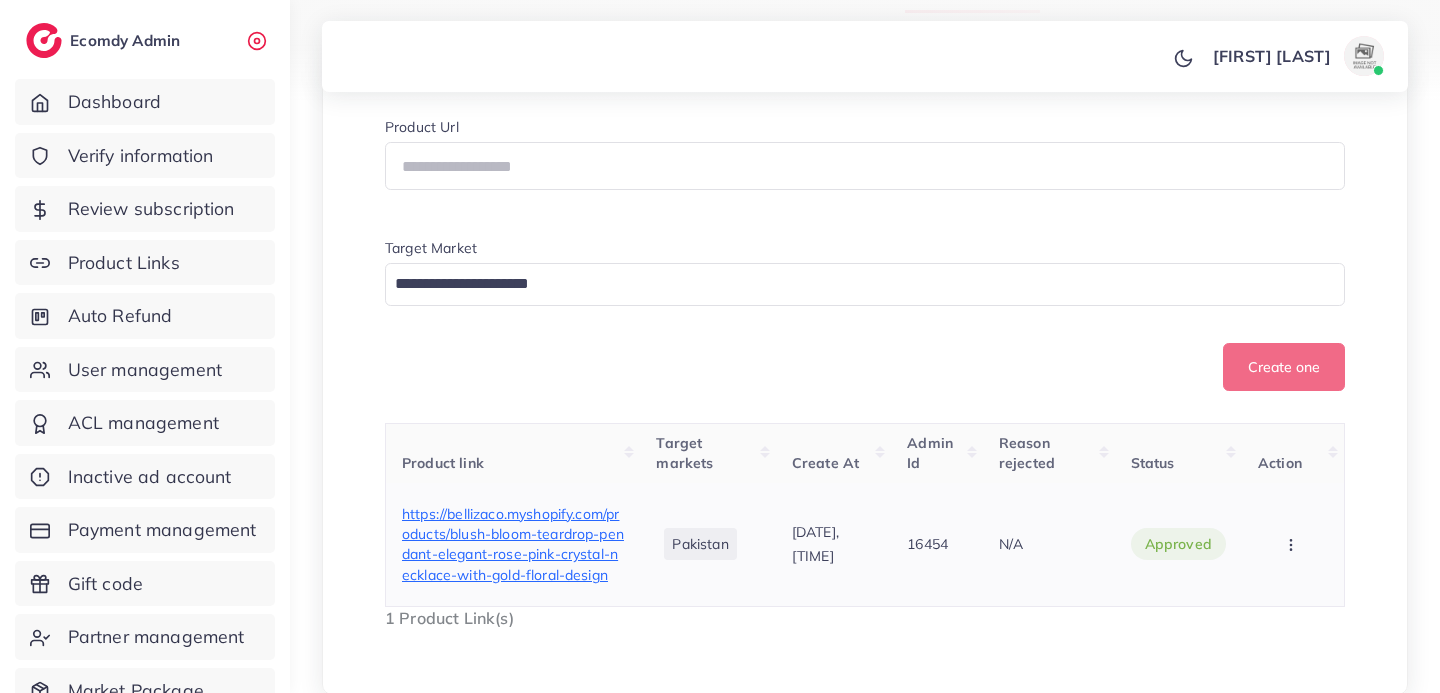 scroll, scrollTop: 0, scrollLeft: 0, axis: both 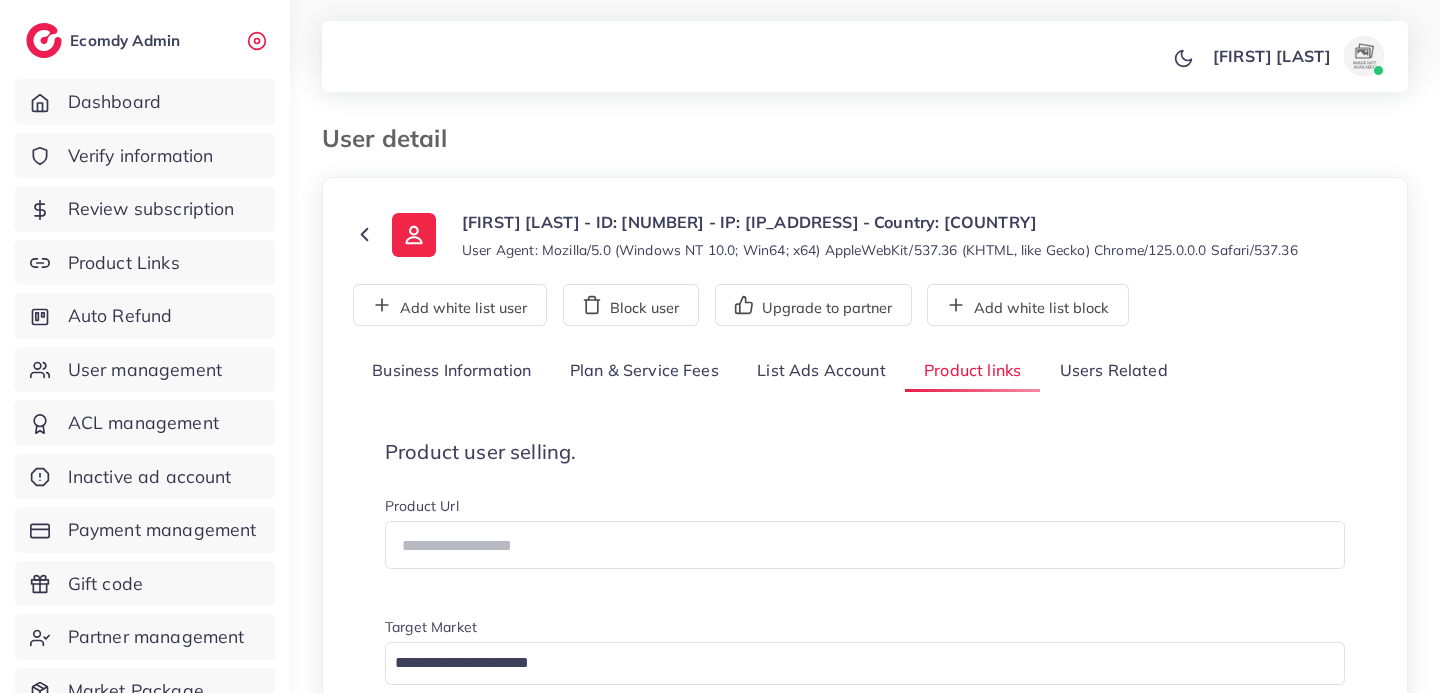 click on "List Ads Account" at bounding box center [821, 371] 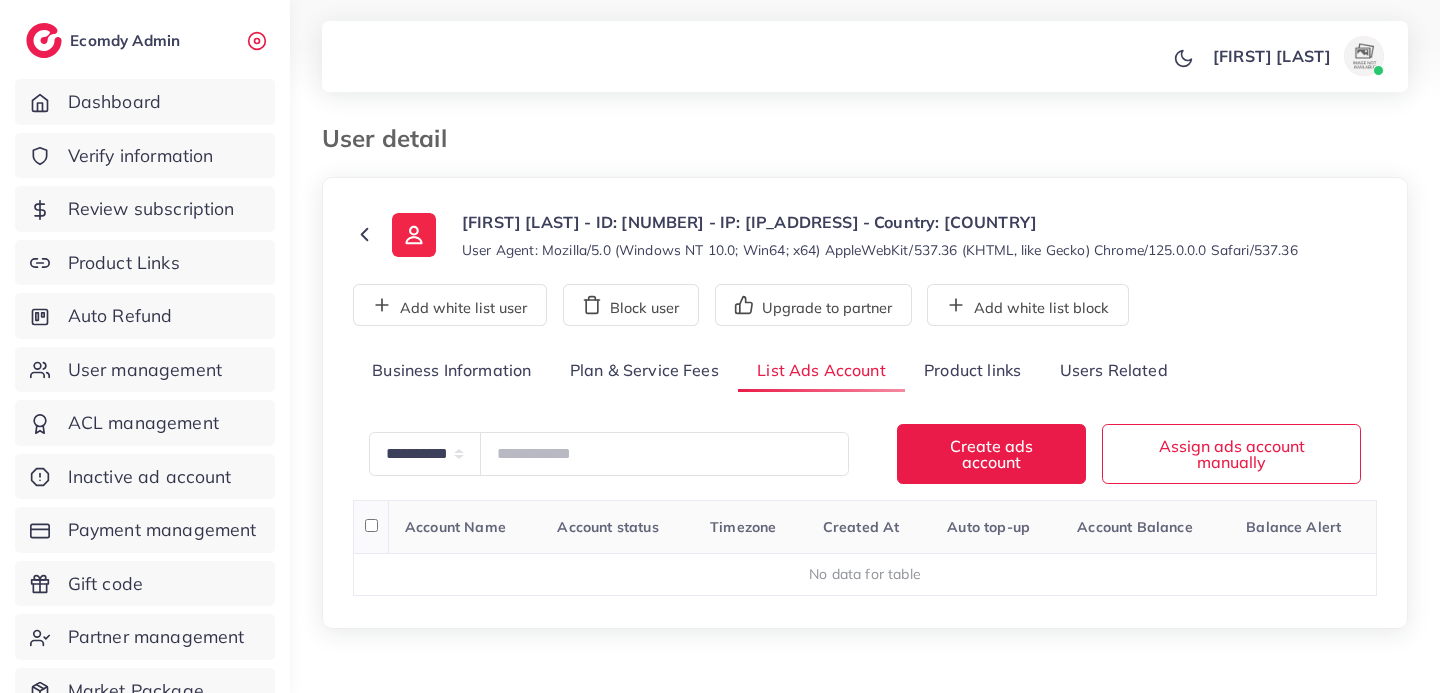scroll, scrollTop: 53, scrollLeft: 0, axis: vertical 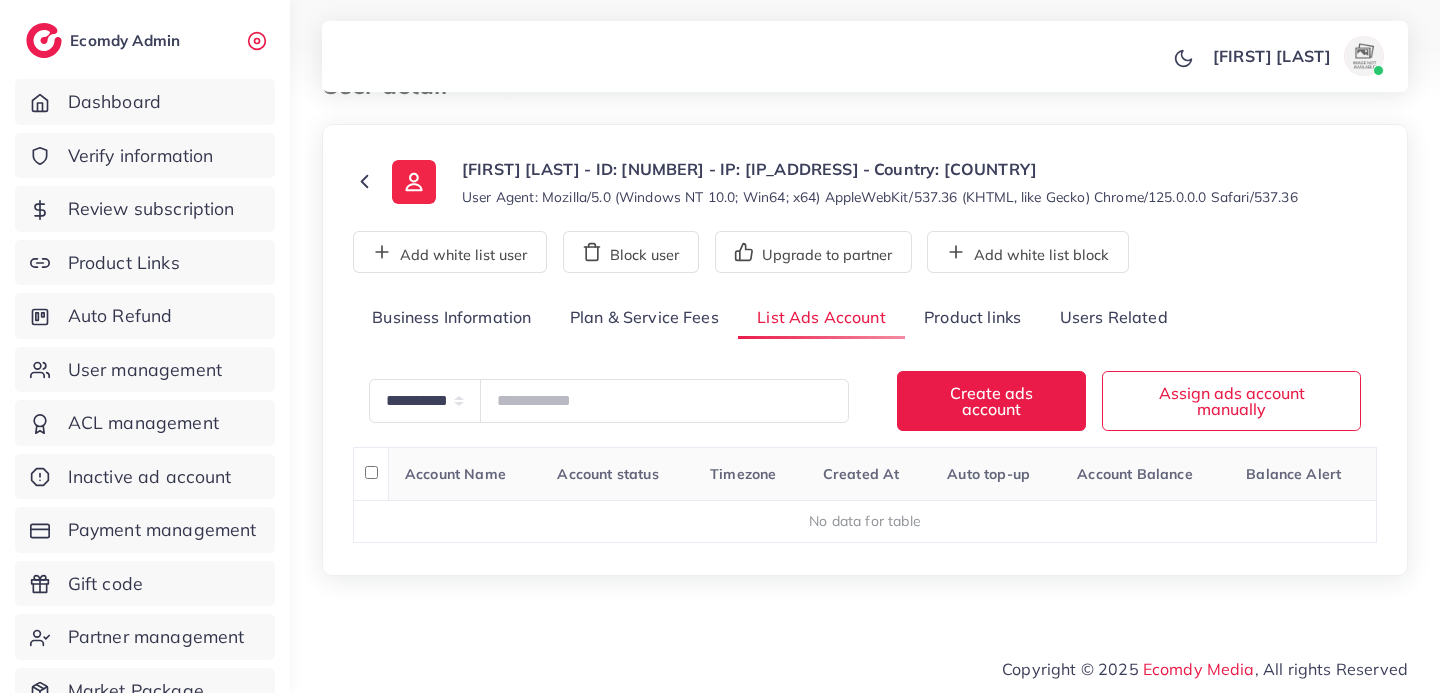 click on "Plan & Service Fees" at bounding box center (644, 318) 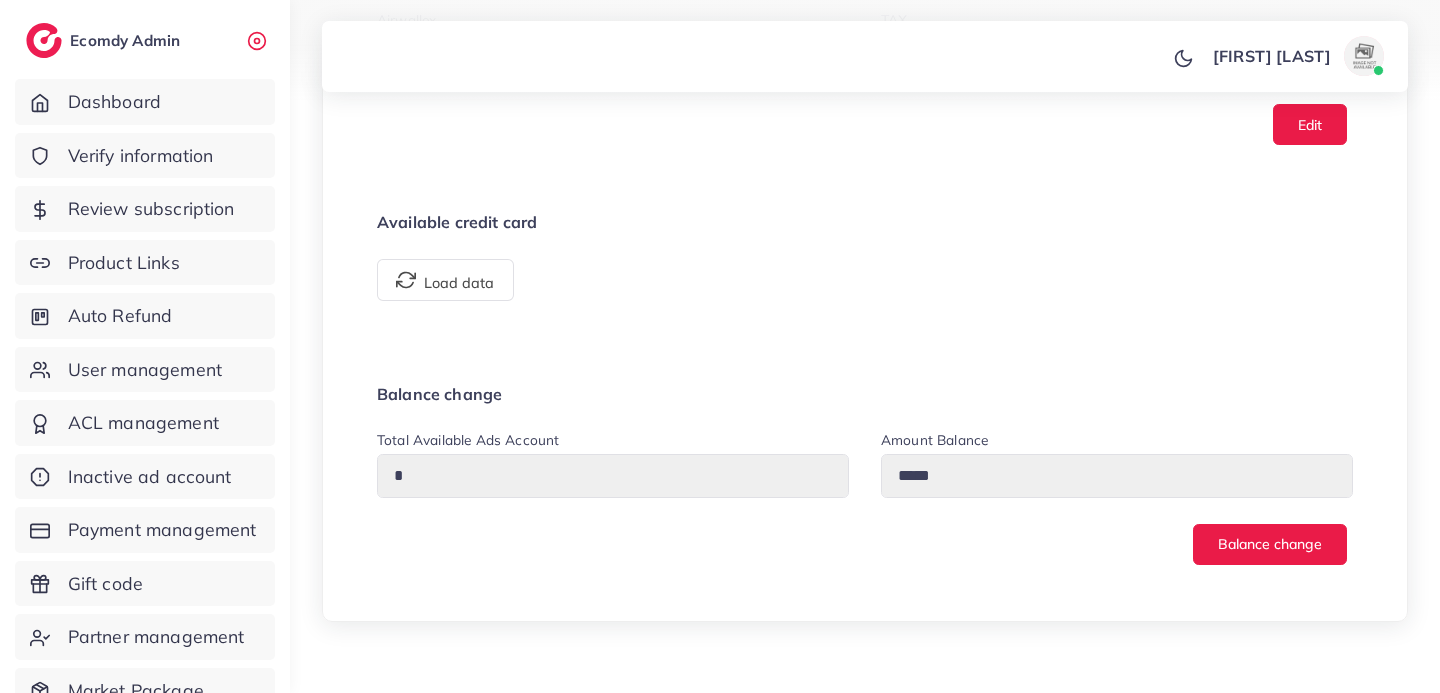 scroll, scrollTop: 1362, scrollLeft: 0, axis: vertical 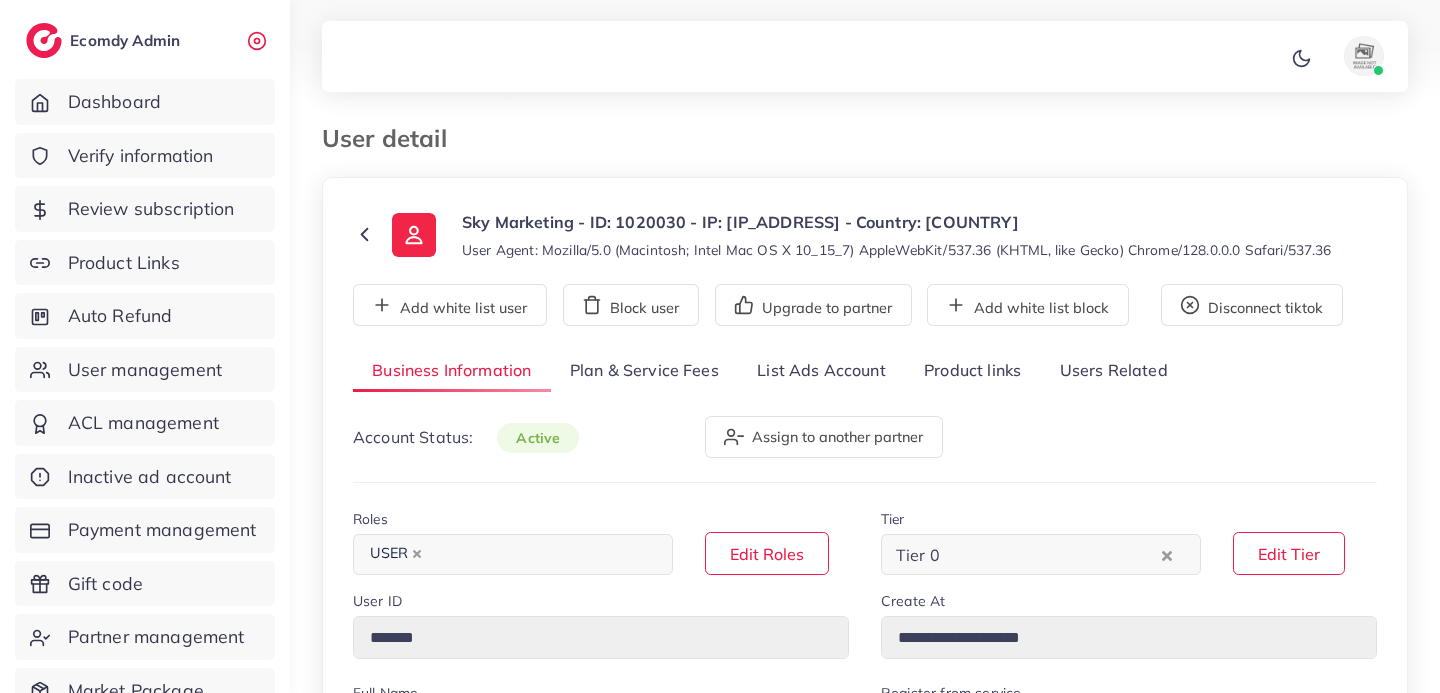 select on "********" 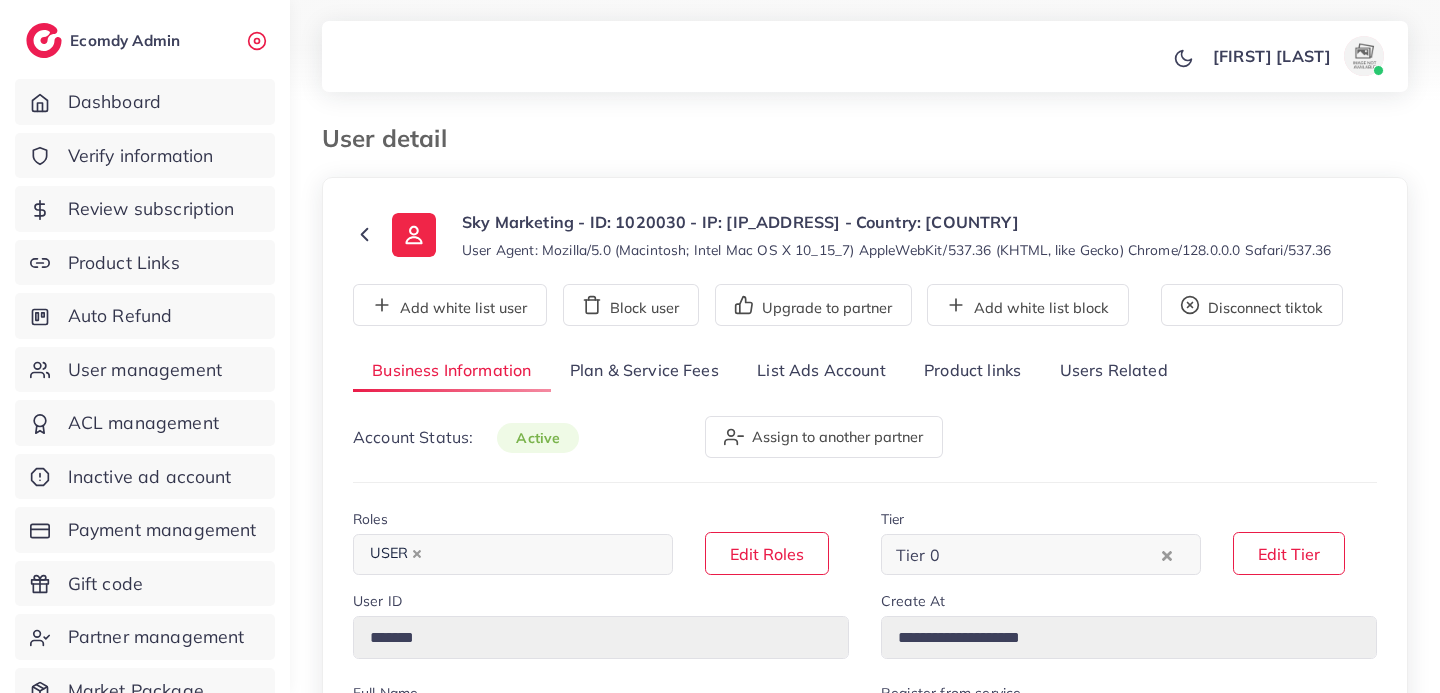 click on "Plan & Service Fees" at bounding box center [644, 371] 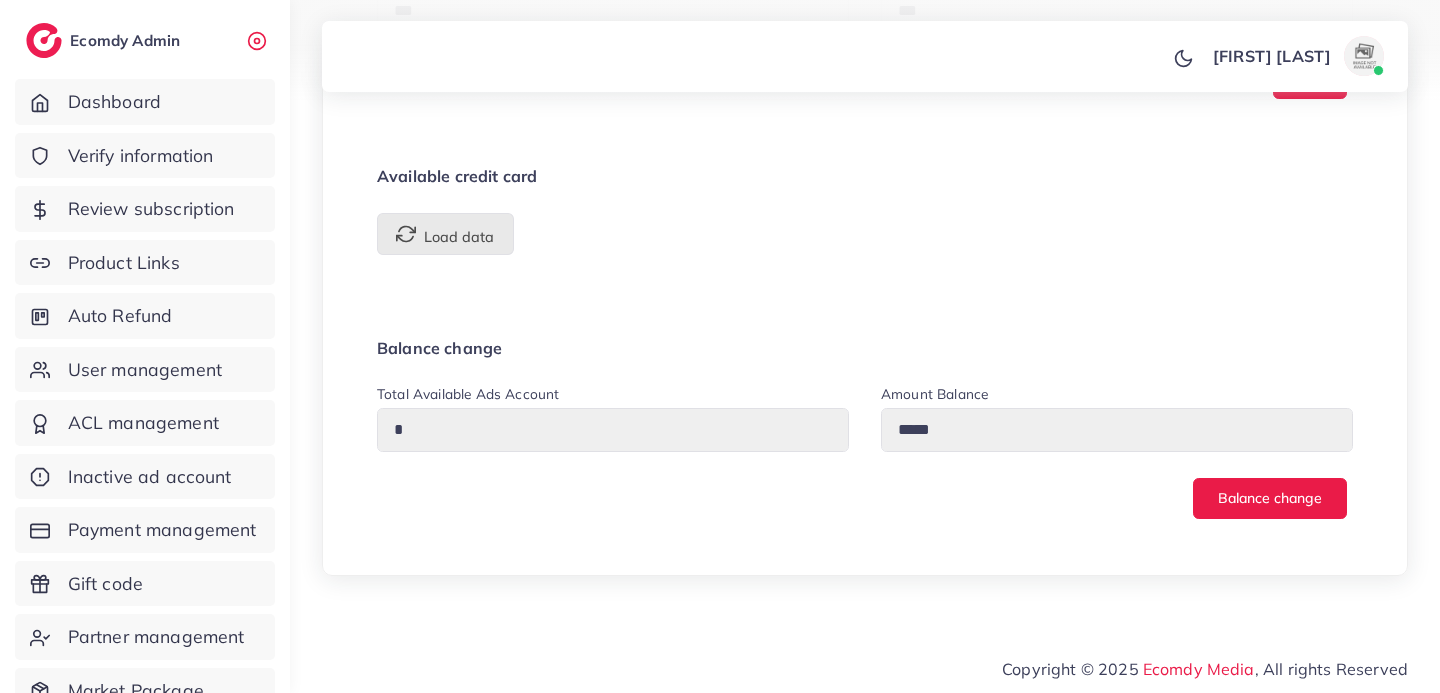 click on "Load data" at bounding box center [445, 234] 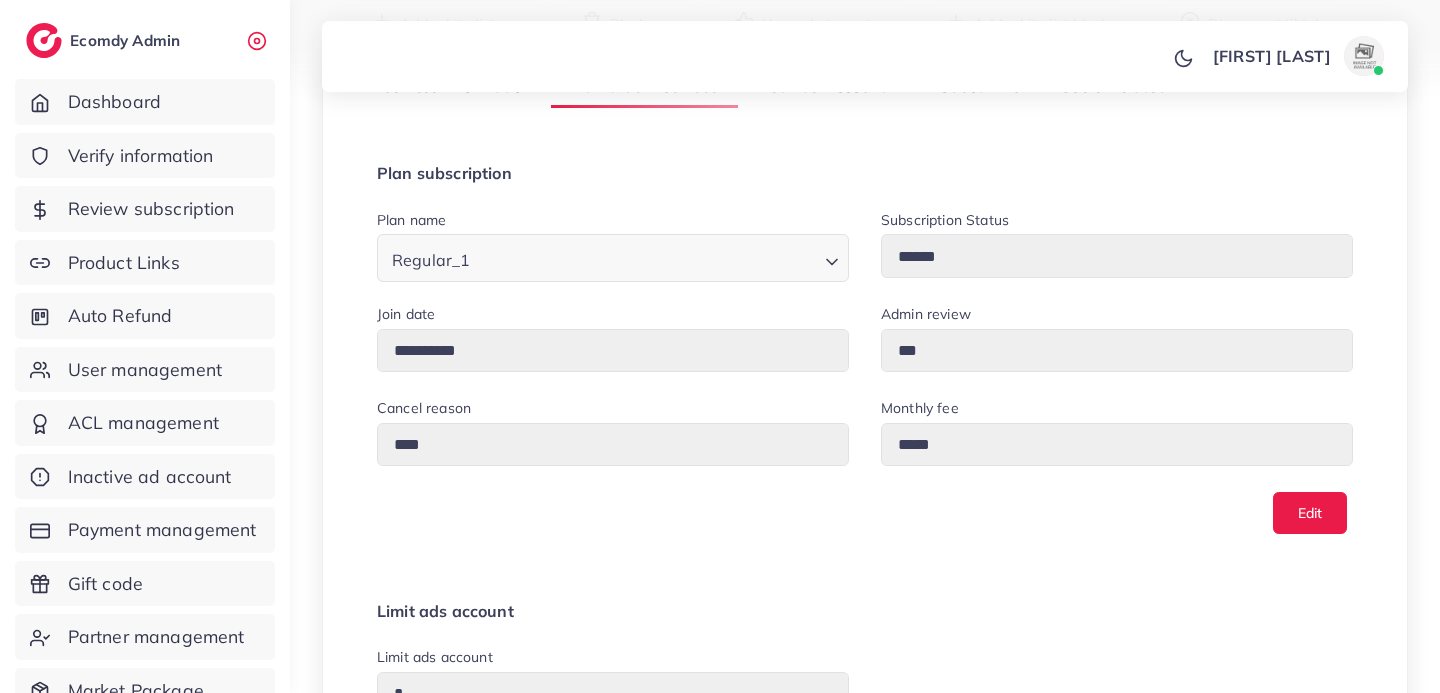 scroll, scrollTop: 0, scrollLeft: 0, axis: both 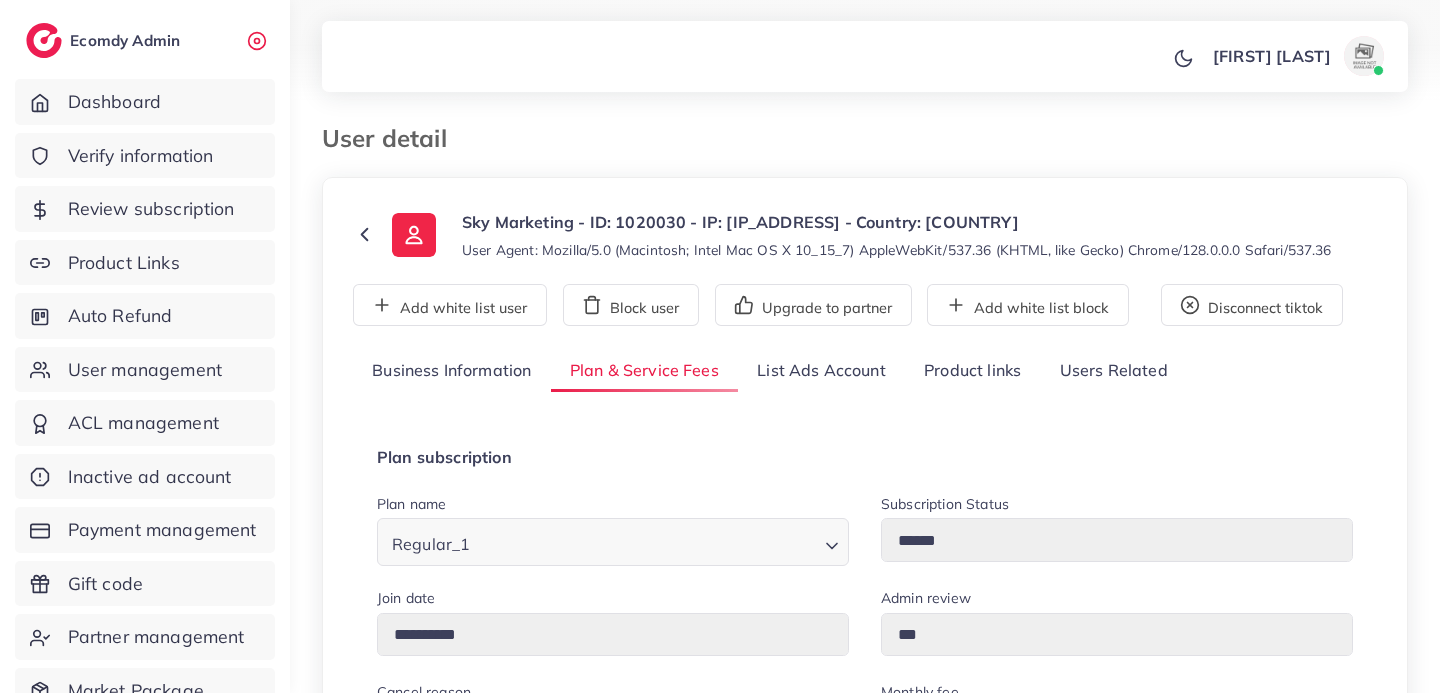 click on "List Ads Account" at bounding box center [821, 371] 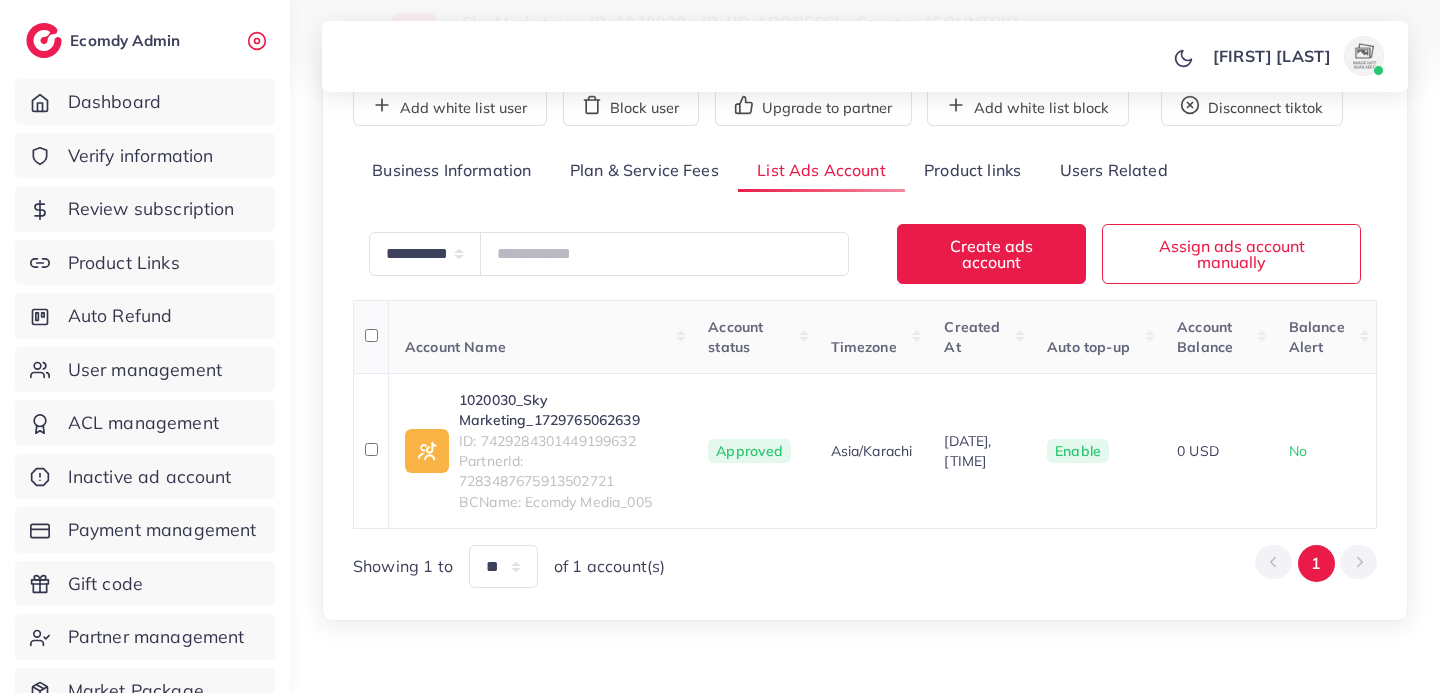 scroll, scrollTop: 246, scrollLeft: 0, axis: vertical 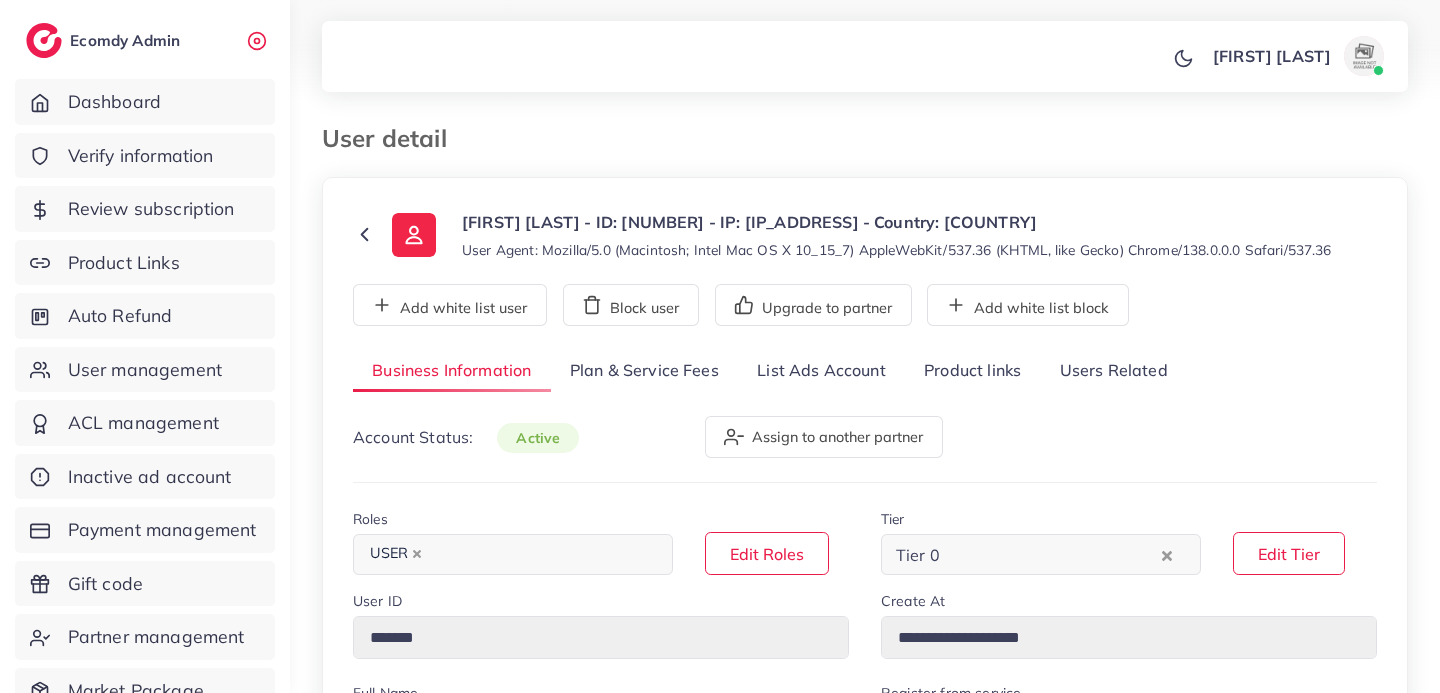 select on "*********" 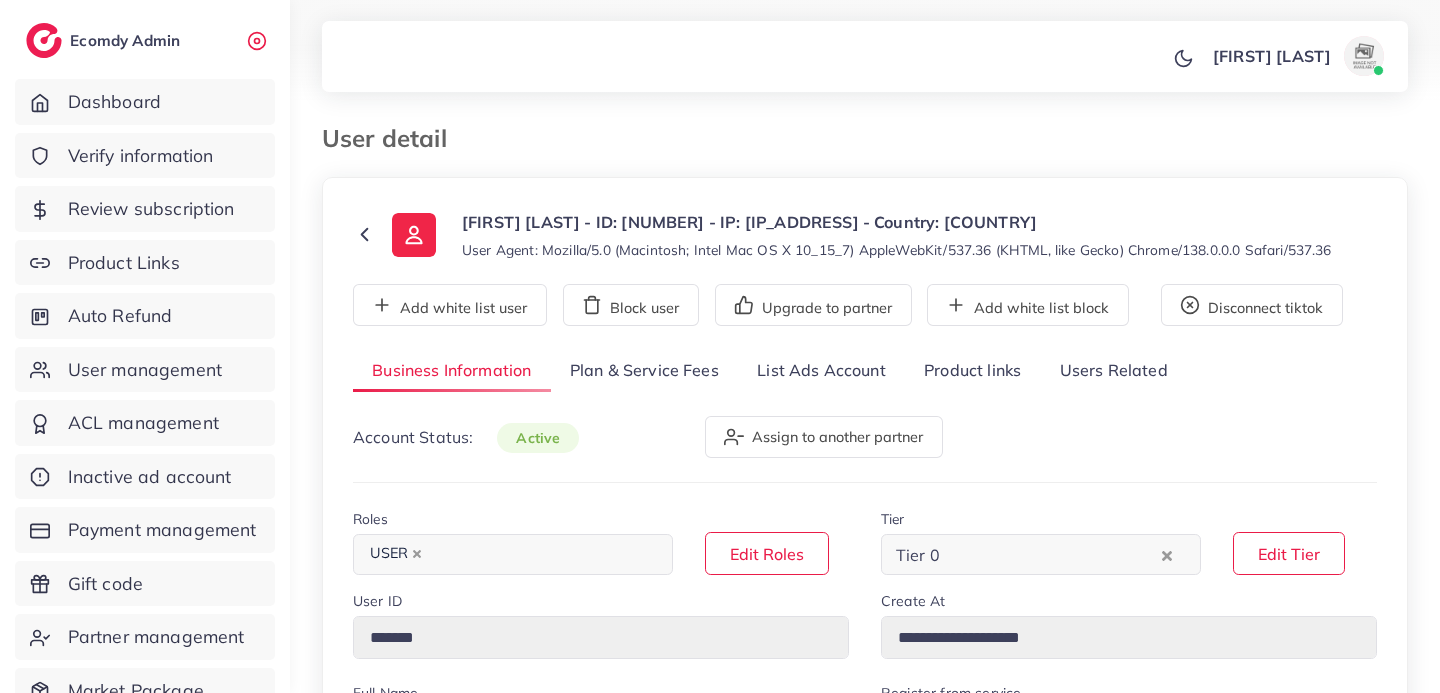 scroll, scrollTop: 123, scrollLeft: 0, axis: vertical 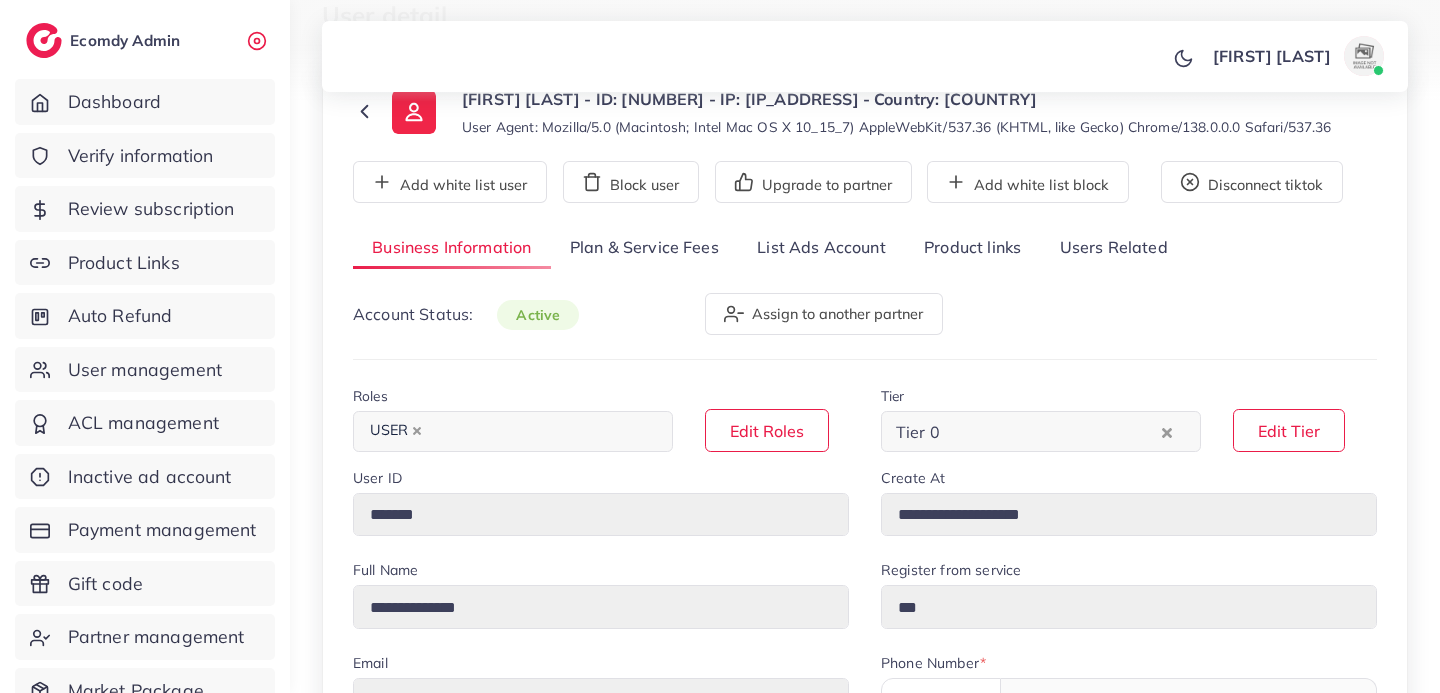 click on "Plan & Service Fees" at bounding box center [644, 248] 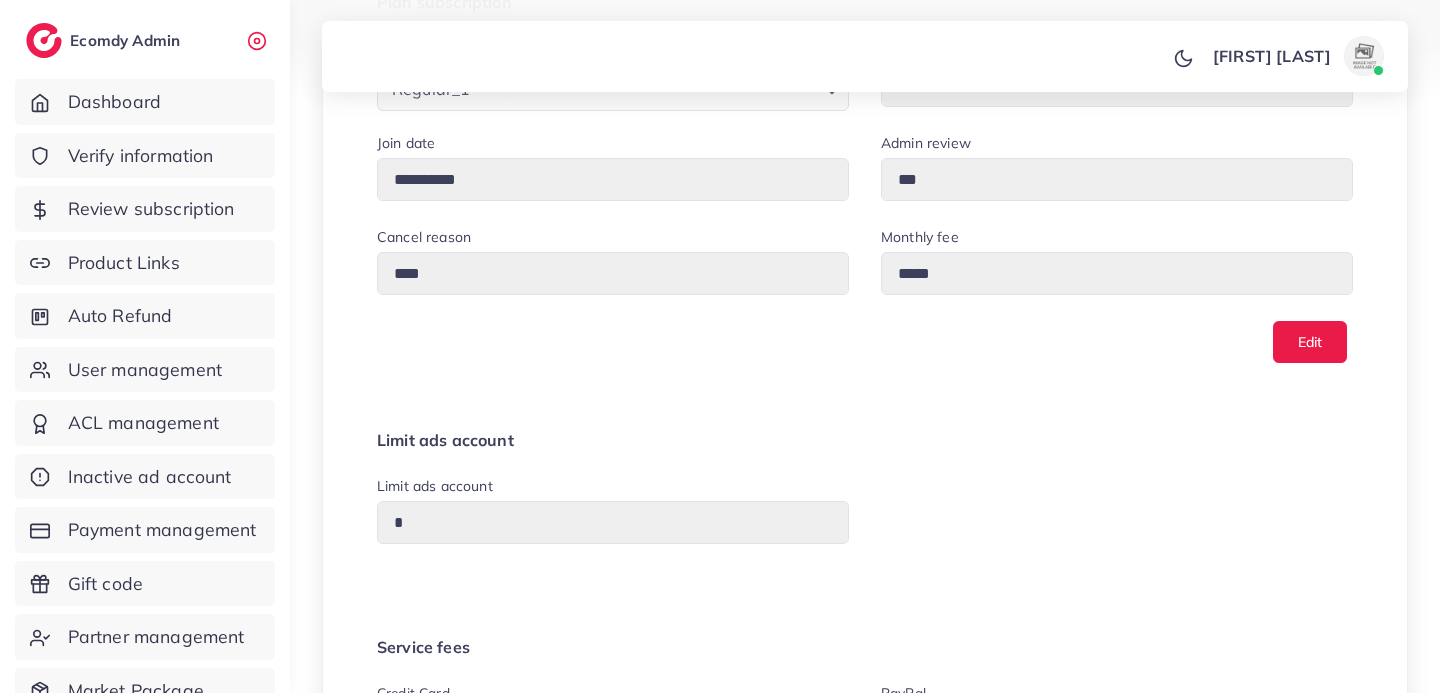 scroll, scrollTop: 0, scrollLeft: 0, axis: both 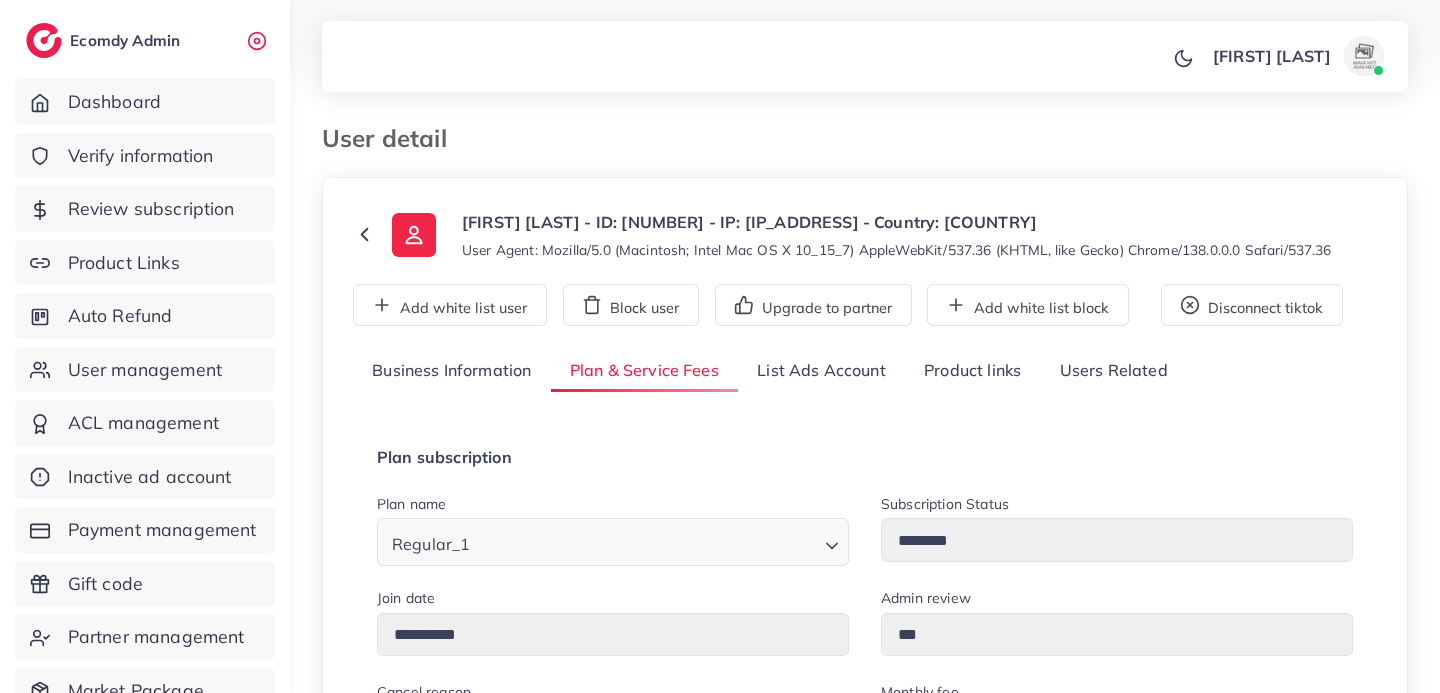 click on "Product links" at bounding box center [972, 371] 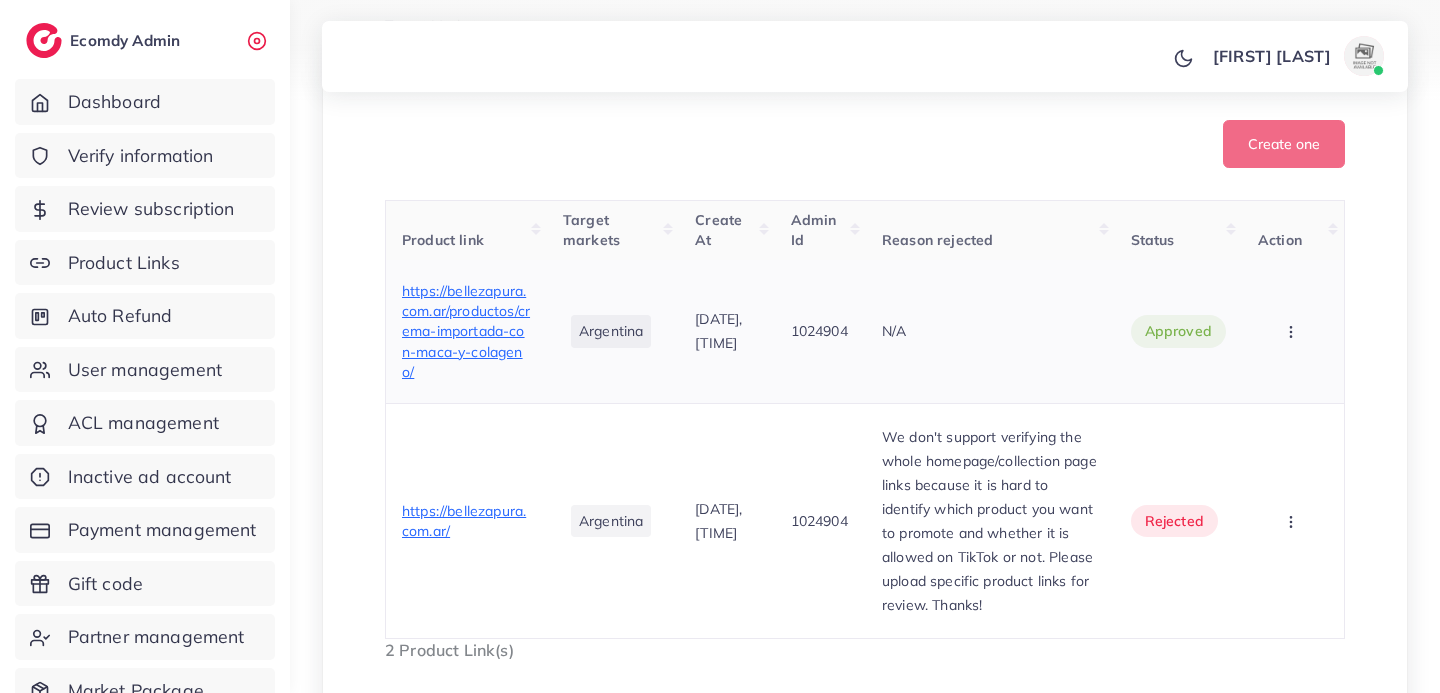 scroll, scrollTop: 0, scrollLeft: 0, axis: both 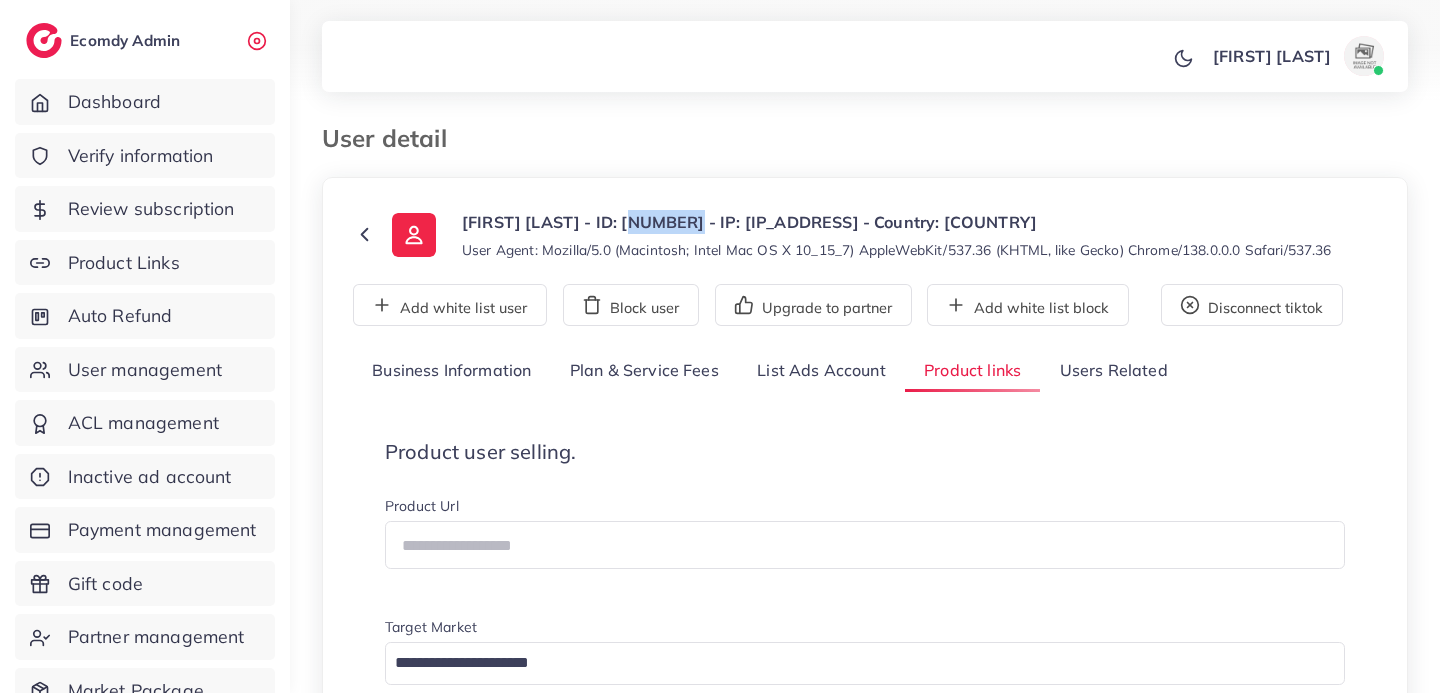 drag, startPoint x: 622, startPoint y: 220, endPoint x: 689, endPoint y: 220, distance: 67 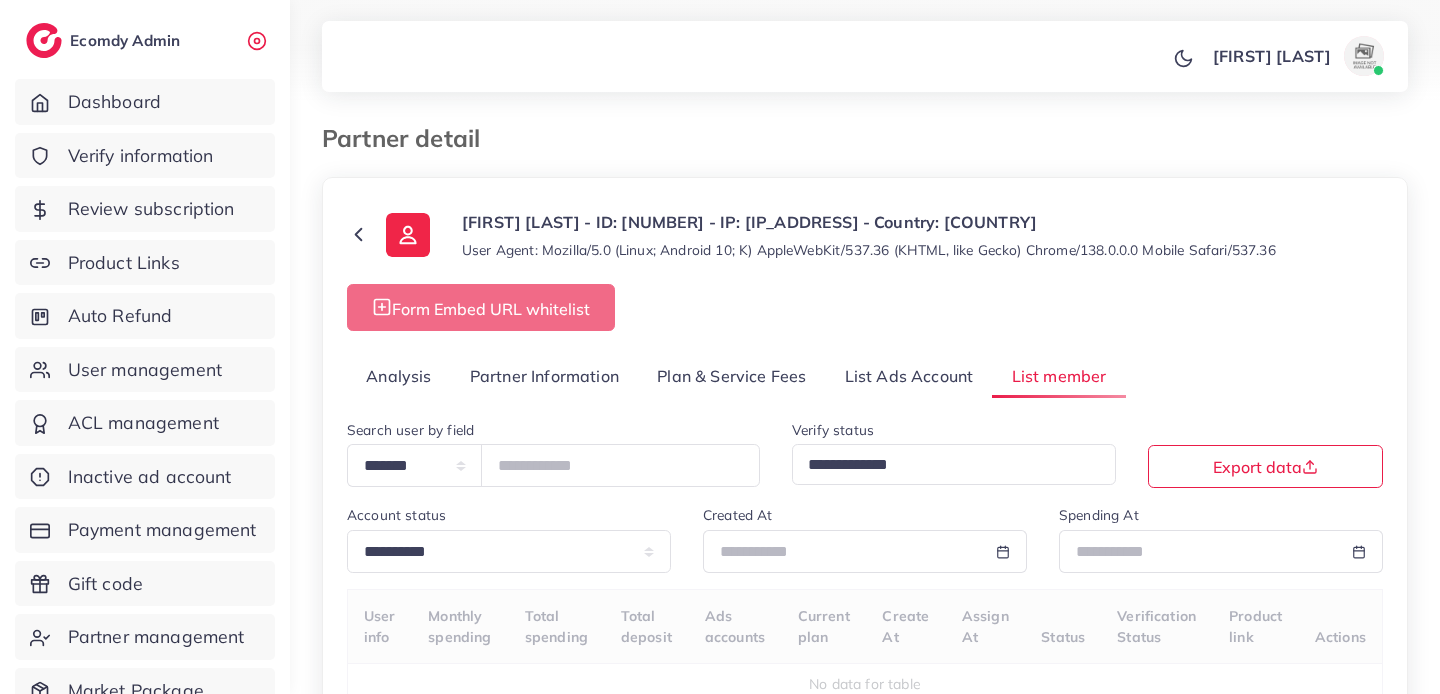 select on "*" 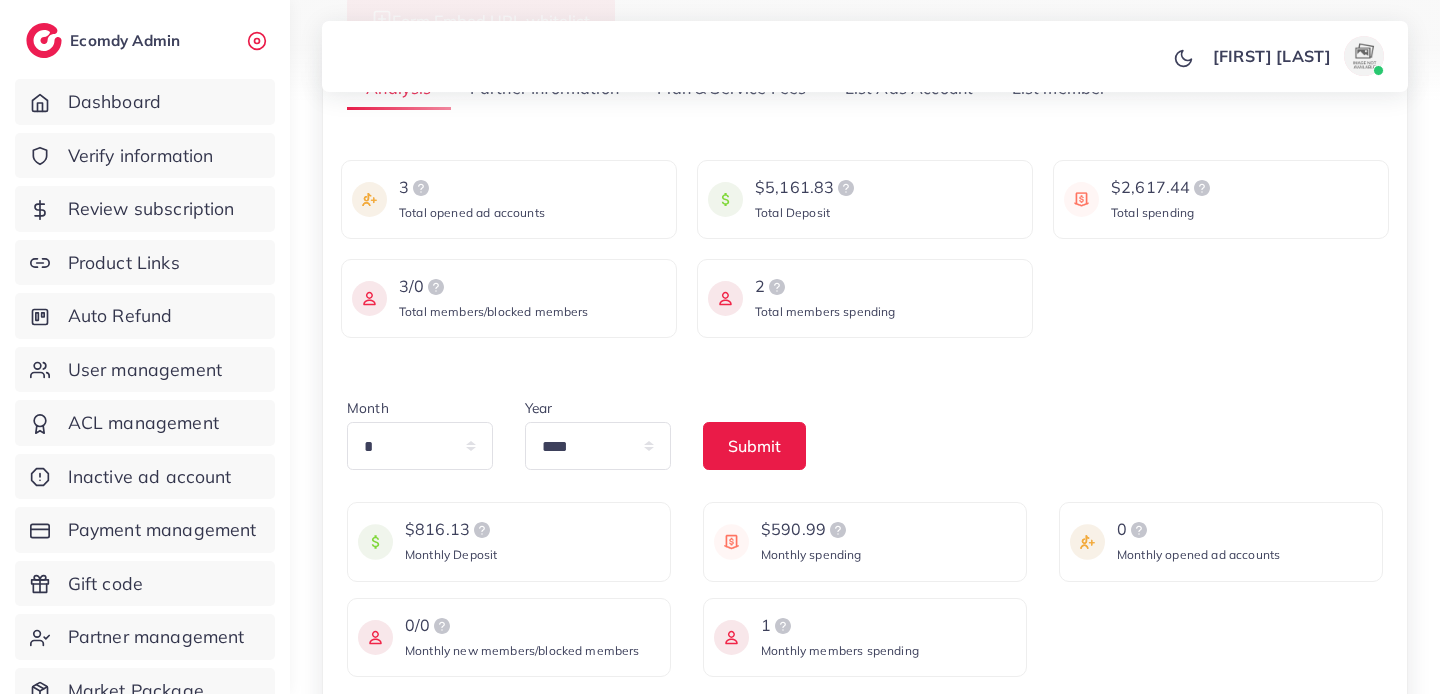 scroll, scrollTop: 306, scrollLeft: 0, axis: vertical 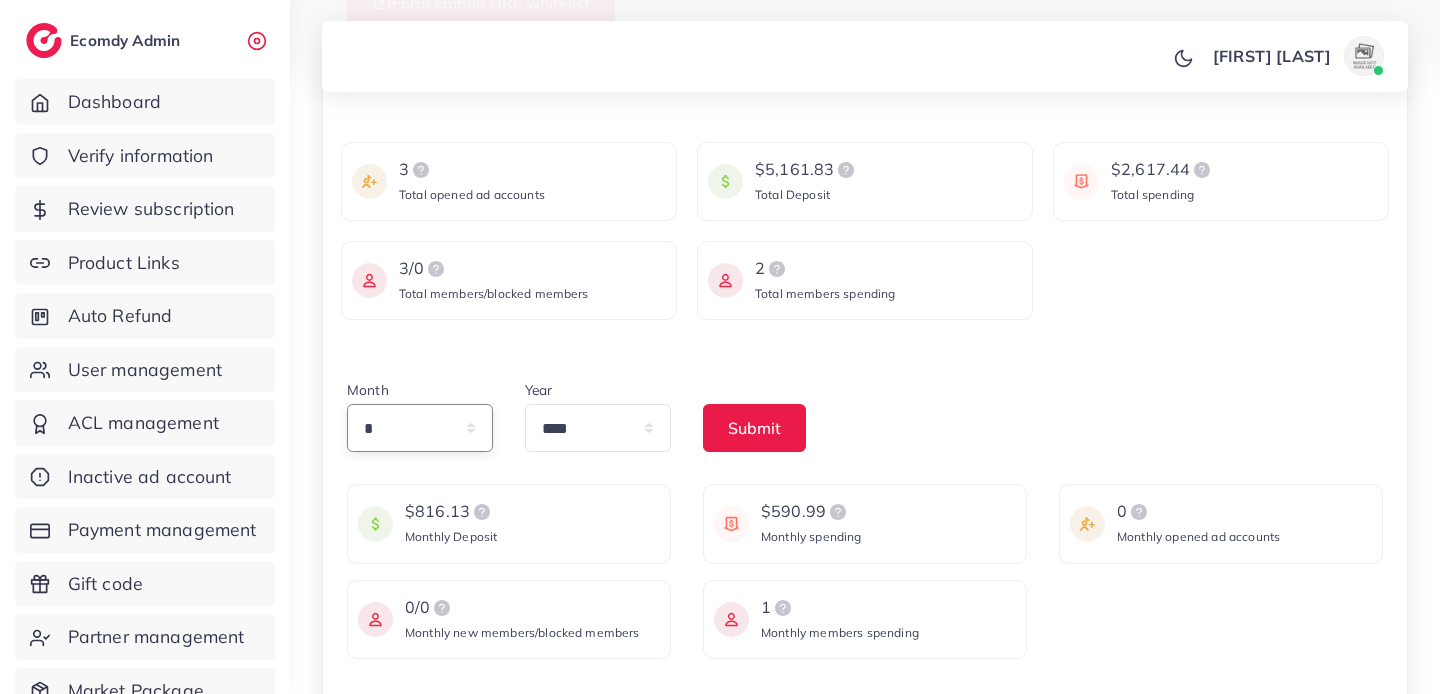 click on "* * * * * * * * * ** ** **" at bounding box center (420, 428) 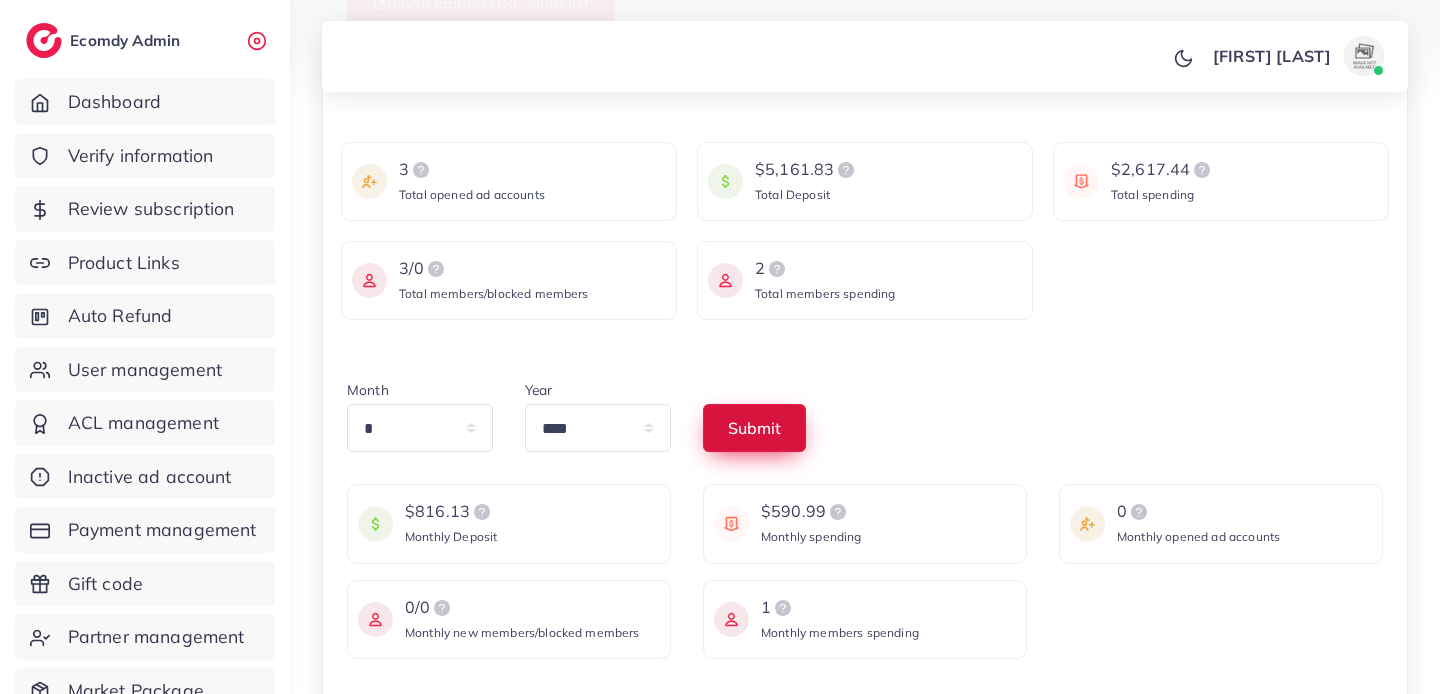 click on "Submit" at bounding box center (754, 428) 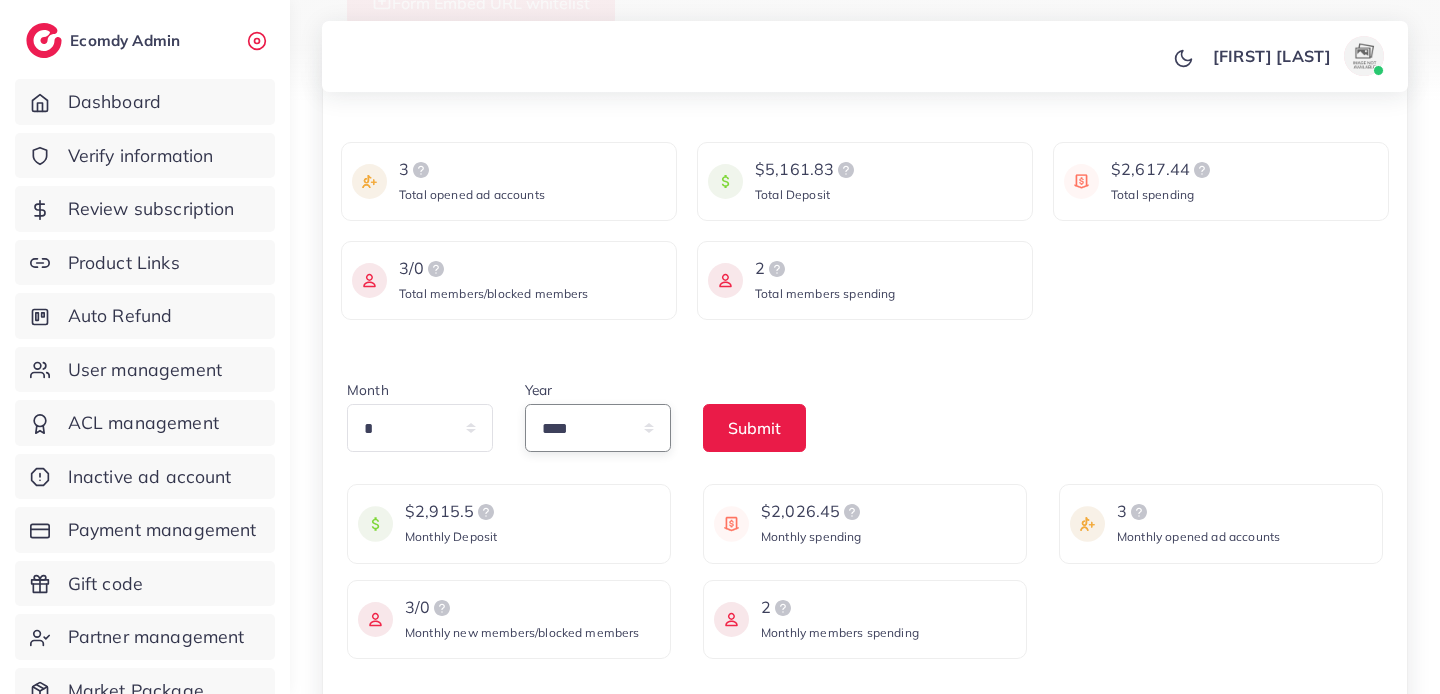 click on "**** **** **** **** **** ****" at bounding box center [598, 428] 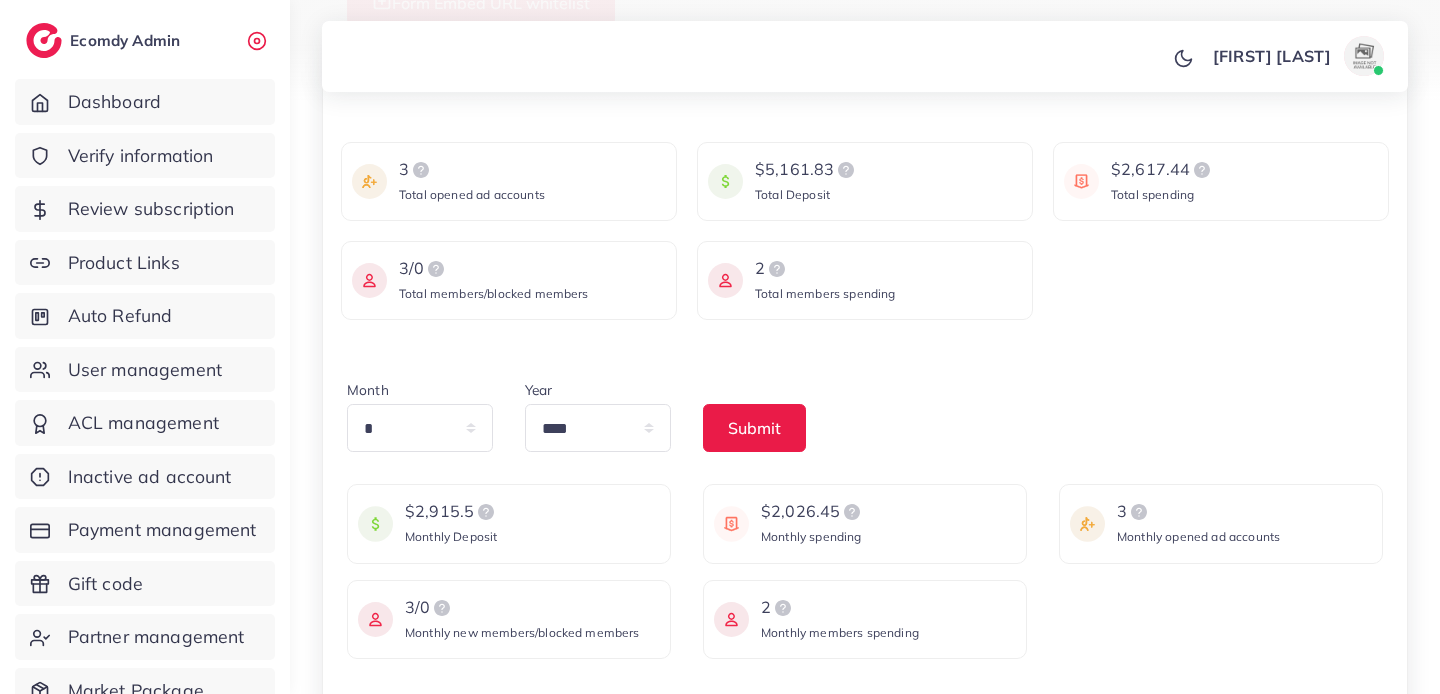click on "[NUMBER]  Total opened ad accounts  [PRICE]  Total Deposit  [PRICE]  Total spending  [NUMBER]/[NUMBER]  Total members/blocked members  [NUMBER]  Total members spending" at bounding box center (865, 231) 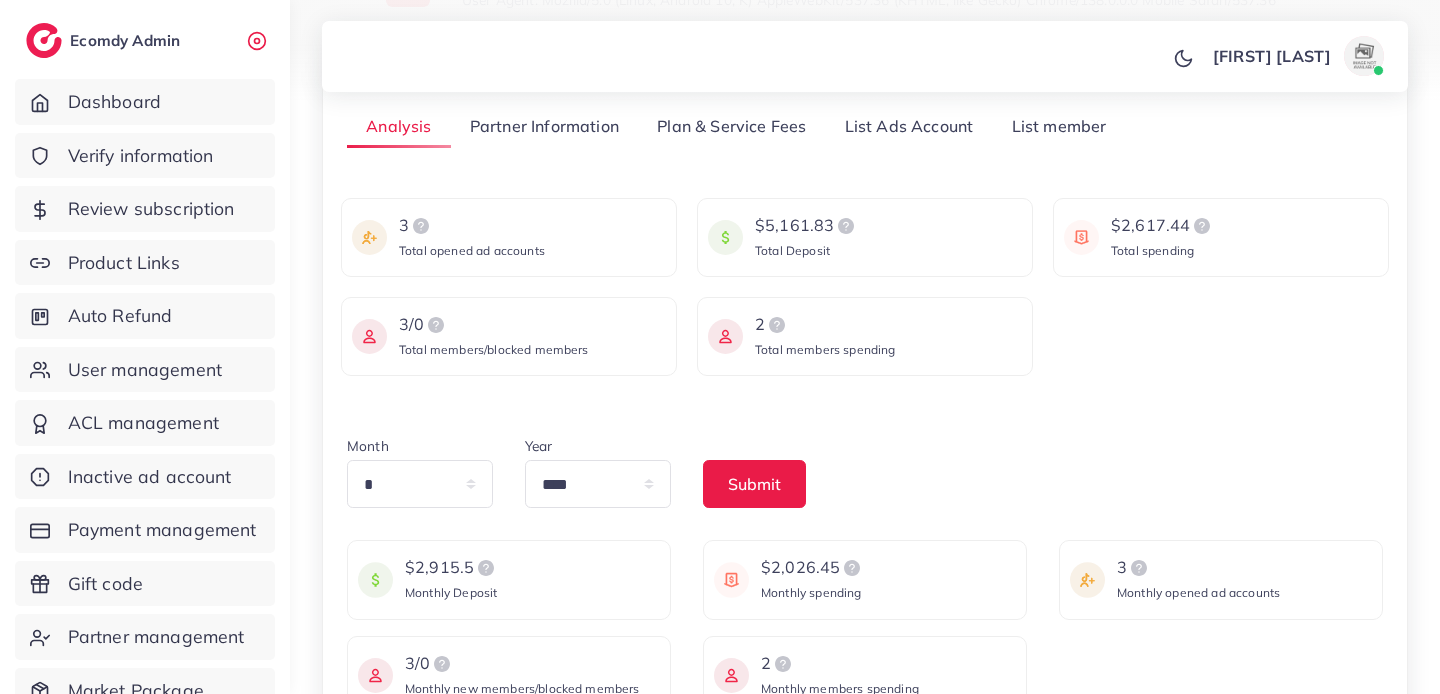 scroll, scrollTop: 243, scrollLeft: 0, axis: vertical 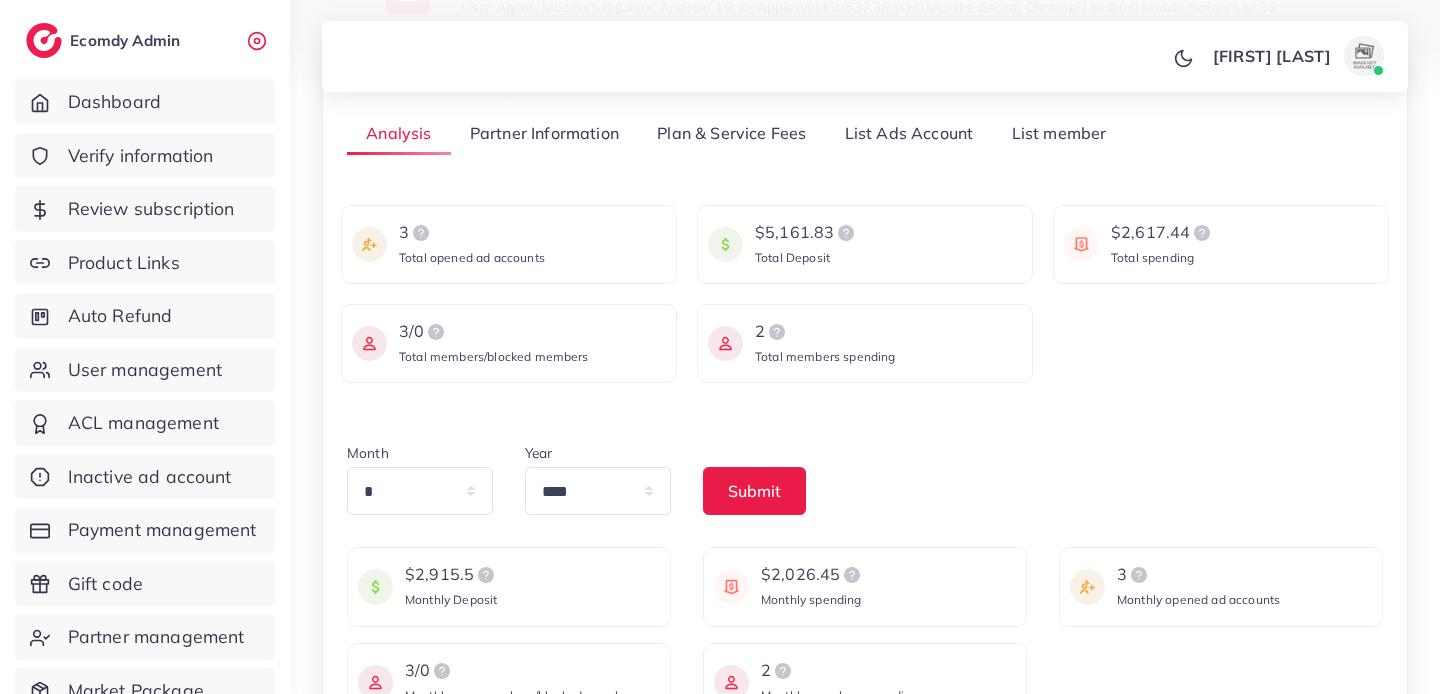 click on "List Ads Account" at bounding box center [909, 133] 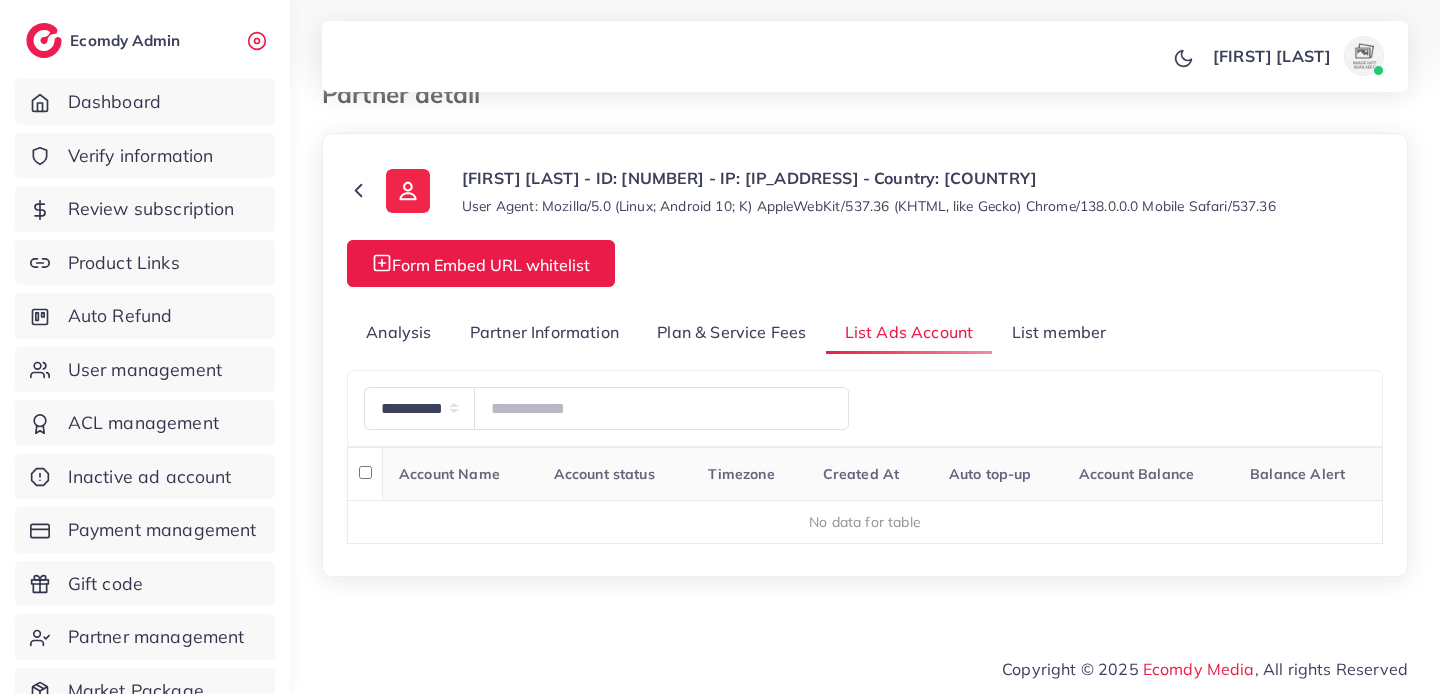 click on "List member" at bounding box center [1058, 332] 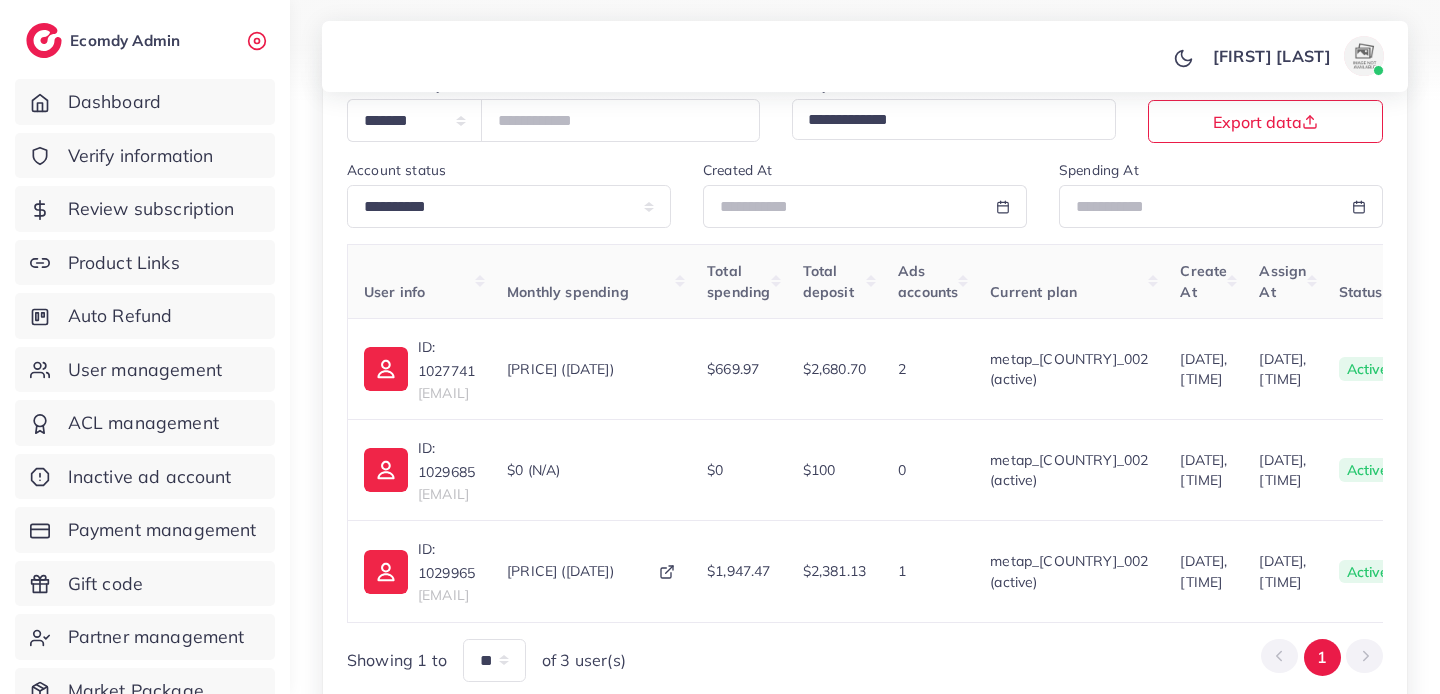 scroll, scrollTop: 346, scrollLeft: 0, axis: vertical 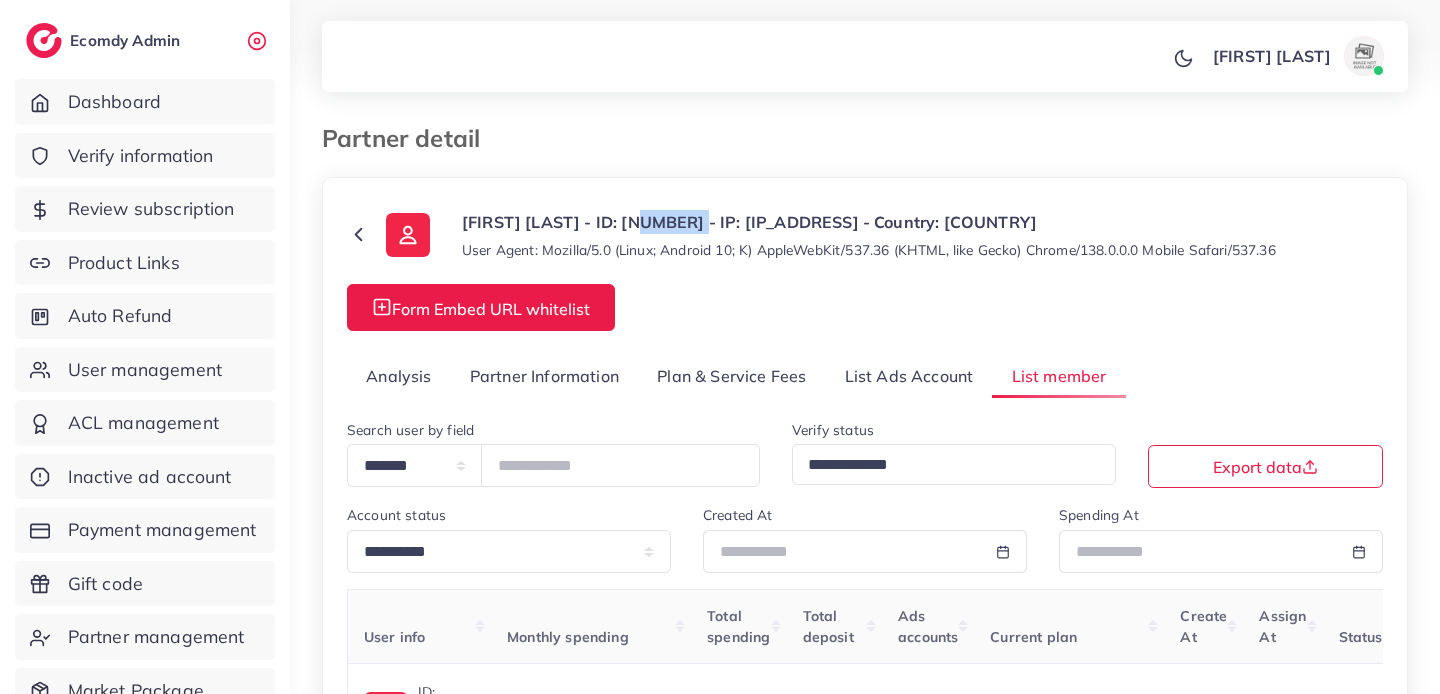 drag, startPoint x: 632, startPoint y: 224, endPoint x: 697, endPoint y: 221, distance: 65.06919 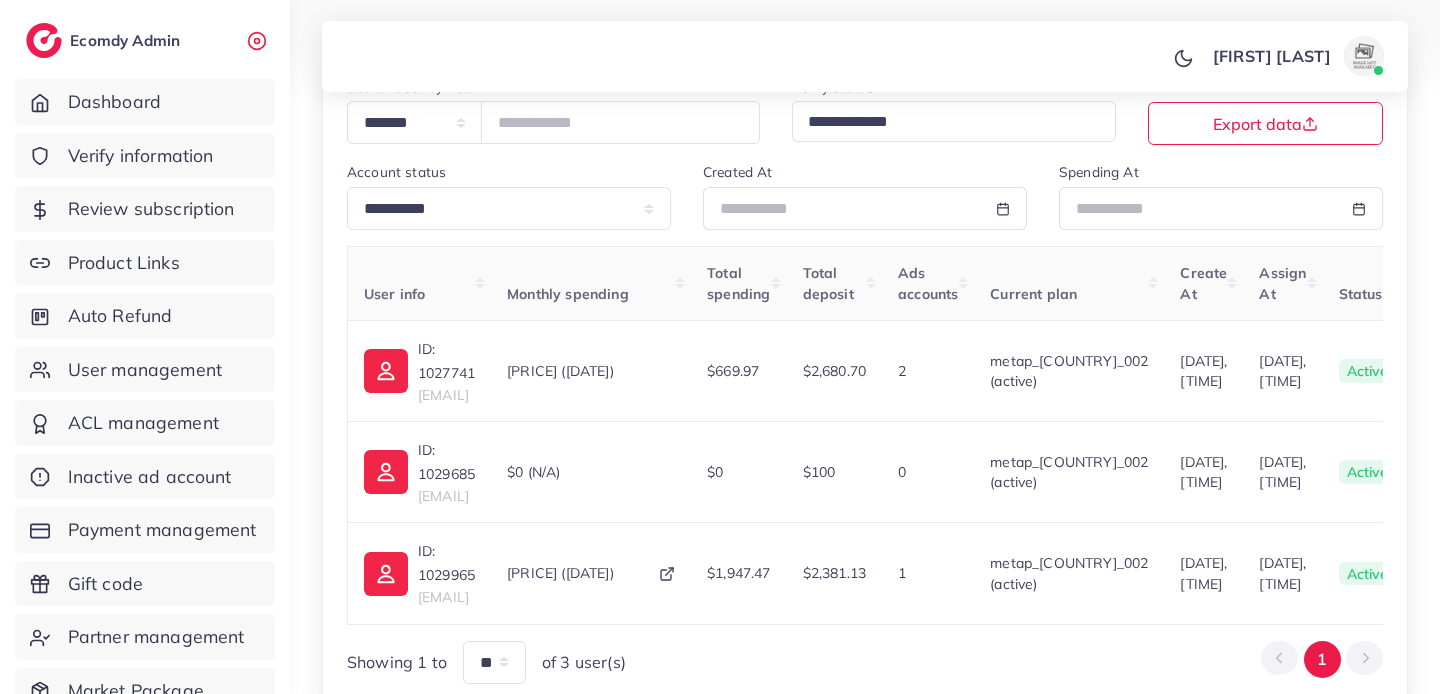 scroll, scrollTop: 415, scrollLeft: 0, axis: vertical 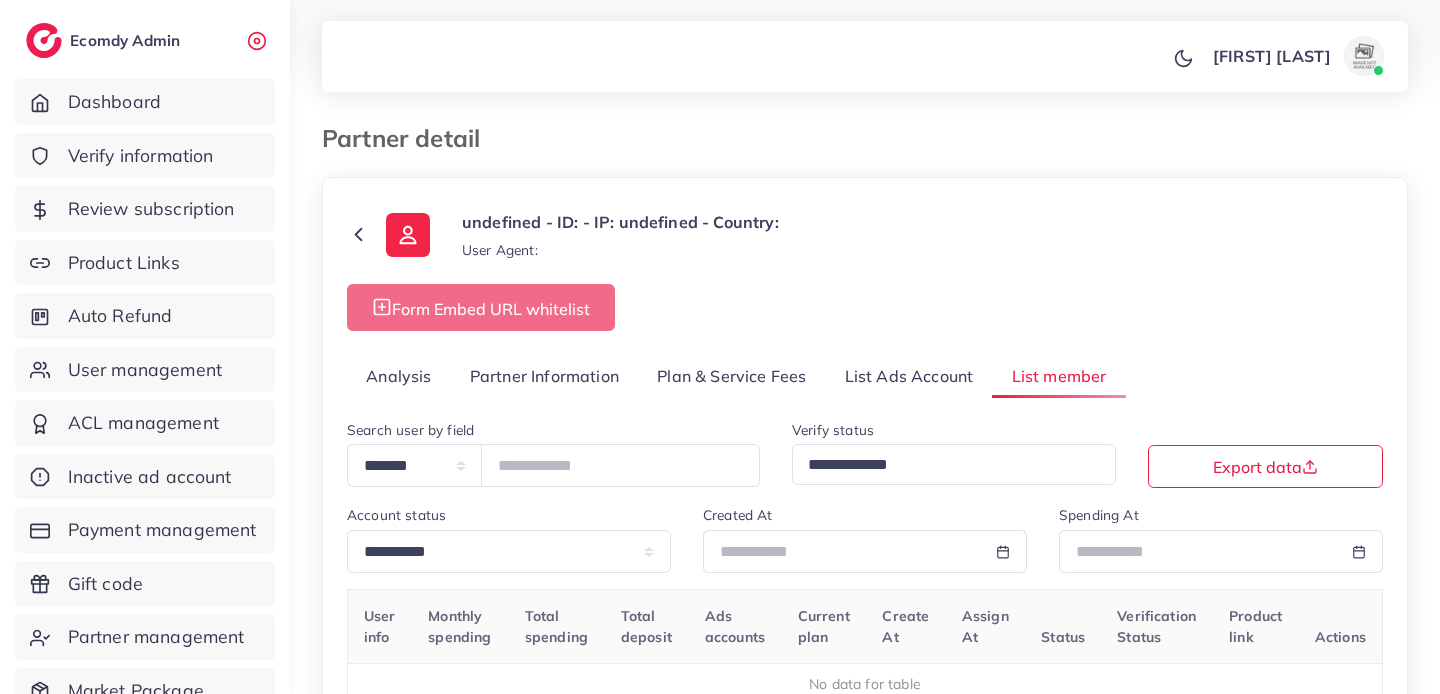click on "List Ads Account" at bounding box center [909, 376] 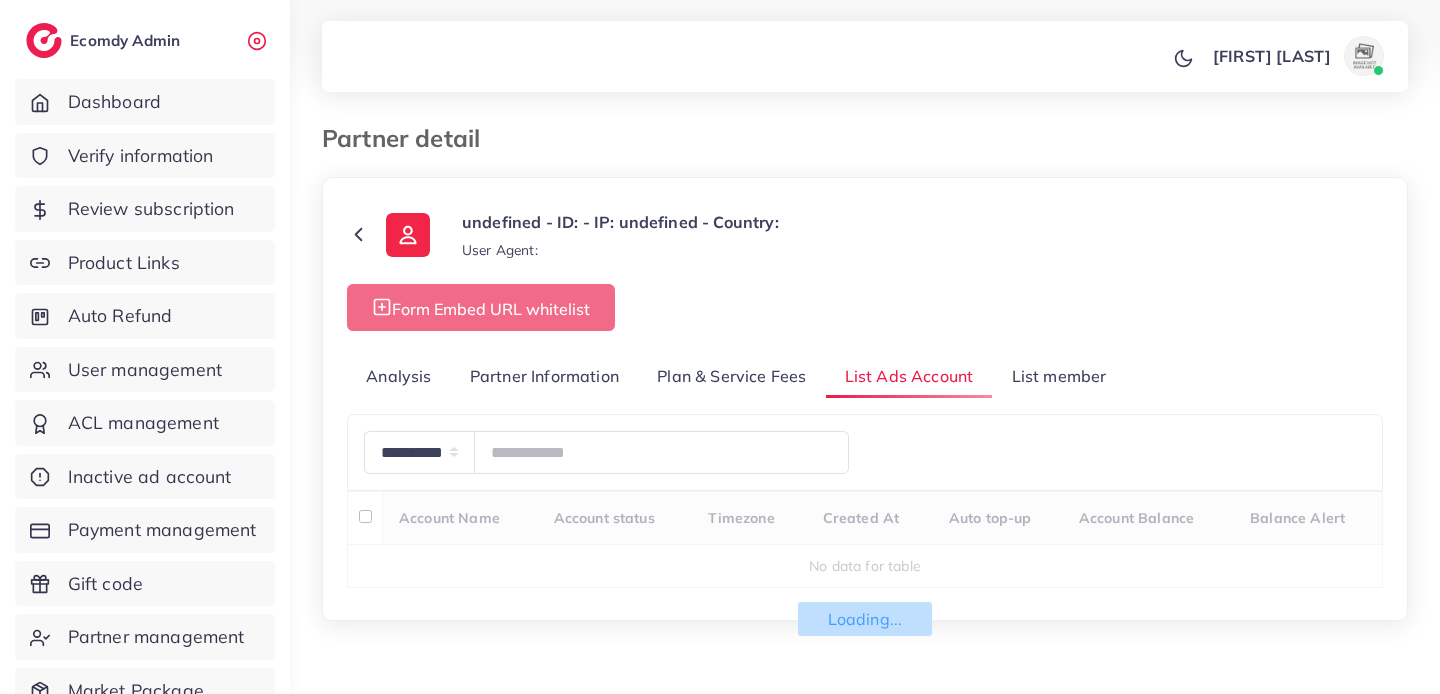 scroll, scrollTop: 44, scrollLeft: 0, axis: vertical 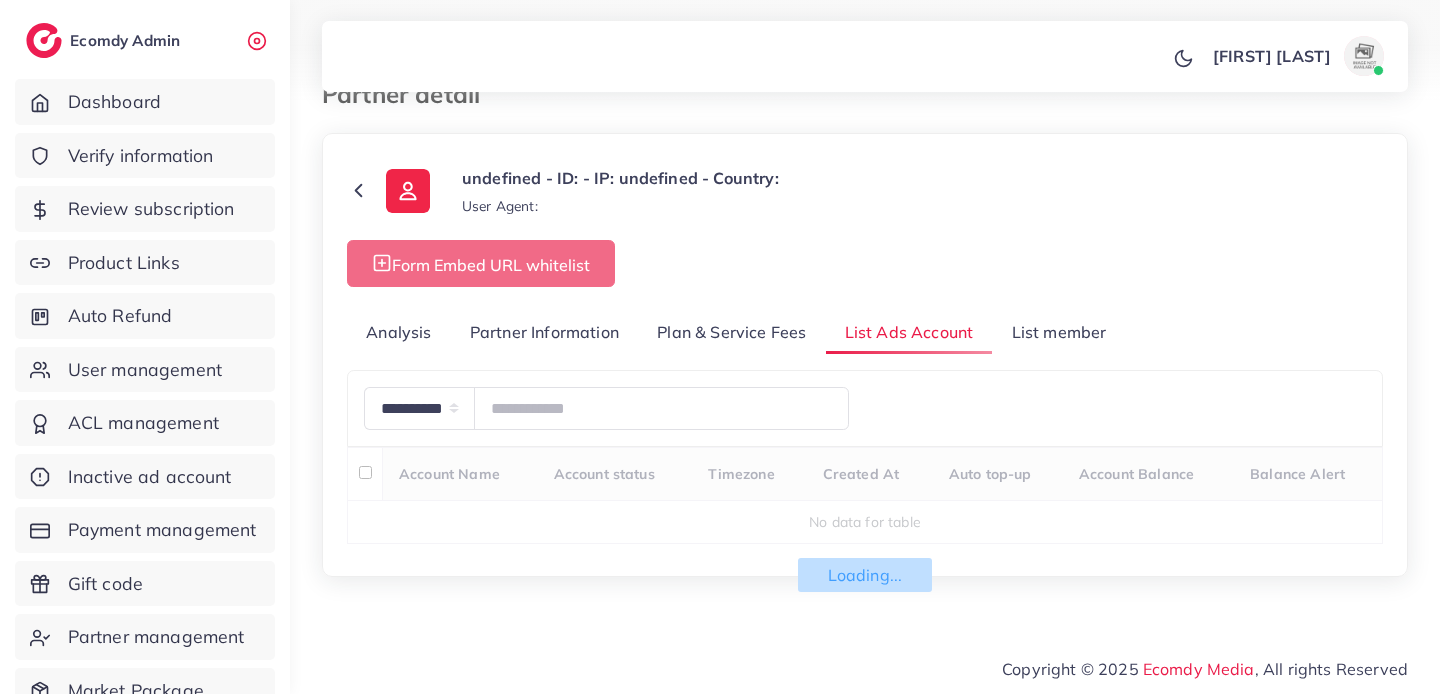 click on "Analysis" at bounding box center [399, 332] 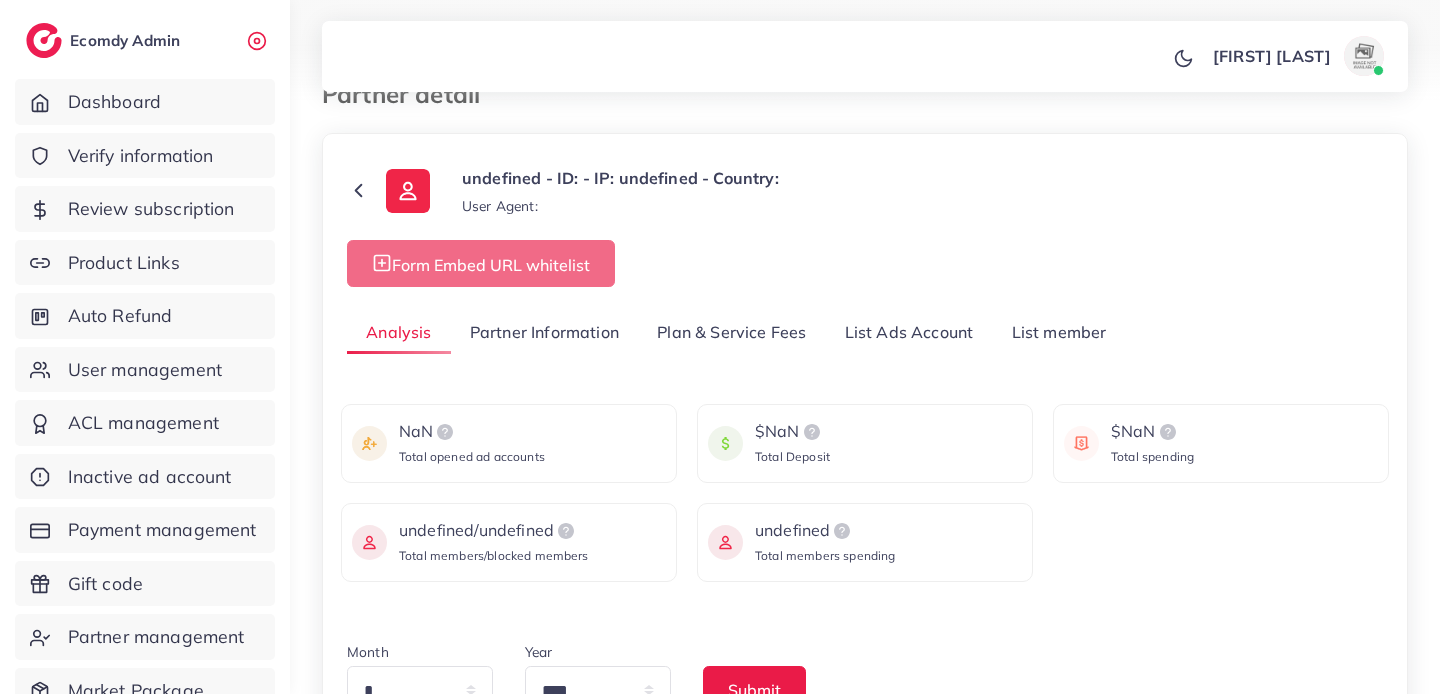 scroll, scrollTop: 446, scrollLeft: 0, axis: vertical 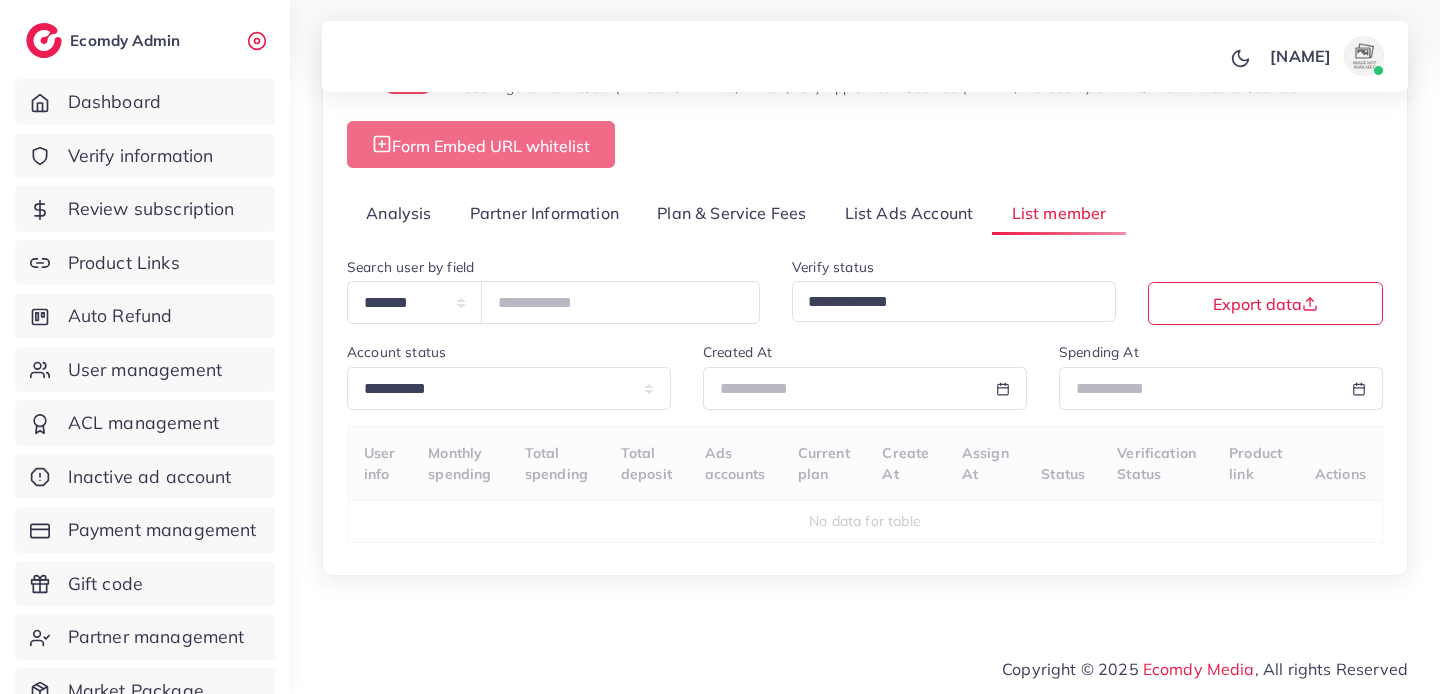 select on "**" 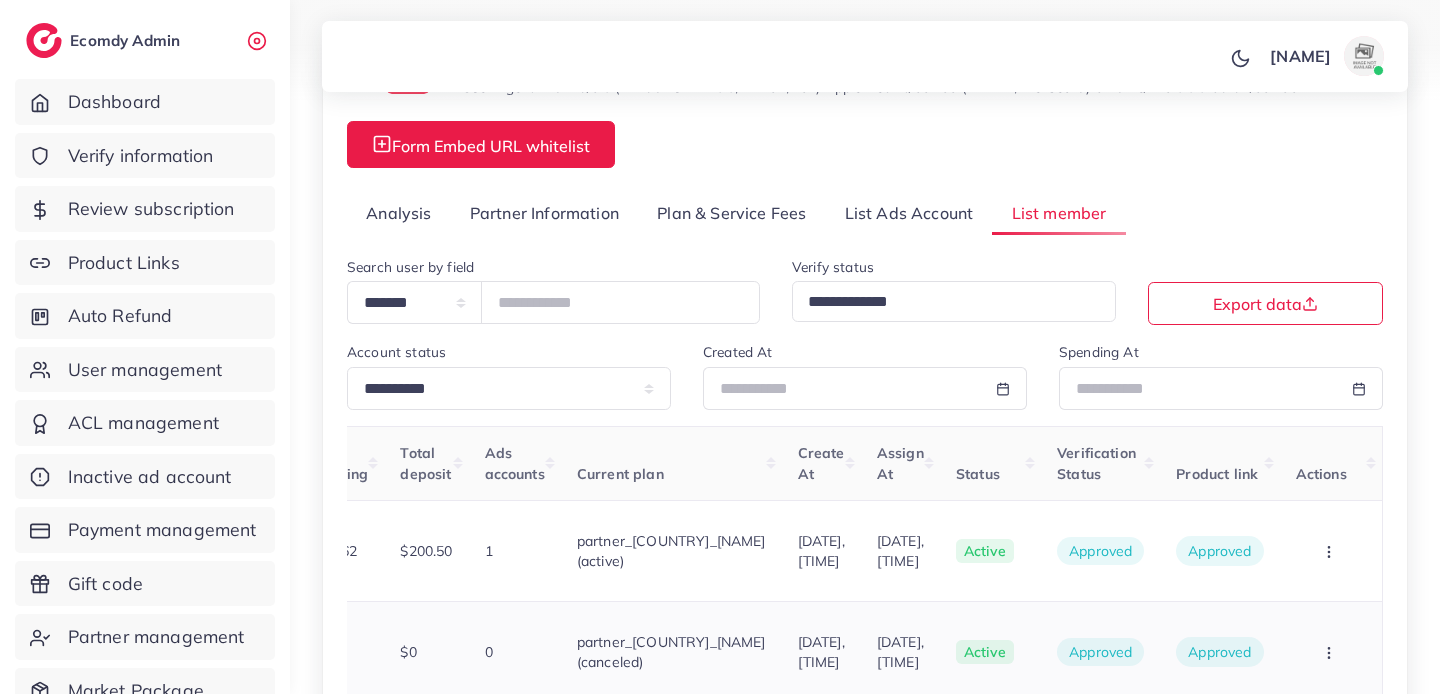 scroll, scrollTop: 0, scrollLeft: 534, axis: horizontal 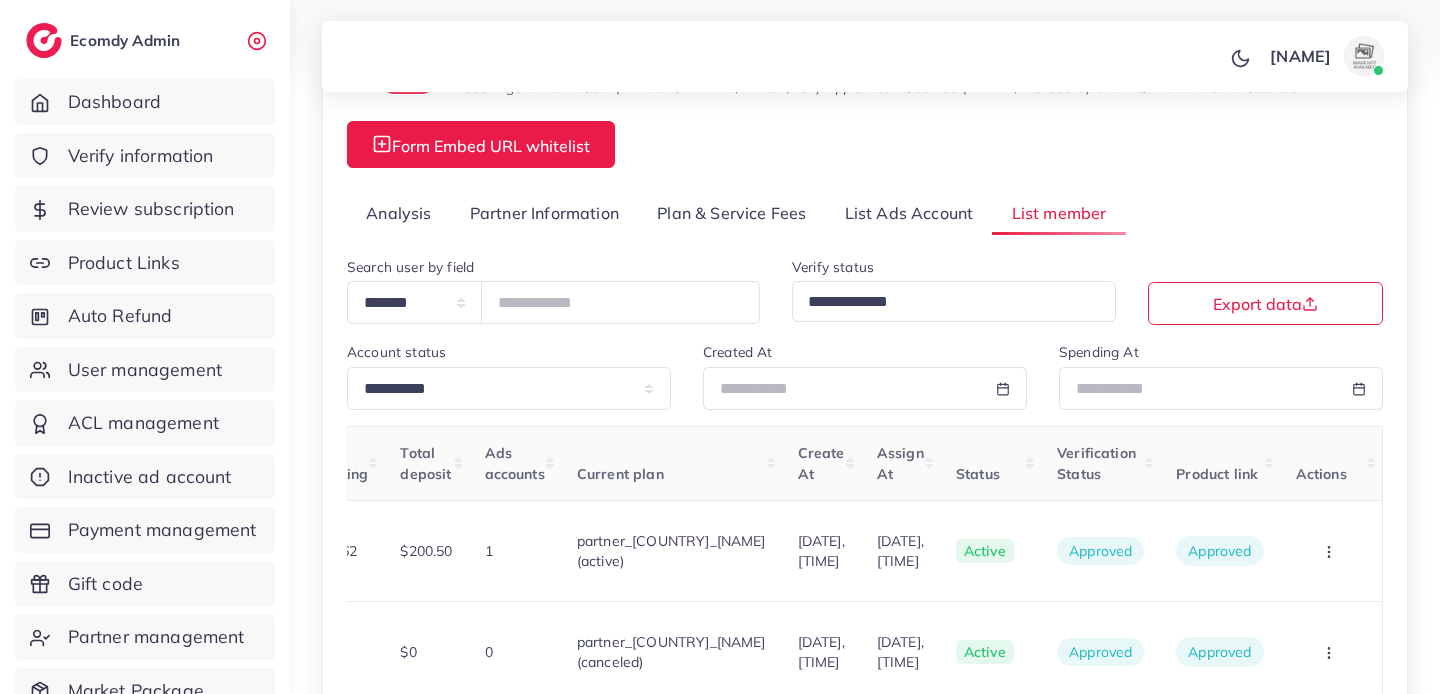 click on "Analysis" at bounding box center [399, 213] 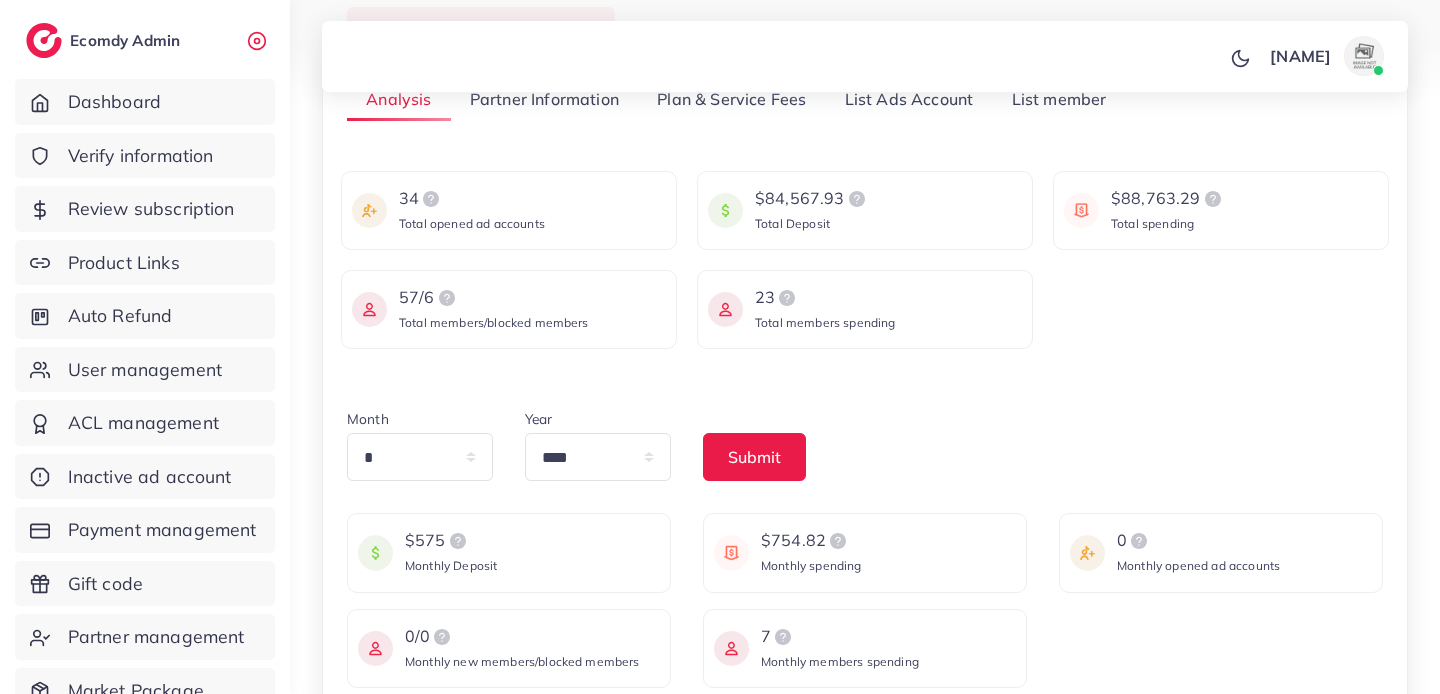 scroll, scrollTop: 446, scrollLeft: 0, axis: vertical 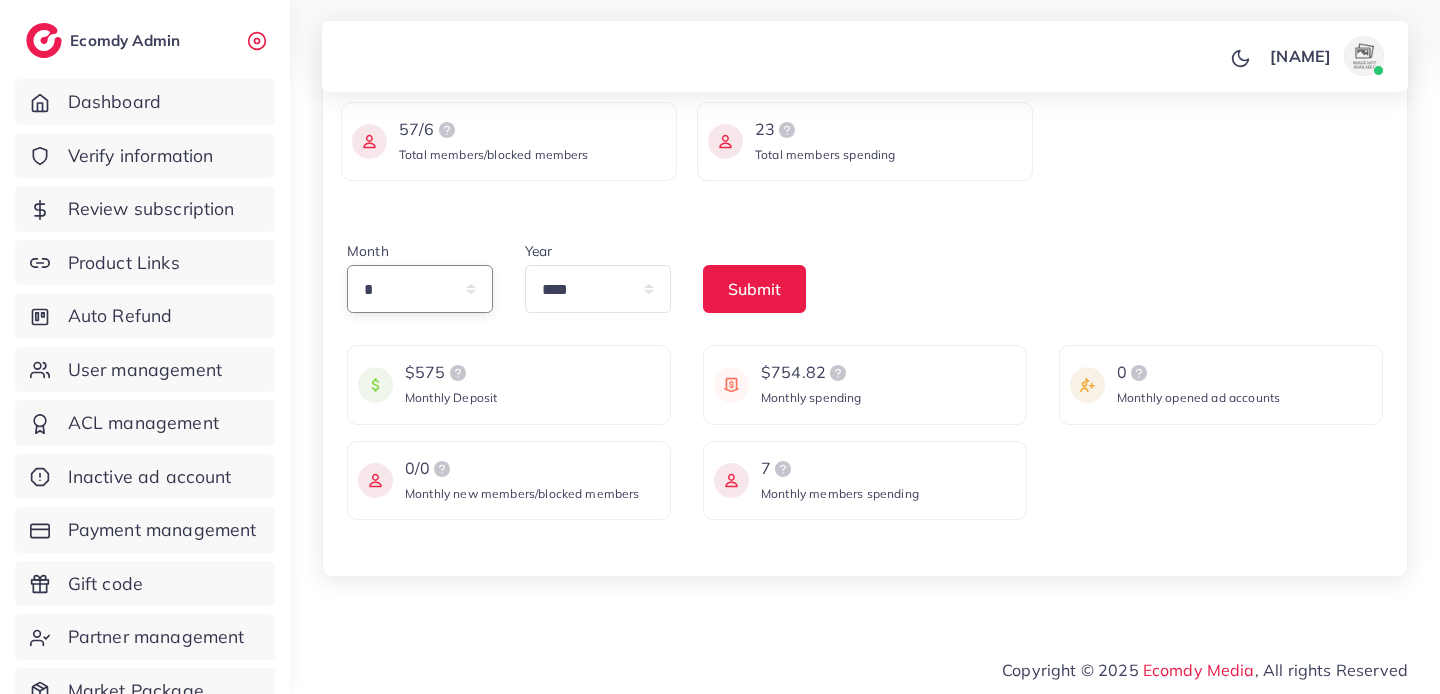 click on "* * * * * * * * * ** ** **" at bounding box center (420, 289) 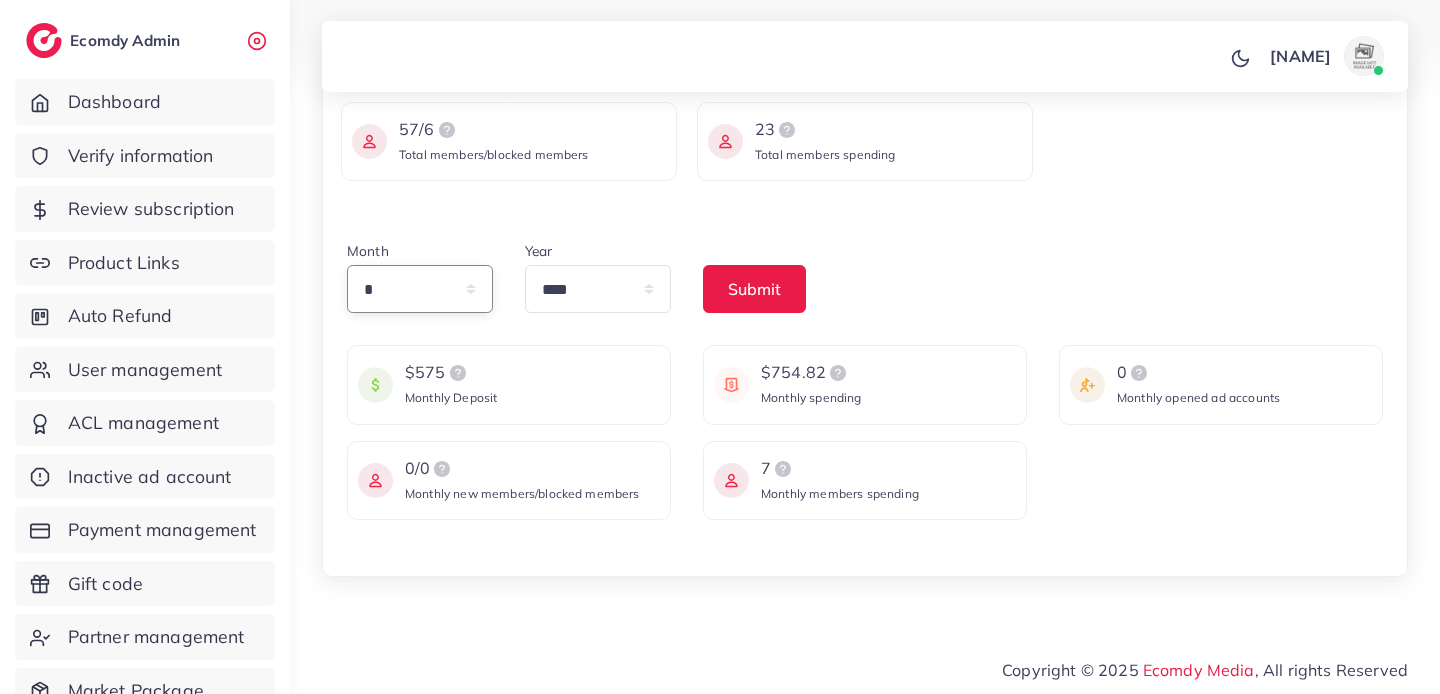select on "*" 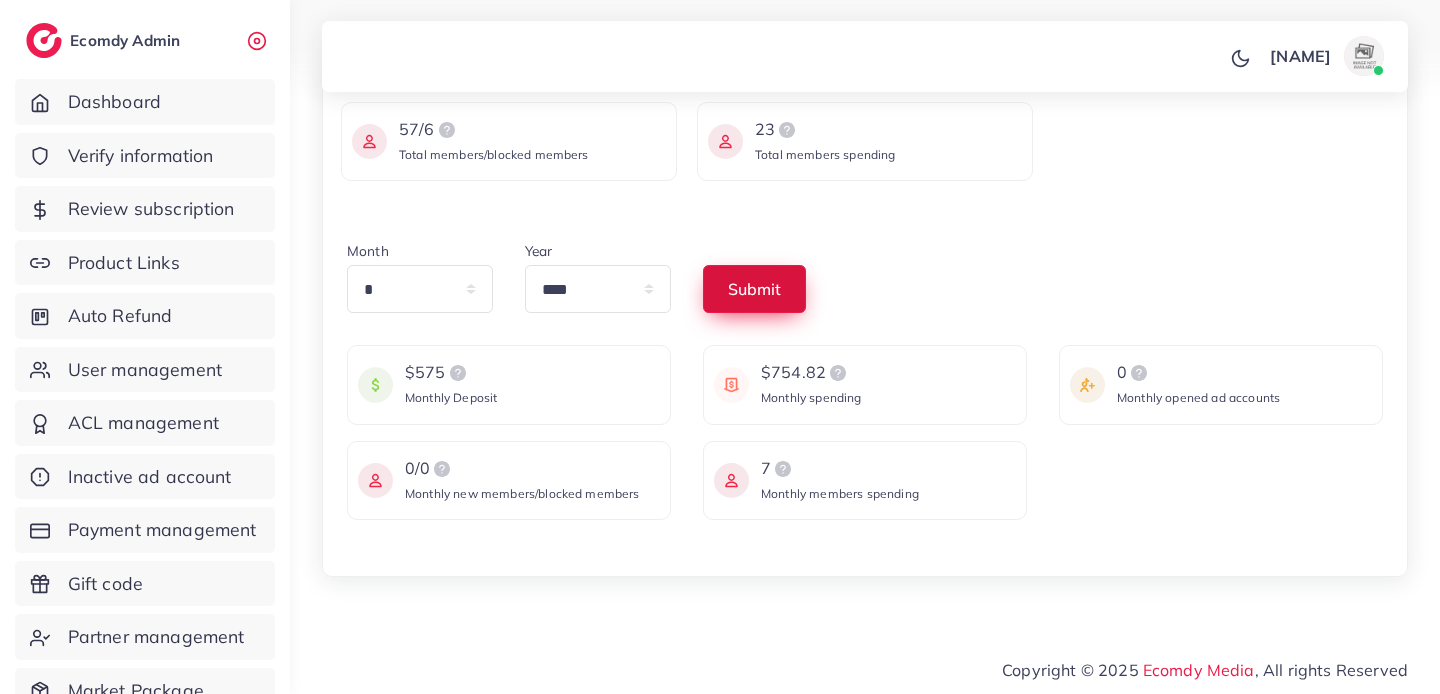 click on "Submit" at bounding box center [754, 289] 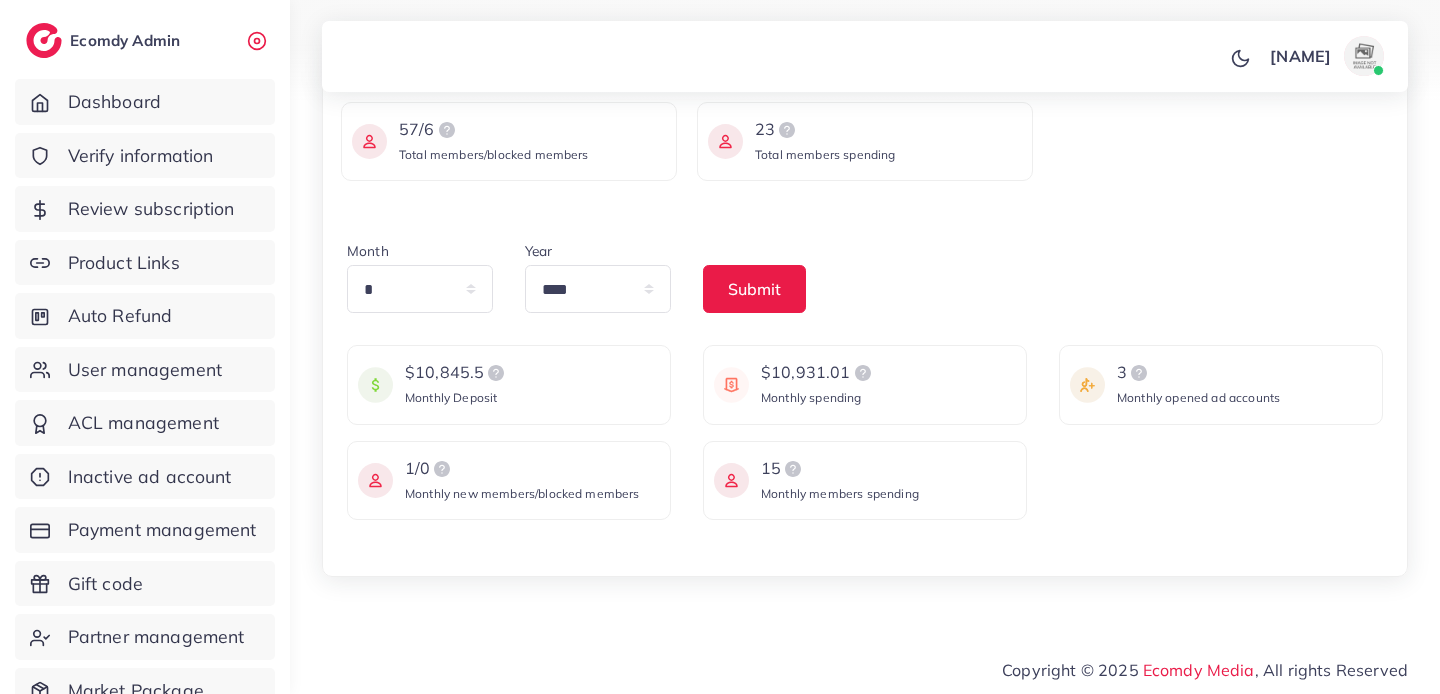click at bounding box center [1139, 373] 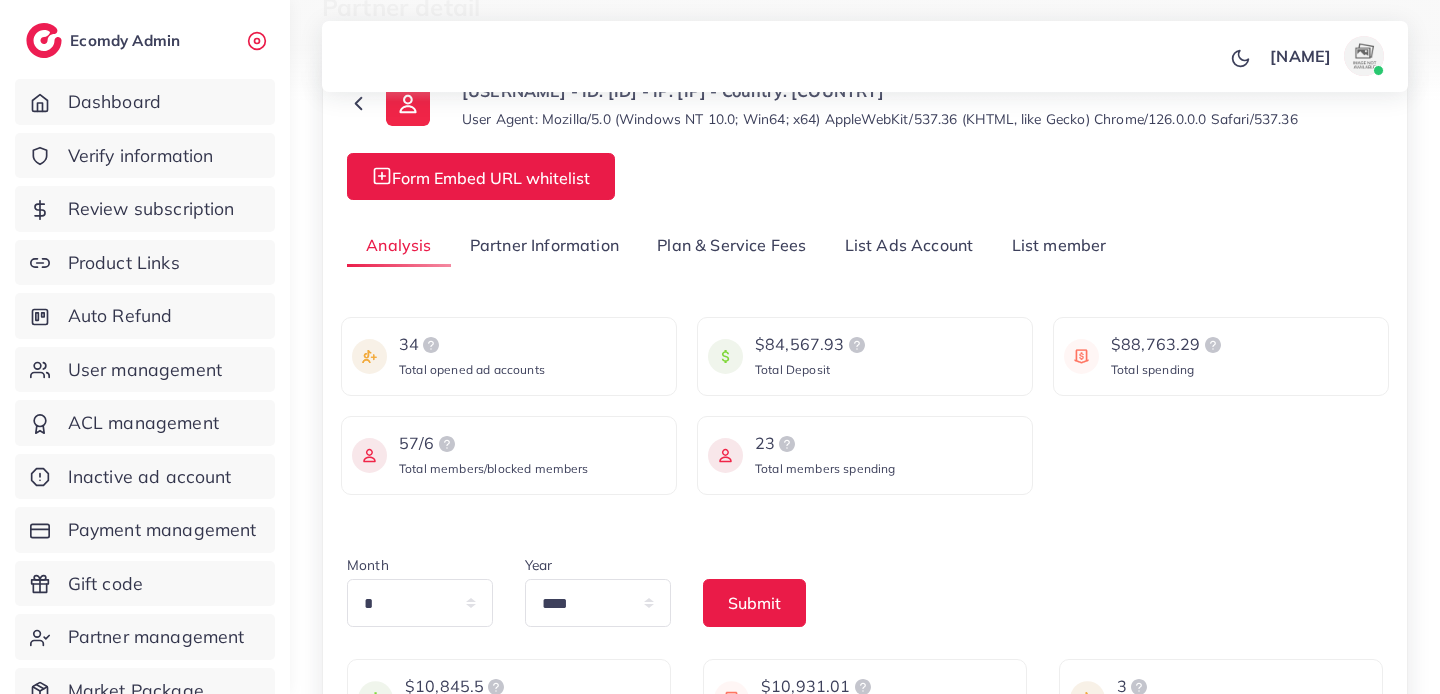 scroll, scrollTop: 37, scrollLeft: 0, axis: vertical 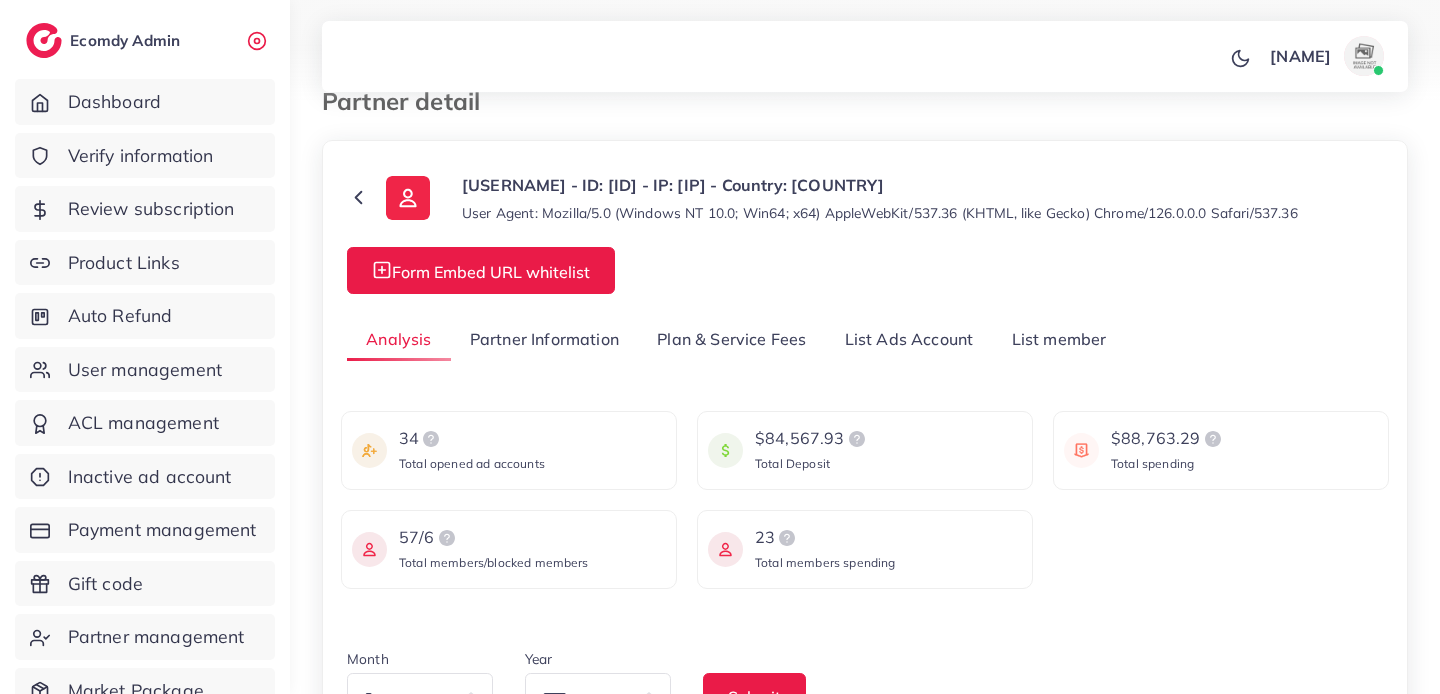 click on "List member" at bounding box center [1058, 339] 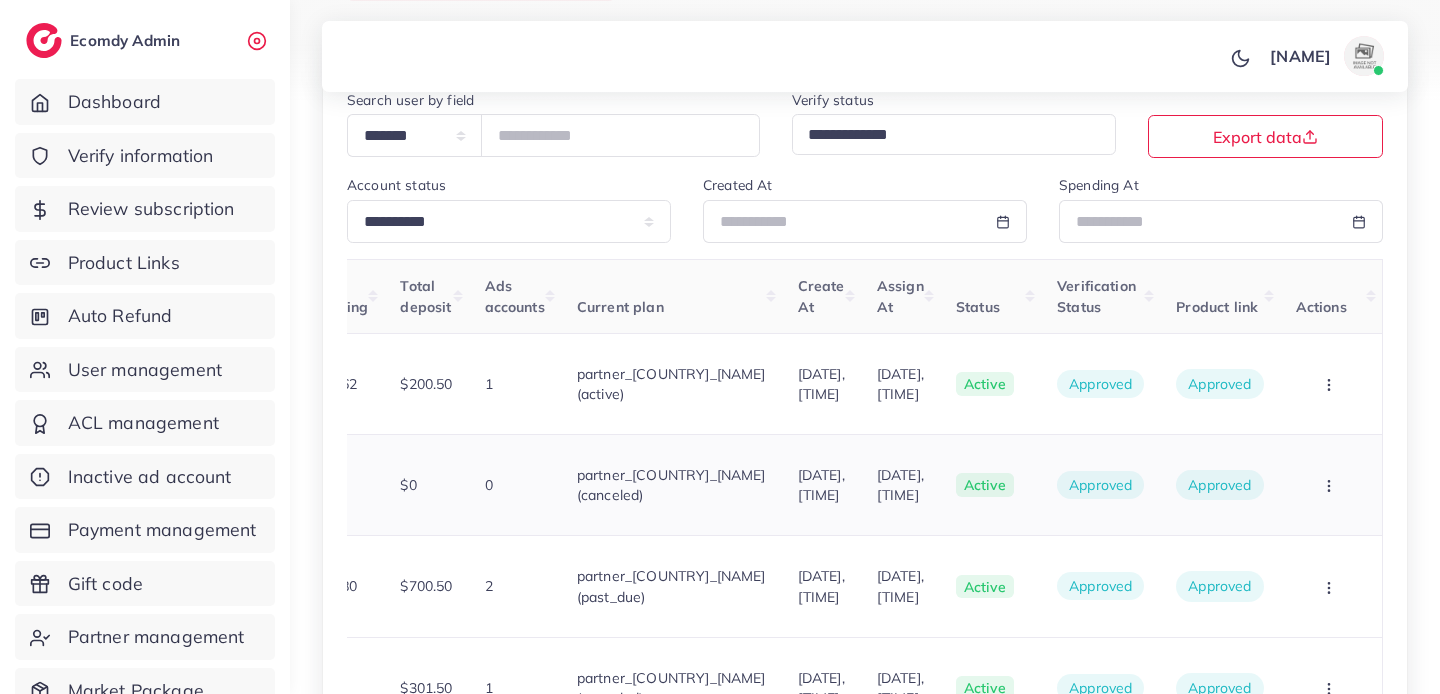 scroll, scrollTop: 335, scrollLeft: 0, axis: vertical 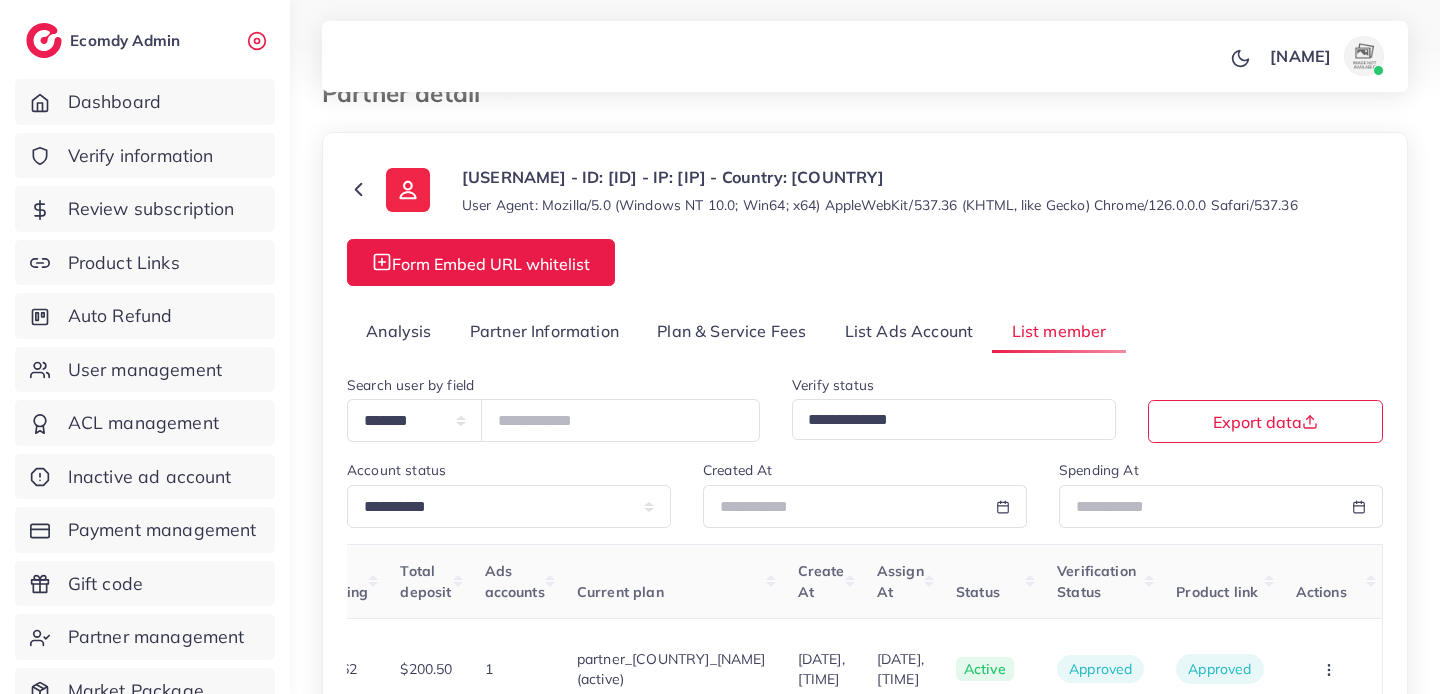 click on "Analysis" at bounding box center [399, 331] 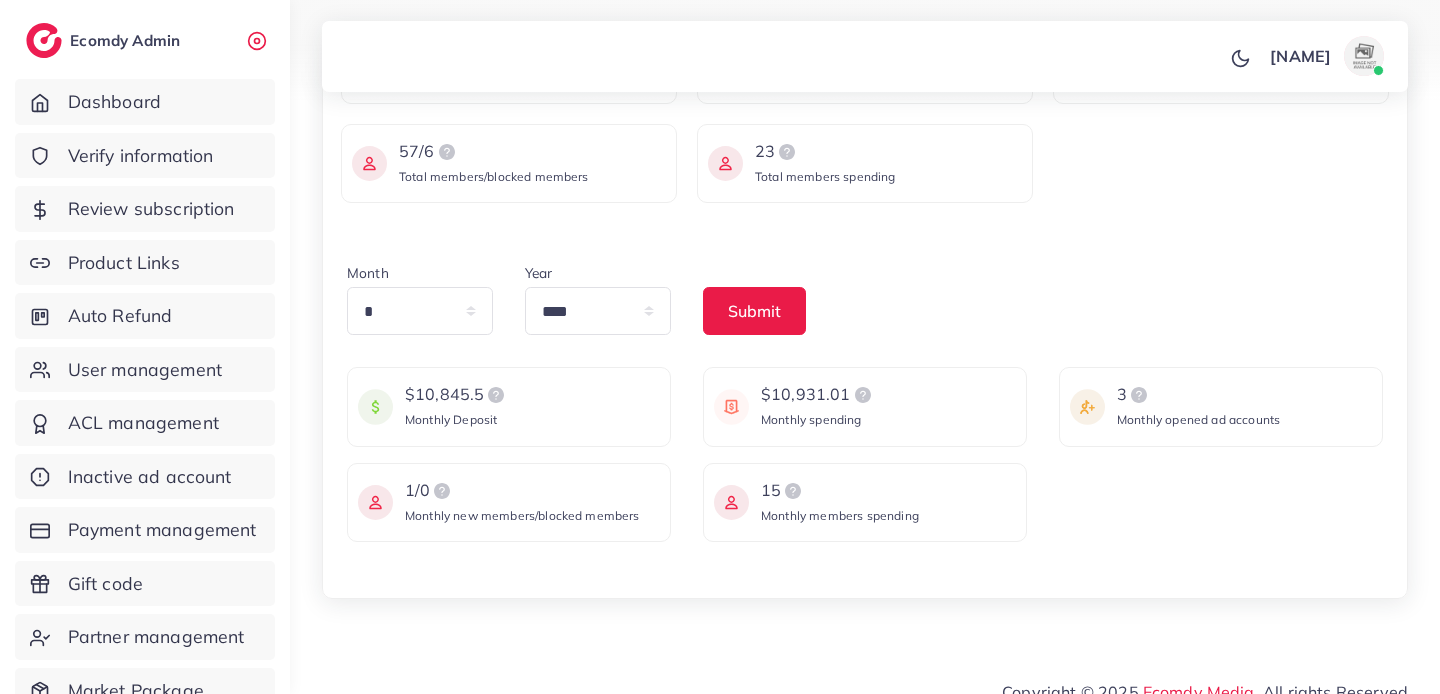 scroll, scrollTop: 422, scrollLeft: 0, axis: vertical 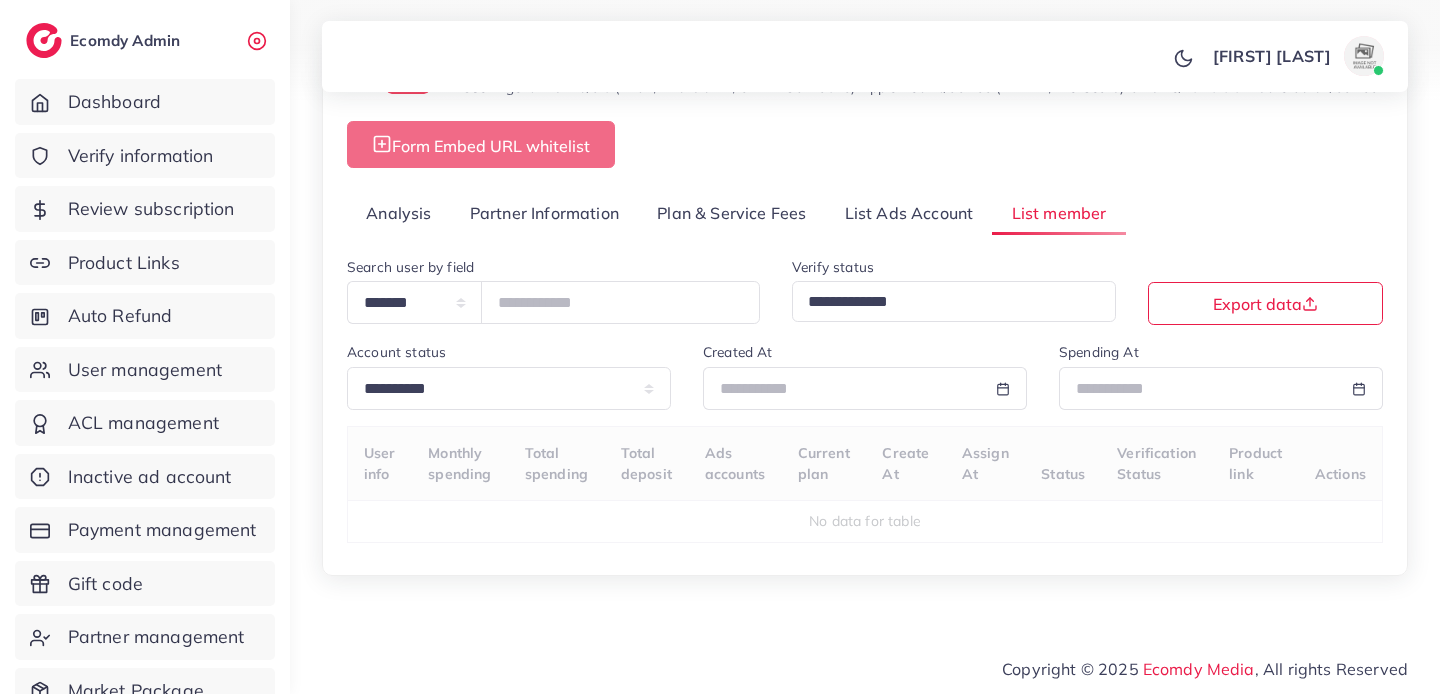 select on "**" 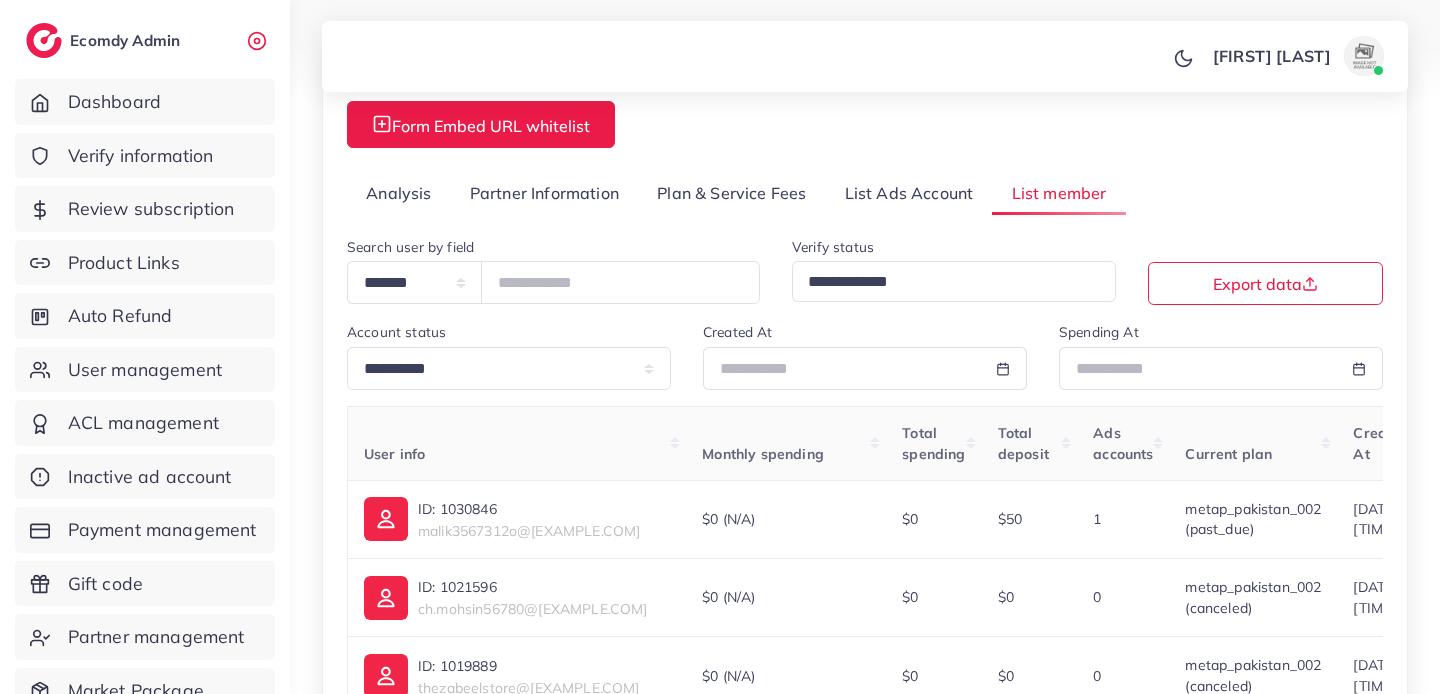 scroll, scrollTop: 184, scrollLeft: 0, axis: vertical 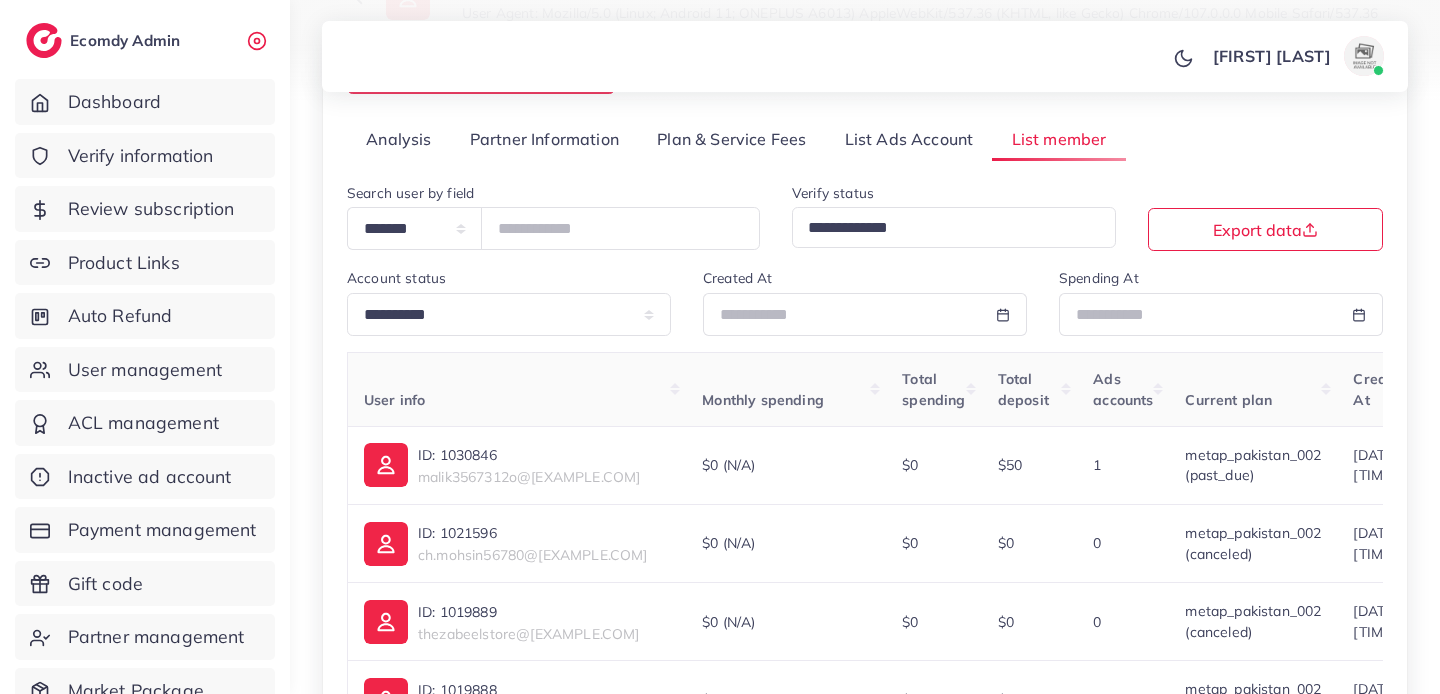click on "Analysis" at bounding box center [399, 139] 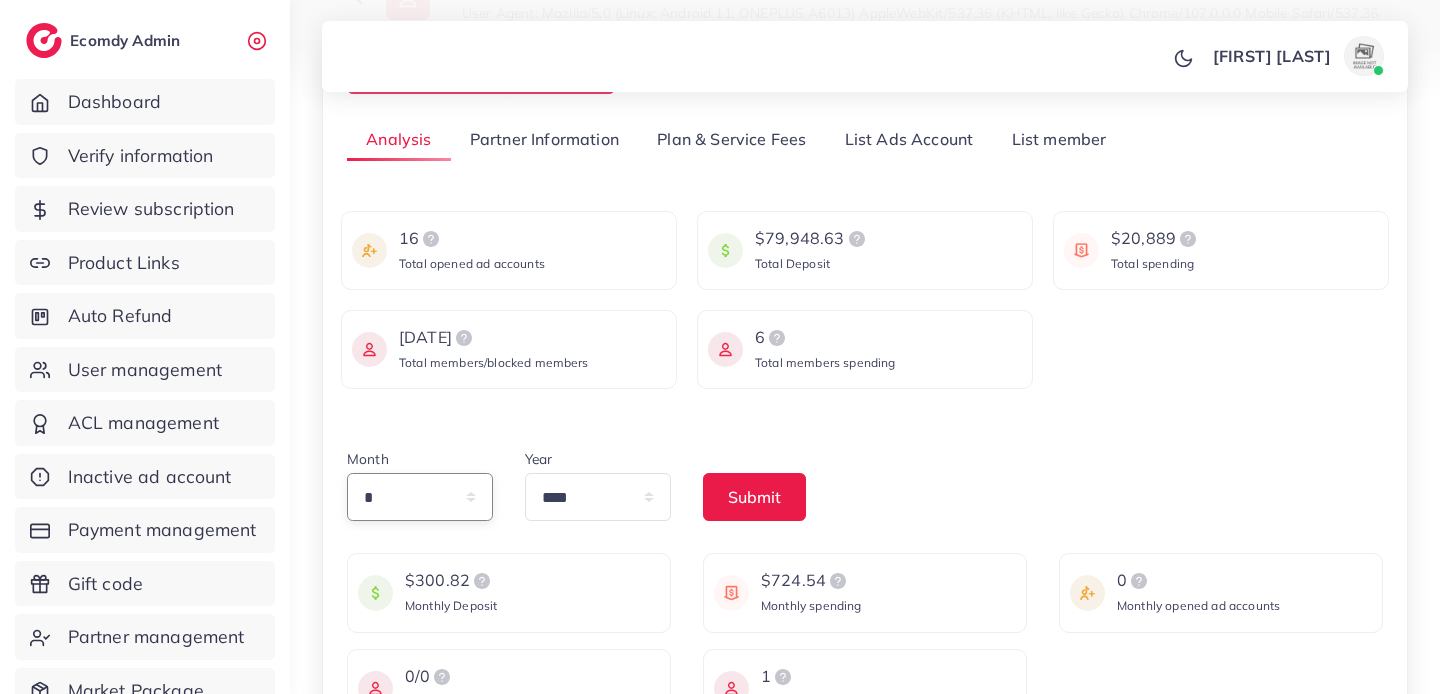 click on "* * * * * * * * * ** ** **" at bounding box center [420, 497] 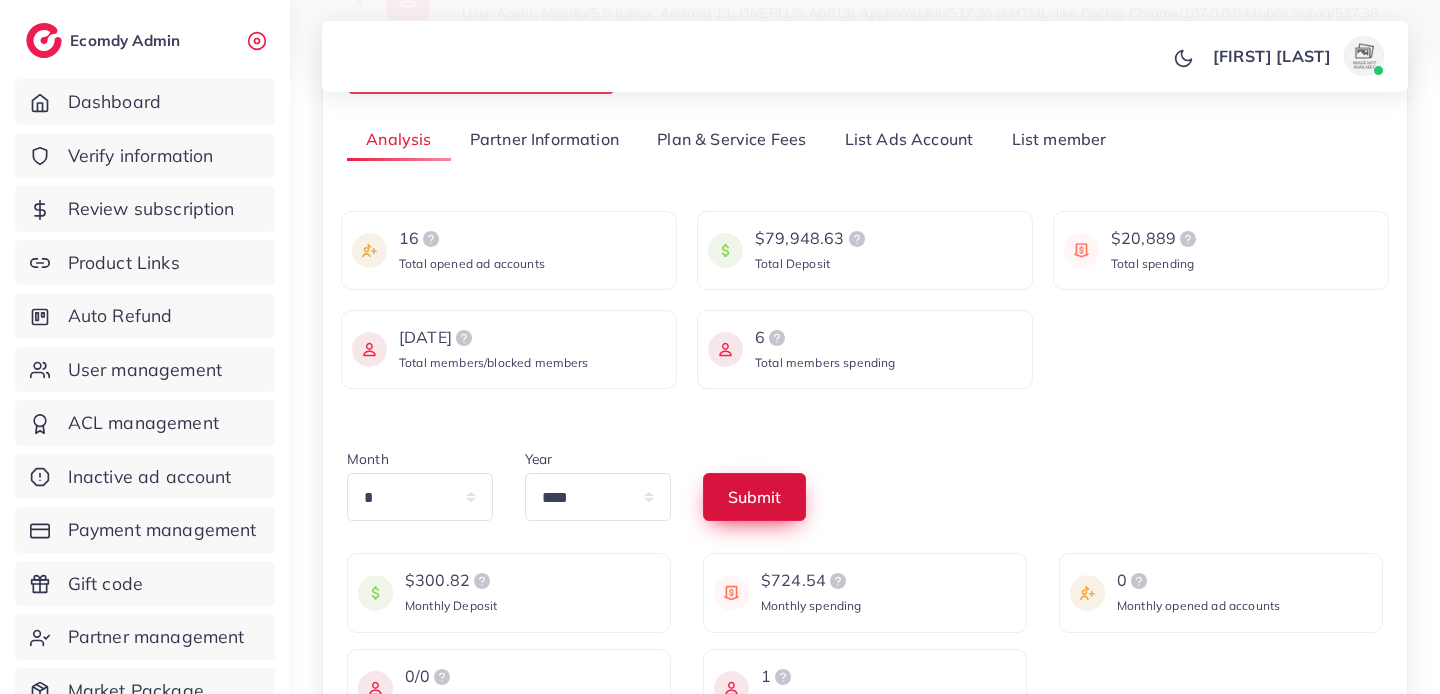 click on "Submit" at bounding box center (754, 497) 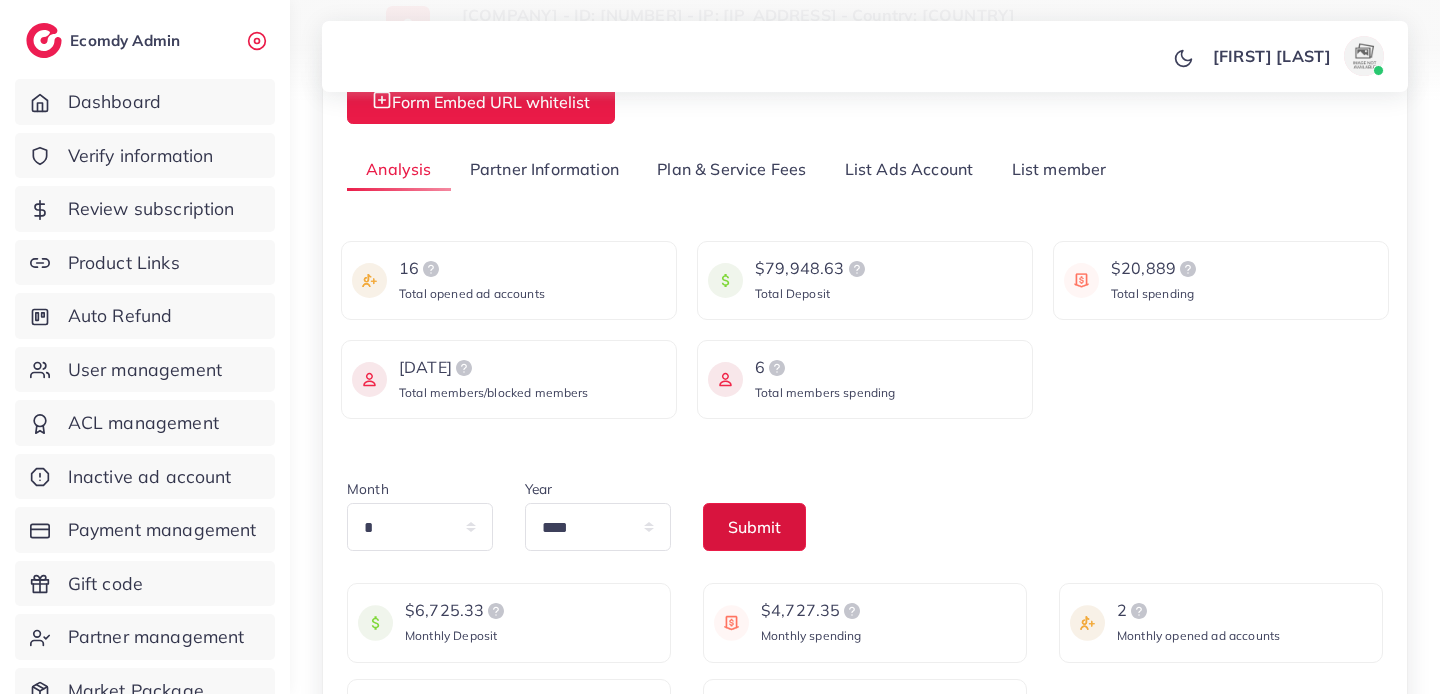 scroll, scrollTop: 0, scrollLeft: 0, axis: both 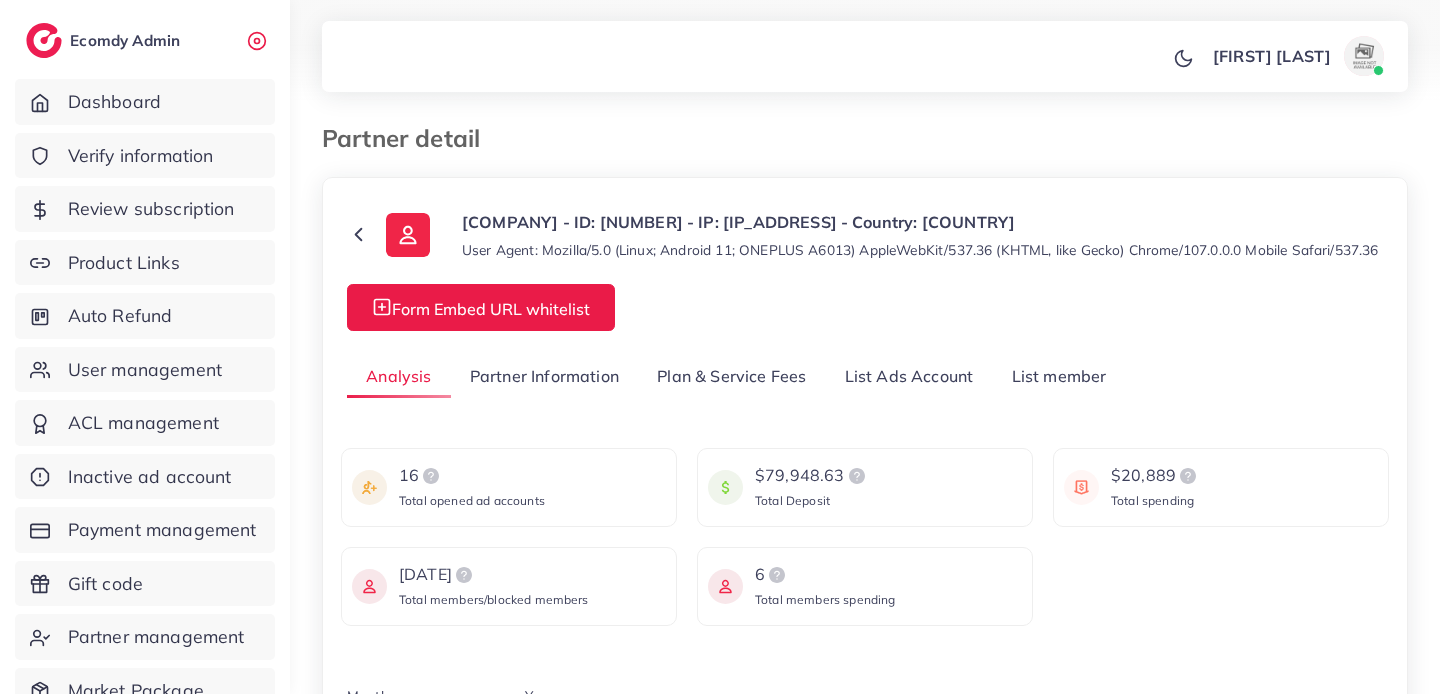click on "List Ads Account" at bounding box center (909, 376) 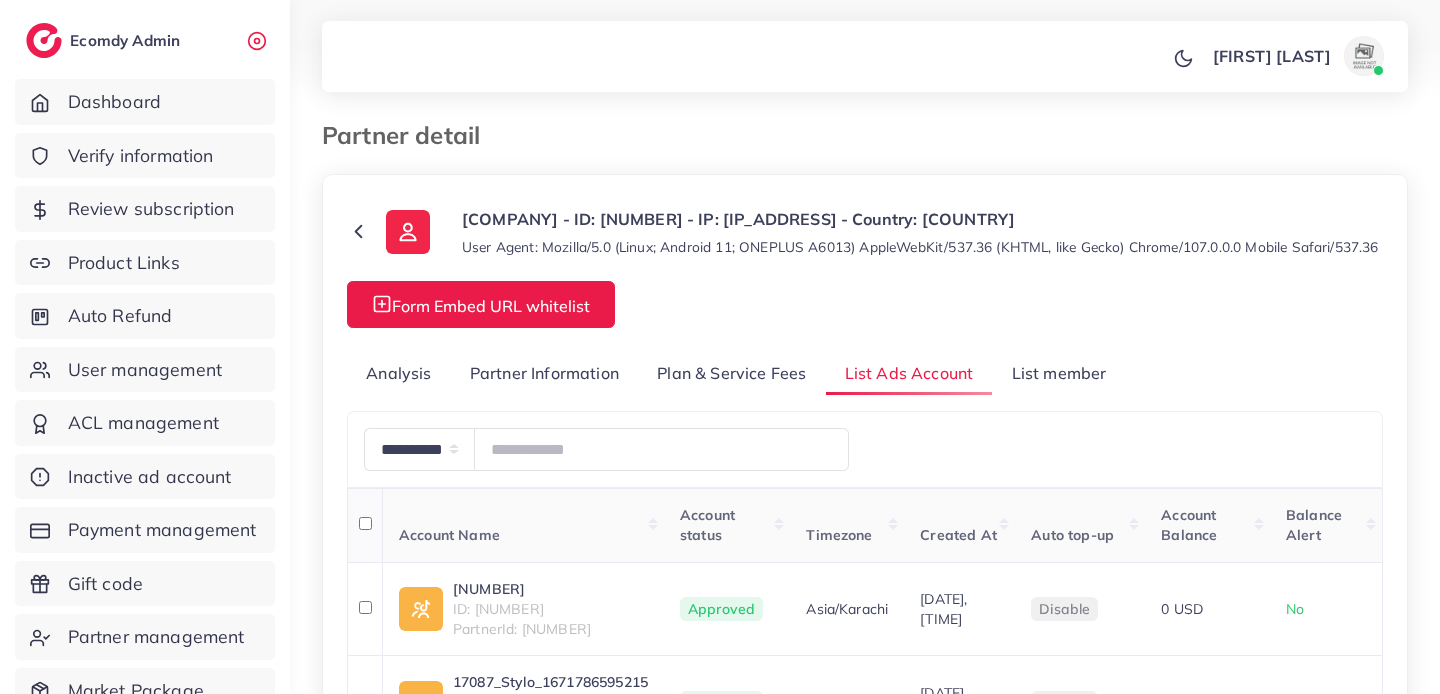 scroll, scrollTop: 0, scrollLeft: 0, axis: both 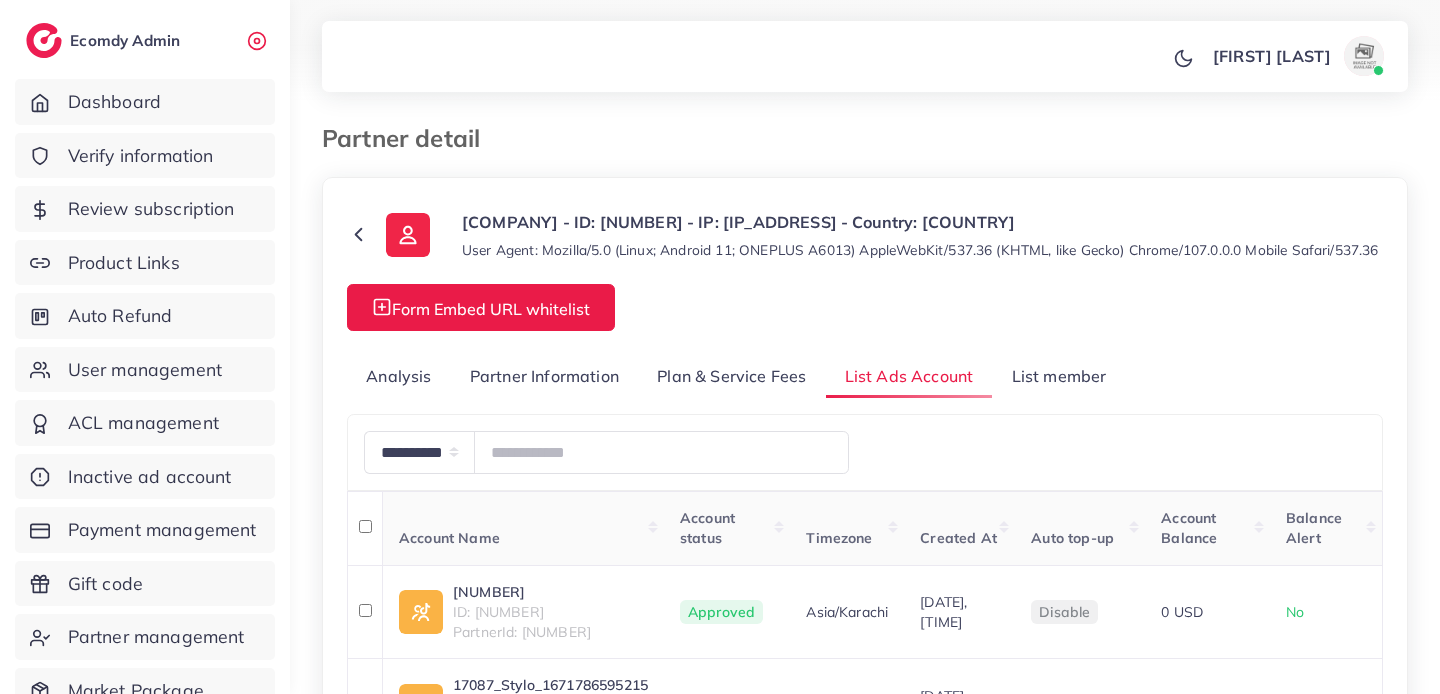 click on "Analysis" at bounding box center [399, 376] 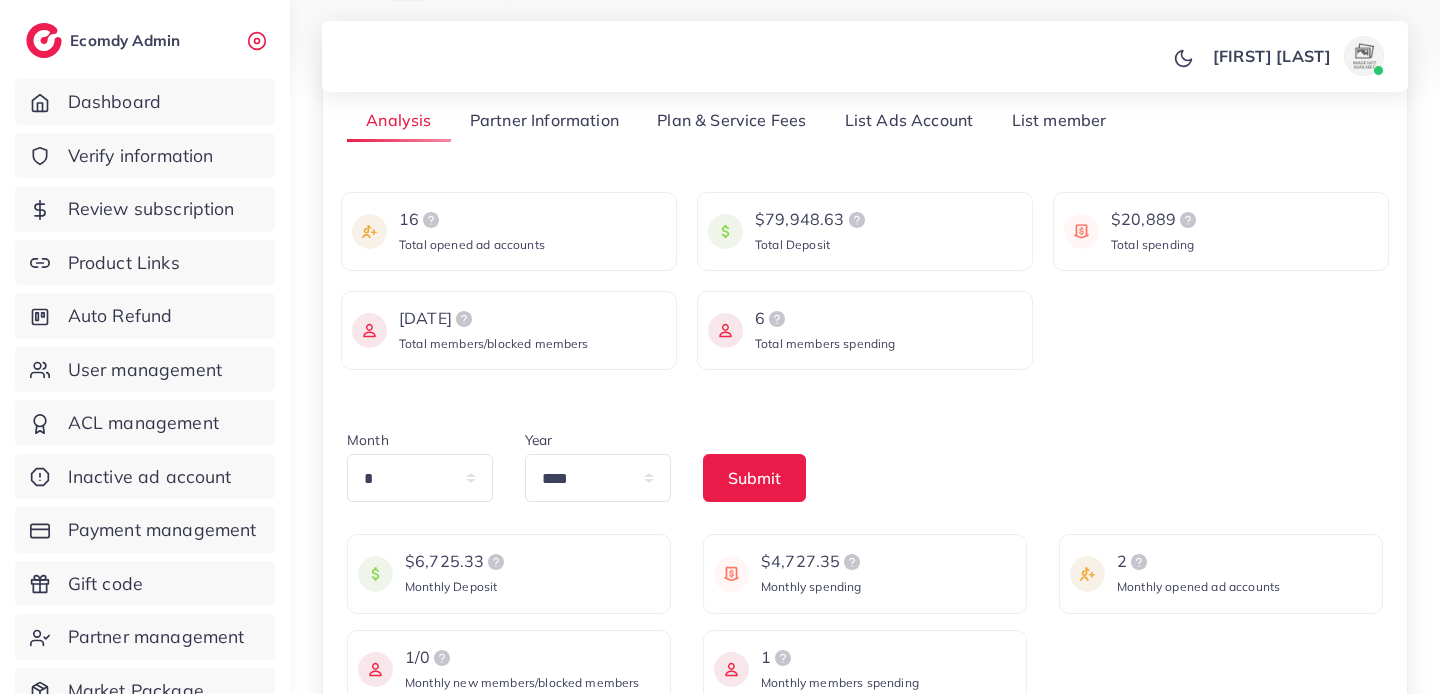 scroll, scrollTop: 0, scrollLeft: 0, axis: both 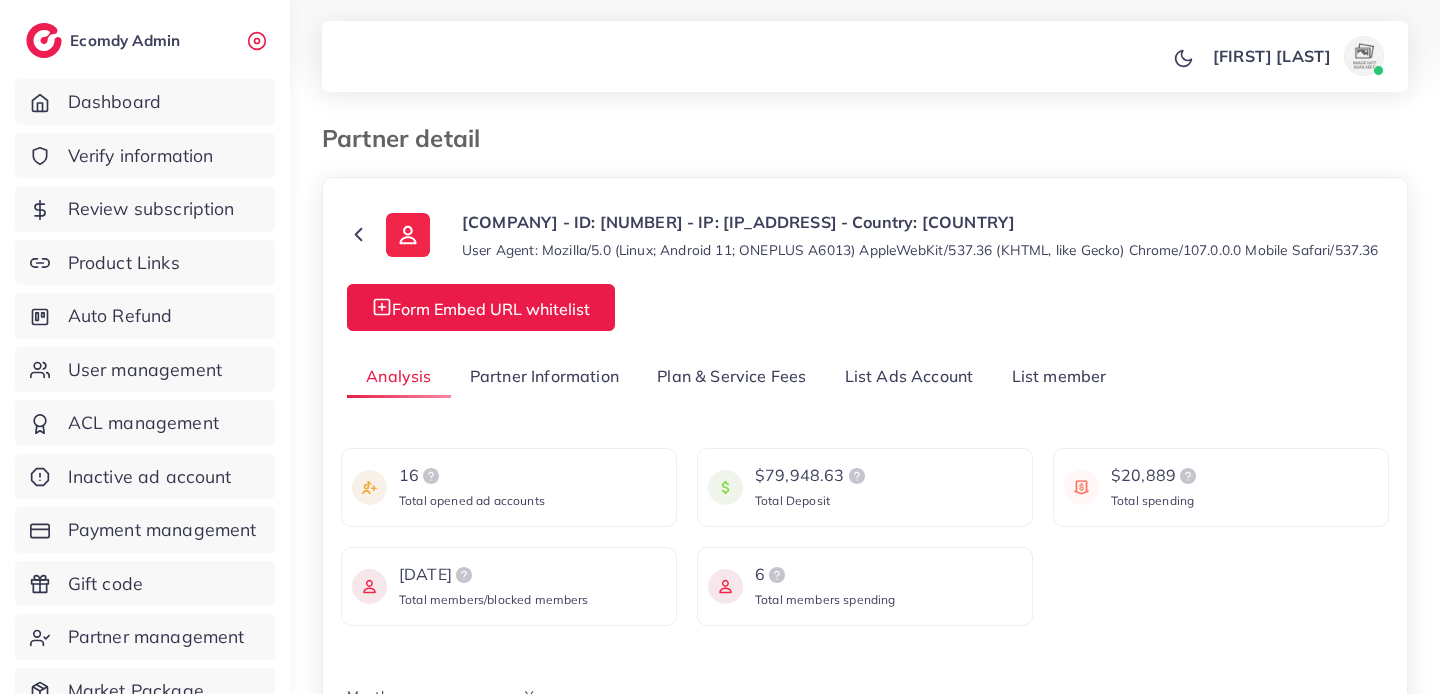 click on "List member" at bounding box center [1058, 376] 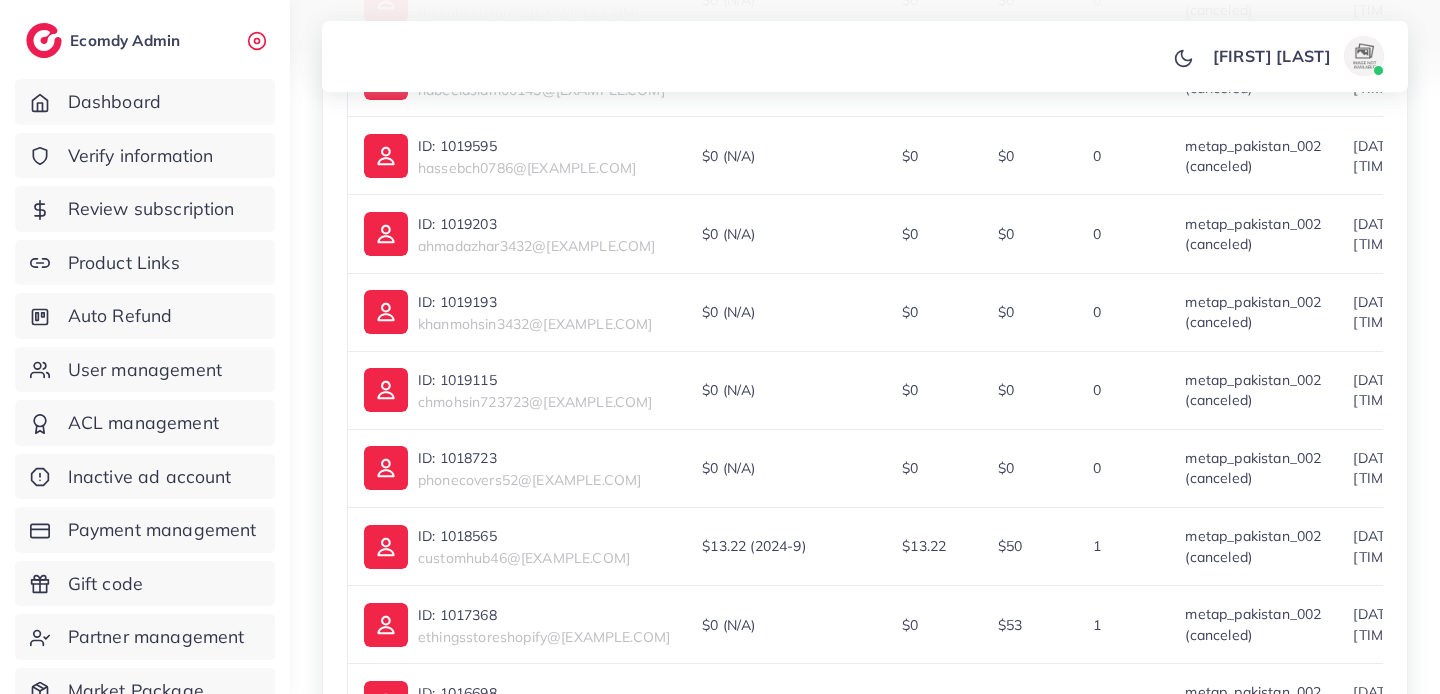 scroll, scrollTop: 0, scrollLeft: 0, axis: both 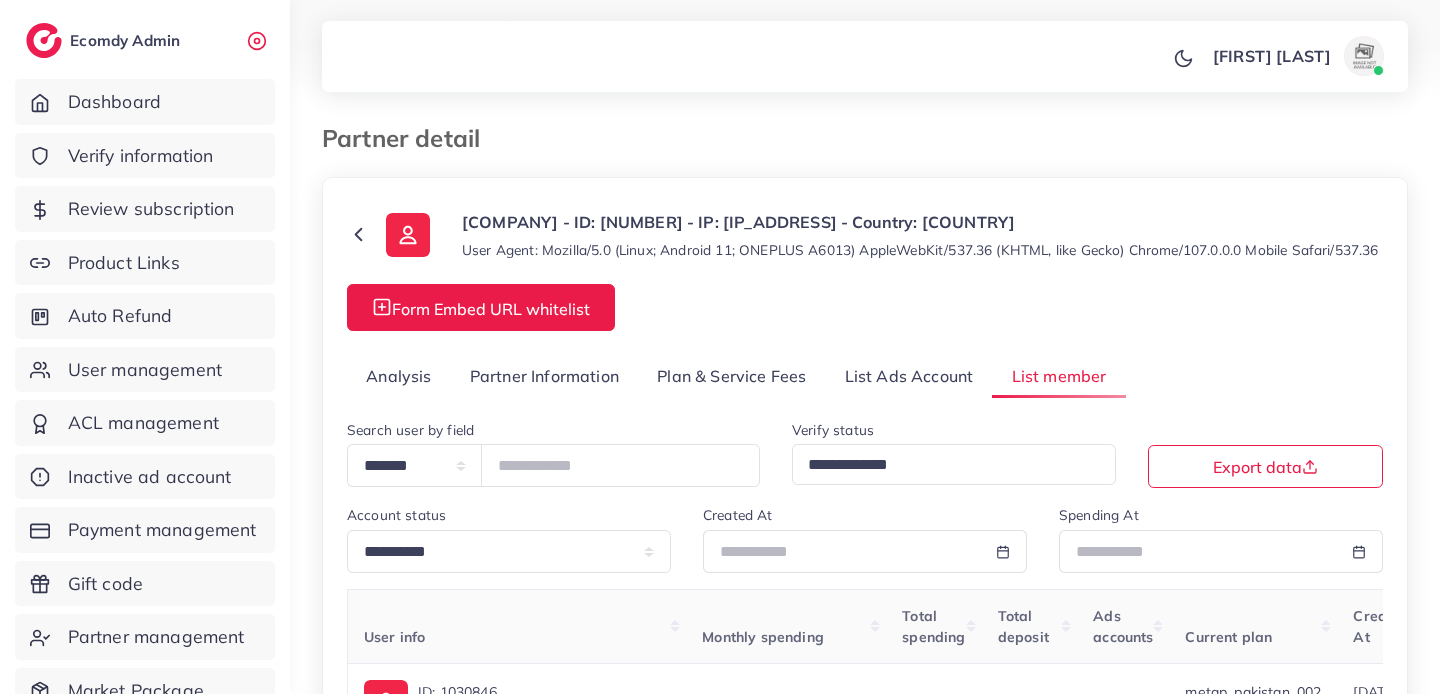 click on "Analysis" at bounding box center (399, 376) 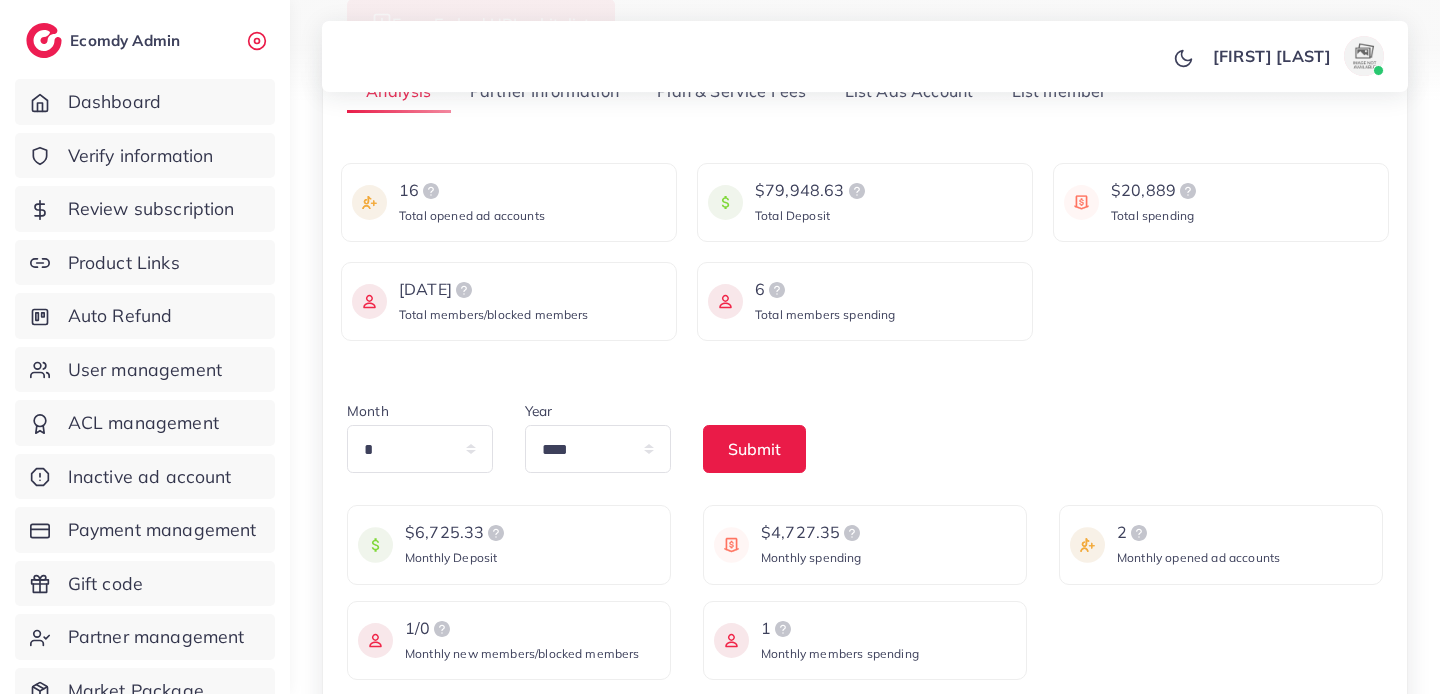 scroll, scrollTop: 0, scrollLeft: 0, axis: both 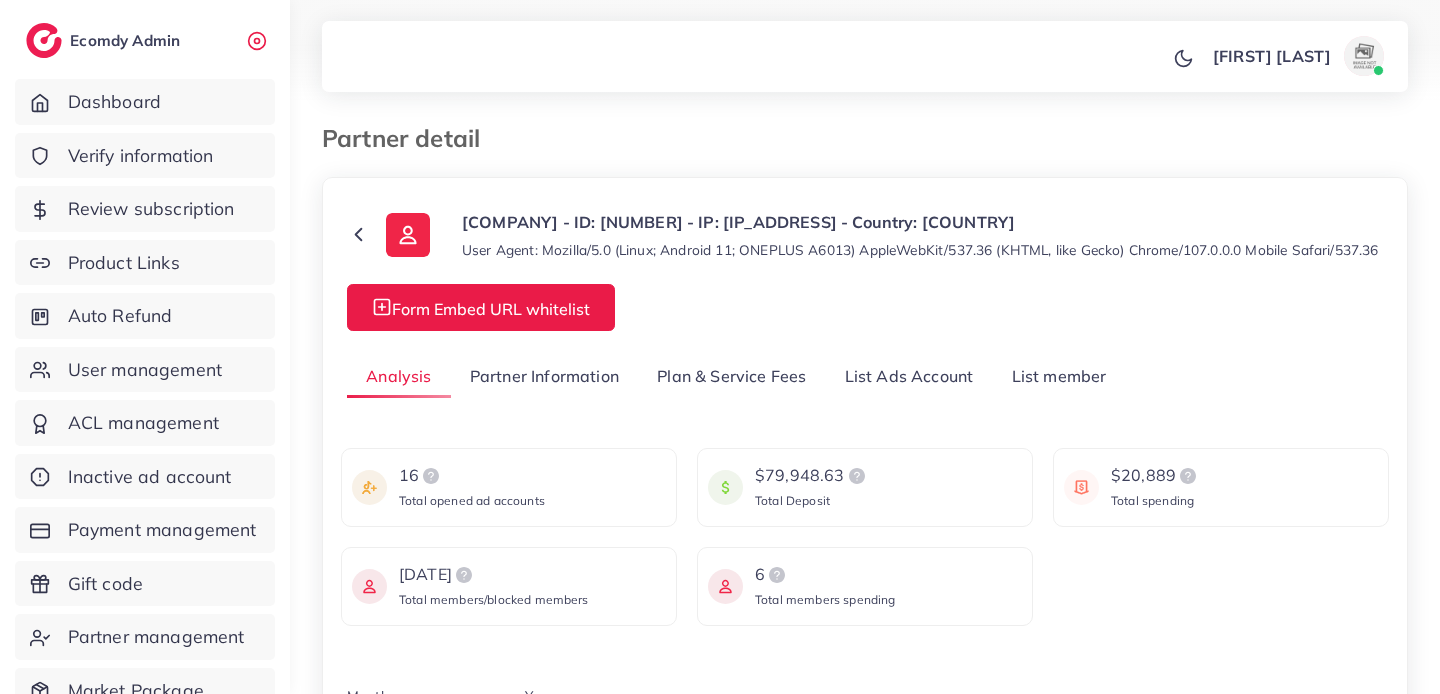 click on "List member" at bounding box center [1058, 376] 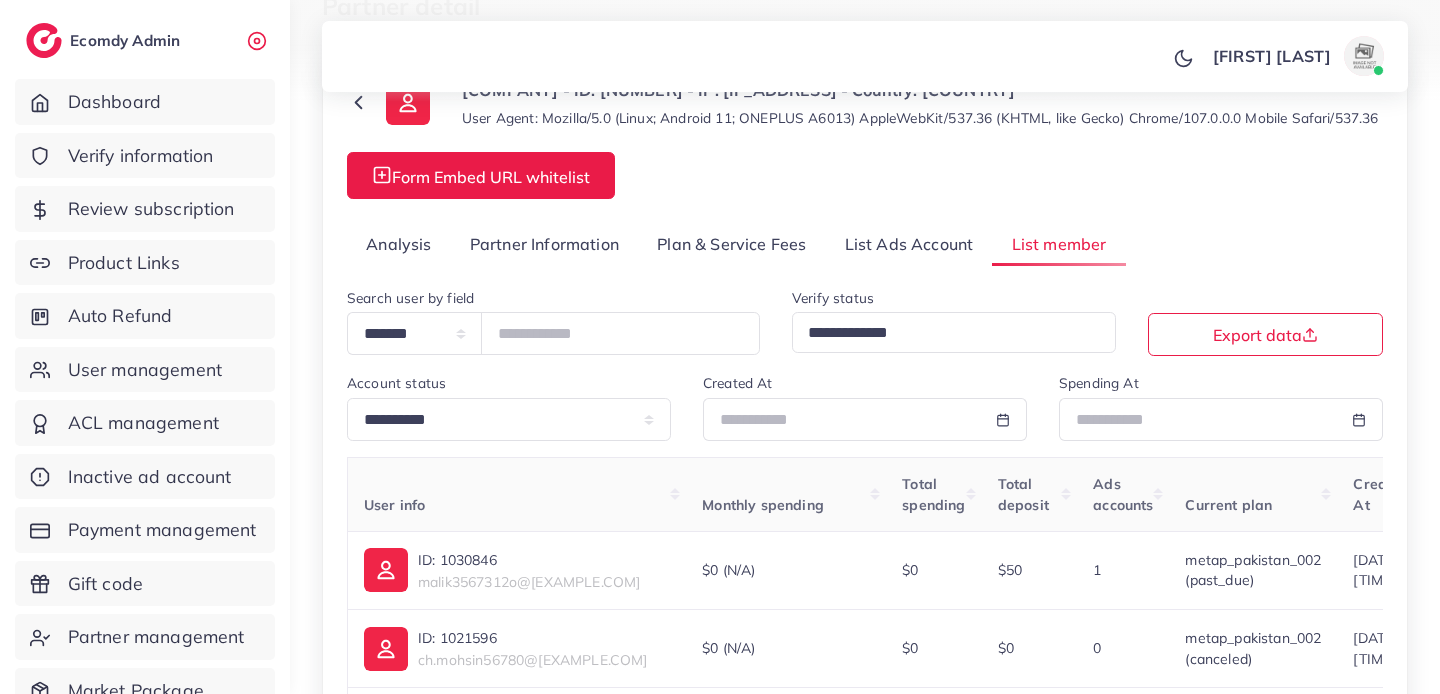 scroll, scrollTop: 192, scrollLeft: 0, axis: vertical 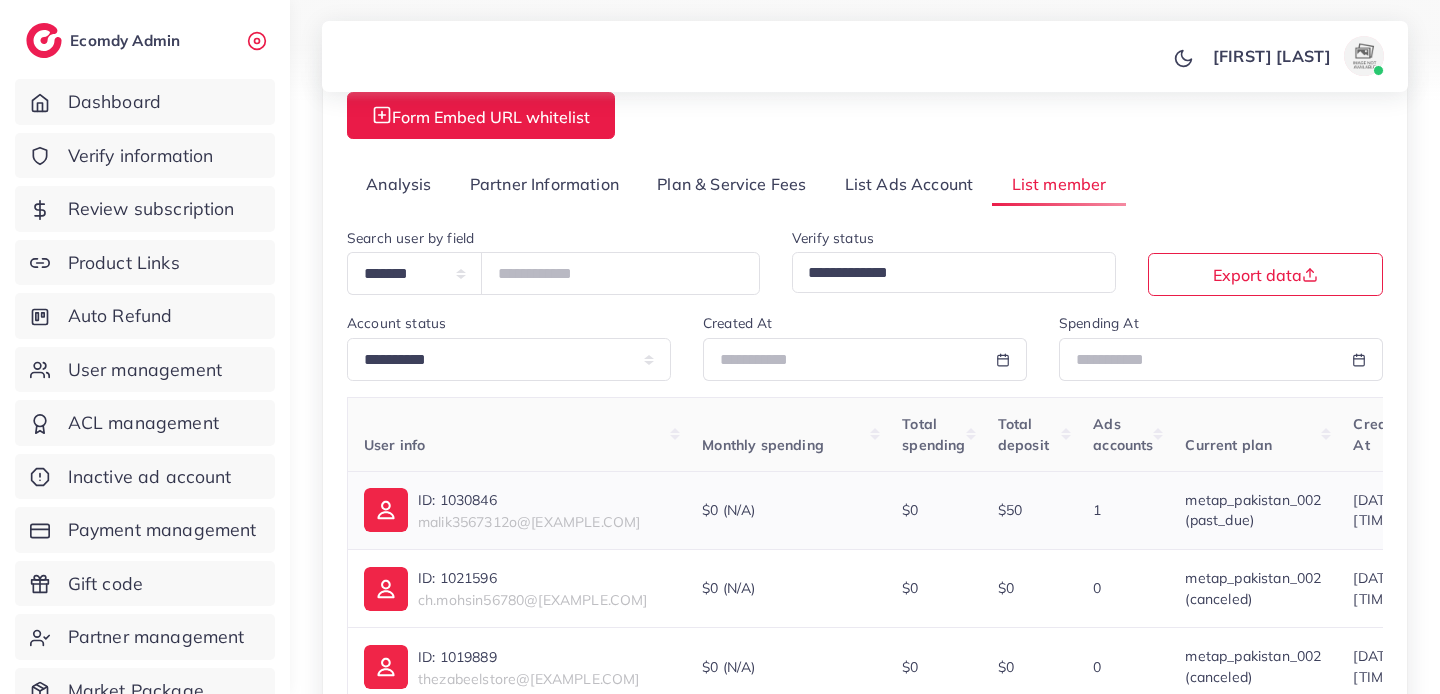 click on "malik3567312o@gmail.com" at bounding box center (529, 522) 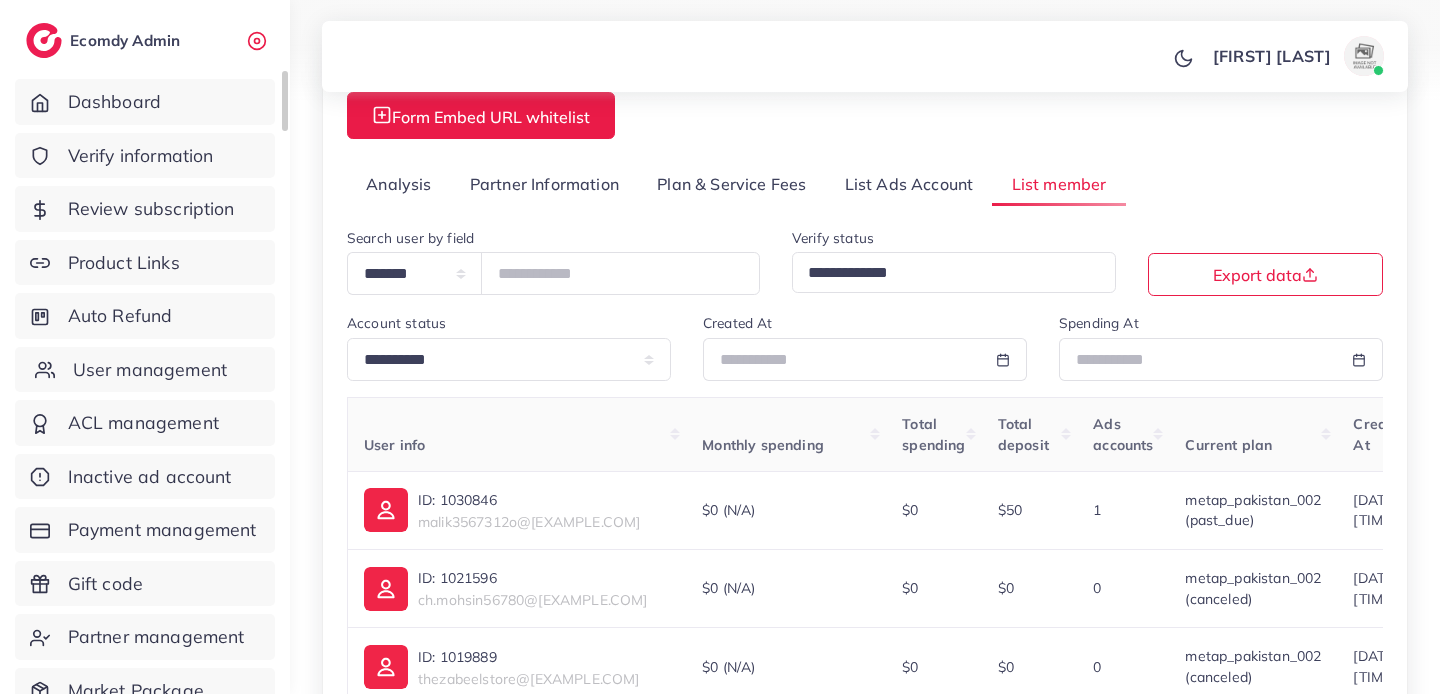 click on "User management" at bounding box center [150, 370] 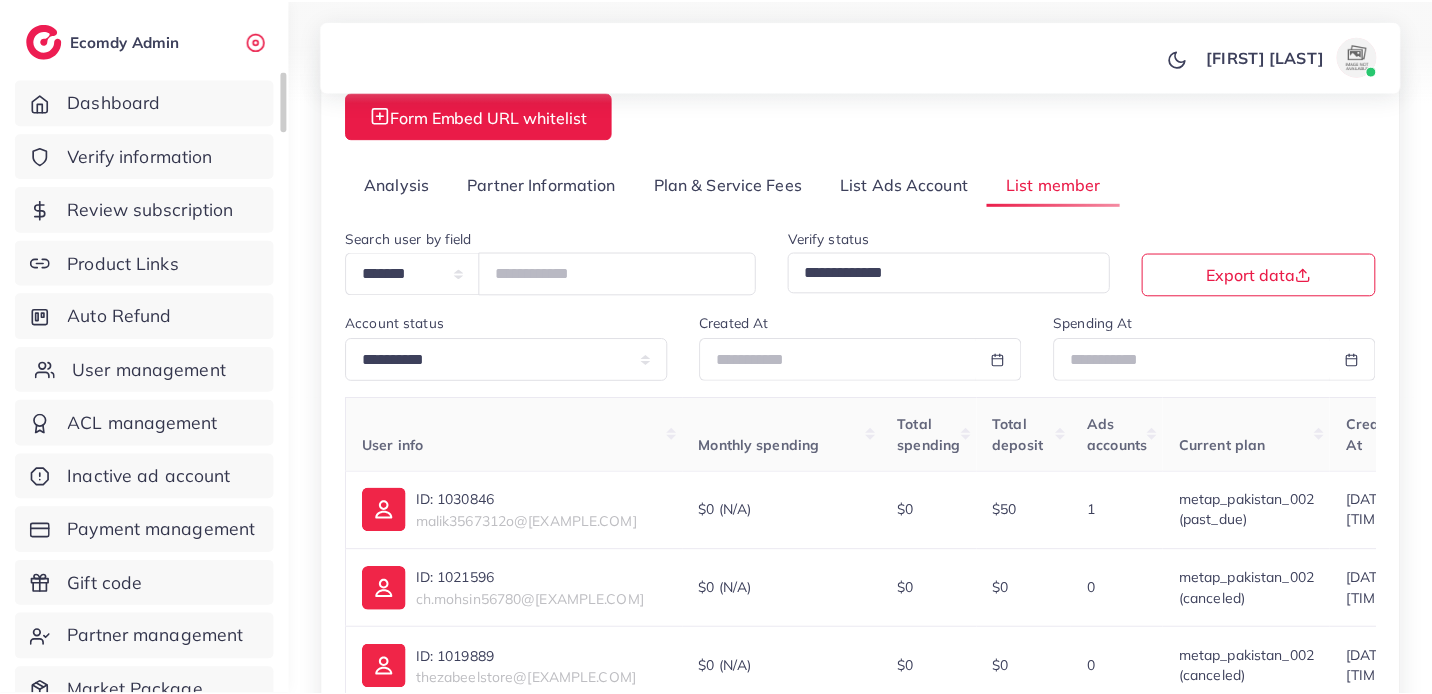 scroll, scrollTop: 0, scrollLeft: 0, axis: both 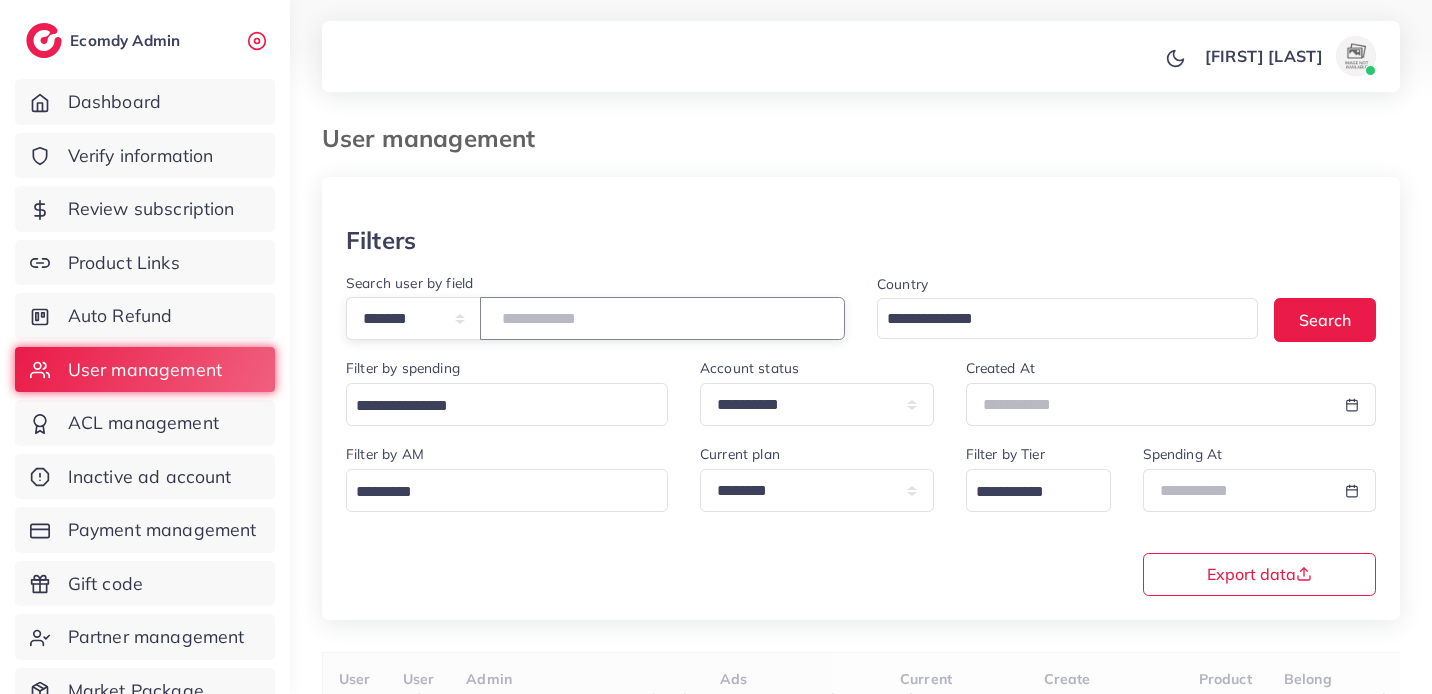 click at bounding box center (662, 318) 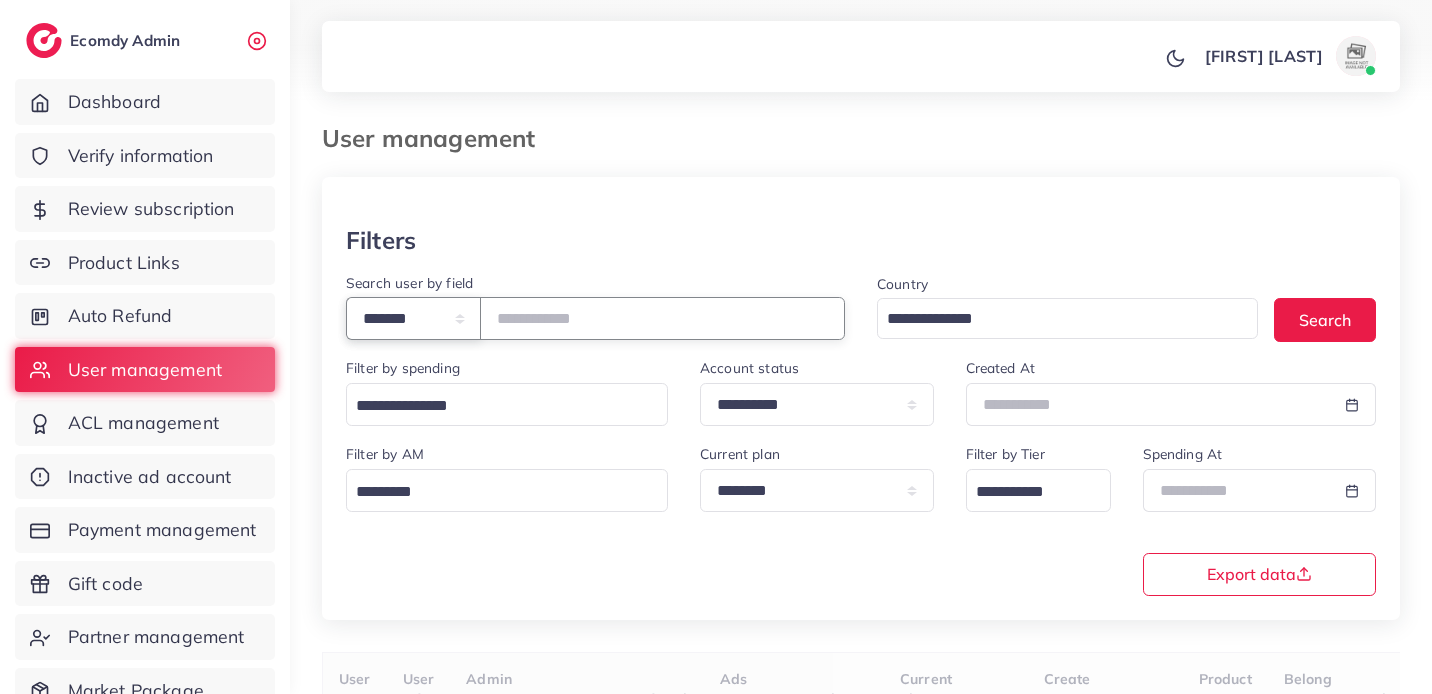 click on "**********" at bounding box center [413, 318] 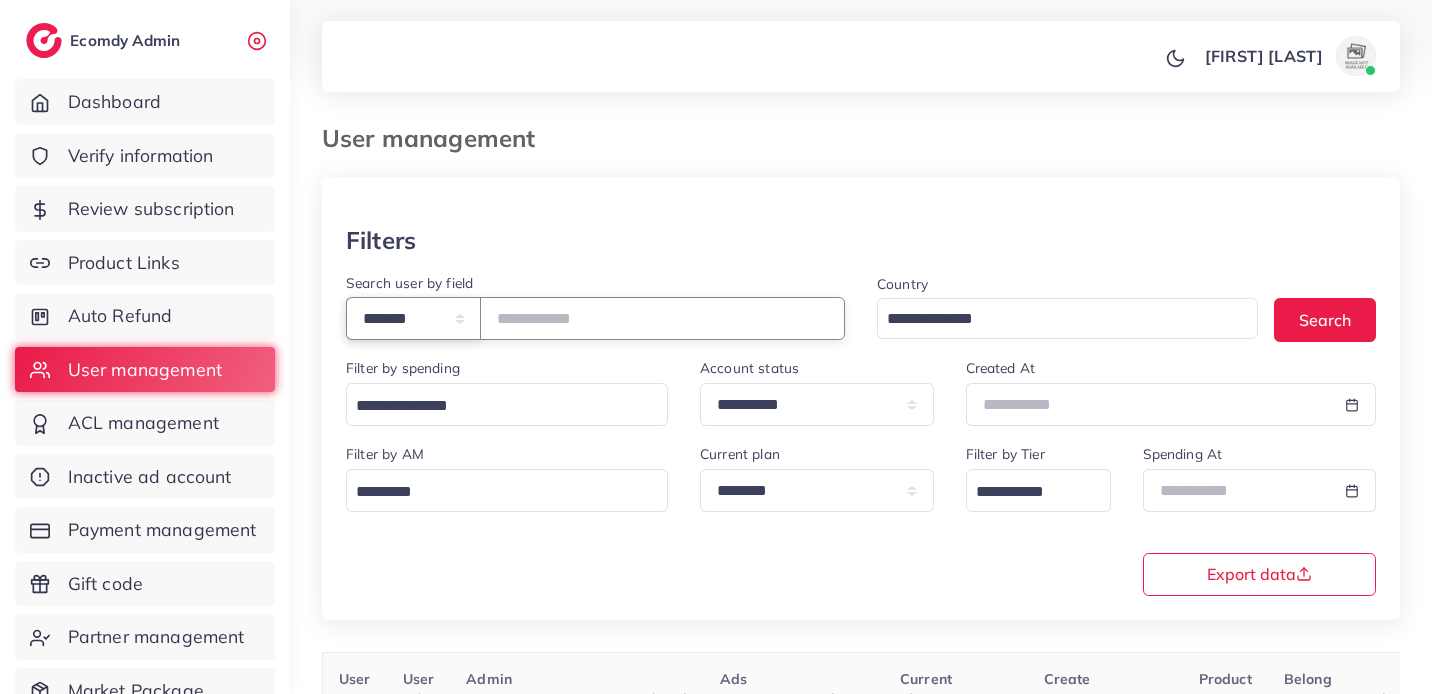 select on "**********" 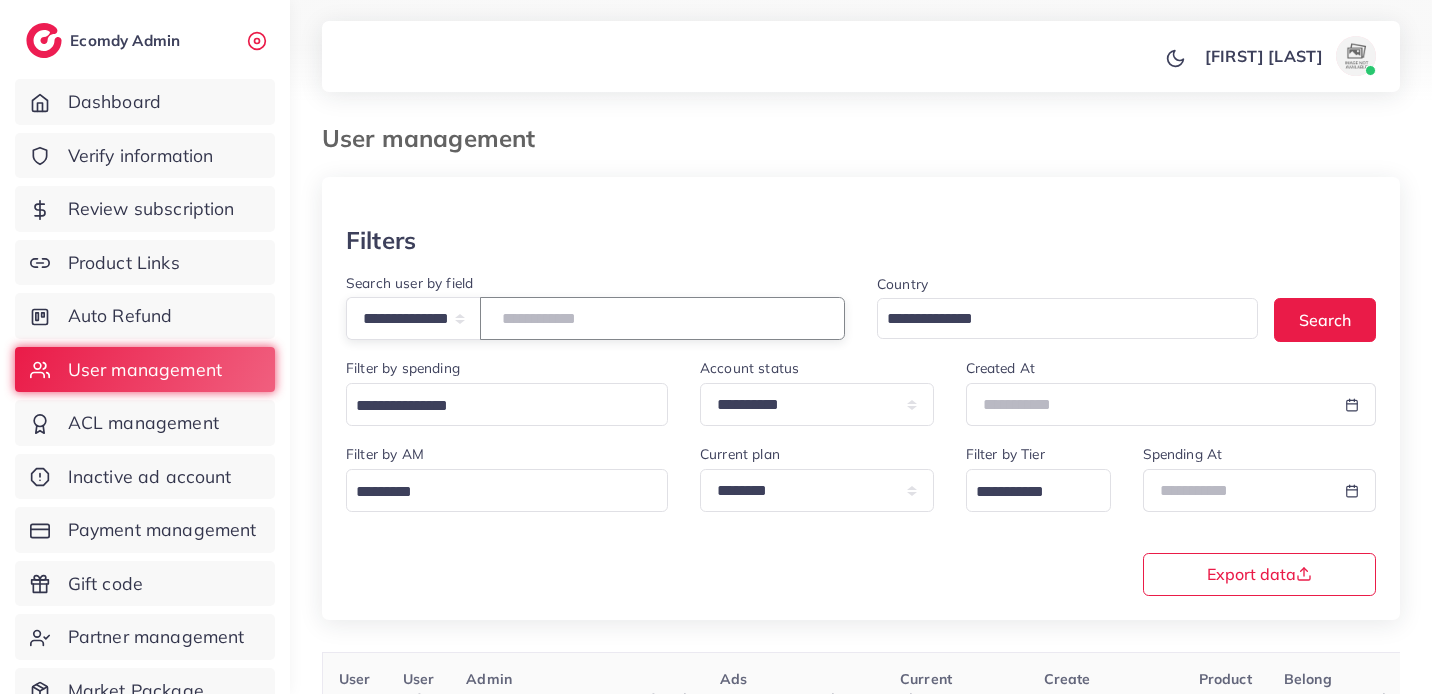 click at bounding box center [662, 318] 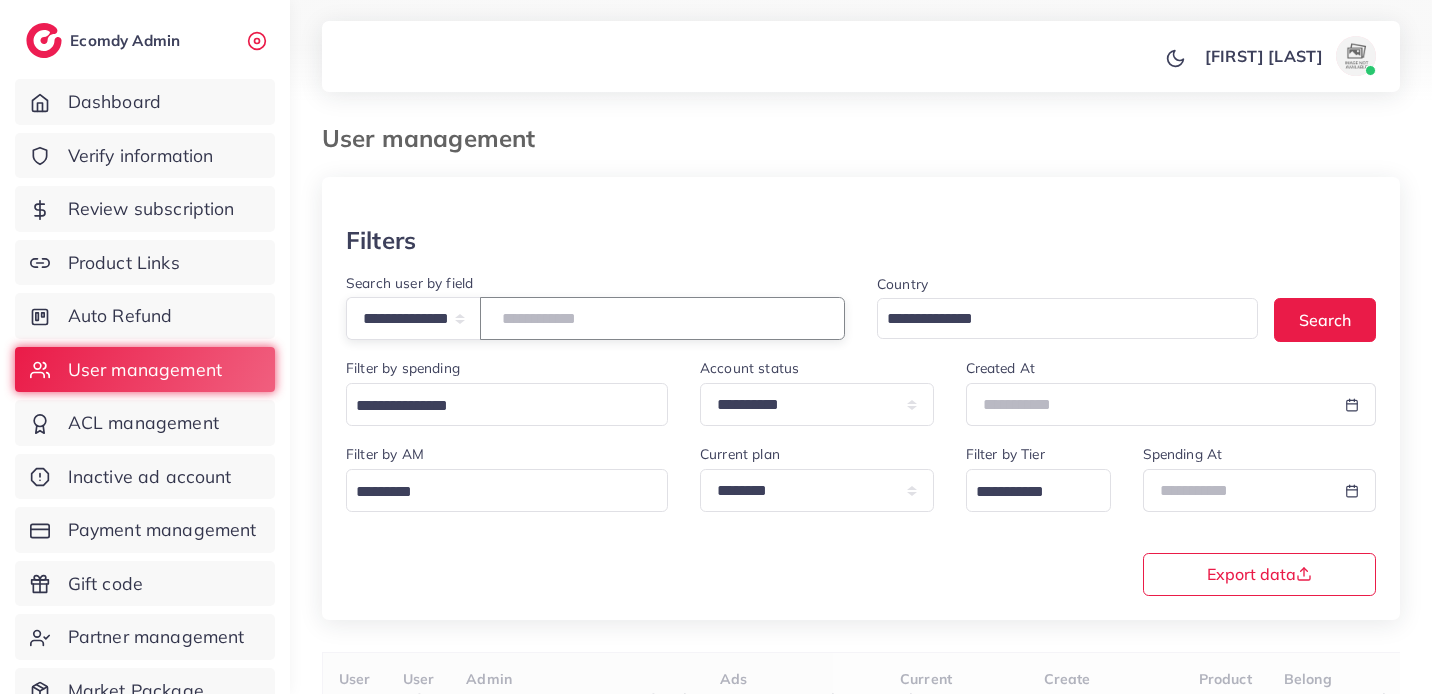 paste on "**********" 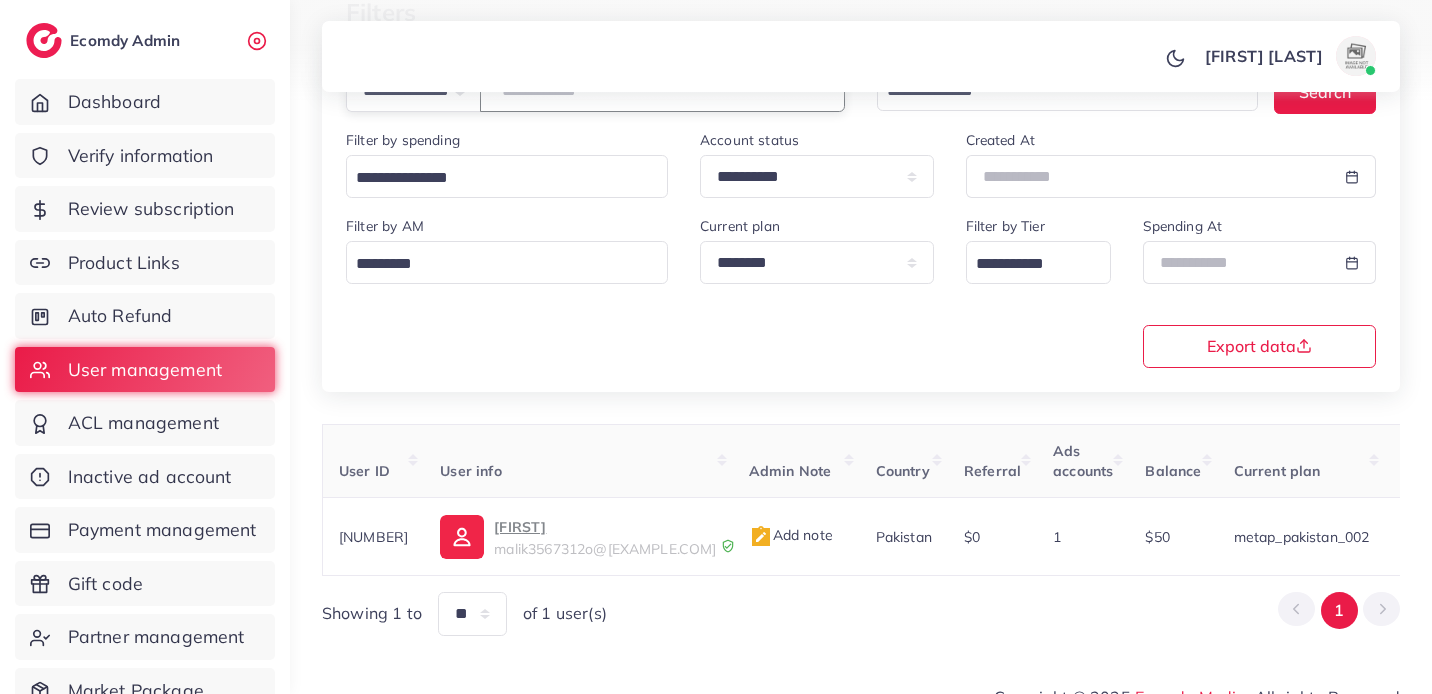 scroll, scrollTop: 235, scrollLeft: 0, axis: vertical 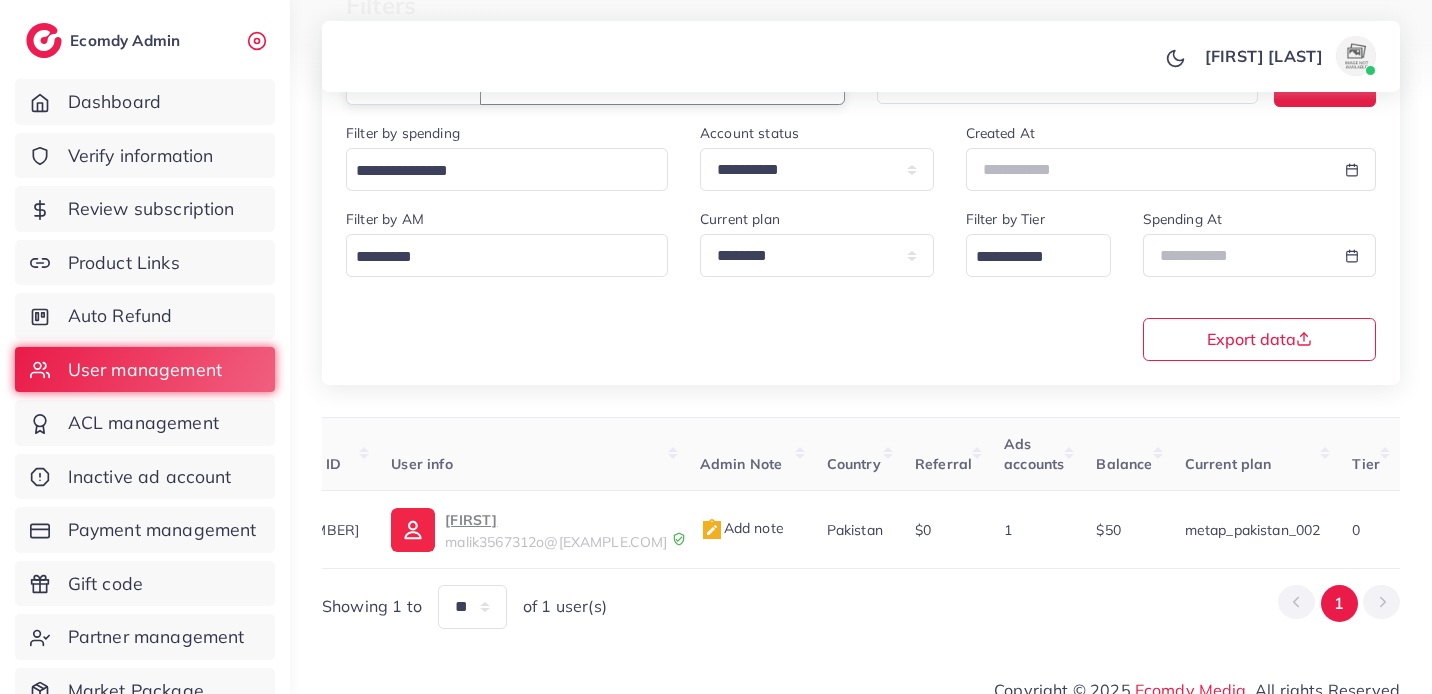 type on "**********" 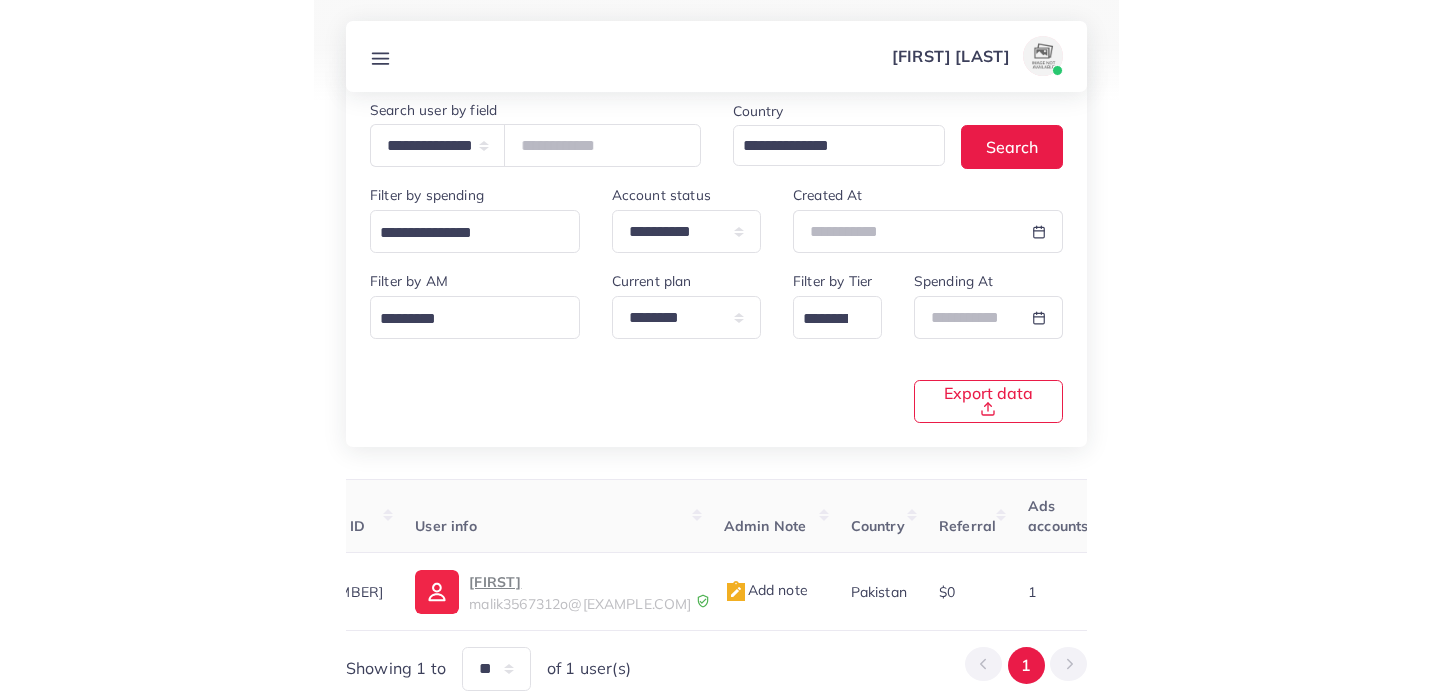 scroll, scrollTop: 167, scrollLeft: 0, axis: vertical 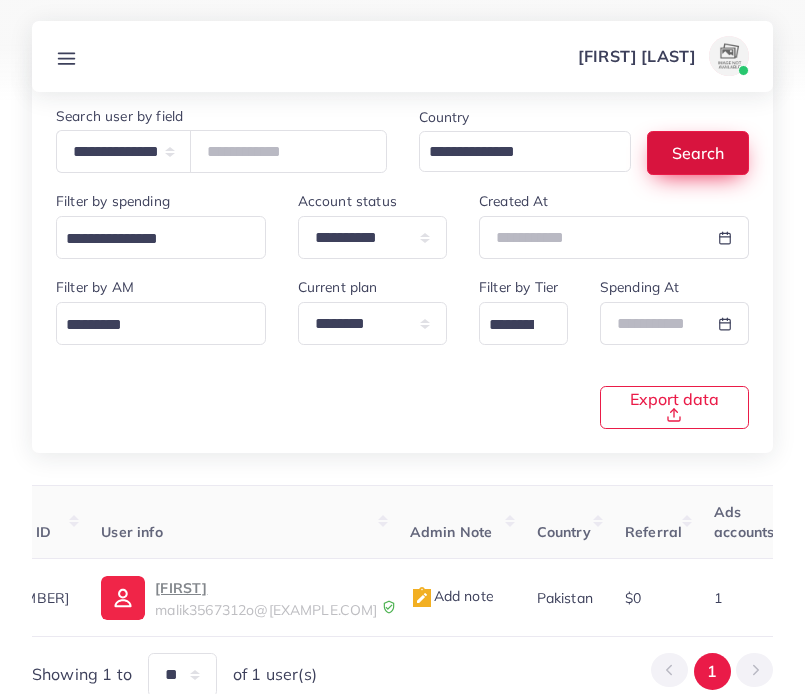 click on "Search" at bounding box center (698, 152) 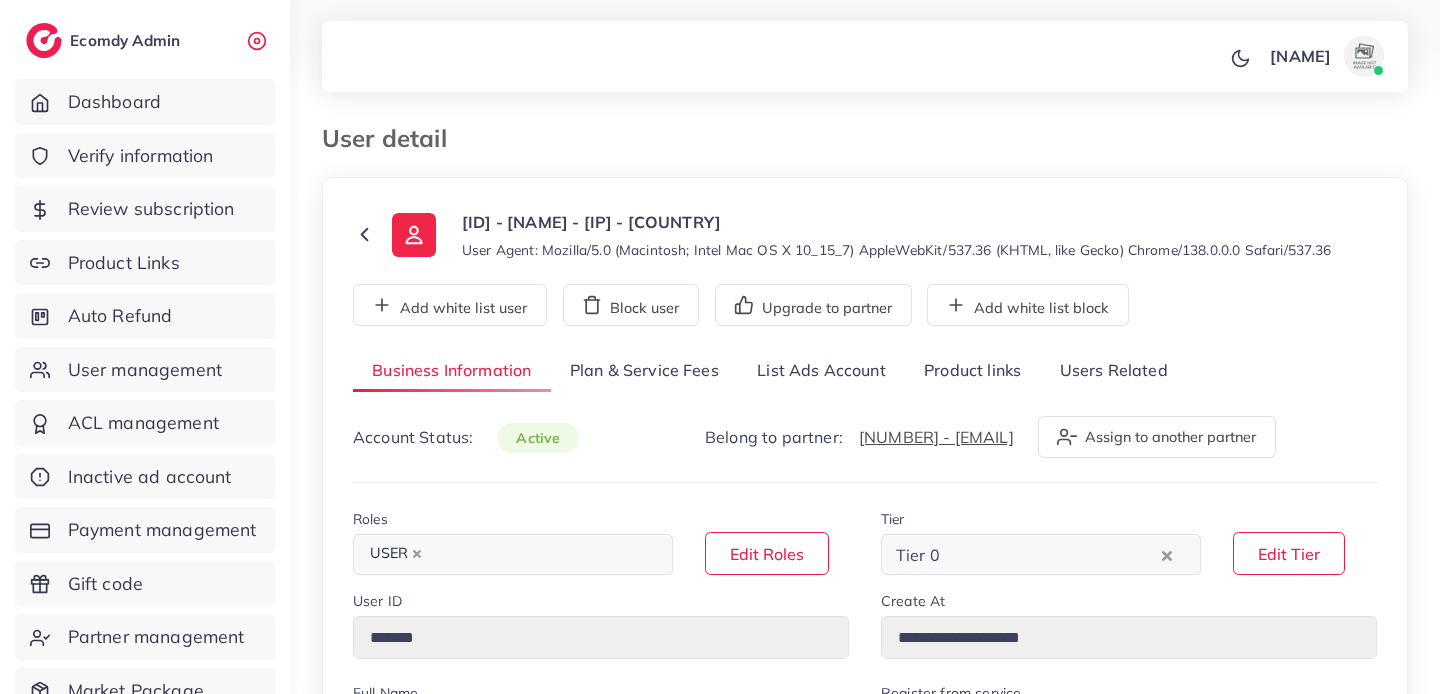 select on "********" 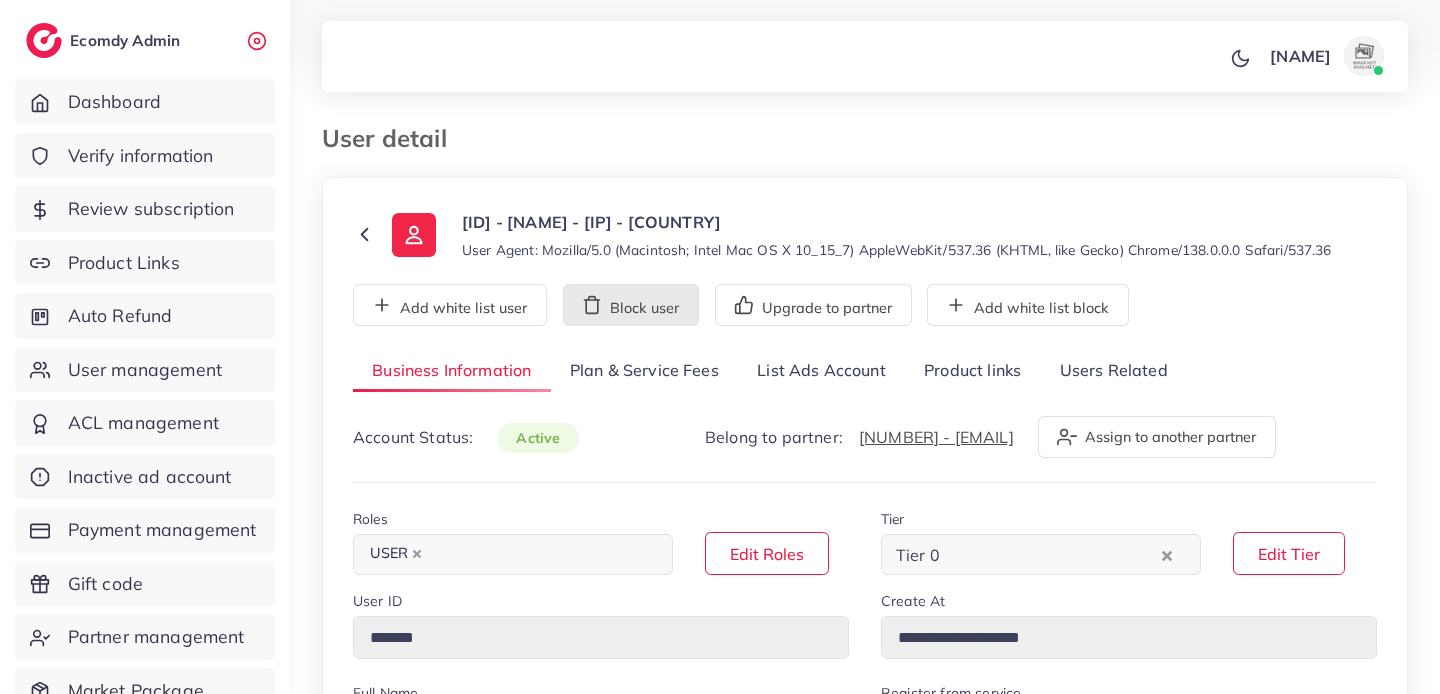scroll, scrollTop: 0, scrollLeft: 0, axis: both 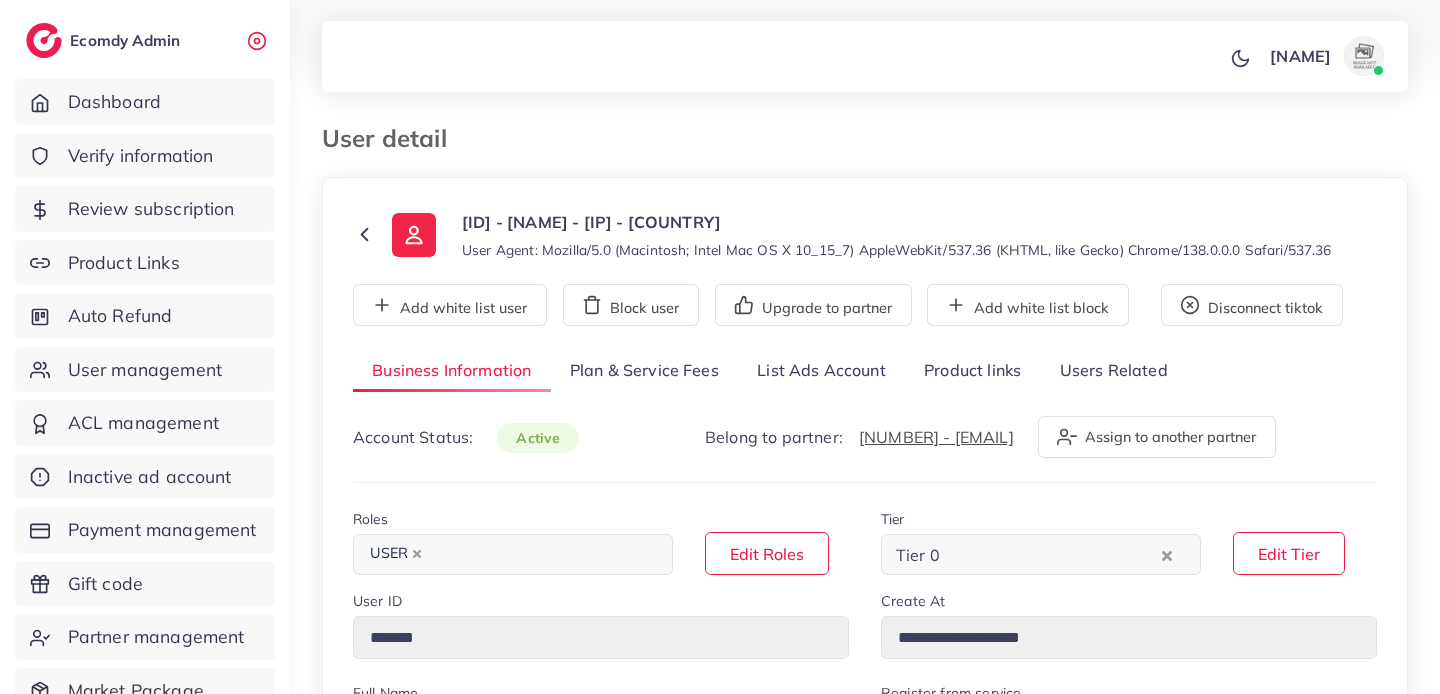 click on "List Ads Account" at bounding box center (821, 371) 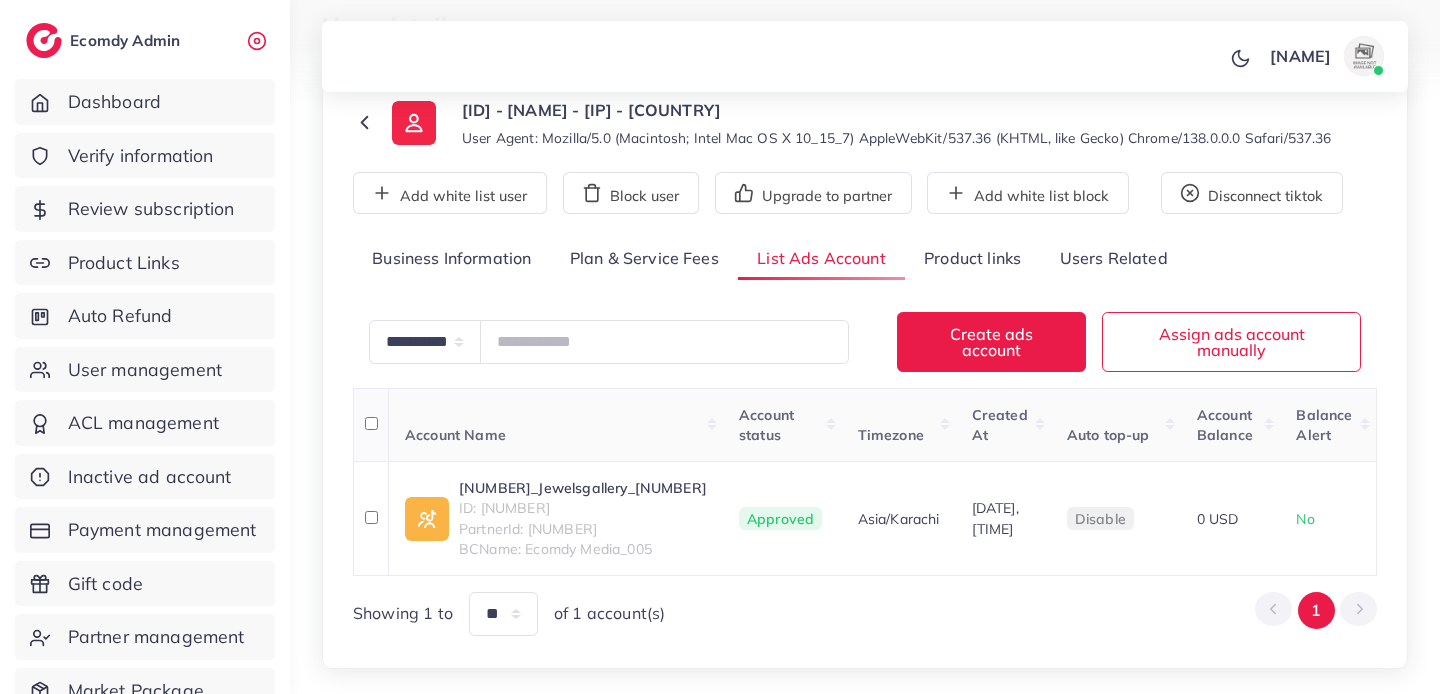scroll, scrollTop: 128, scrollLeft: 0, axis: vertical 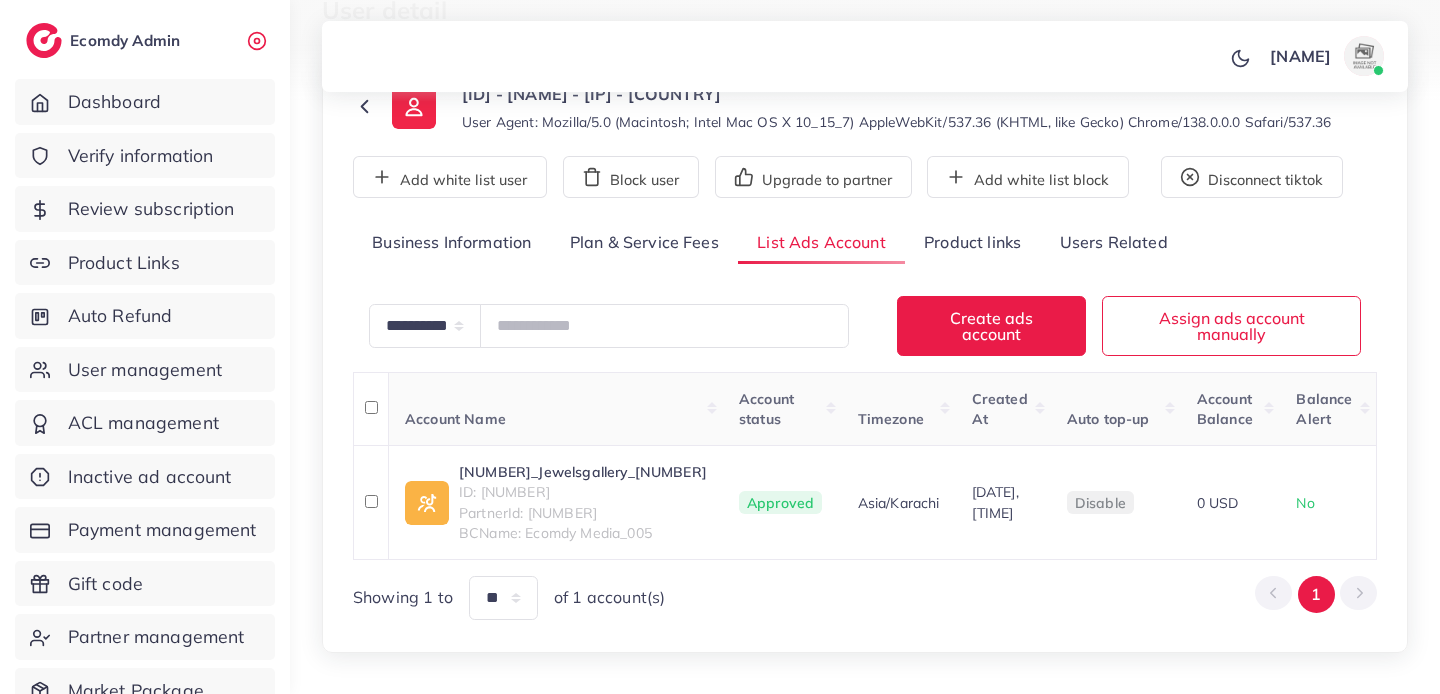 click on "Plan & Service Fees" at bounding box center [644, 243] 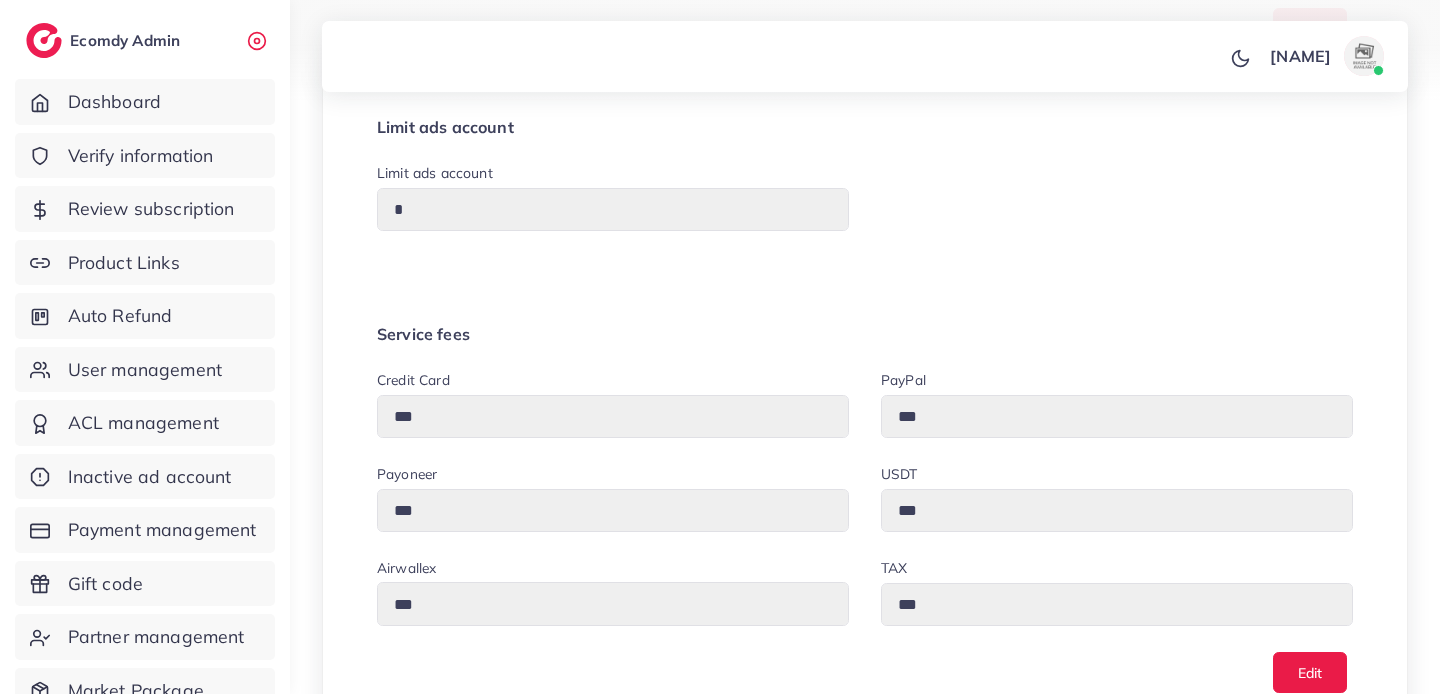 scroll, scrollTop: 0, scrollLeft: 0, axis: both 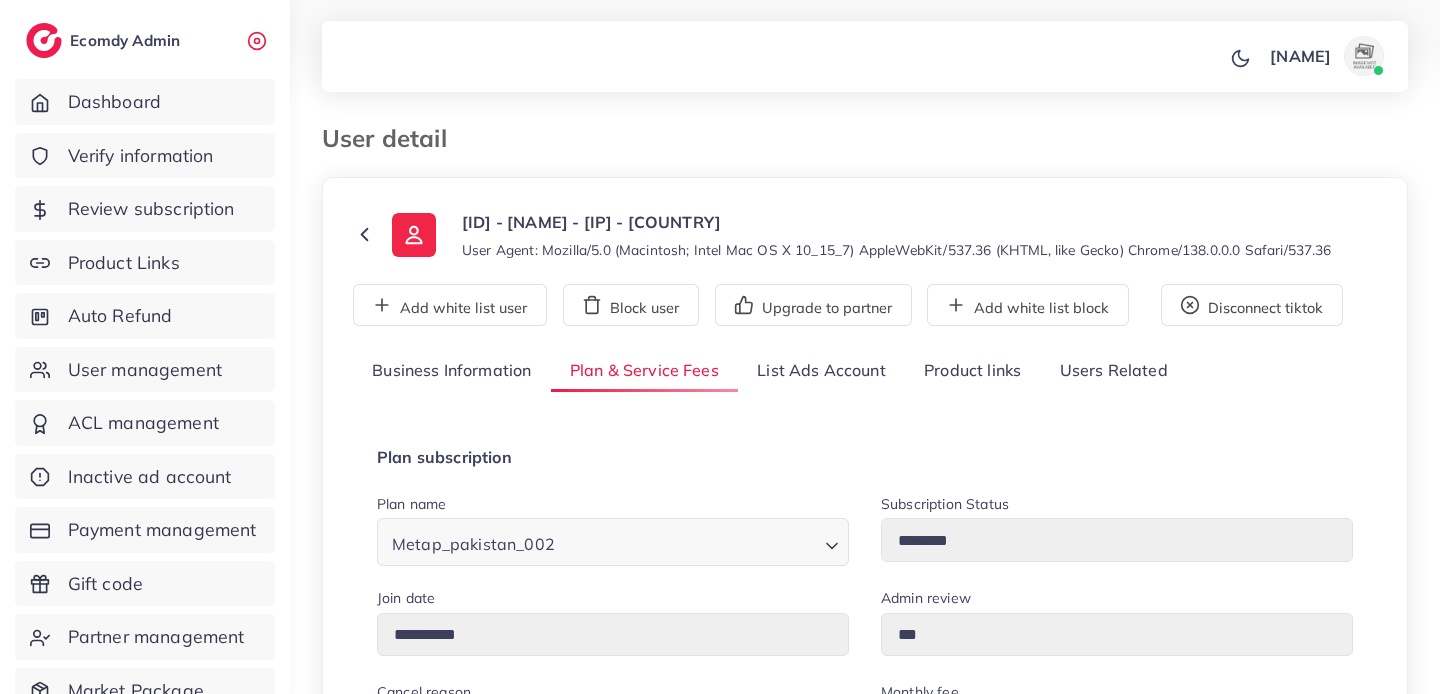 click on "List Ads Account" at bounding box center [821, 371] 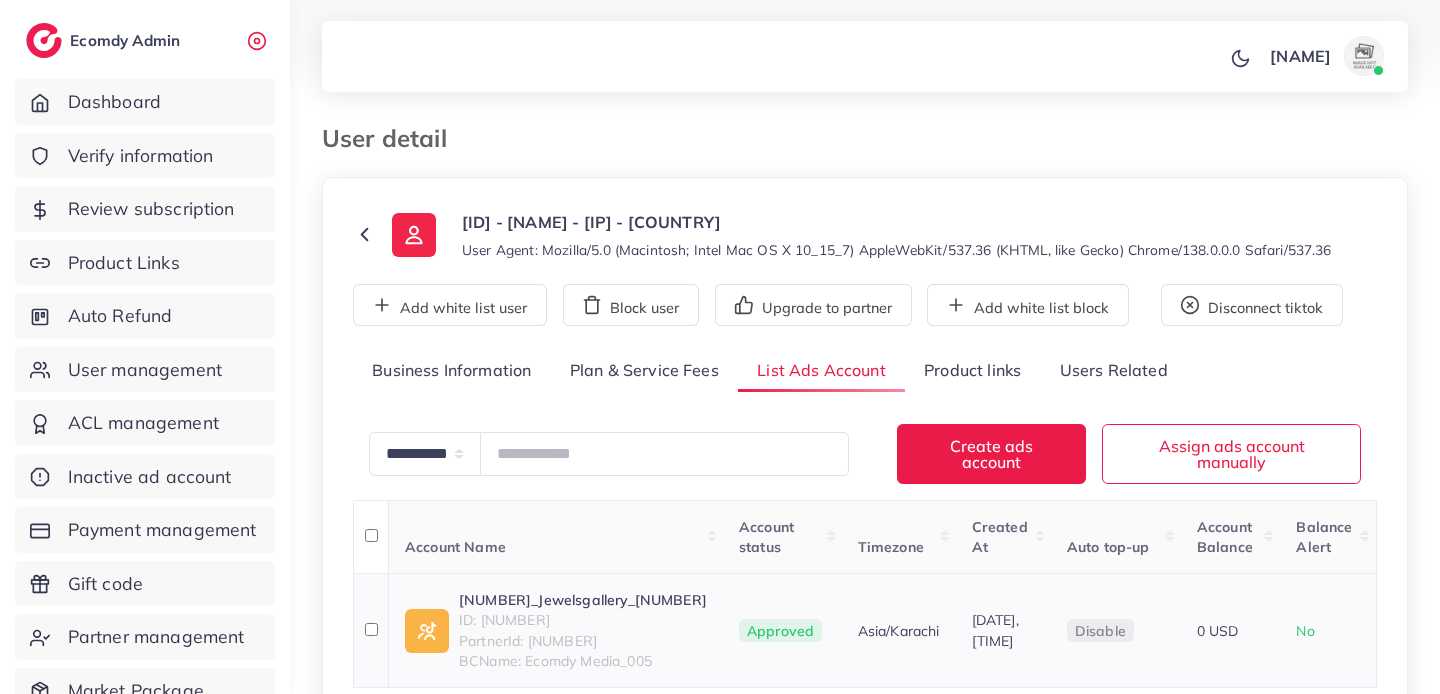 drag, startPoint x: 483, startPoint y: 615, endPoint x: 676, endPoint y: 614, distance: 193.0026 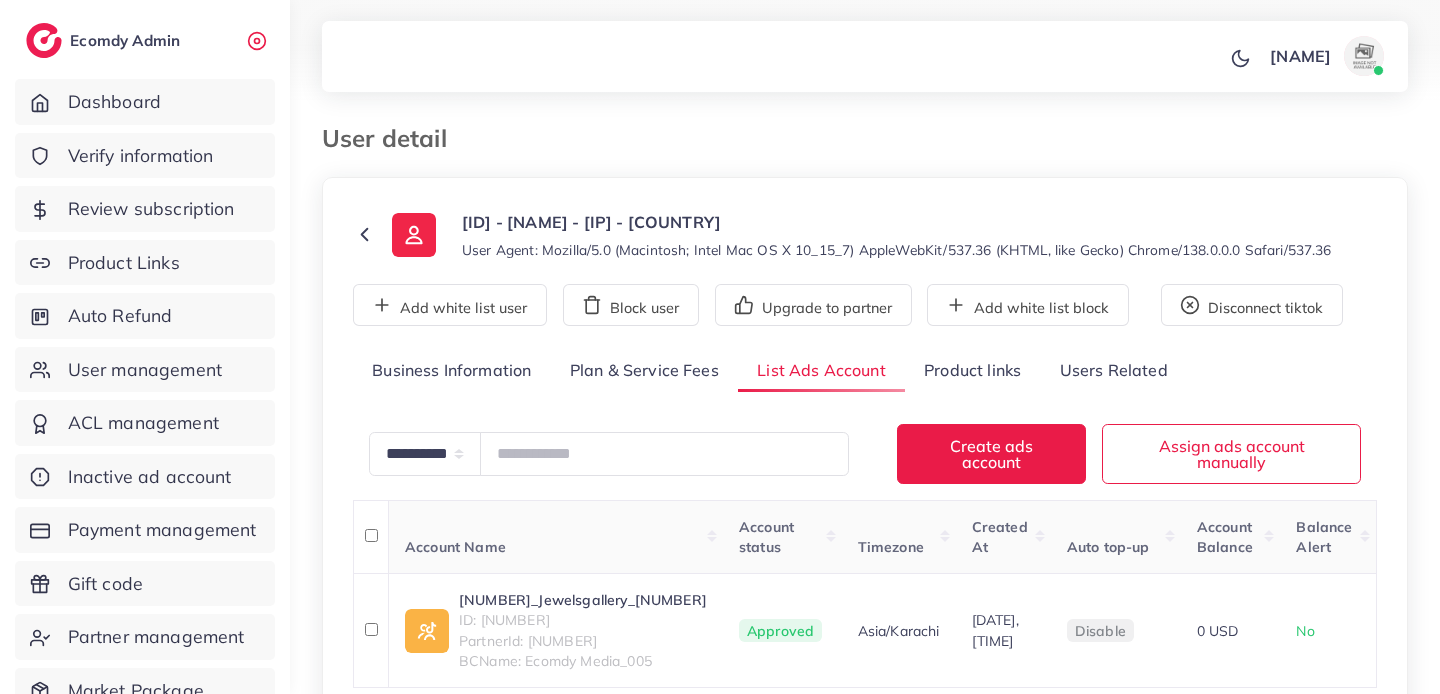 copy on "7529484826030718993" 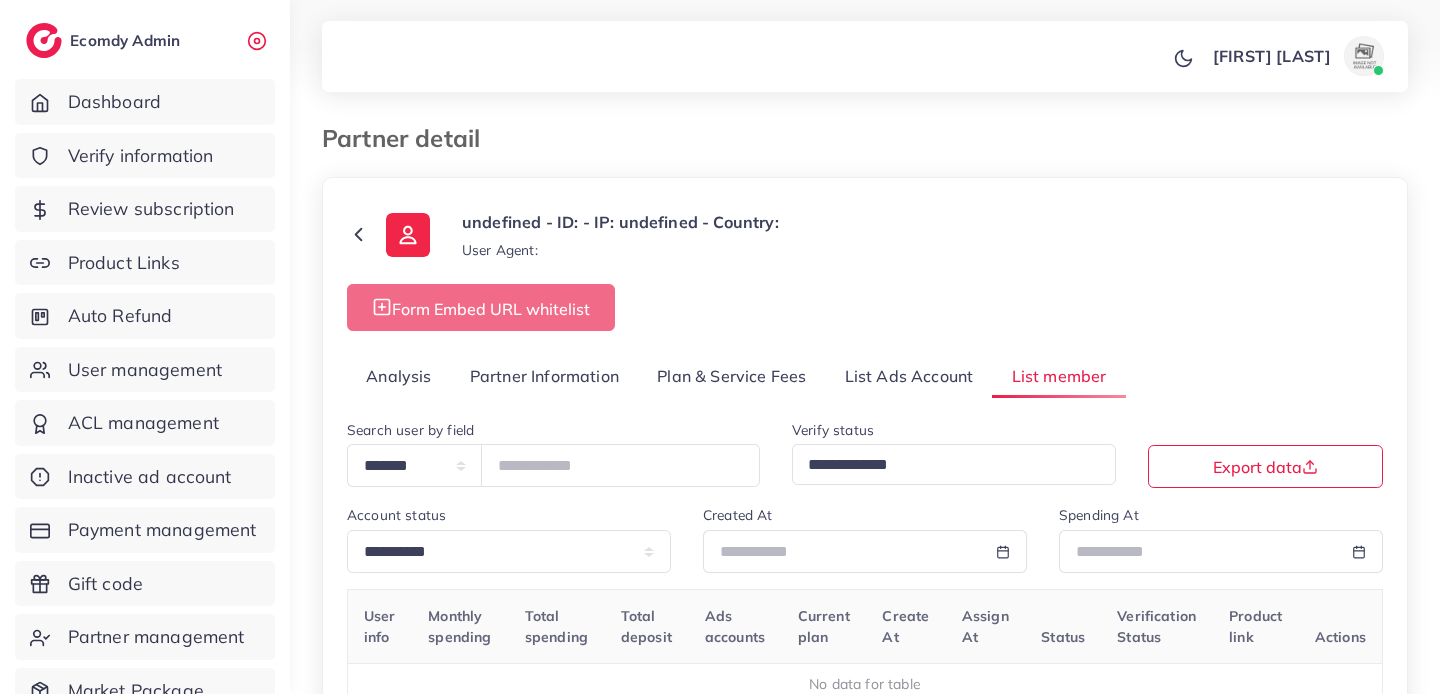 scroll, scrollTop: 0, scrollLeft: 0, axis: both 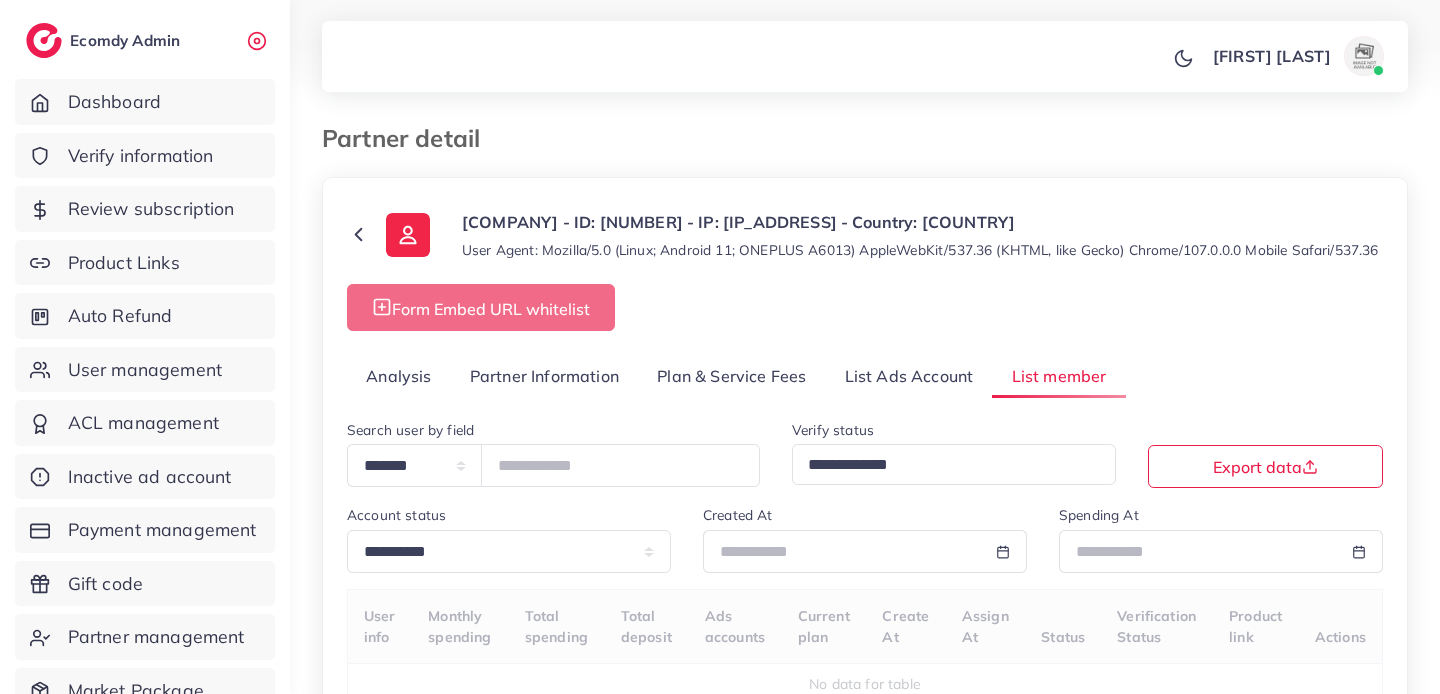 select on "**" 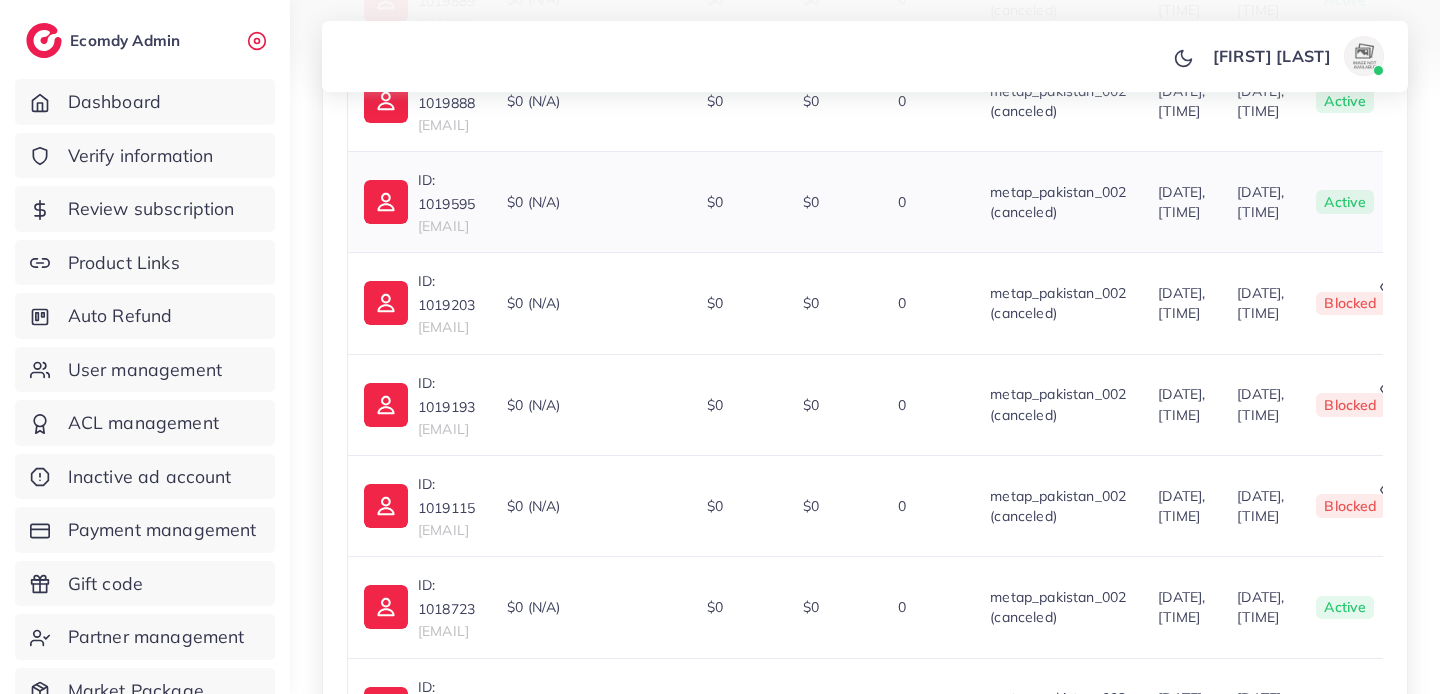 scroll, scrollTop: 956, scrollLeft: 0, axis: vertical 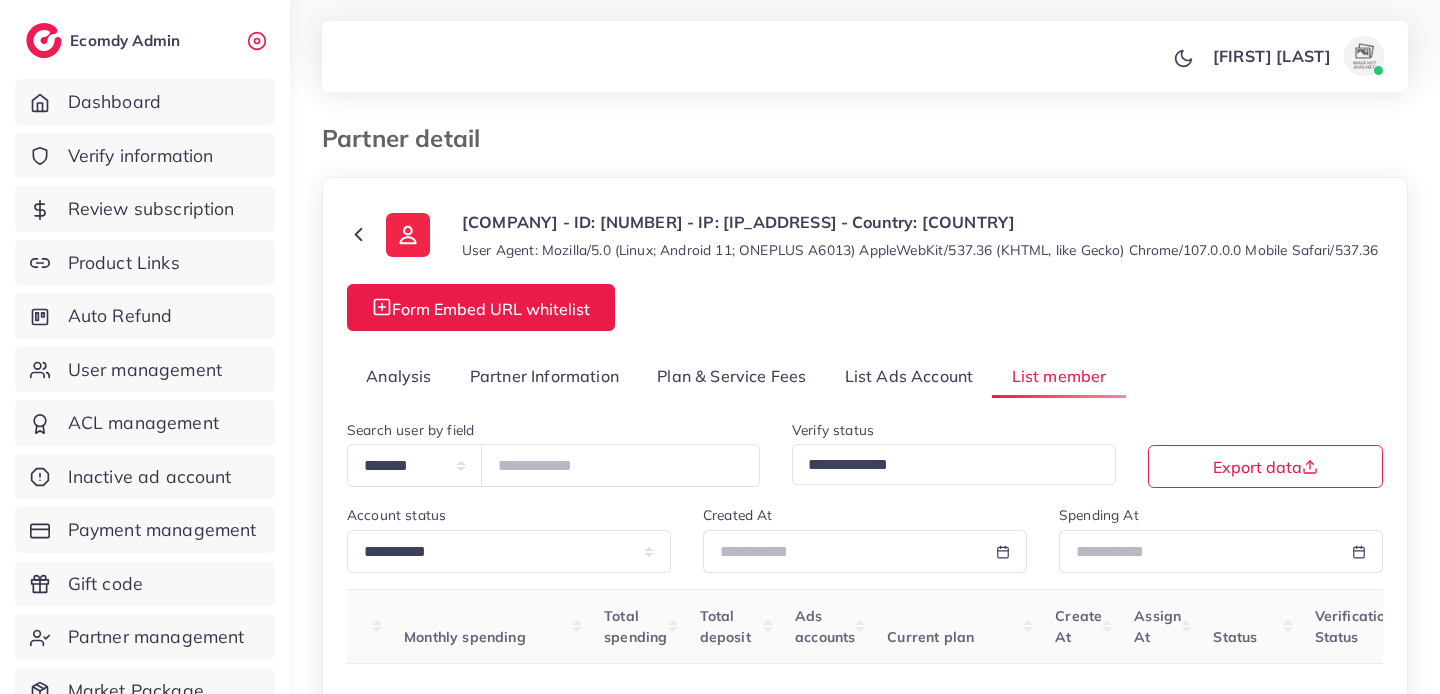 click on "Analysis" at bounding box center [399, 376] 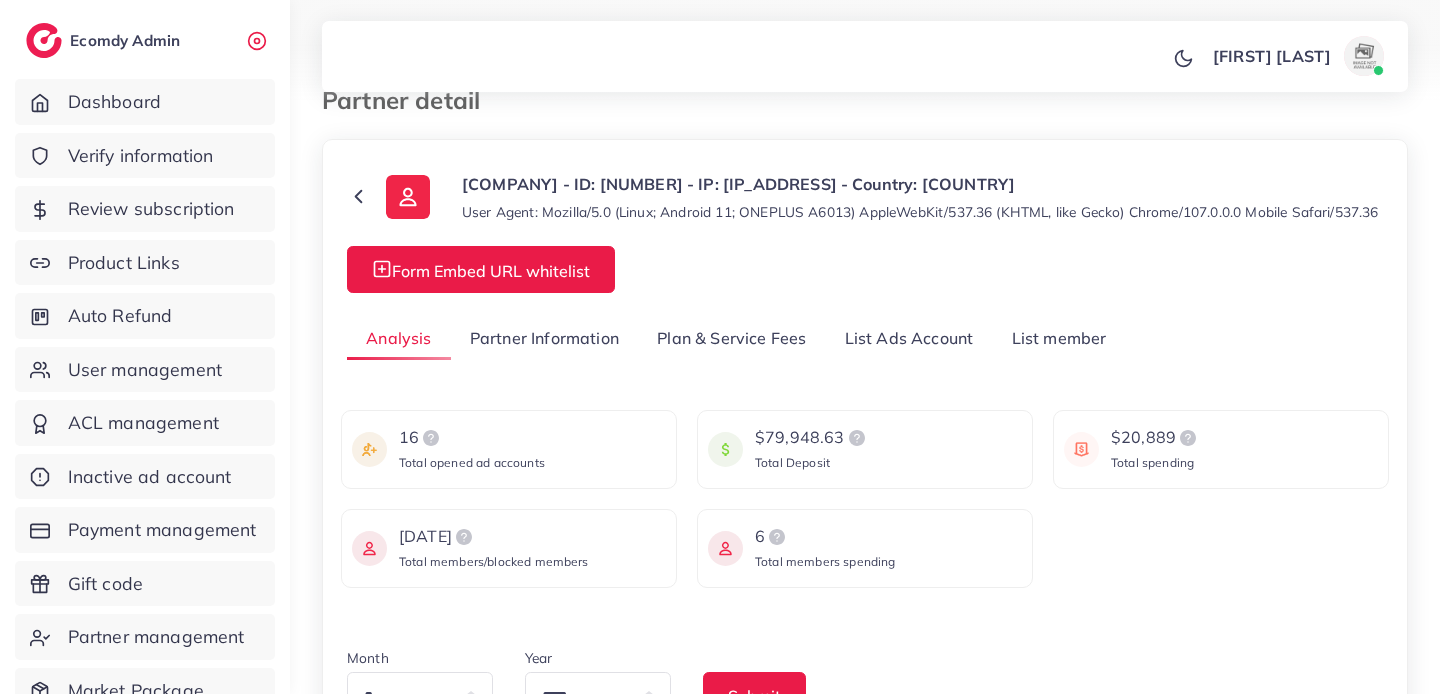 scroll, scrollTop: 48, scrollLeft: 0, axis: vertical 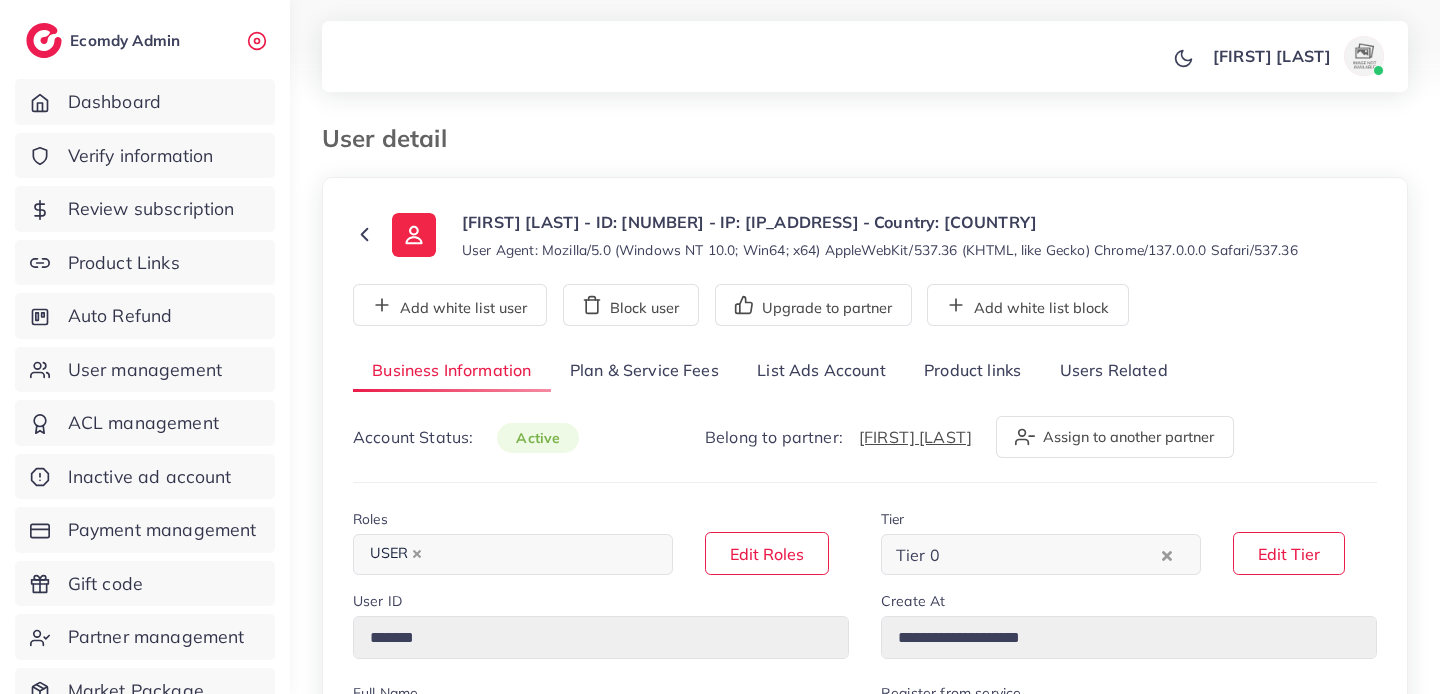 select on "********" 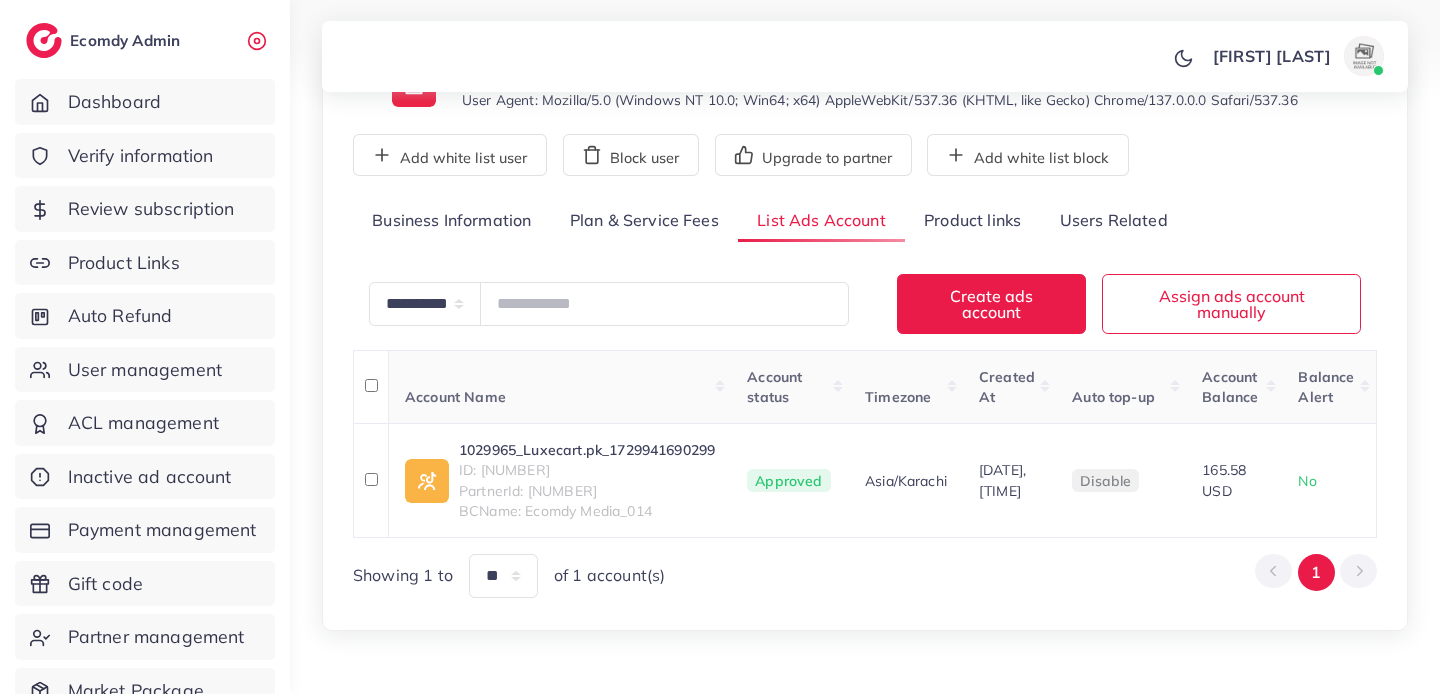 scroll, scrollTop: 220, scrollLeft: 0, axis: vertical 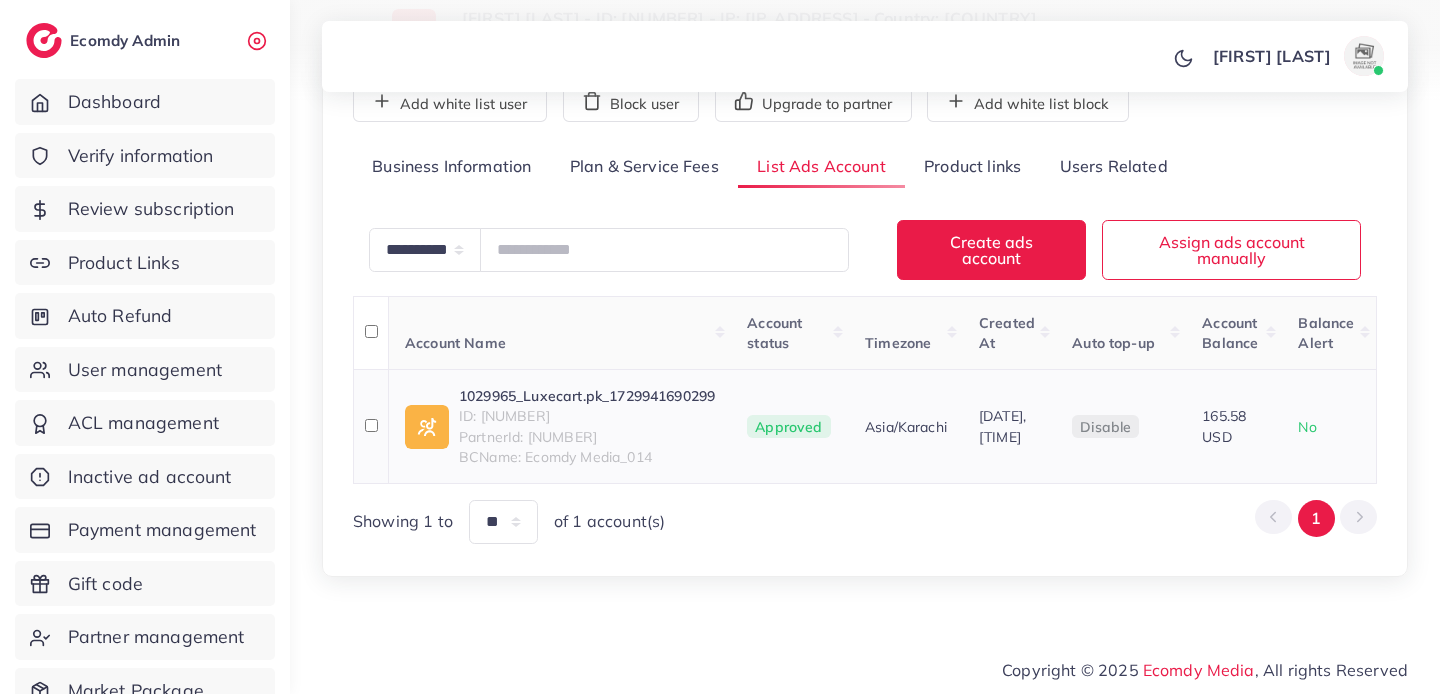 click on "1029965_Luxecart.pk_1729941690299" at bounding box center [587, 396] 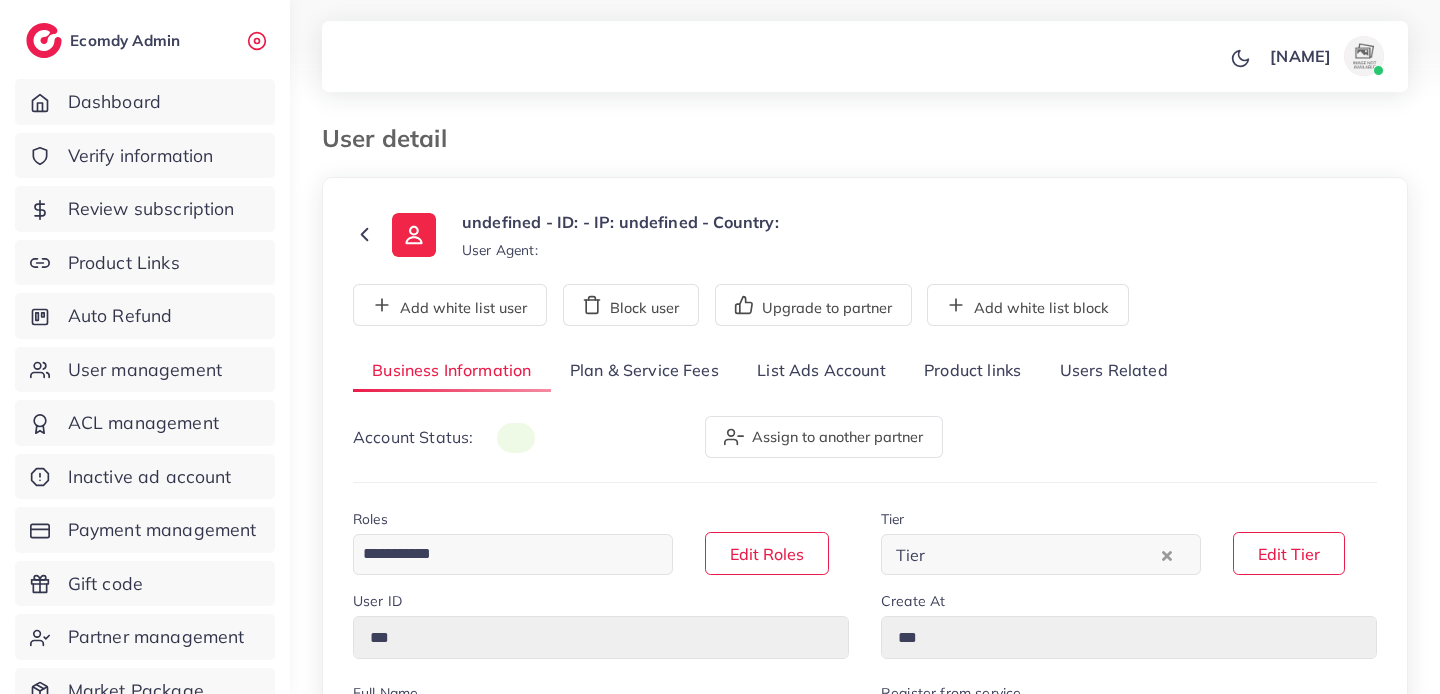scroll, scrollTop: 0, scrollLeft: 0, axis: both 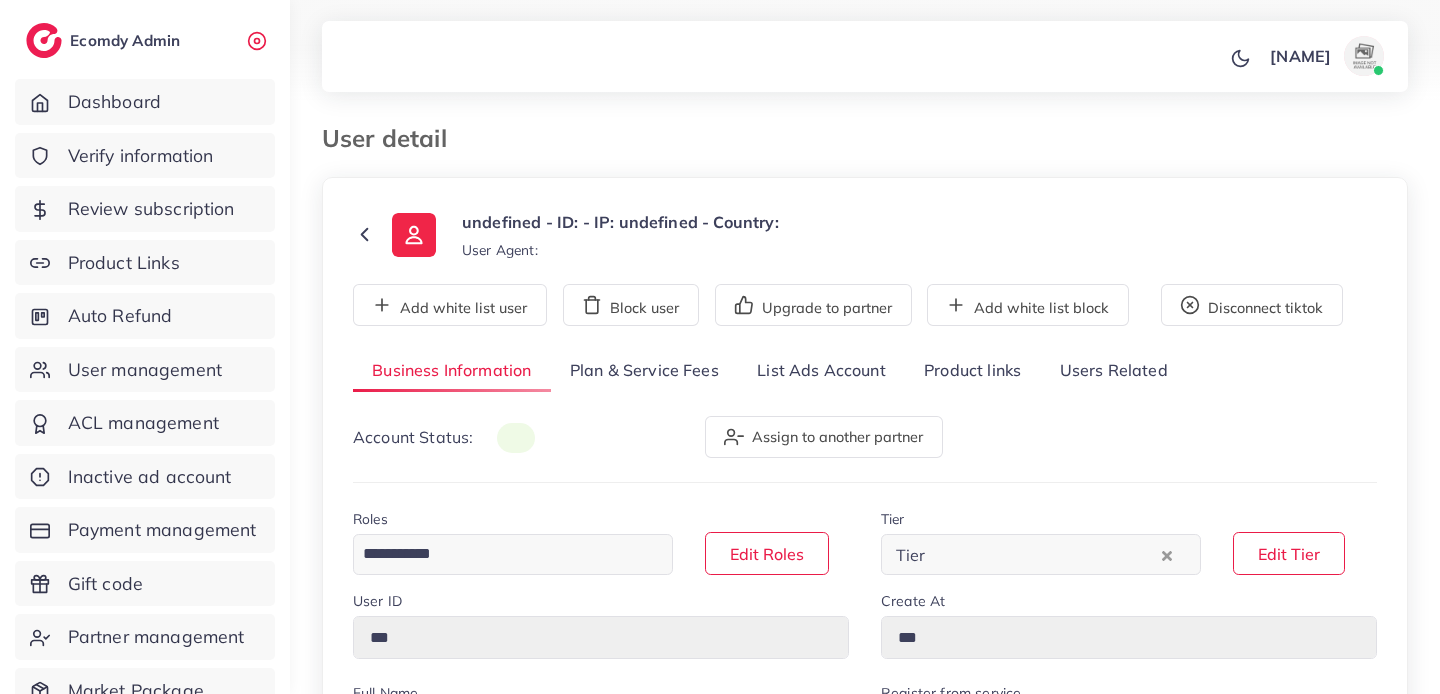 click on "List Ads Account" at bounding box center [821, 371] 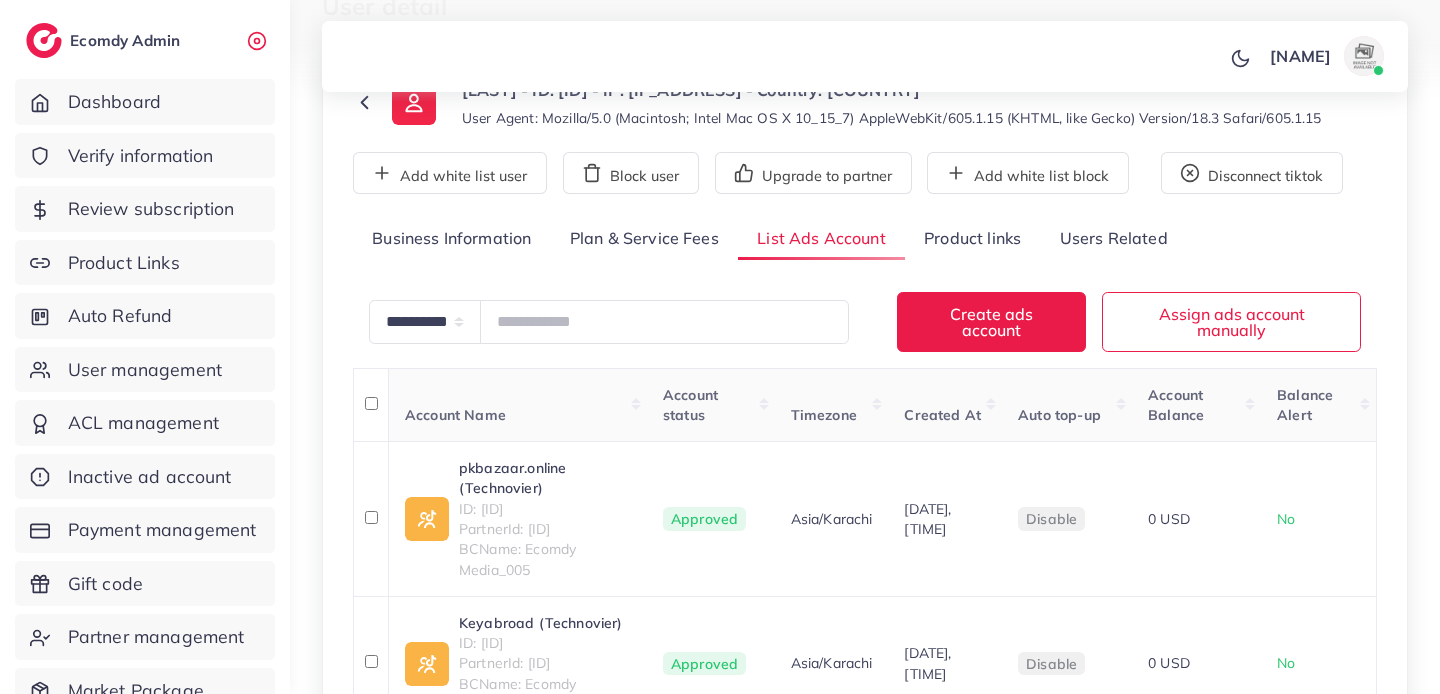 scroll, scrollTop: 0, scrollLeft: 0, axis: both 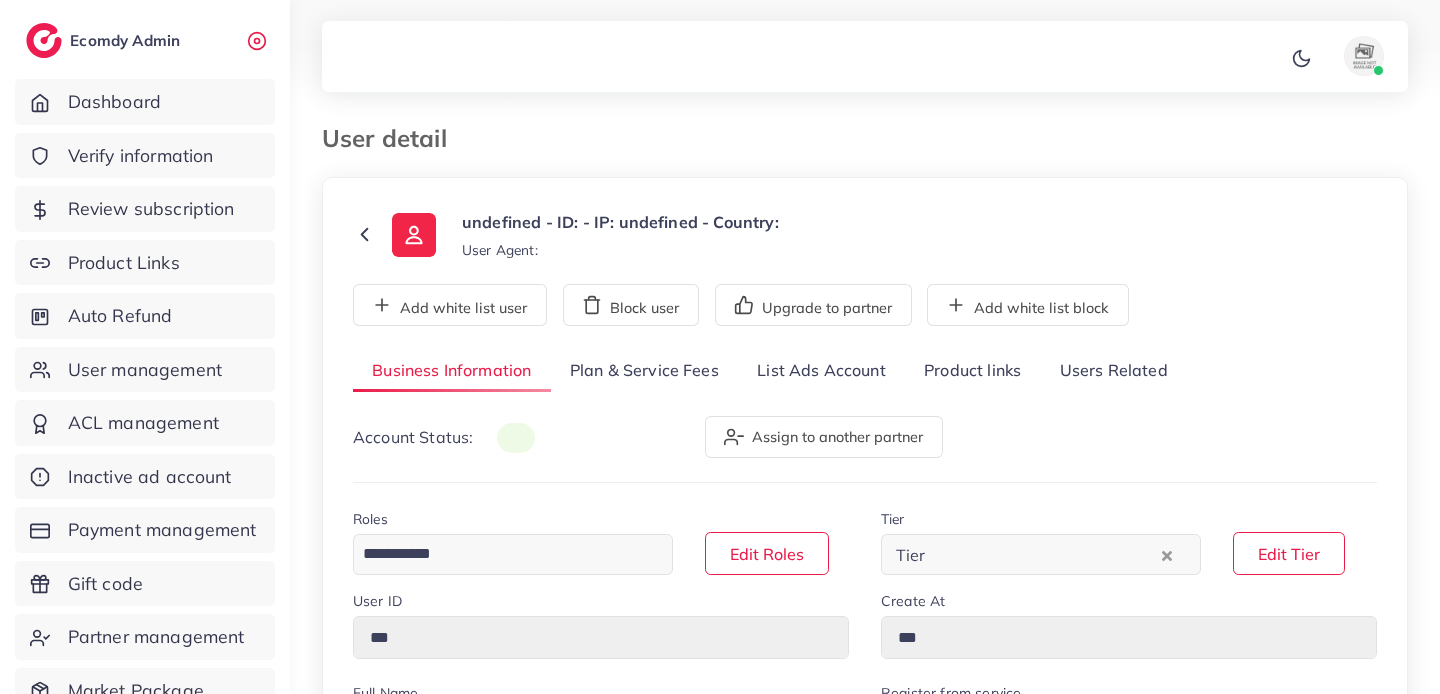 type on "*******" 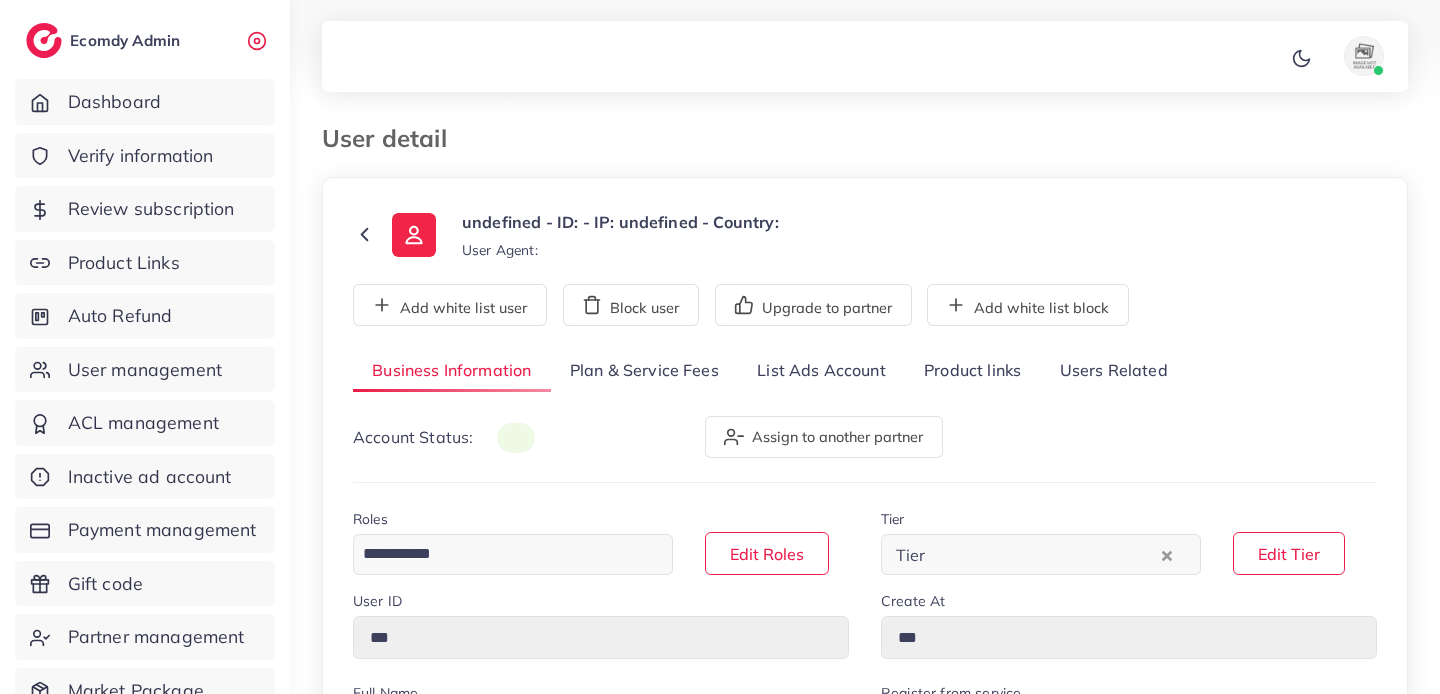 type on "**********" 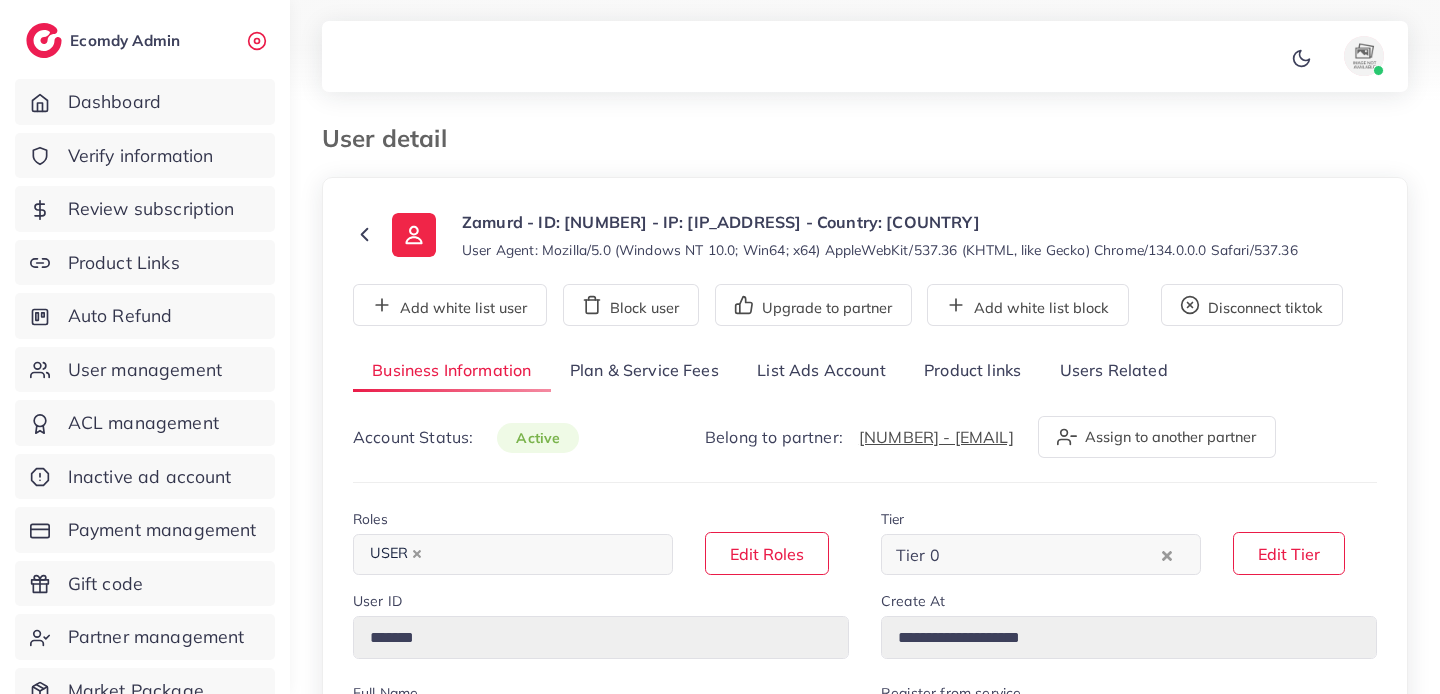 click on "List Ads Account" at bounding box center [821, 371] 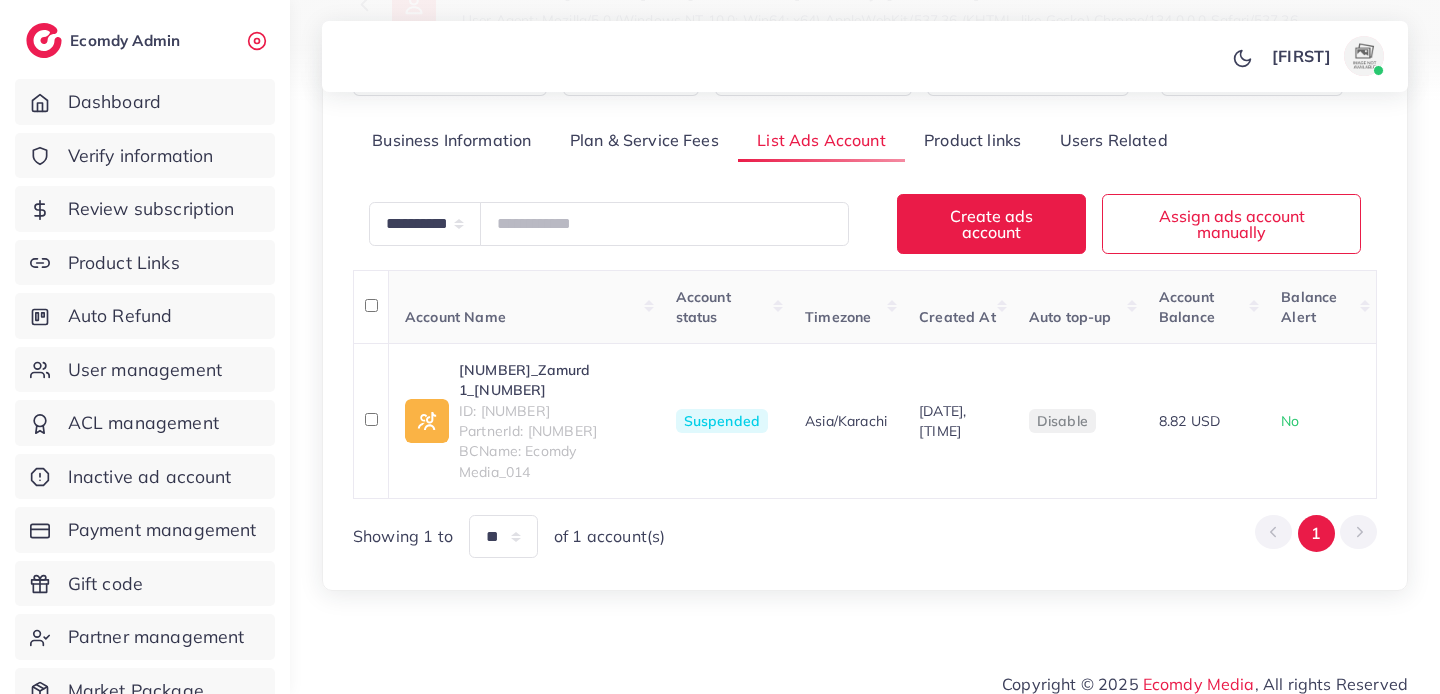 scroll, scrollTop: 237, scrollLeft: 0, axis: vertical 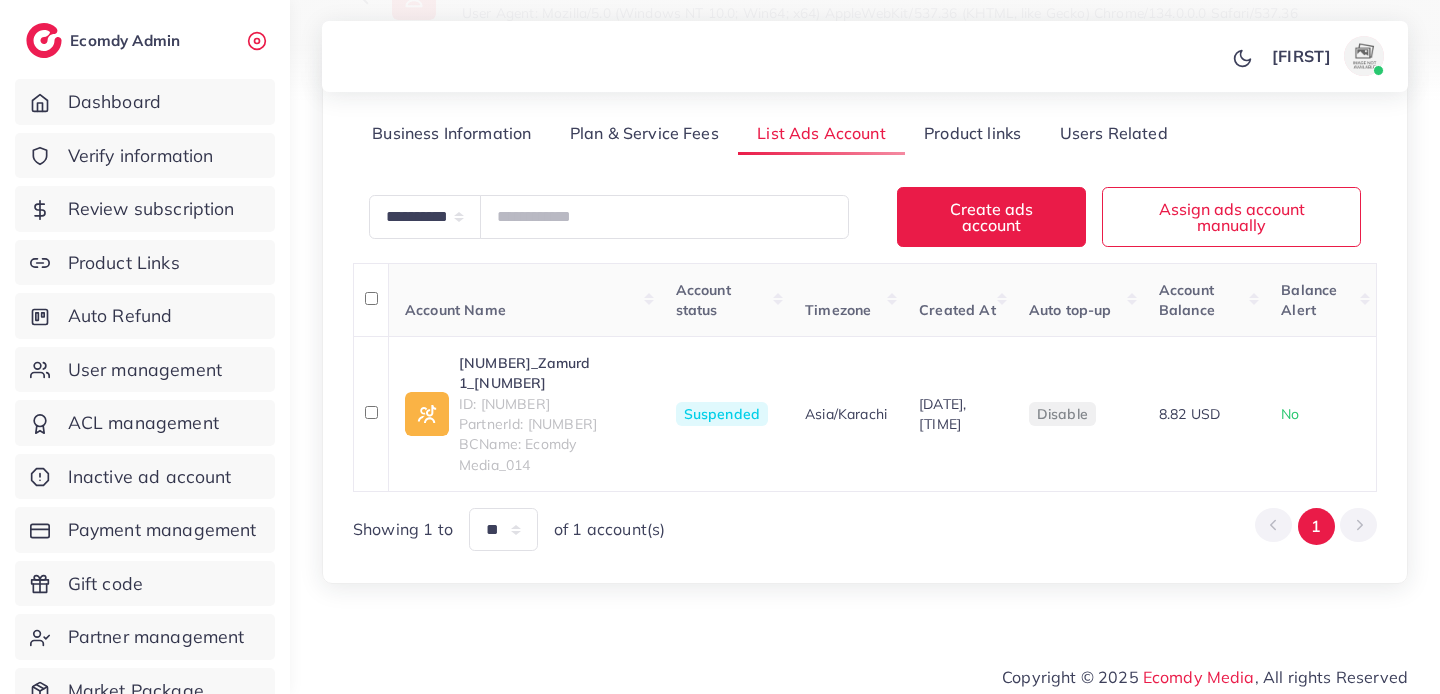 click on "Plan & Service Fees" at bounding box center [644, 134] 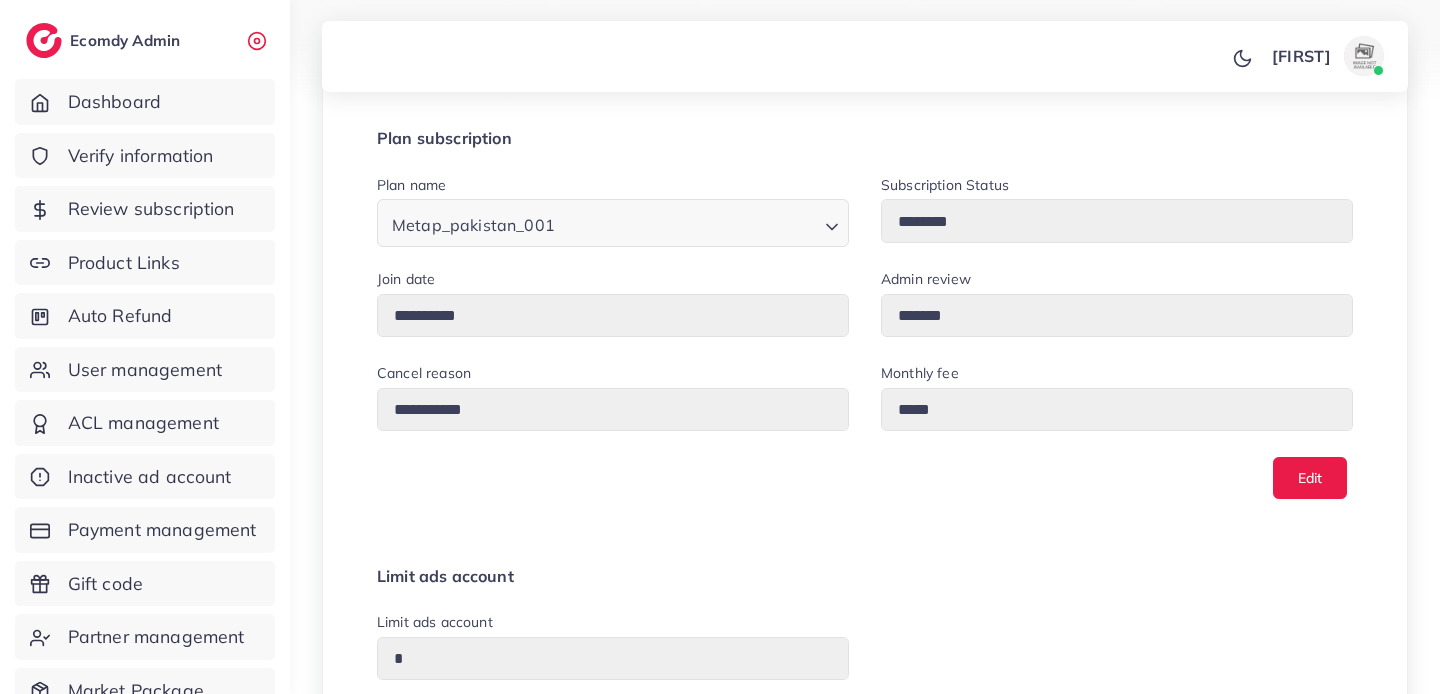scroll, scrollTop: 0, scrollLeft: 0, axis: both 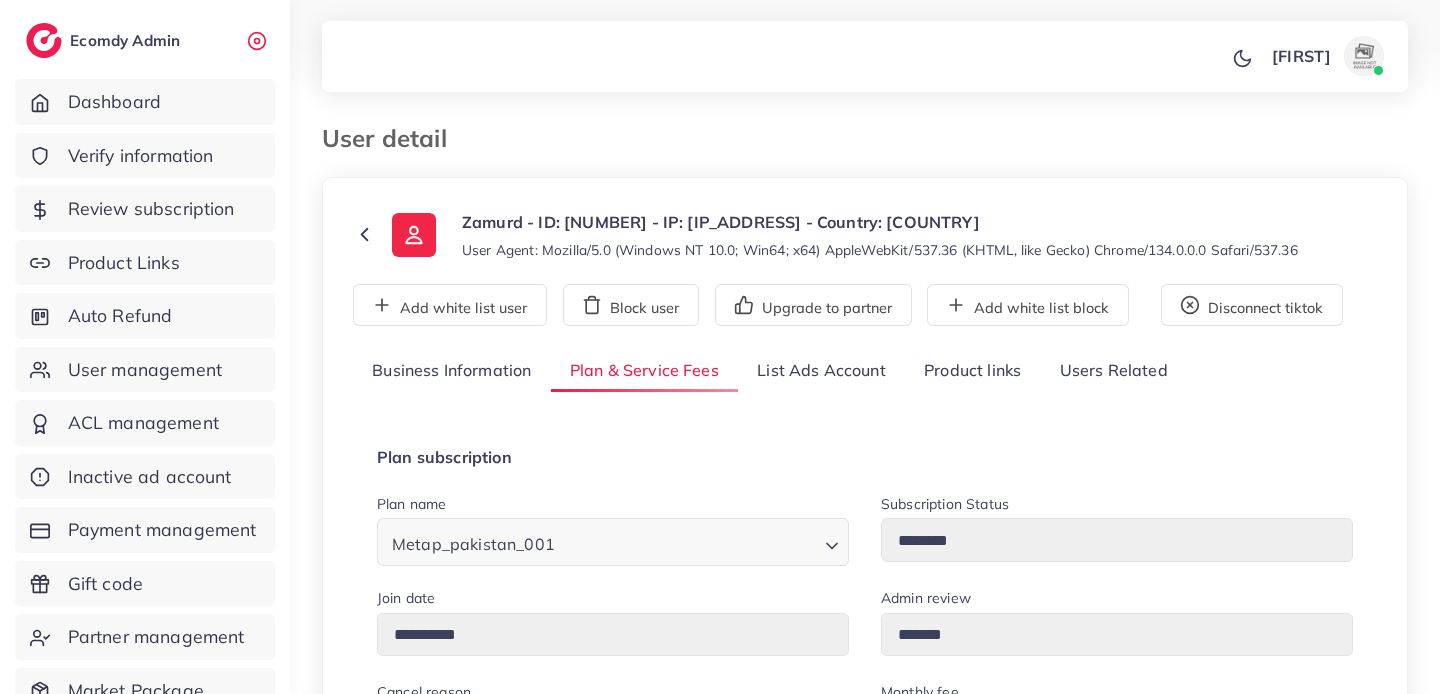 click on "Users Related" at bounding box center [1113, 371] 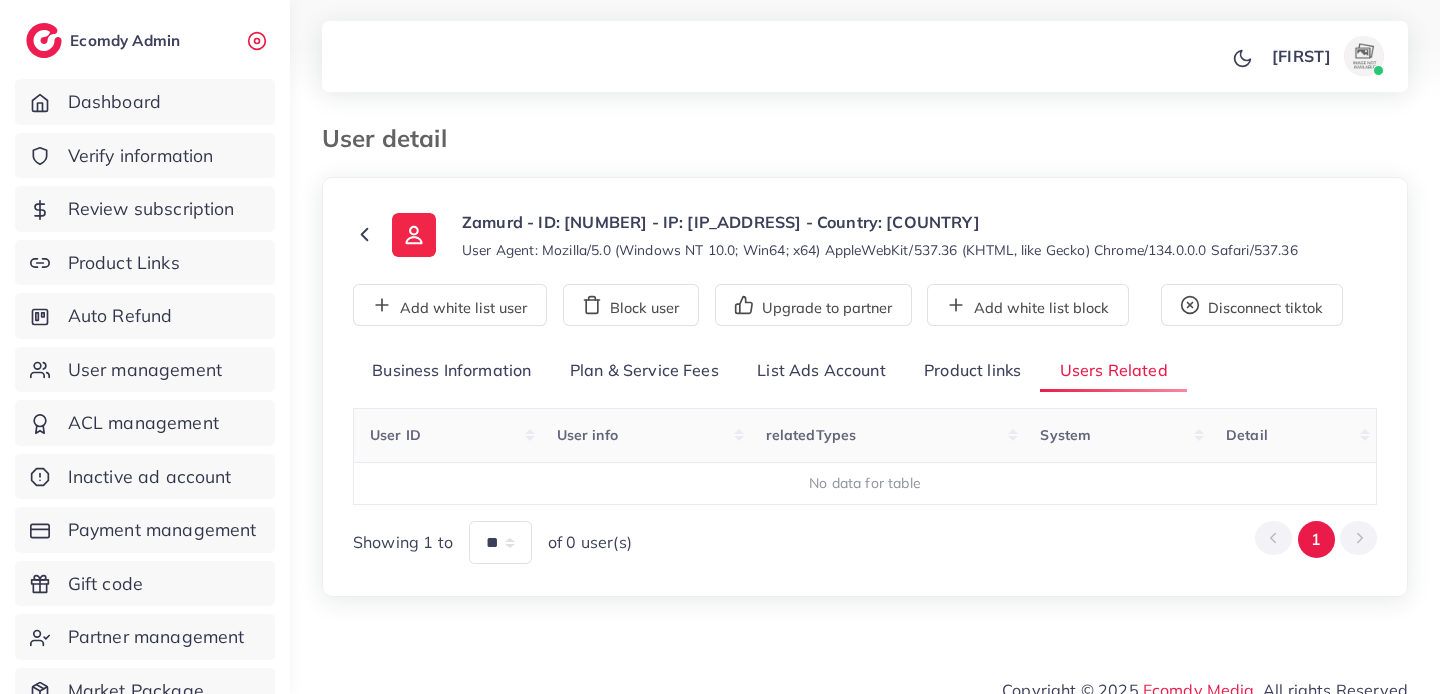 scroll, scrollTop: 21, scrollLeft: 0, axis: vertical 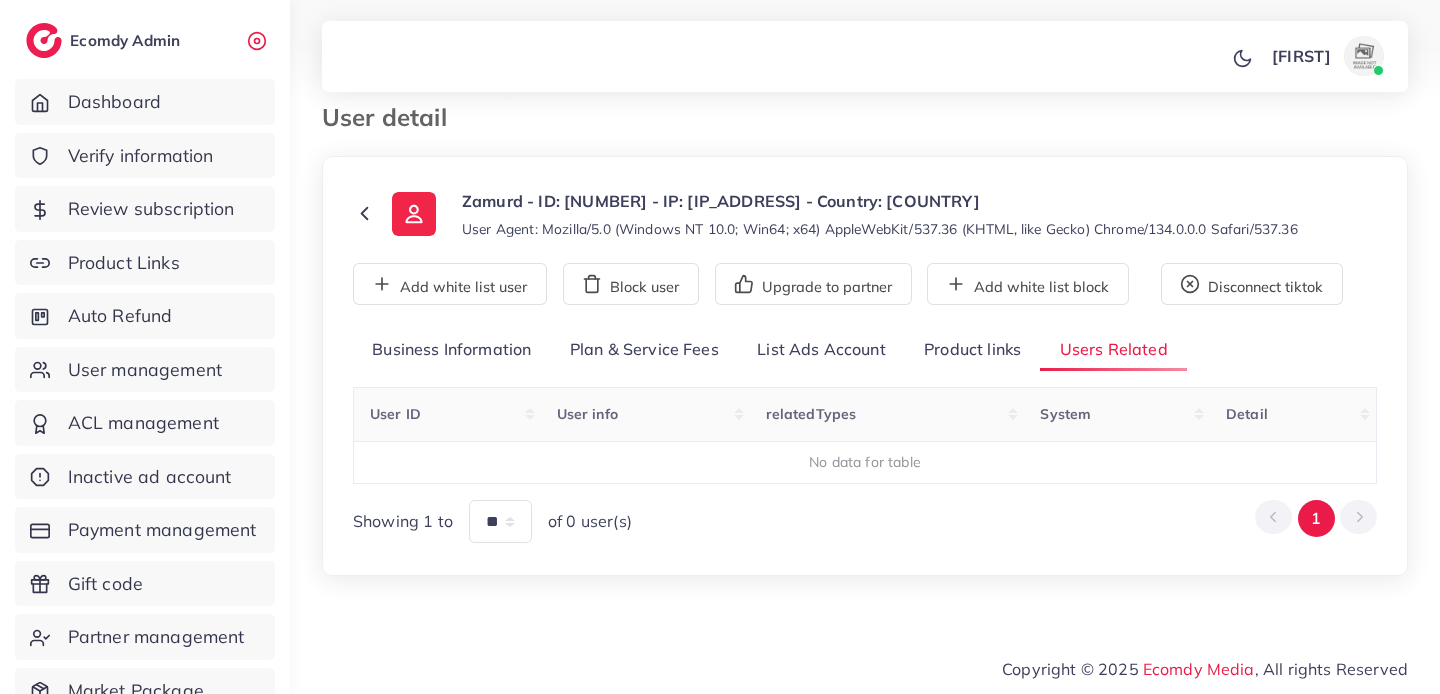 click on "Product links" at bounding box center [972, 350] 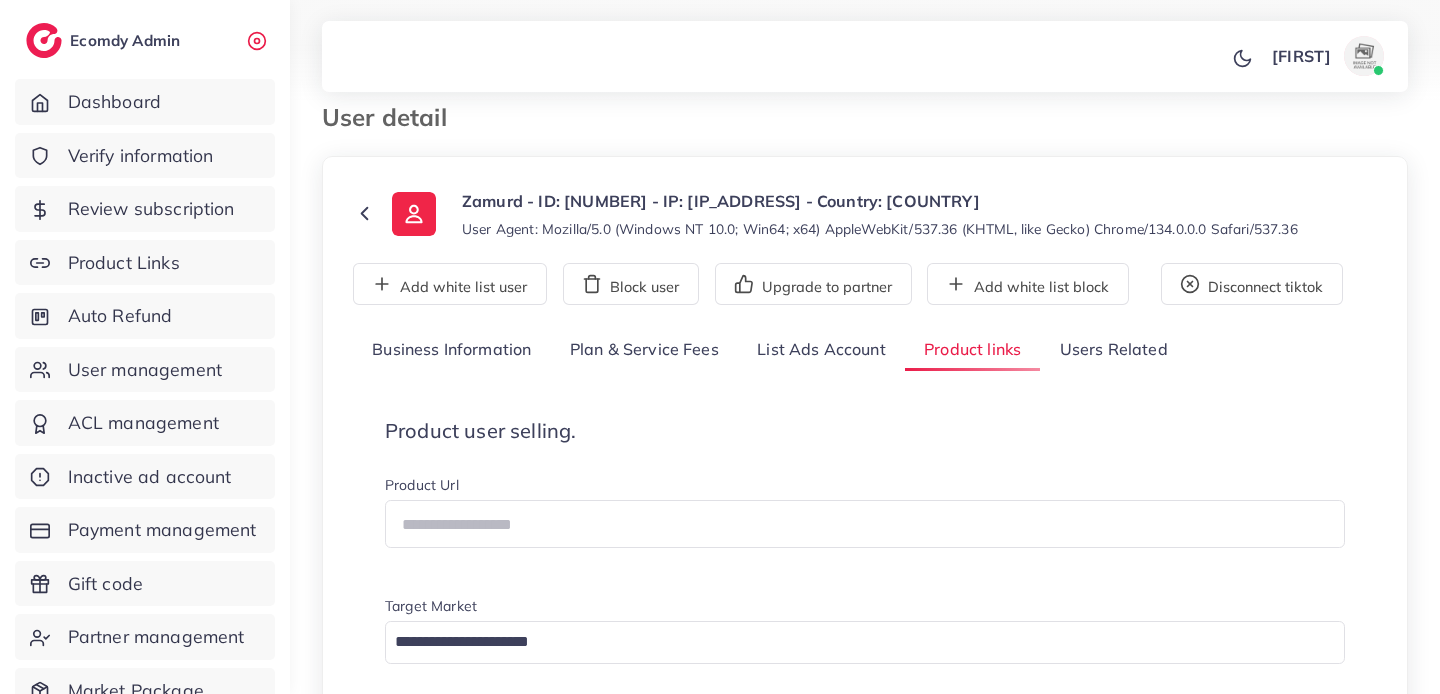 click on "Users Related" at bounding box center (1113, 350) 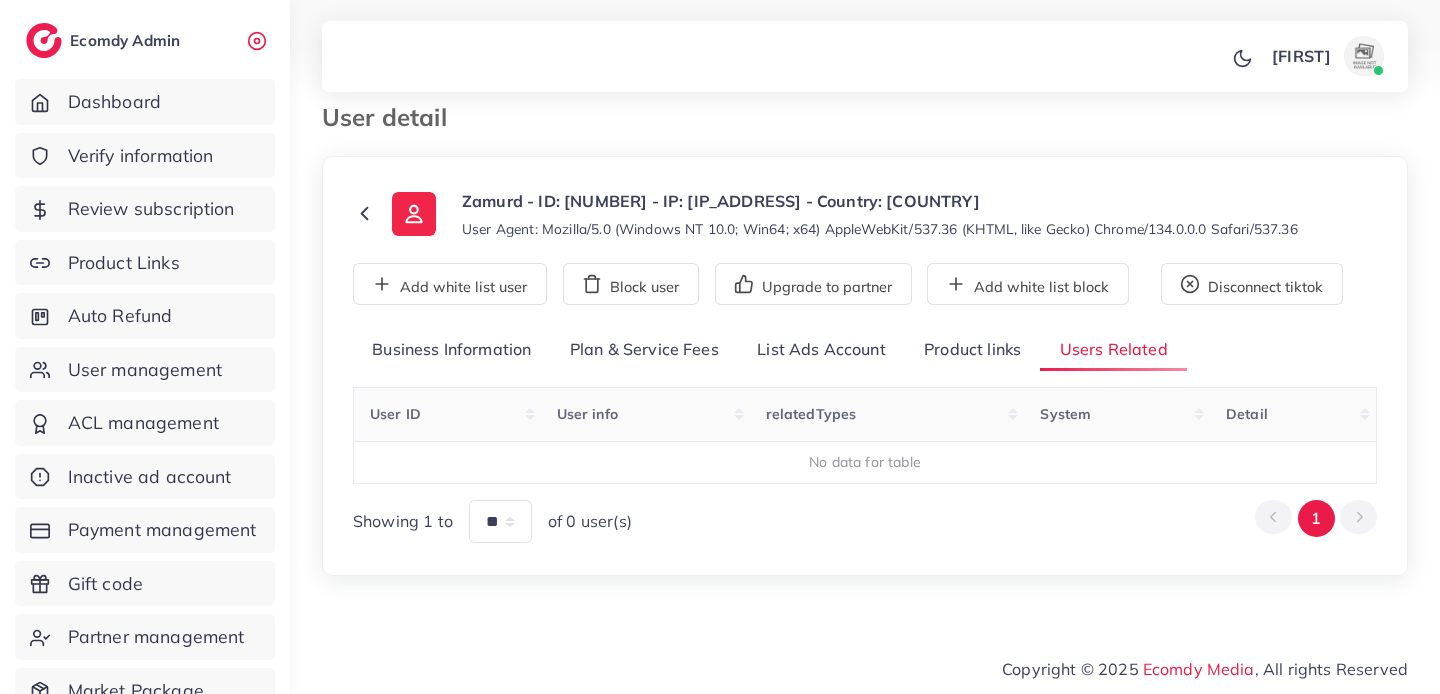click on "Plan & Service Fees" at bounding box center [644, 350] 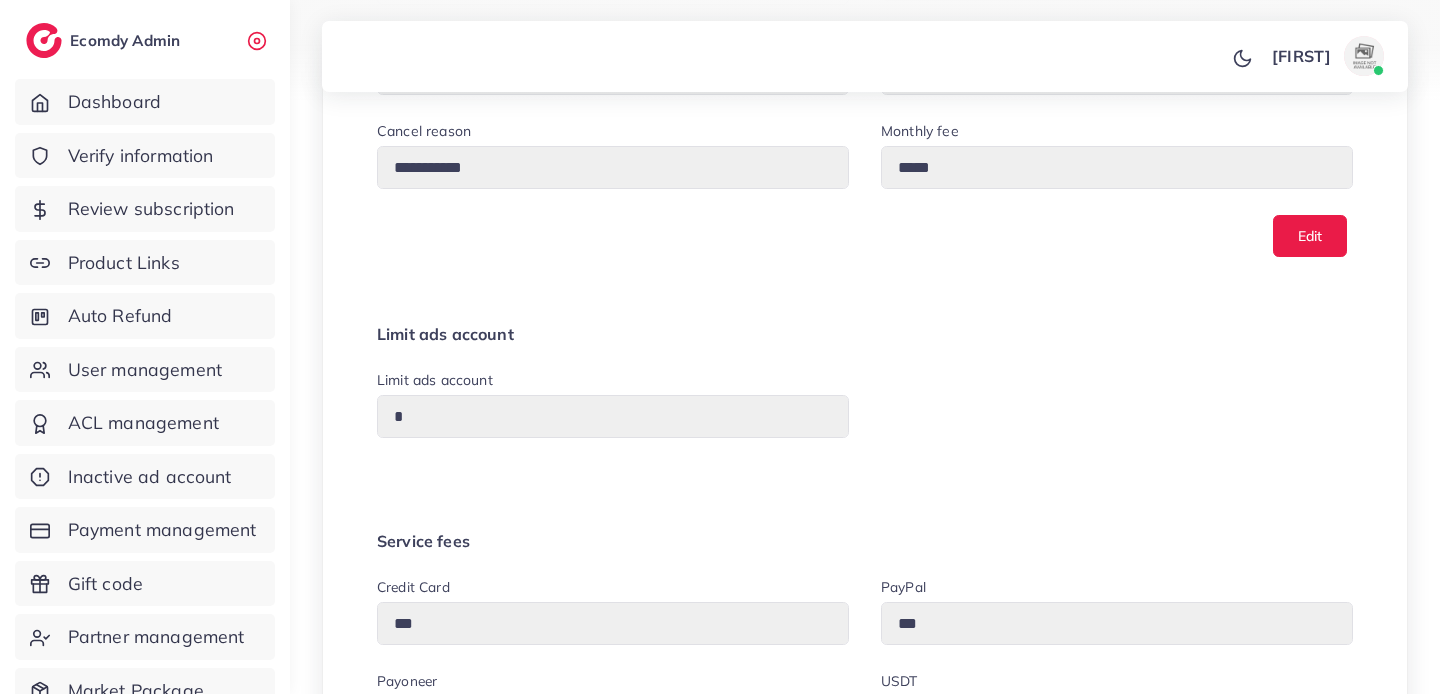 scroll, scrollTop: 0, scrollLeft: 0, axis: both 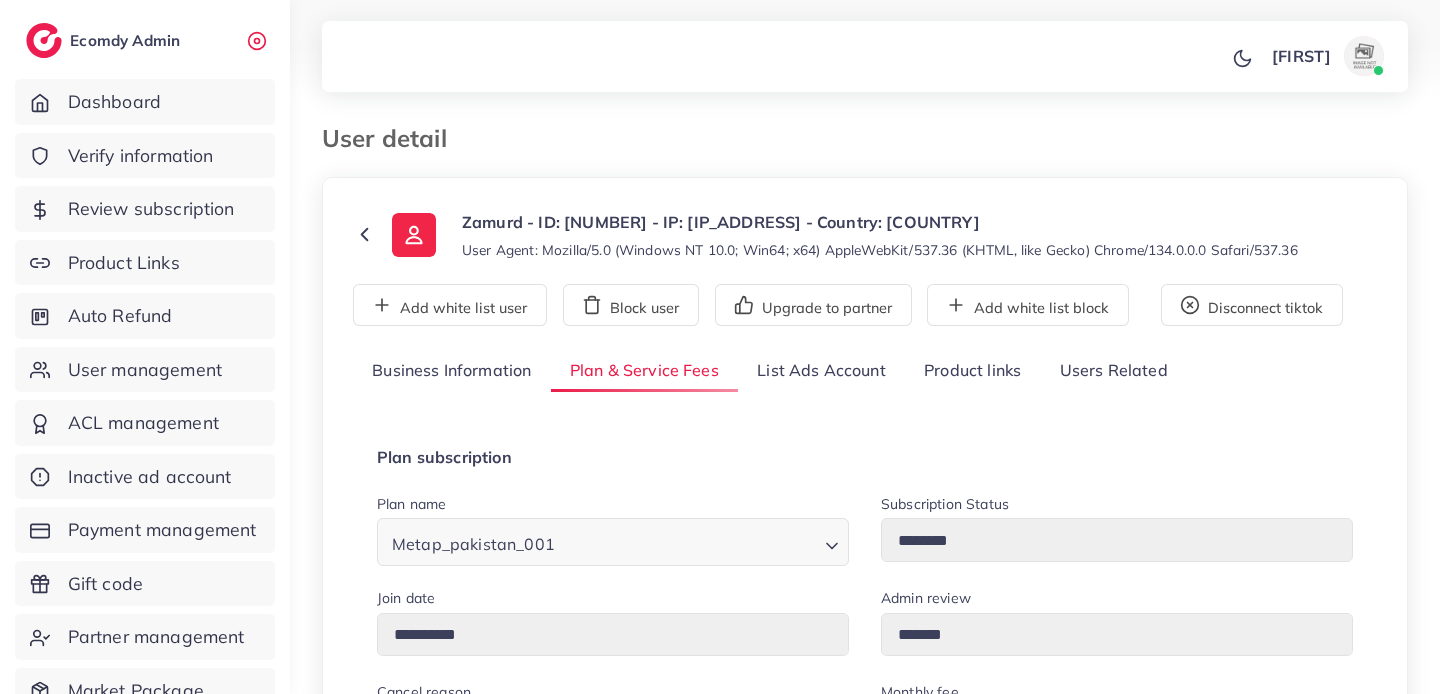 click on "Business Information" at bounding box center (452, 371) 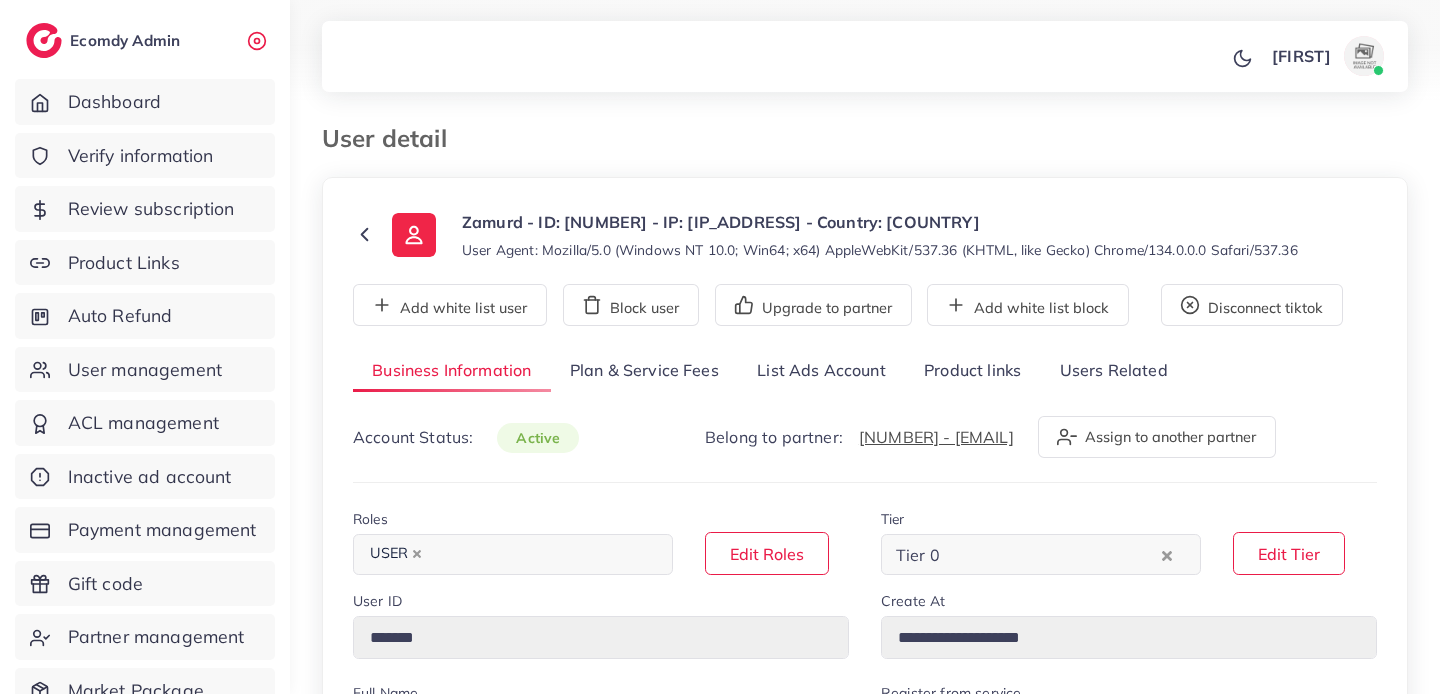 click on "Plan & Service Fees" at bounding box center [644, 371] 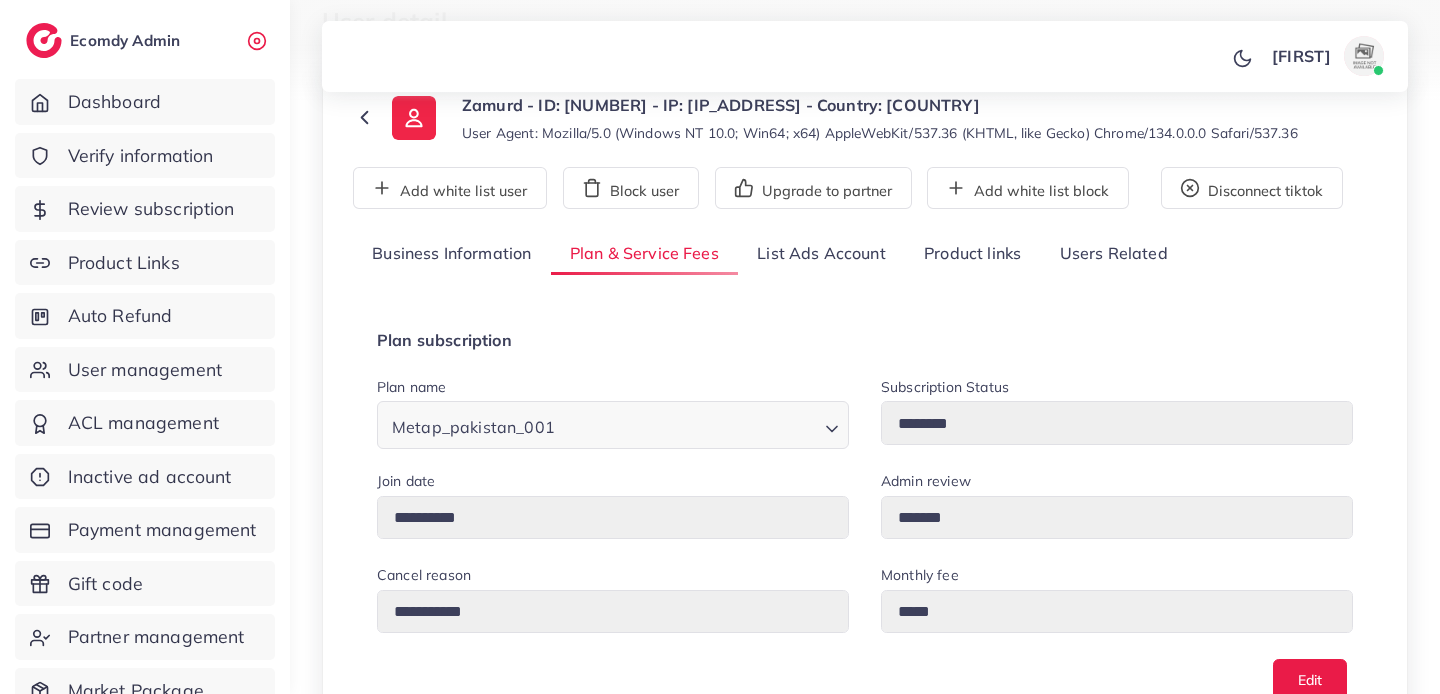 scroll, scrollTop: 0, scrollLeft: 0, axis: both 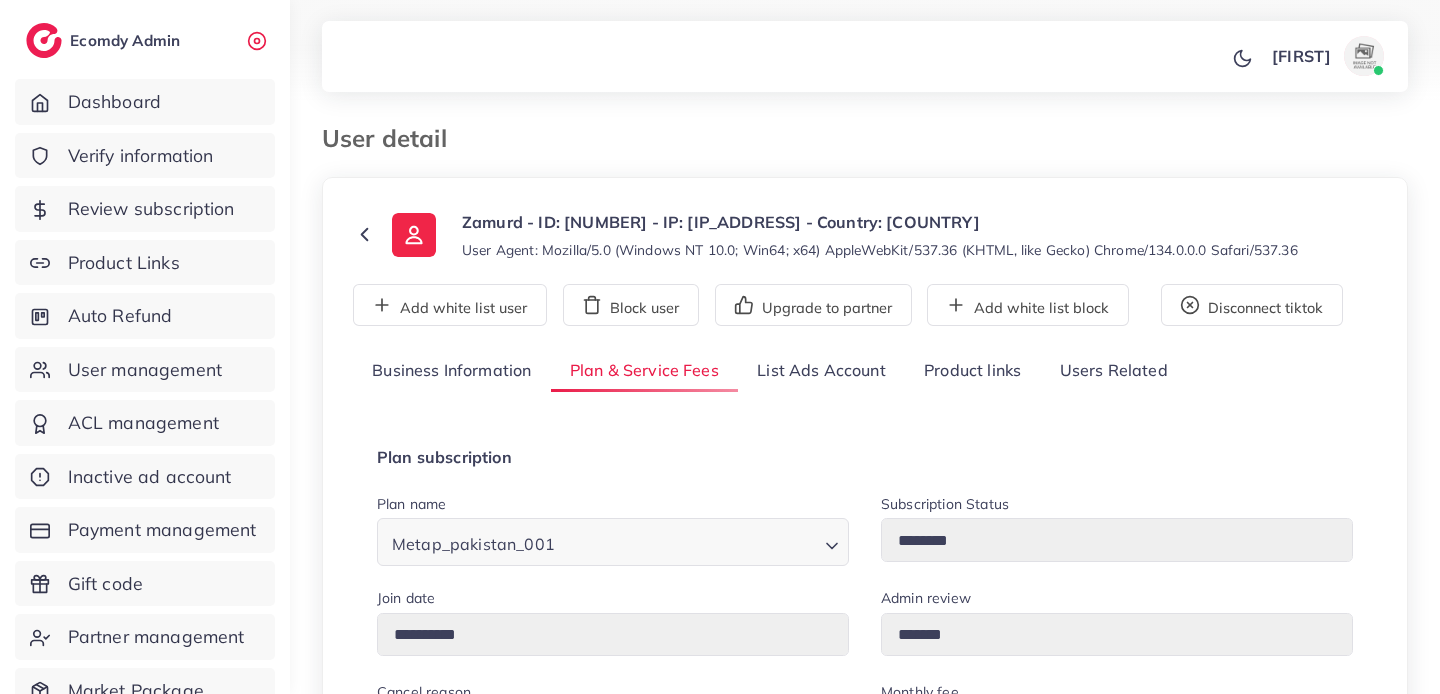 click on "List Ads Account" at bounding box center (821, 371) 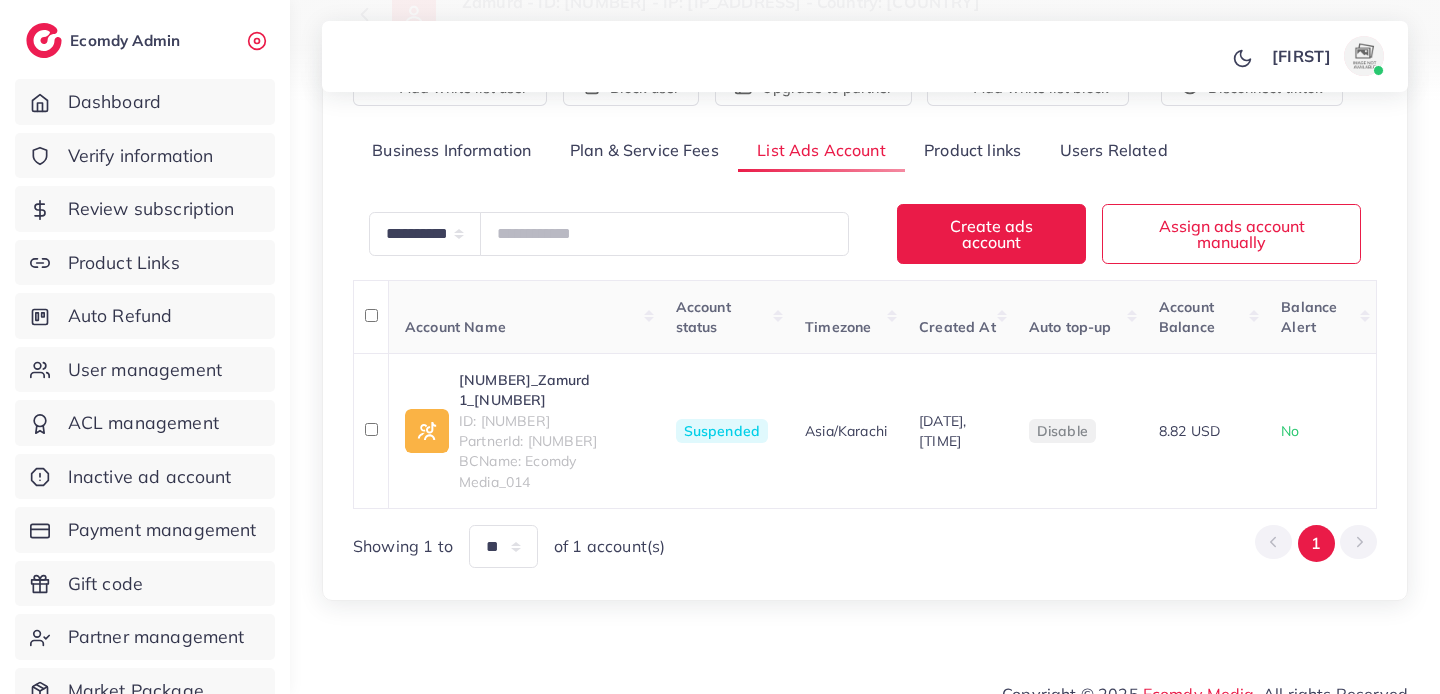 scroll, scrollTop: 225, scrollLeft: 0, axis: vertical 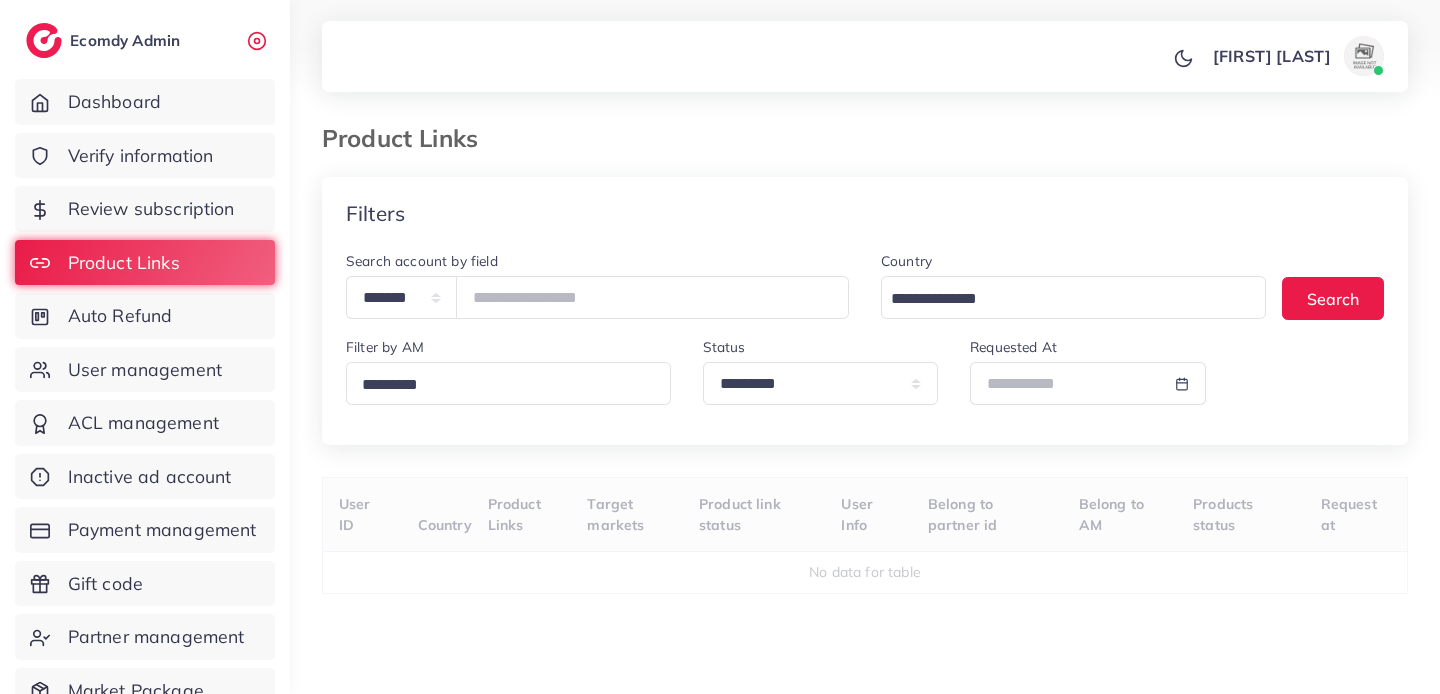 select on "*********" 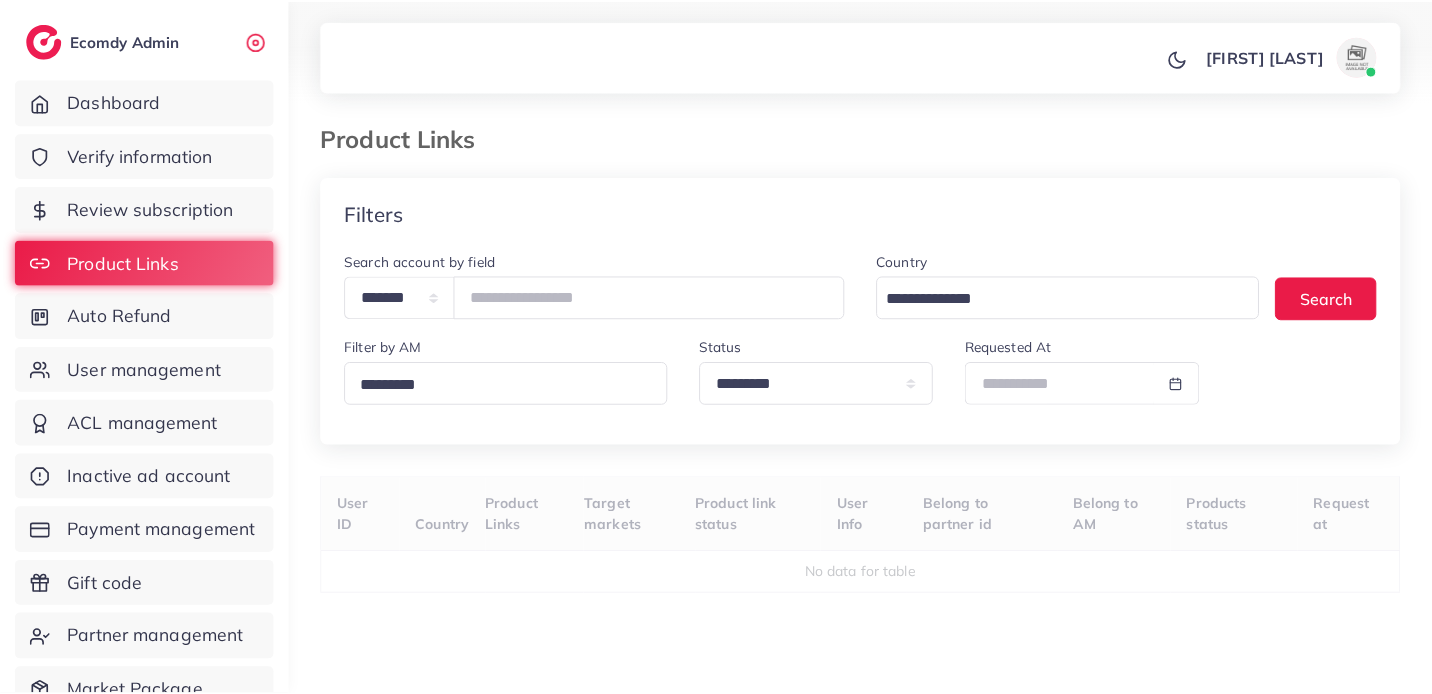 scroll, scrollTop: 0, scrollLeft: 0, axis: both 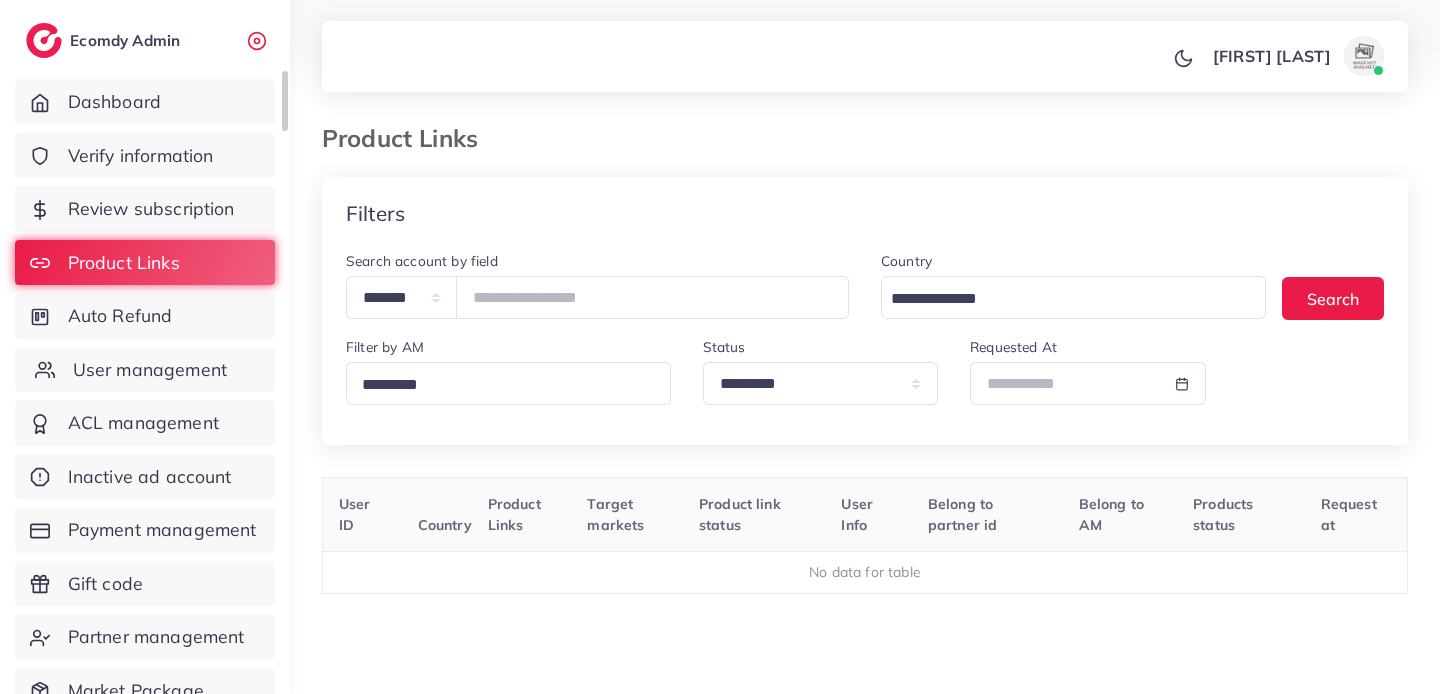 click on "User management" at bounding box center [150, 370] 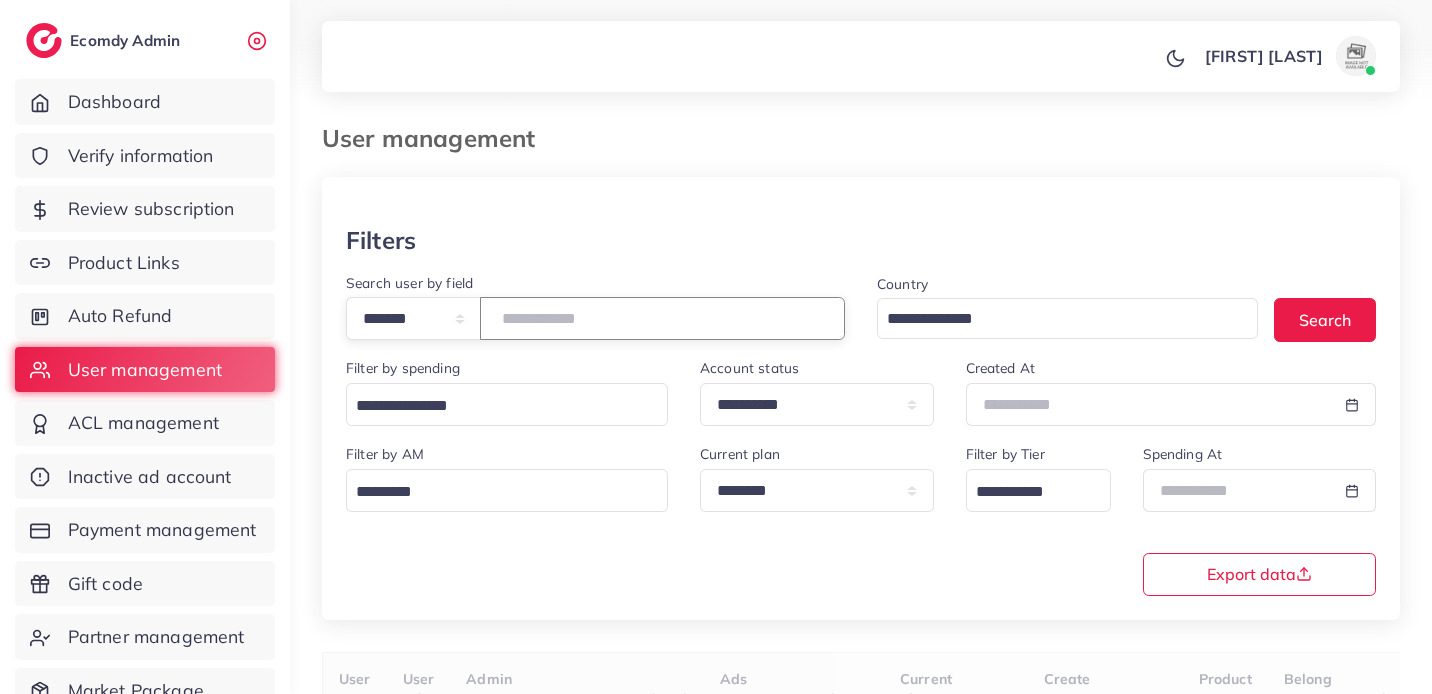 click at bounding box center (662, 318) 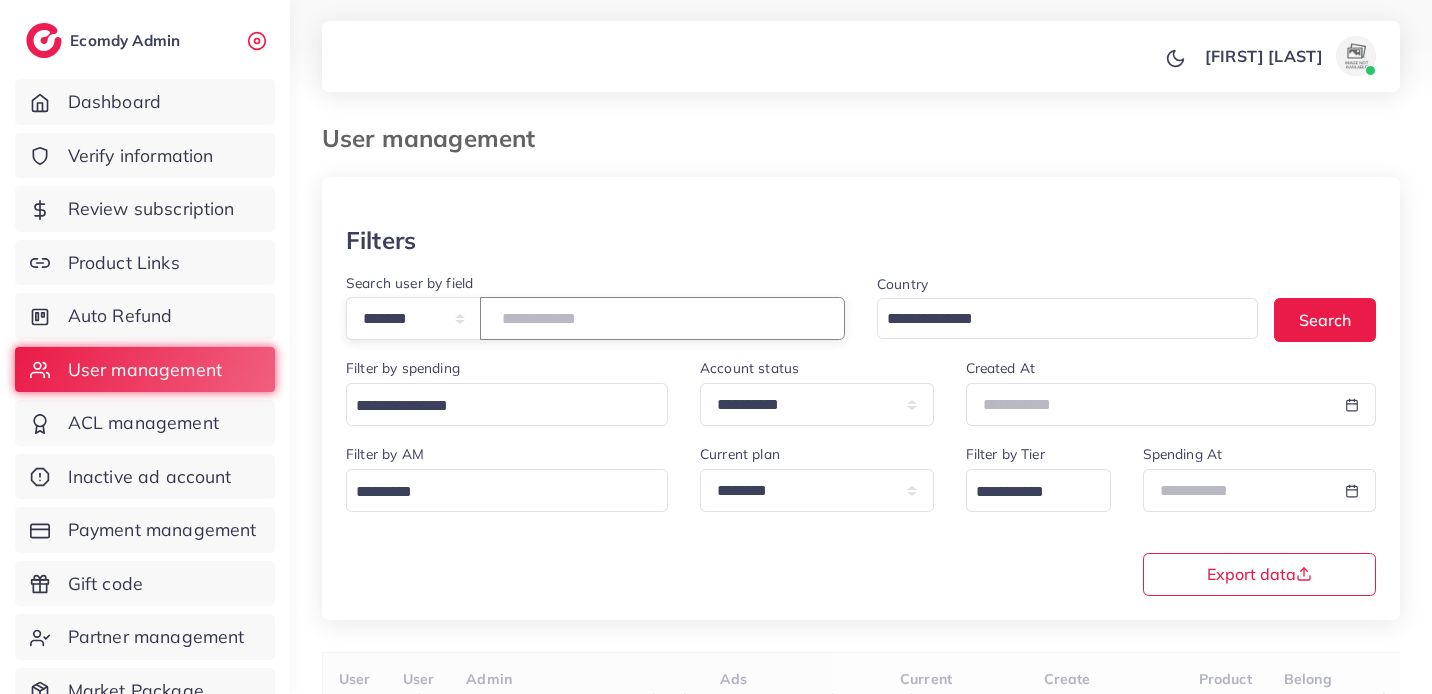 paste on "*******" 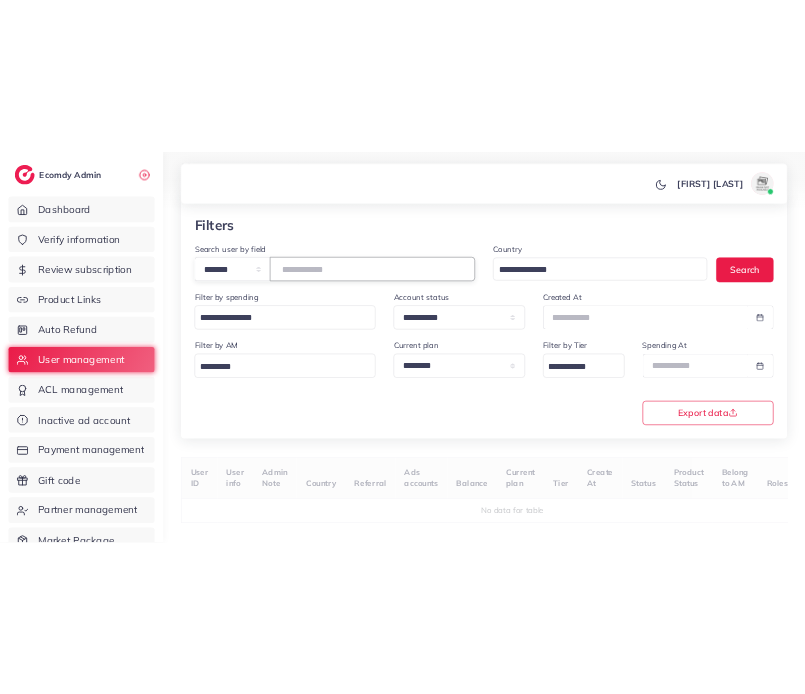 scroll, scrollTop: 138, scrollLeft: 0, axis: vertical 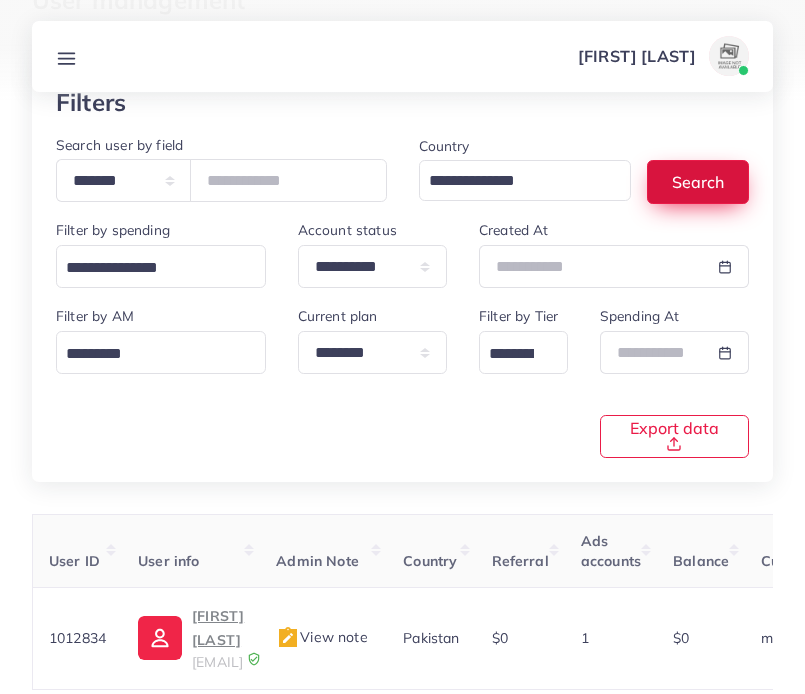 click on "Search" at bounding box center [698, 181] 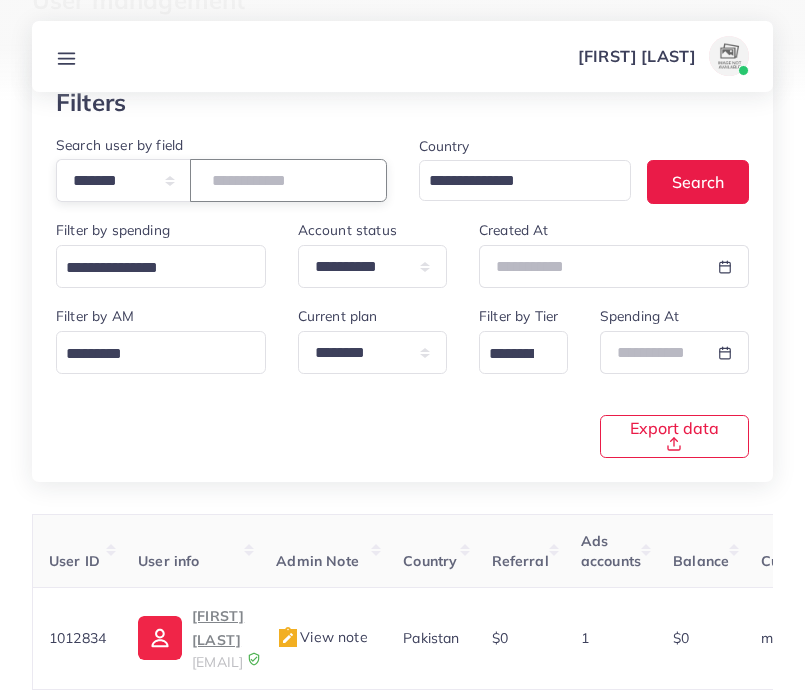 drag, startPoint x: 326, startPoint y: 183, endPoint x: 185, endPoint y: 171, distance: 141.50972 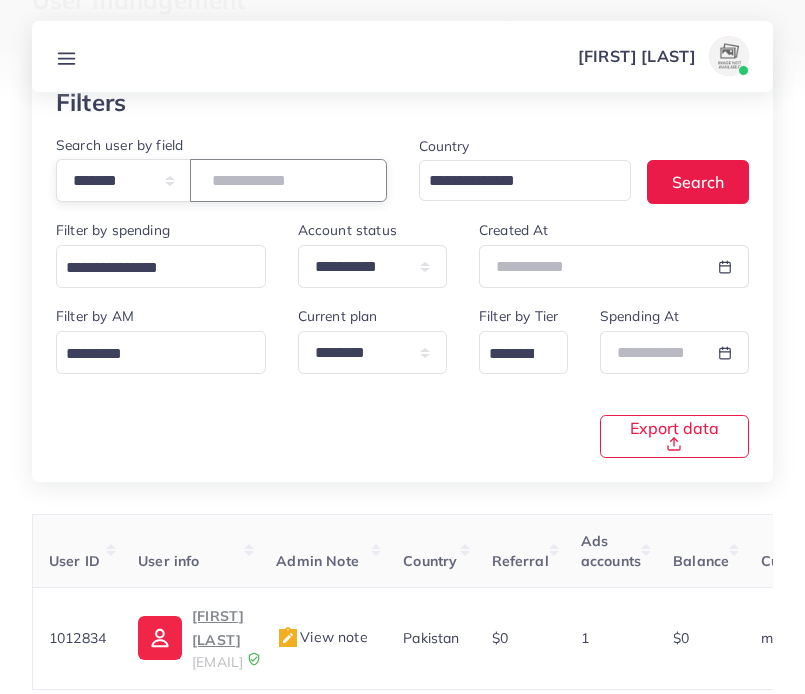 click on "**********" at bounding box center (221, 180) 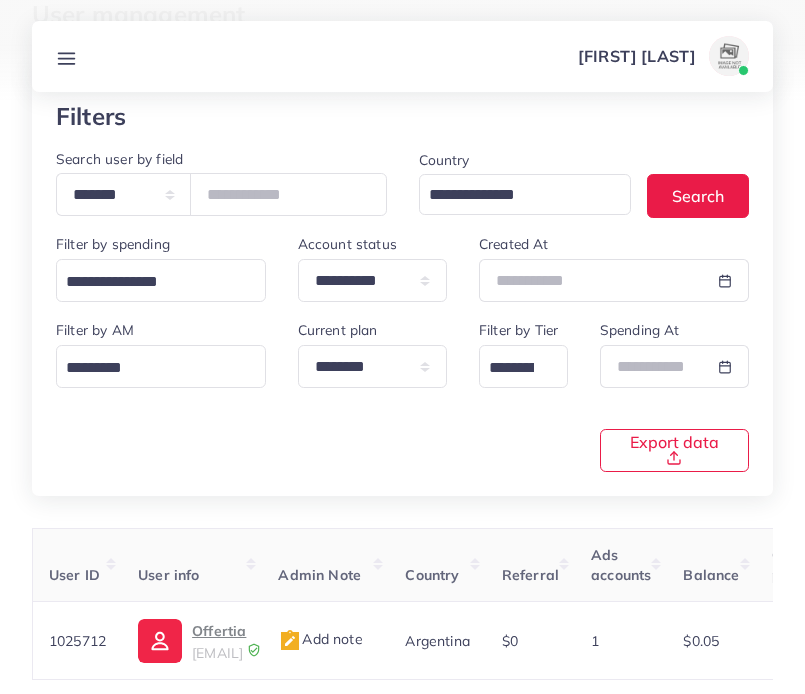 scroll, scrollTop: 47, scrollLeft: 0, axis: vertical 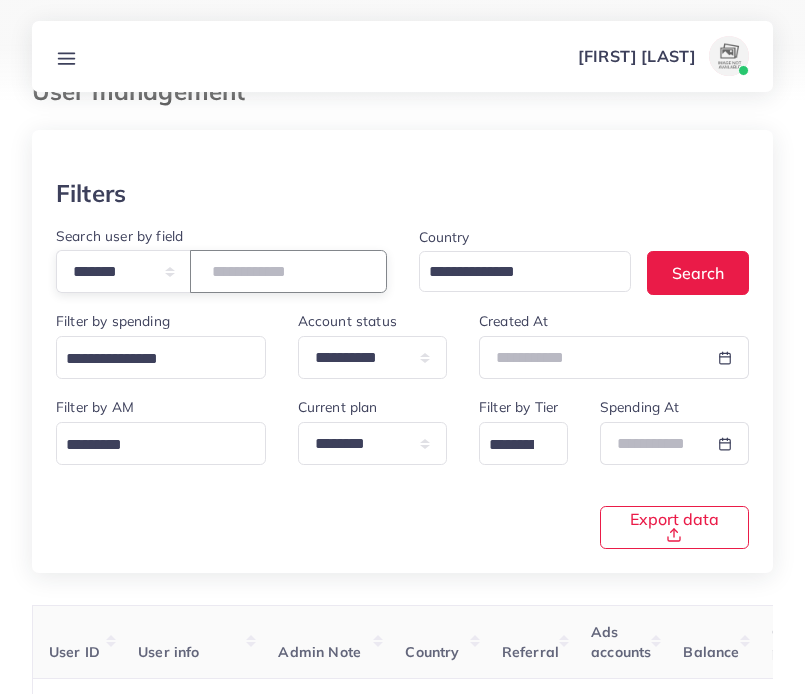 drag, startPoint x: 332, startPoint y: 272, endPoint x: 210, endPoint y: 272, distance: 122 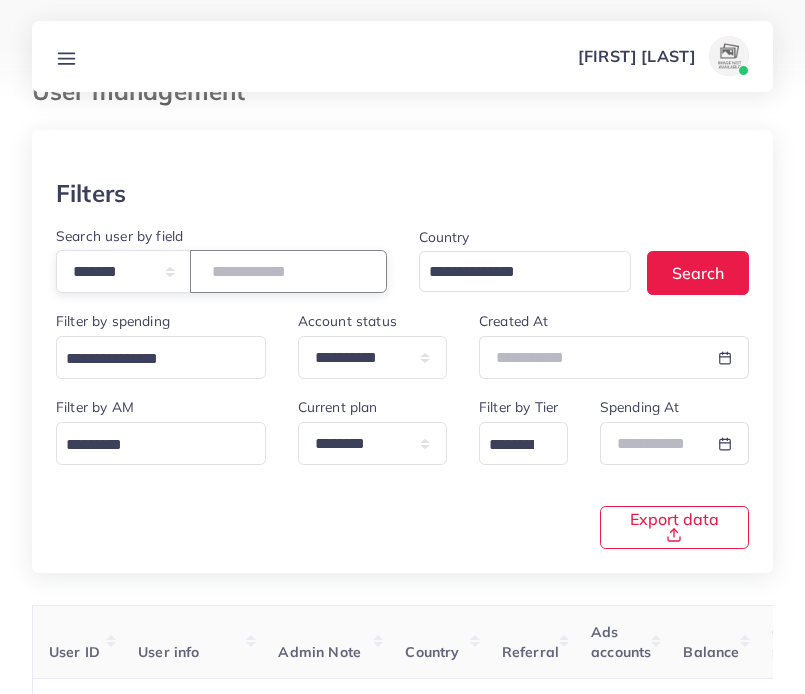 paste 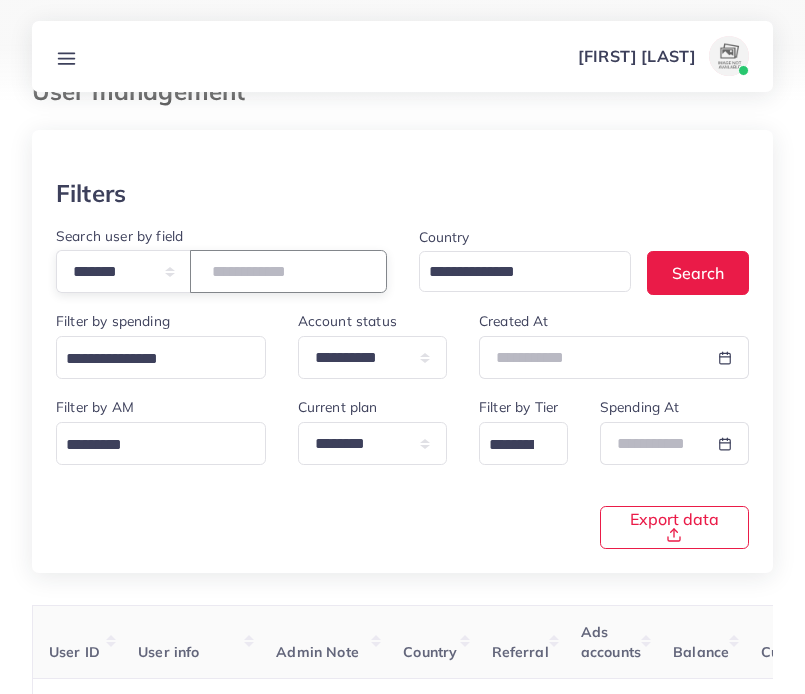 type on "*******" 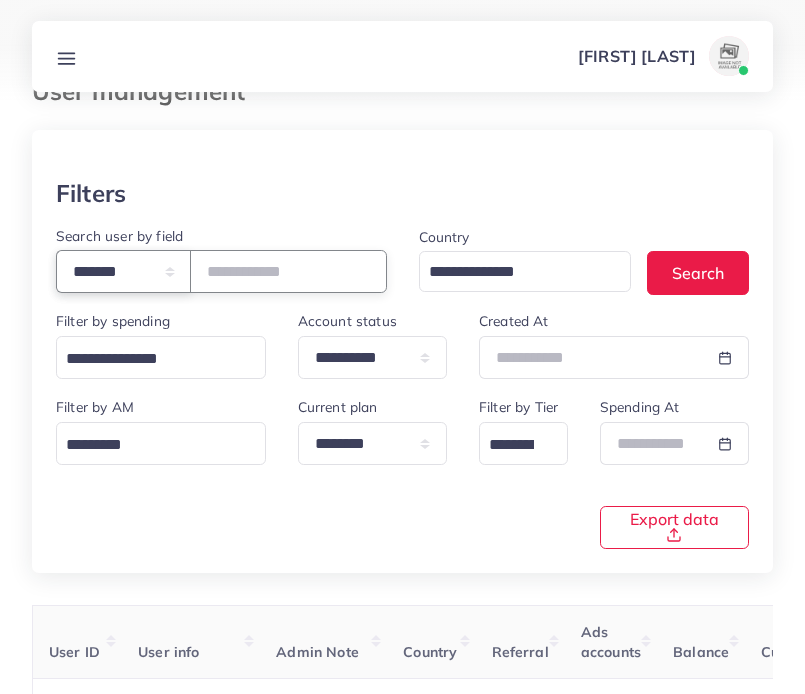 click on "**********" at bounding box center [123, 271] 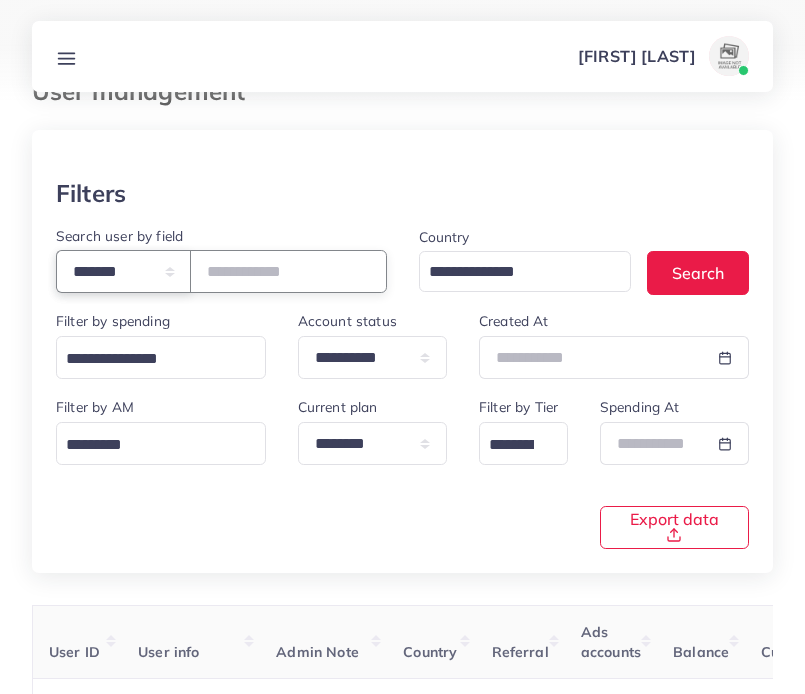 select on "*****" 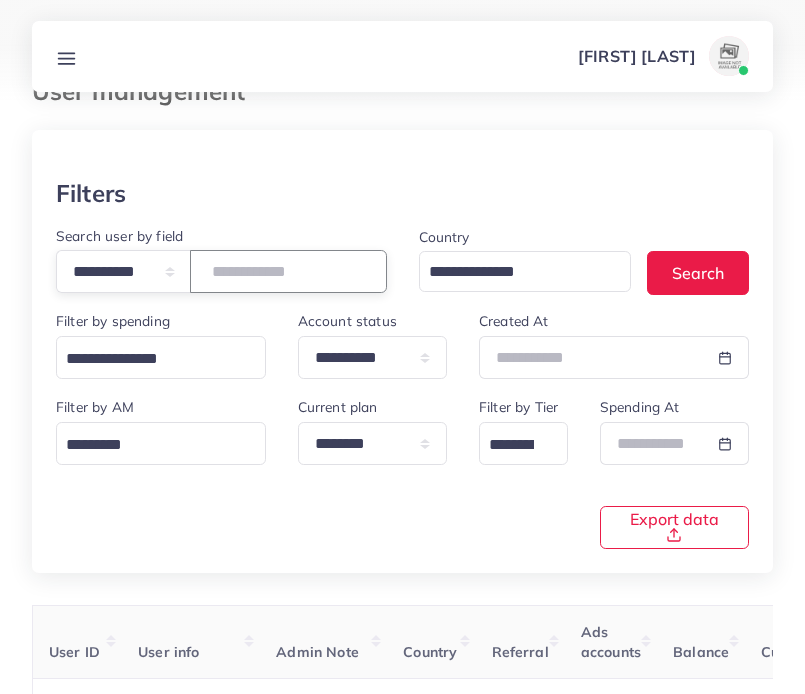 click at bounding box center (288, 271) 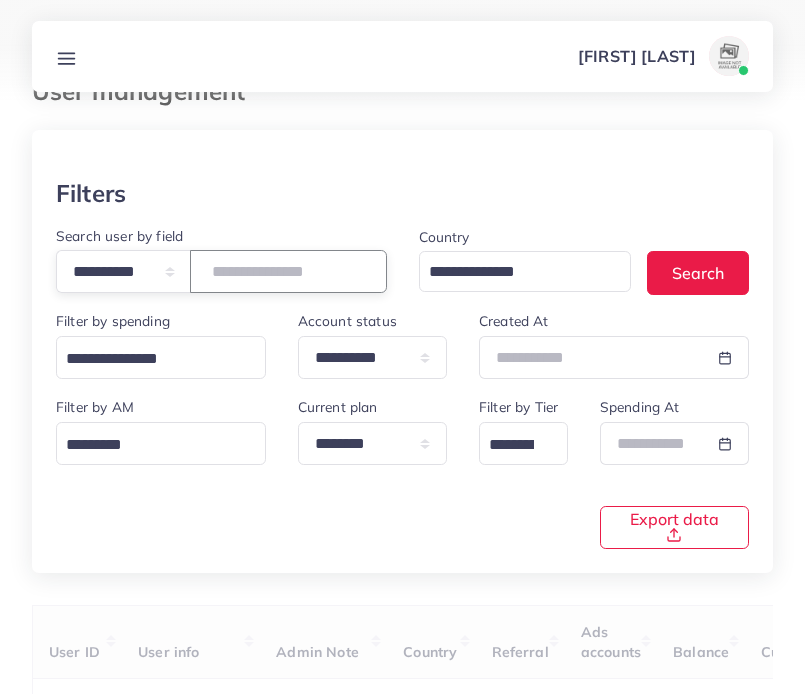 paste on "**********" 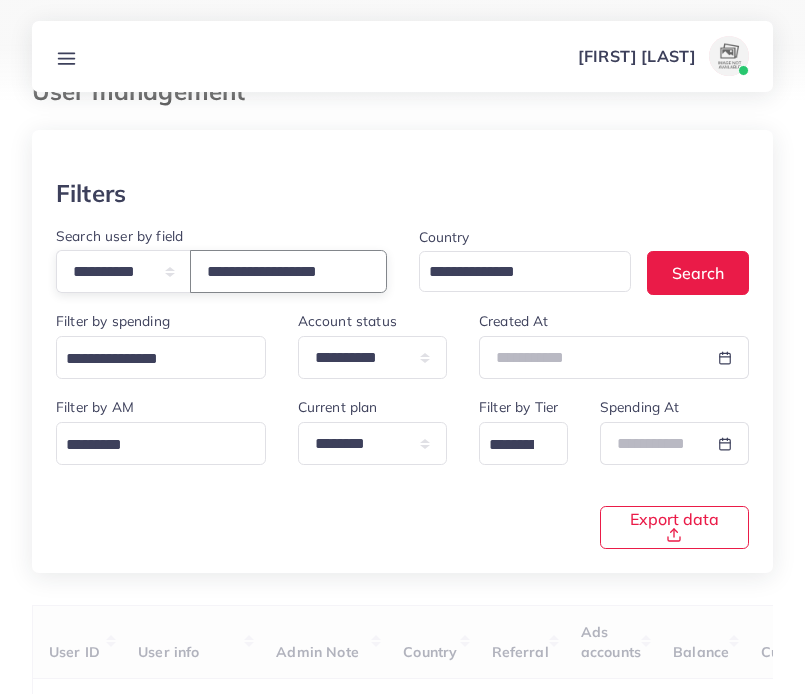 scroll, scrollTop: 0, scrollLeft: 30, axis: horizontal 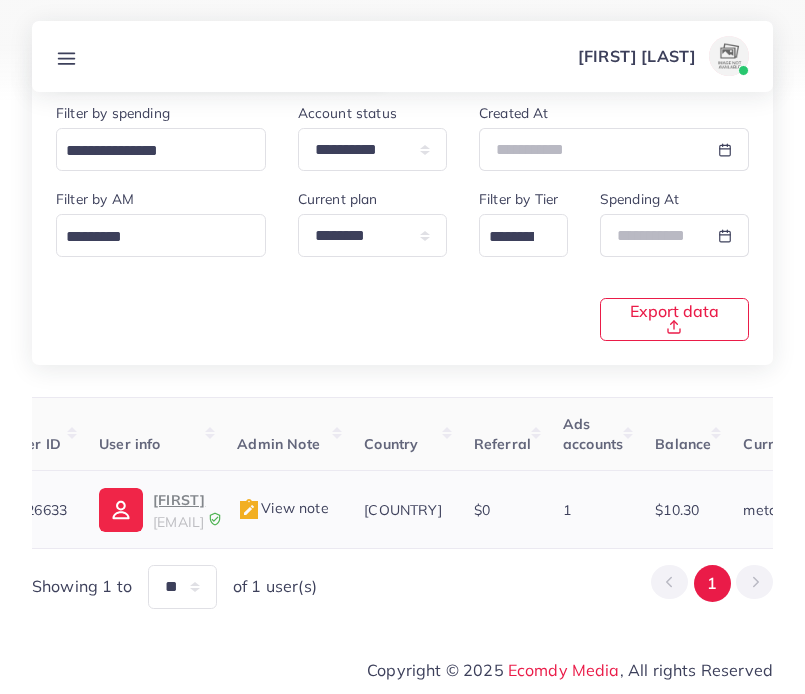 type on "**********" 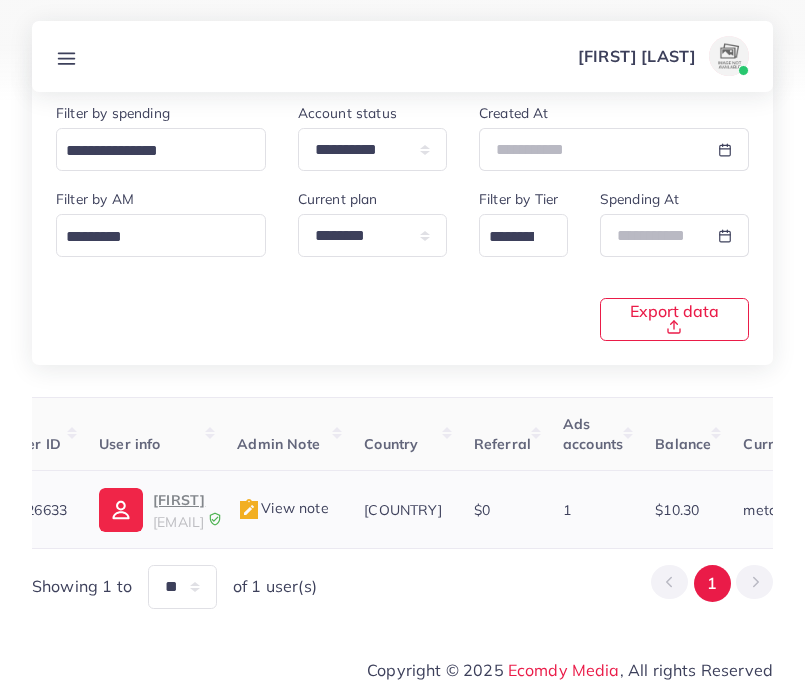 click on "zamra371@gmail.com" at bounding box center (178, 522) 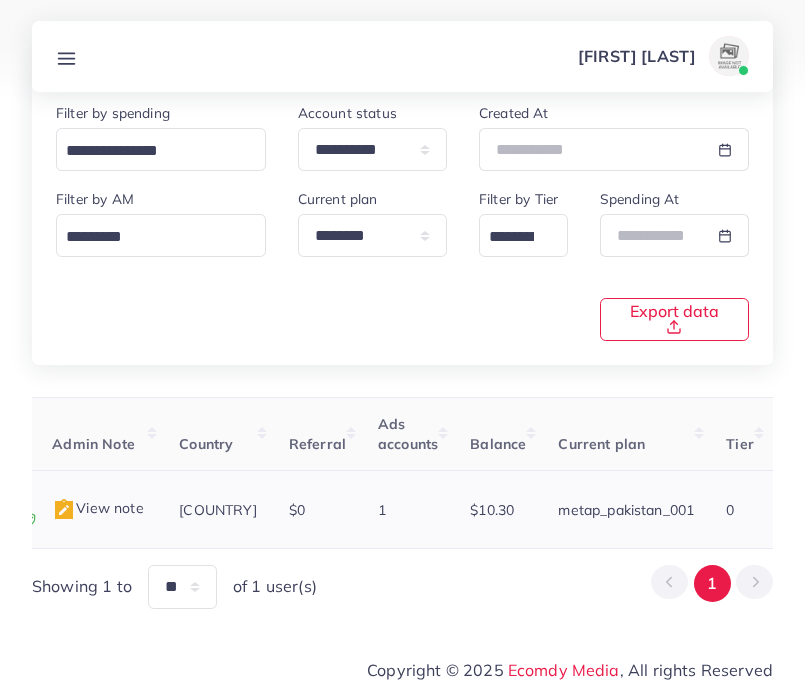 scroll, scrollTop: 0, scrollLeft: 0, axis: both 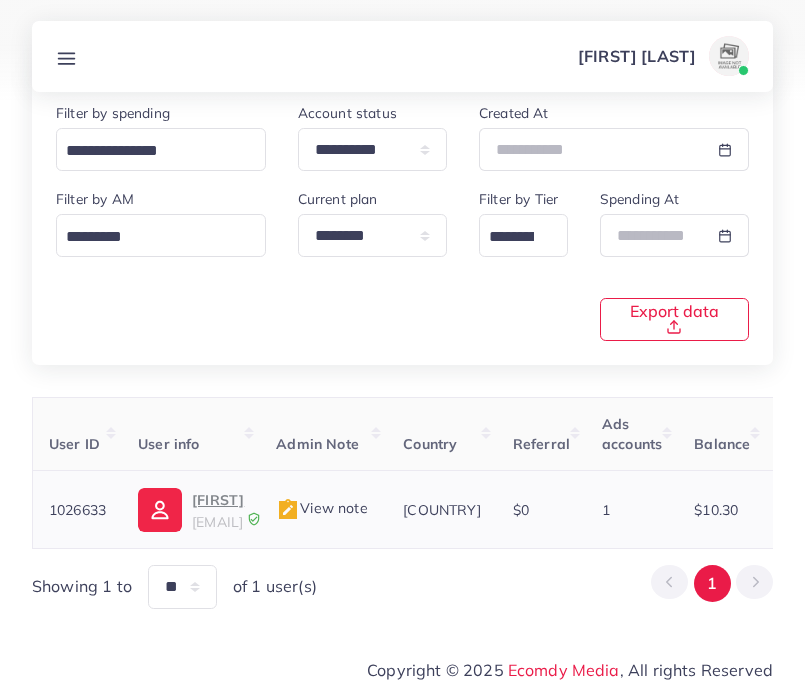 drag, startPoint x: 346, startPoint y: 521, endPoint x: 195, endPoint y: 516, distance: 151.08276 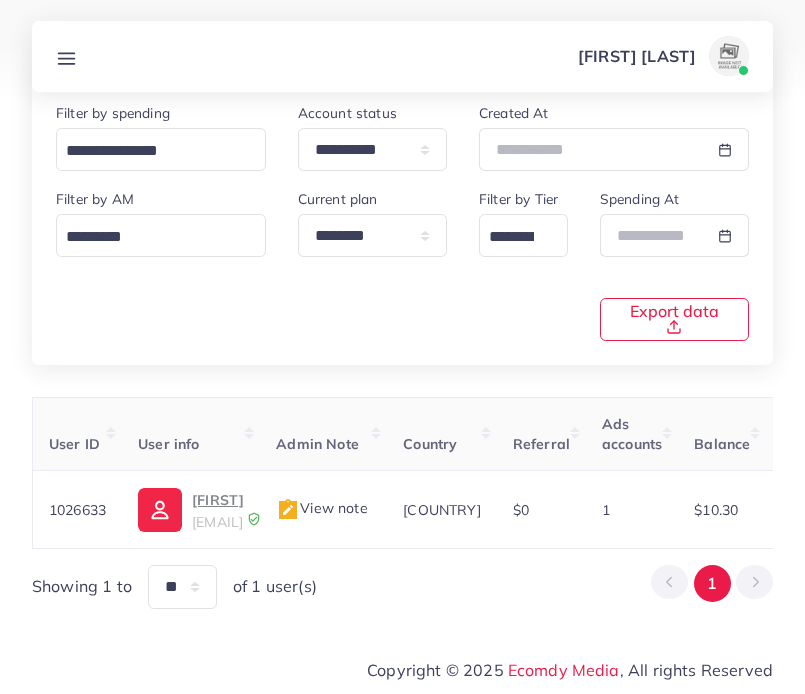 copy on "zamra371@gmail.com" 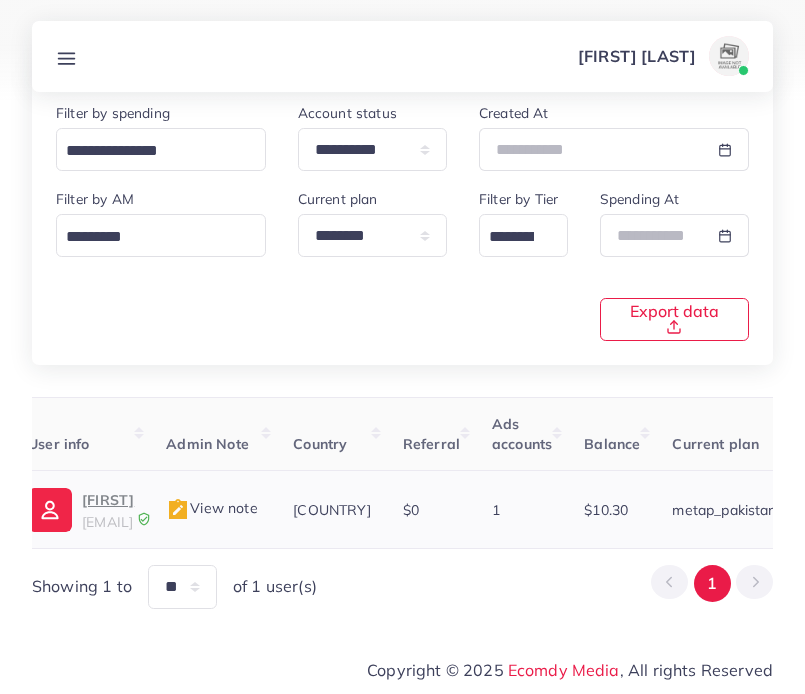 scroll, scrollTop: 0, scrollLeft: 0, axis: both 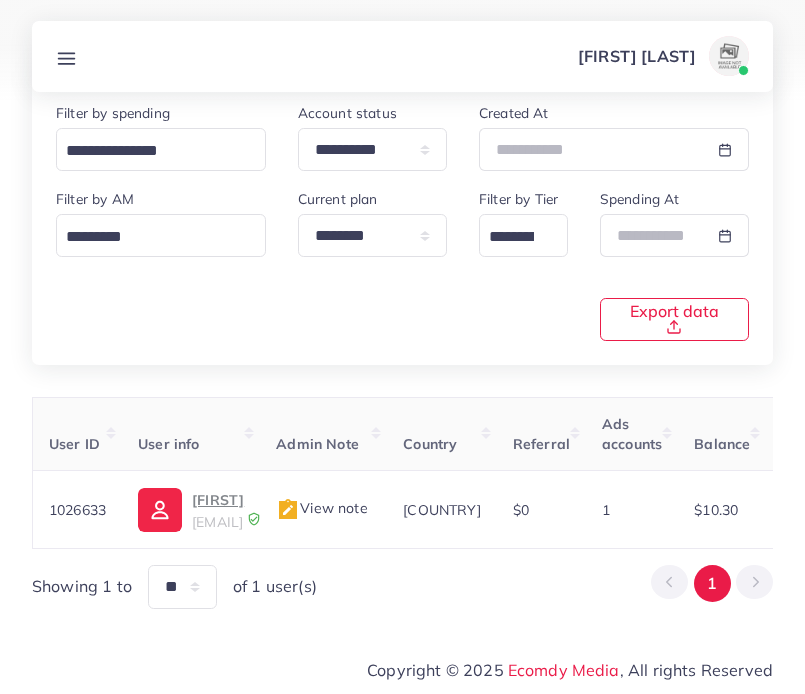 click 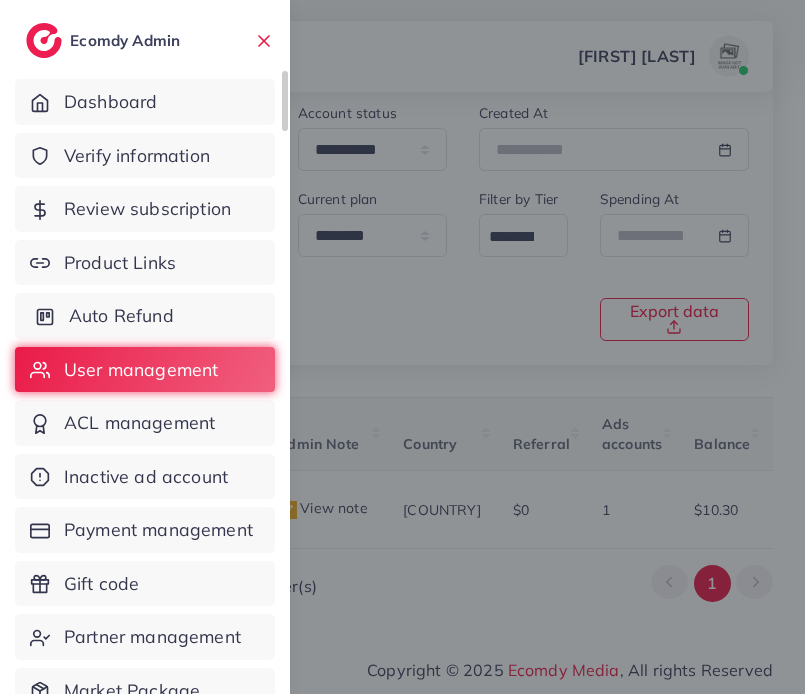 click on "Auto Refund" at bounding box center [145, 316] 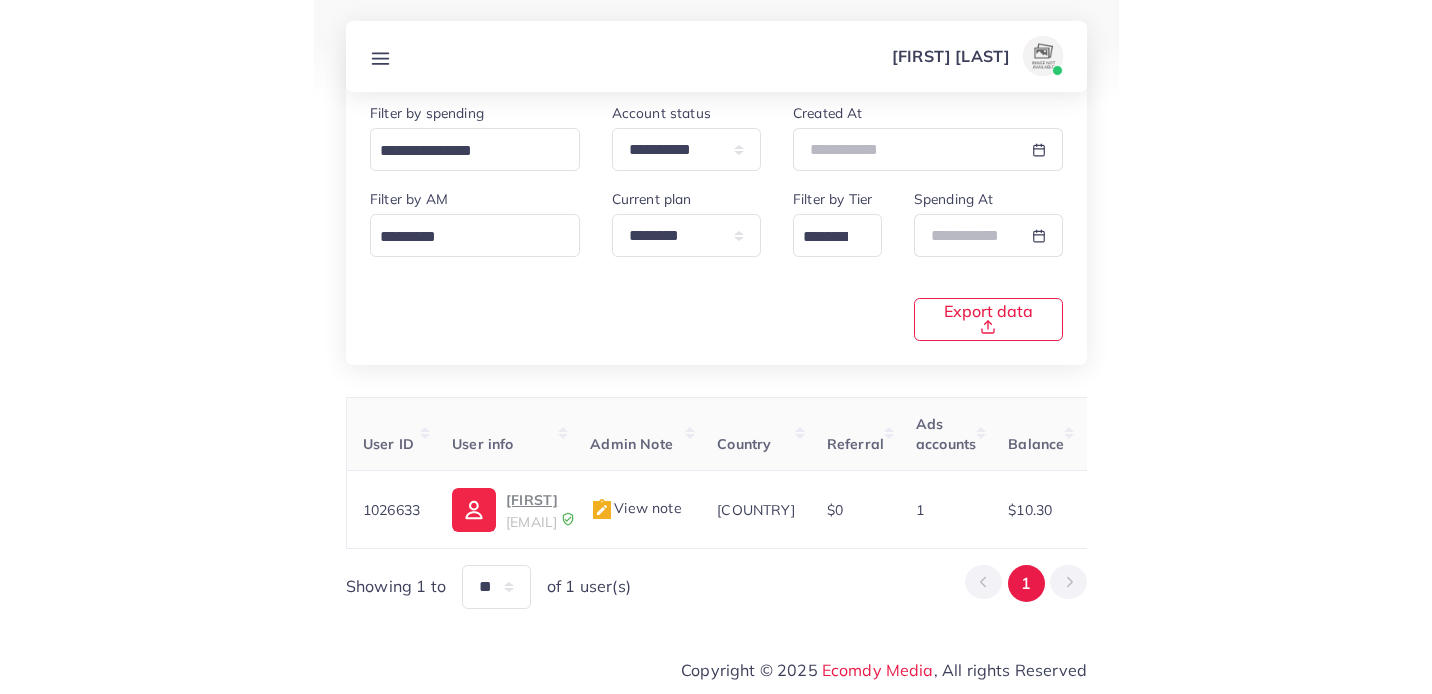 scroll, scrollTop: 0, scrollLeft: 0, axis: both 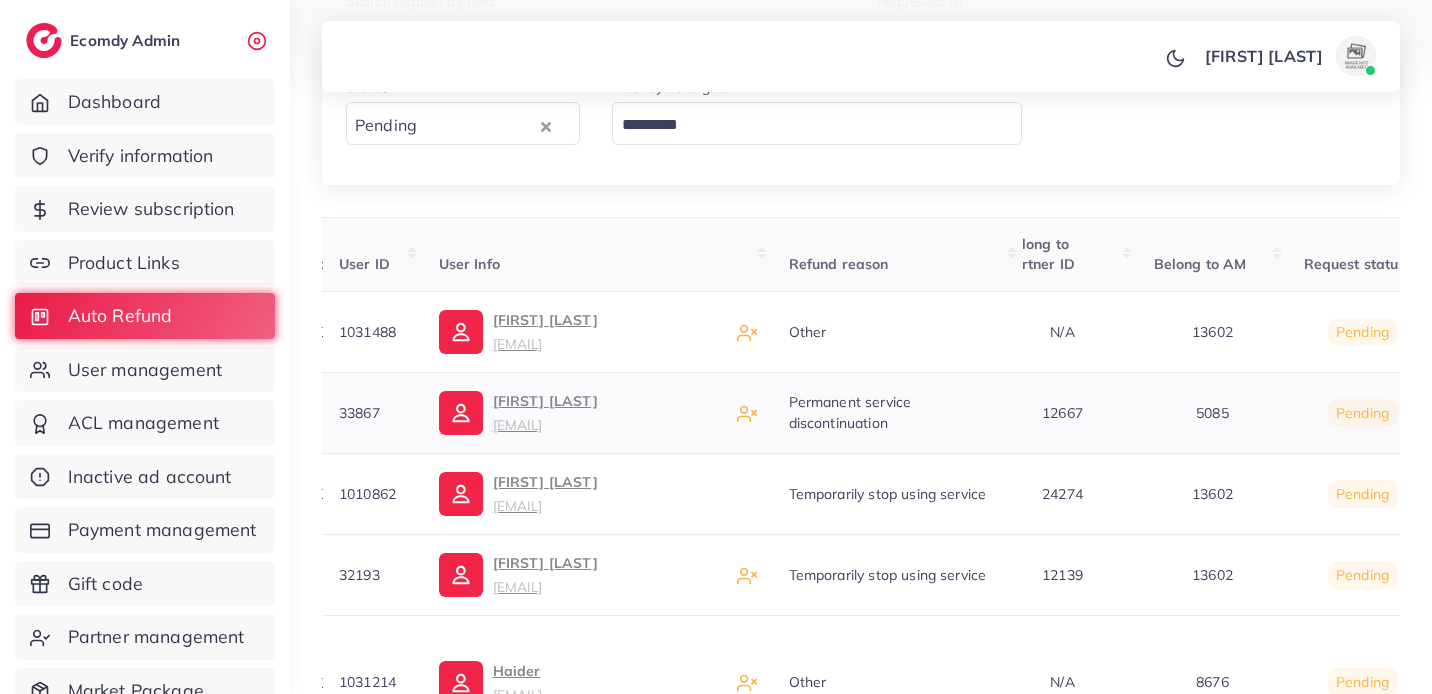 click on "lavishpkstore@gmail.com" at bounding box center [517, 424] 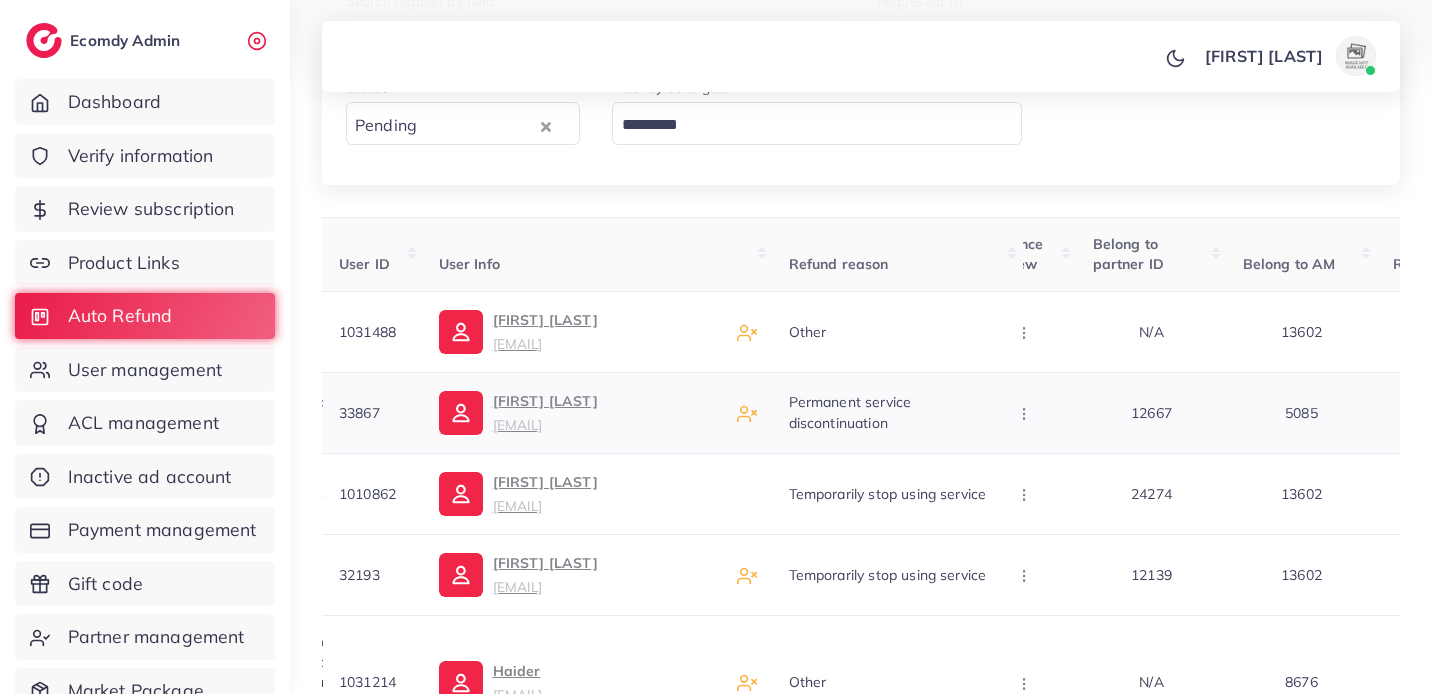 scroll, scrollTop: 0, scrollLeft: 905, axis: horizontal 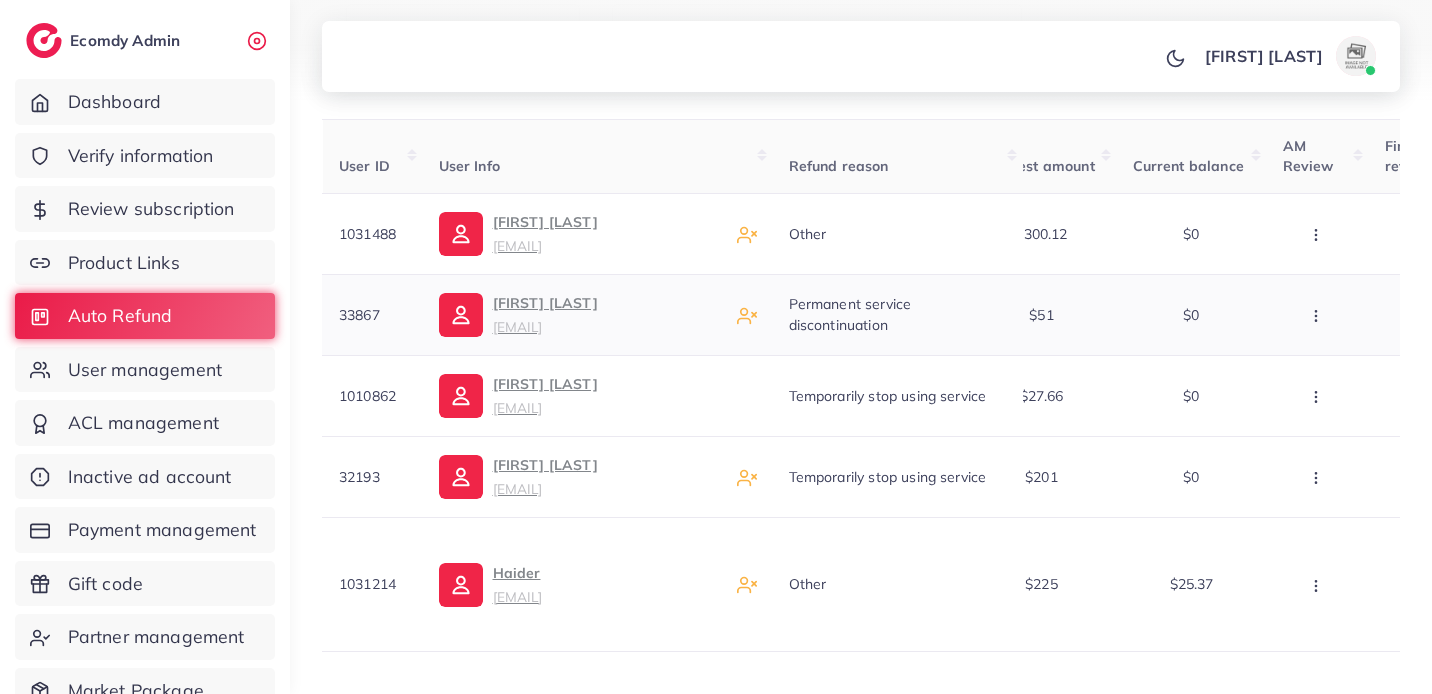 click at bounding box center [1318, 314] 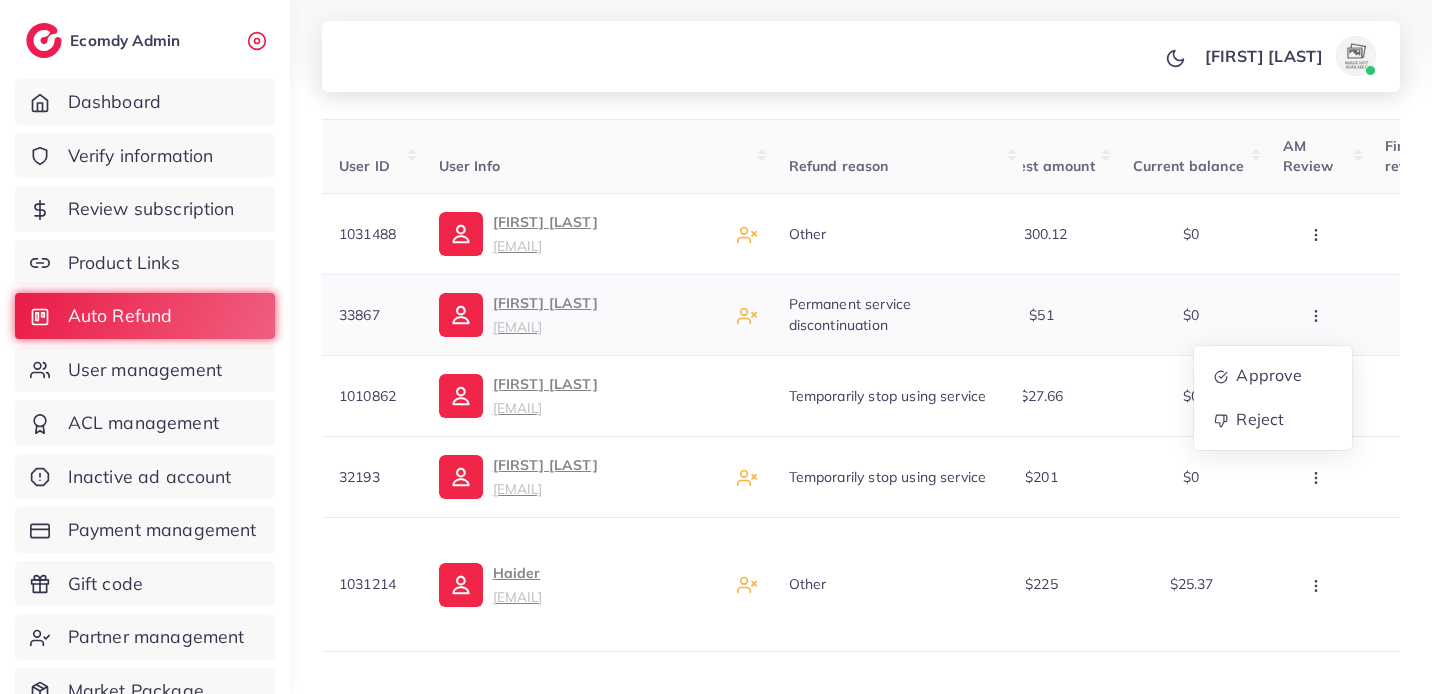 click on "$0" at bounding box center (1192, 314) 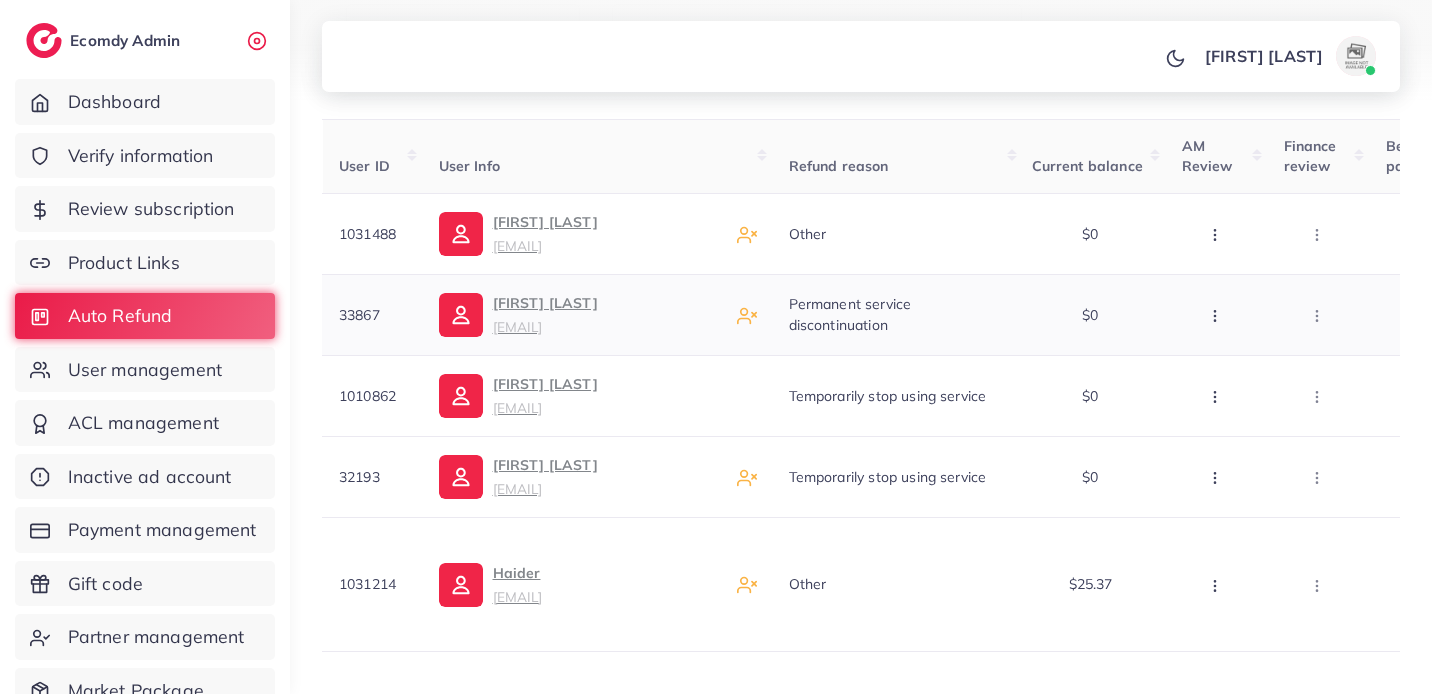 scroll, scrollTop: 0, scrollLeft: 606, axis: horizontal 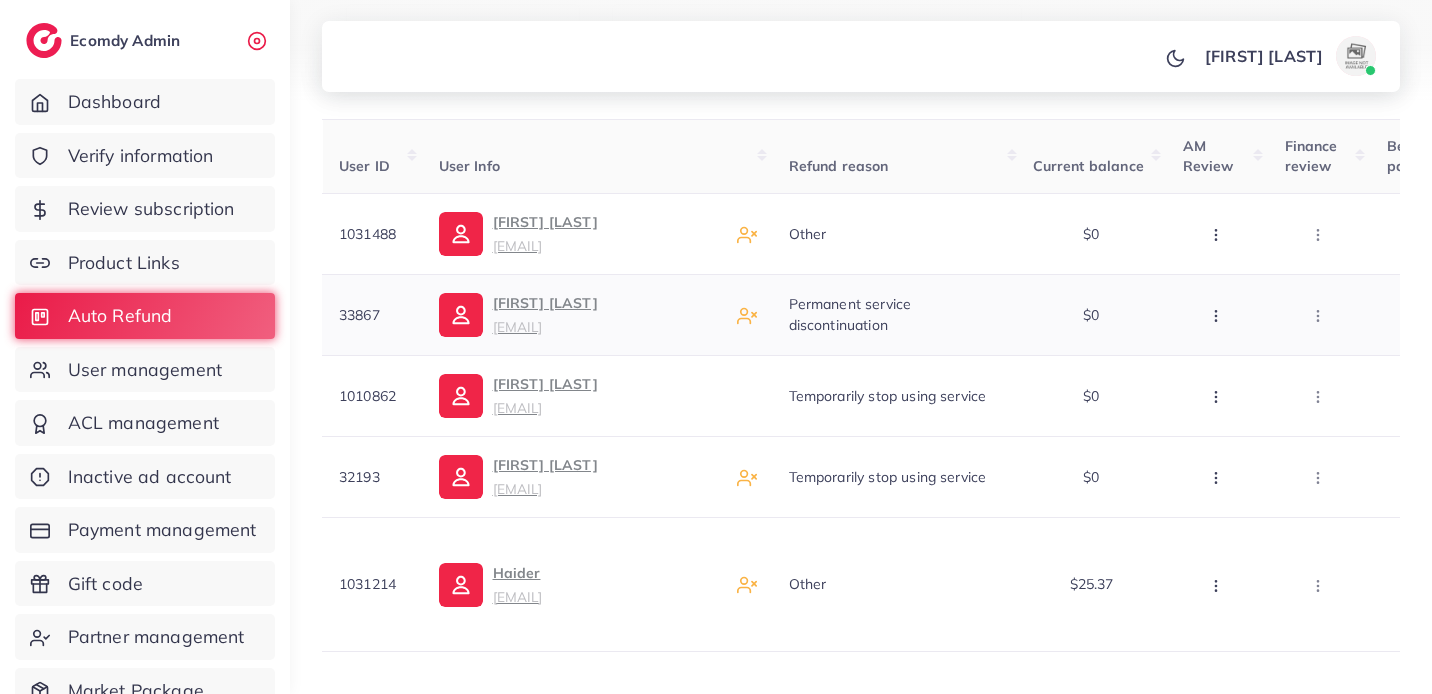 click 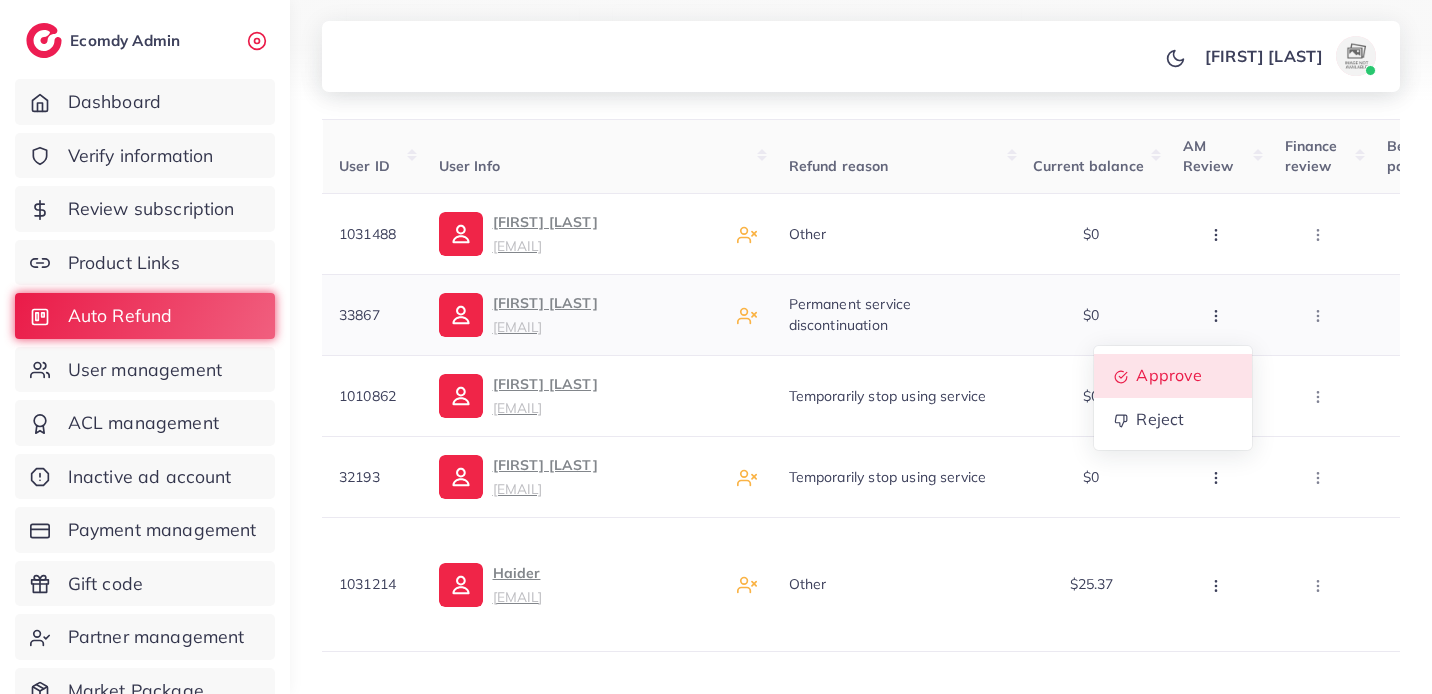 click on "Approve" at bounding box center (1173, 376) 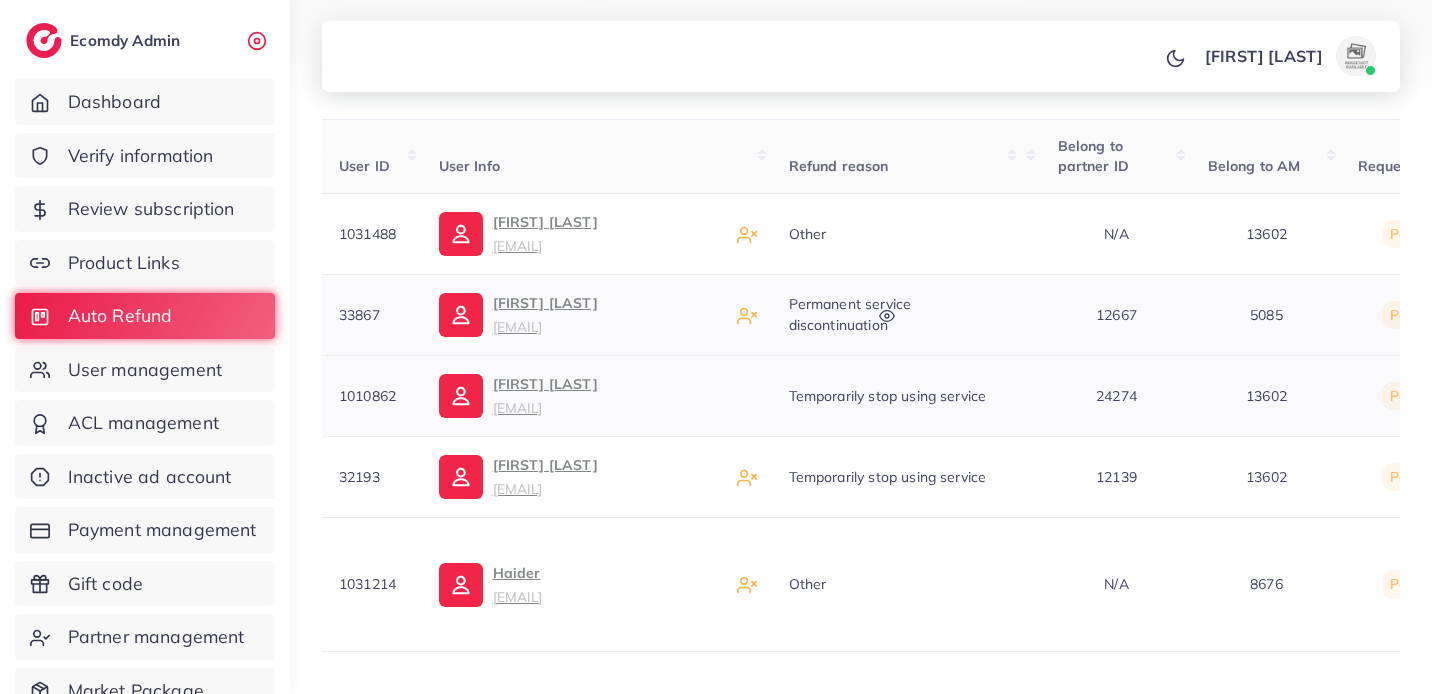 scroll, scrollTop: 0, scrollLeft: 934, axis: horizontal 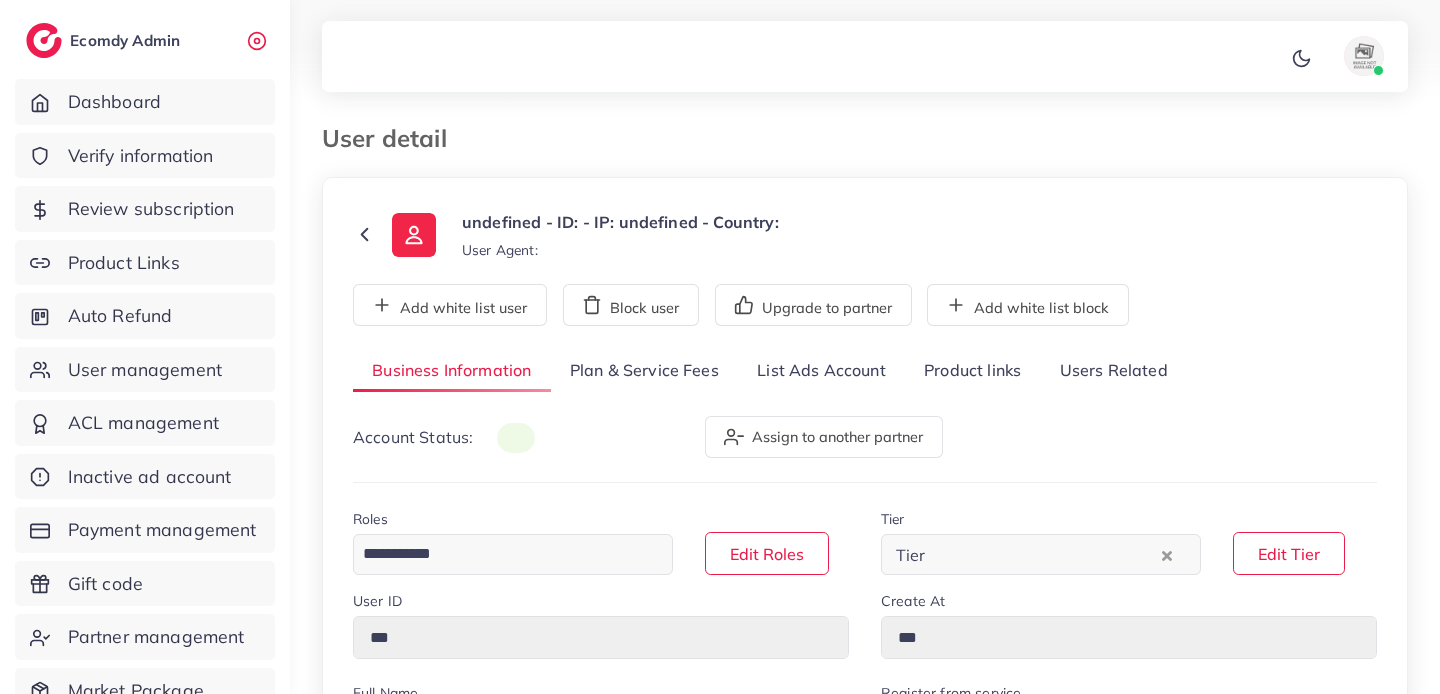 type on "*******" 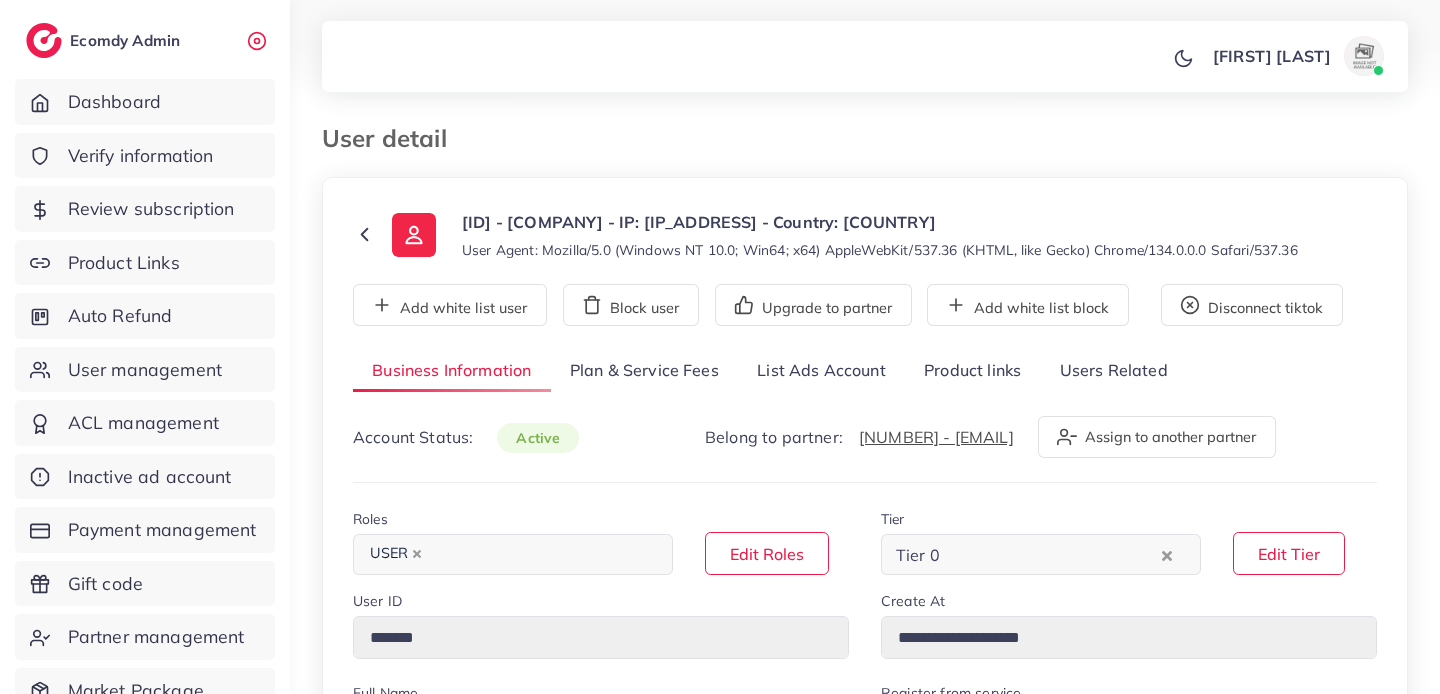 click on "Plan & Service Fees" at bounding box center (644, 371) 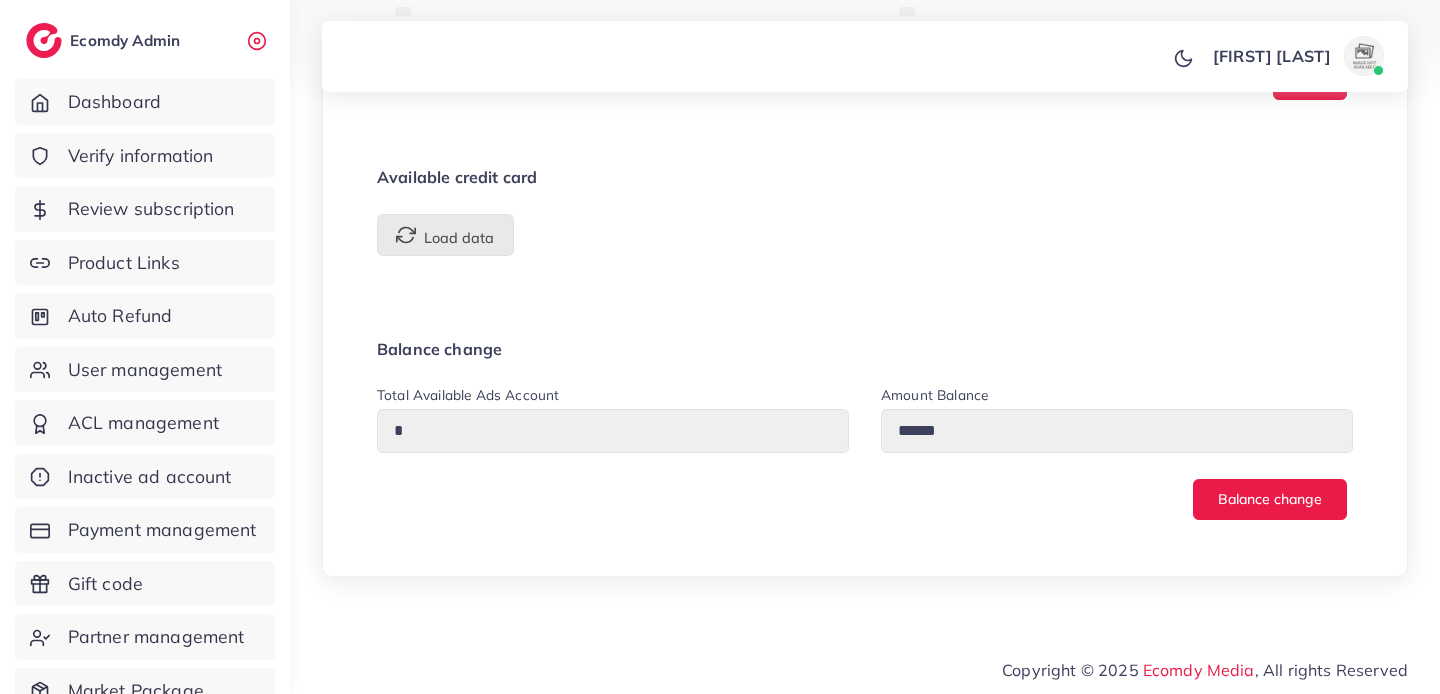 click on "Load data" at bounding box center [445, 235] 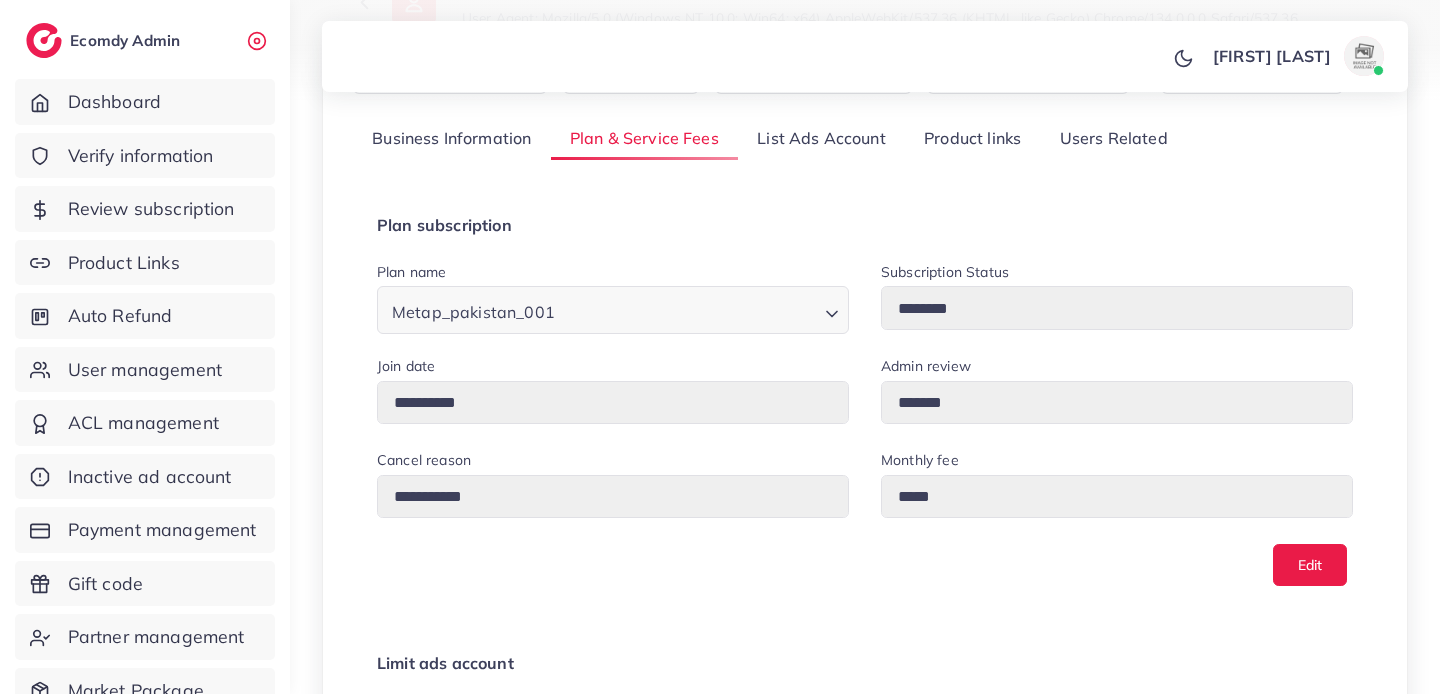 scroll, scrollTop: 0, scrollLeft: 0, axis: both 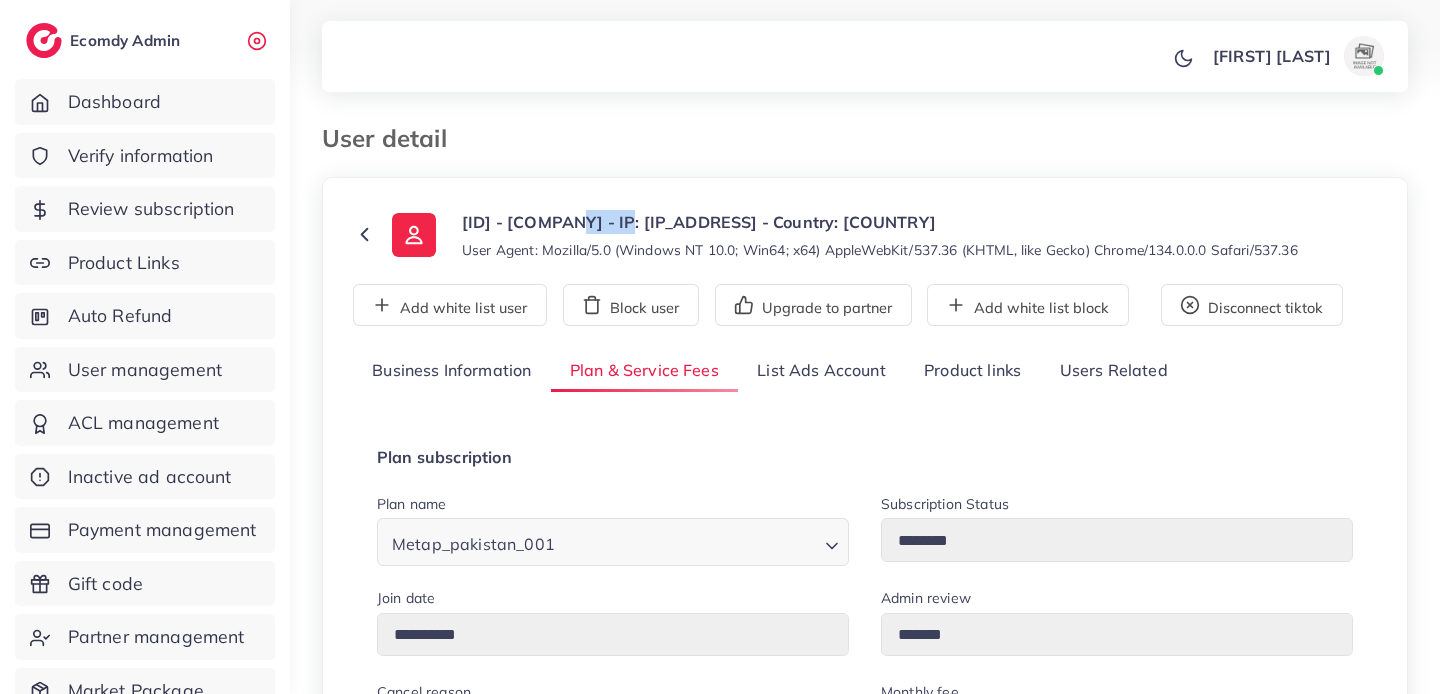 drag, startPoint x: 565, startPoint y: 219, endPoint x: 629, endPoint y: 219, distance: 64 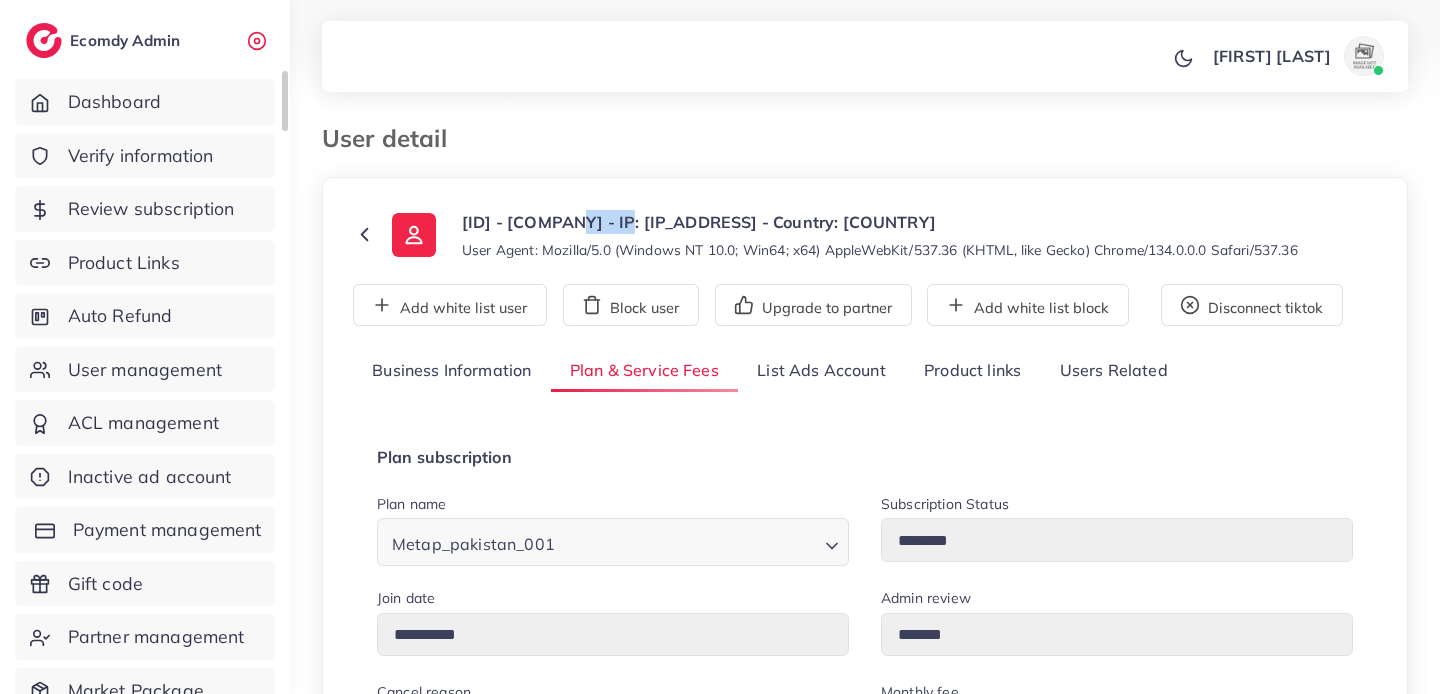 click on "Payment management" at bounding box center [145, 530] 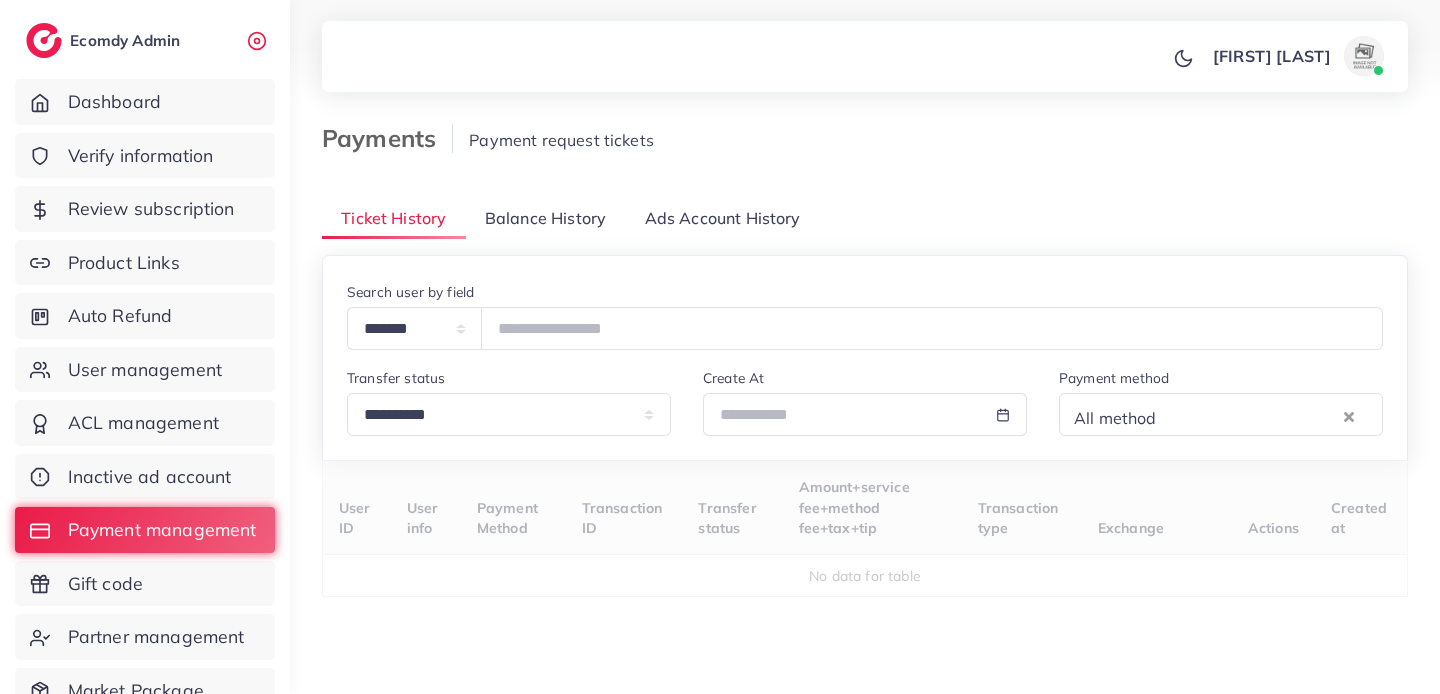 click on "Balance History" at bounding box center (545, 218) 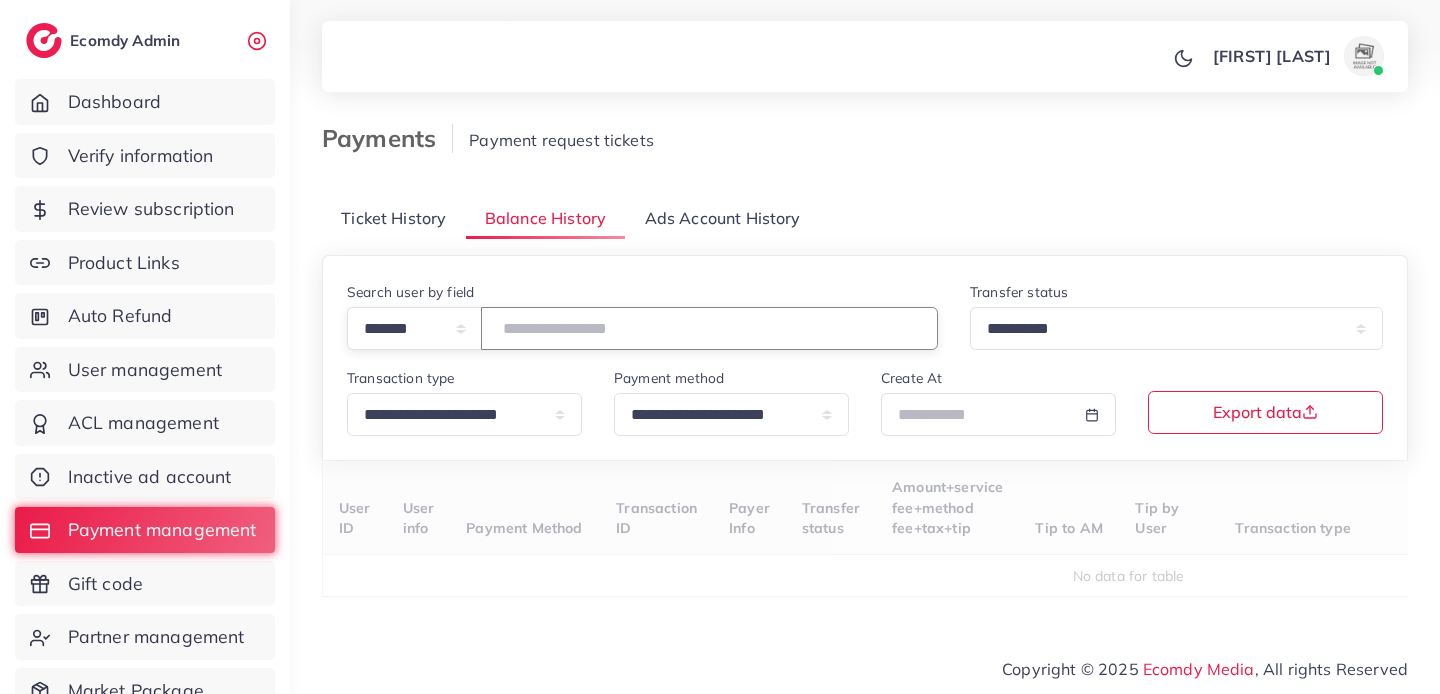 click at bounding box center (709, 328) 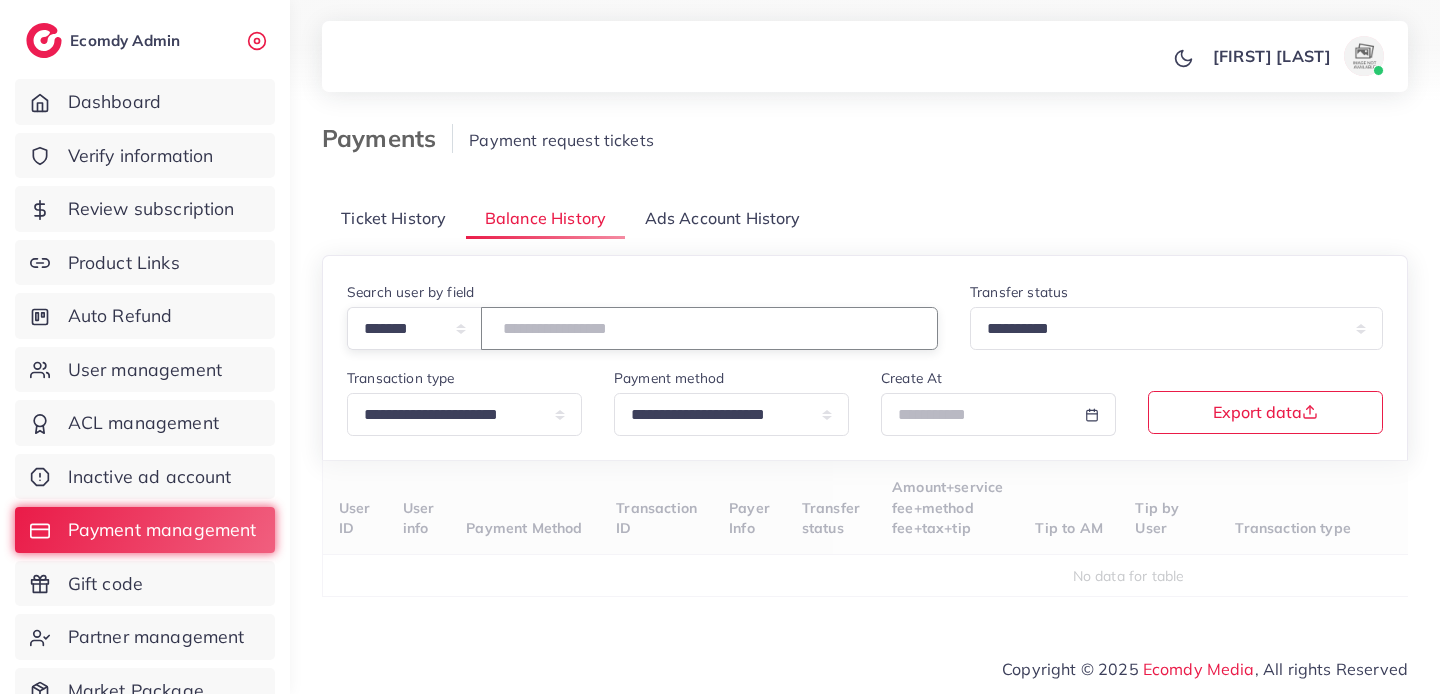 paste on "*******" 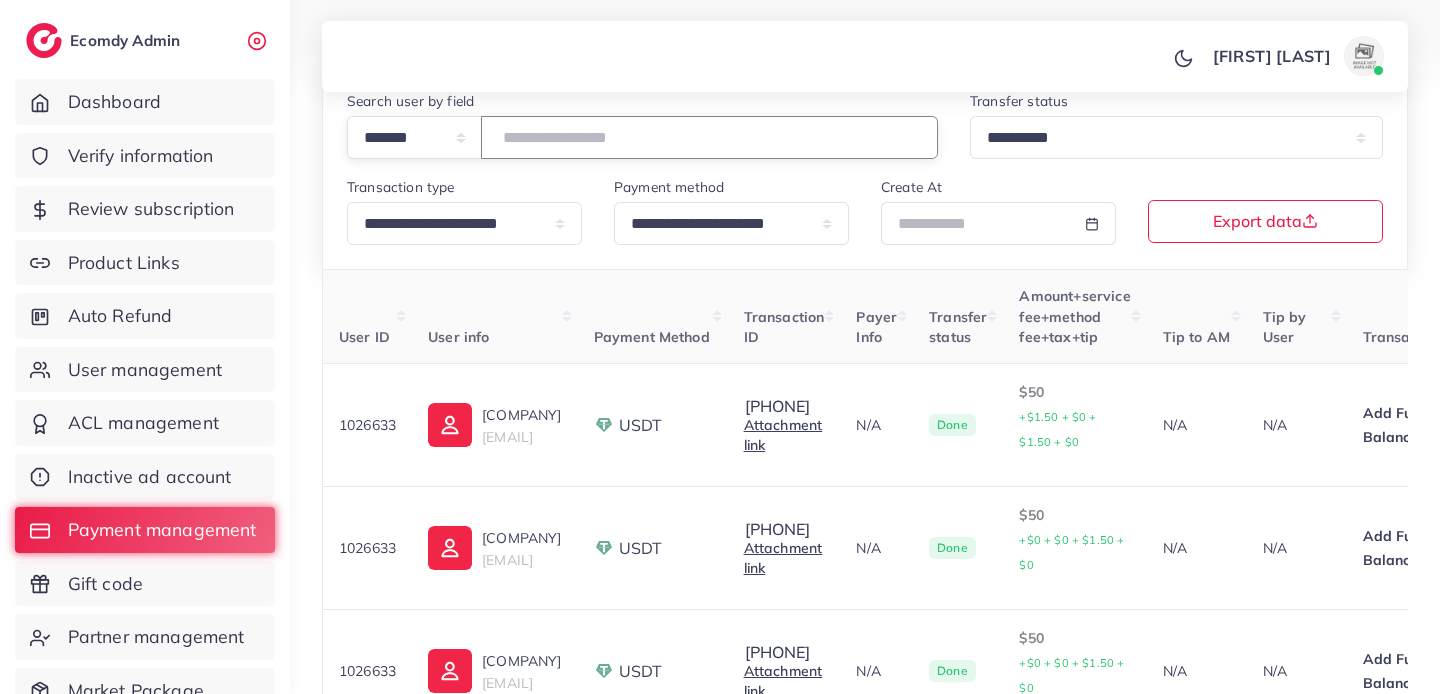 scroll, scrollTop: 198, scrollLeft: 0, axis: vertical 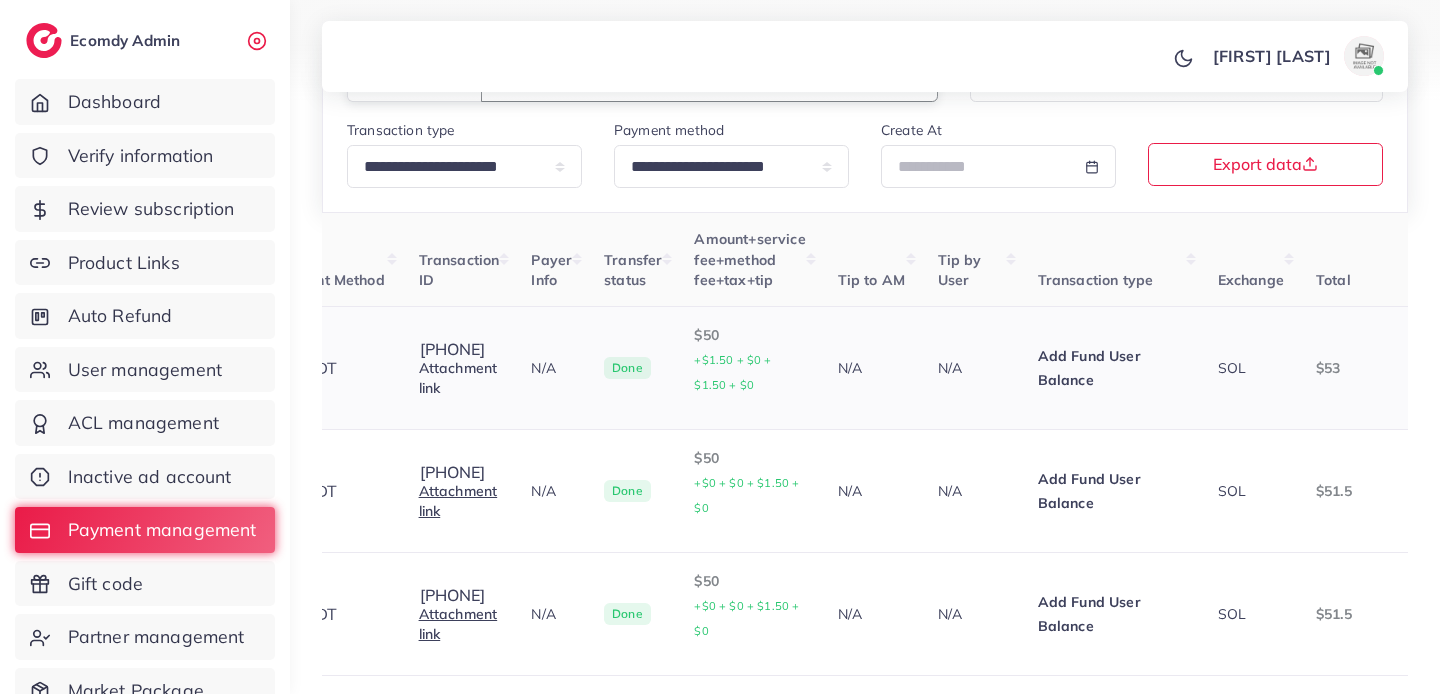type on "*******" 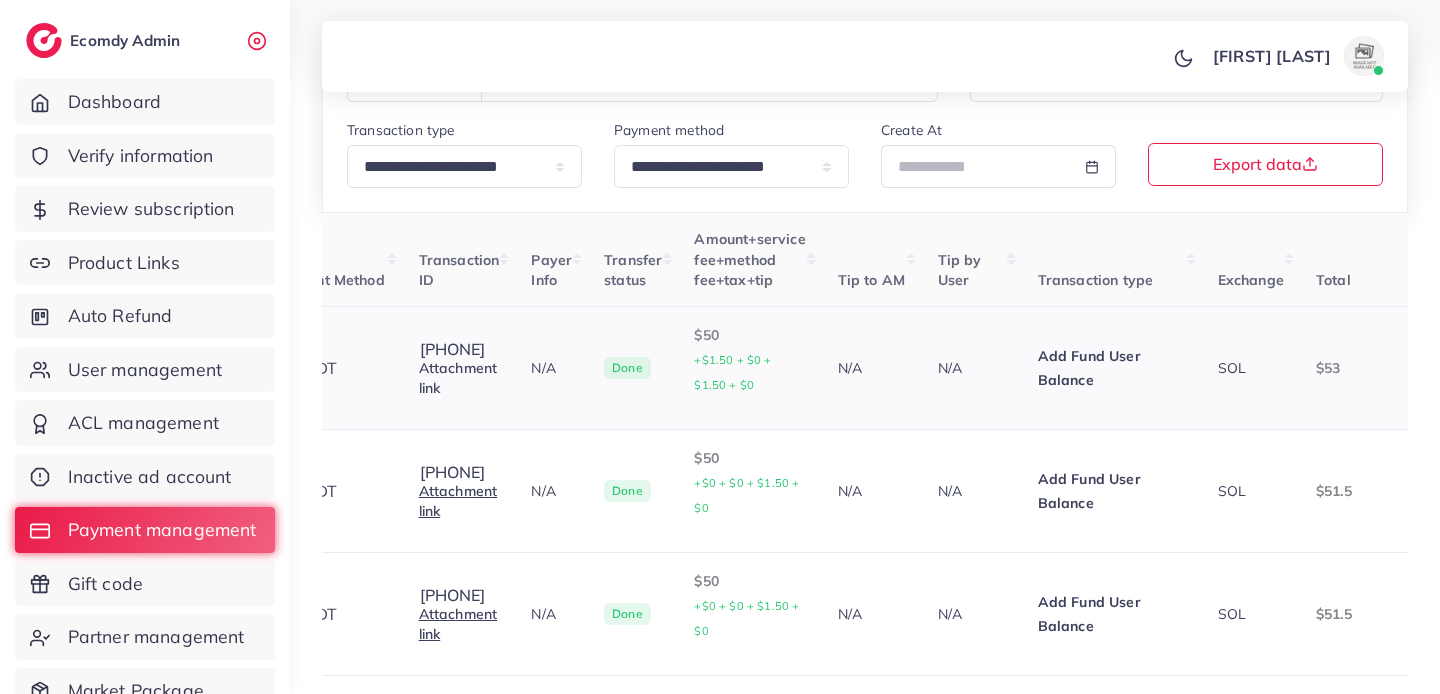 click on "Attachment link" at bounding box center [458, 378] 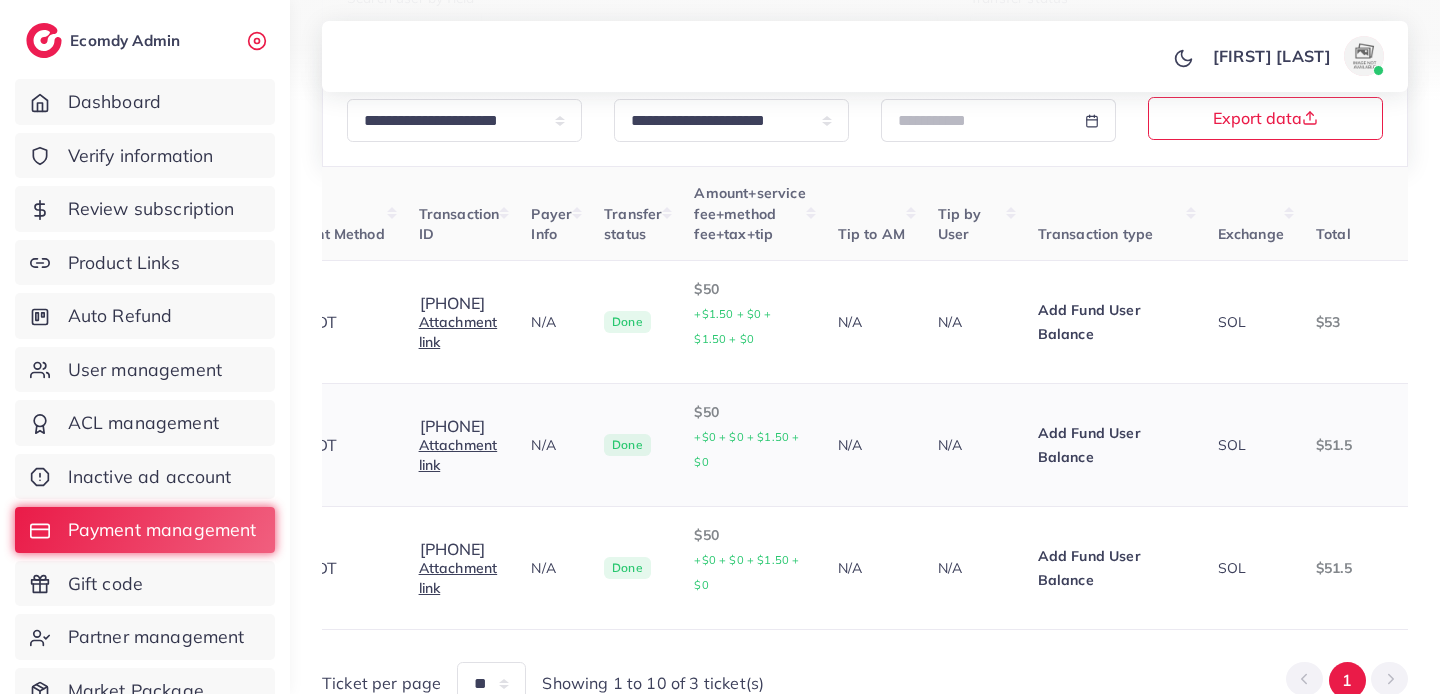 scroll, scrollTop: 336, scrollLeft: 0, axis: vertical 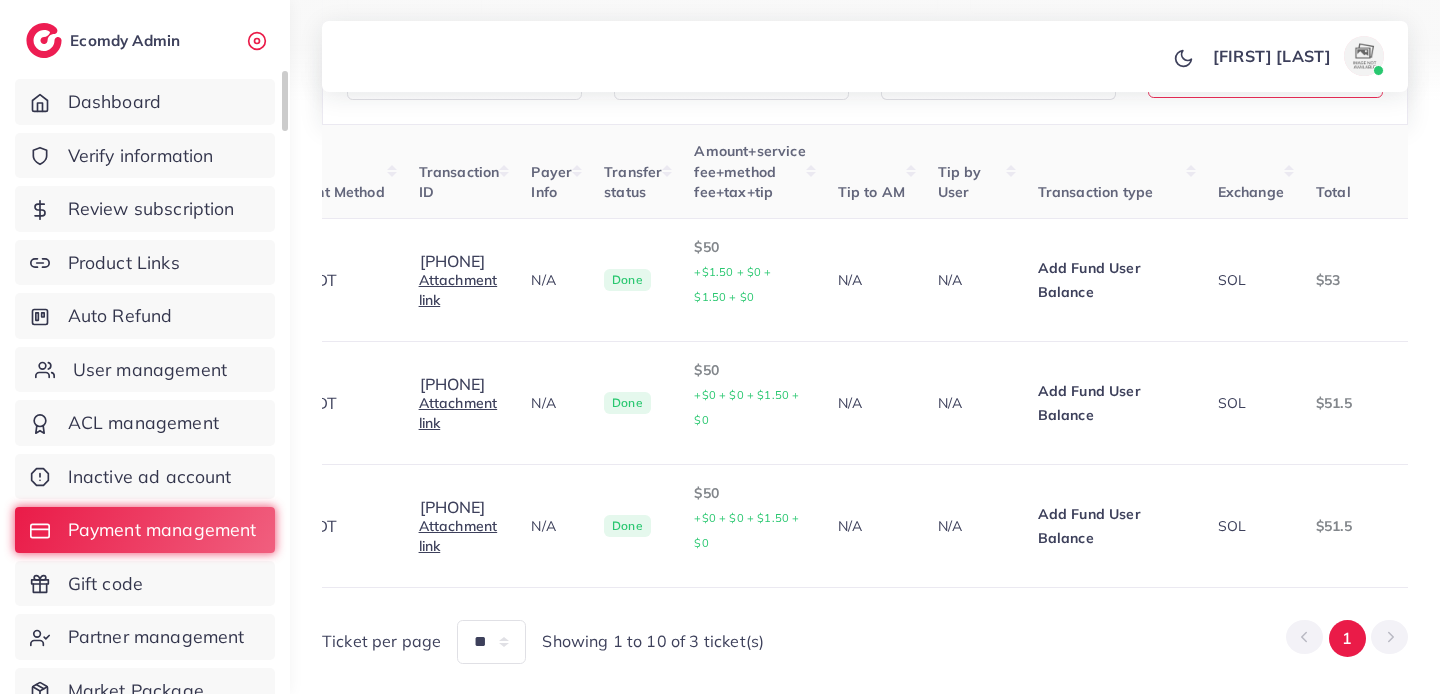 click on "User management" at bounding box center [150, 370] 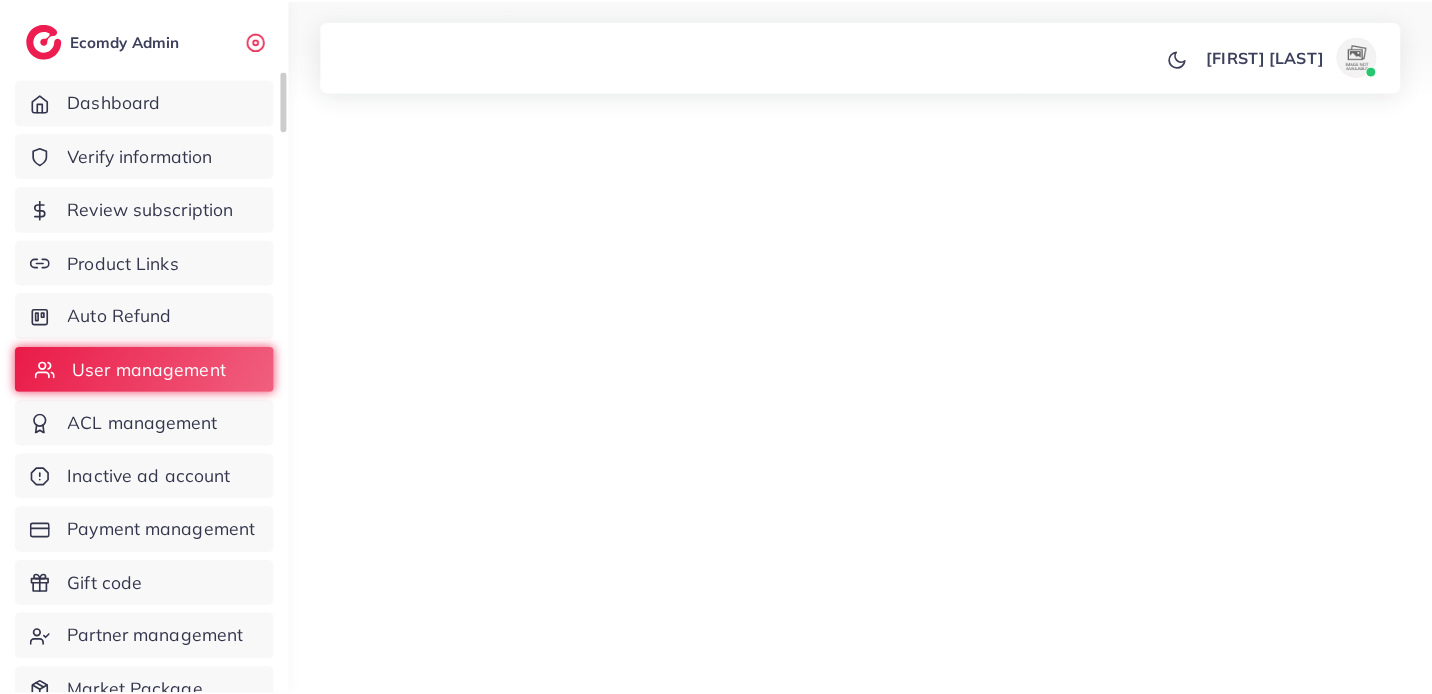 scroll, scrollTop: 0, scrollLeft: 0, axis: both 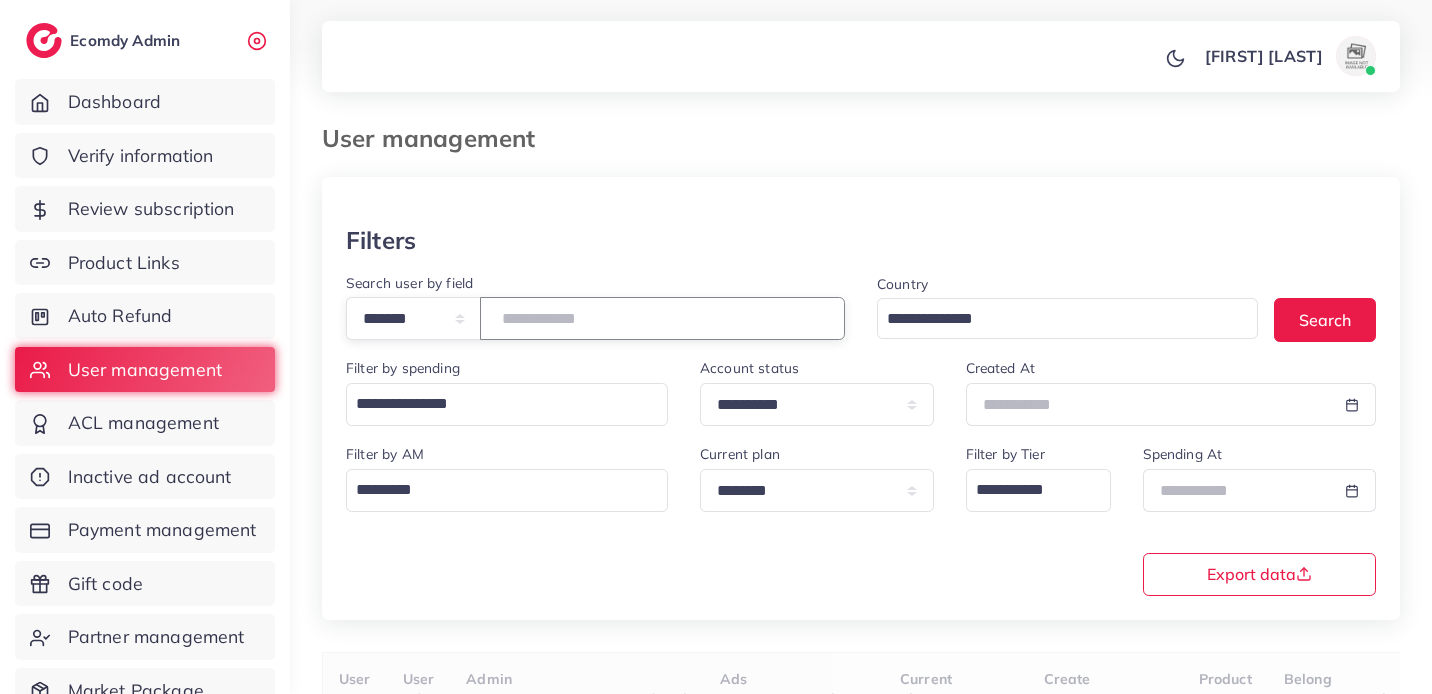 click at bounding box center [662, 318] 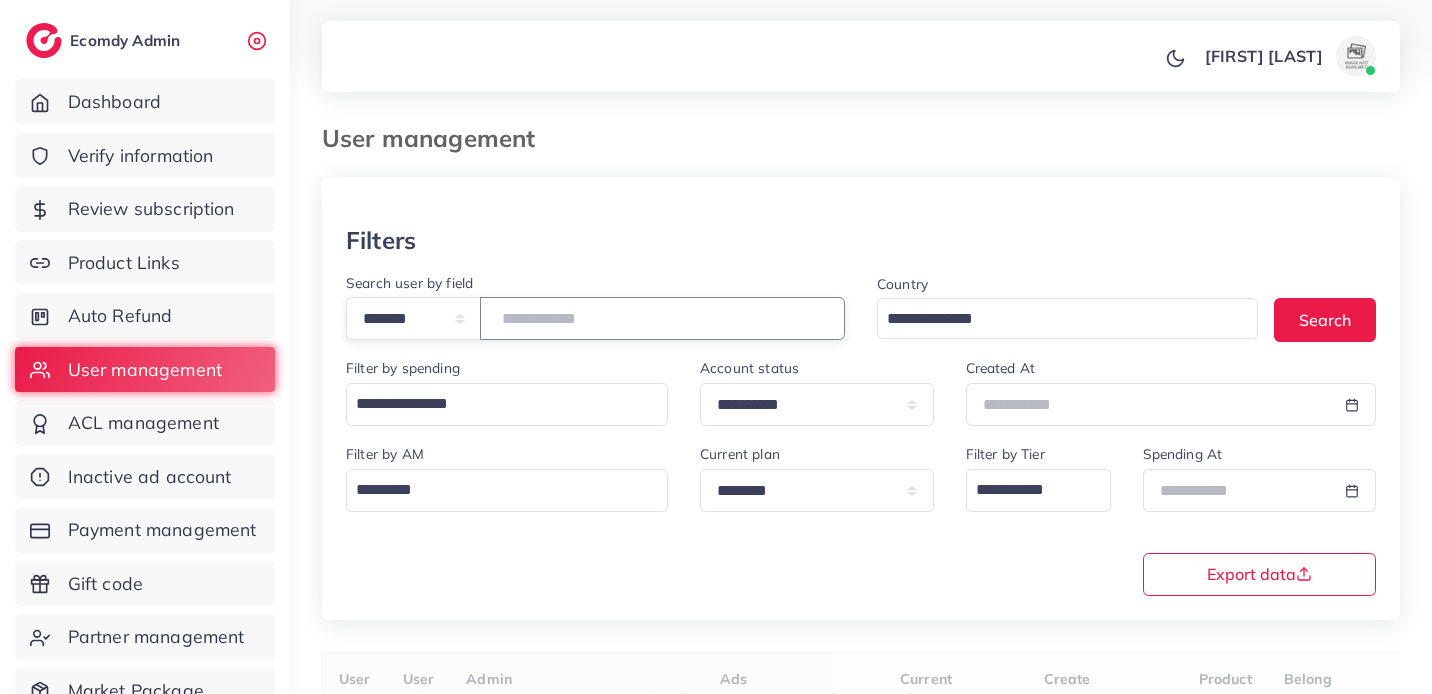paste on "*****" 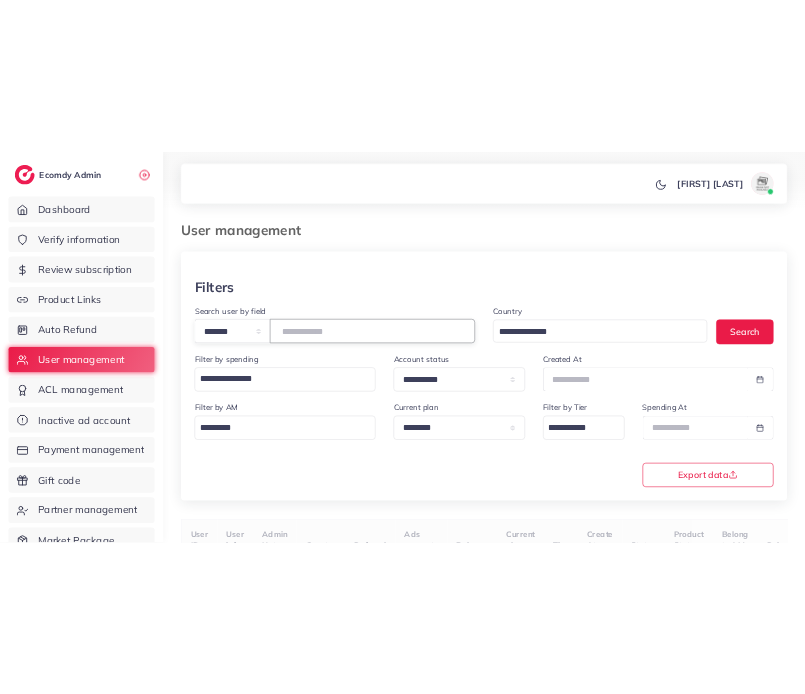 scroll, scrollTop: 39, scrollLeft: 0, axis: vertical 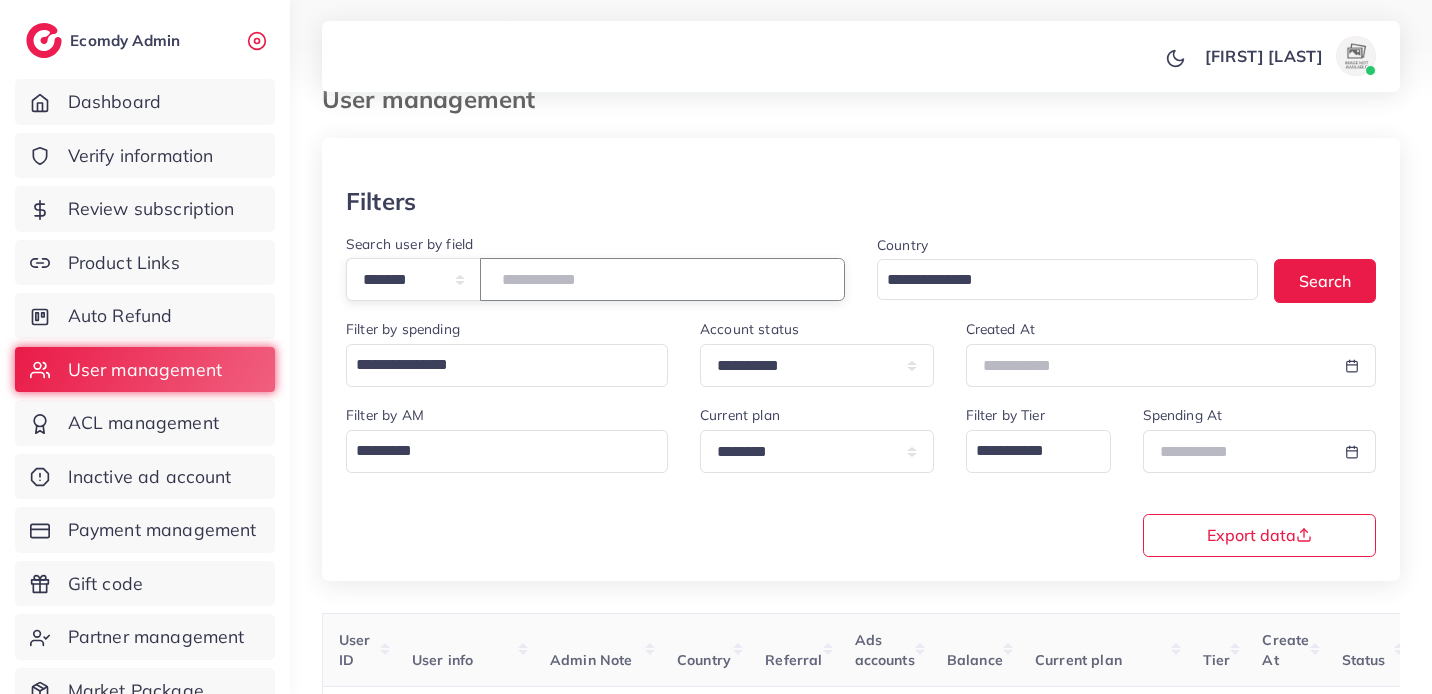 type on "*****" 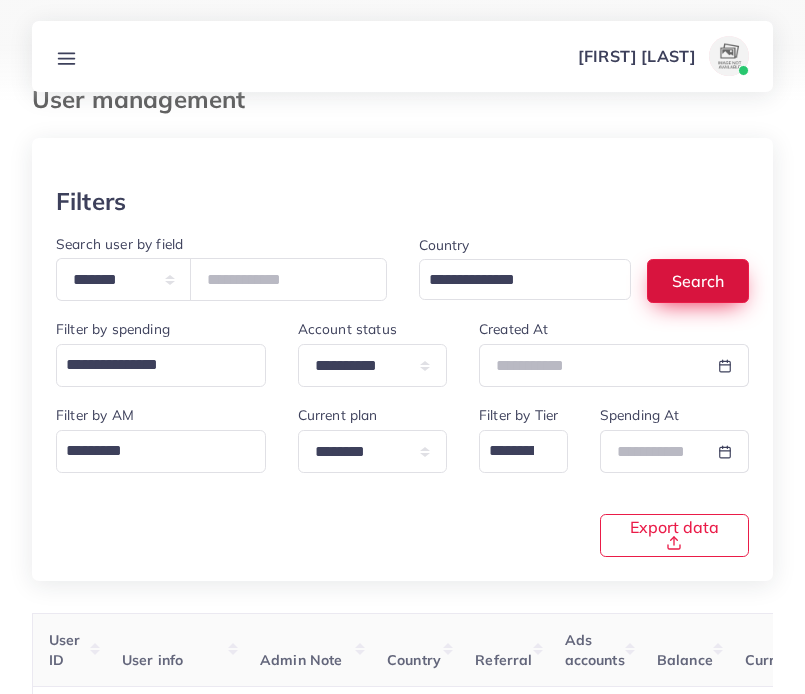 click on "Search" at bounding box center (698, 280) 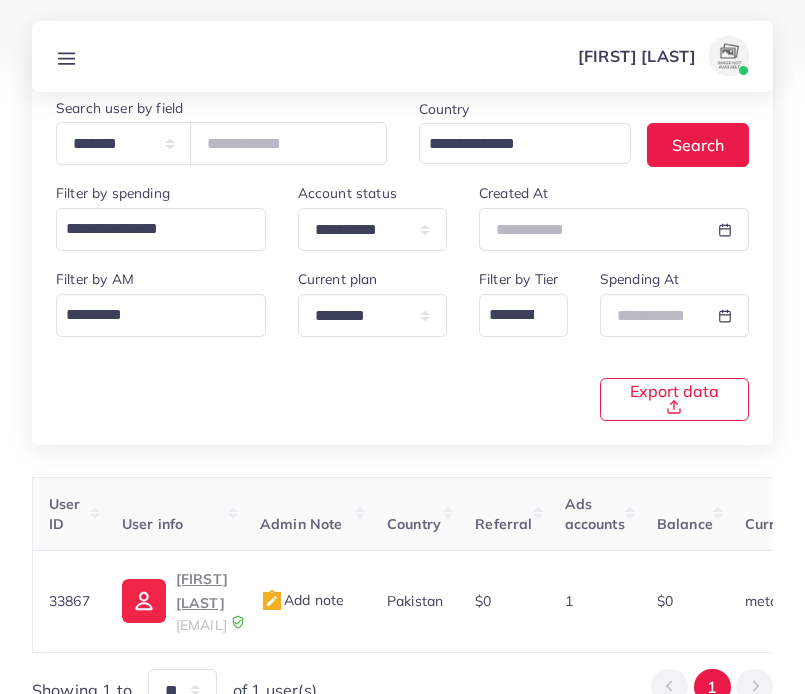 scroll, scrollTop: 199, scrollLeft: 0, axis: vertical 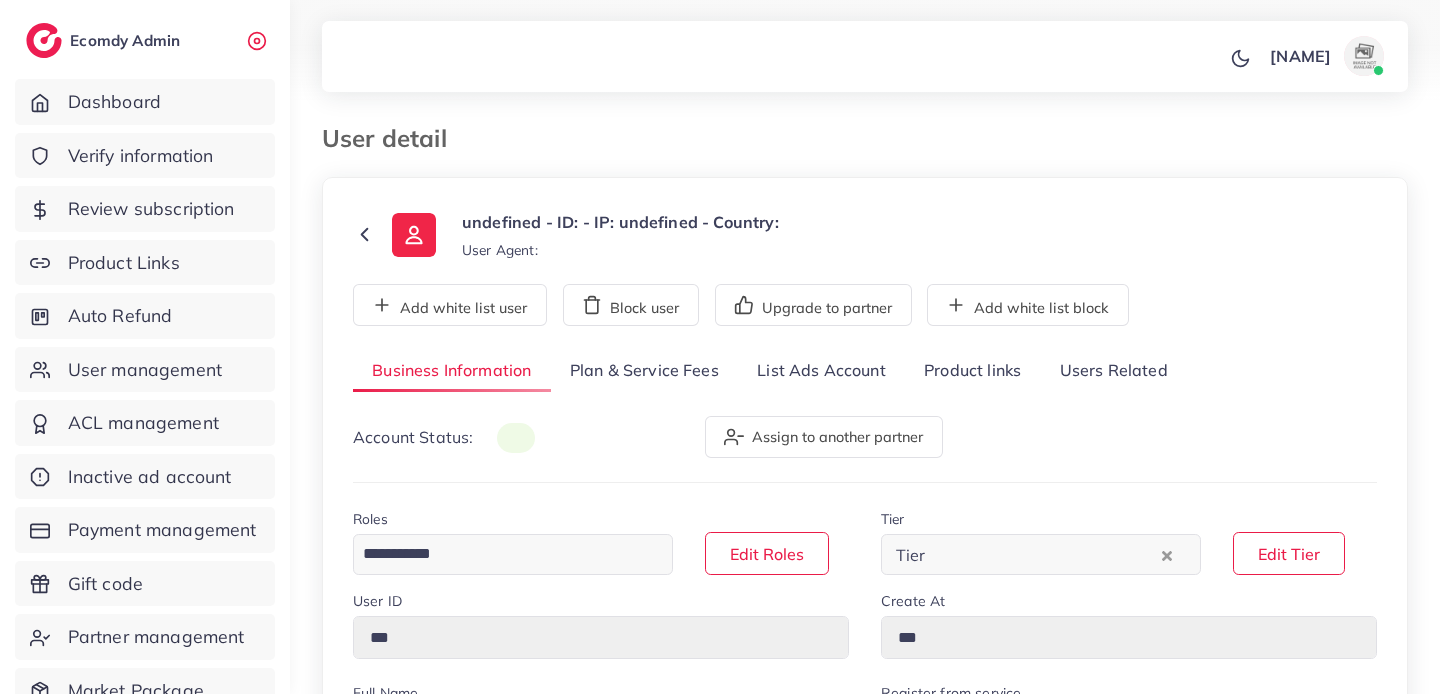 type on "*****" 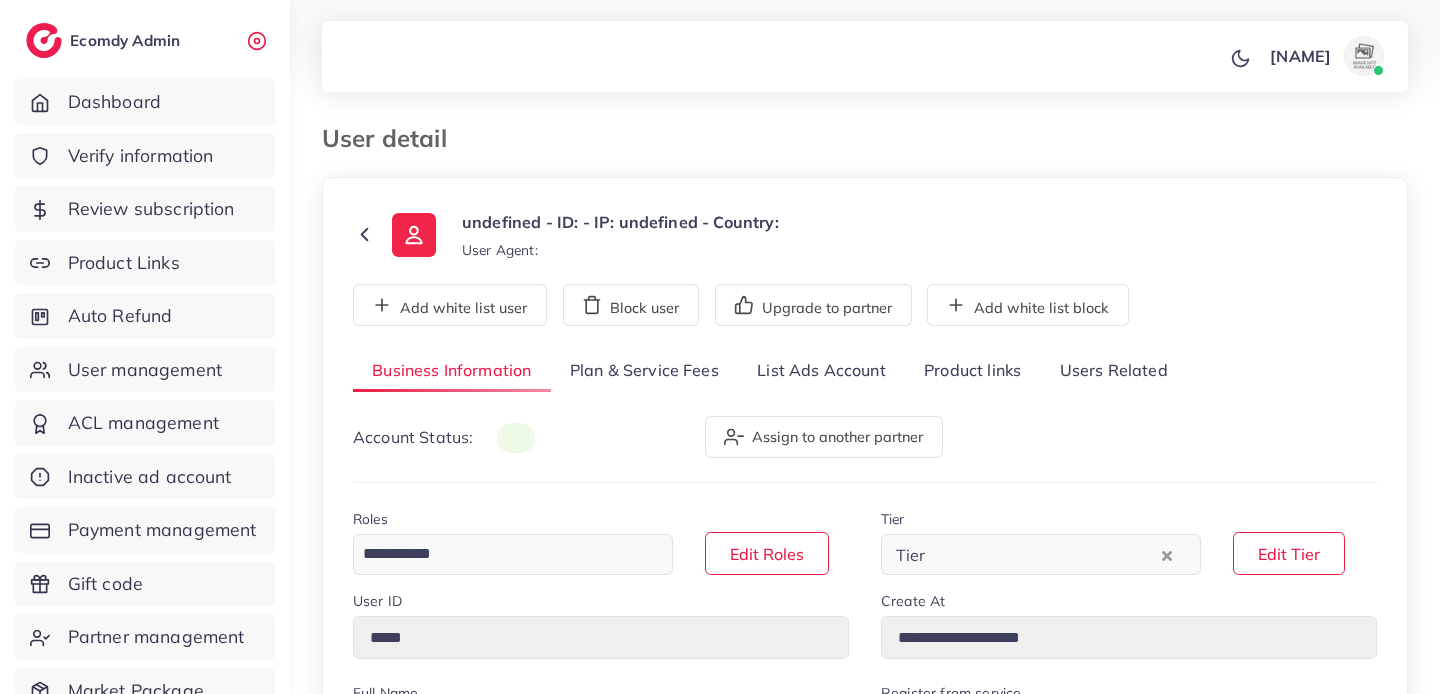 select on "********" 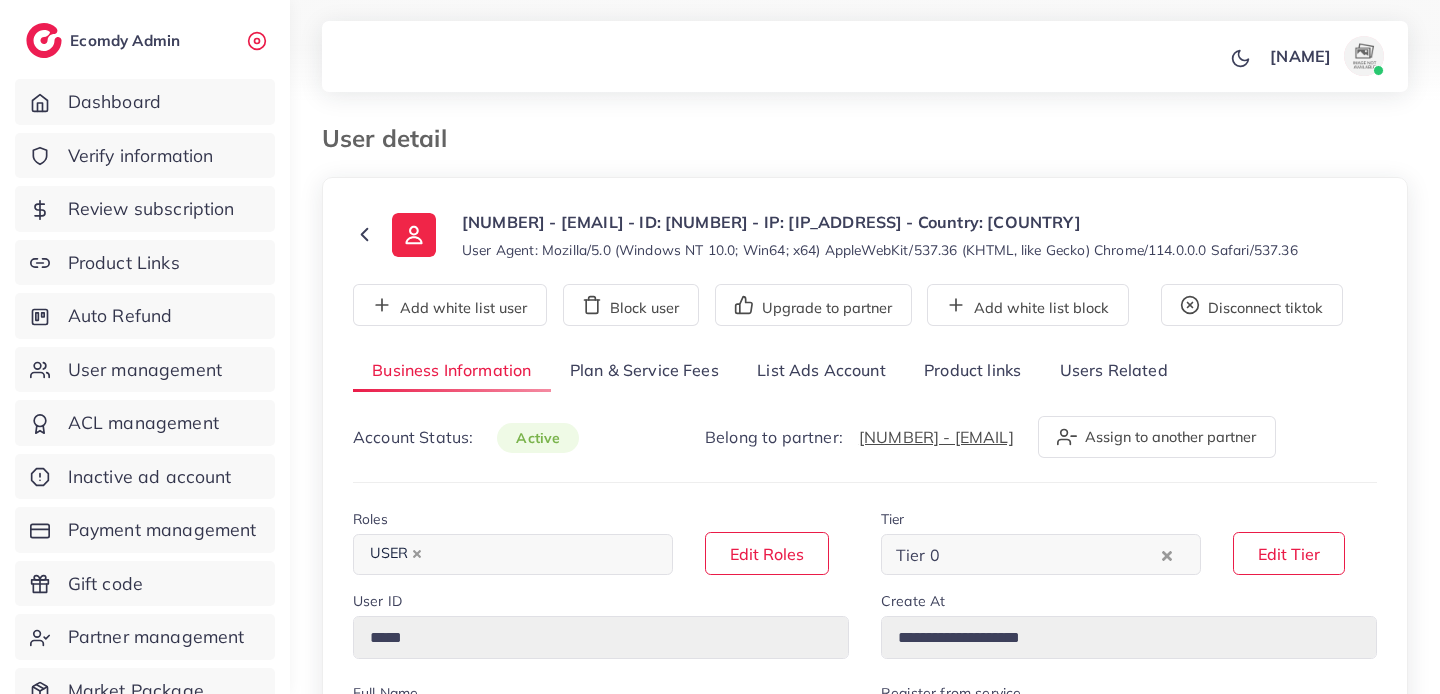 click on "List Ads Account" at bounding box center [821, 371] 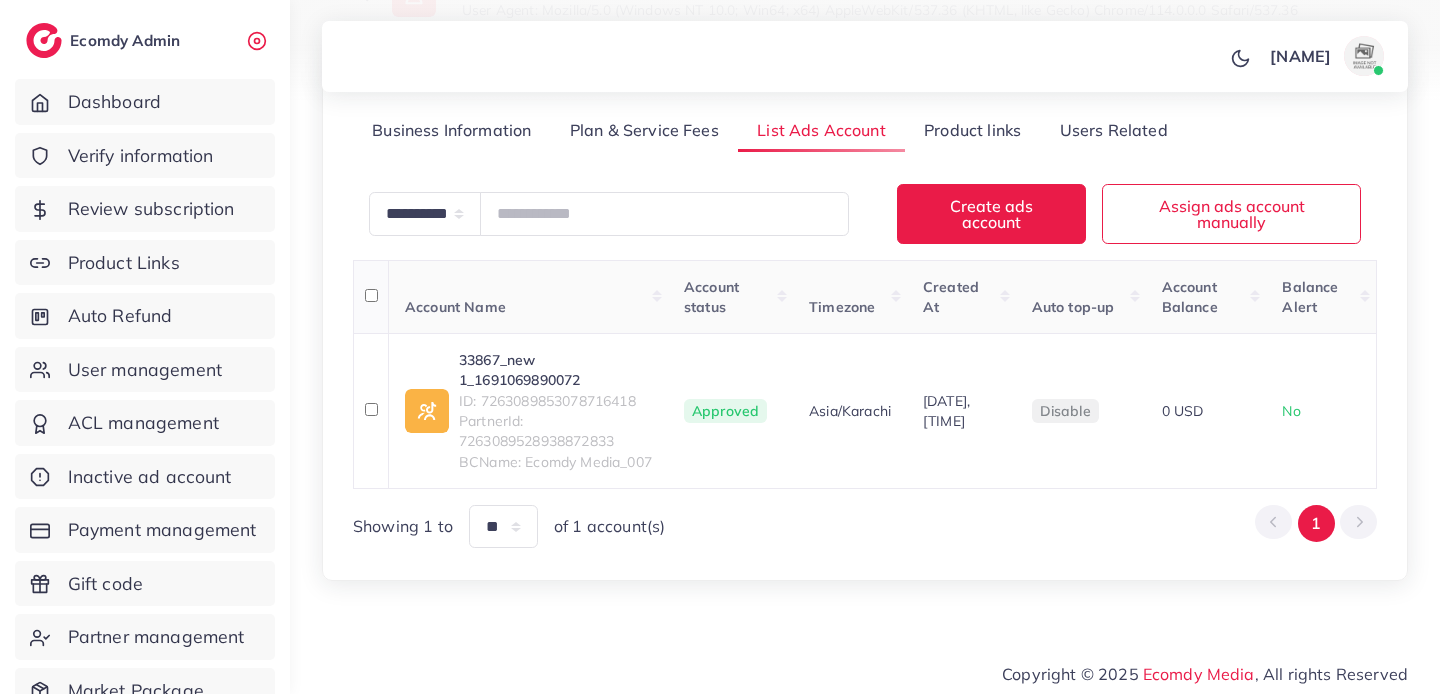 scroll, scrollTop: 244, scrollLeft: 0, axis: vertical 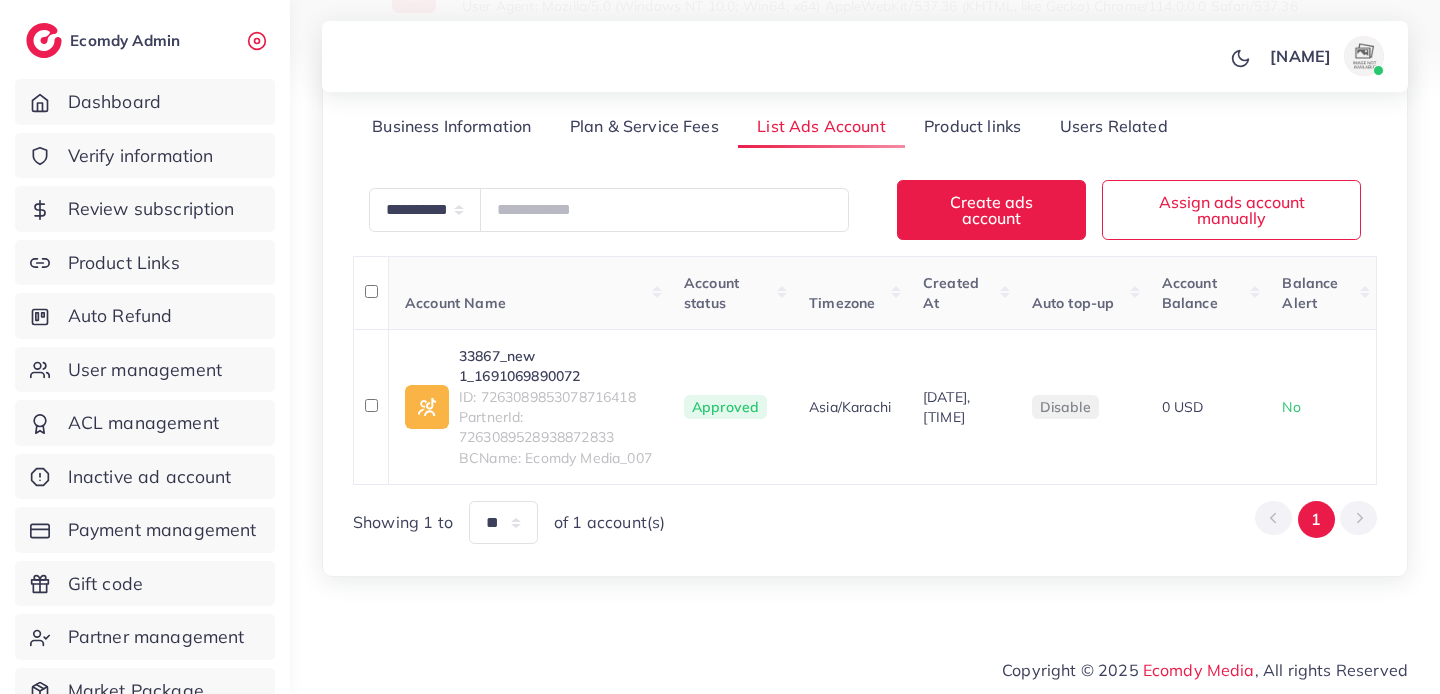 click on "Plan & Service Fees" at bounding box center [644, 127] 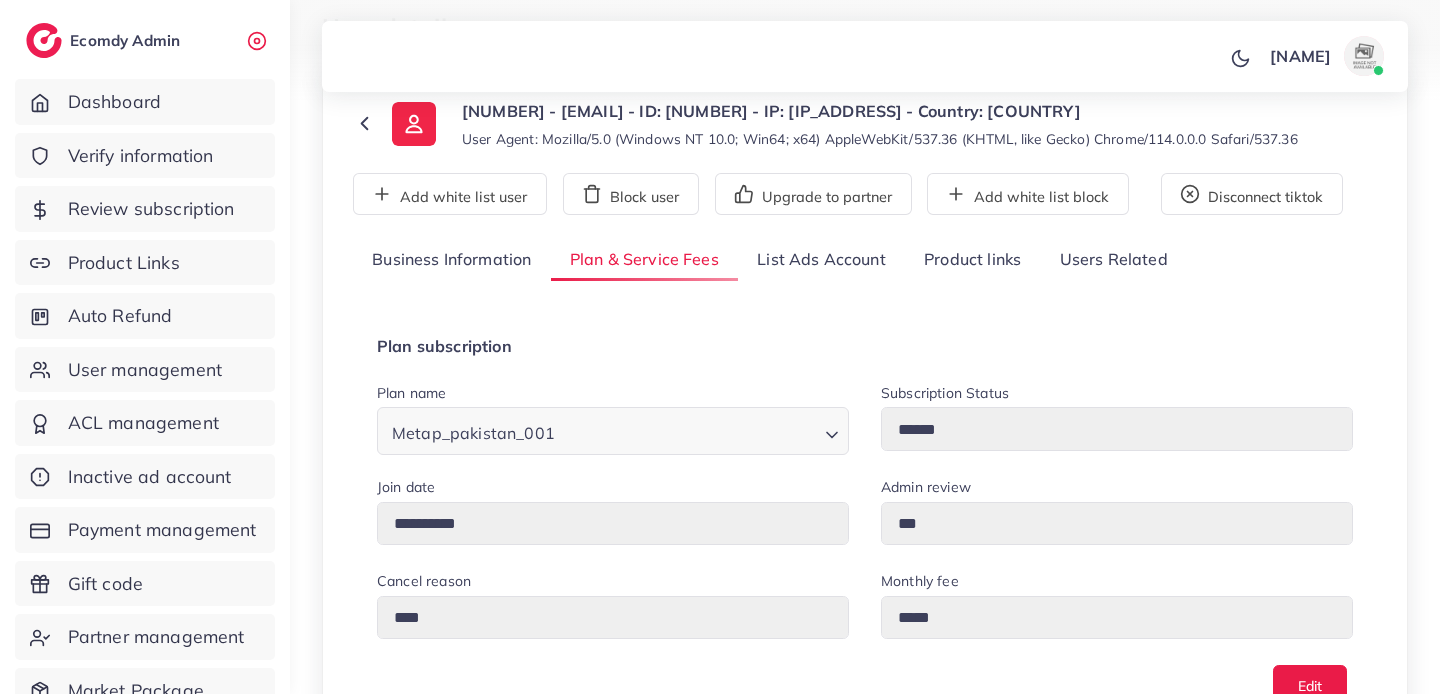 scroll, scrollTop: 54, scrollLeft: 0, axis: vertical 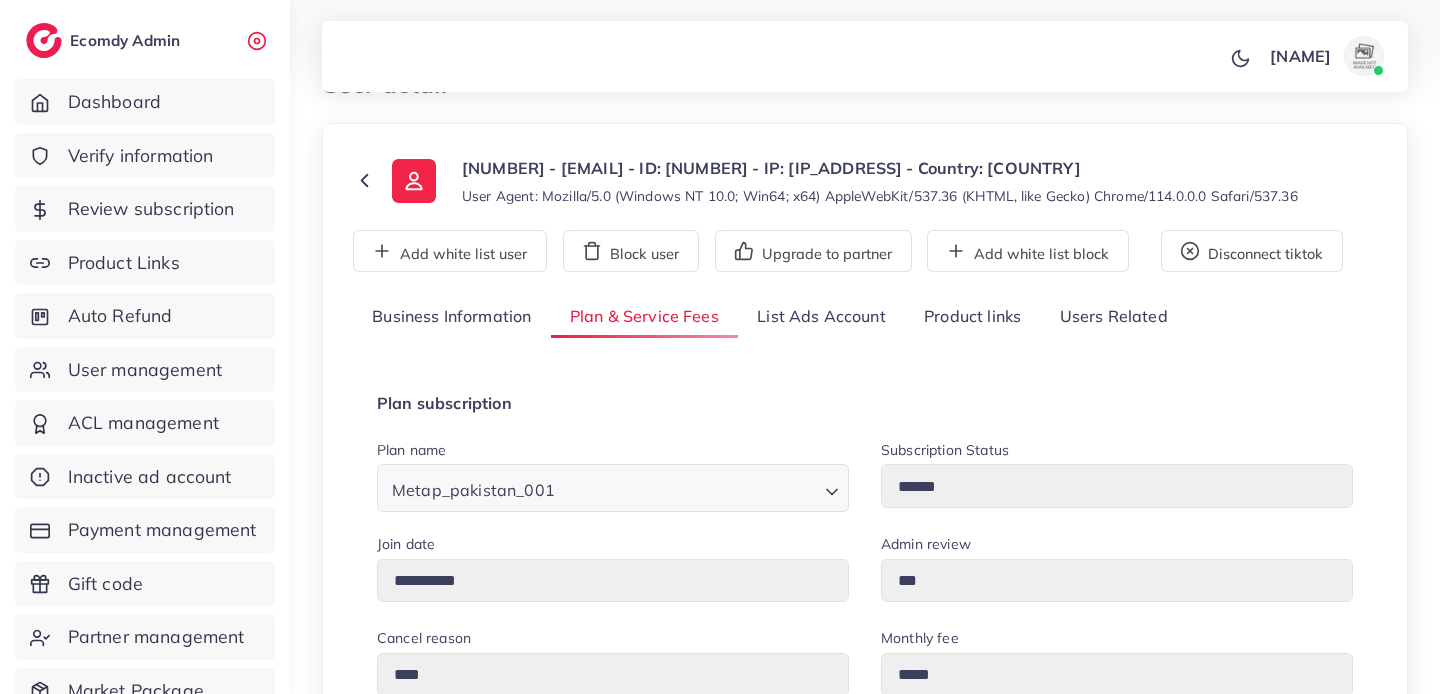 click on "List Ads Account" at bounding box center (821, 317) 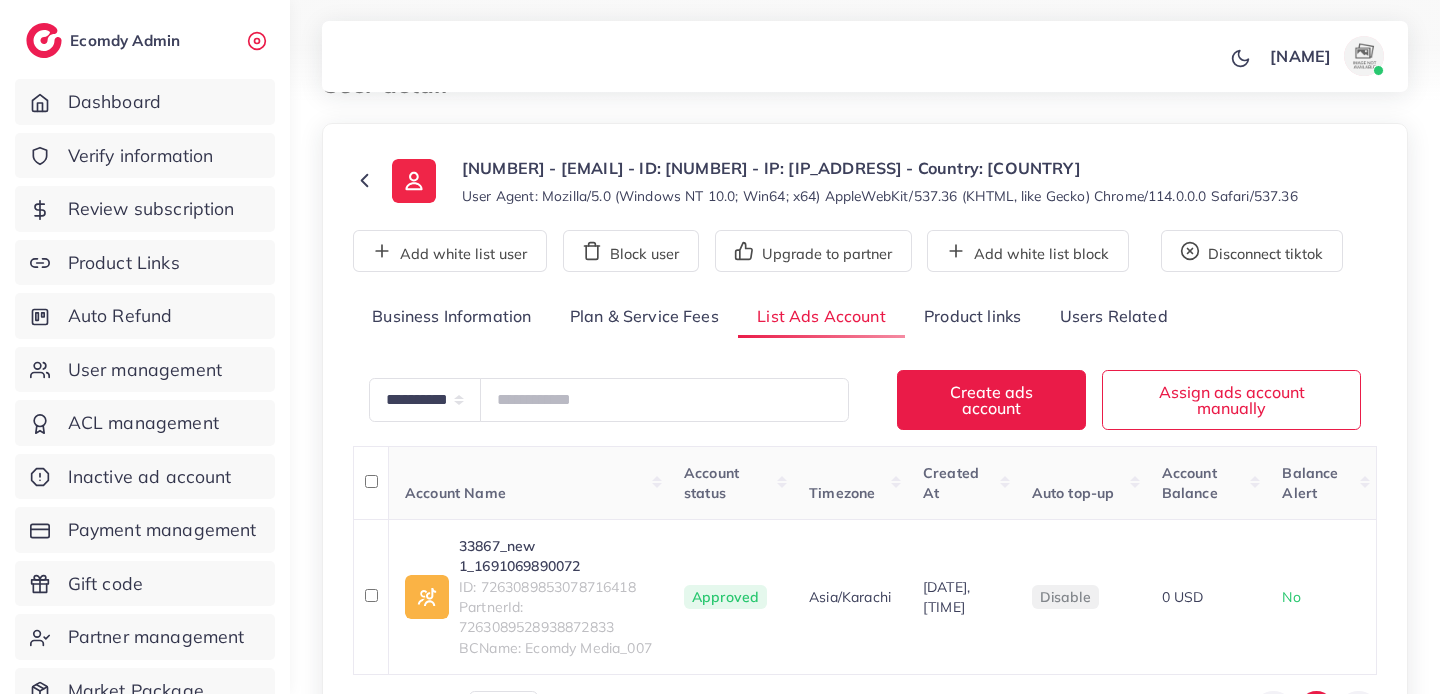click on "Business Information" at bounding box center (452, 317) 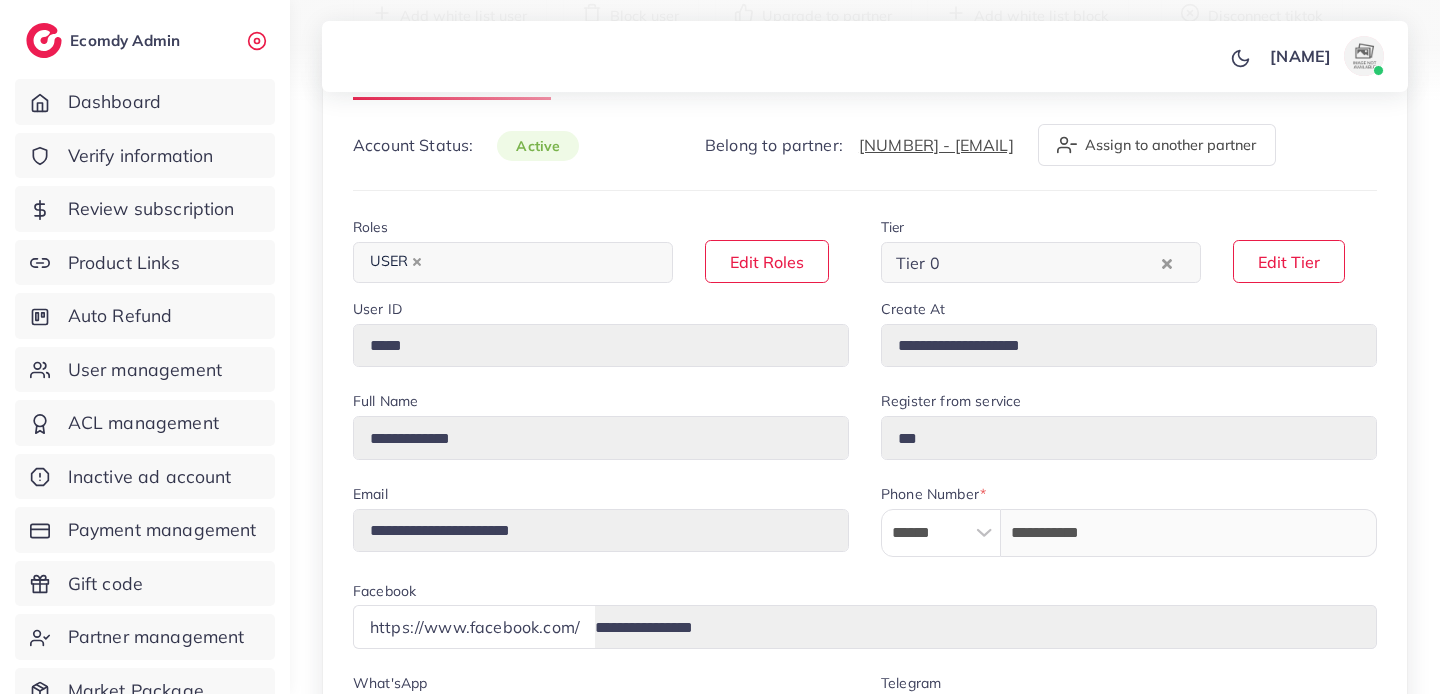 scroll, scrollTop: 291, scrollLeft: 0, axis: vertical 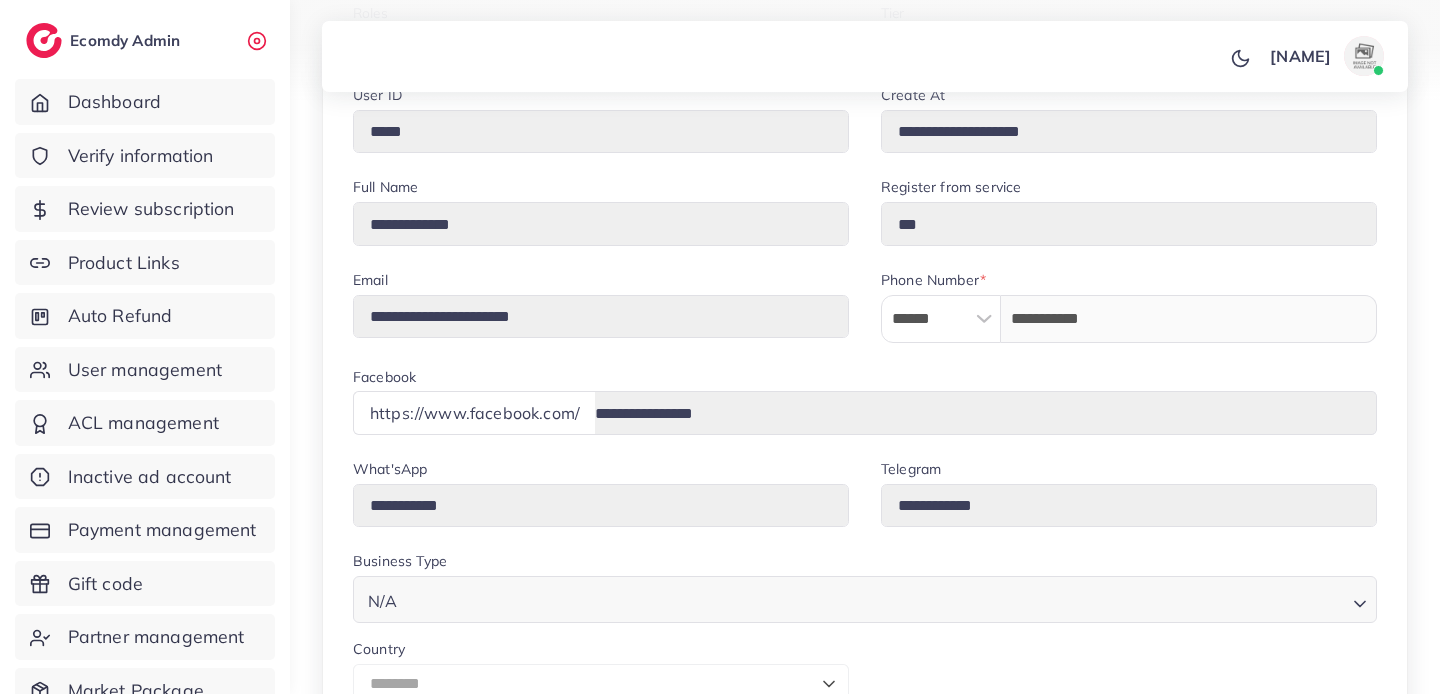 click on "**********" at bounding box center (865, 412) 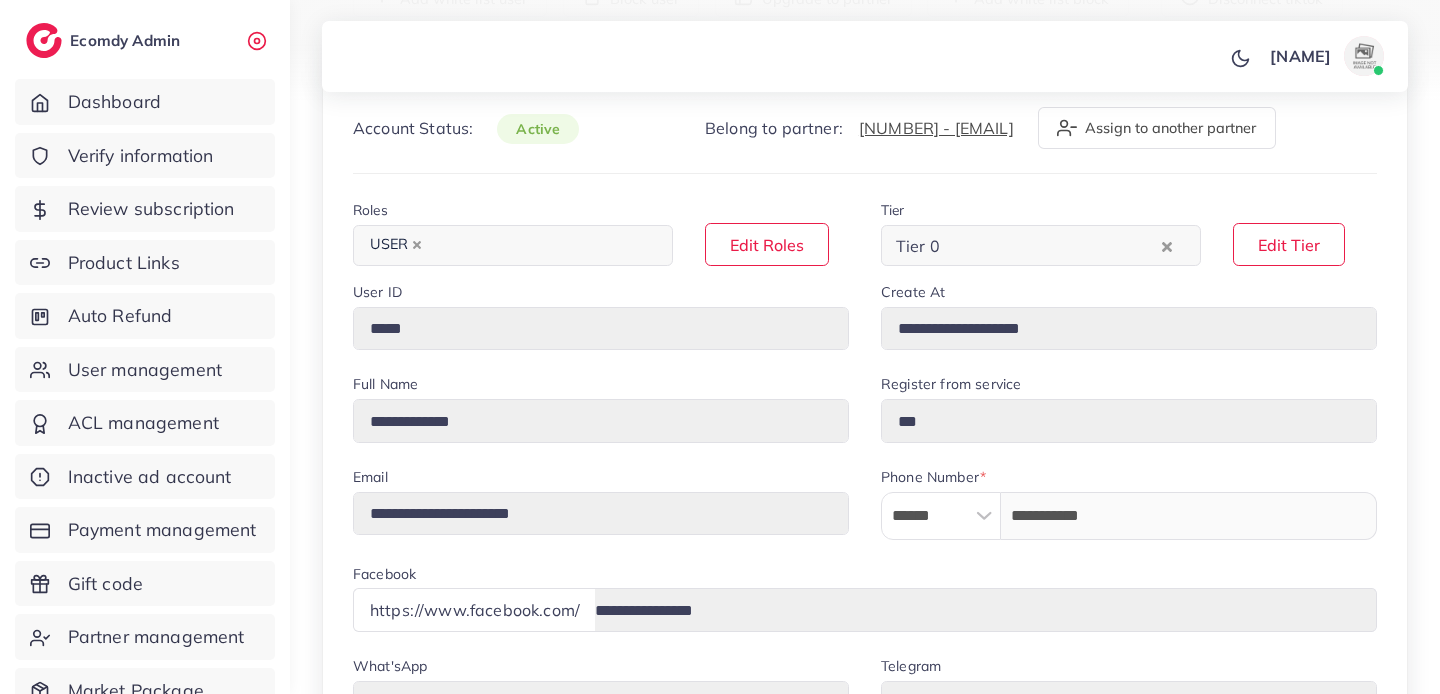 scroll, scrollTop: 0, scrollLeft: 0, axis: both 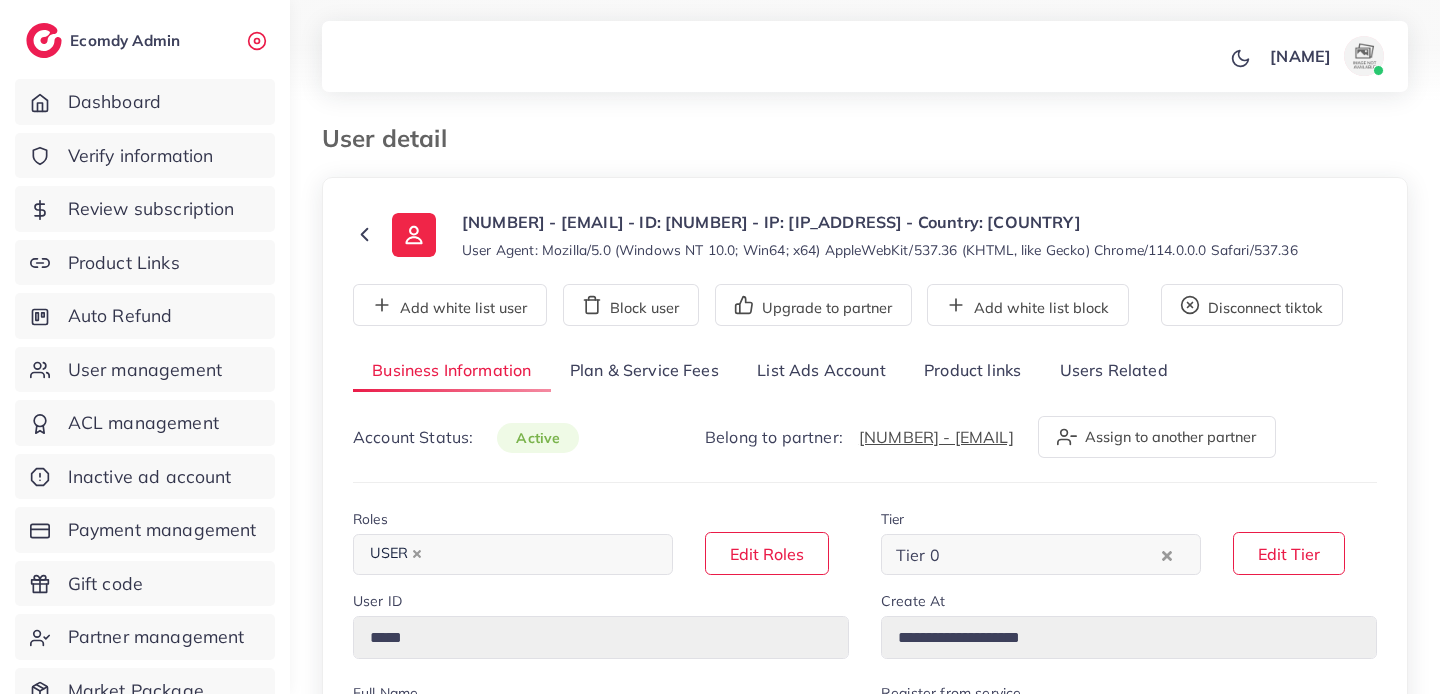 click on "Plan & Service Fees" at bounding box center (644, 371) 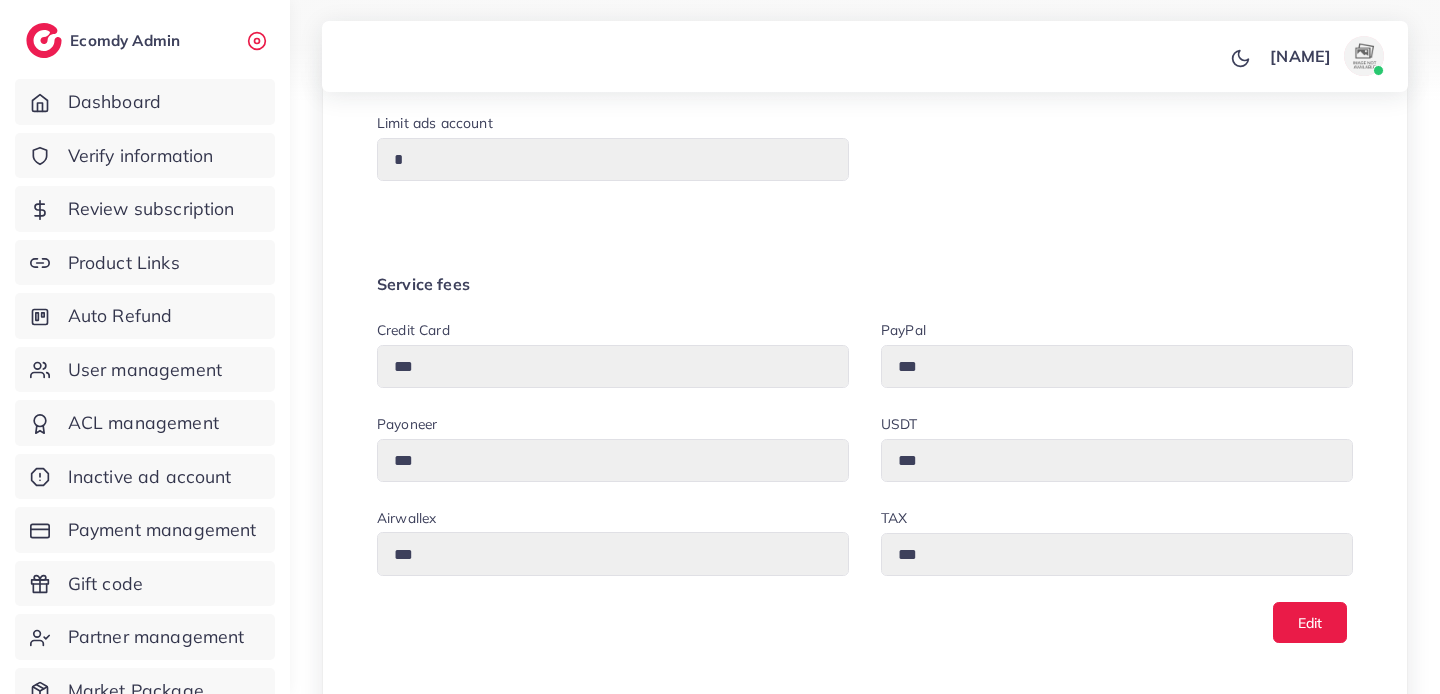 scroll, scrollTop: 1086, scrollLeft: 0, axis: vertical 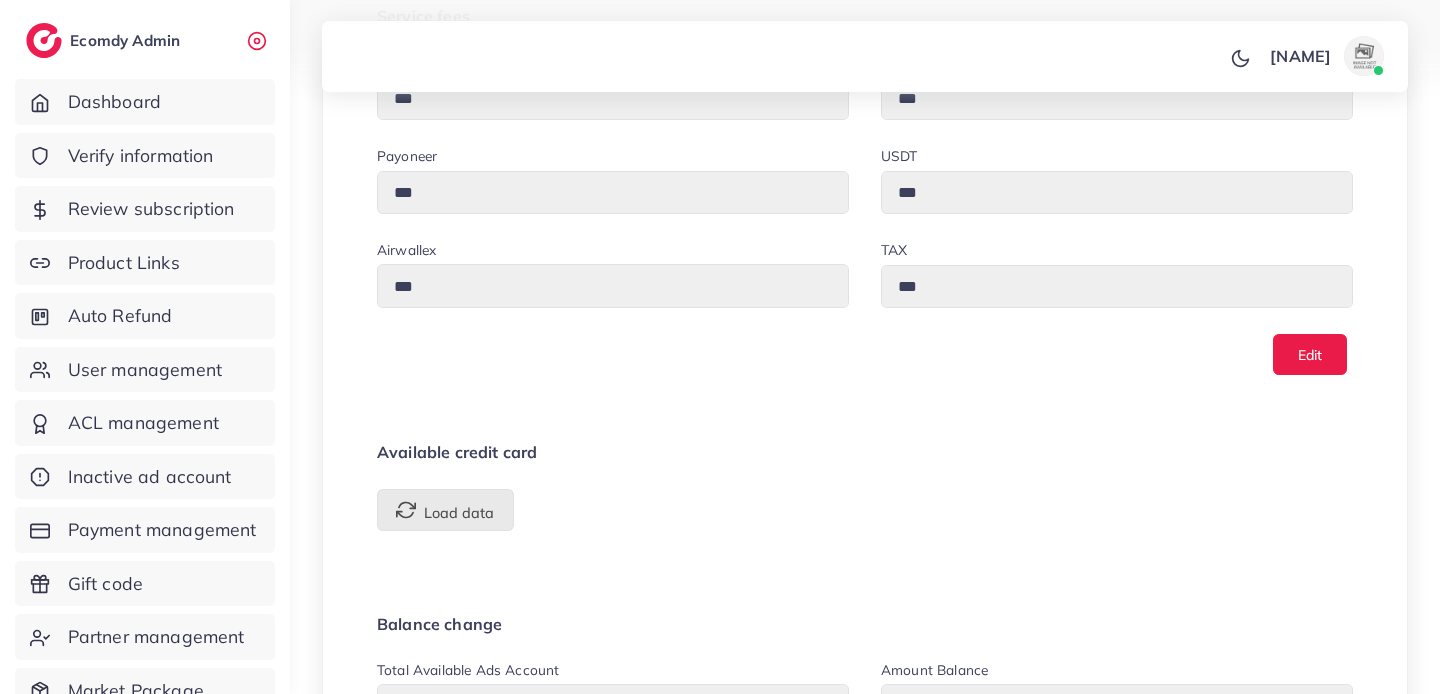 click on "Load data" at bounding box center [445, 510] 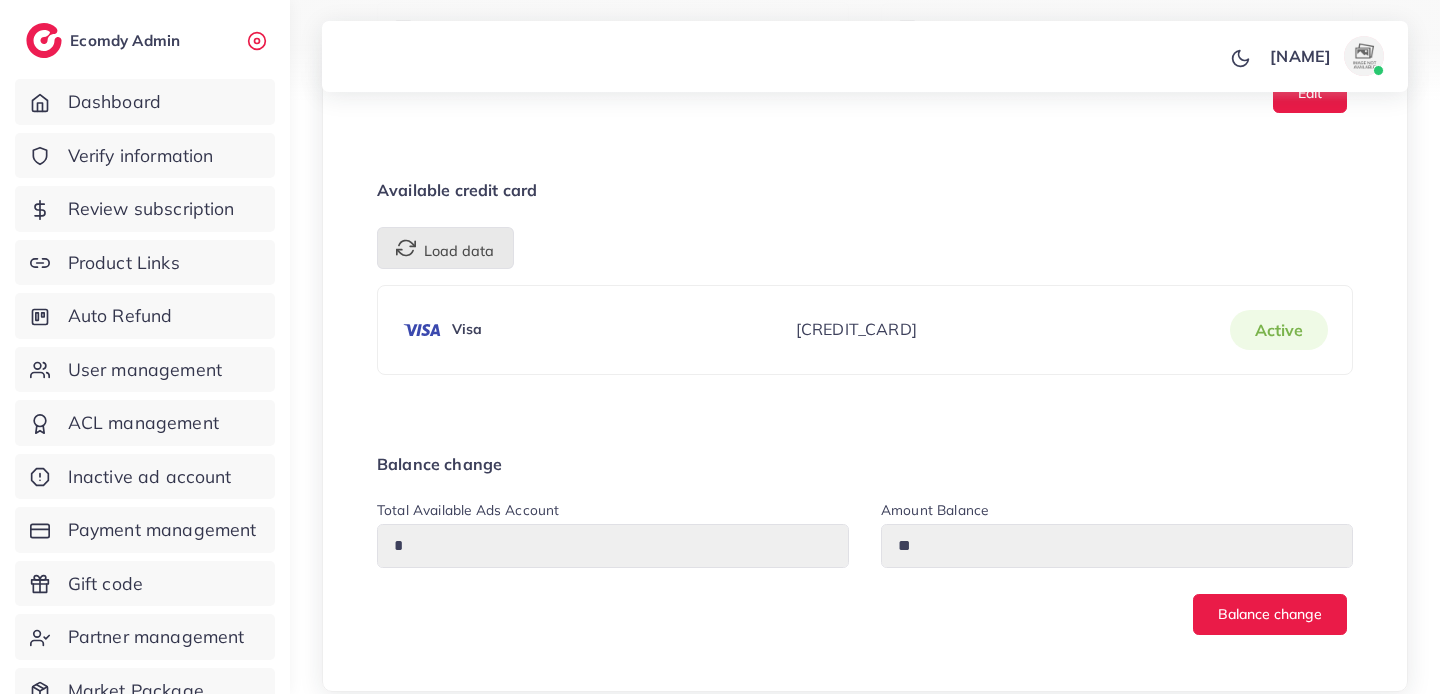 scroll, scrollTop: 1355, scrollLeft: 0, axis: vertical 